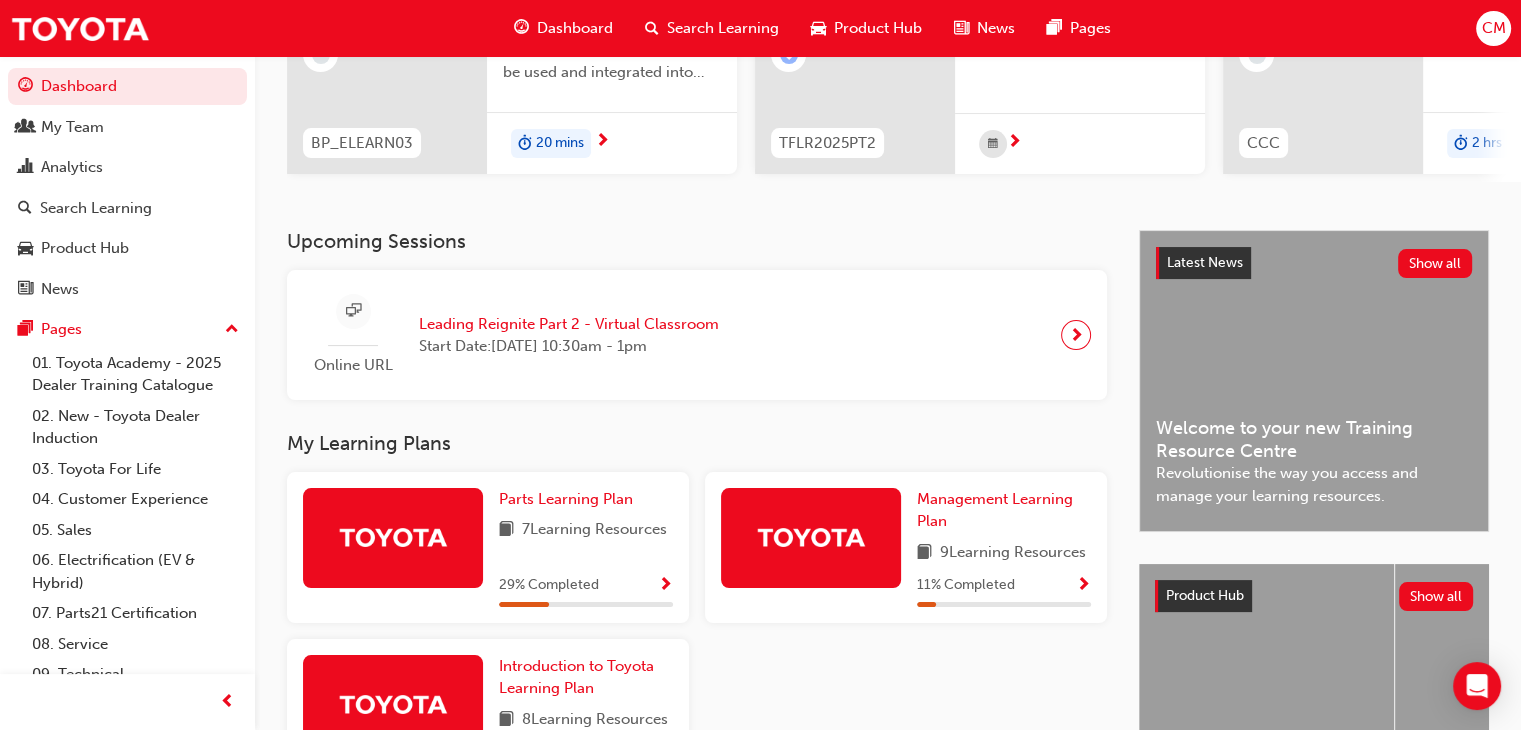 scroll, scrollTop: 464, scrollLeft: 0, axis: vertical 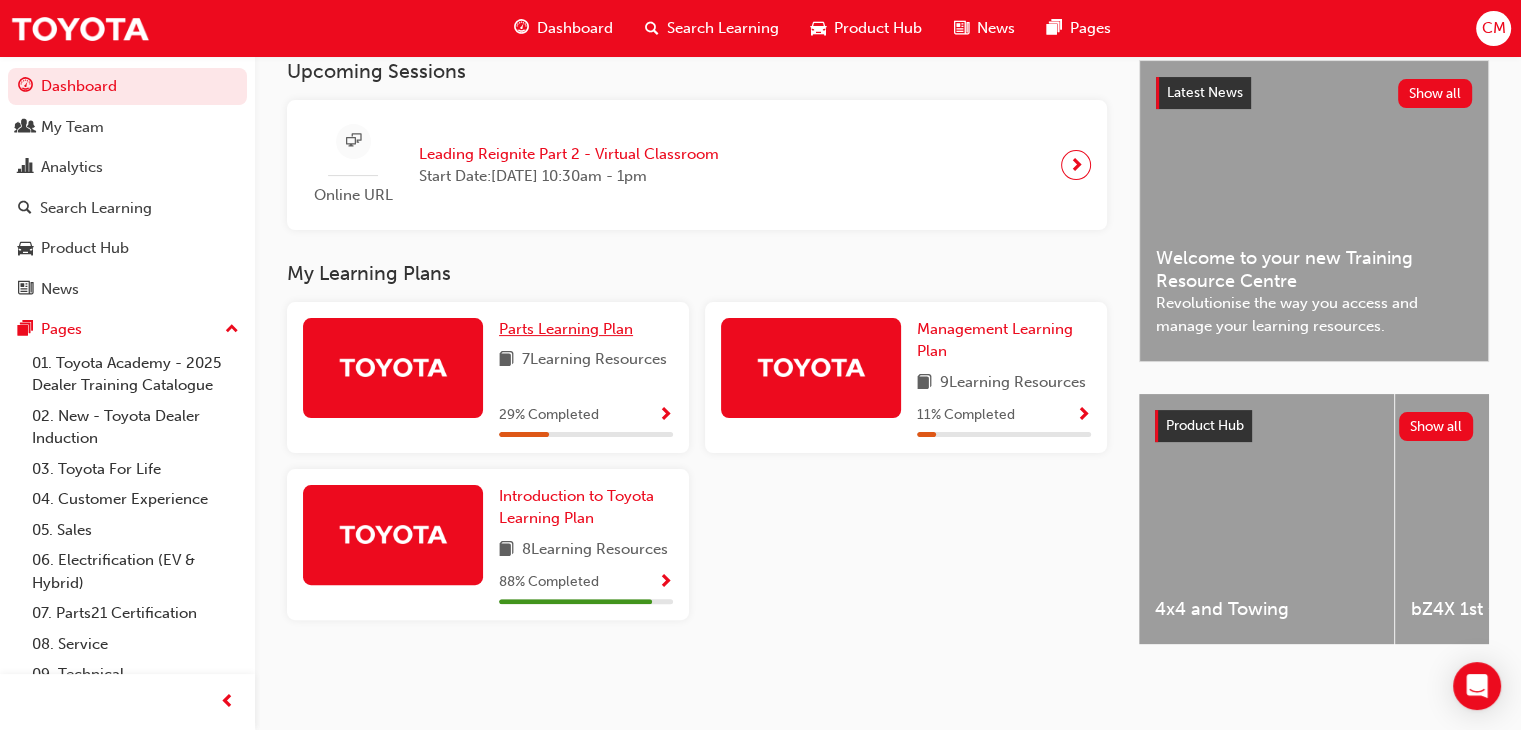 click on "Parts Learning Plan" at bounding box center (566, 329) 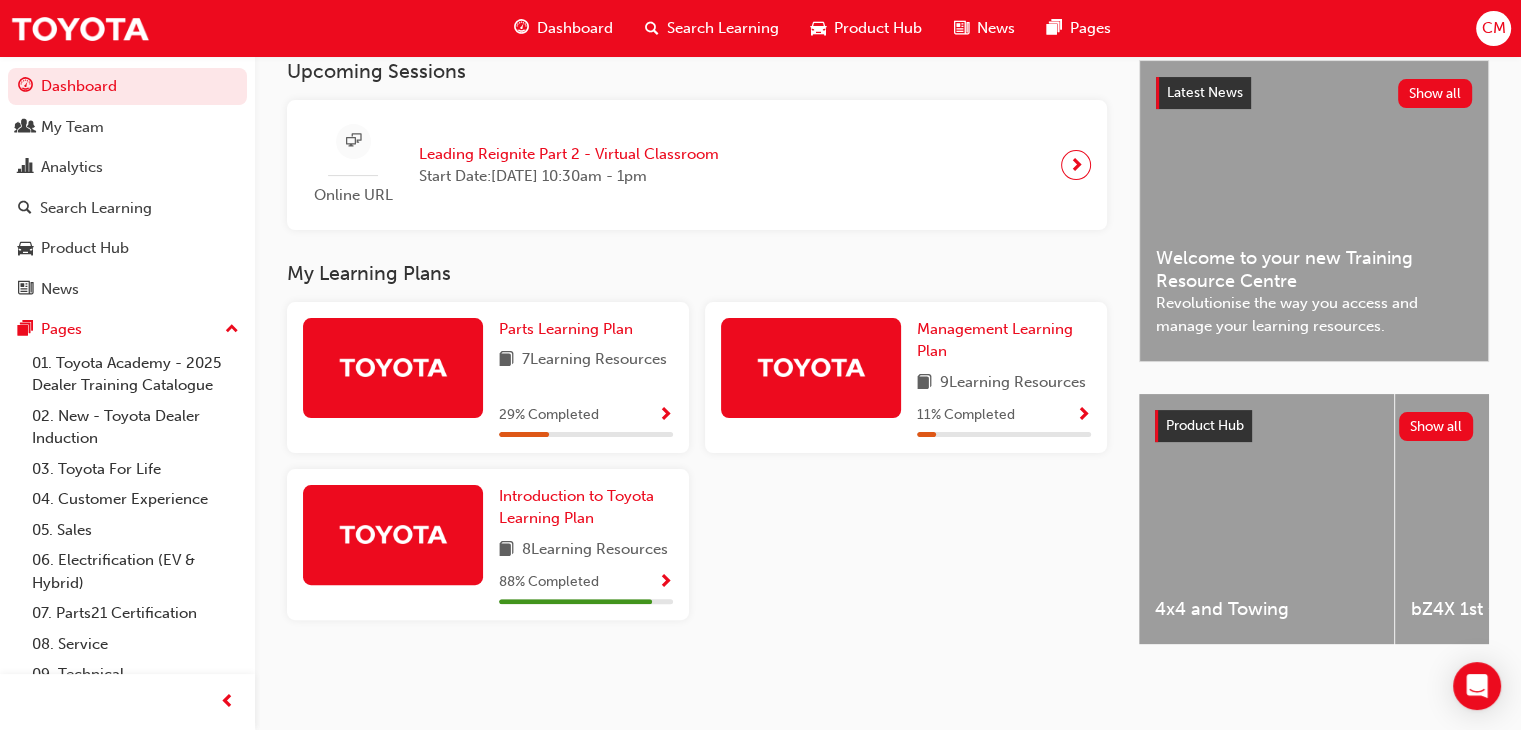 scroll, scrollTop: 0, scrollLeft: 0, axis: both 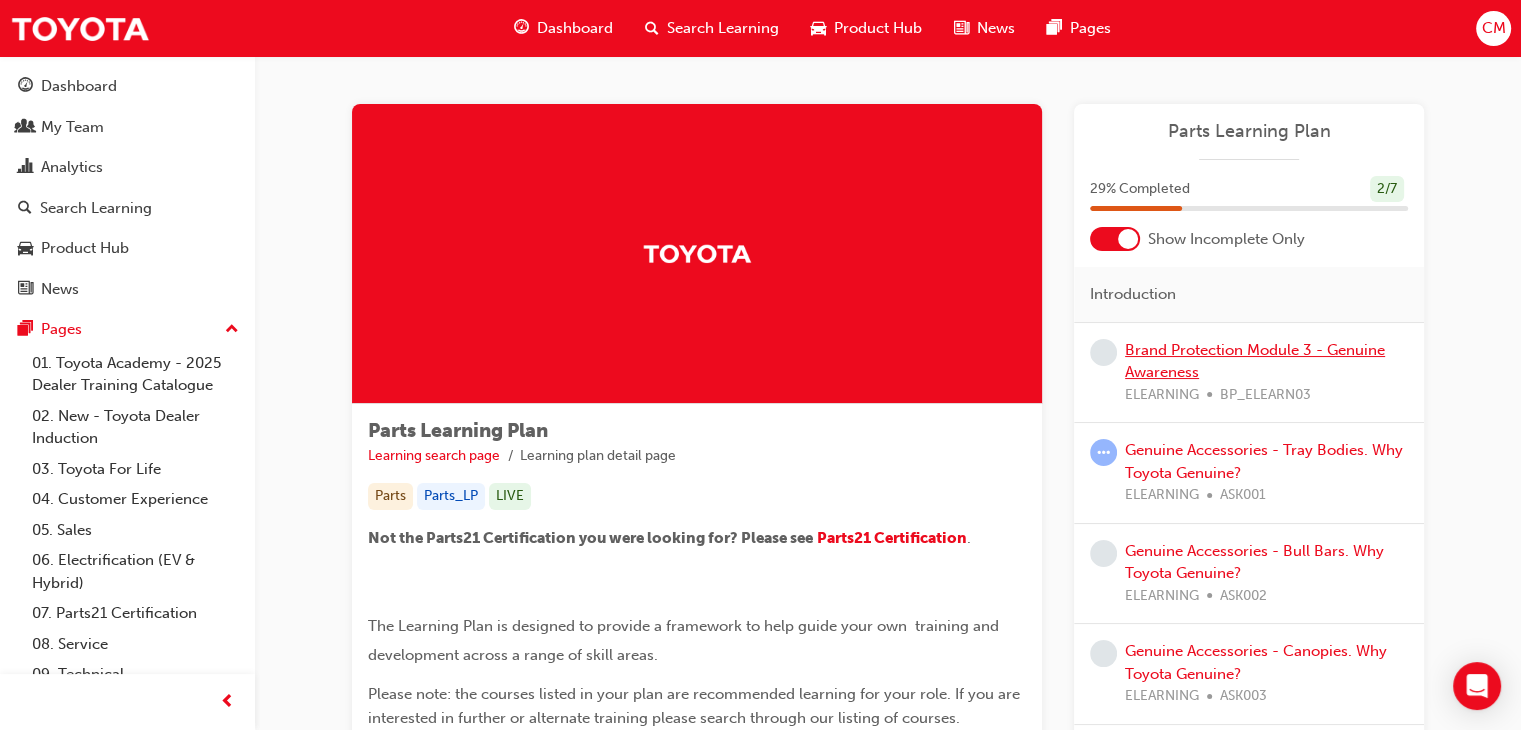 click on "Brand Protection Module 3 - Genuine Awareness" at bounding box center [1255, 361] 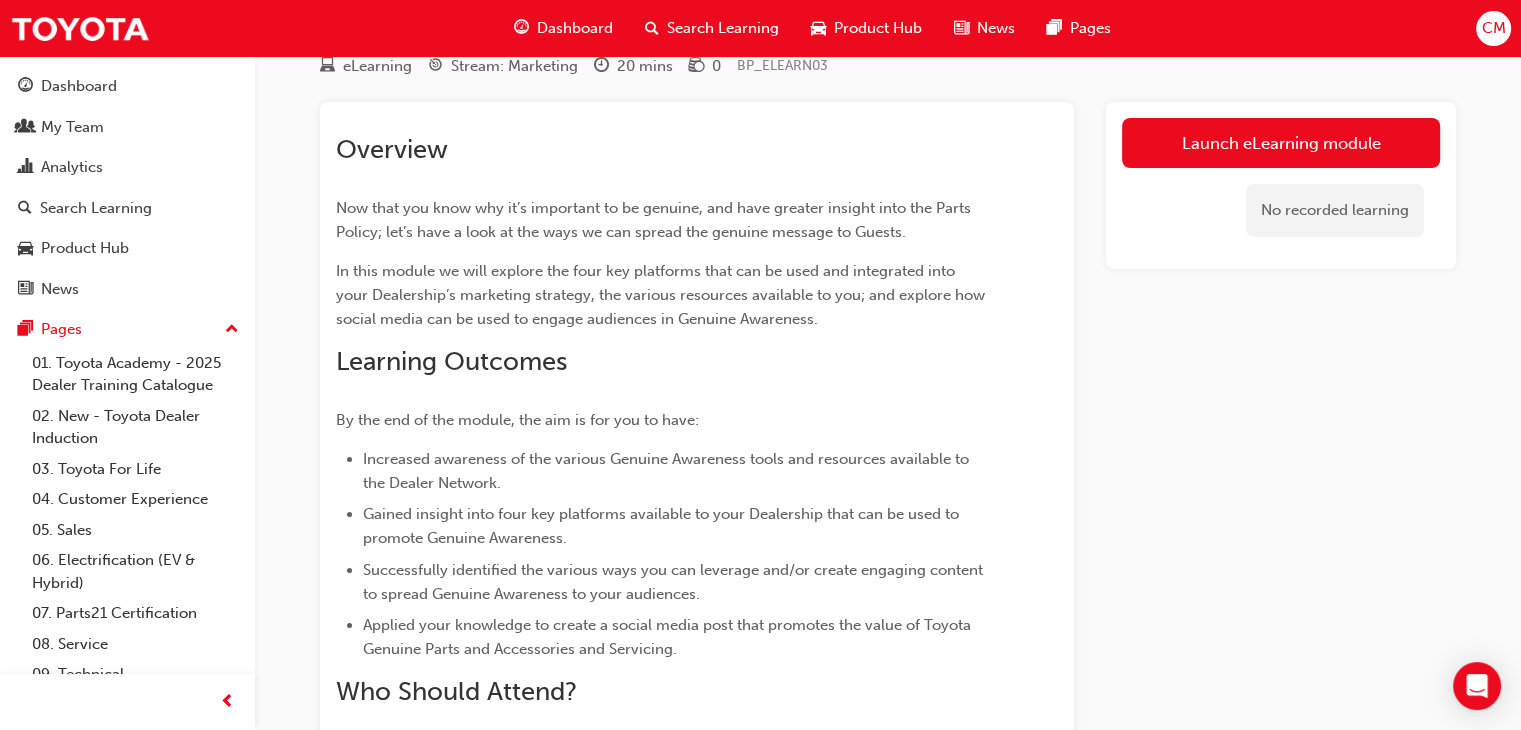 scroll, scrollTop: 100, scrollLeft: 0, axis: vertical 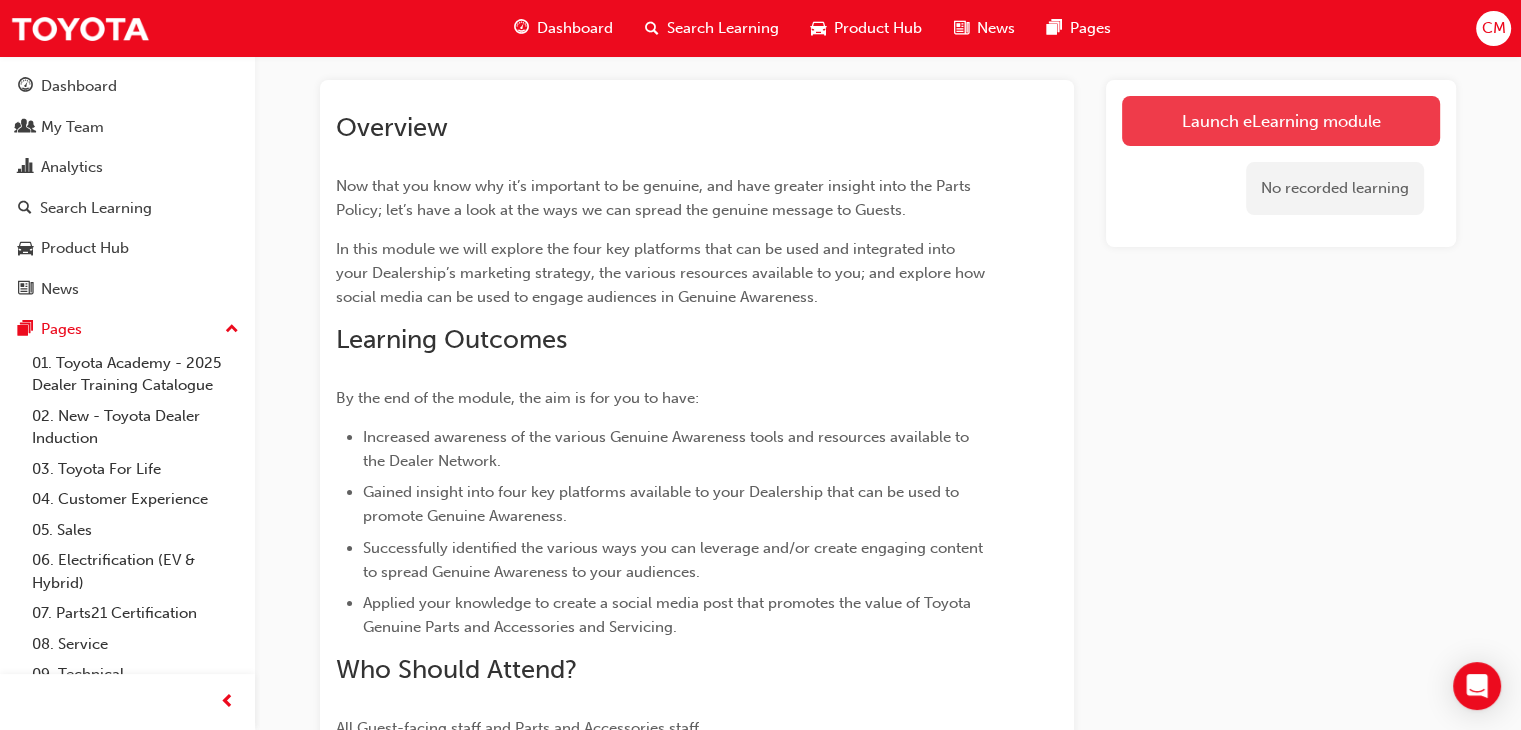 click on "Launch eLearning module" at bounding box center [1281, 121] 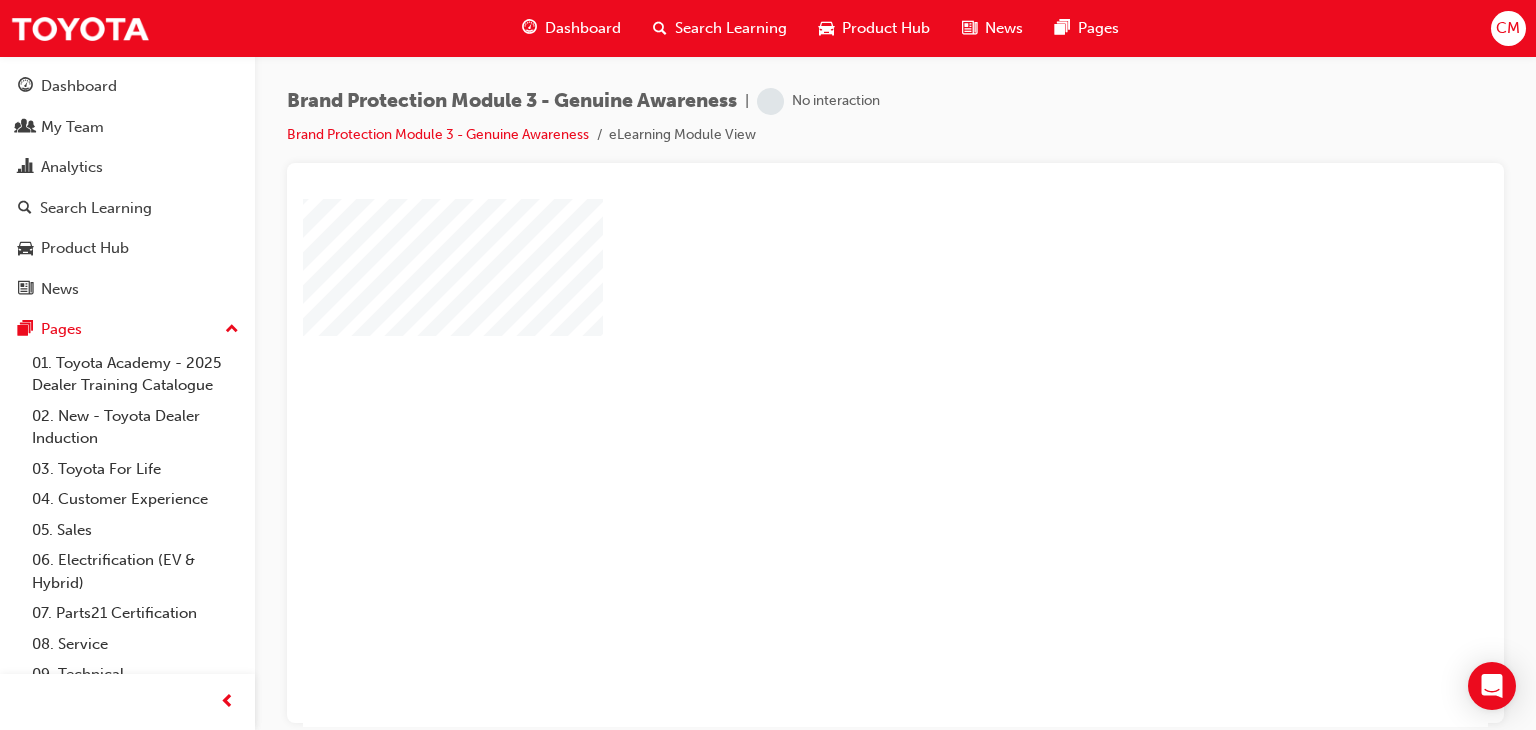 scroll, scrollTop: 200, scrollLeft: 0, axis: vertical 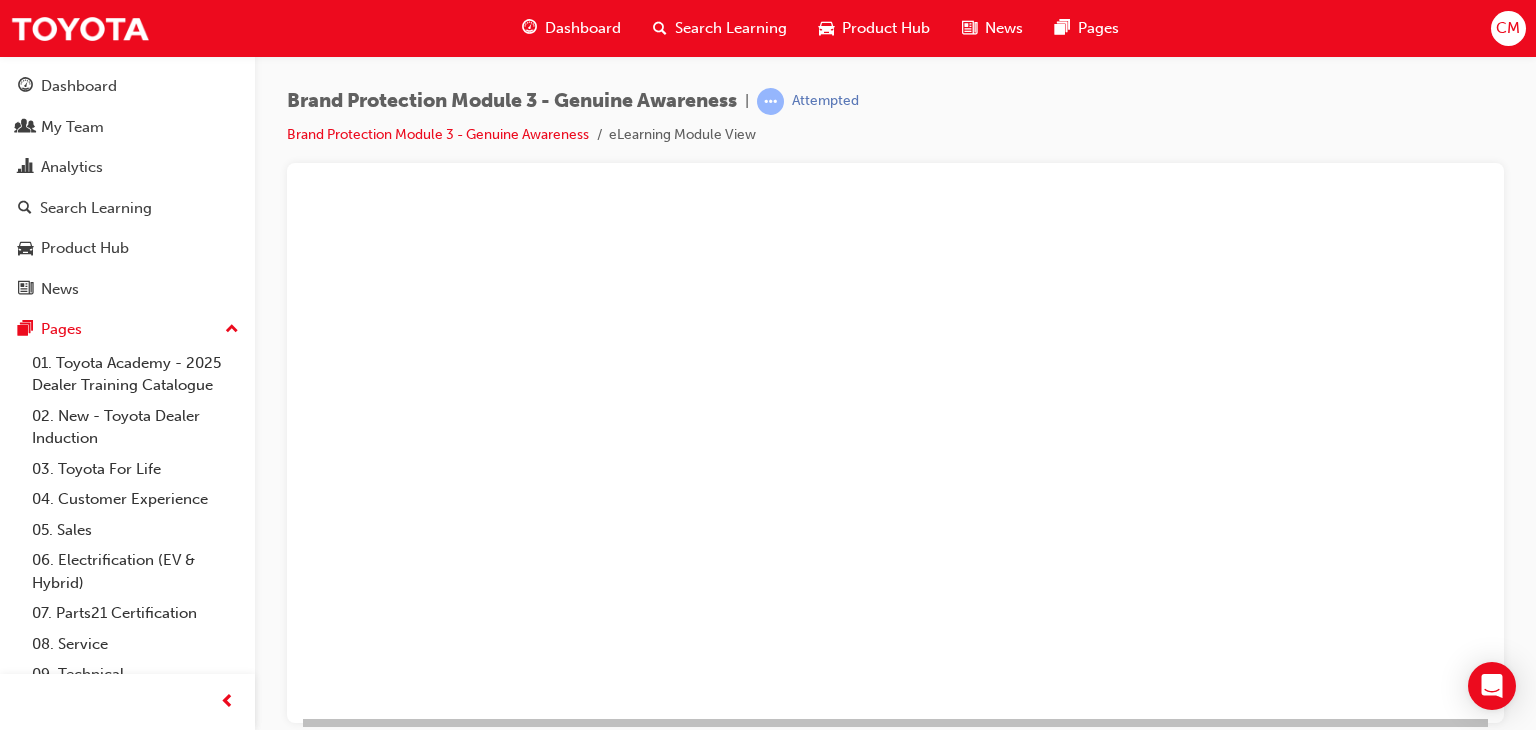 click at bounding box center (838, 204) 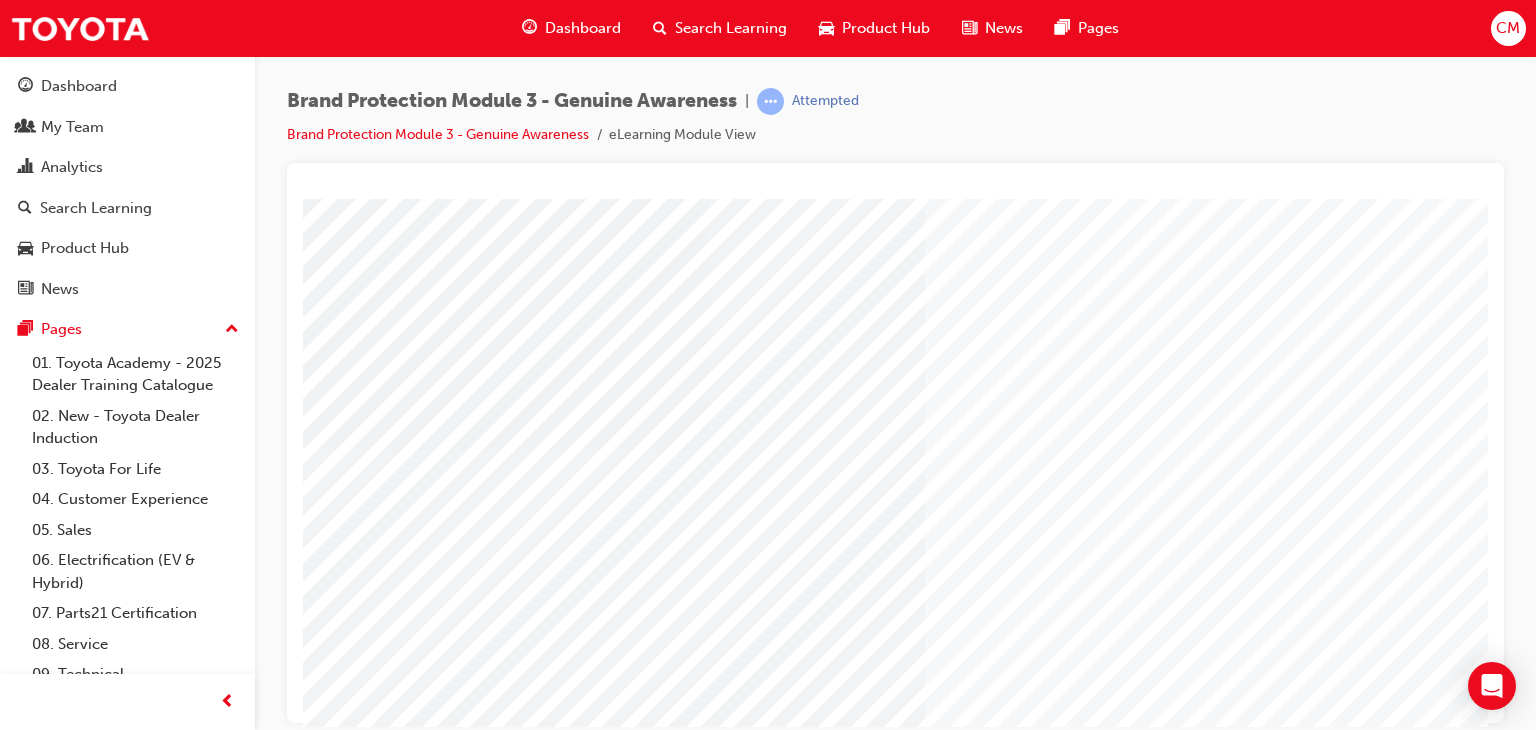 scroll, scrollTop: 237, scrollLeft: 0, axis: vertical 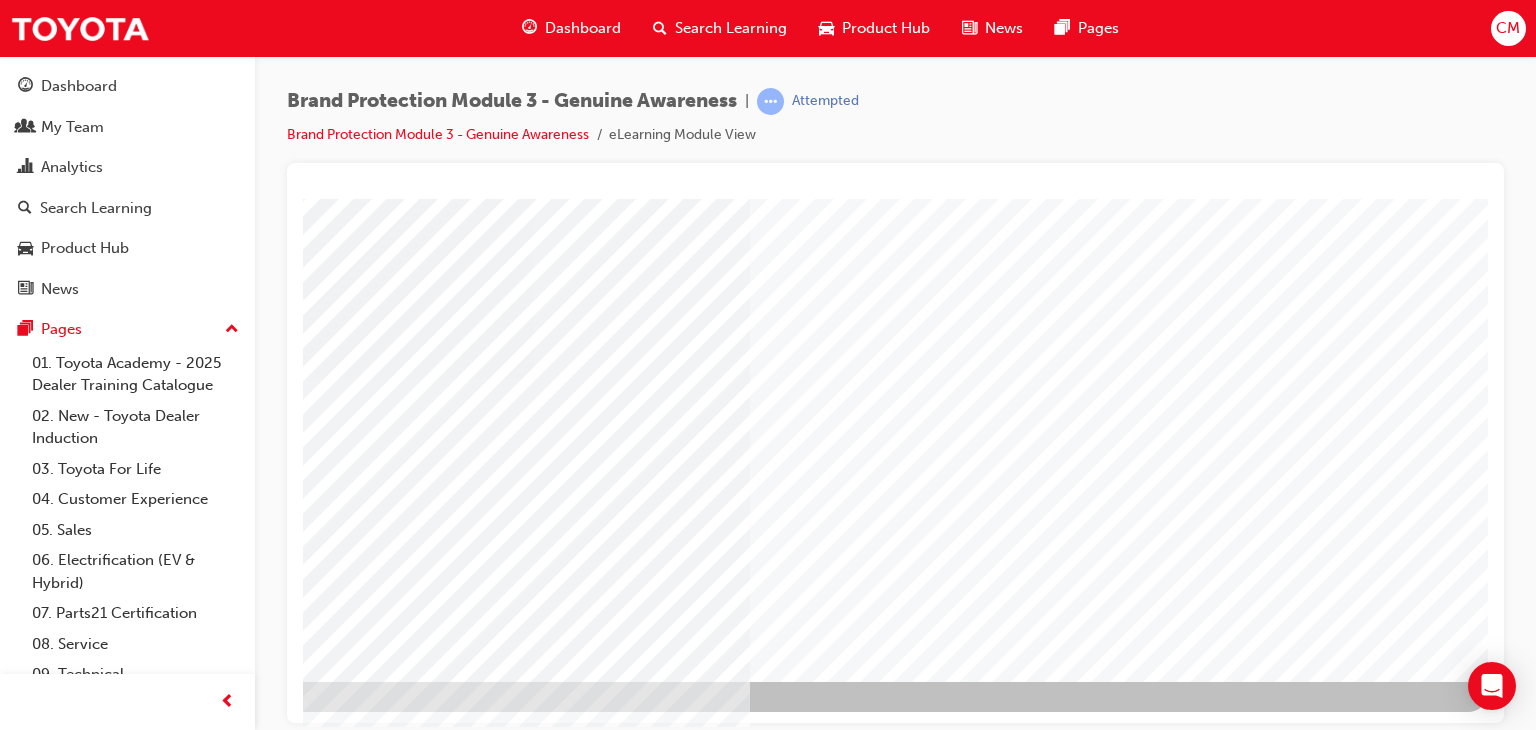 click at bounding box center [191, 2996] 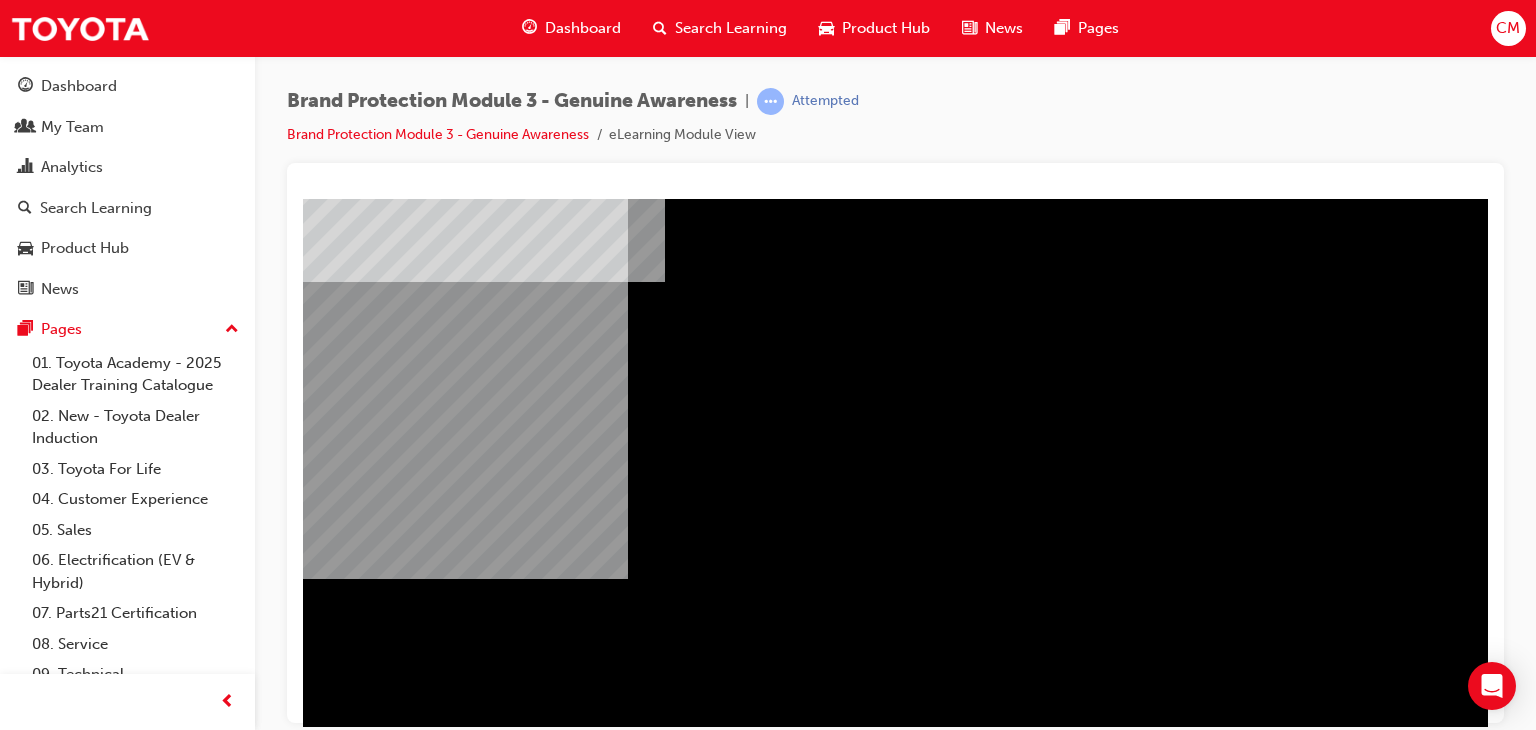 scroll, scrollTop: 237, scrollLeft: 0, axis: vertical 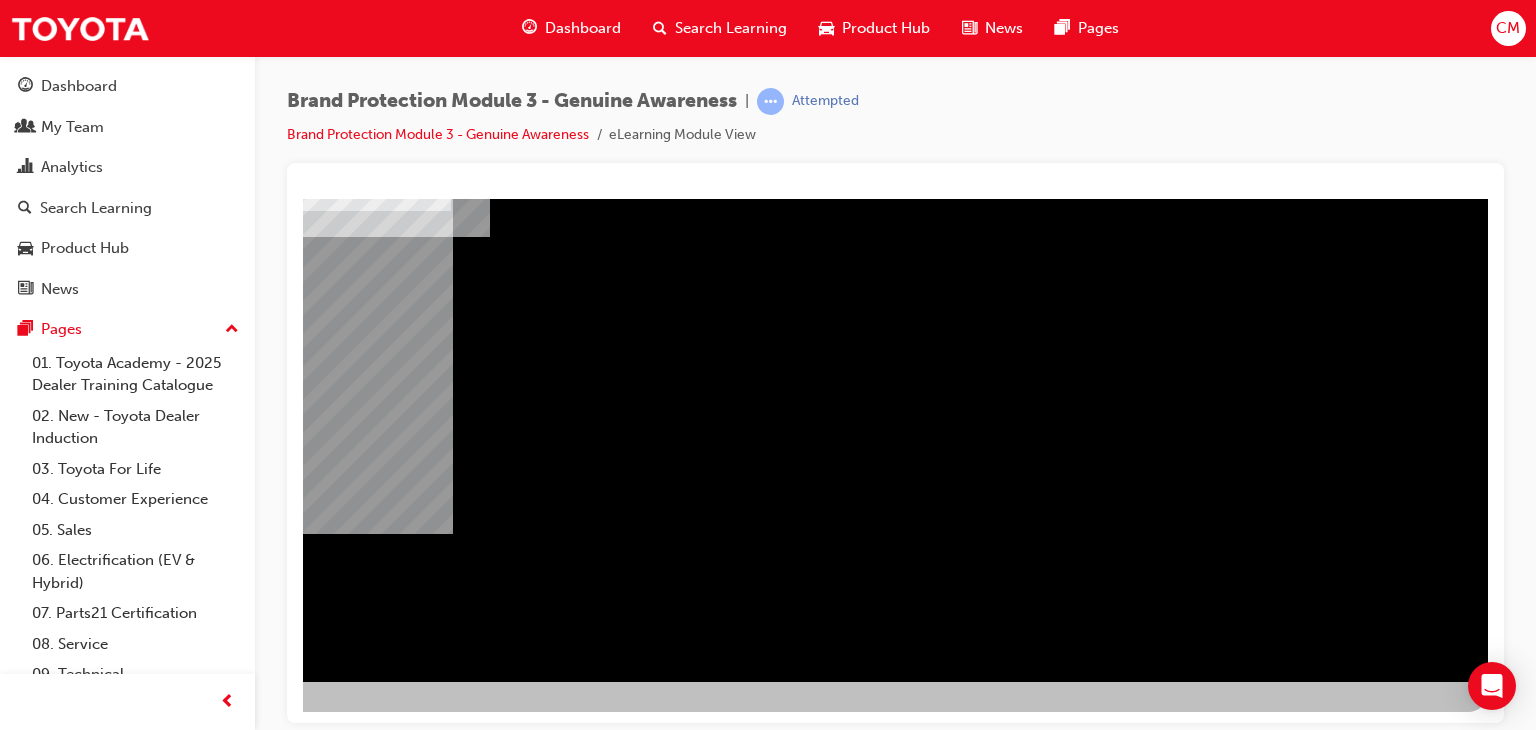 click at bounding box center (191, 735) 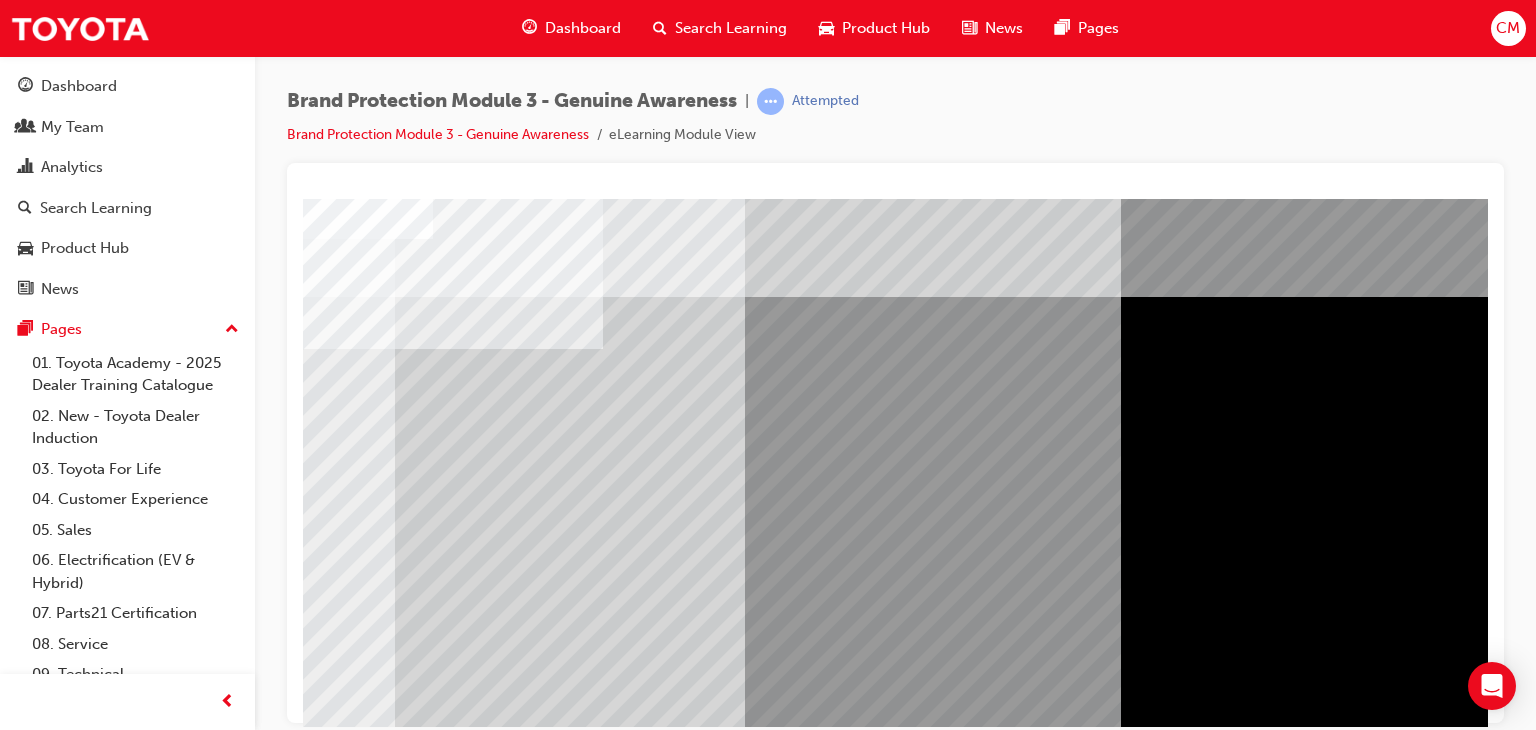 click on "Brand Protection Module 3 - Genuine Awareness | Attempted Brand Protection Module 3 - Genuine Awareness eLearning Module View" at bounding box center [895, 125] 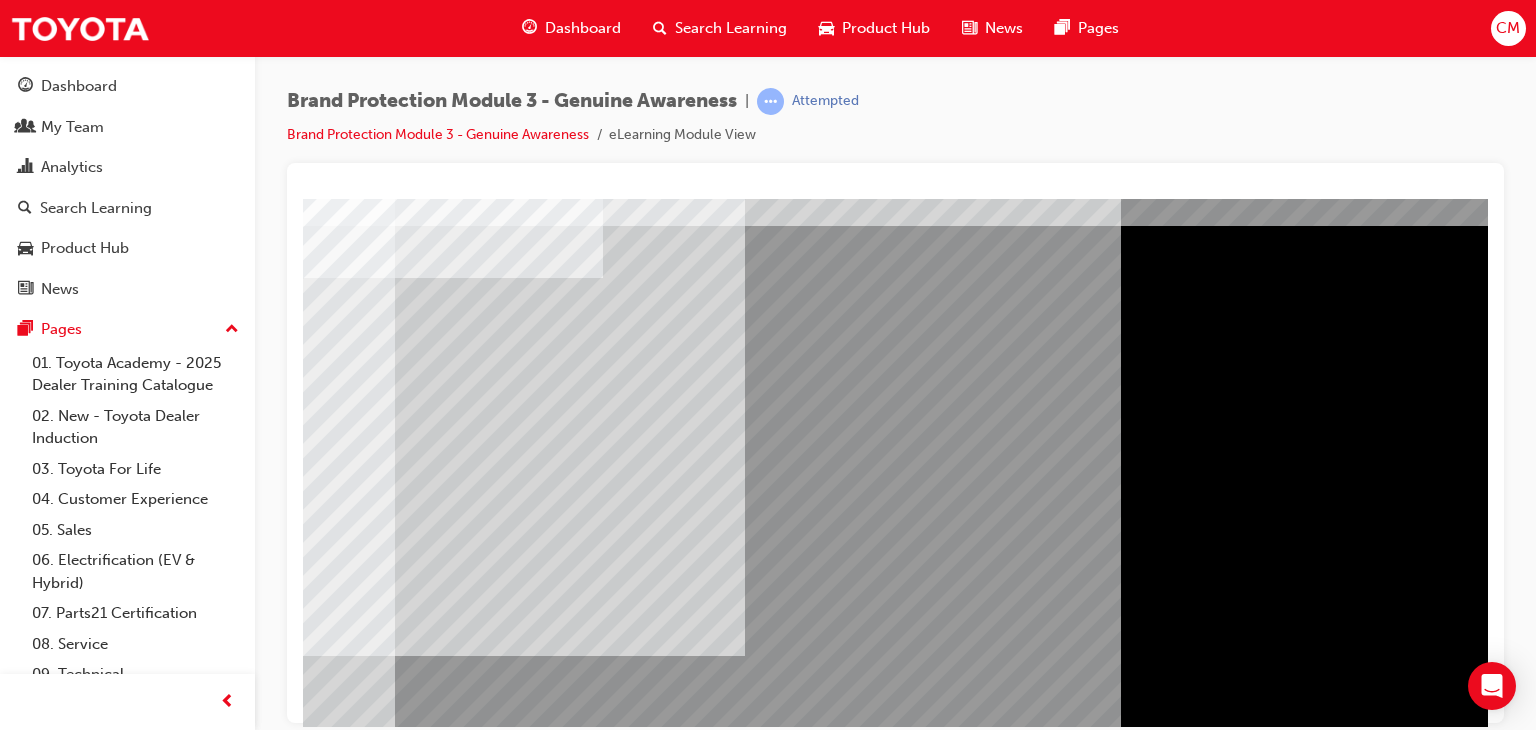 scroll, scrollTop: 237, scrollLeft: 0, axis: vertical 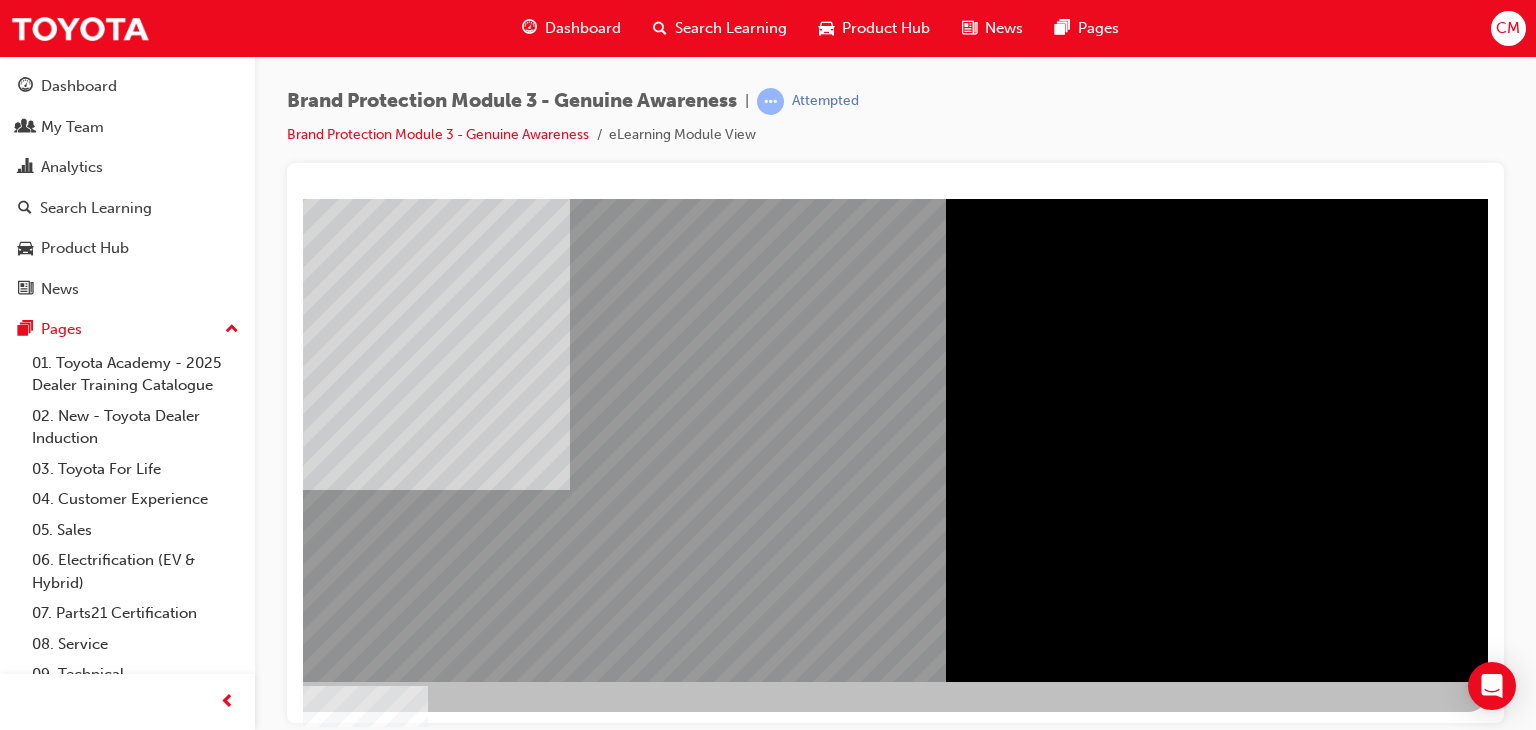 drag, startPoint x: 1192, startPoint y: 723, endPoint x: 1791, endPoint y: 903, distance: 625.46063 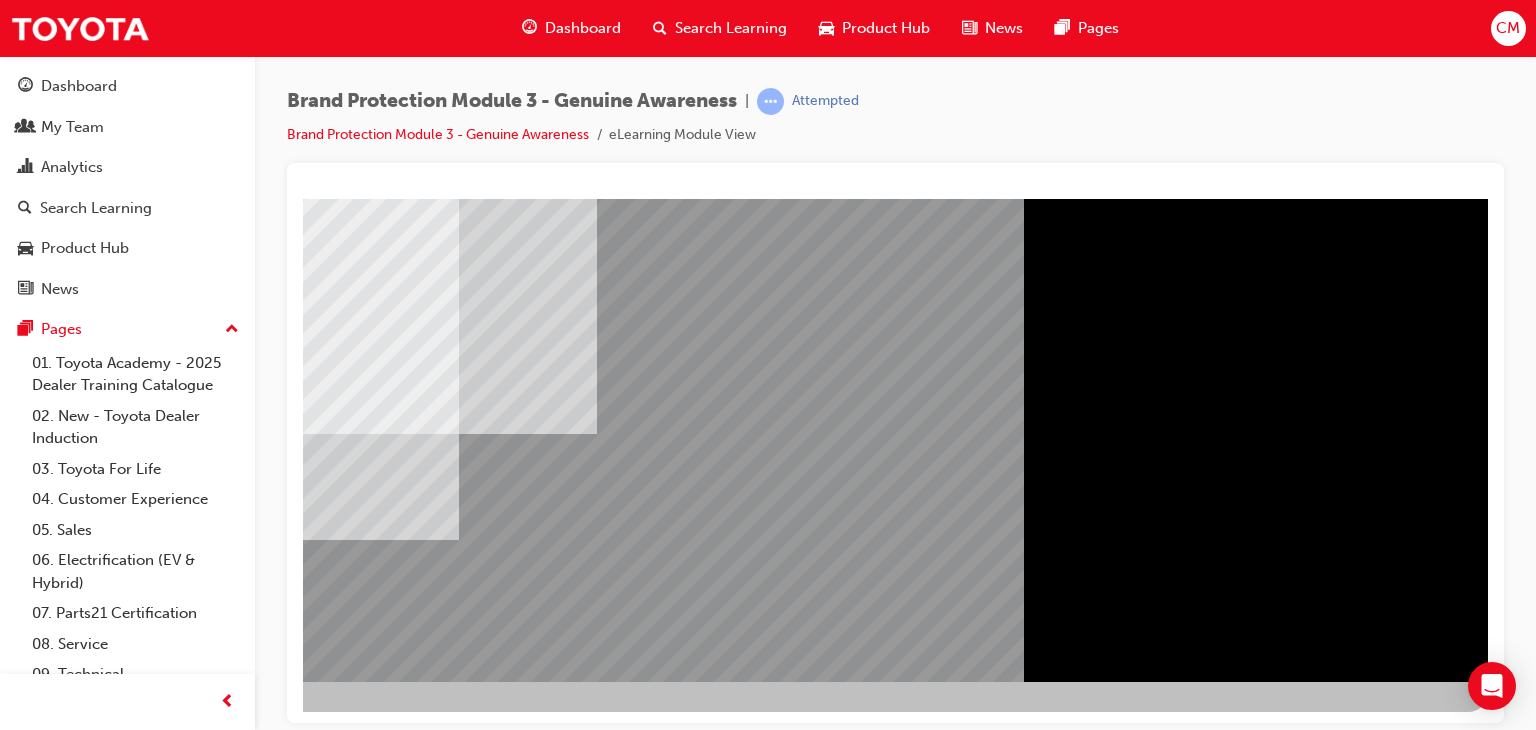 scroll, scrollTop: 0, scrollLeft: 0, axis: both 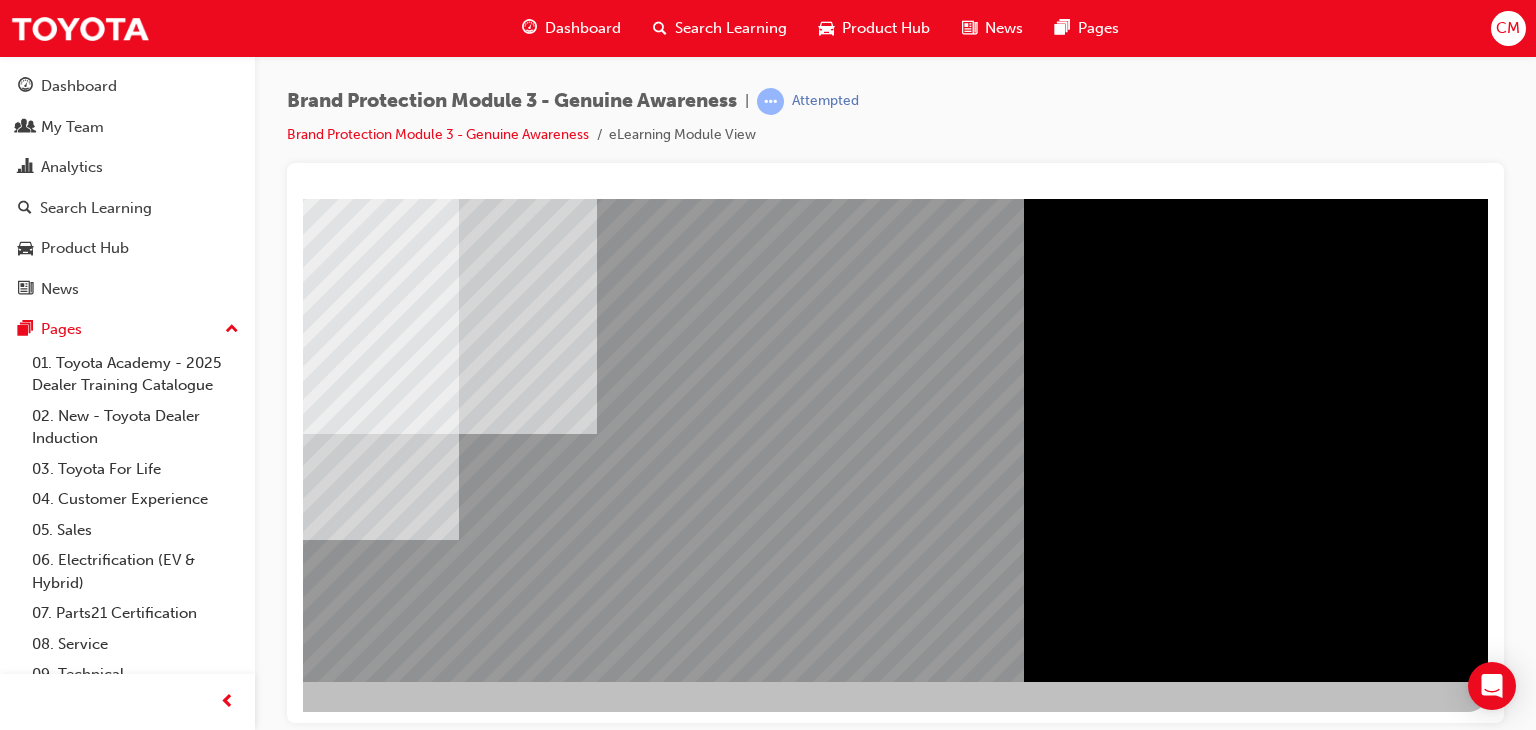 click at bounding box center (191, 2758) 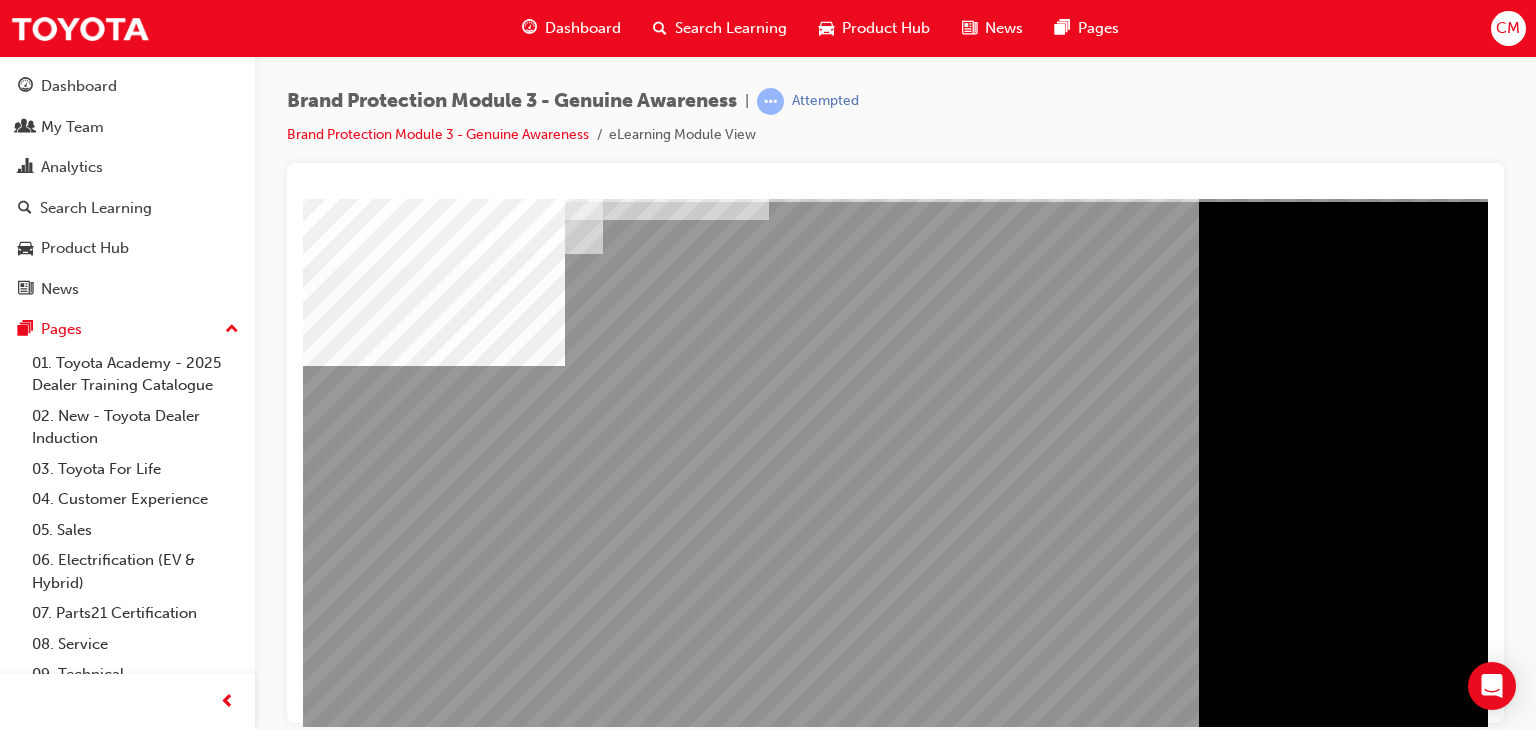 scroll, scrollTop: 0, scrollLeft: 0, axis: both 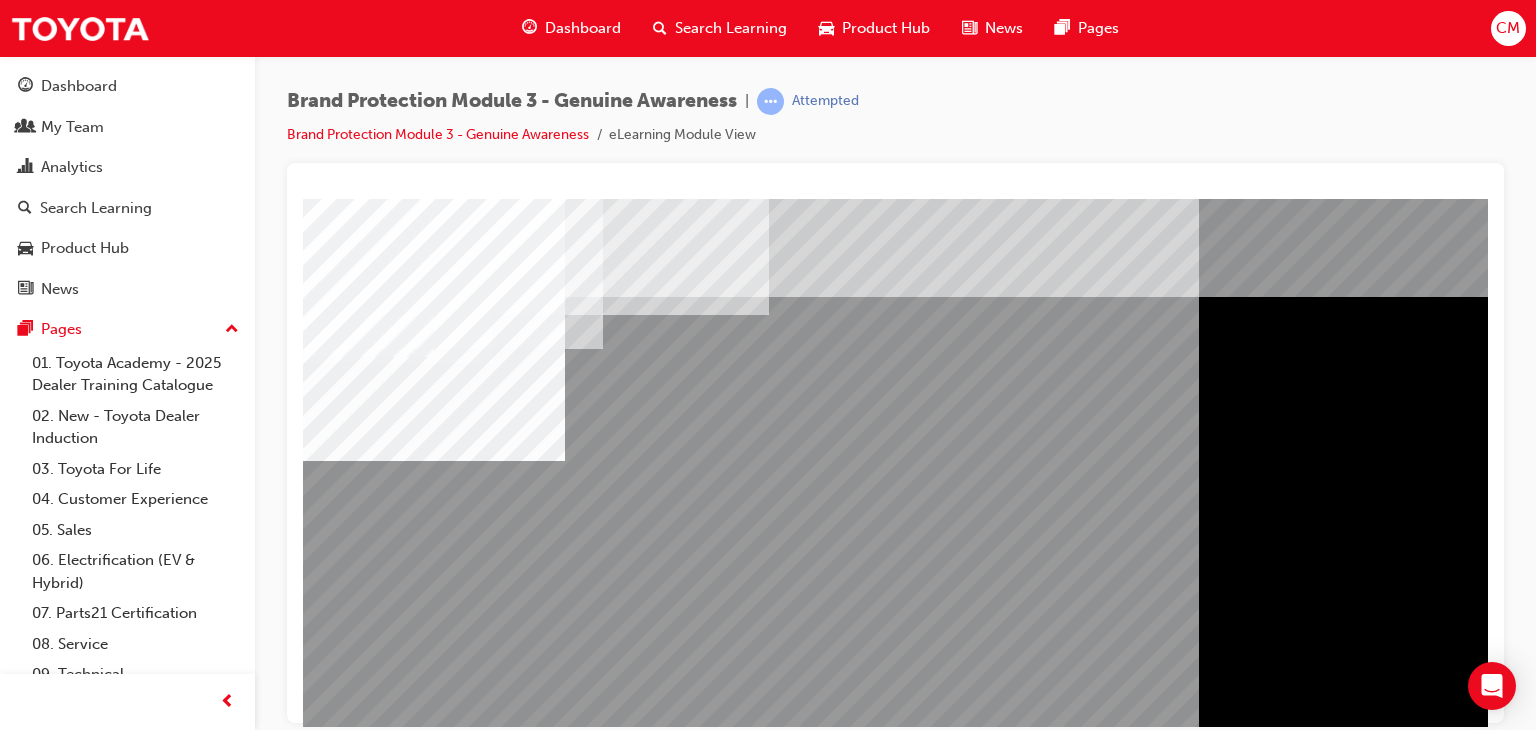 click at bounding box center [369, 2930] 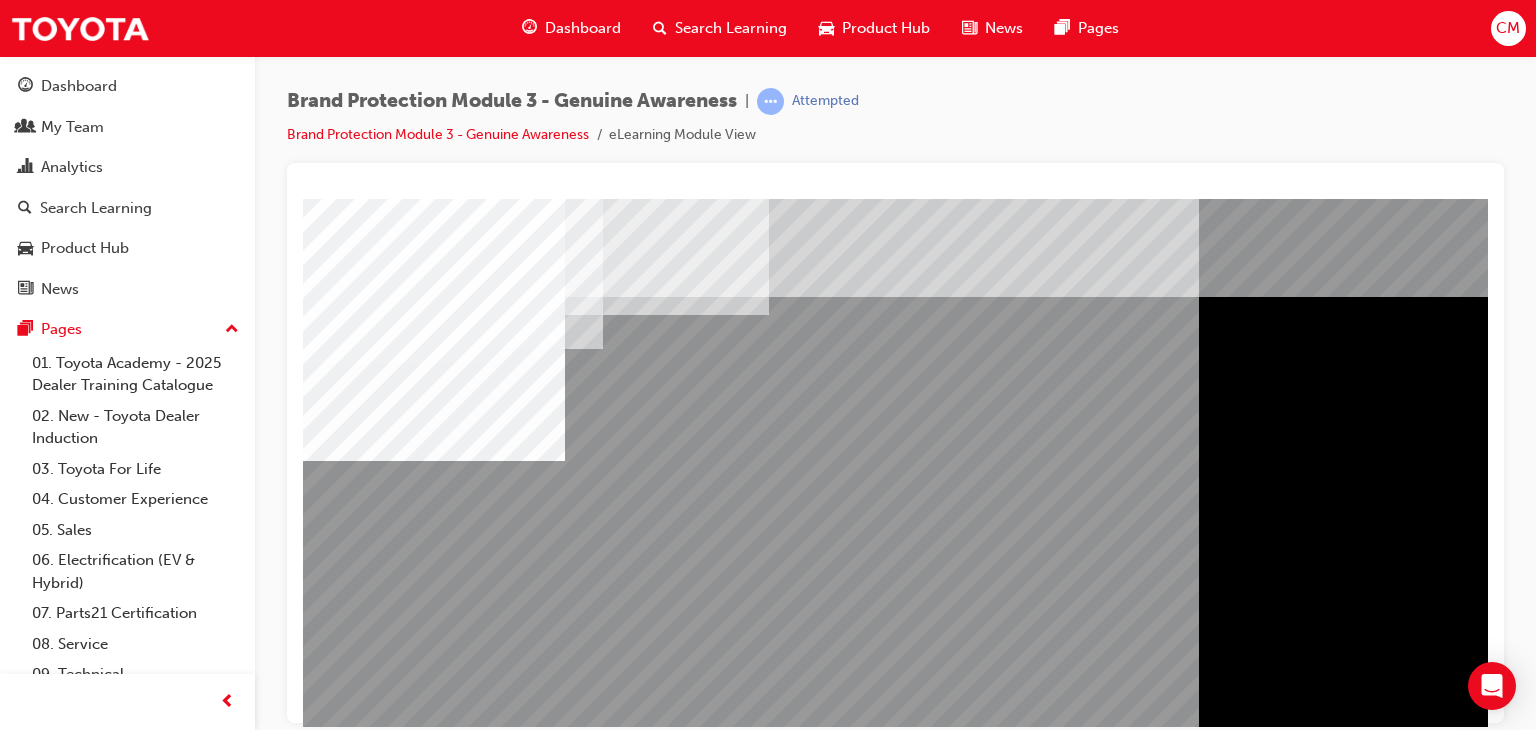 click at bounding box center [367, 3251] 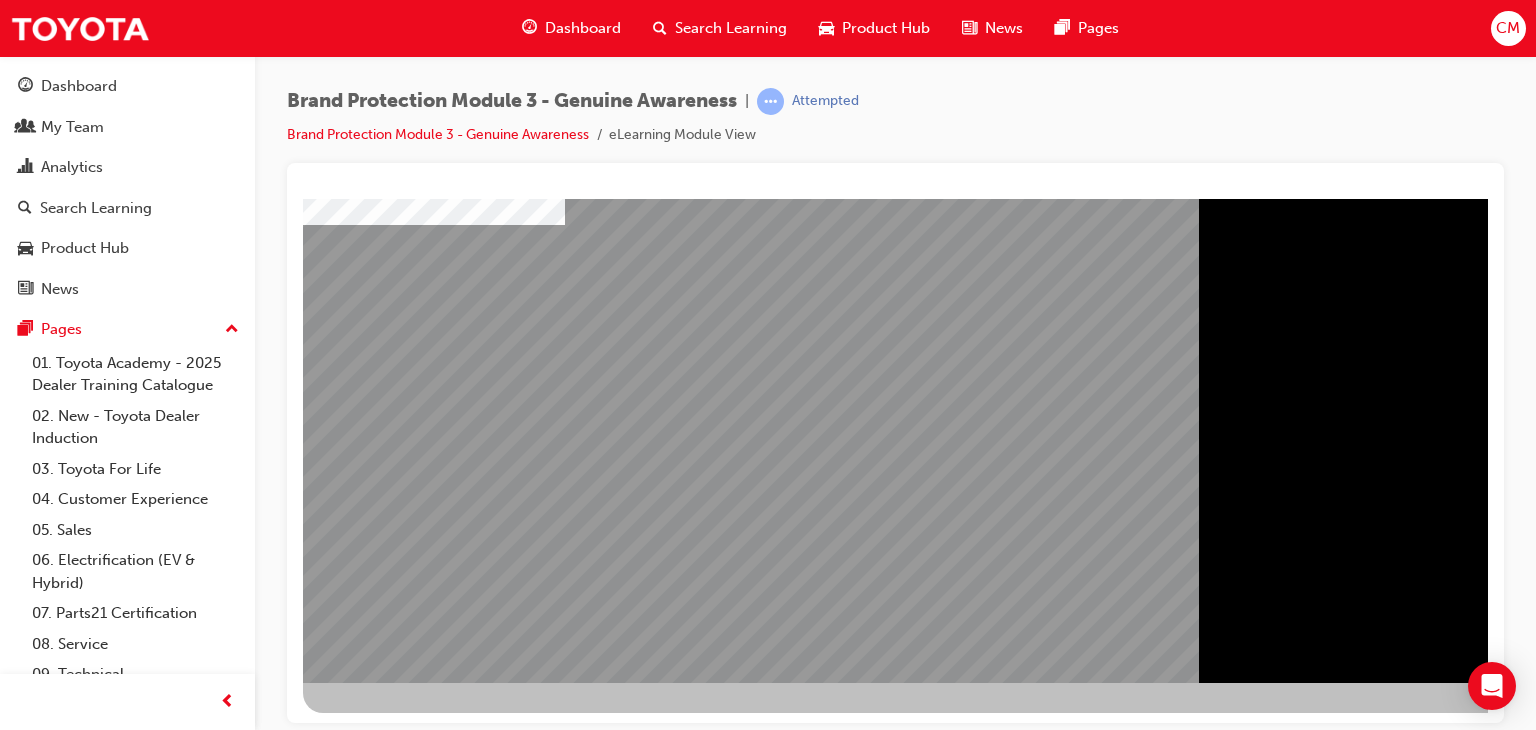 scroll, scrollTop: 237, scrollLeft: 0, axis: vertical 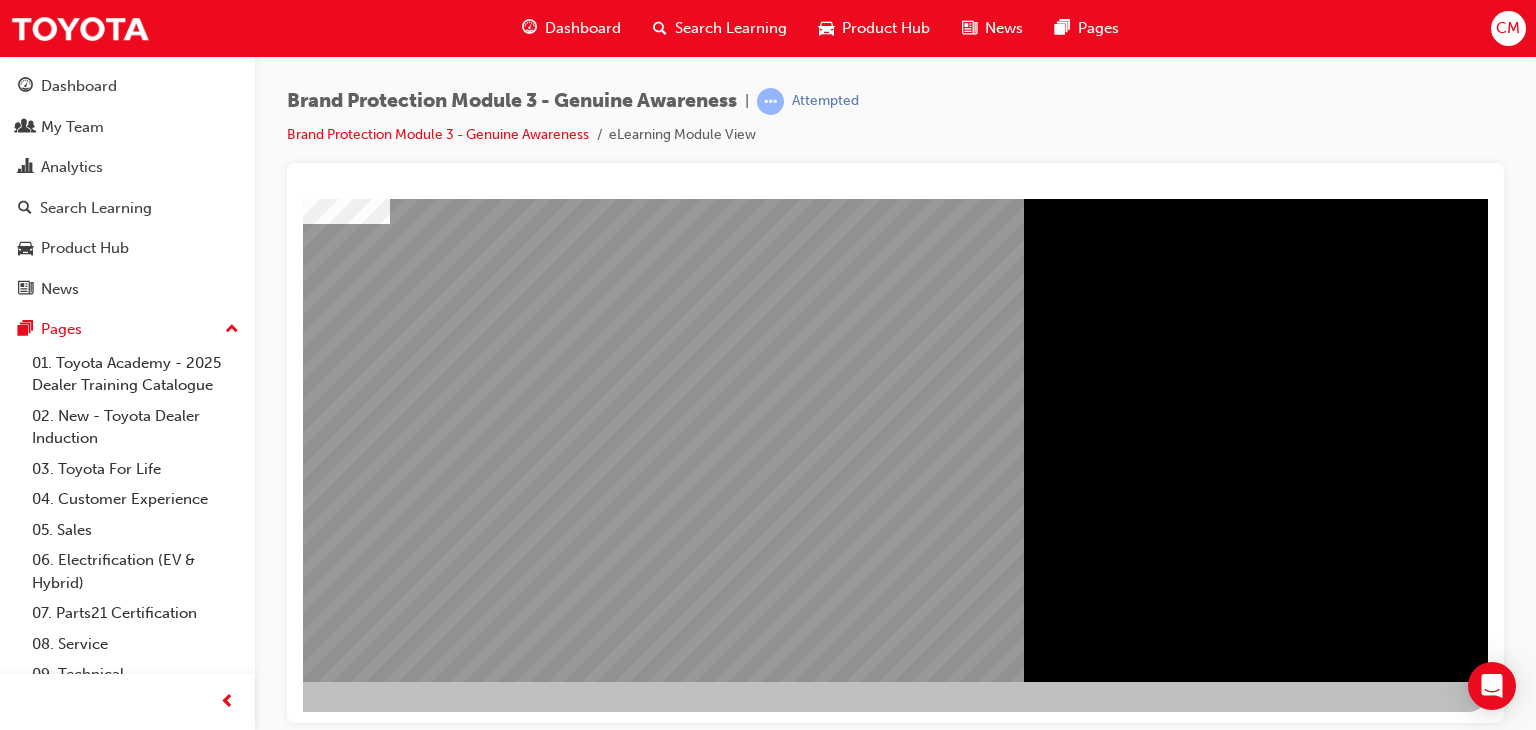 click at bounding box center (191, 3691) 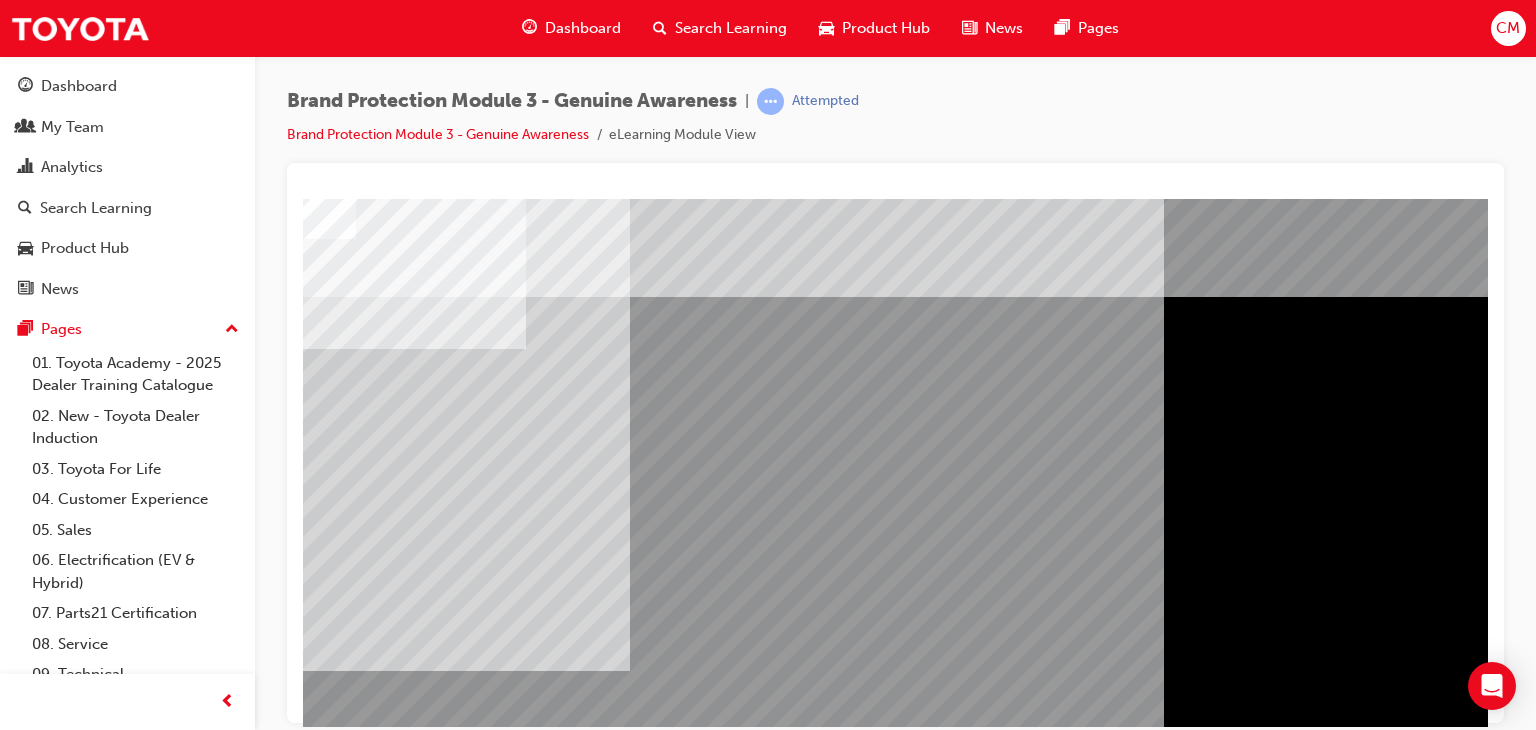 scroll, scrollTop: 0, scrollLeft: 190, axis: horizontal 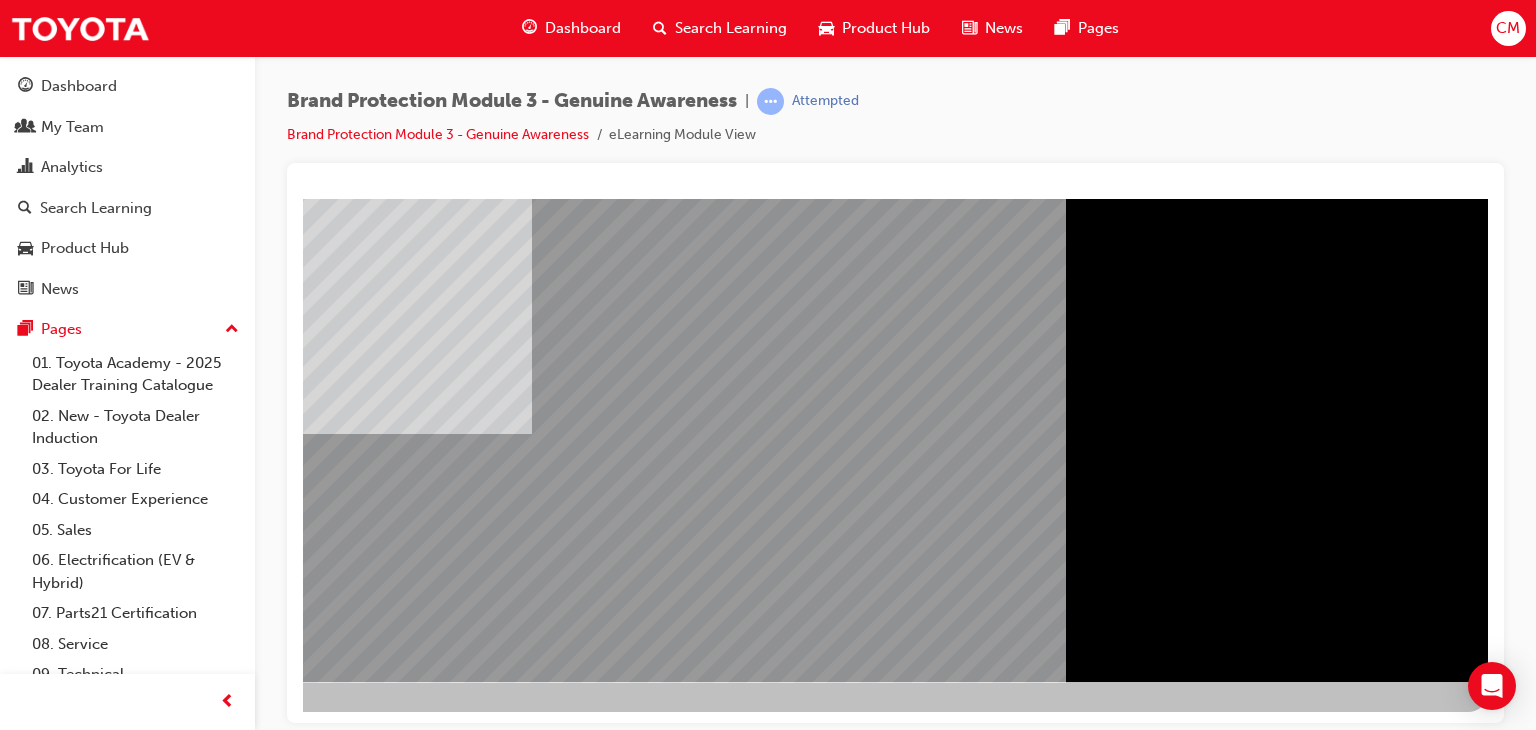 click at bounding box center (191, 2098) 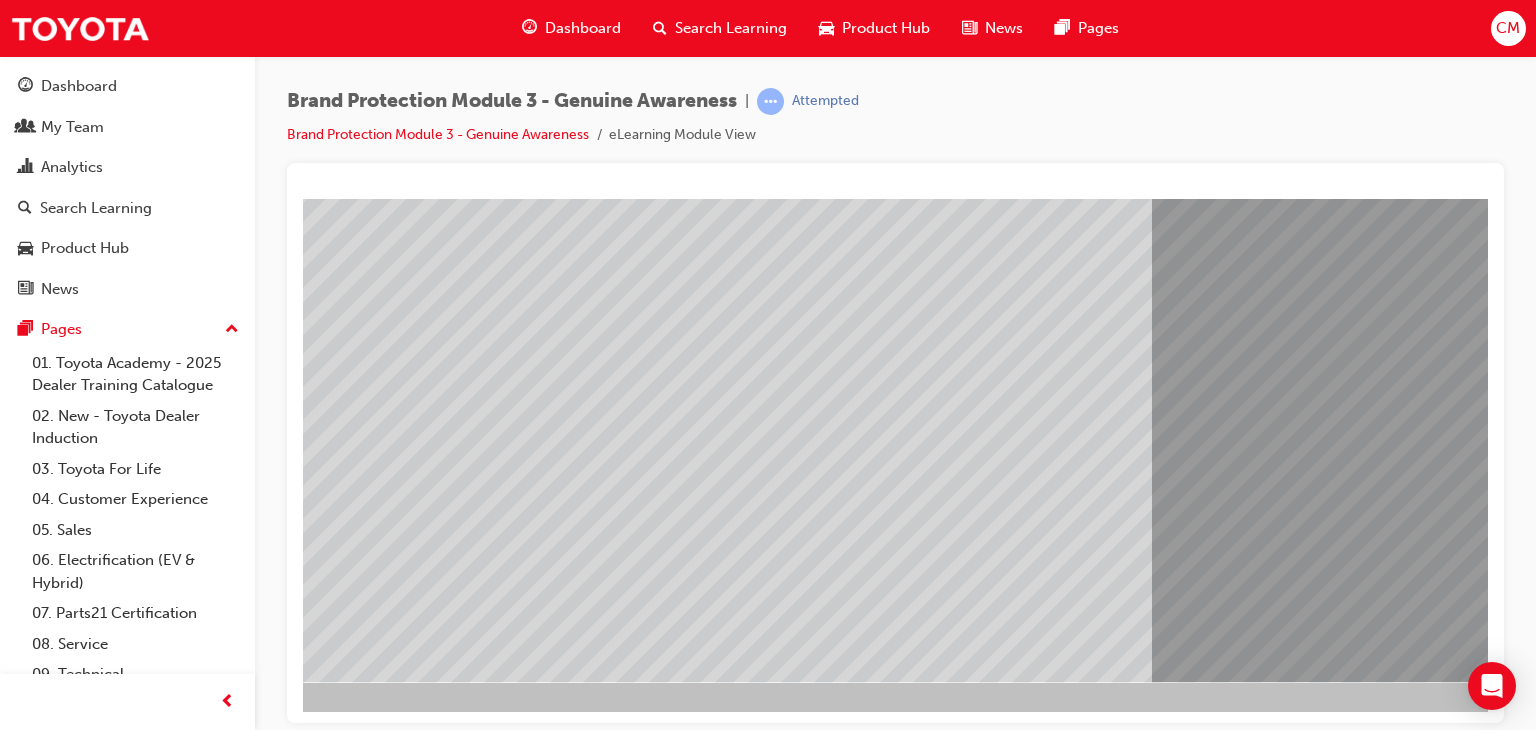 scroll, scrollTop: 237, scrollLeft: 190, axis: both 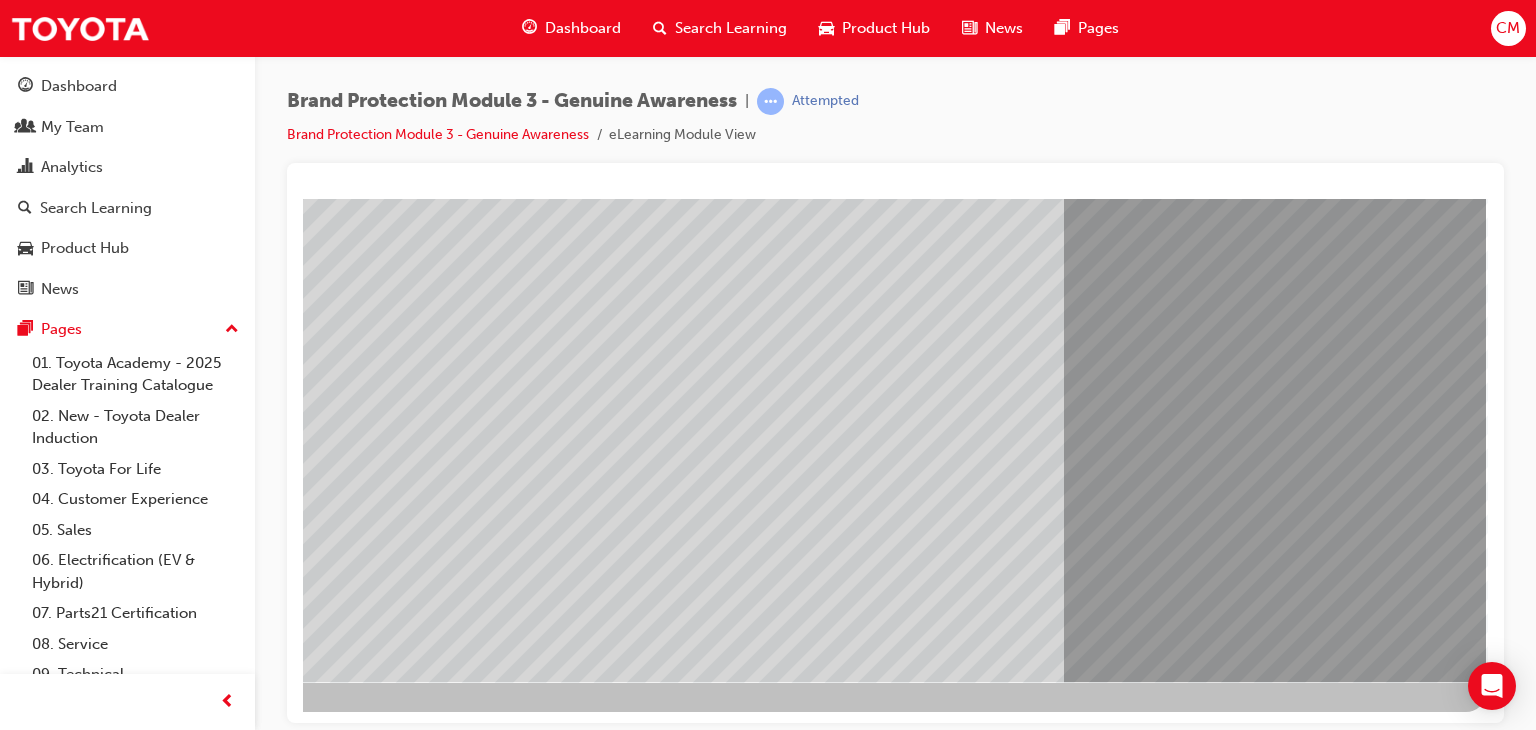 click at bounding box center (298, 4685) 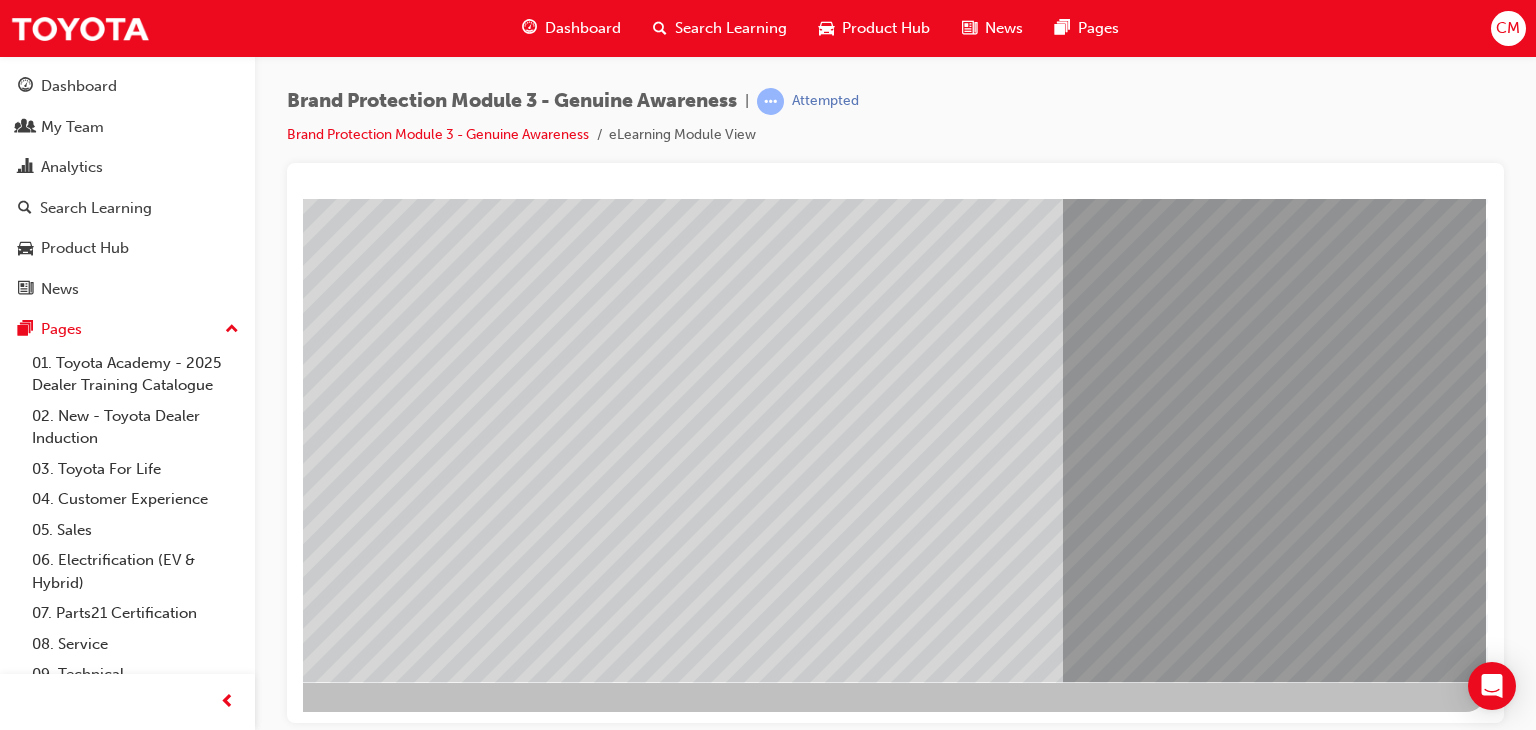 click at bounding box center (302, 4873) 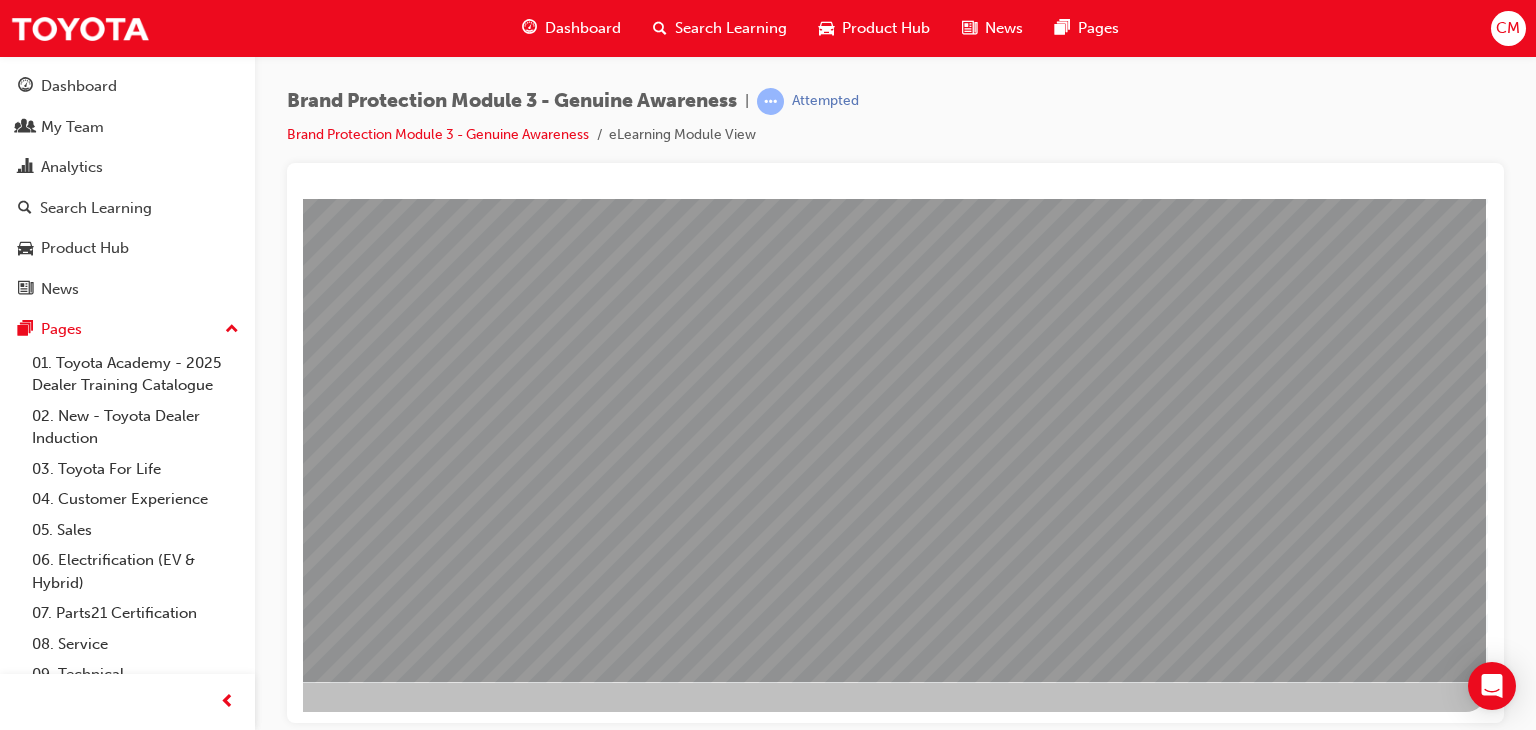 click at bounding box center (298, 4964) 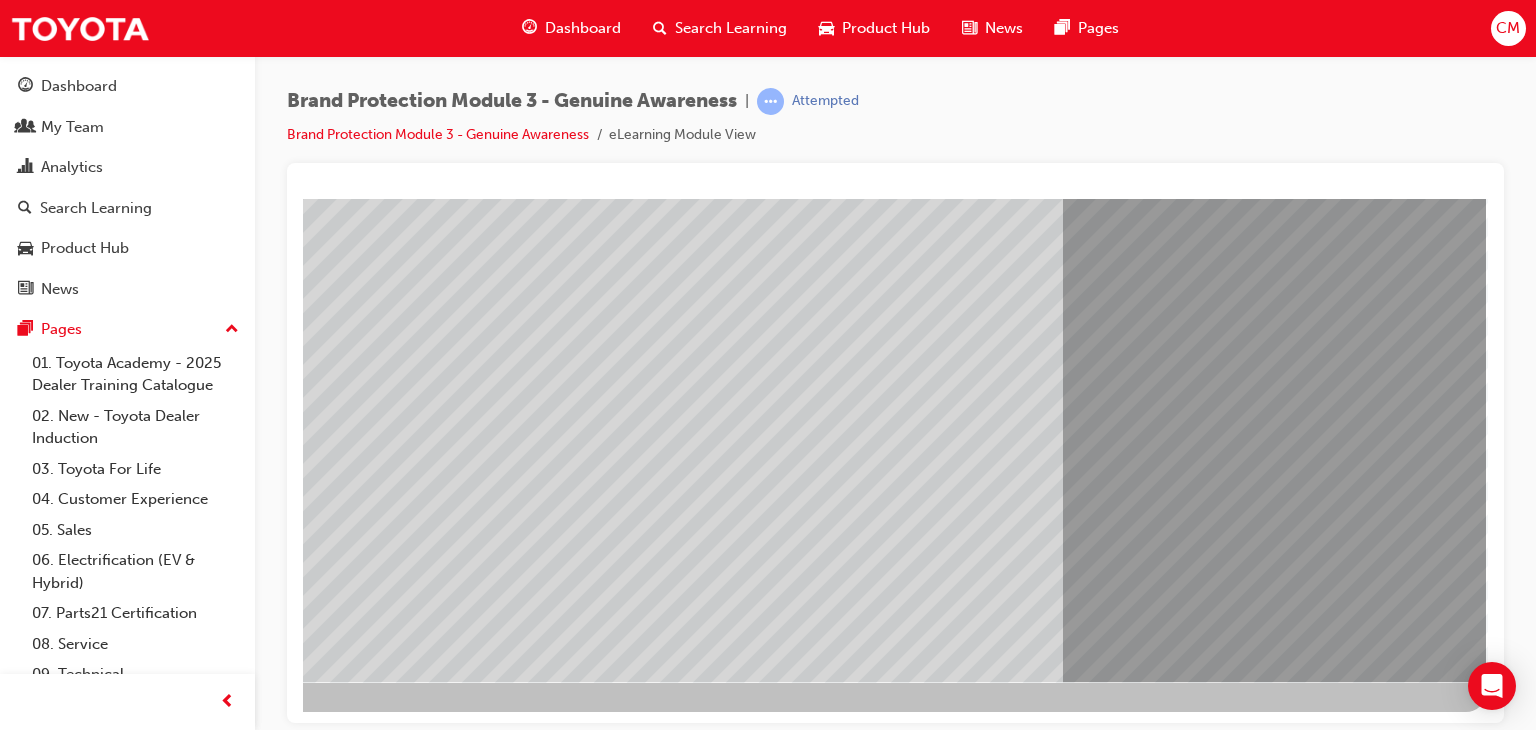 click at bounding box center [189, 5039] 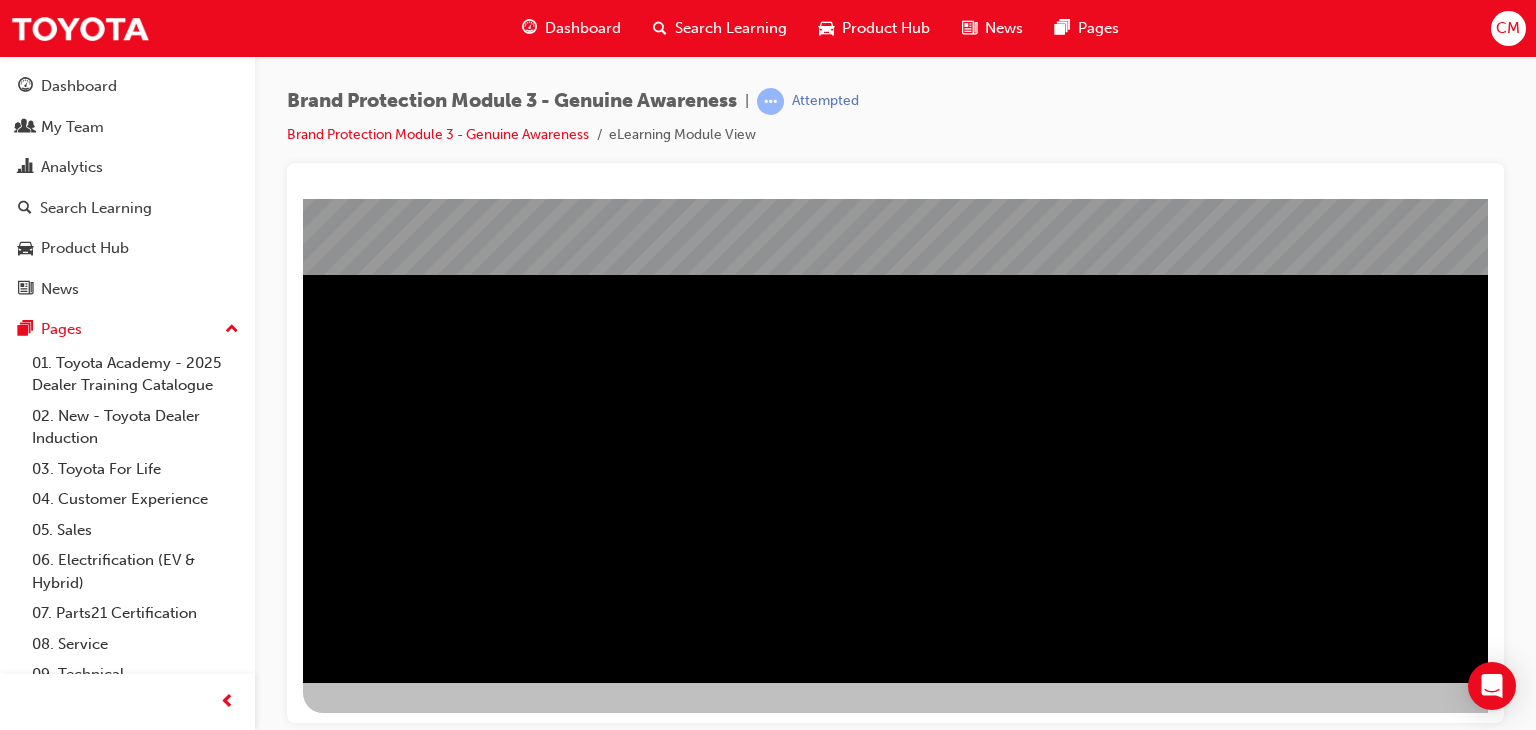 scroll, scrollTop: 237, scrollLeft: 0, axis: vertical 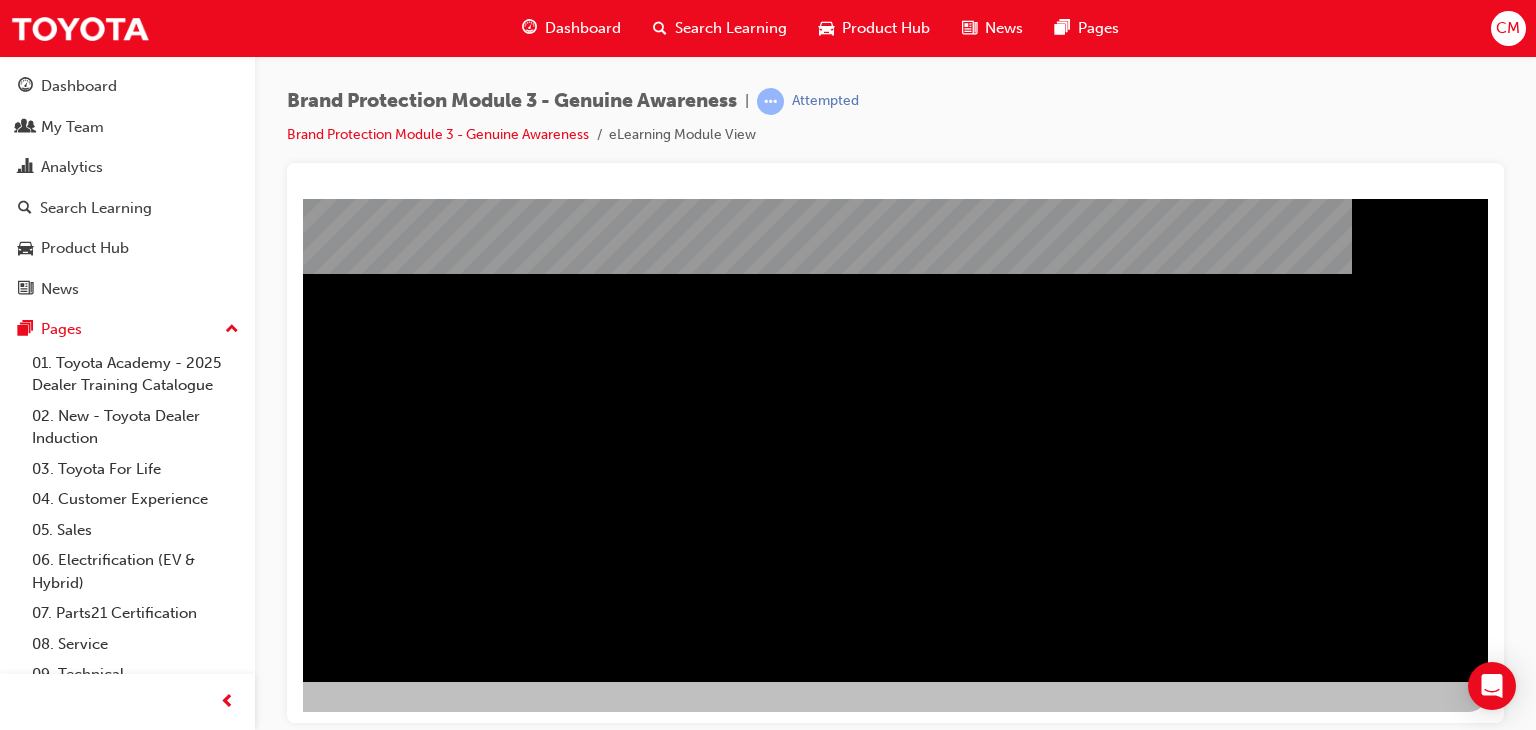 click at bounding box center (191, 735) 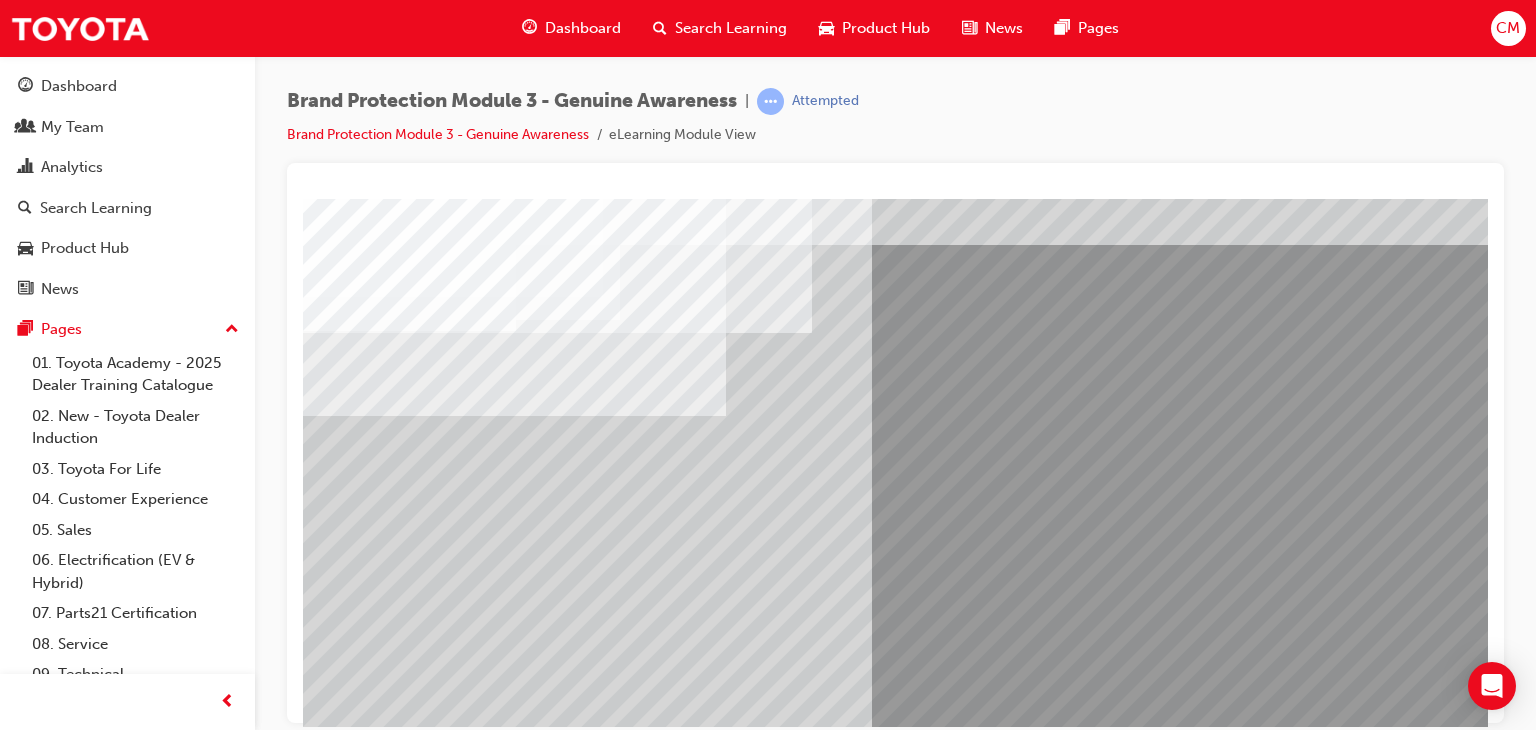 scroll, scrollTop: 100, scrollLeft: 0, axis: vertical 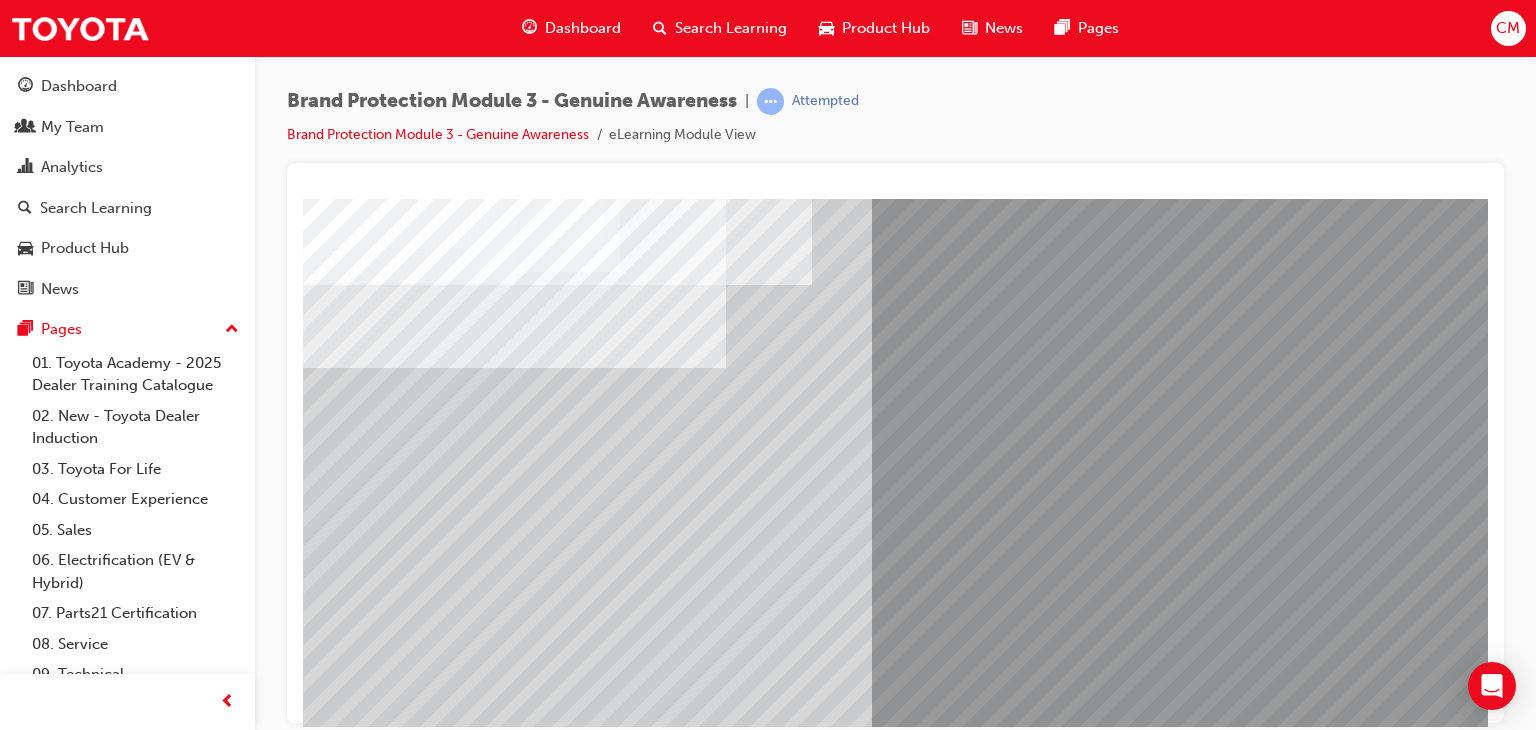 click at bounding box center (328, 4973) 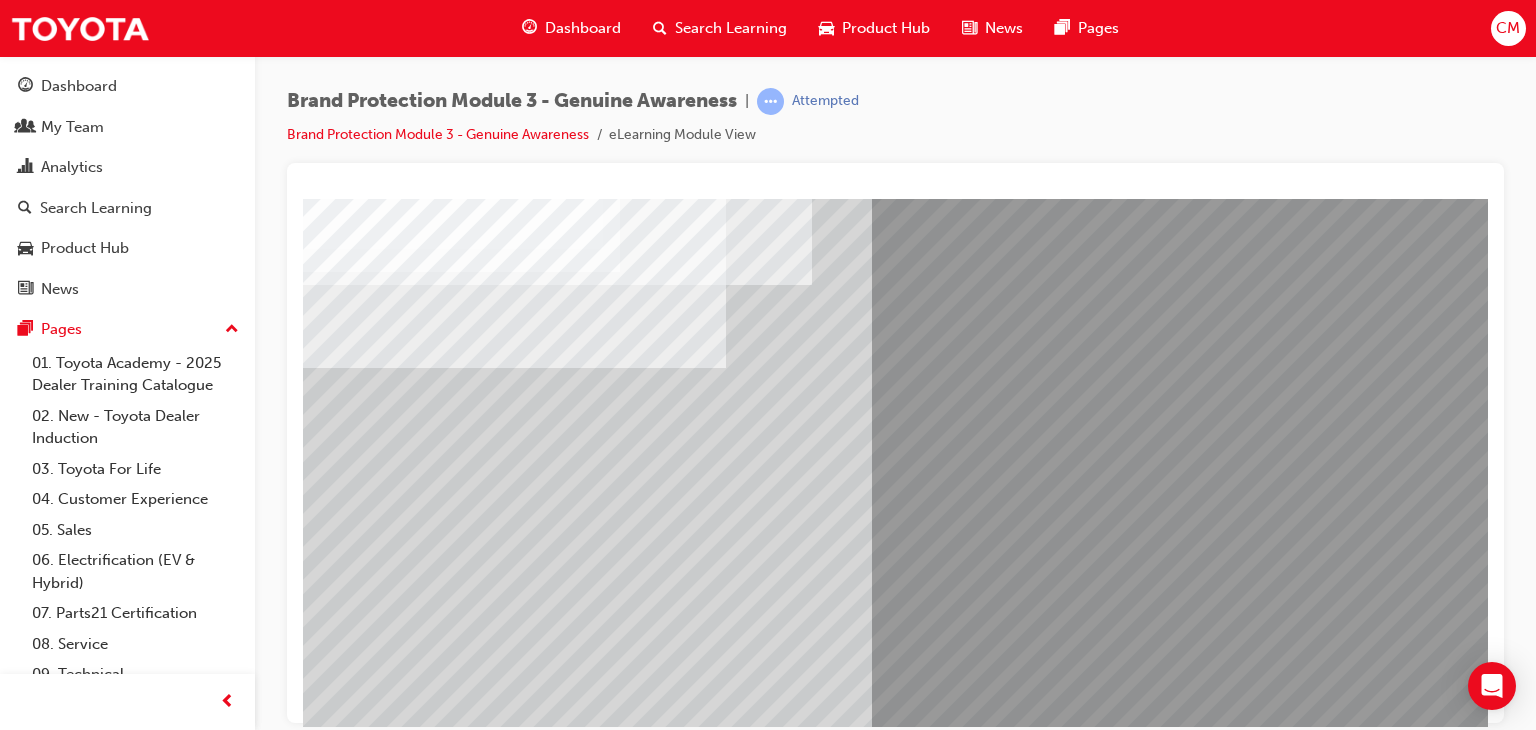 click at bounding box center (328, 5023) 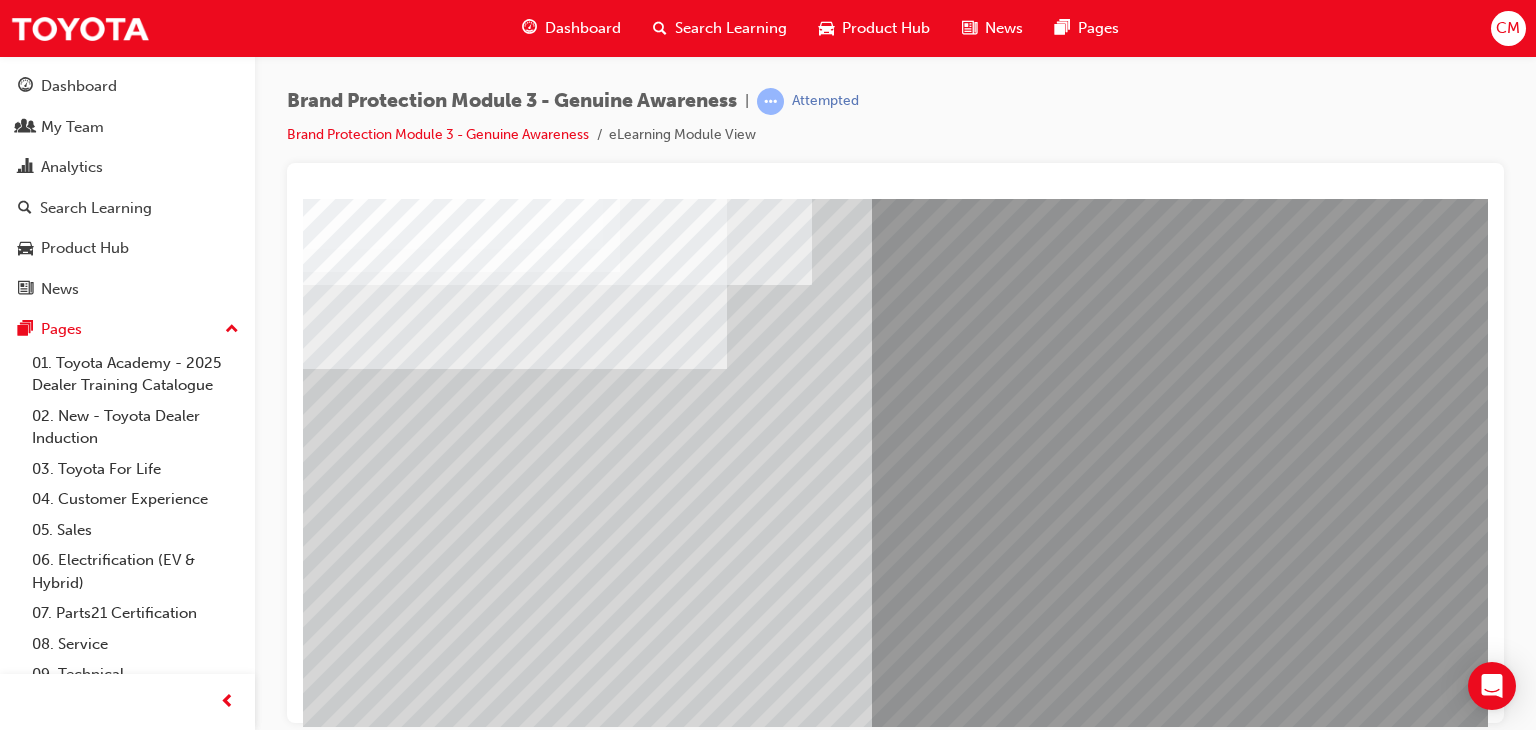 click at bounding box center [328, 5073] 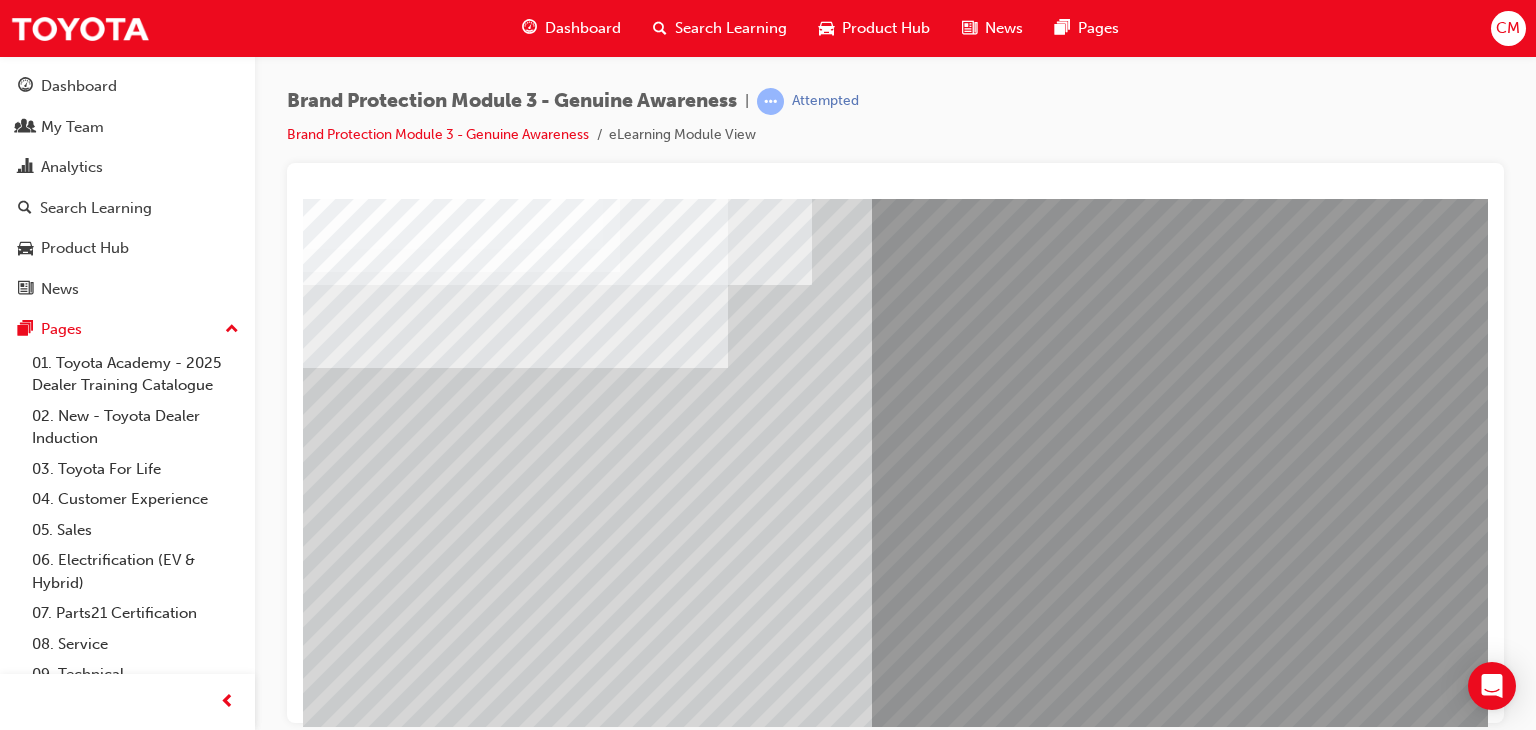 click at bounding box center [328, 5123] 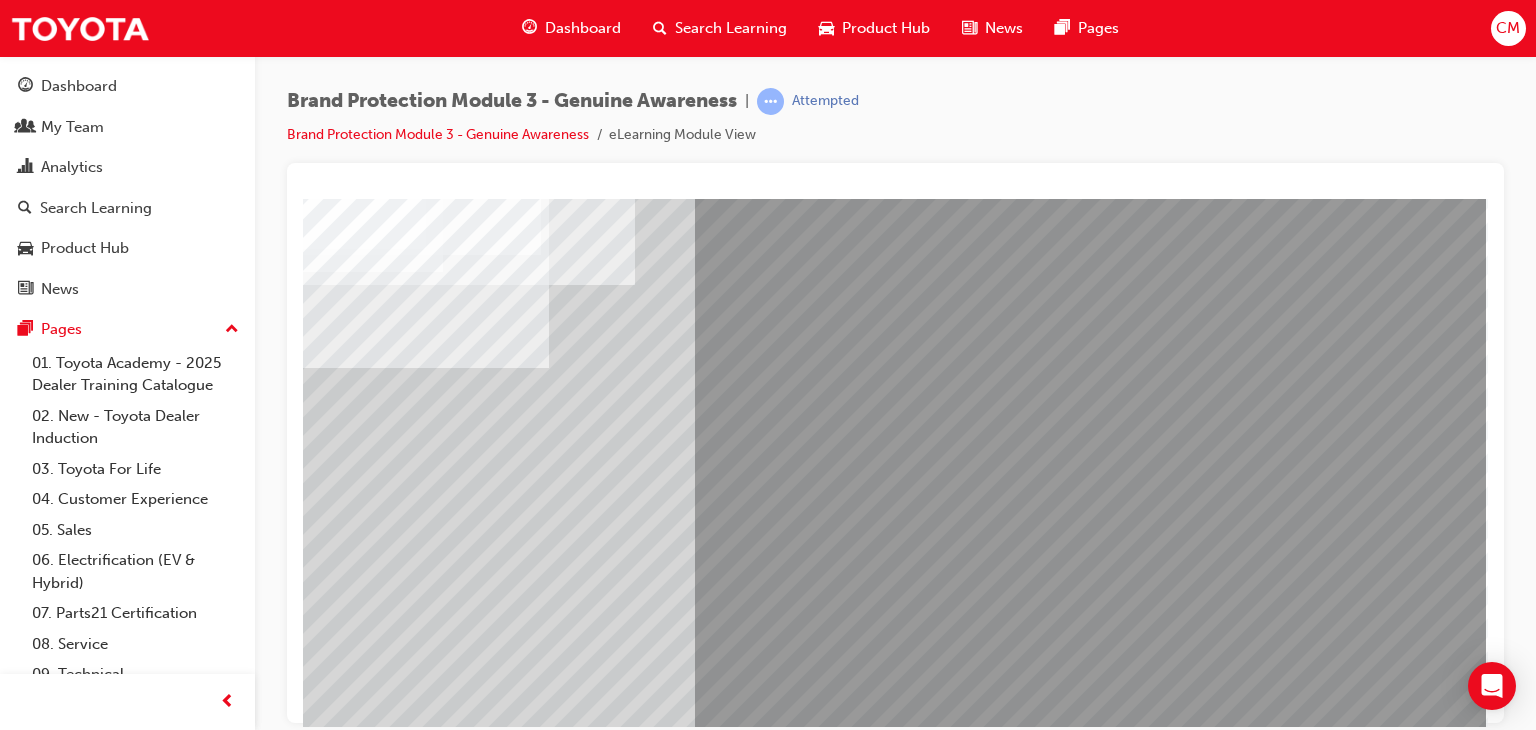 drag, startPoint x: 1262, startPoint y: 715, endPoint x: 1803, endPoint y: 904, distance: 573.0637 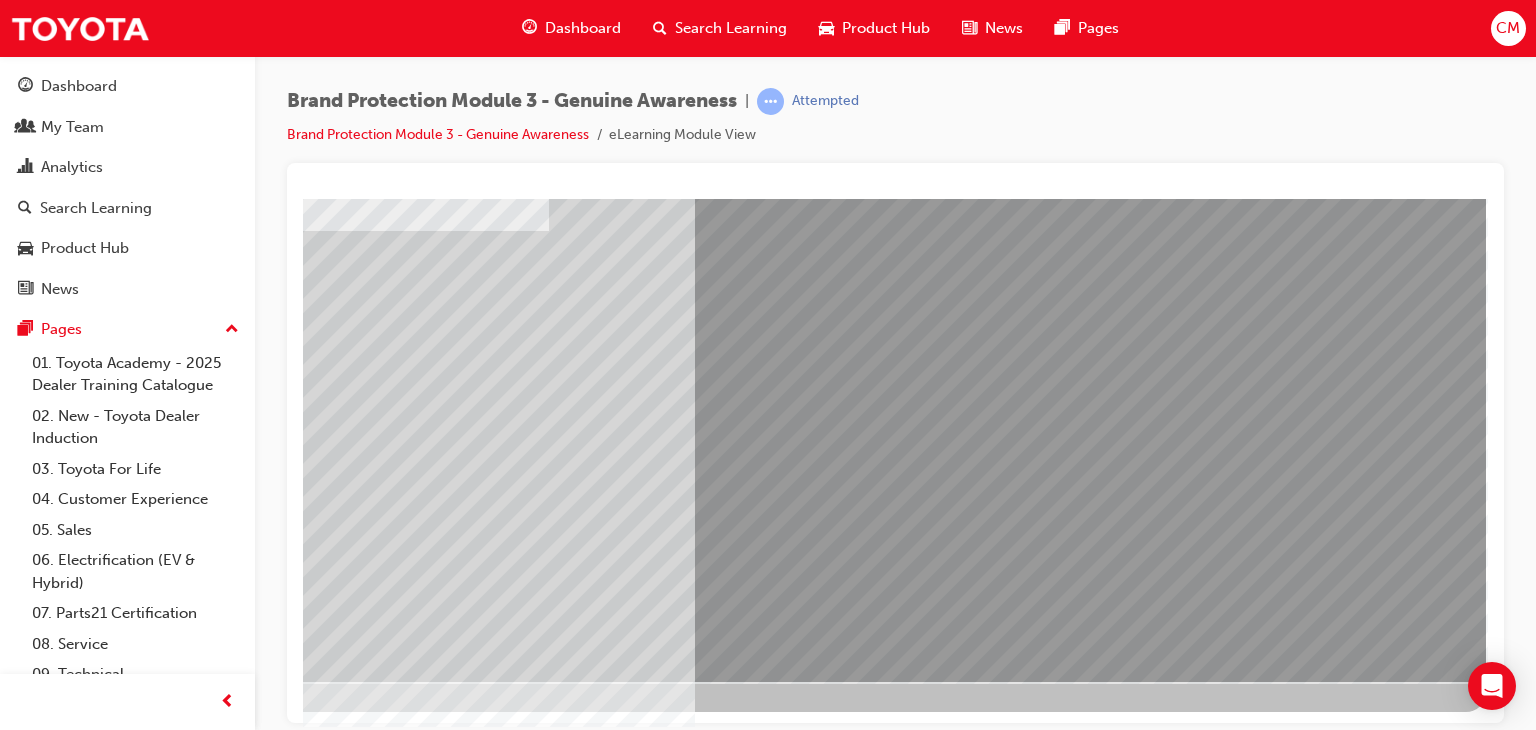 click at bounding box center [410, 4244] 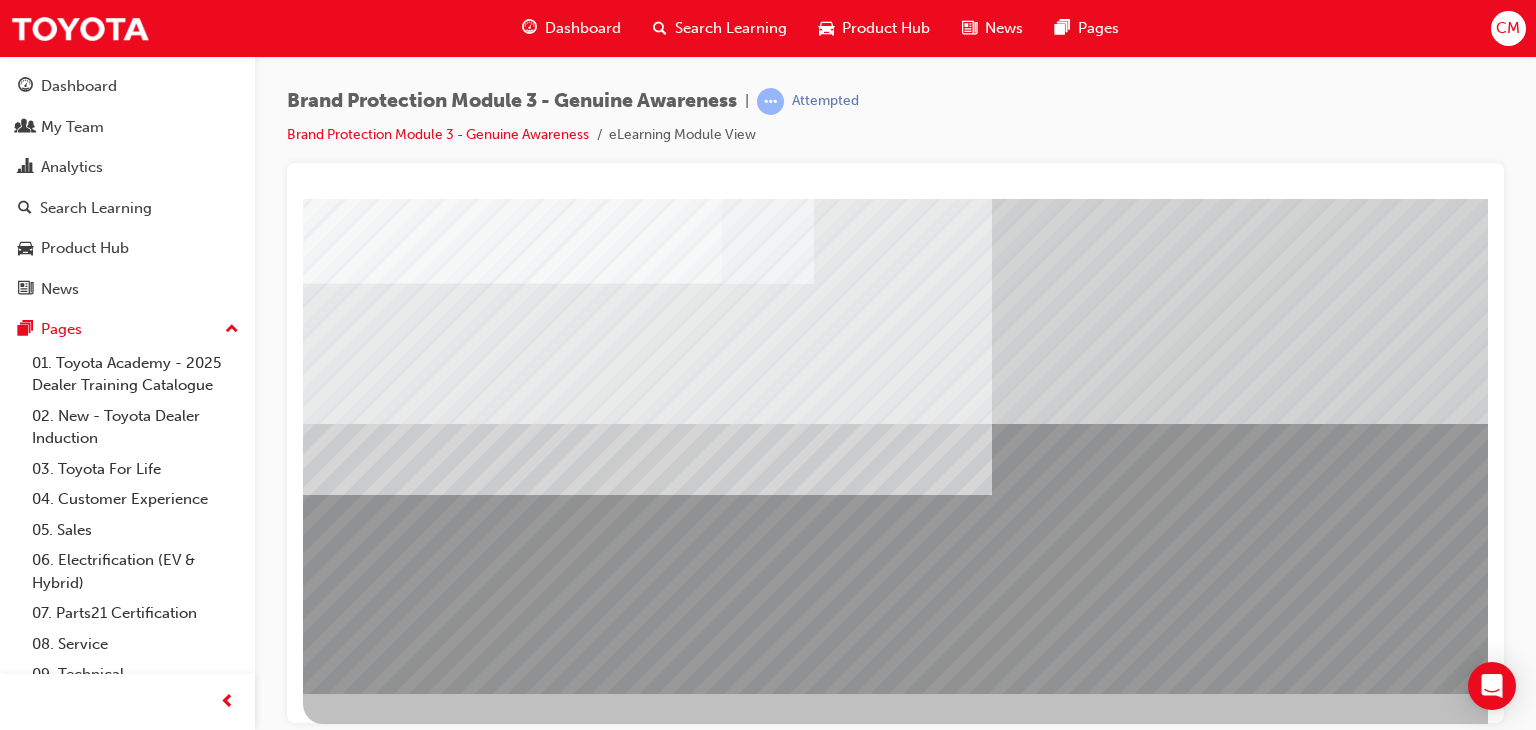 scroll, scrollTop: 237, scrollLeft: 0, axis: vertical 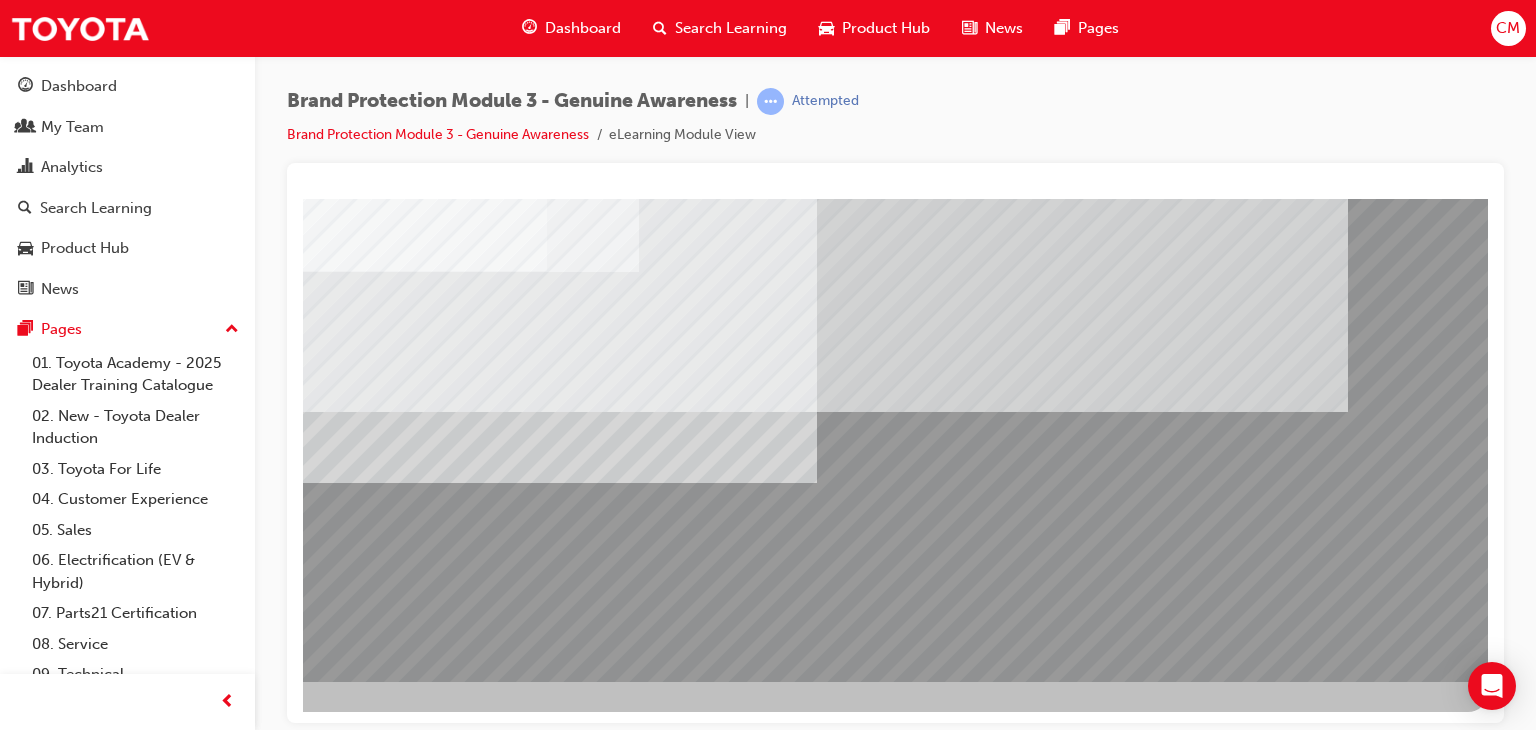 drag, startPoint x: 1172, startPoint y: 719, endPoint x: 1797, endPoint y: 873, distance: 643.69324 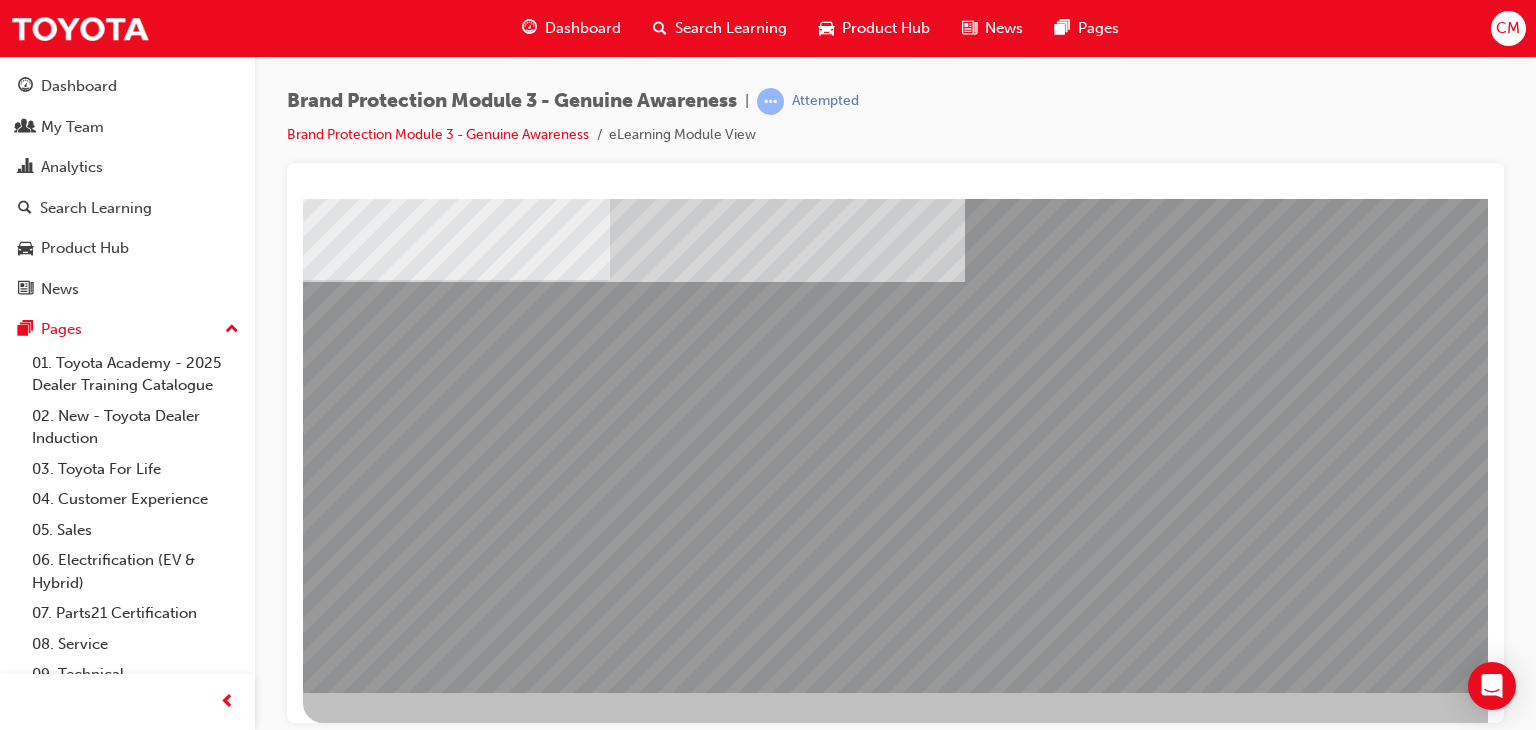scroll, scrollTop: 237, scrollLeft: 0, axis: vertical 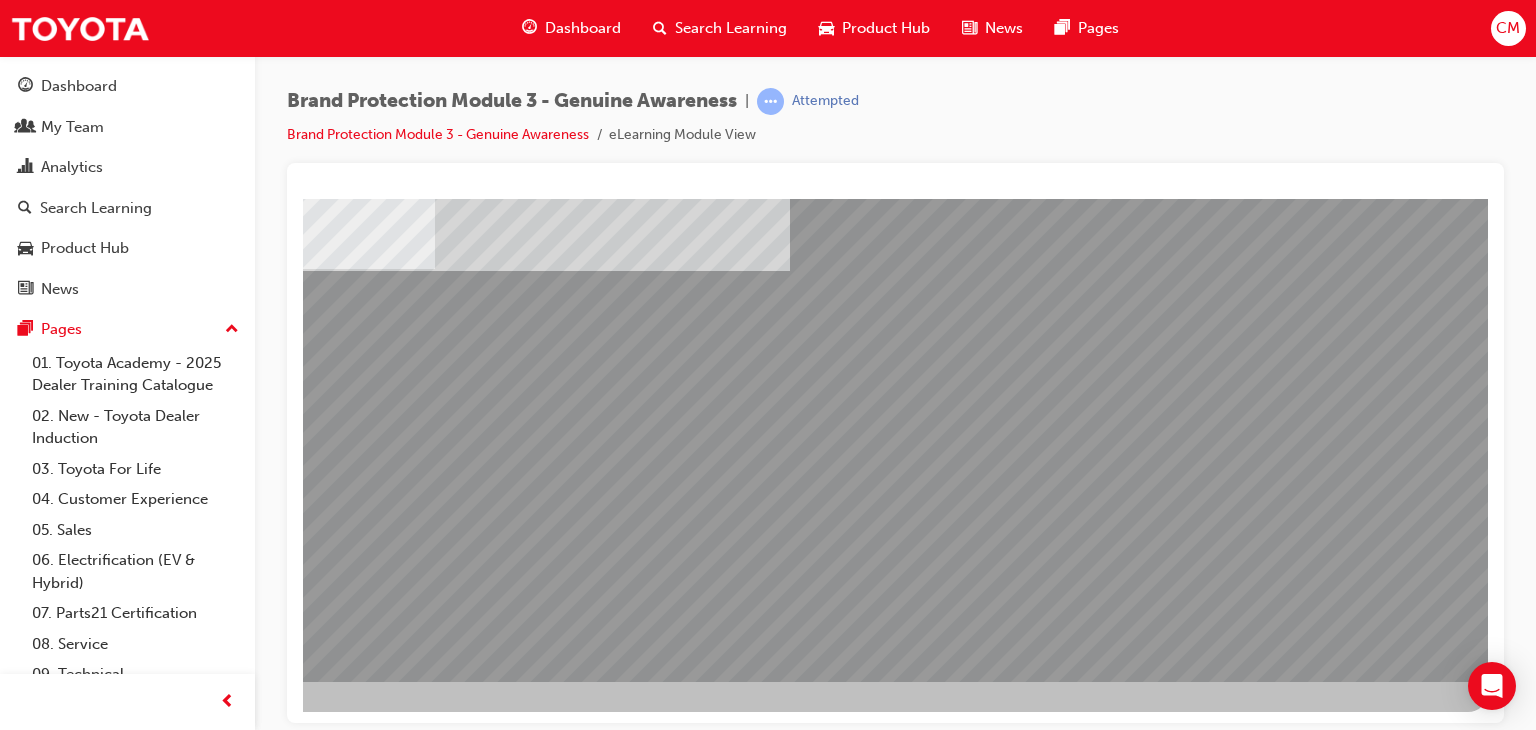 drag, startPoint x: 1316, startPoint y: 639, endPoint x: 1288, endPoint y: 647, distance: 29.12044 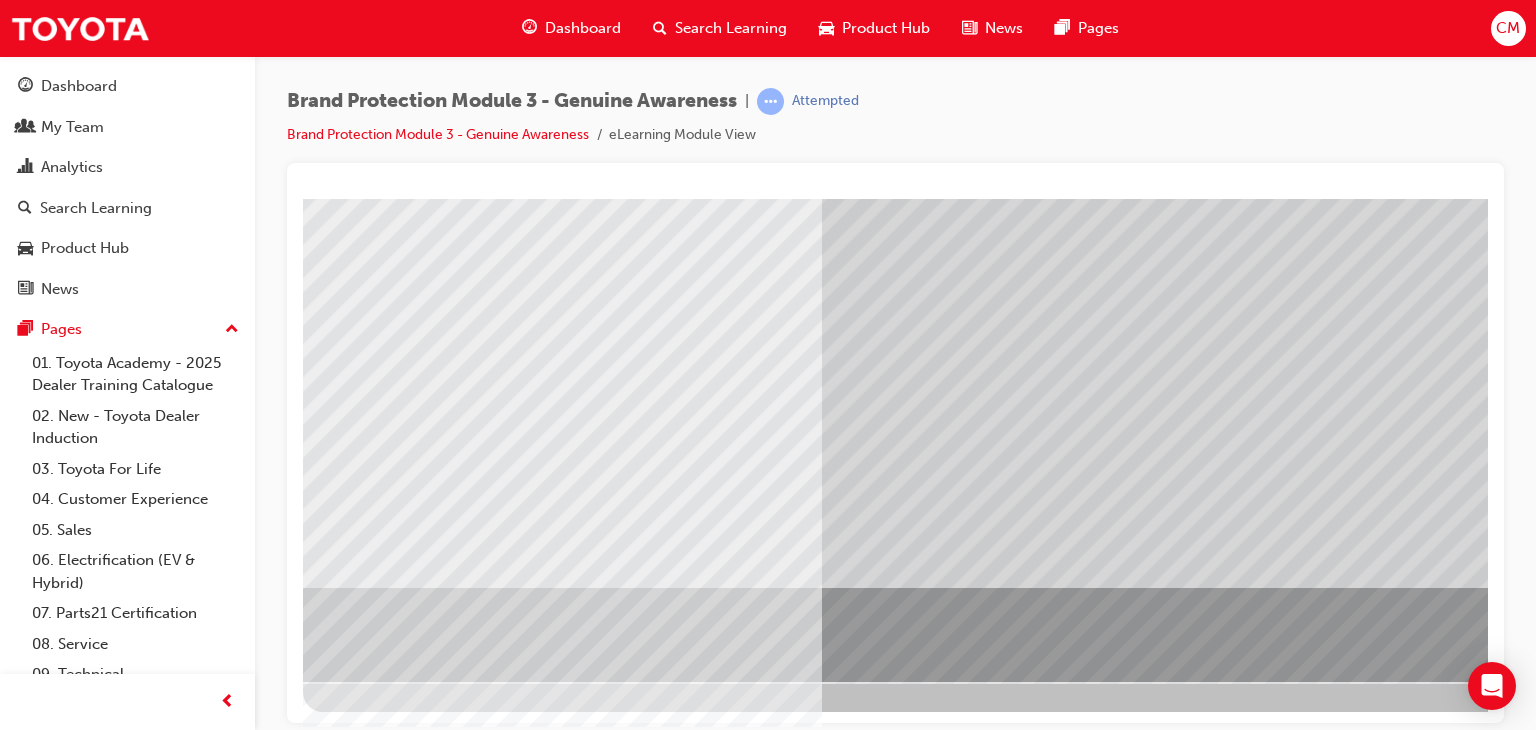 scroll, scrollTop: 237, scrollLeft: 190, axis: both 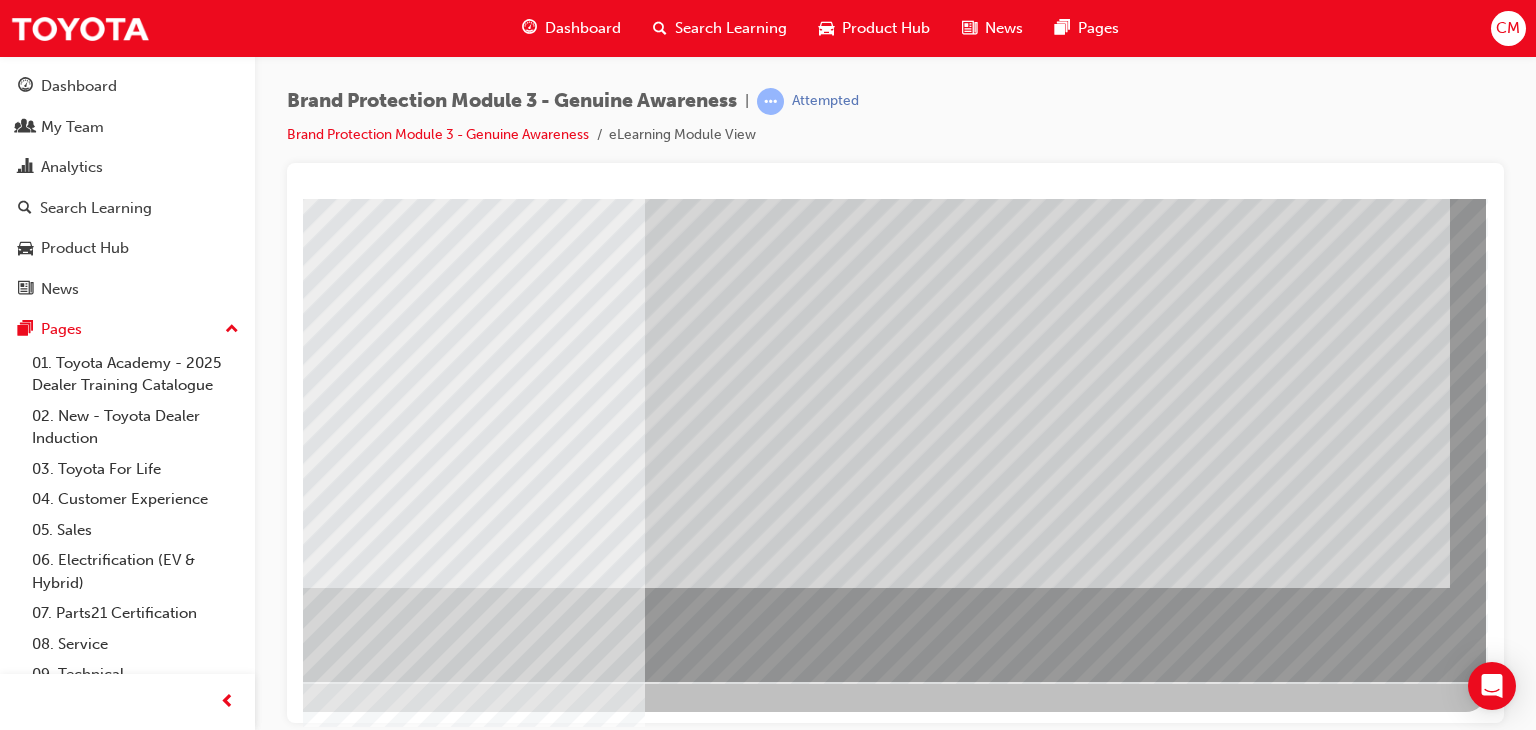 drag, startPoint x: 1280, startPoint y: 619, endPoint x: 1304, endPoint y: 623, distance: 24.33105 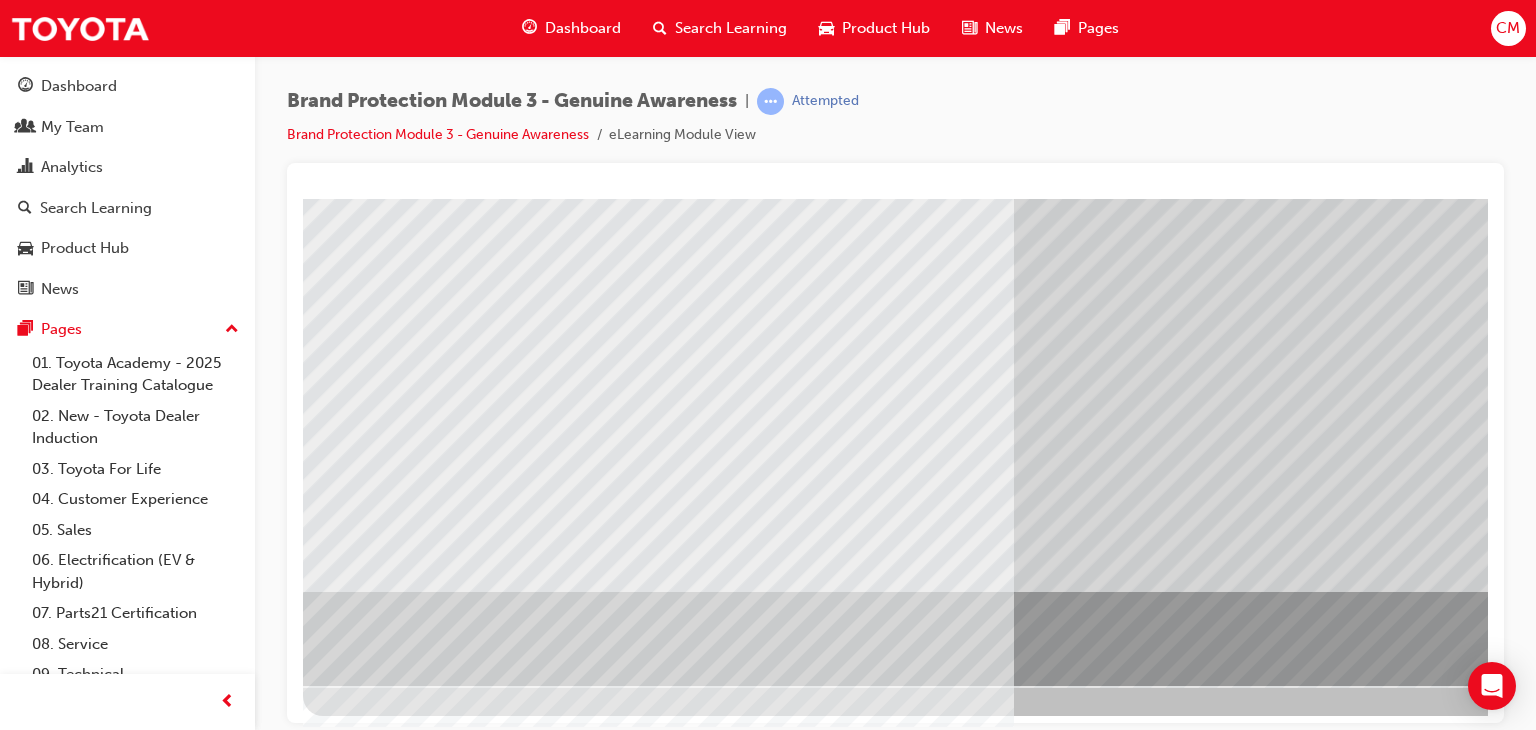scroll, scrollTop: 237, scrollLeft: 0, axis: vertical 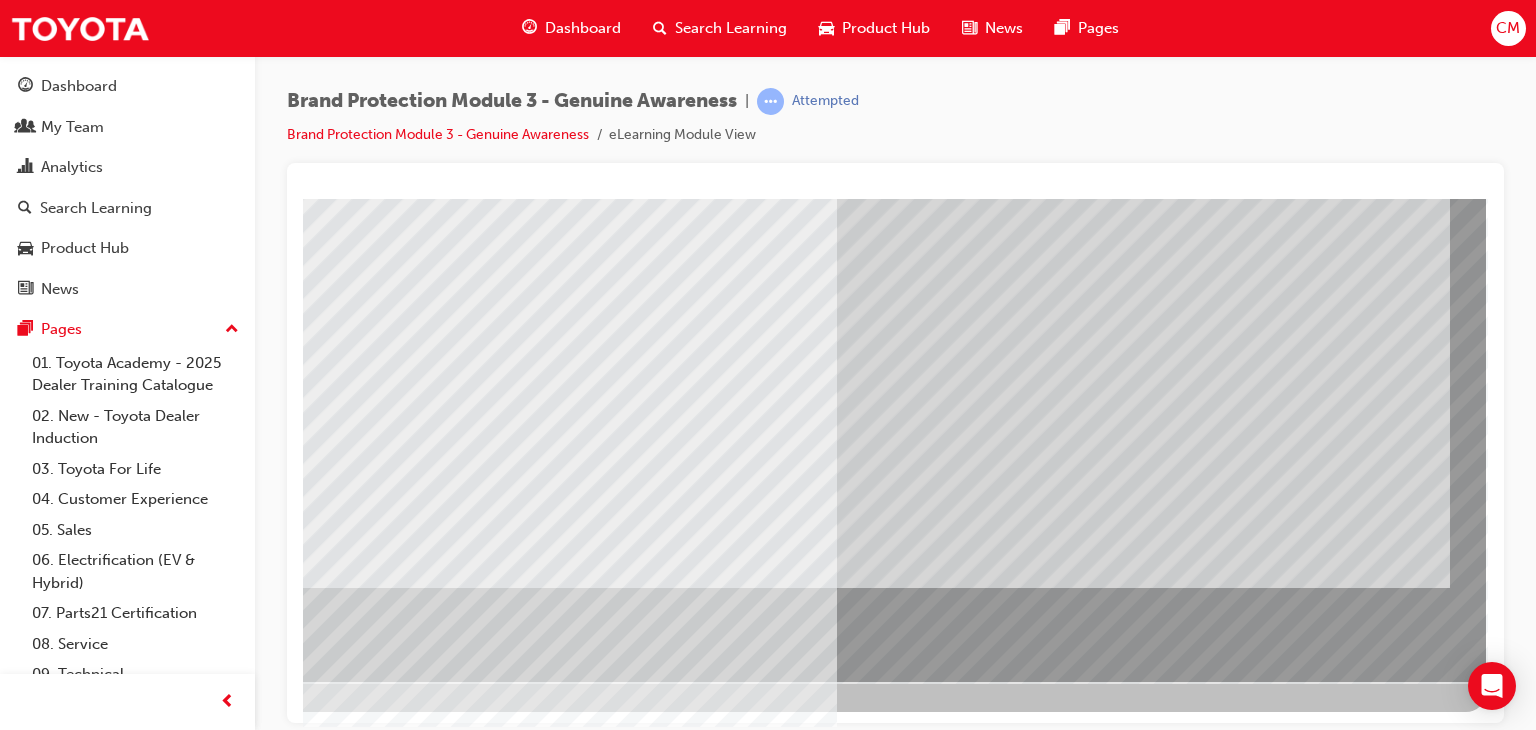 click at bounding box center (189, 1529) 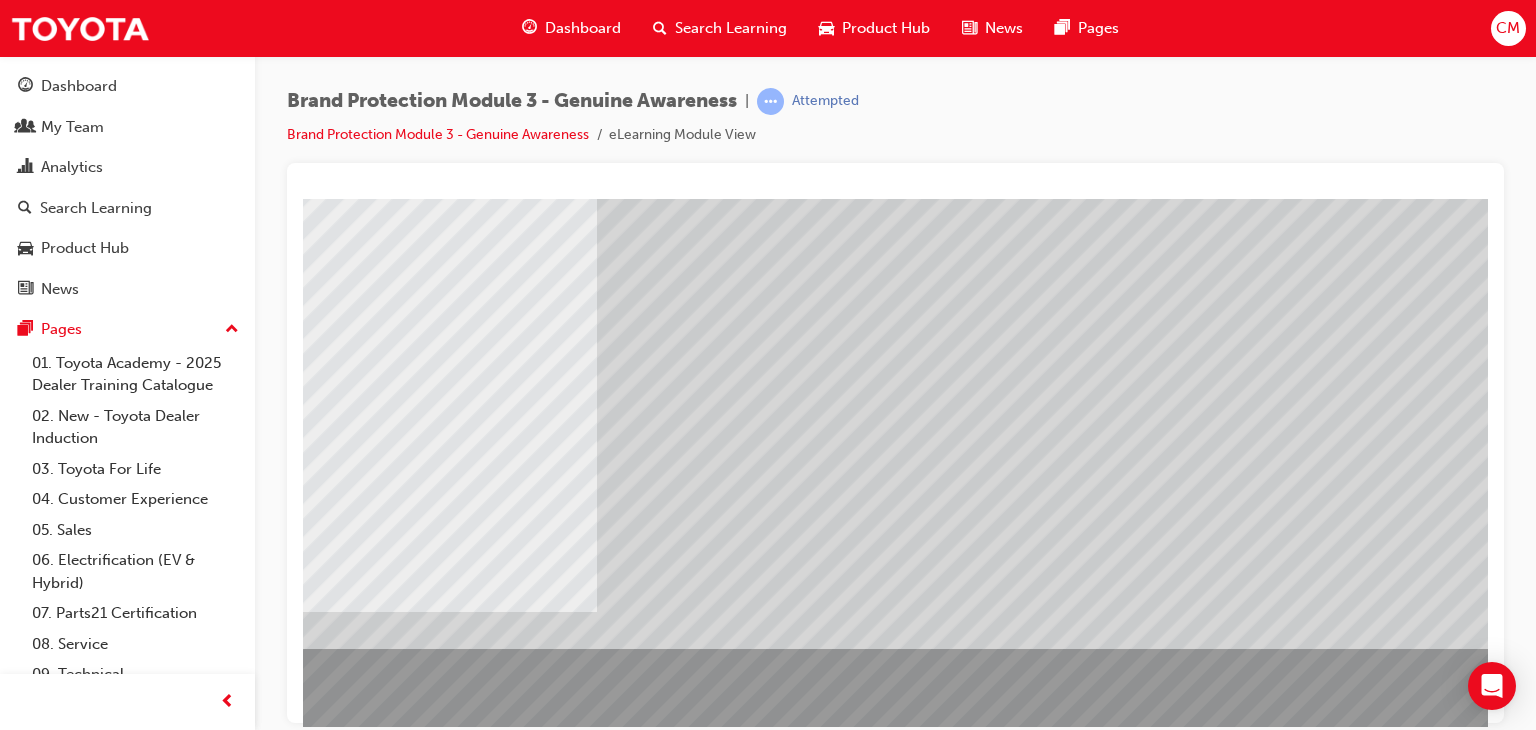 scroll, scrollTop: 237, scrollLeft: 0, axis: vertical 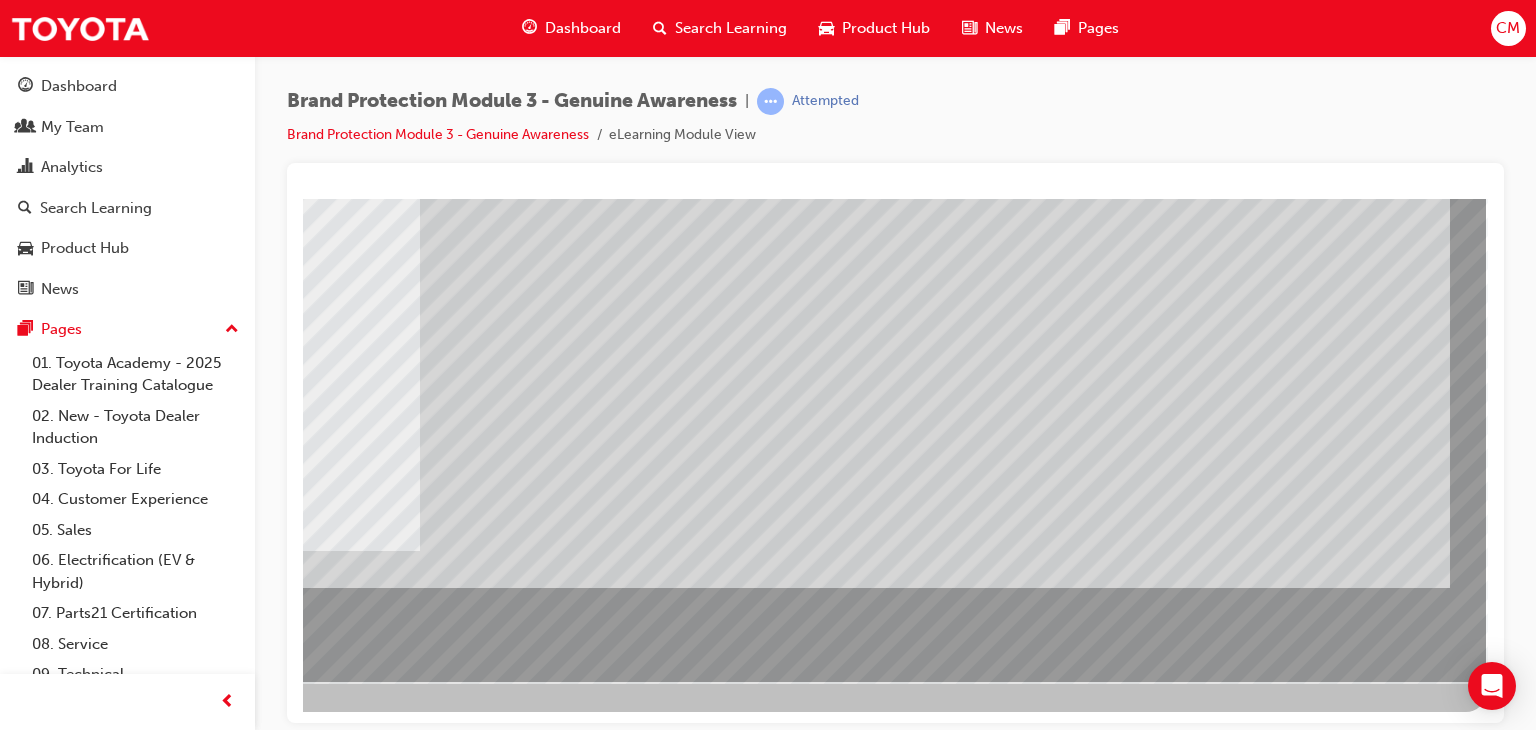 click at bounding box center [189, 1529] 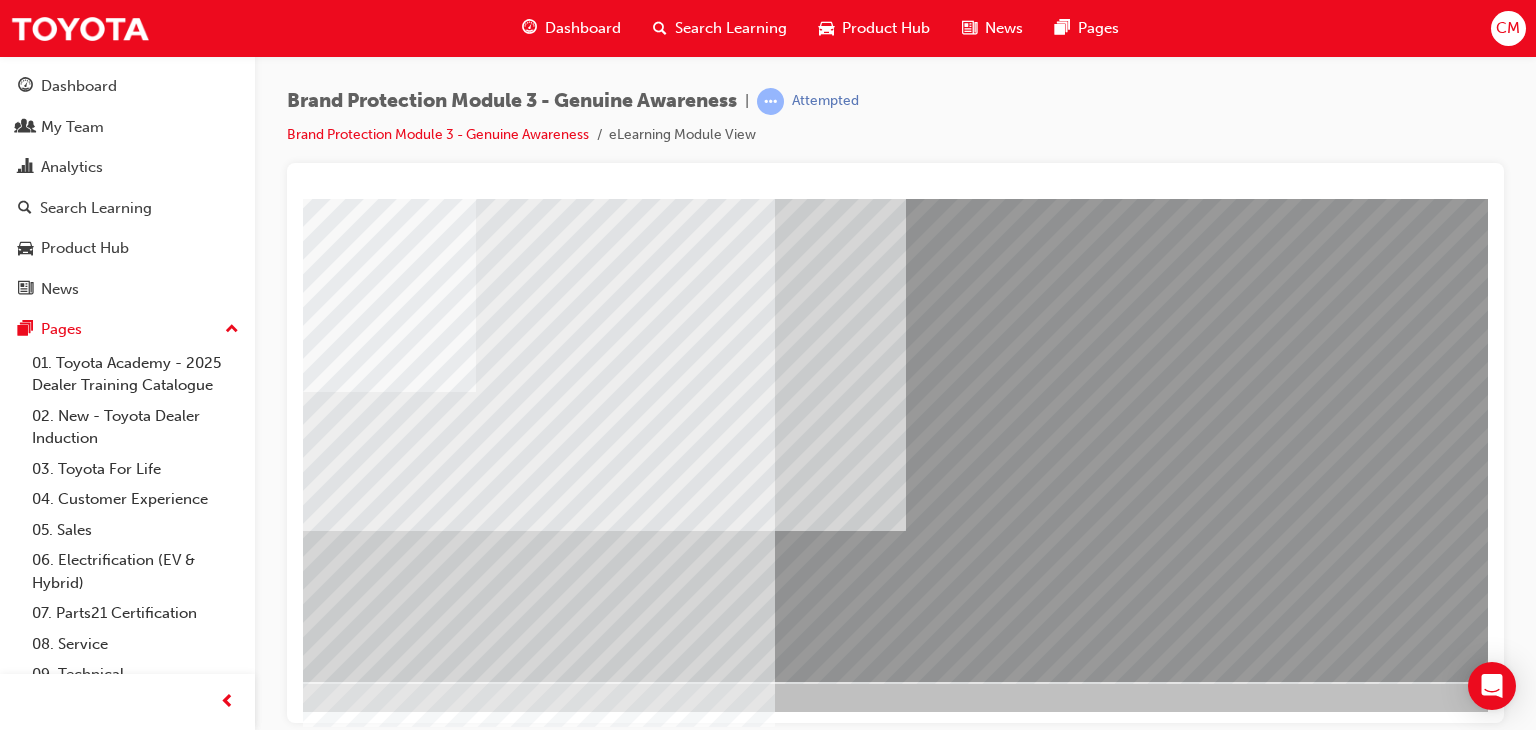 scroll, scrollTop: 237, scrollLeft: 190, axis: both 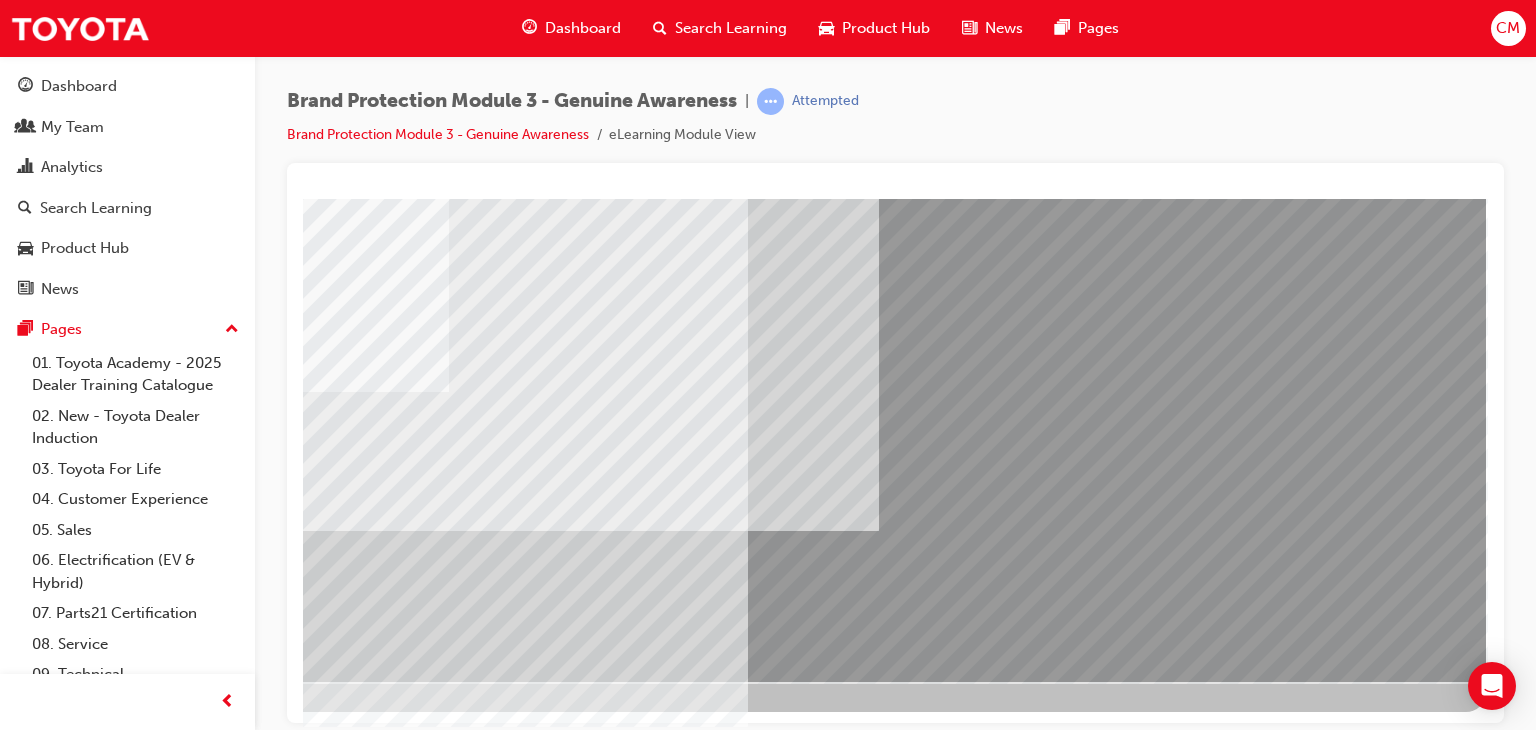 click at bounding box center (151, 5252) 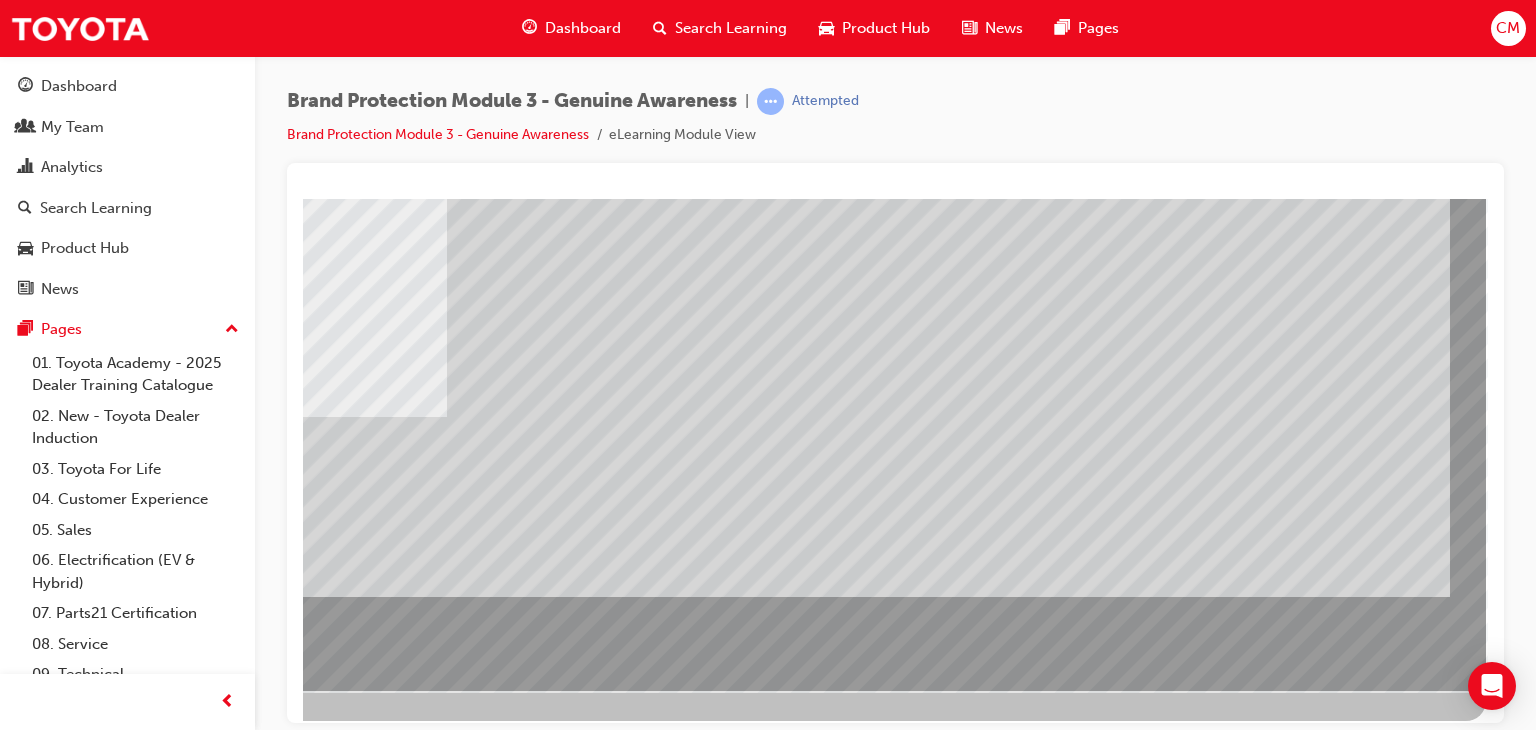 scroll, scrollTop: 237, scrollLeft: 190, axis: both 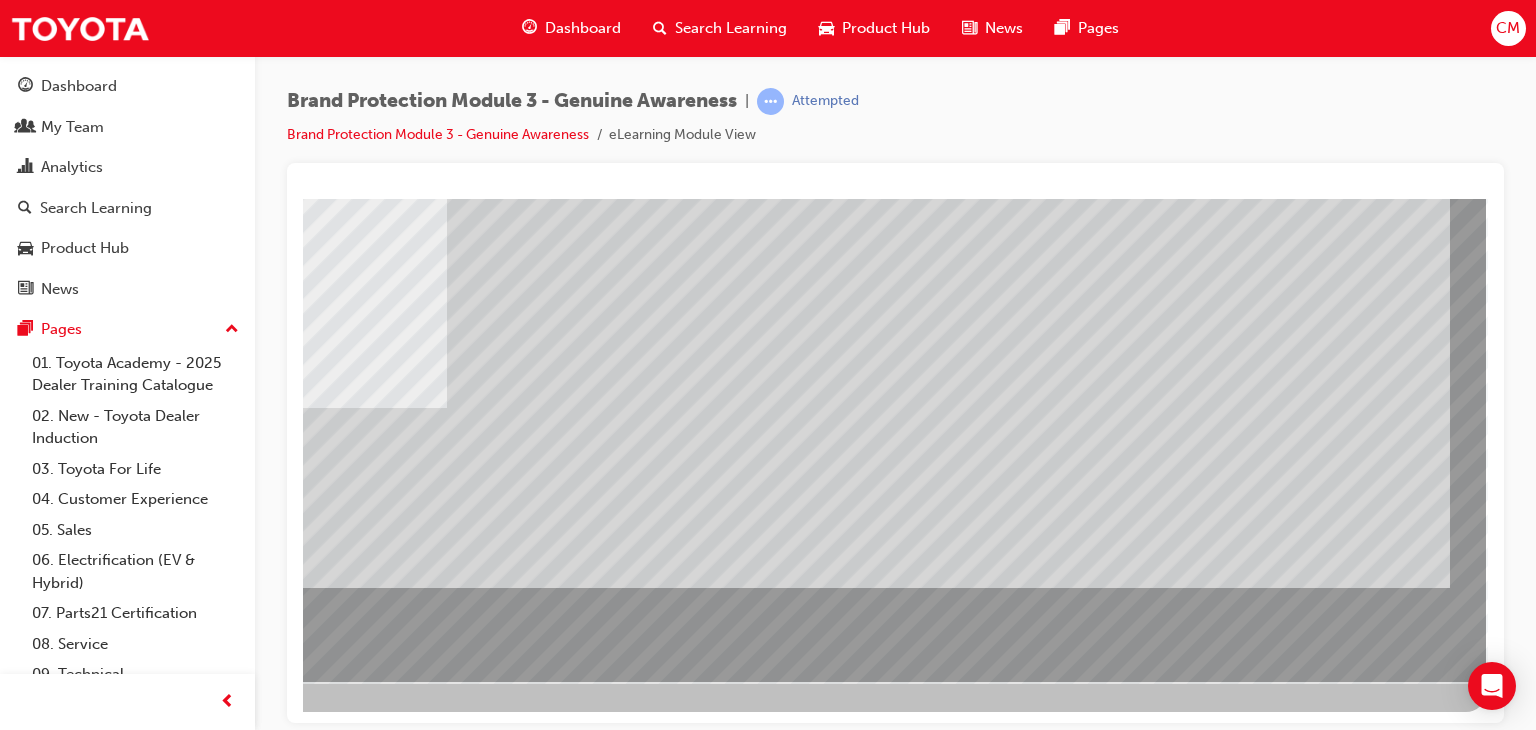click at bounding box center (189, 1529) 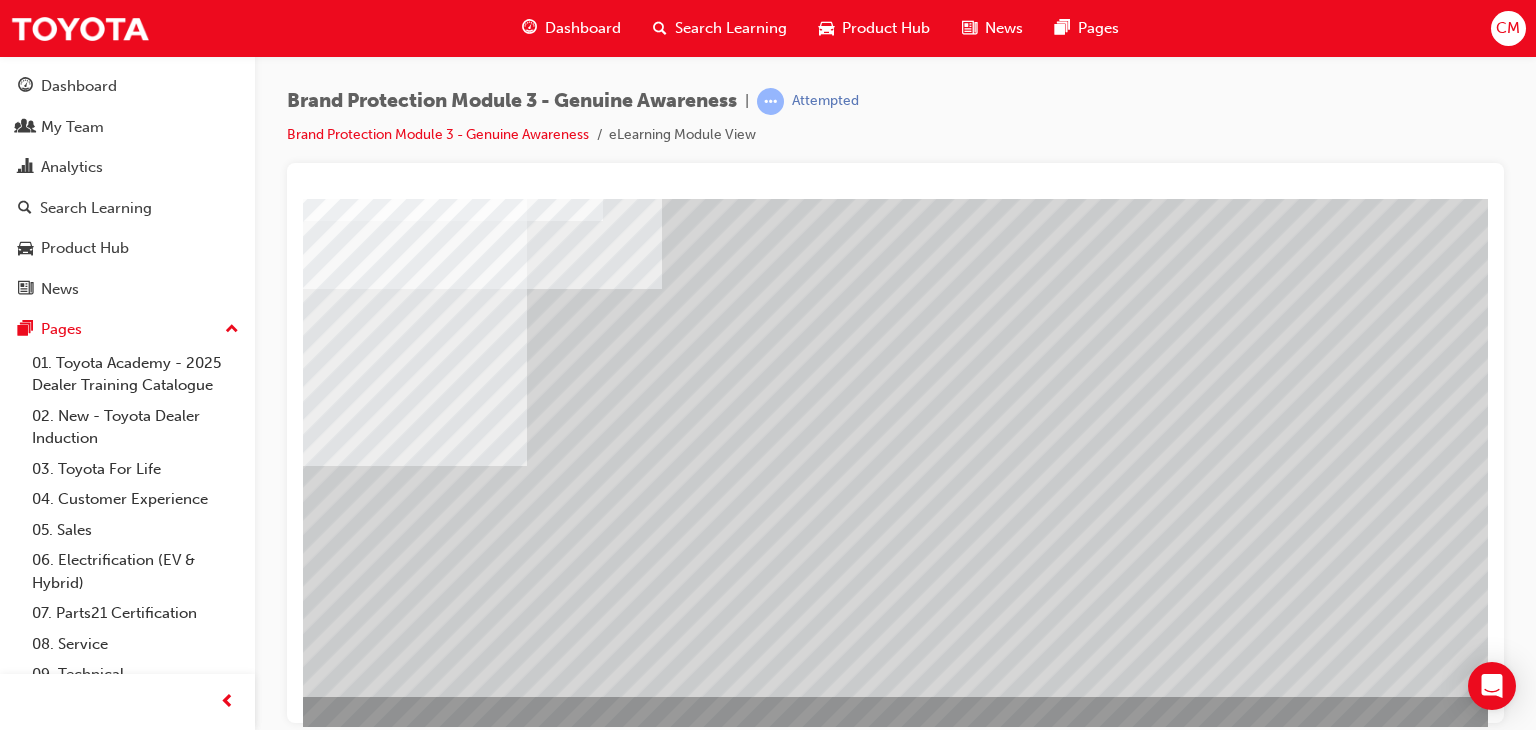 scroll, scrollTop: 0, scrollLeft: 0, axis: both 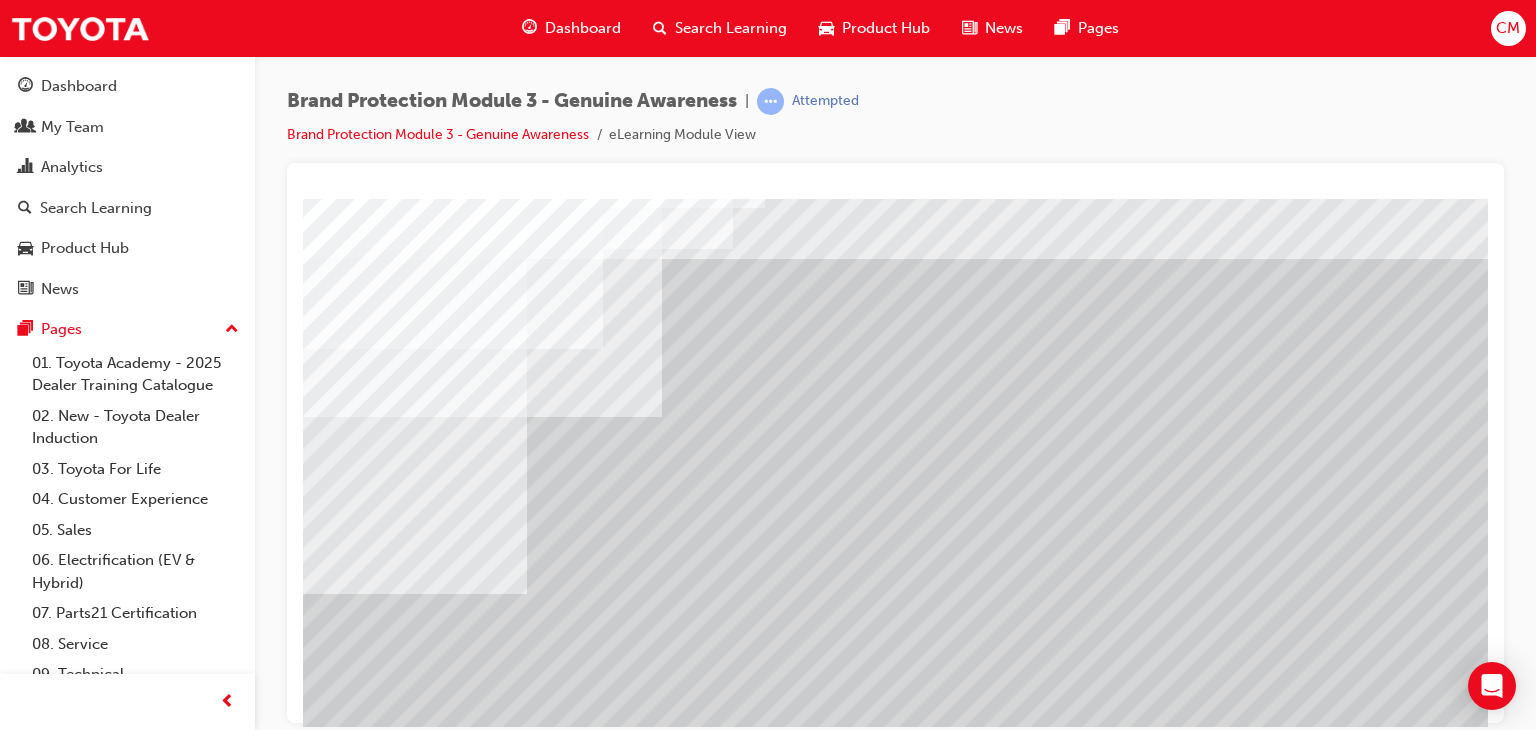 click at bounding box center [328, 2965] 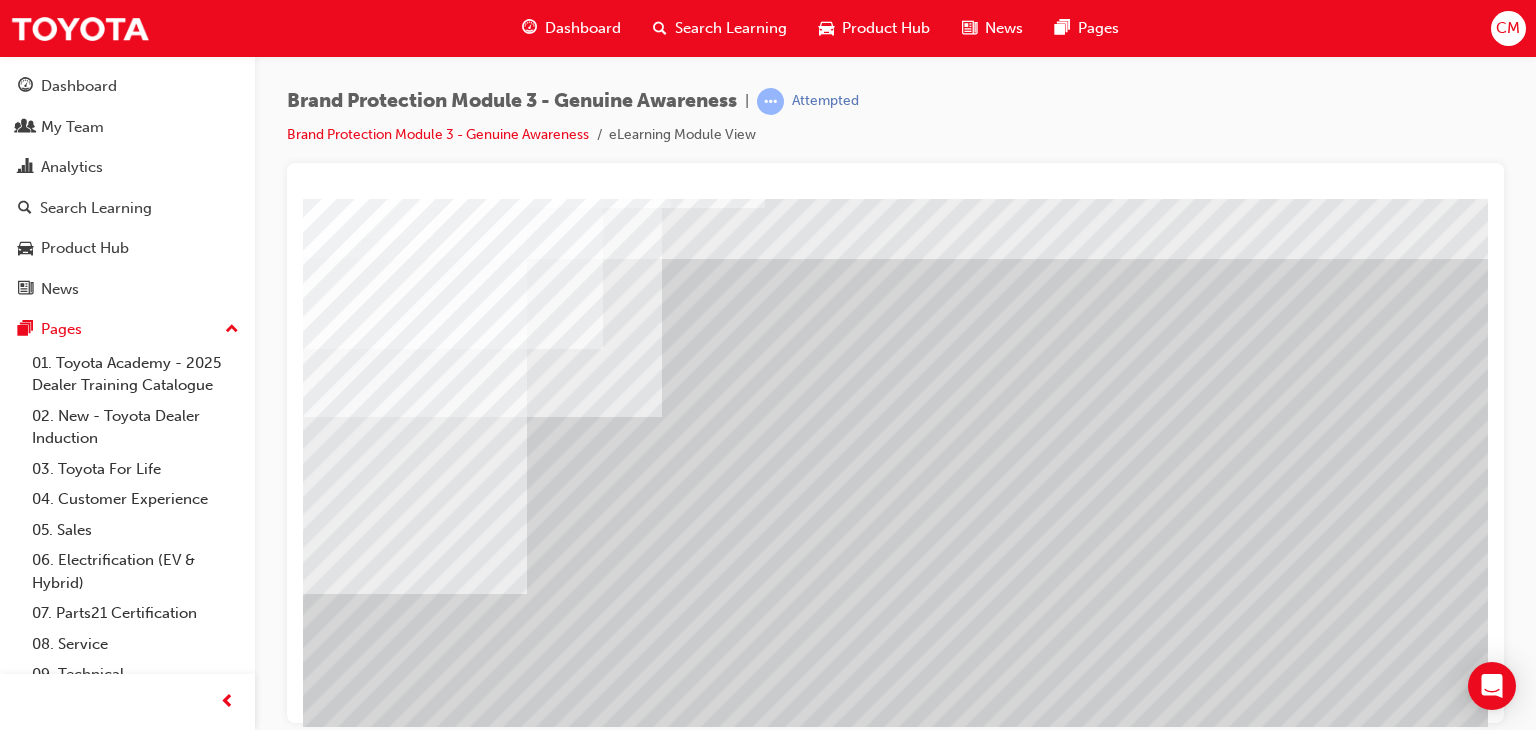 scroll, scrollTop: 0, scrollLeft: 190, axis: horizontal 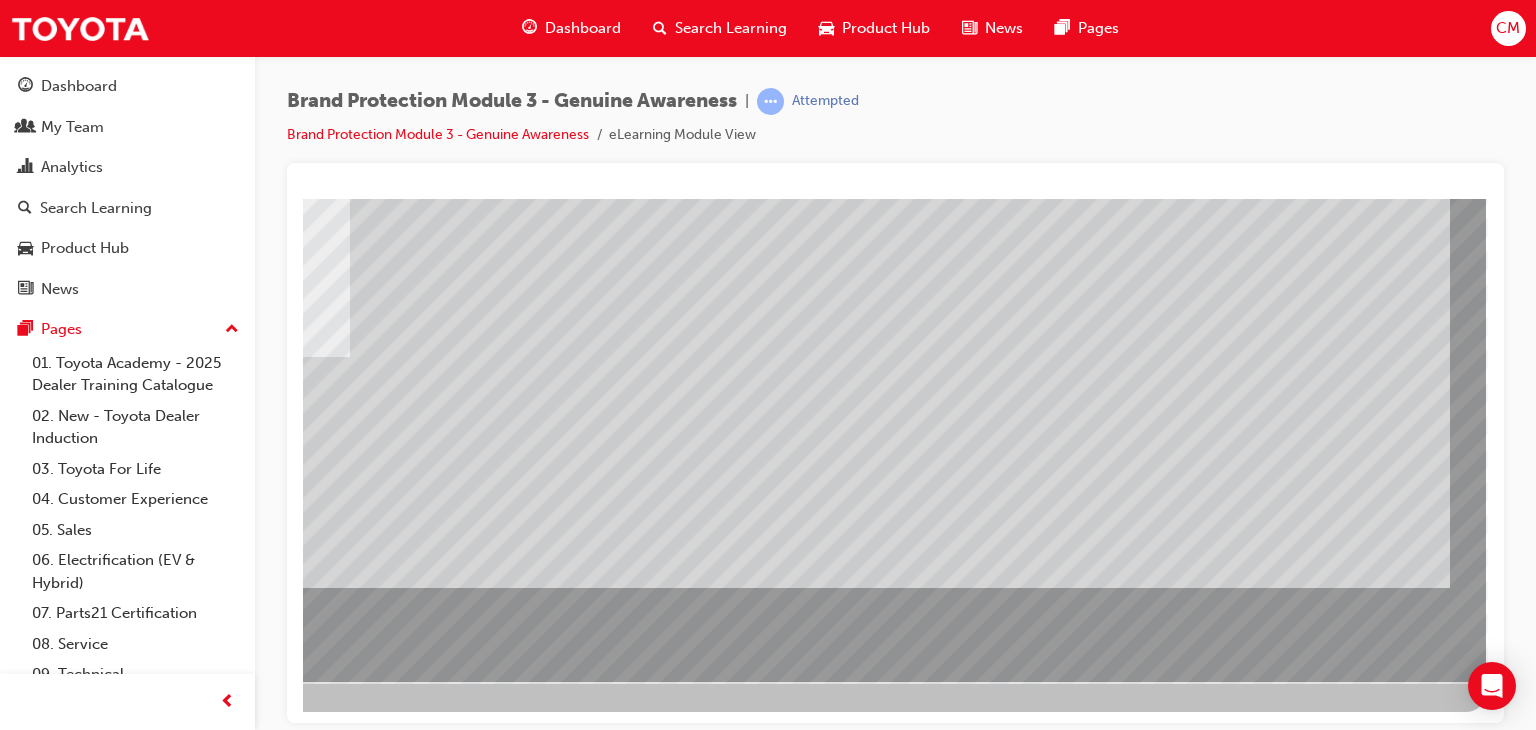 click at bounding box center [189, 1529] 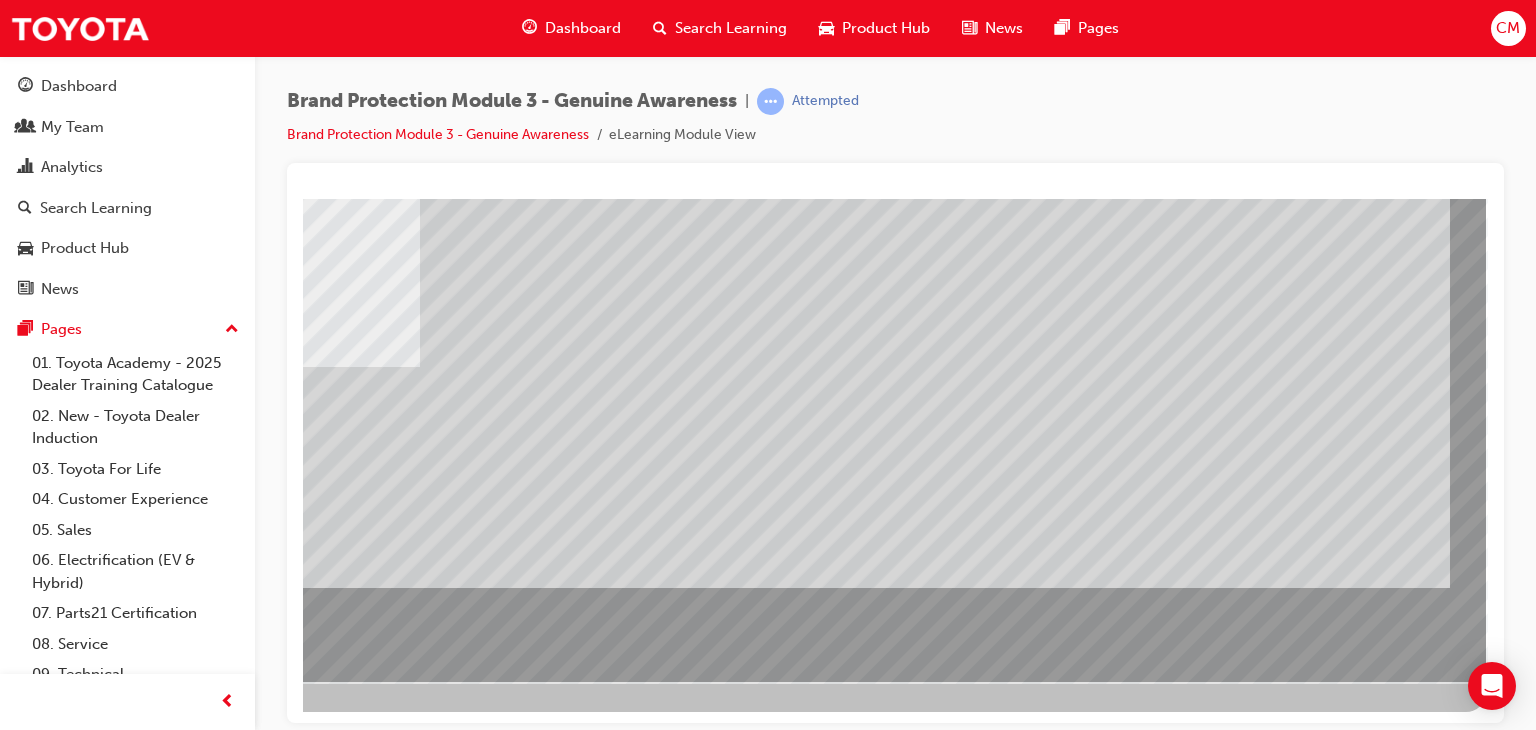 scroll, scrollTop: 0, scrollLeft: 0, axis: both 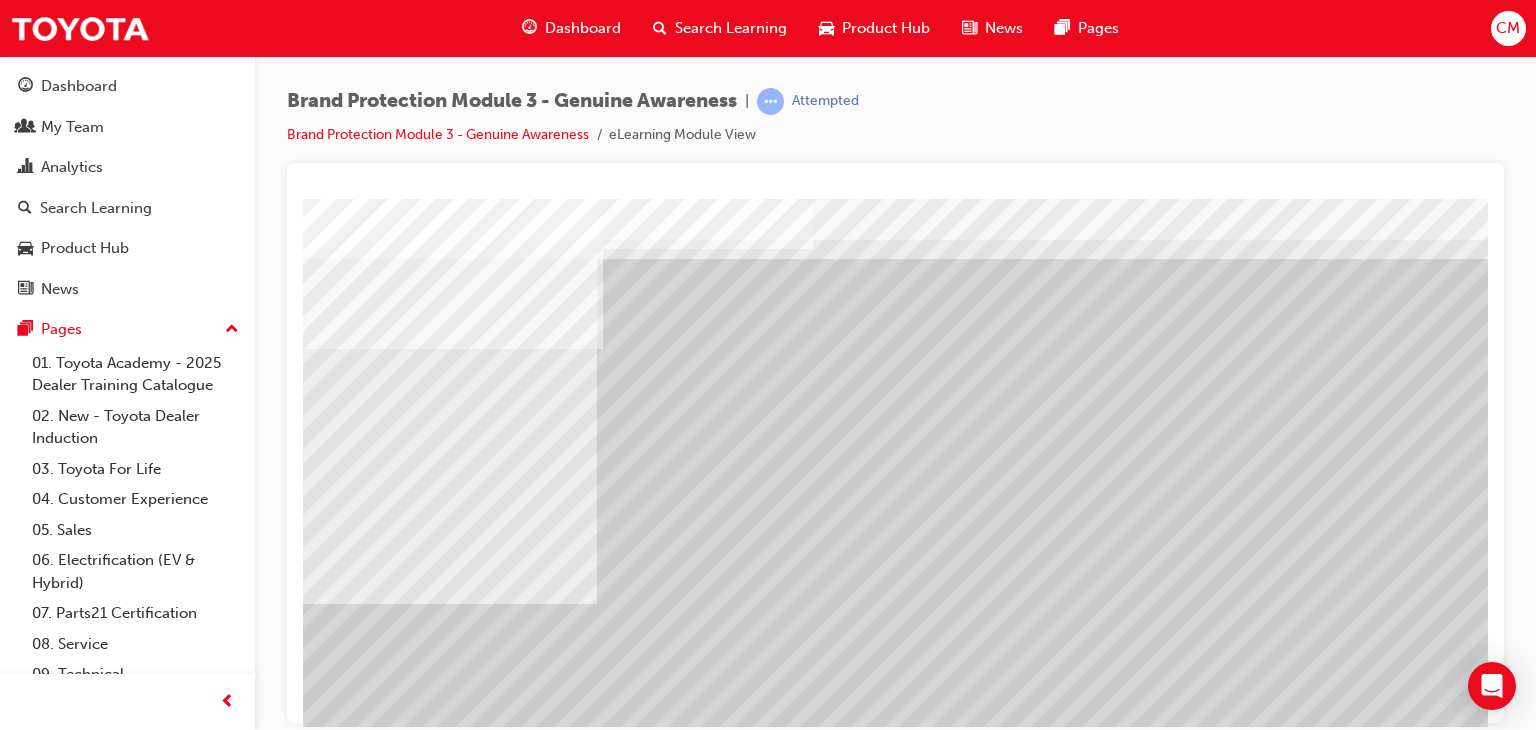 click at bounding box center (328, 2857) 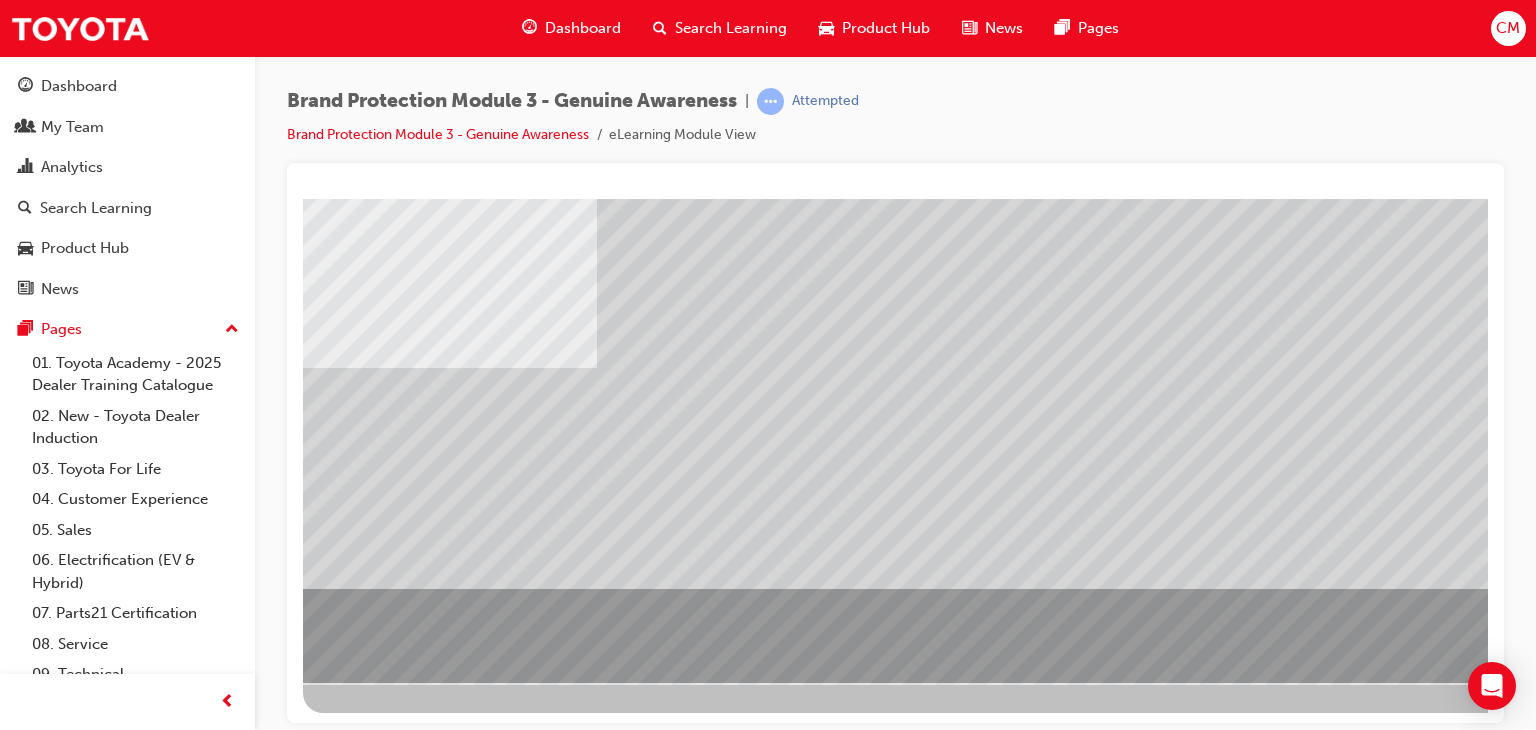 scroll, scrollTop: 237, scrollLeft: 0, axis: vertical 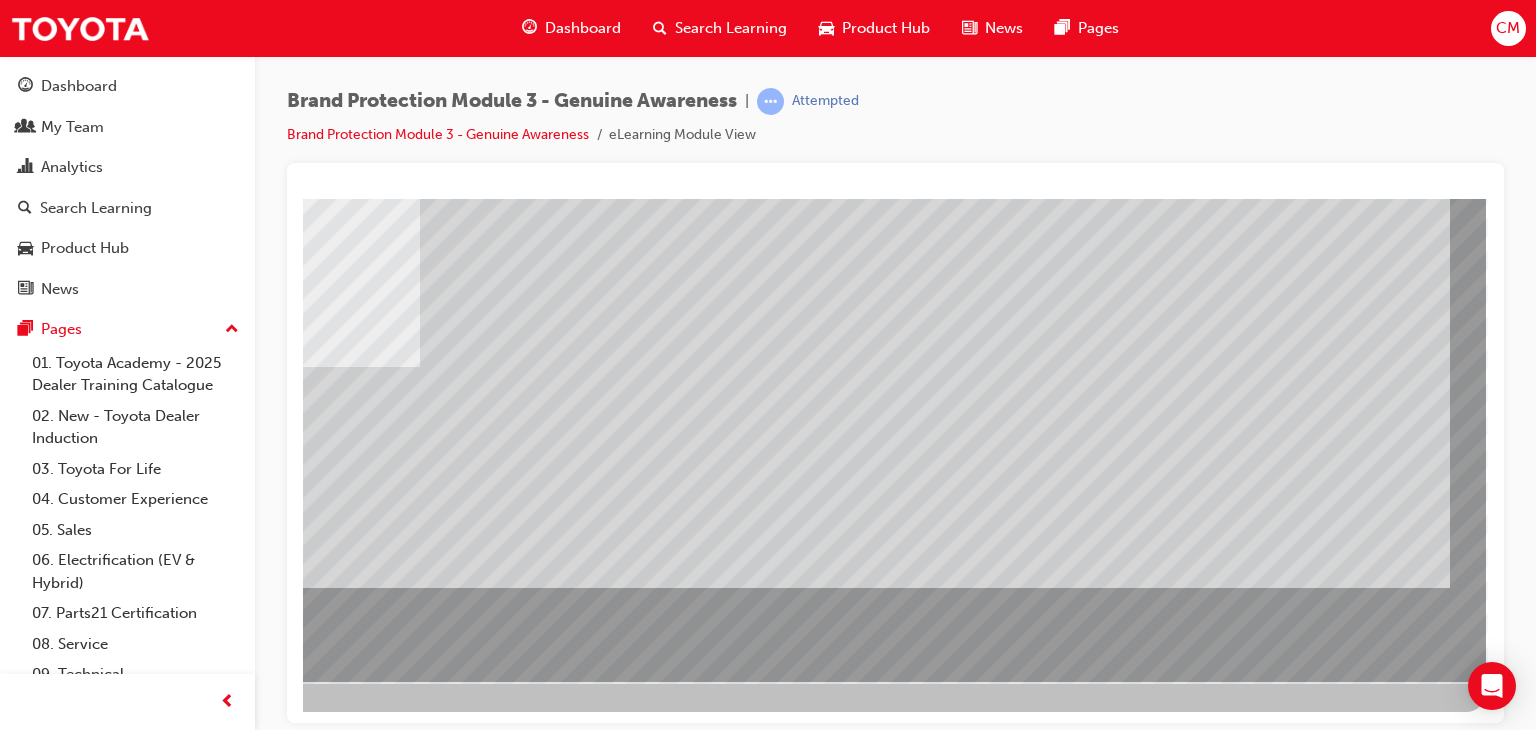 click at bounding box center (189, 1529) 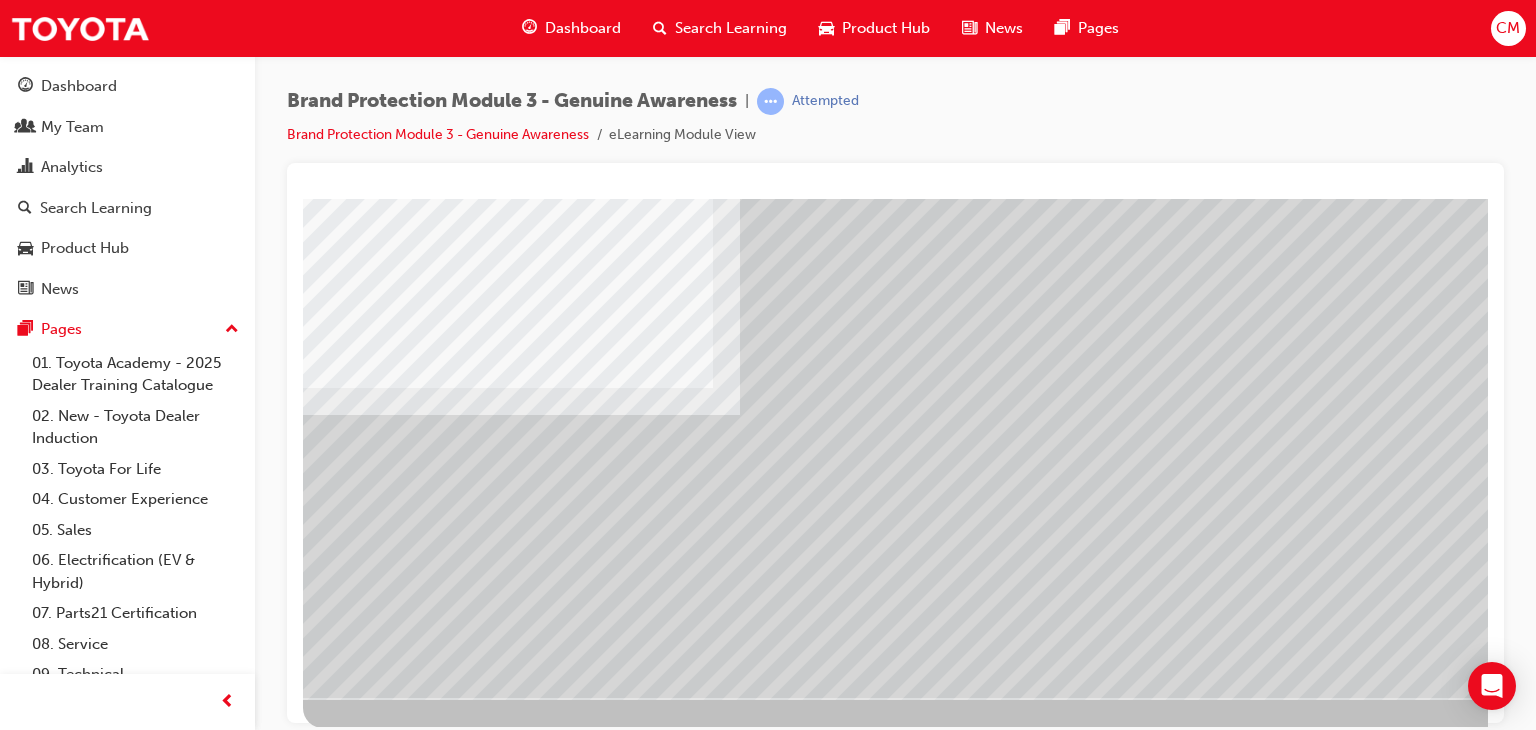 scroll, scrollTop: 237, scrollLeft: 0, axis: vertical 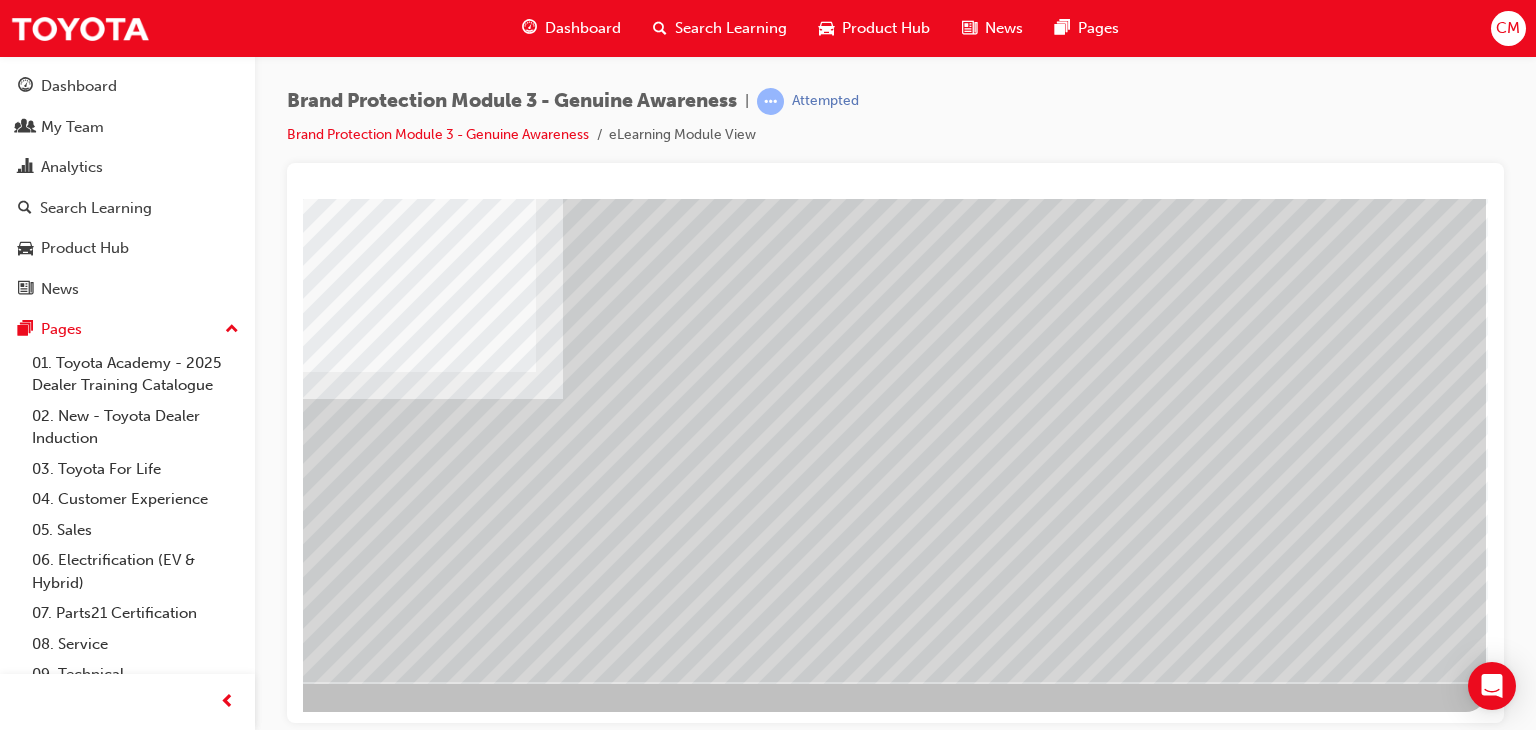 click at bounding box center [189, 2722] 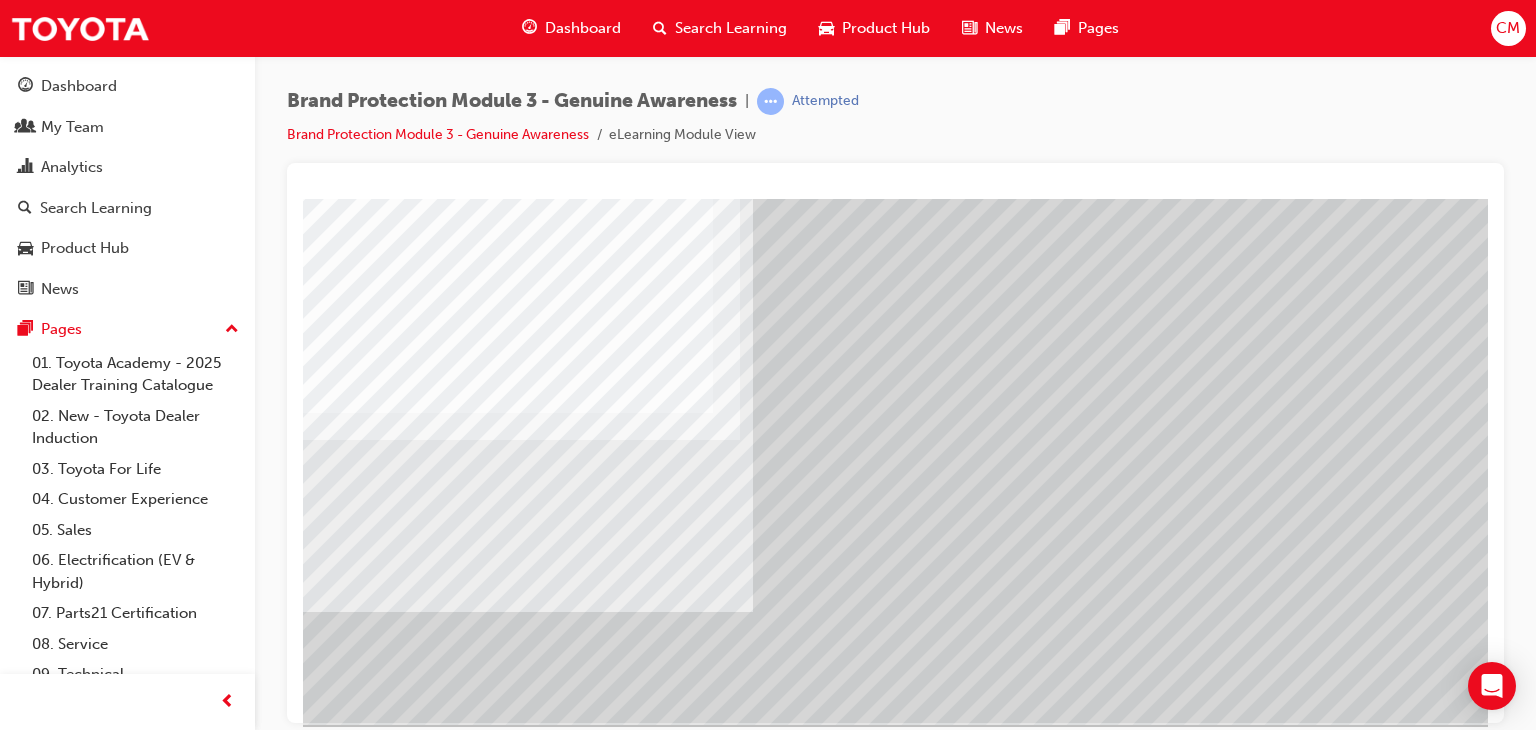 scroll, scrollTop: 237, scrollLeft: 0, axis: vertical 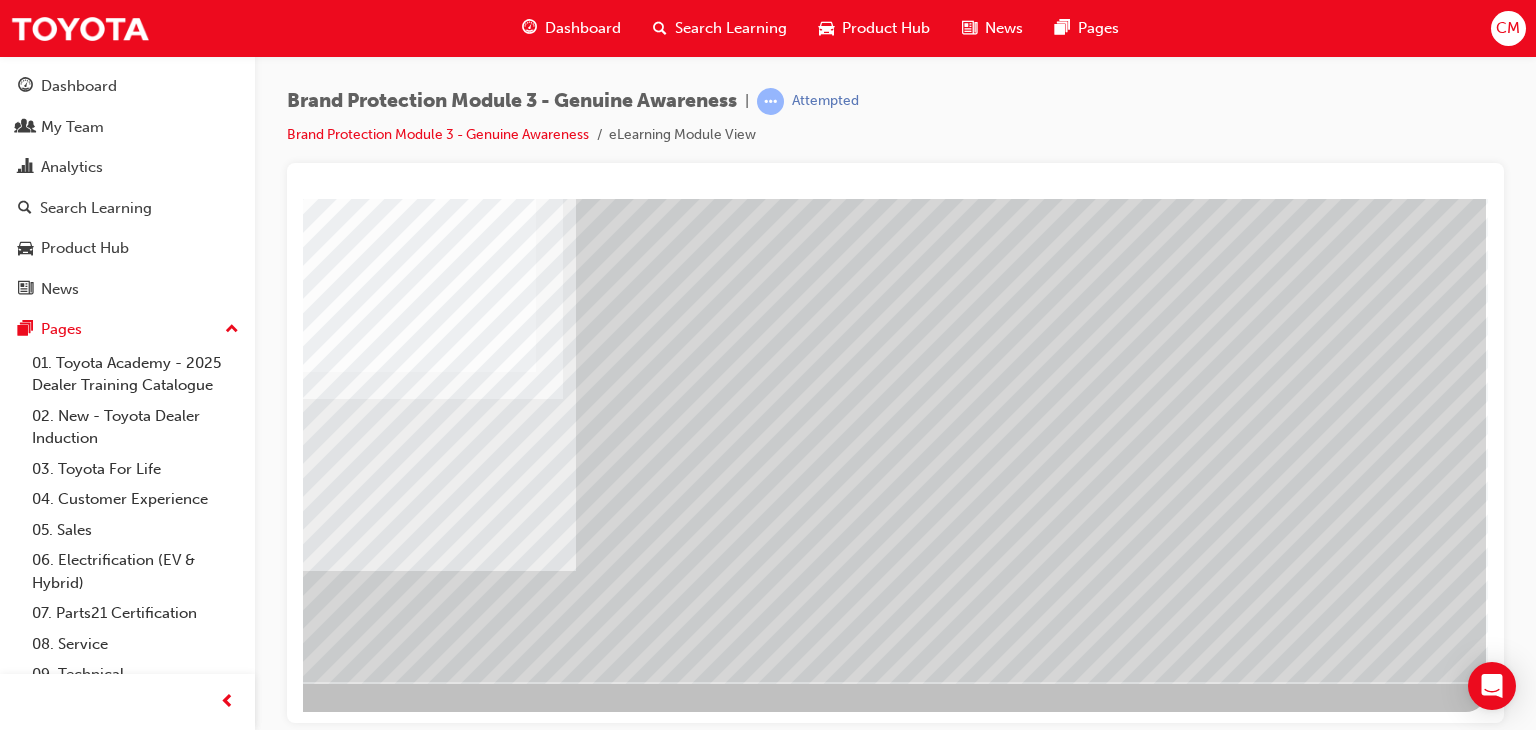 click at bounding box center [189, 3331] 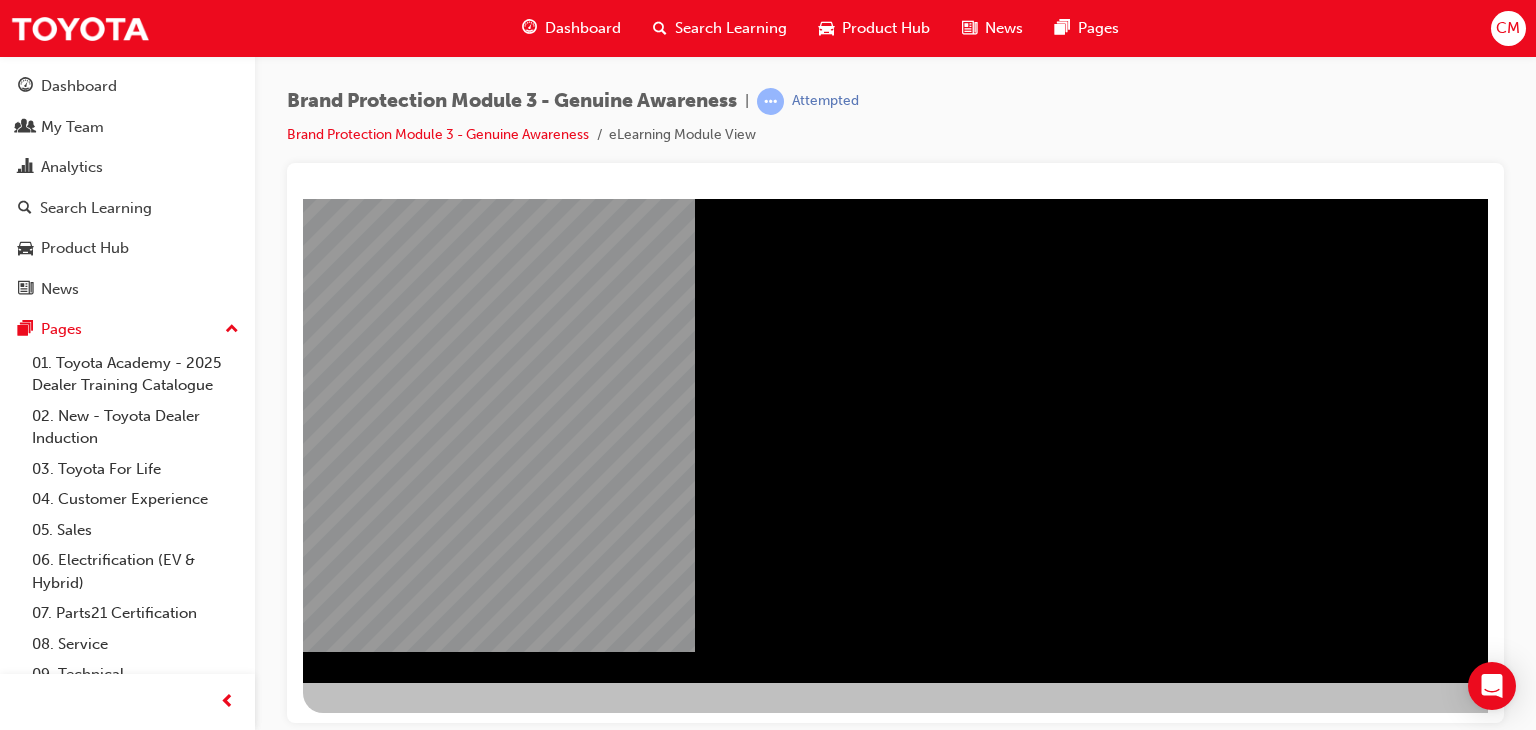 scroll, scrollTop: 237, scrollLeft: 0, axis: vertical 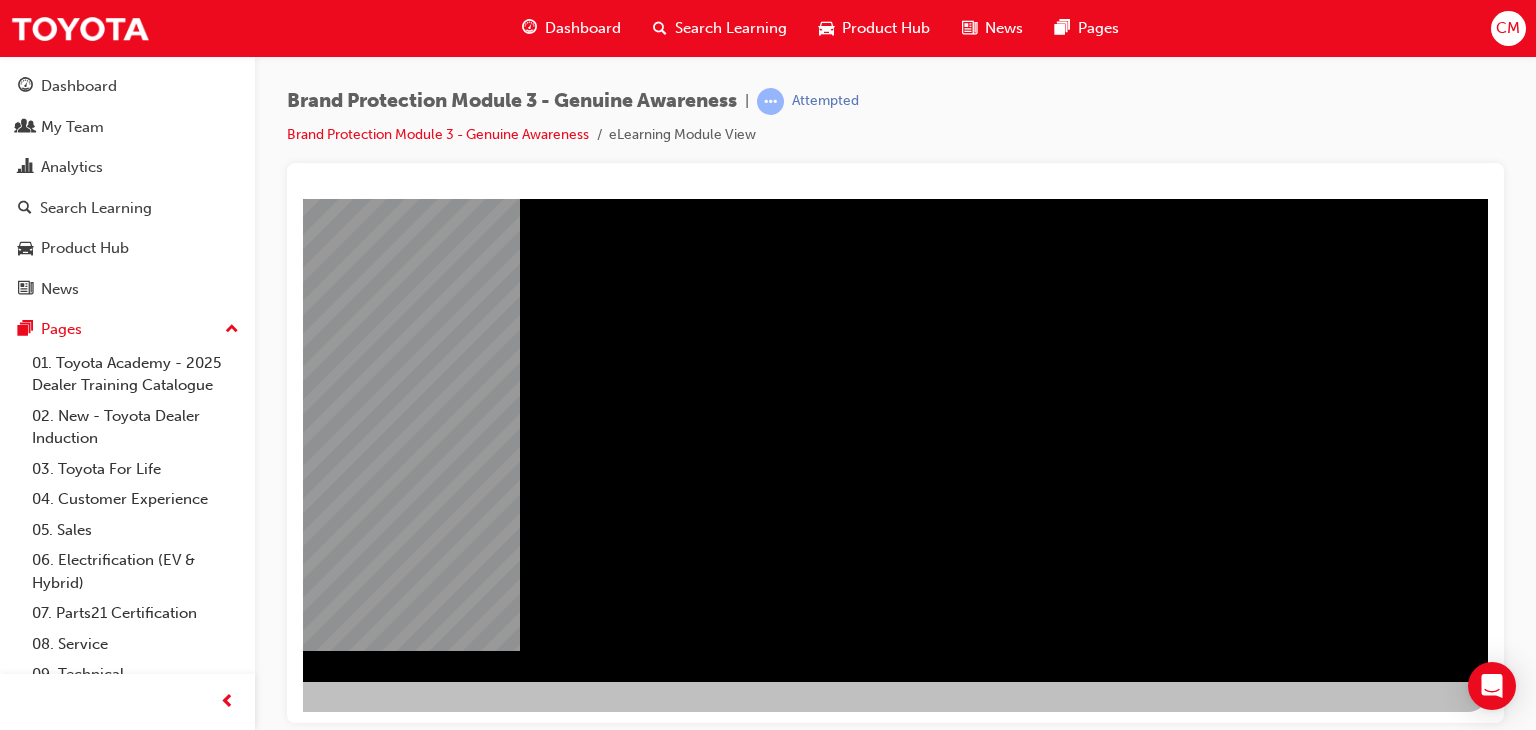 click at bounding box center [191, 735] 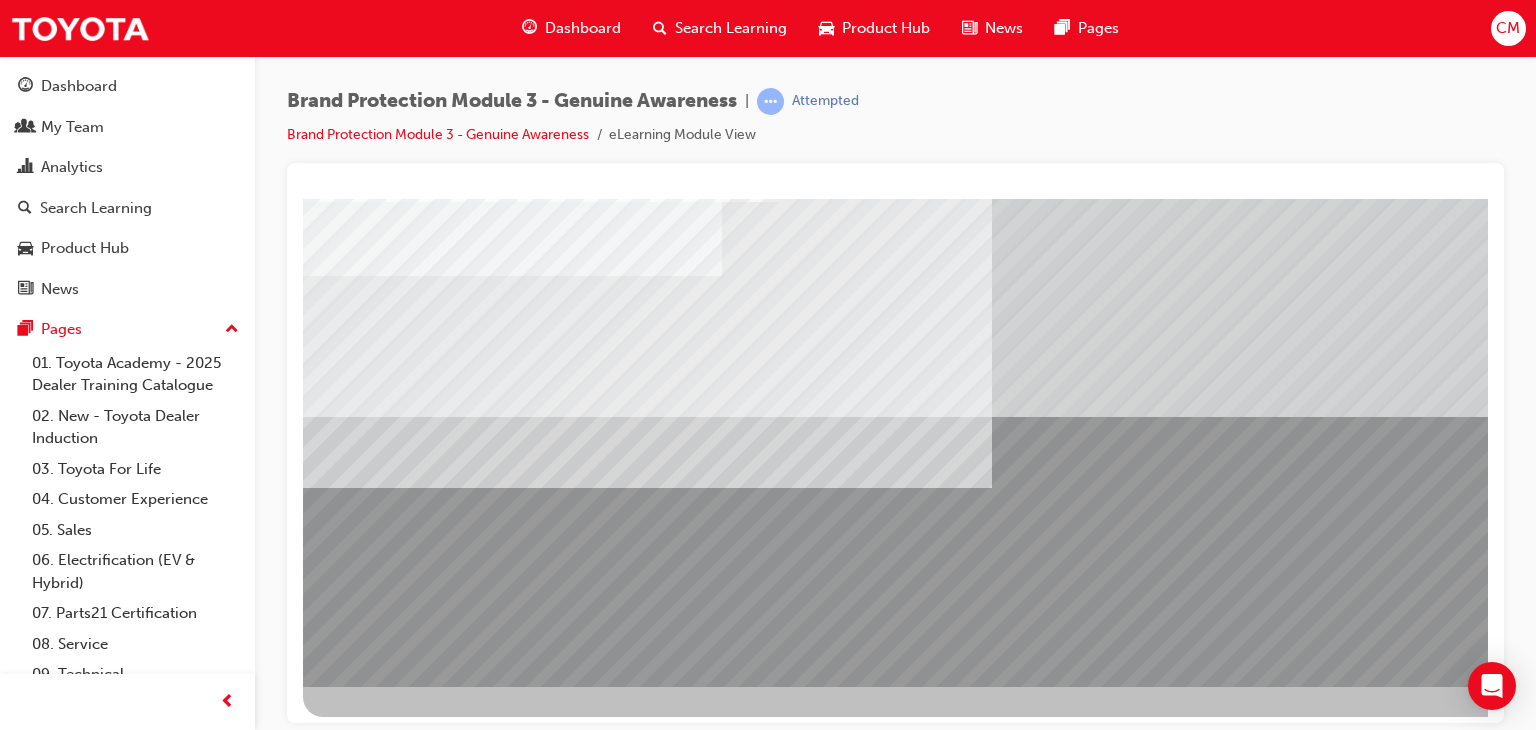 scroll, scrollTop: 237, scrollLeft: 0, axis: vertical 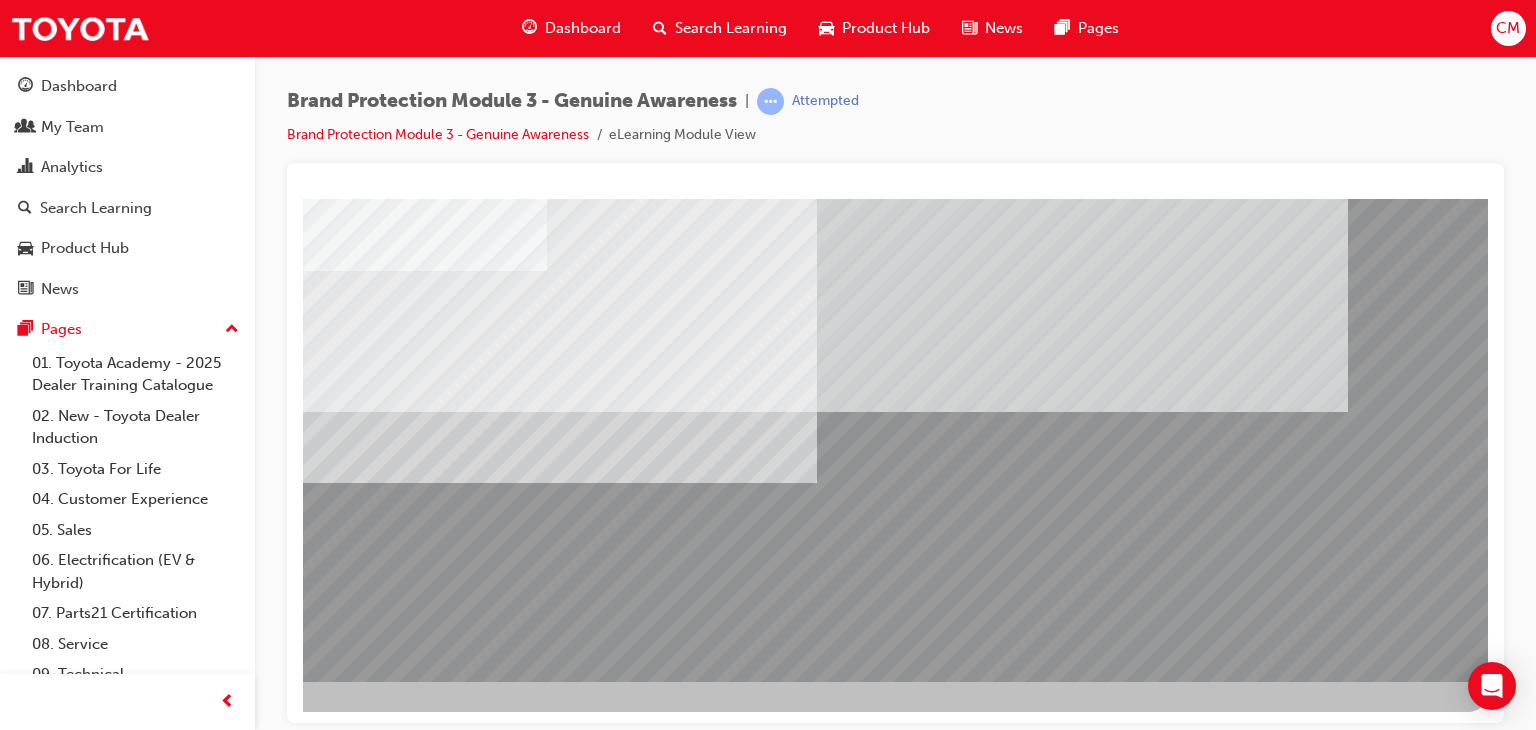 drag, startPoint x: 1341, startPoint y: 620, endPoint x: 1302, endPoint y: 621, distance: 39.012817 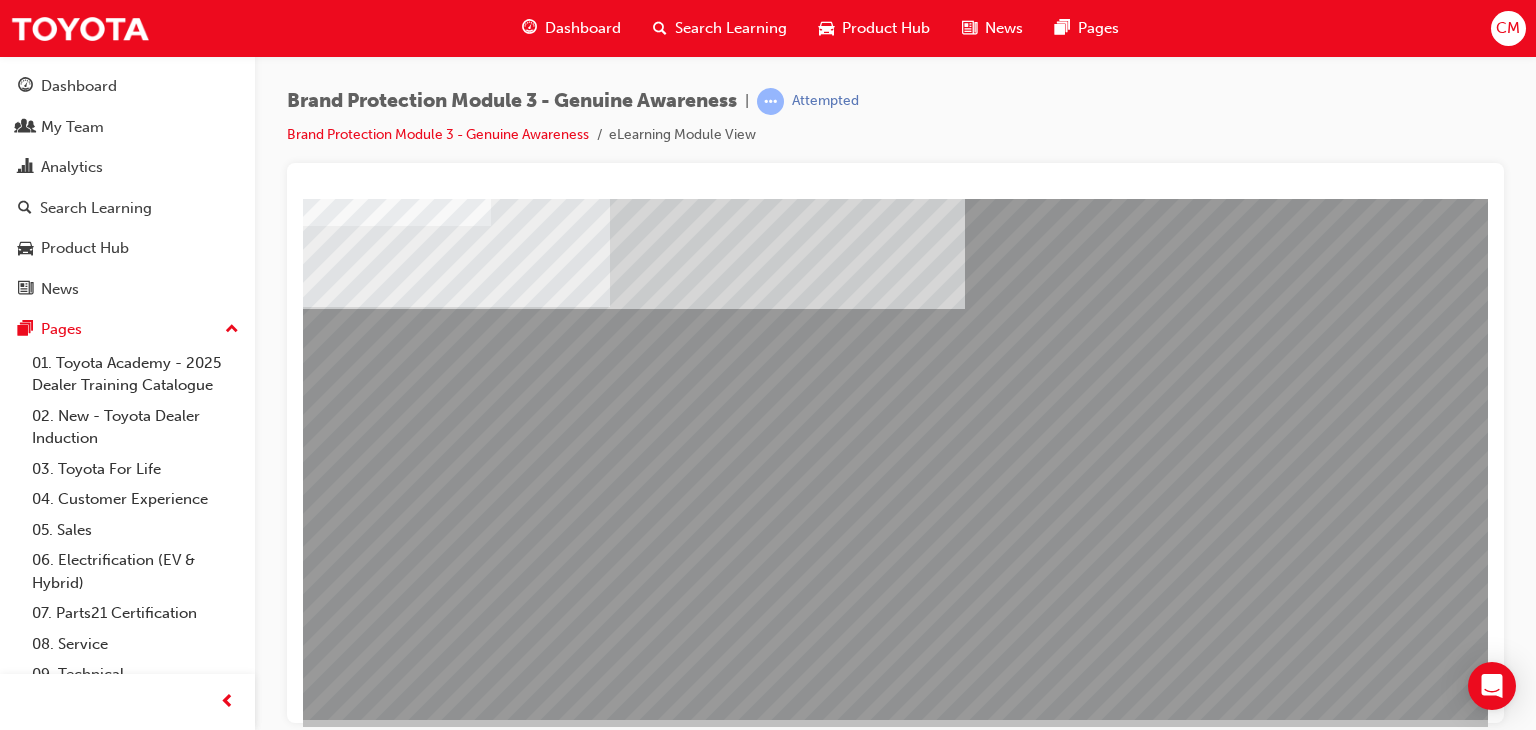 scroll, scrollTop: 200, scrollLeft: 0, axis: vertical 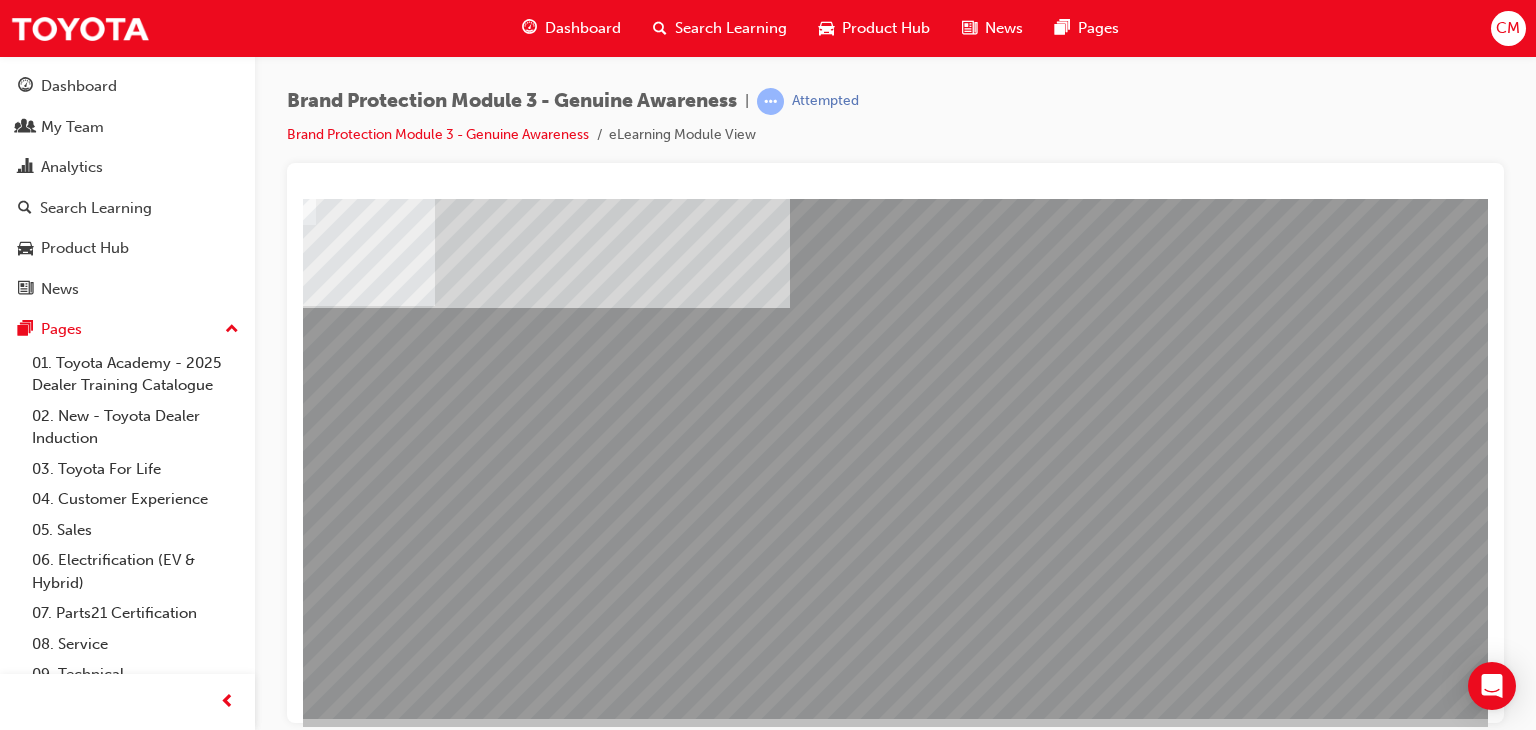 click at bounding box center (191, 2531) 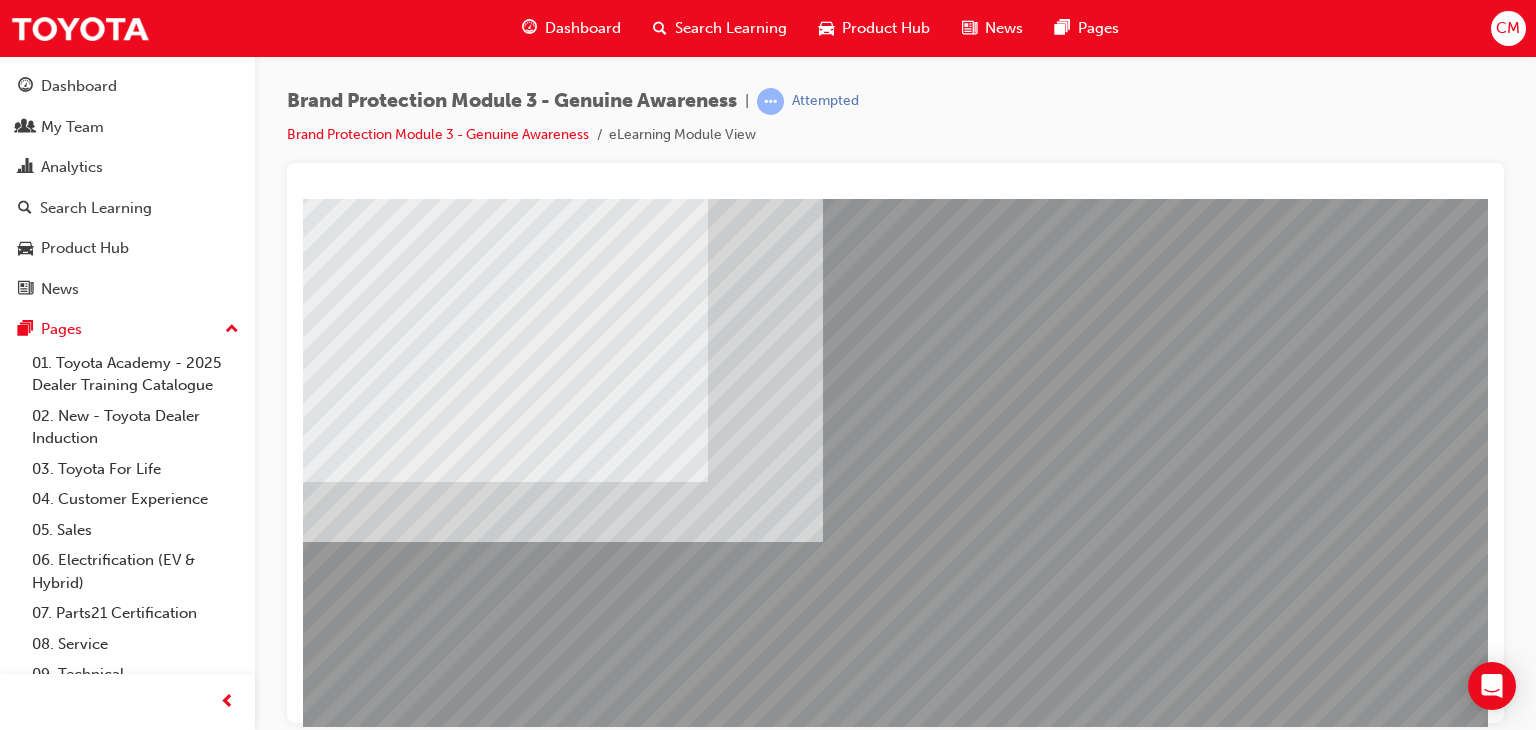 scroll, scrollTop: 200, scrollLeft: 0, axis: vertical 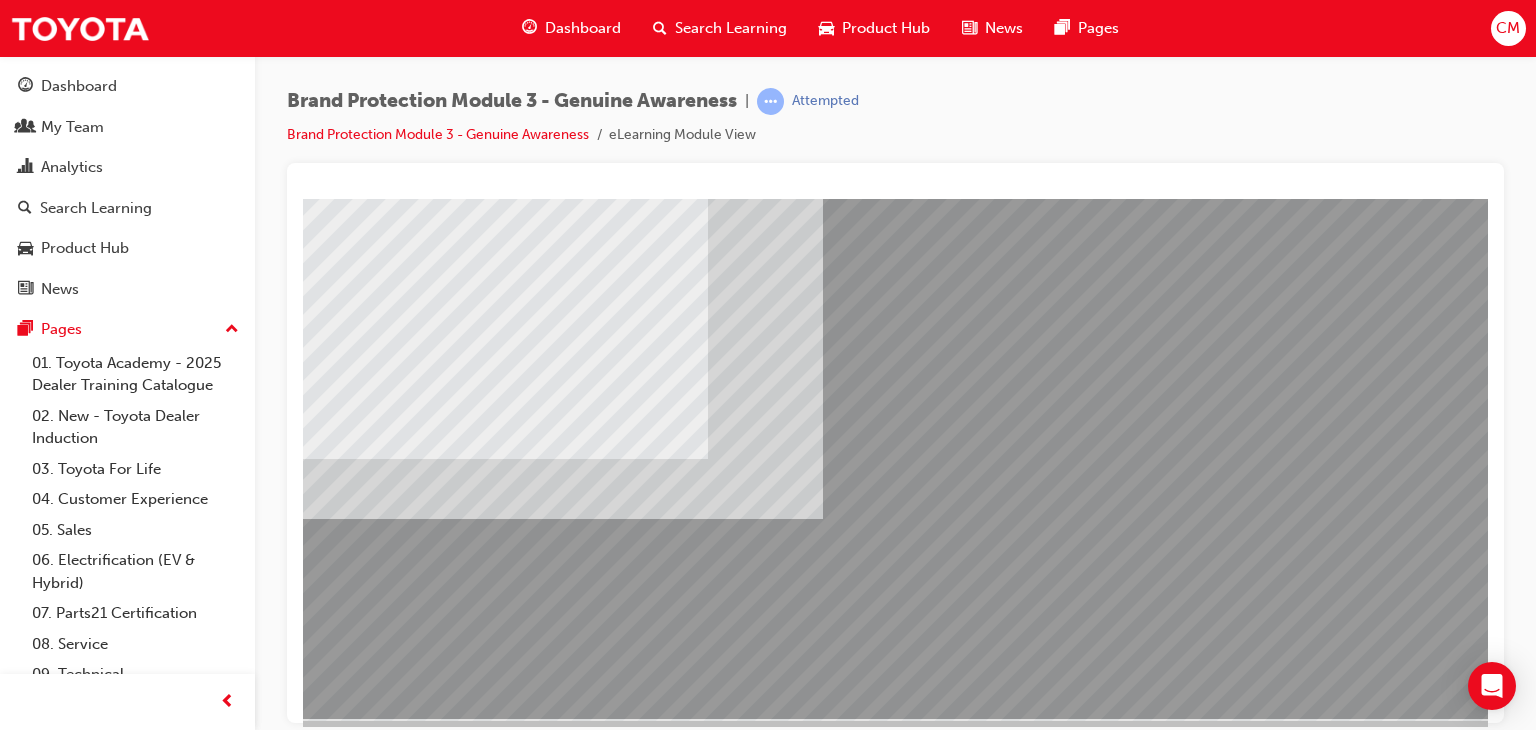 click at bounding box center (328, 3023) 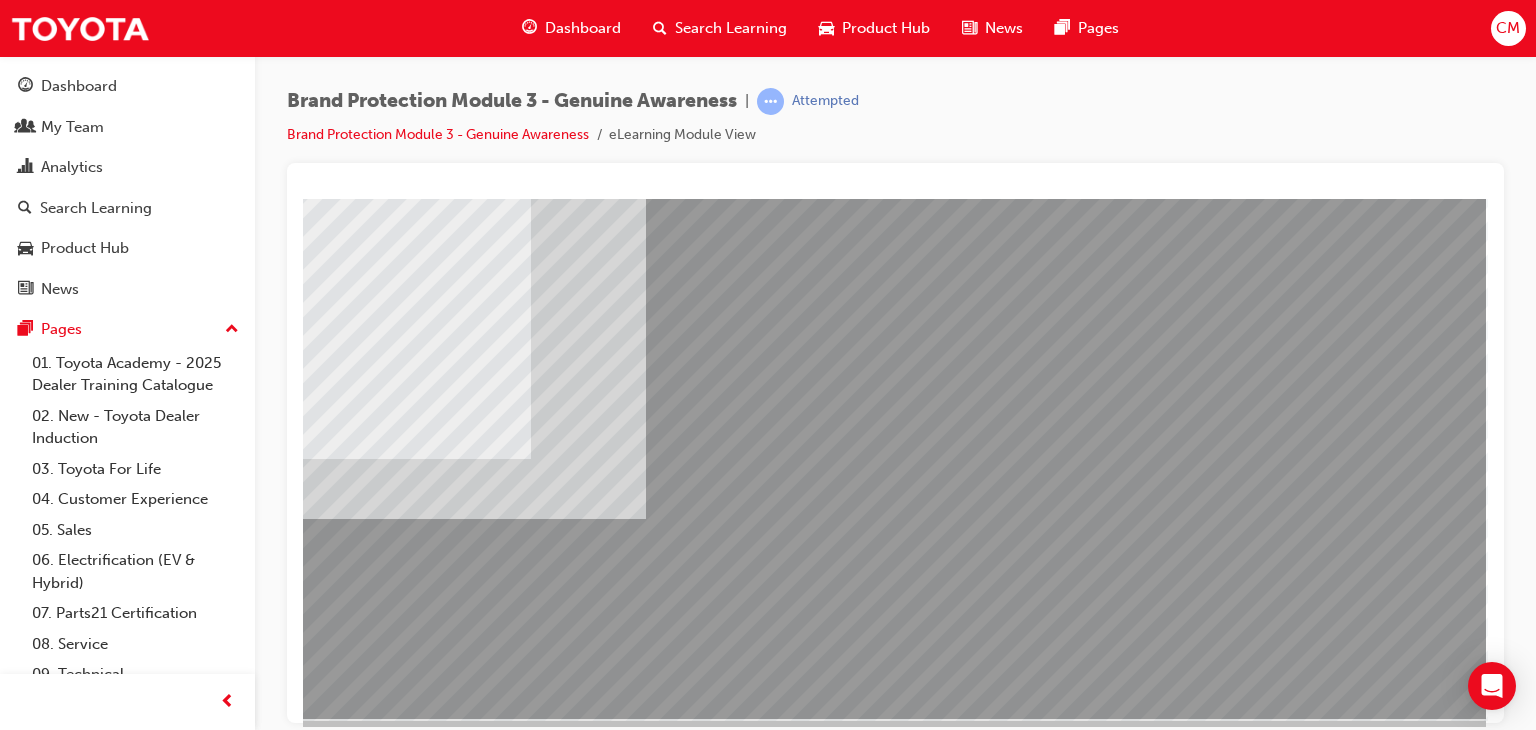 click at bounding box center (189, 2838) 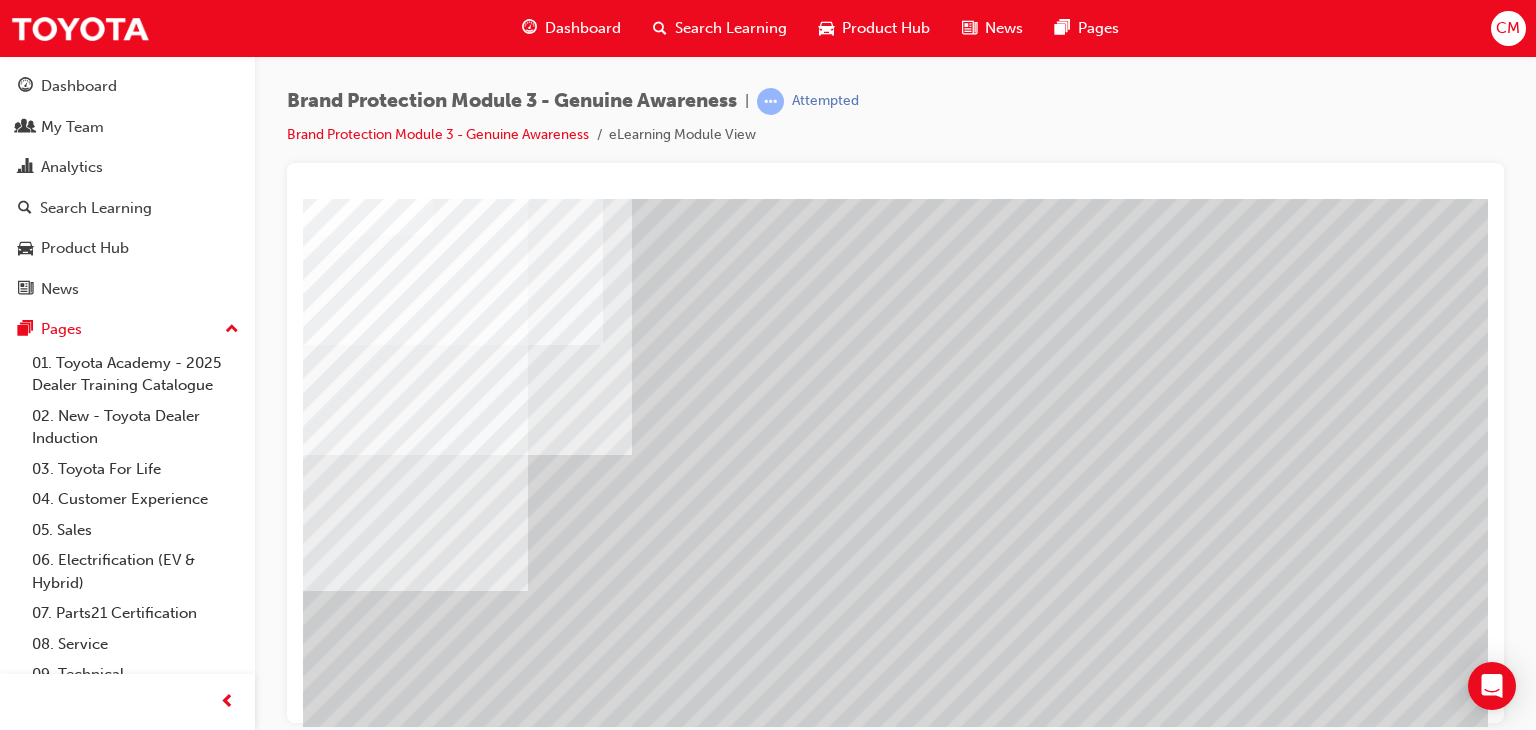 scroll, scrollTop: 0, scrollLeft: 0, axis: both 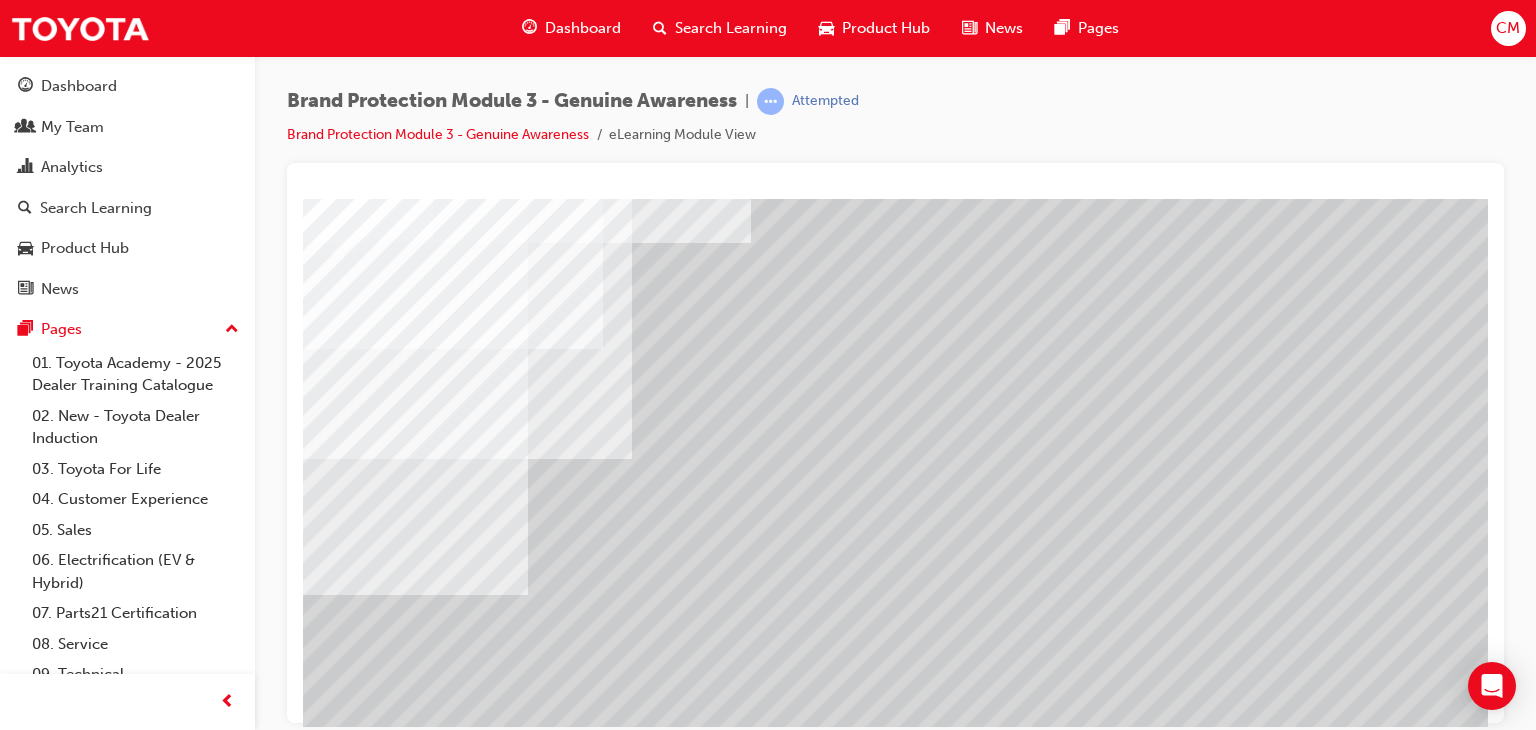 click at bounding box center [328, 2934] 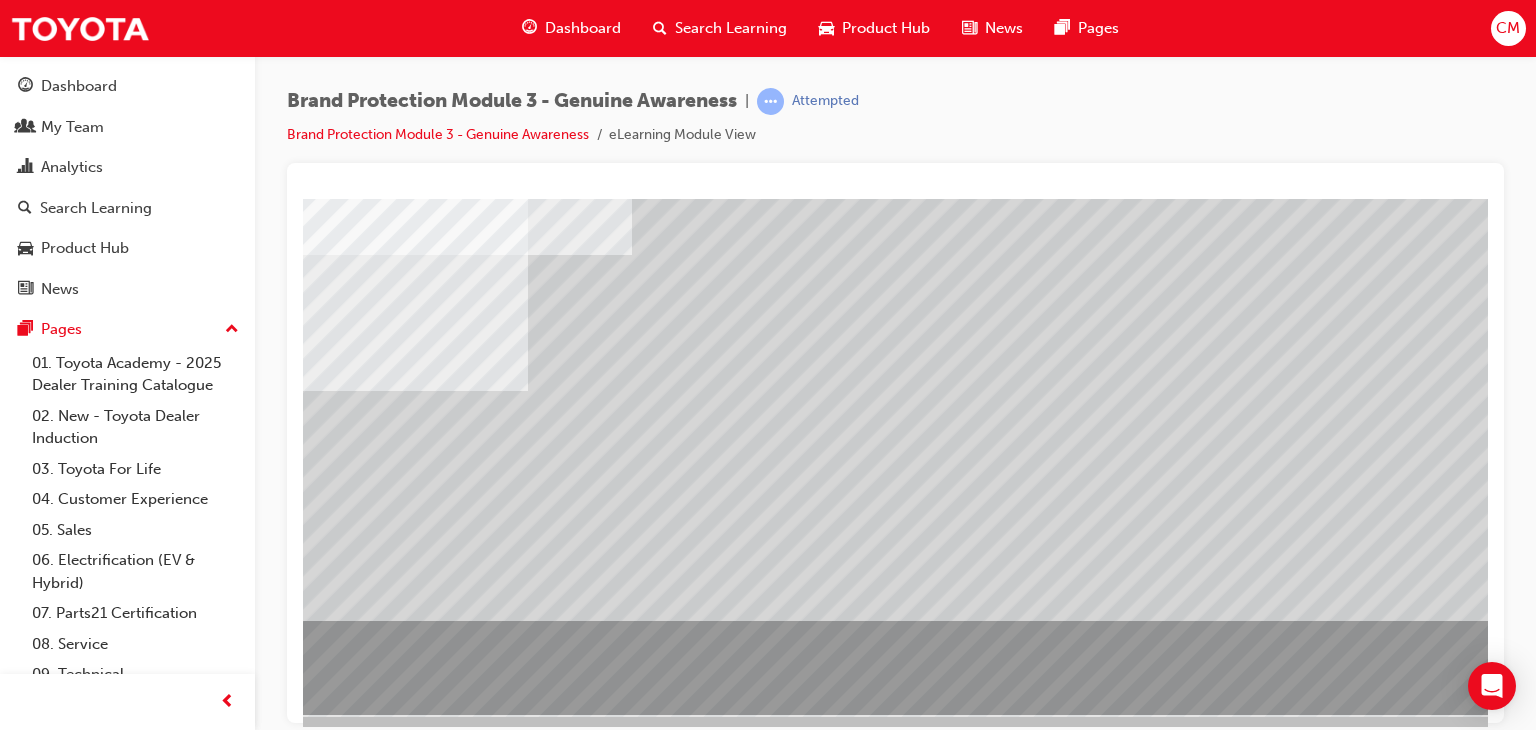 scroll, scrollTop: 237, scrollLeft: 0, axis: vertical 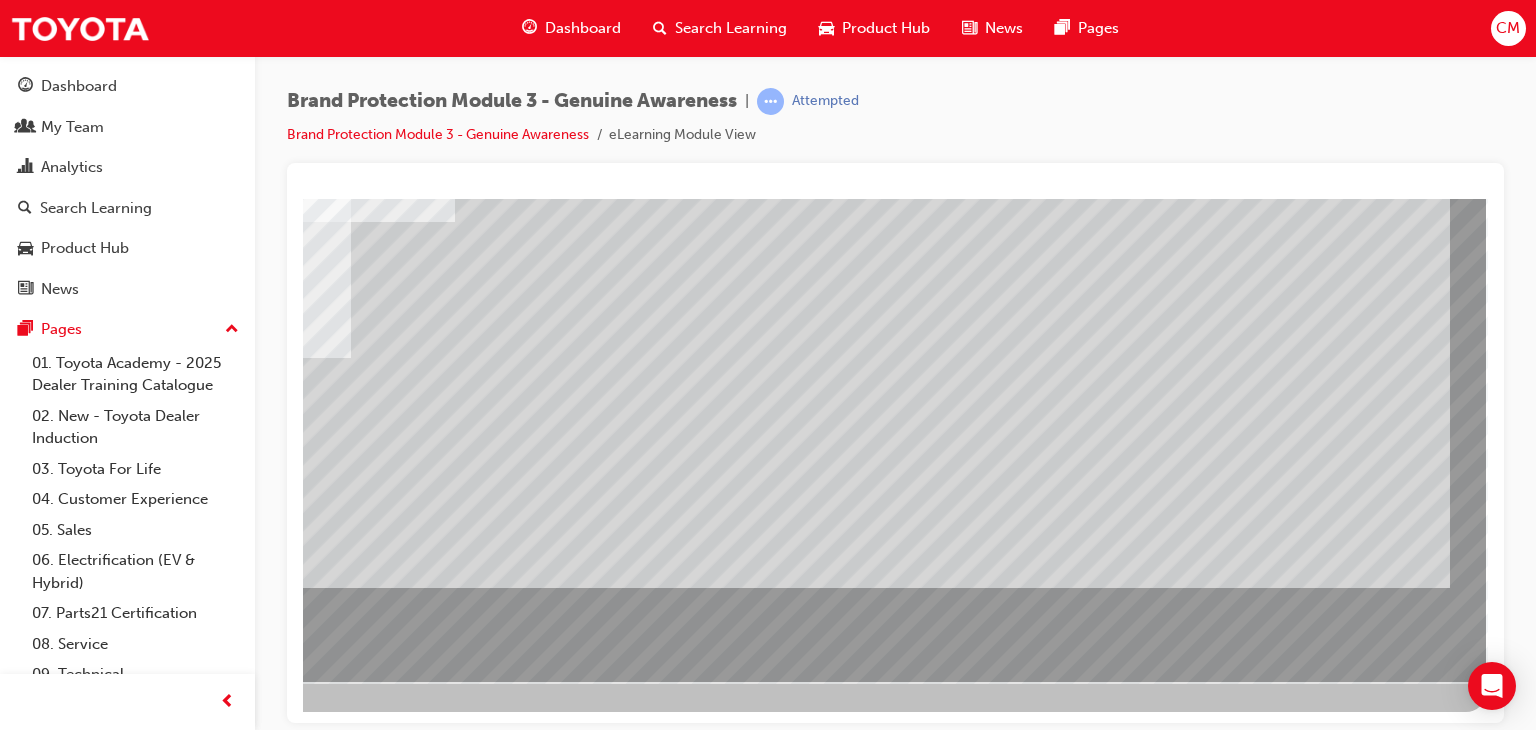 click at bounding box center [189, 1529] 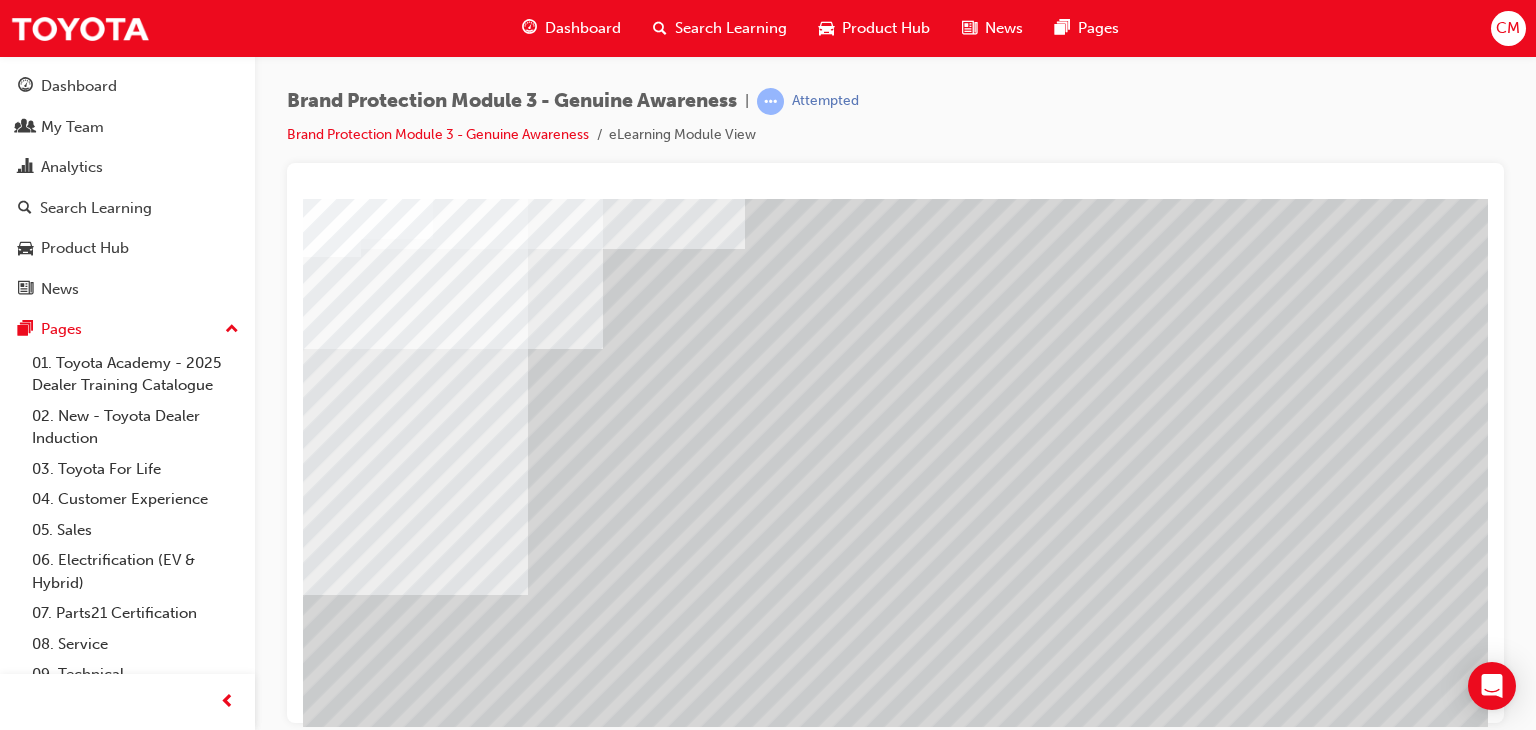 click at bounding box center [328, 2735] 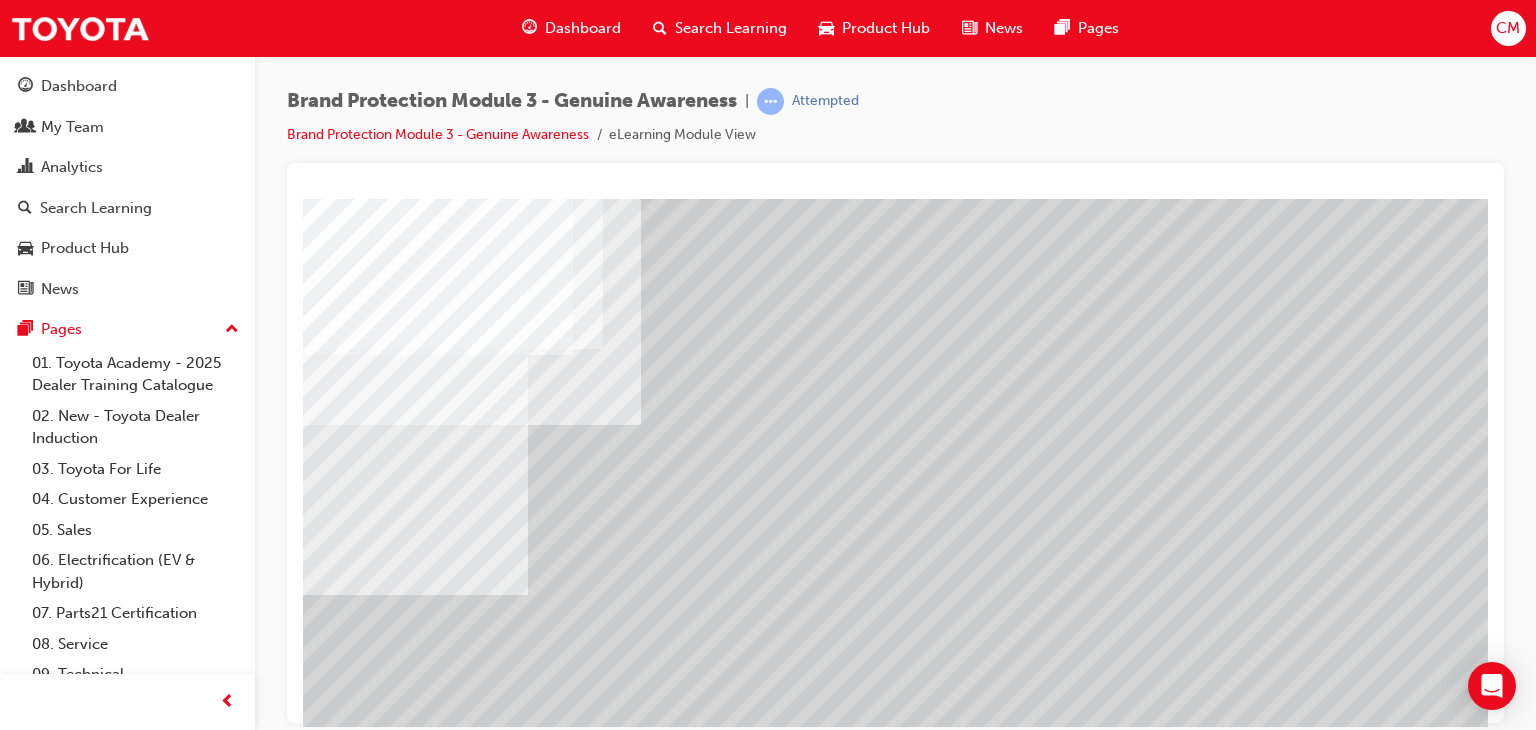 click at bounding box center (328, 3008) 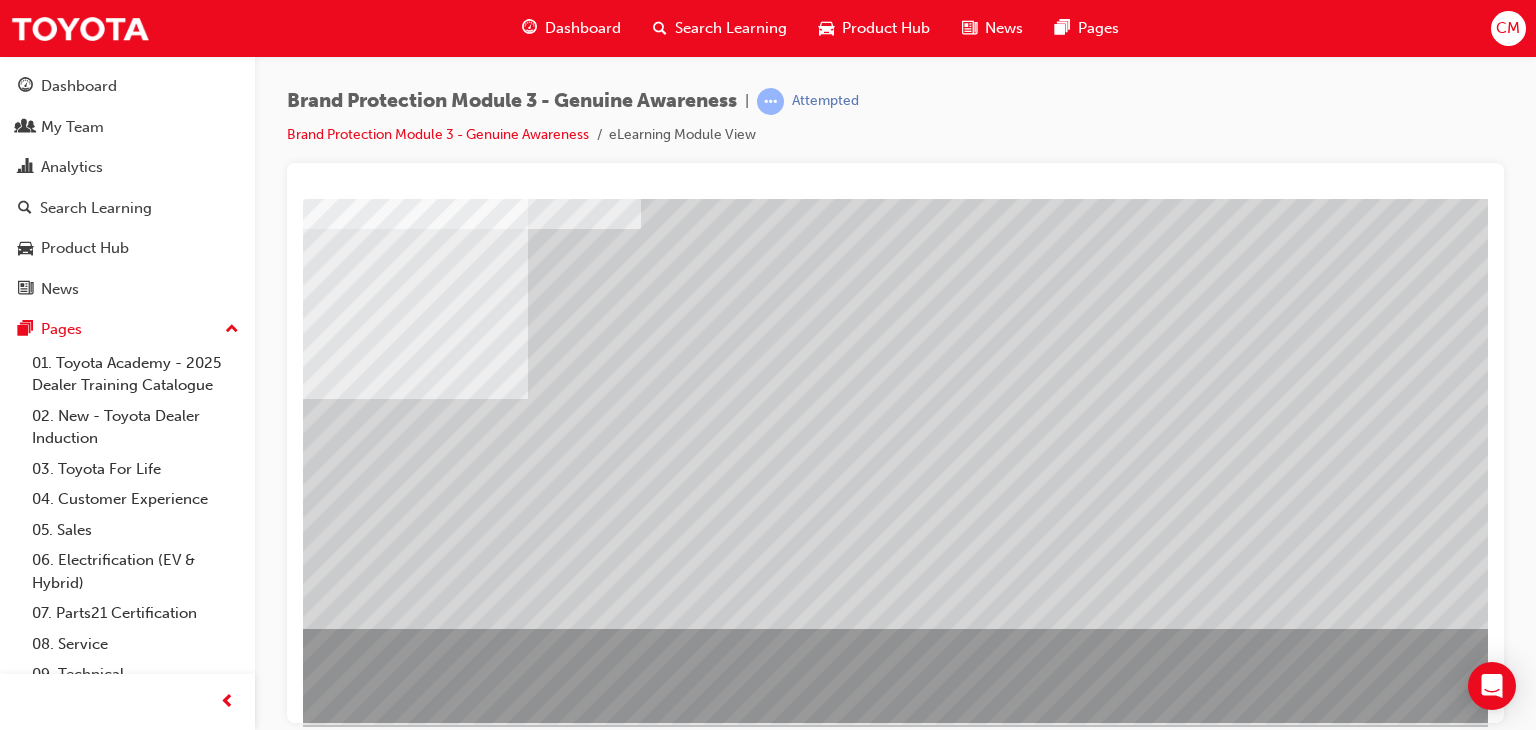 scroll, scrollTop: 237, scrollLeft: 0, axis: vertical 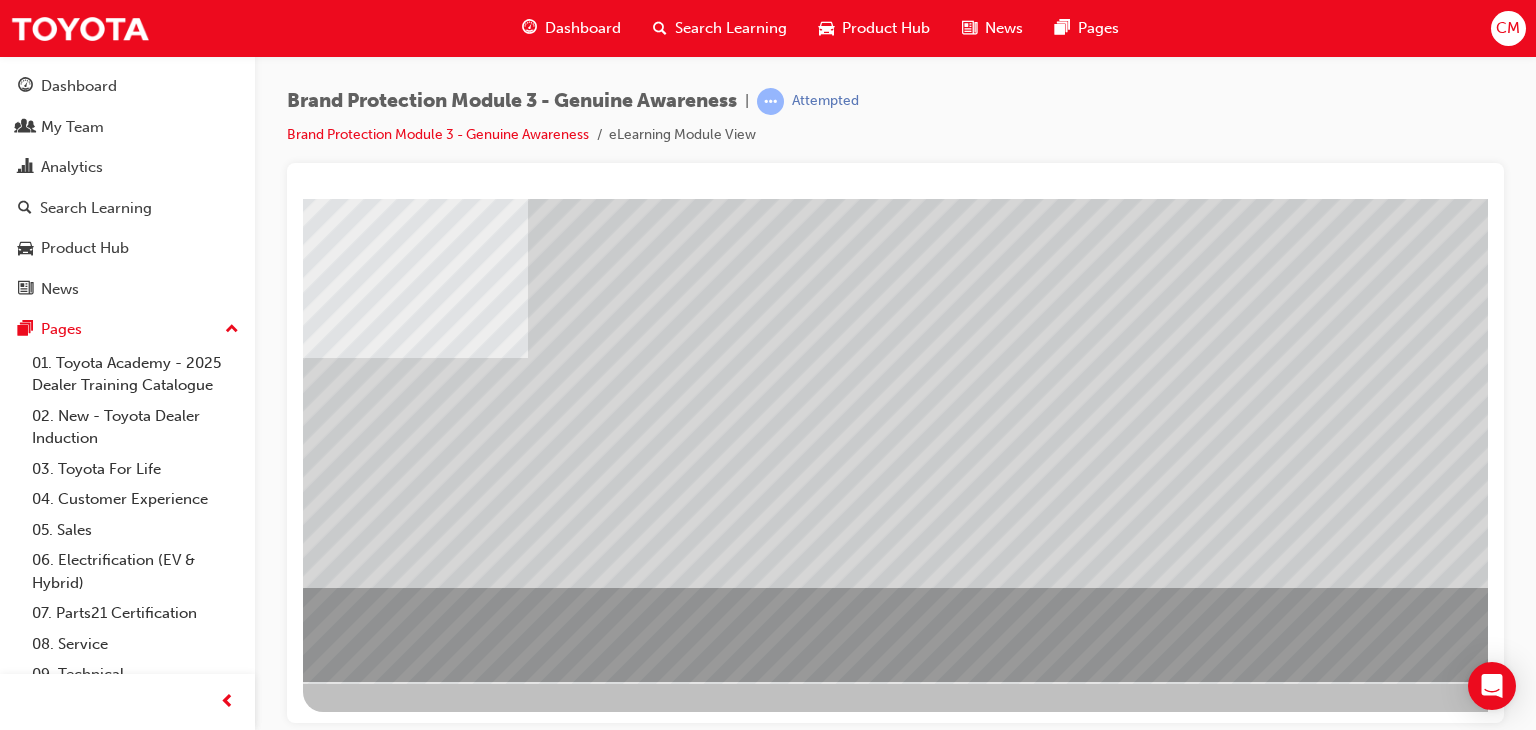 click at bounding box center [328, 2977] 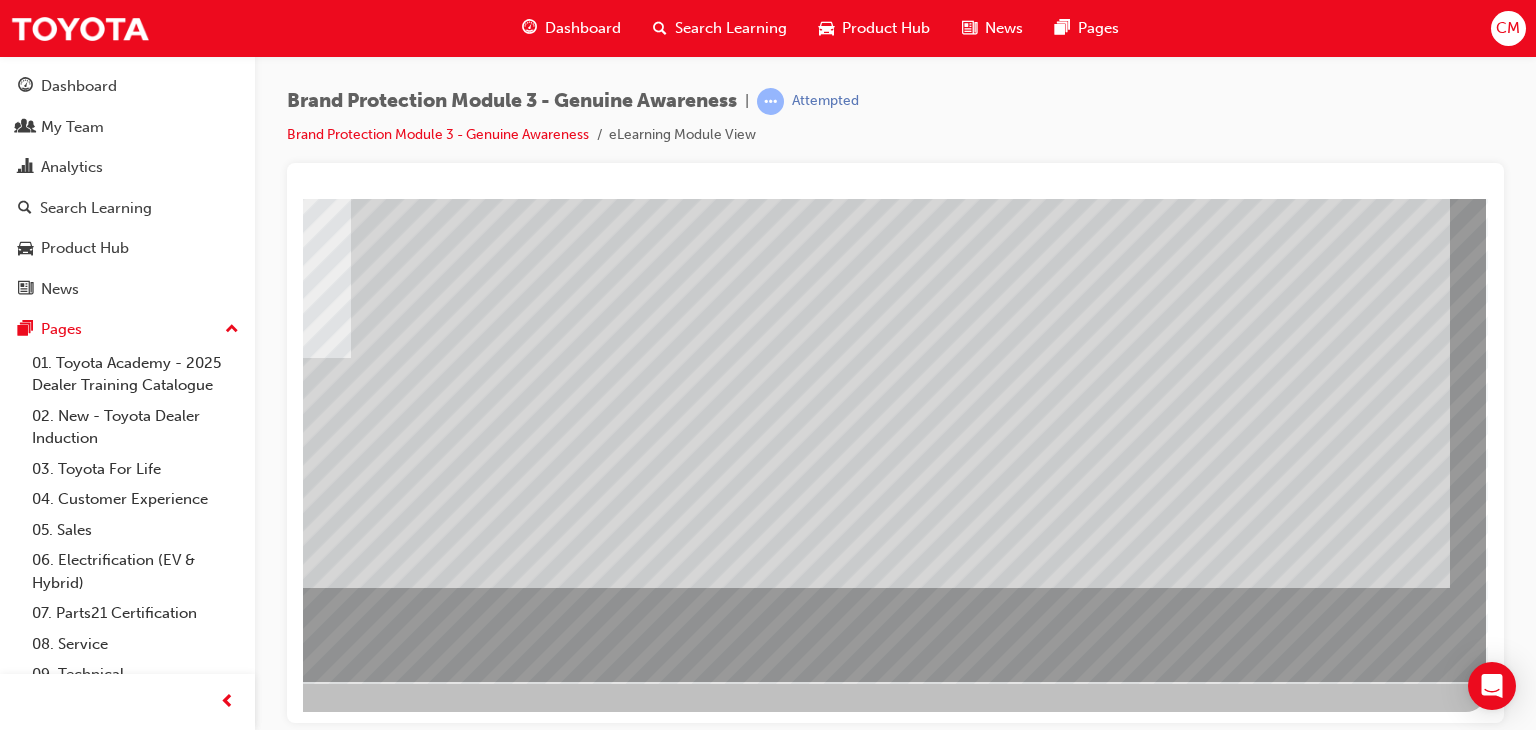 click at bounding box center [189, 1529] 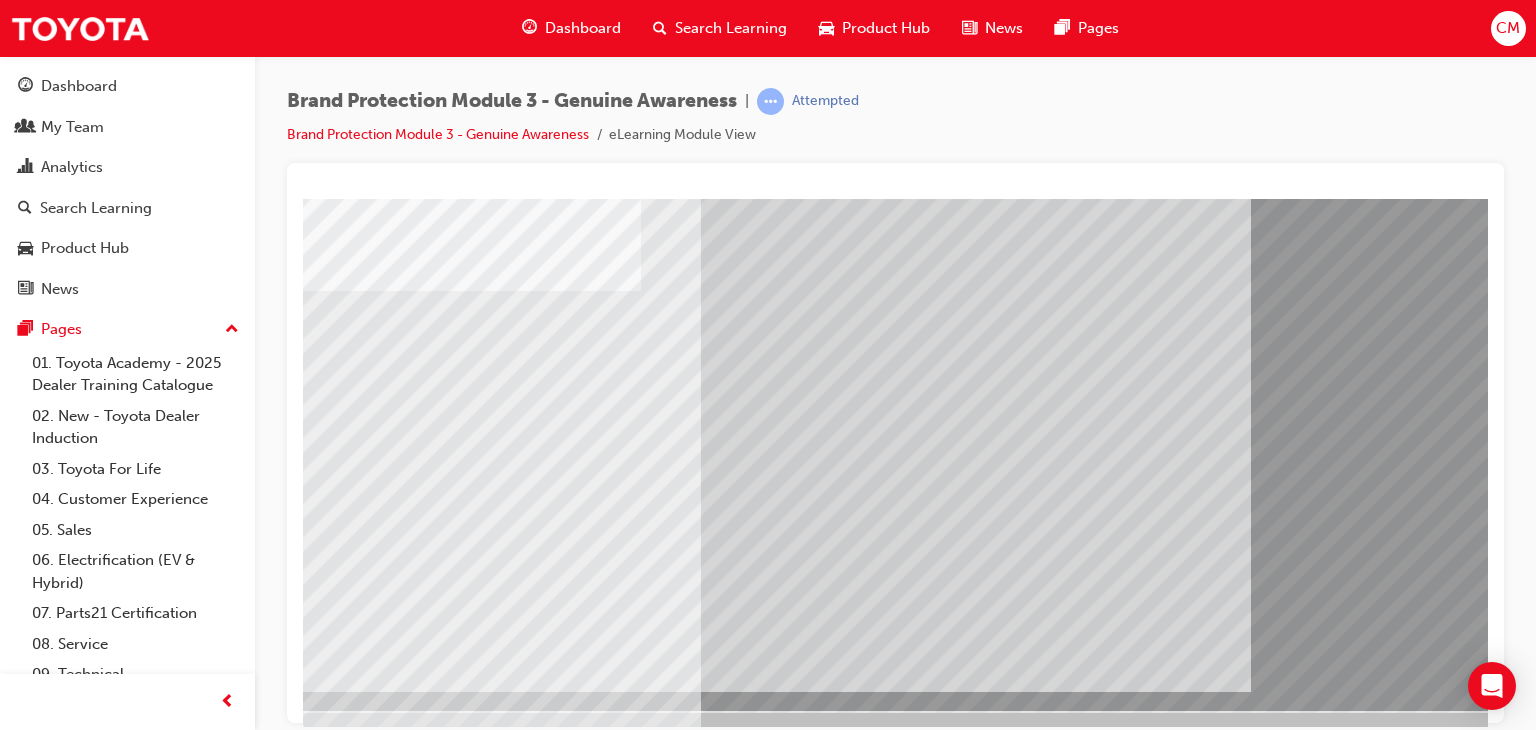 scroll, scrollTop: 237, scrollLeft: 0, axis: vertical 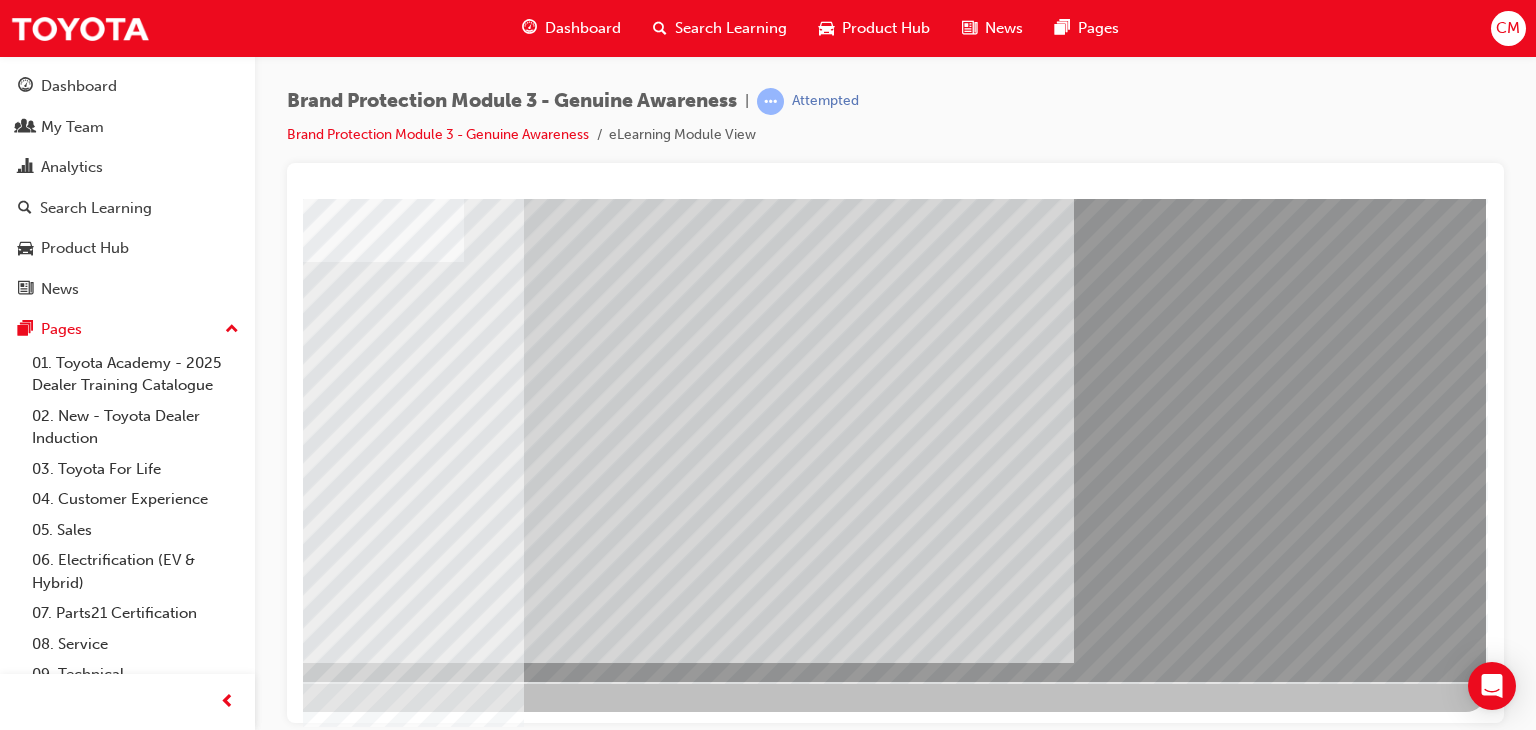 click at bounding box center (189, 1529) 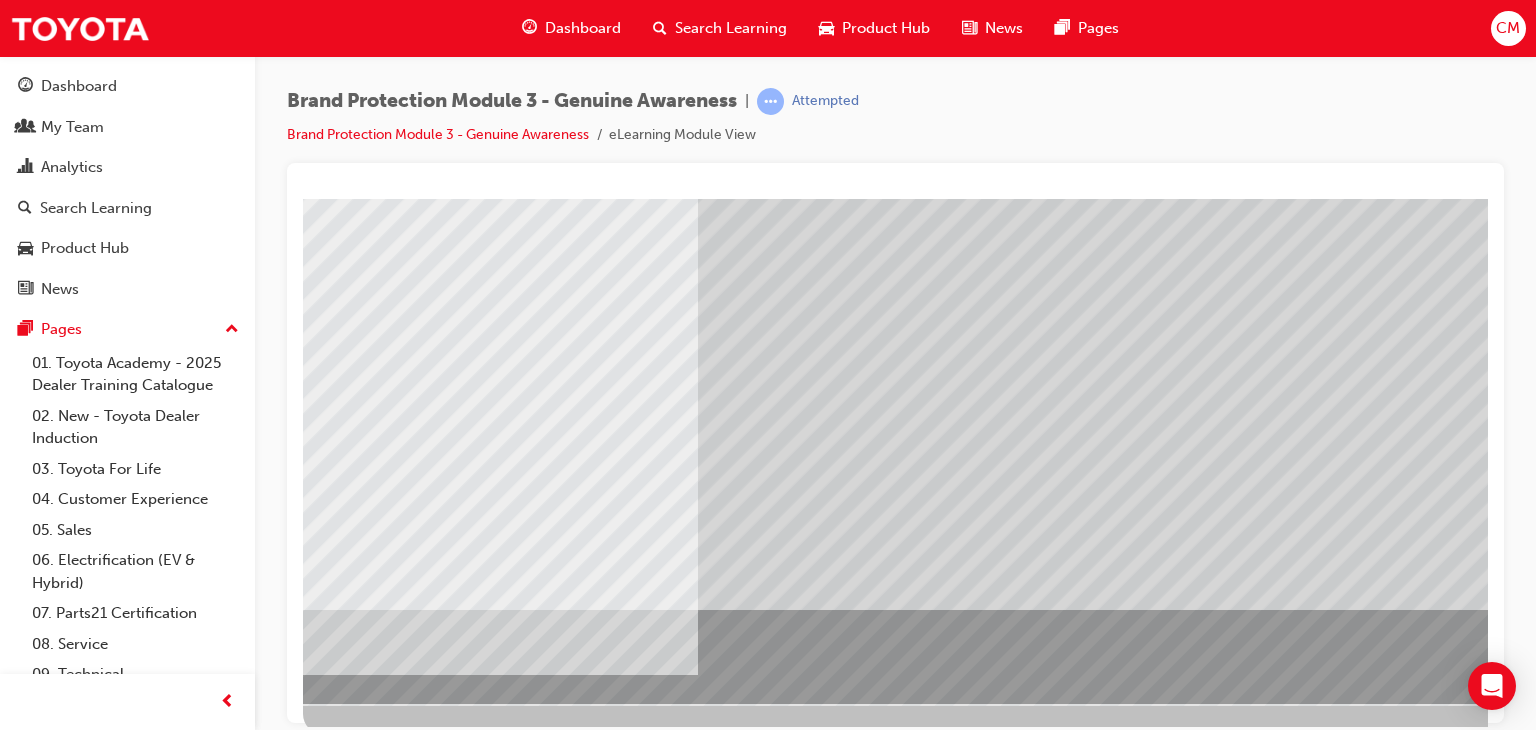 scroll, scrollTop: 237, scrollLeft: 0, axis: vertical 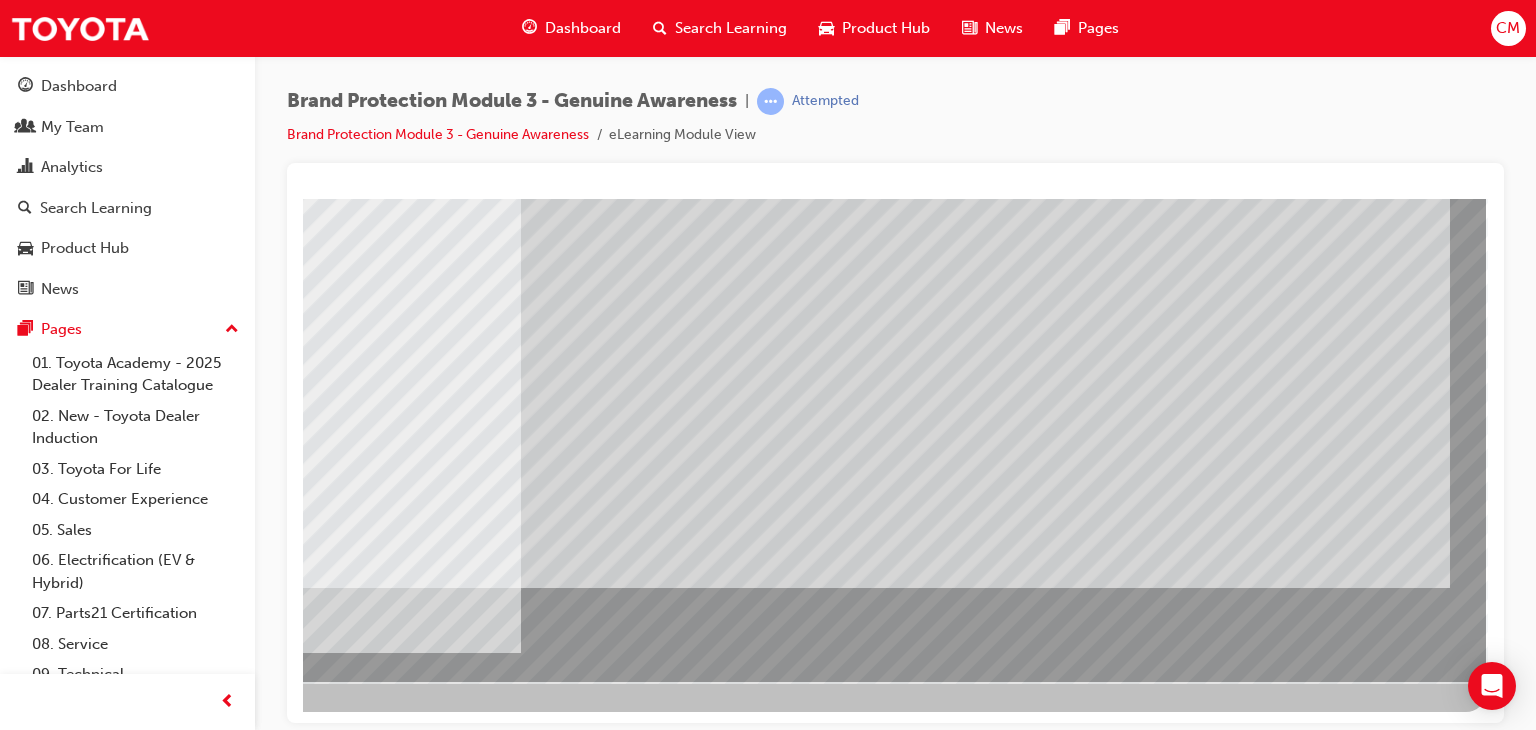 drag, startPoint x: 1315, startPoint y: 633, endPoint x: 1304, endPoint y: 635, distance: 11.18034 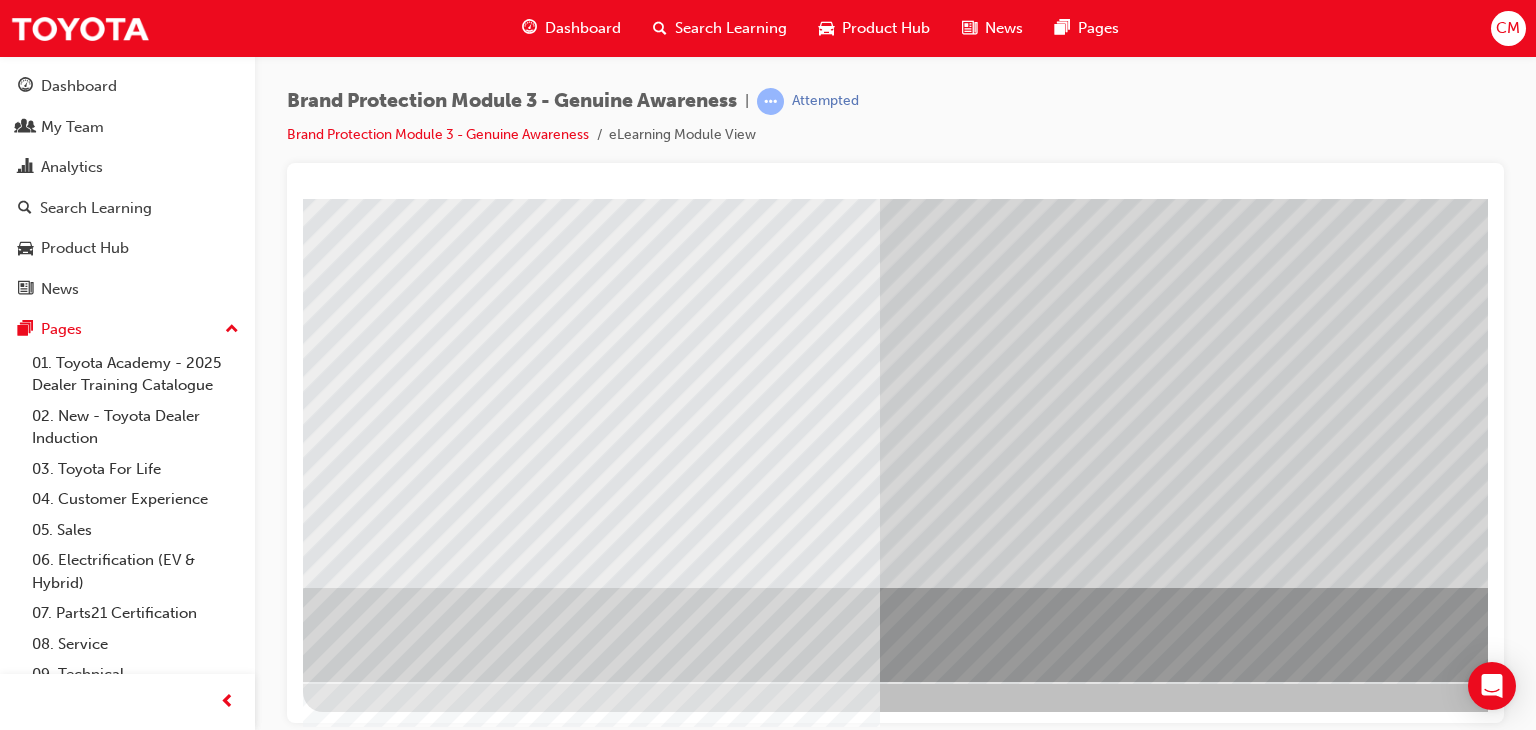 scroll, scrollTop: 237, scrollLeft: 190, axis: both 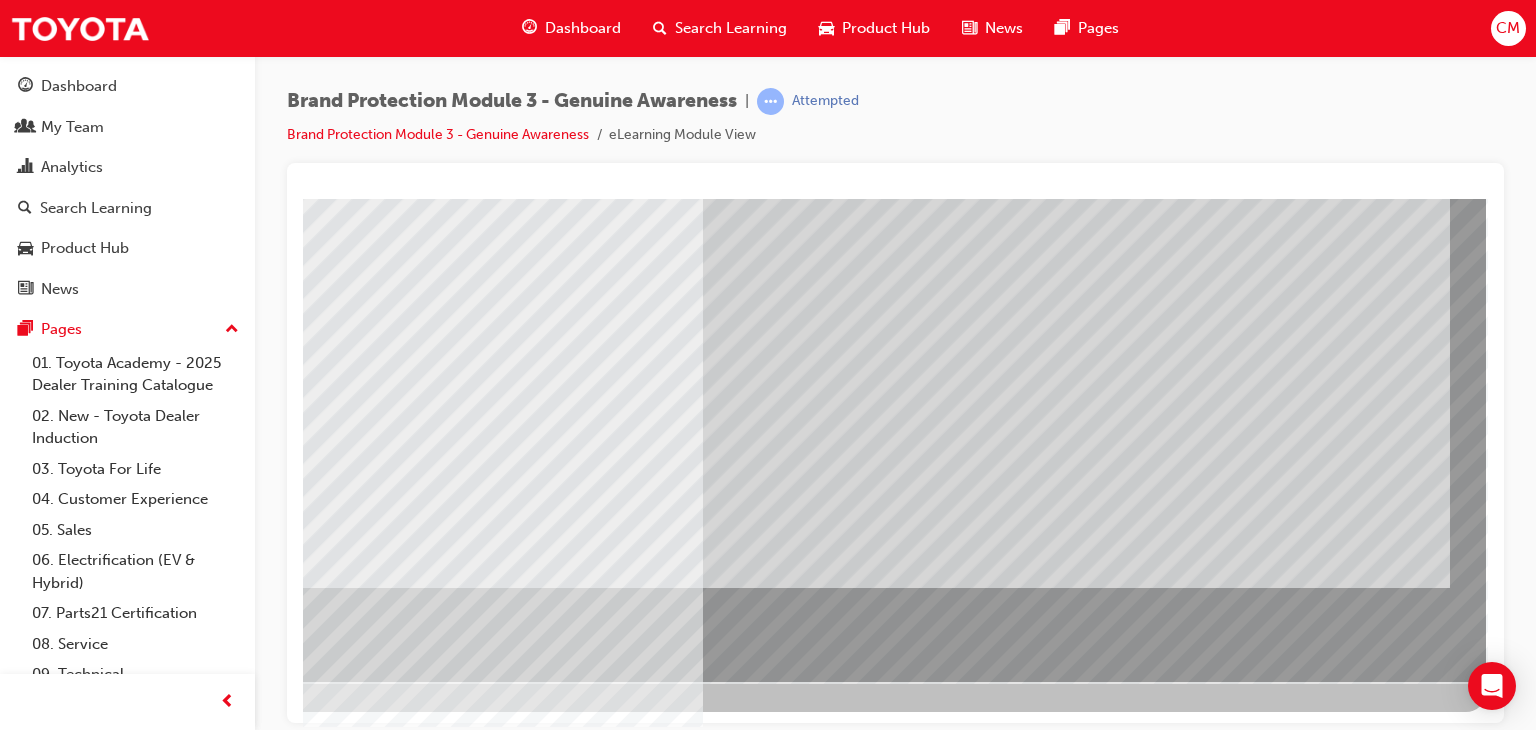 click at bounding box center [189, 1529] 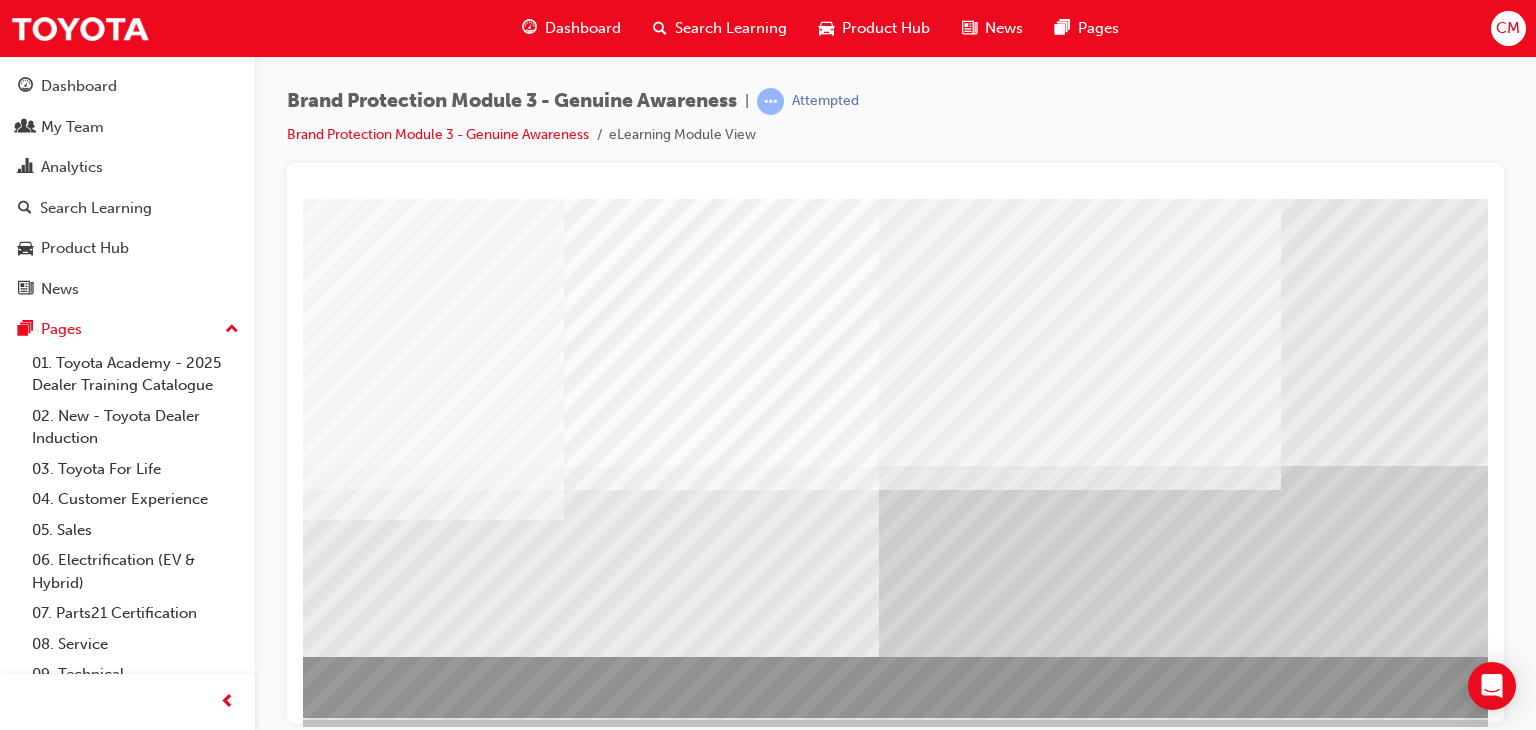 scroll, scrollTop: 237, scrollLeft: 0, axis: vertical 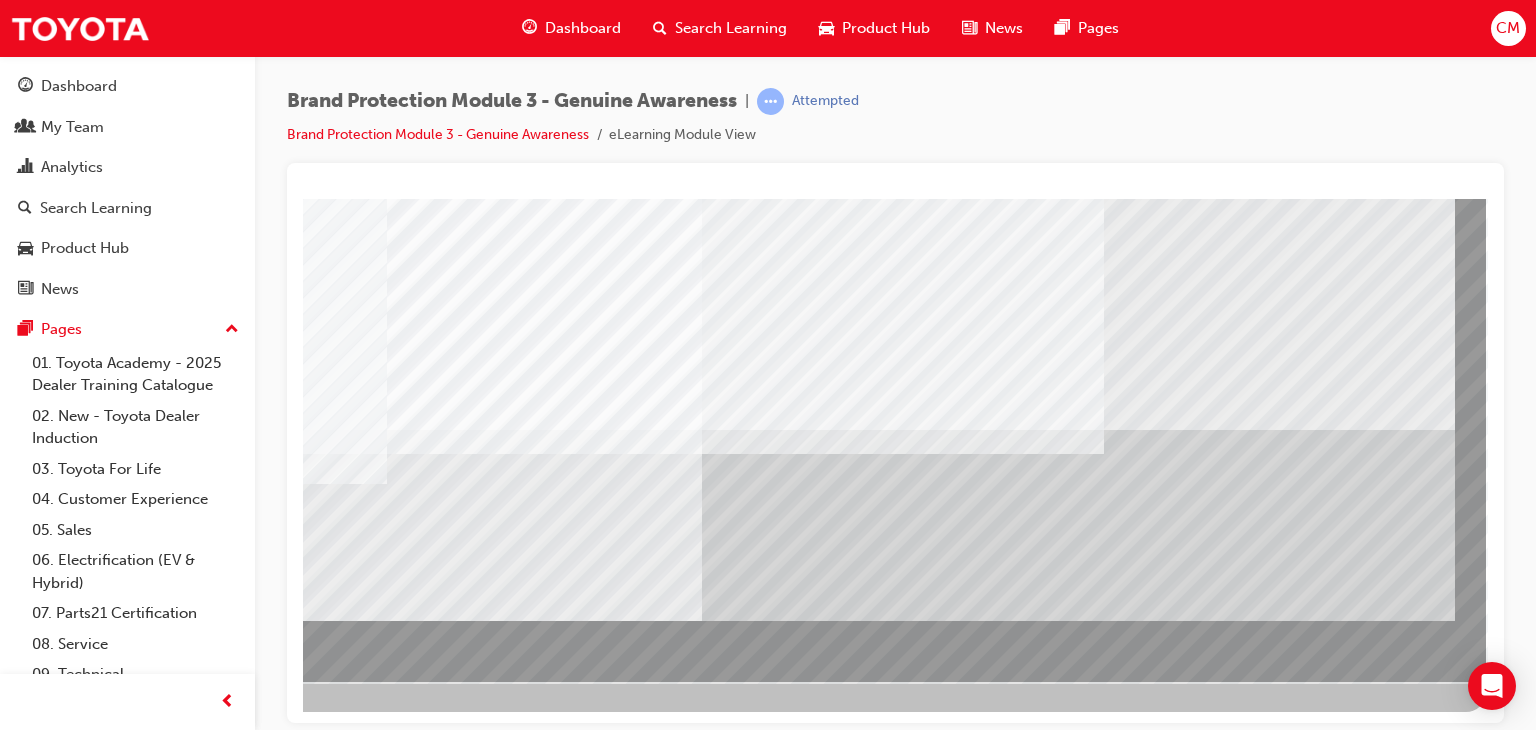 click at bounding box center [189, 2665] 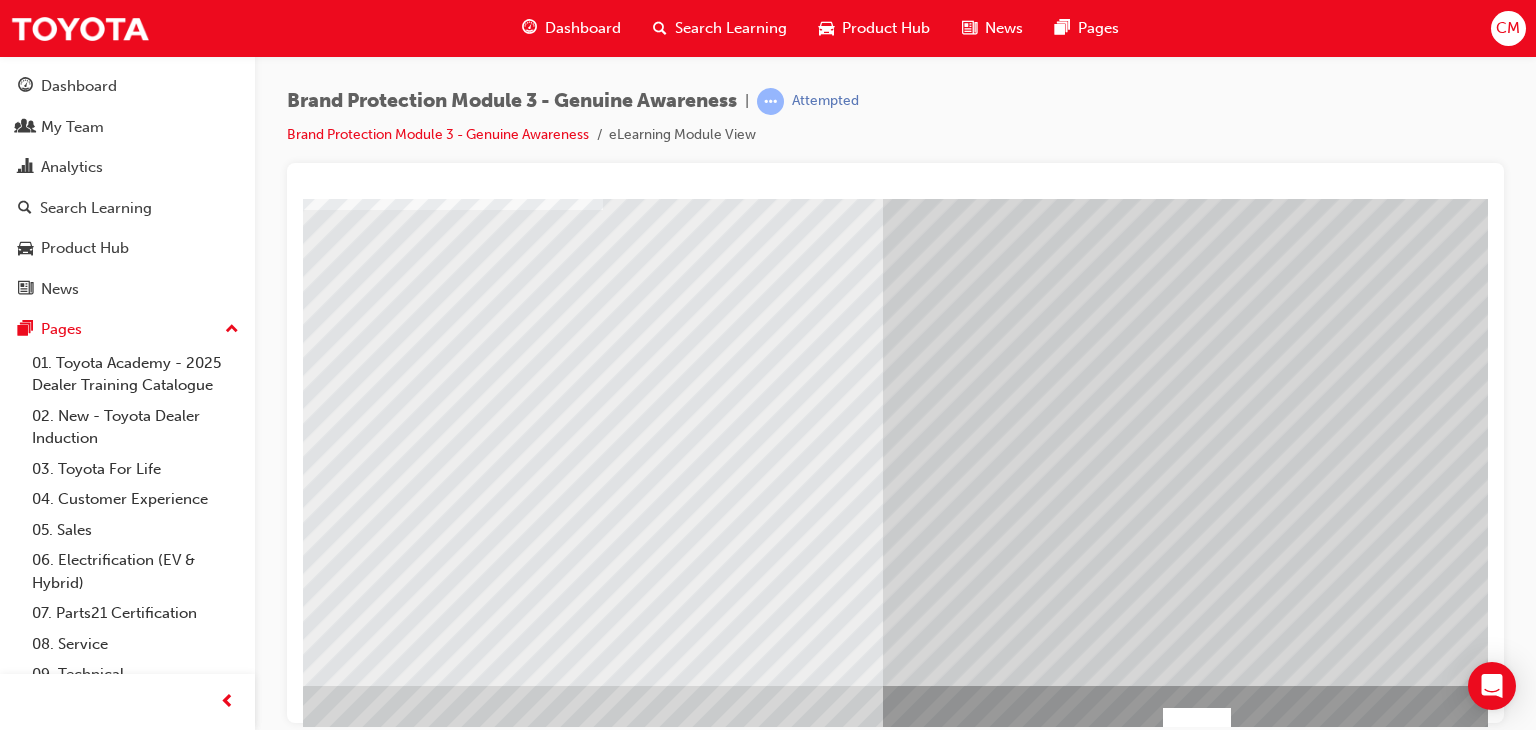 scroll, scrollTop: 237, scrollLeft: 0, axis: vertical 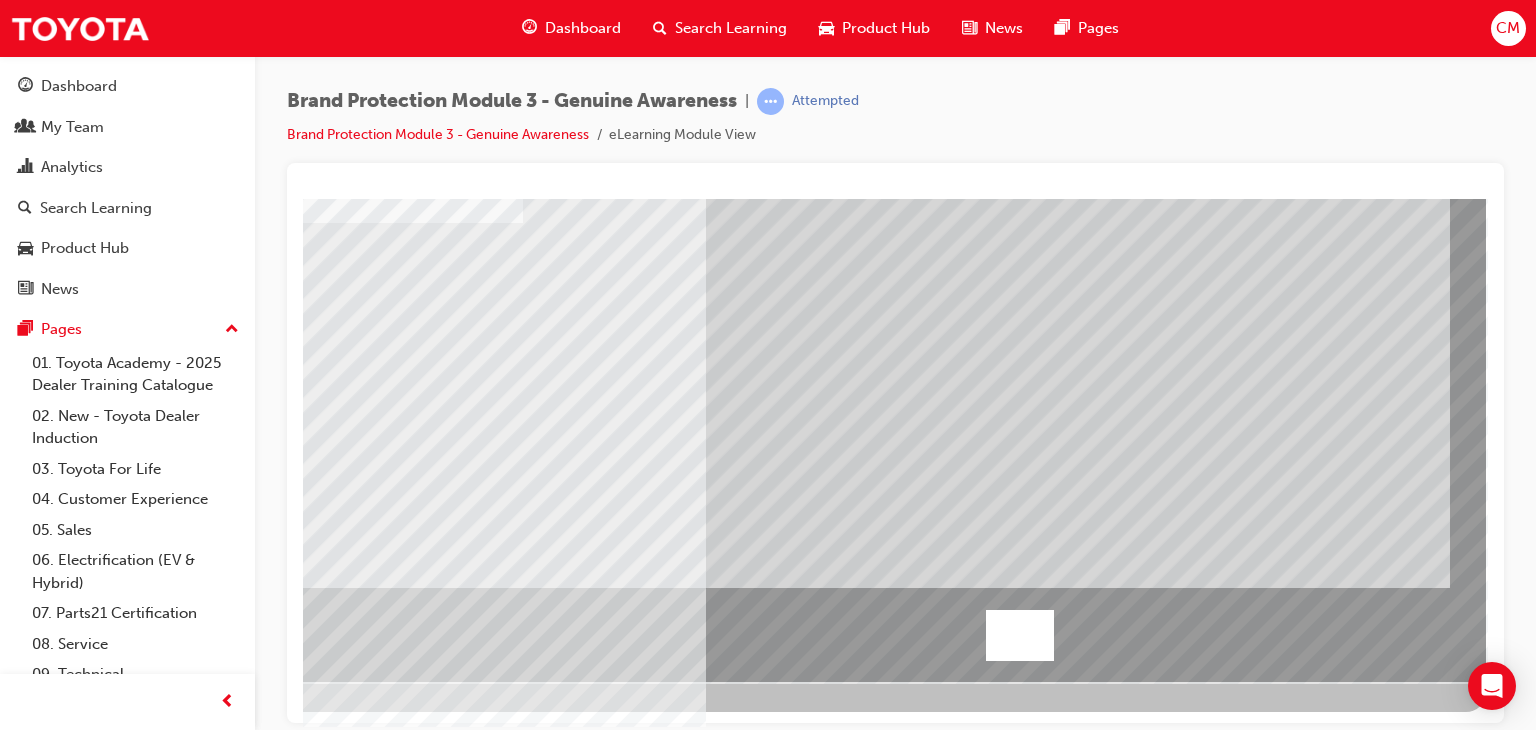 drag, startPoint x: 1192, startPoint y: 717, endPoint x: 1776, endPoint y: 865, distance: 602.4616 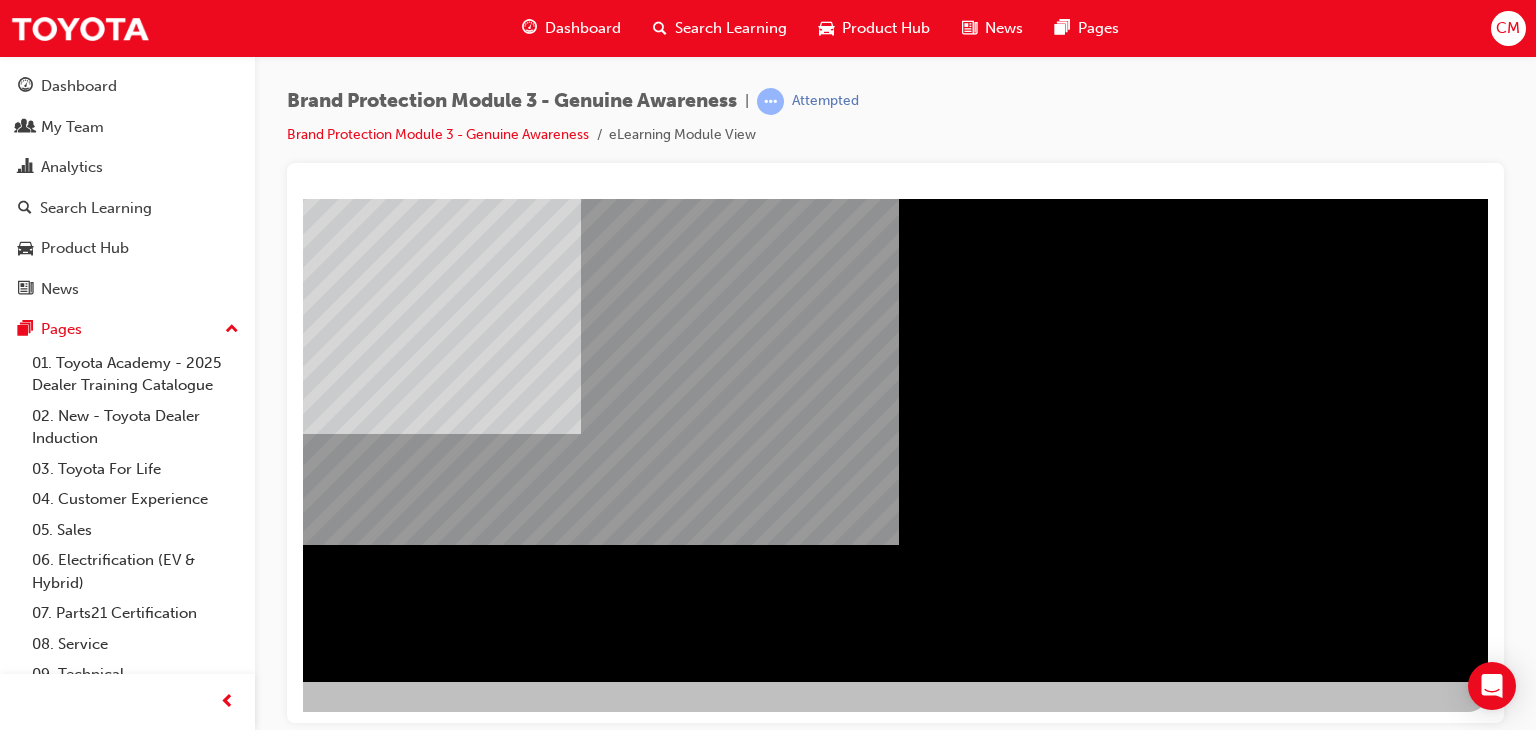 scroll, scrollTop: 237, scrollLeft: 44, axis: both 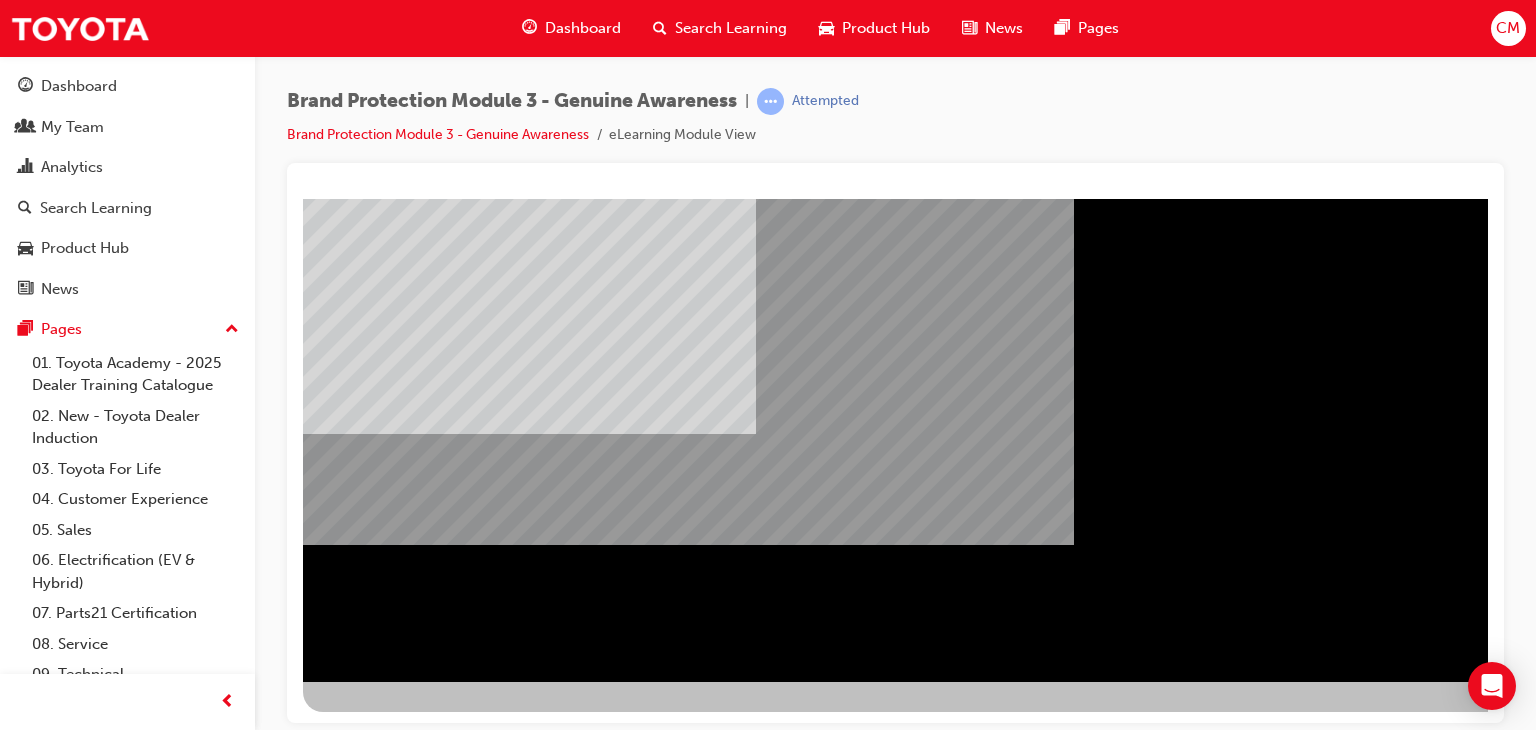 drag, startPoint x: 575, startPoint y: 713, endPoint x: 583, endPoint y: 887, distance: 174.1838 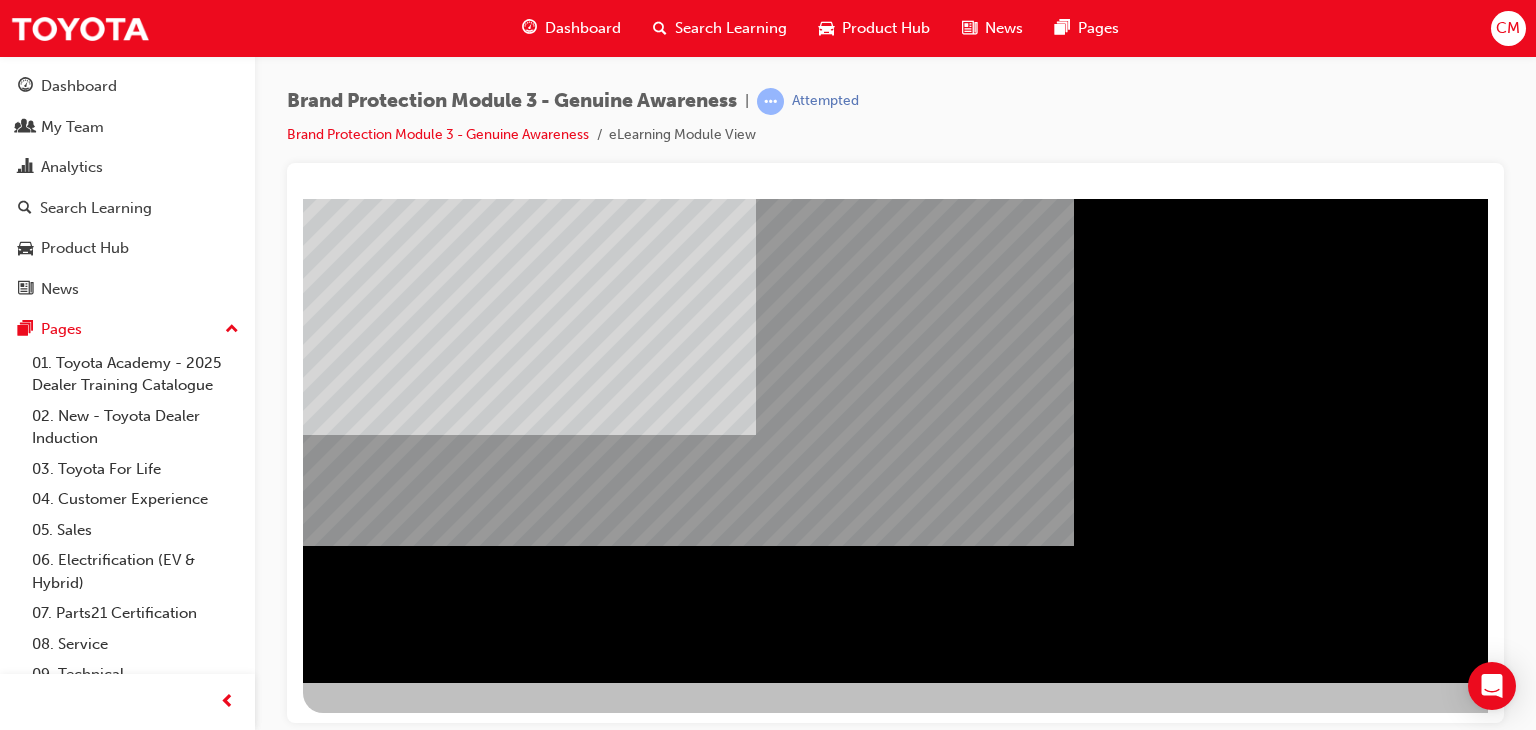 scroll, scrollTop: 237, scrollLeft: 0, axis: vertical 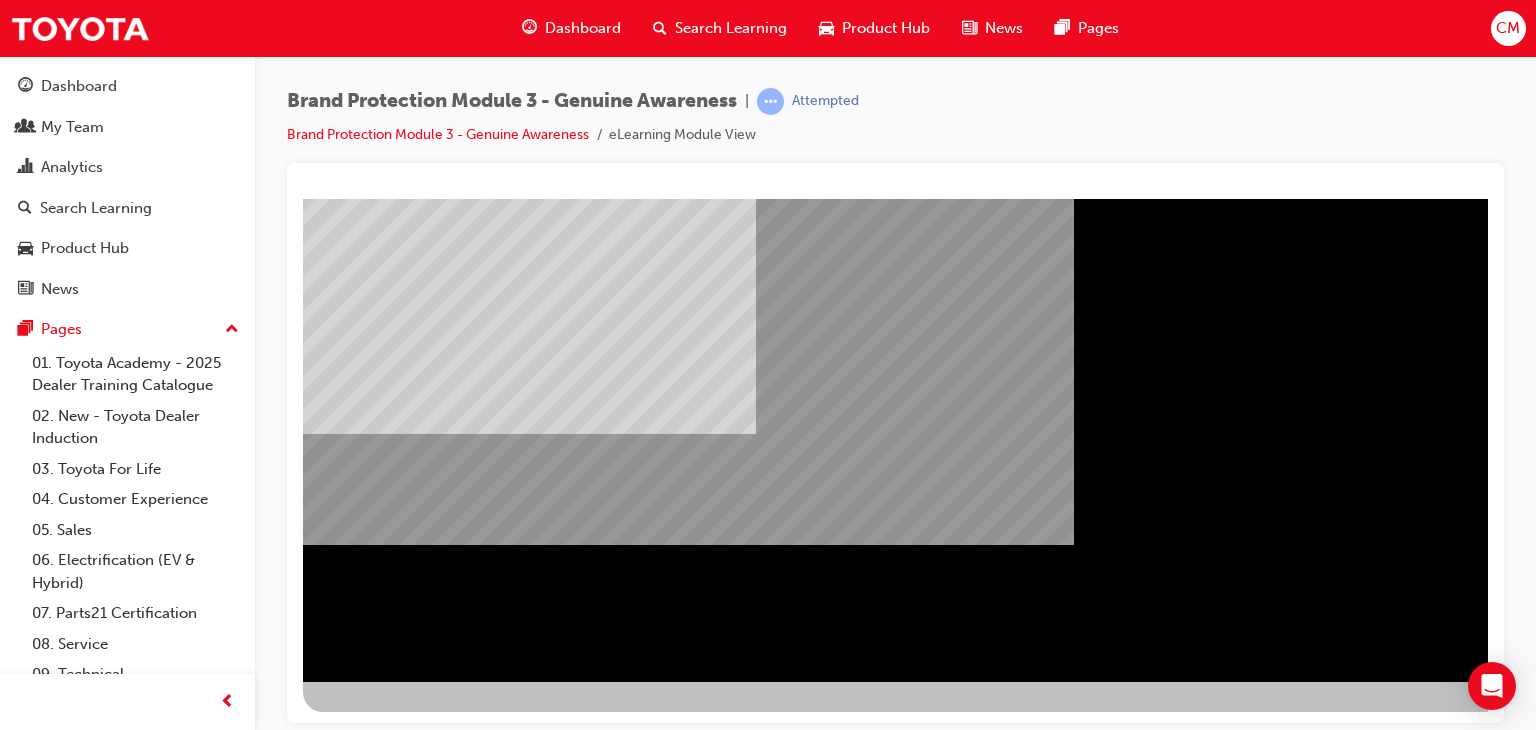 click at bounding box center (688, 1860) 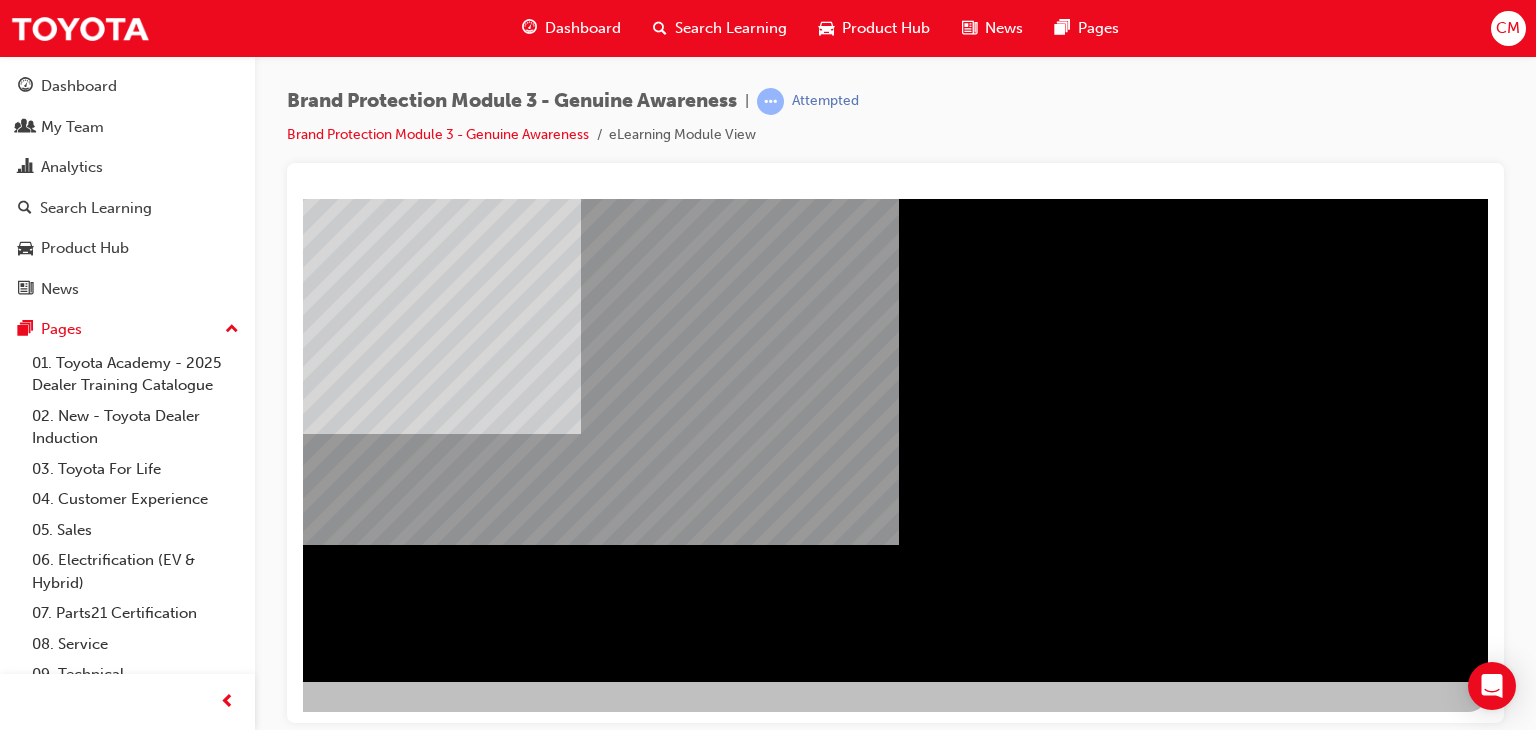 drag, startPoint x: 1365, startPoint y: 641, endPoint x: 1295, endPoint y: 631, distance: 70.71068 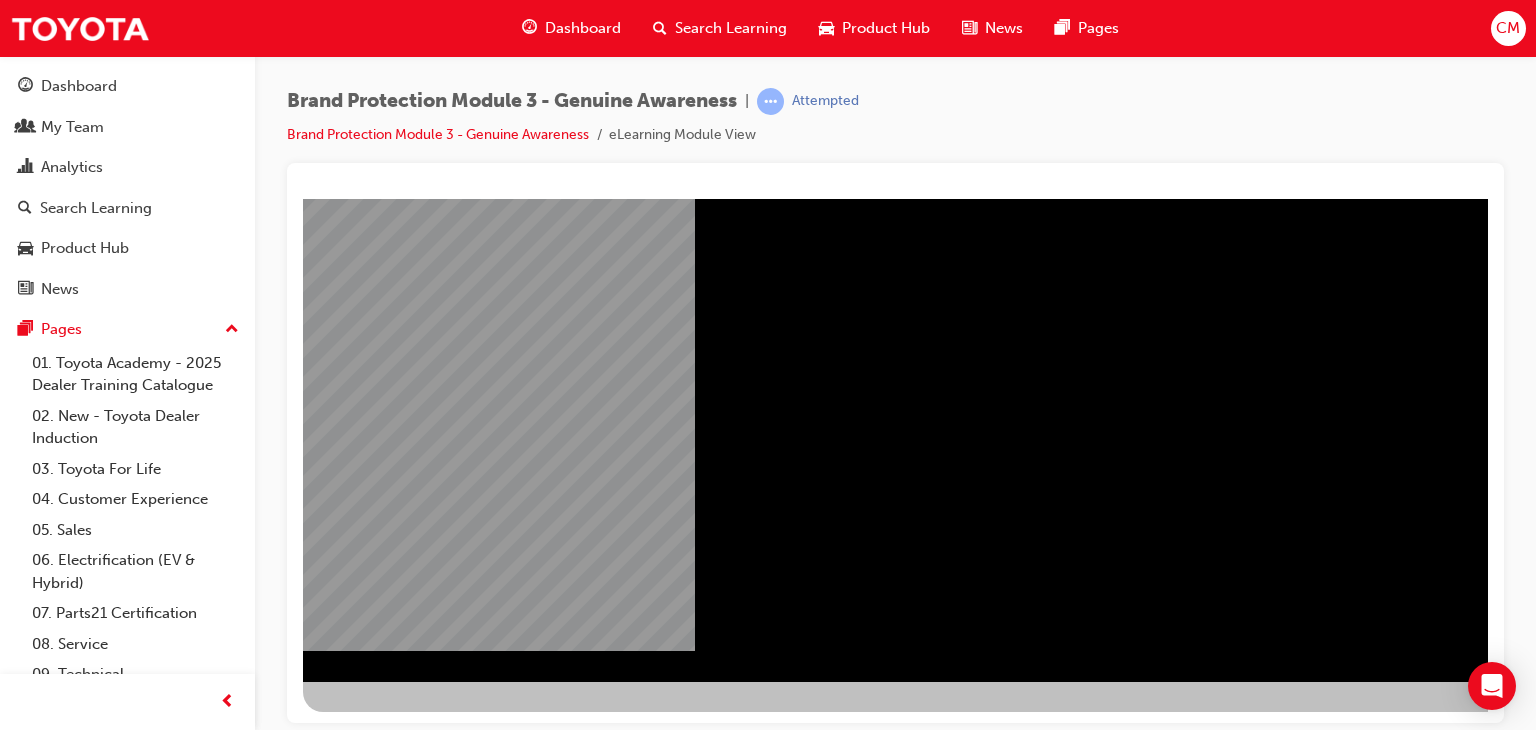 scroll, scrollTop: 237, scrollLeft: 190, axis: both 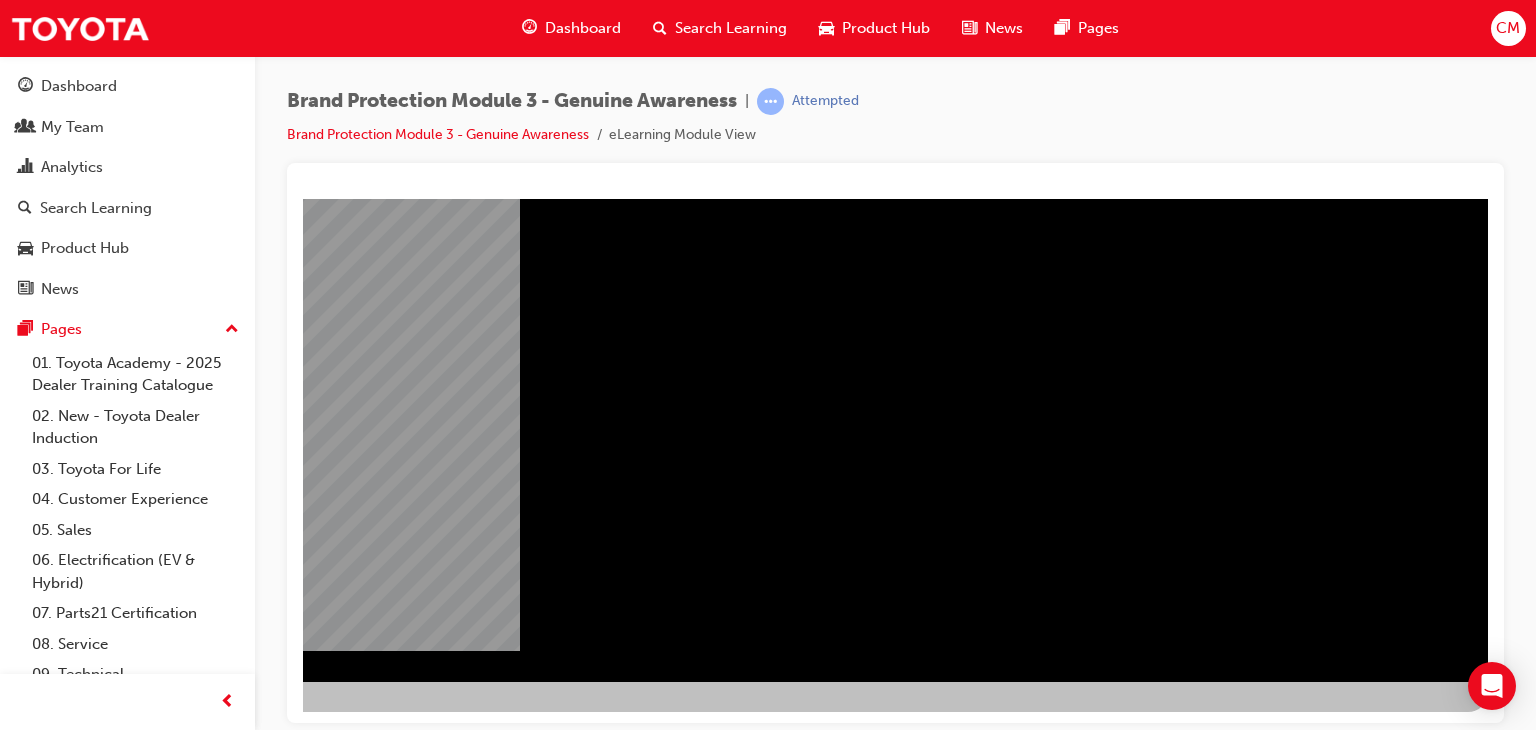 drag, startPoint x: 1249, startPoint y: 621, endPoint x: 1310, endPoint y: 626, distance: 61.204575 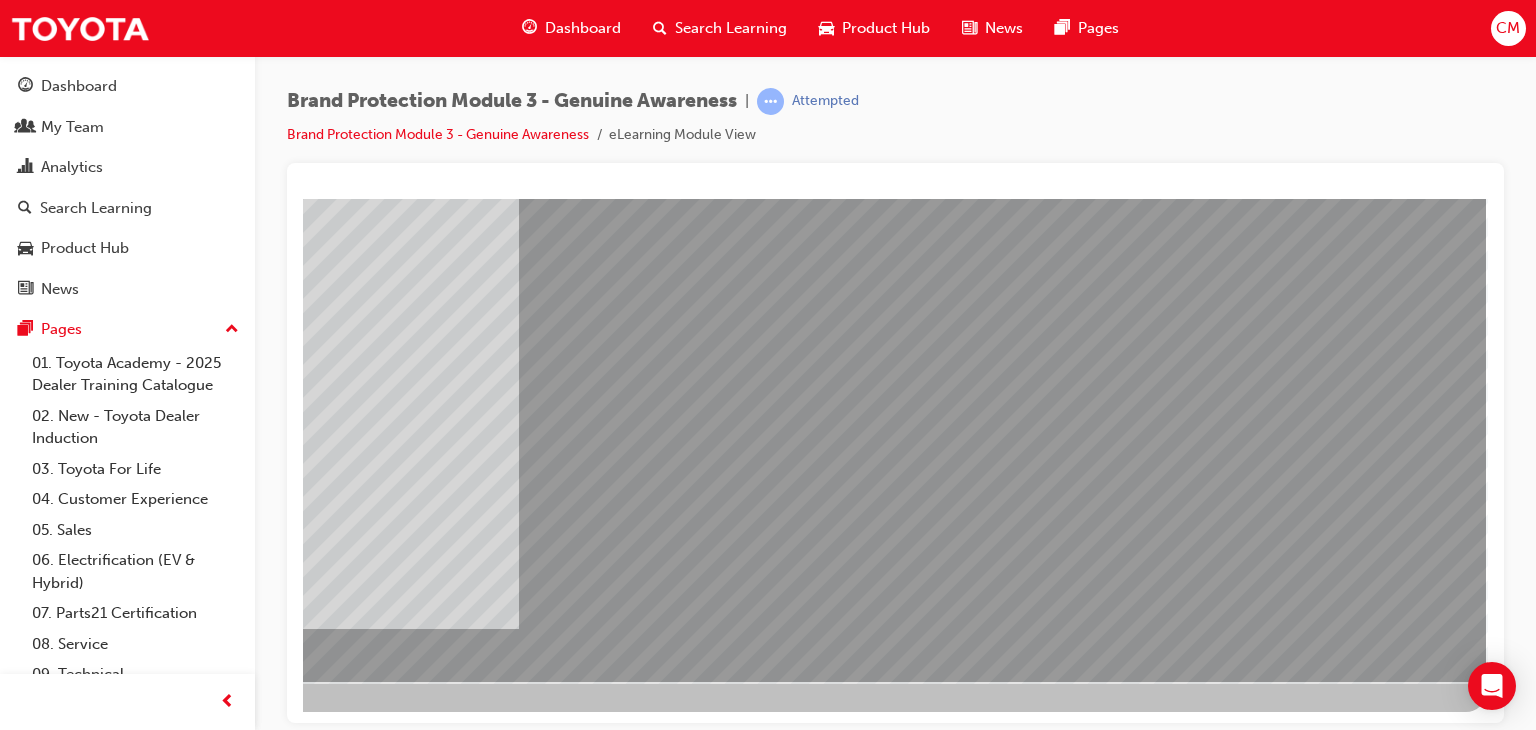 scroll, scrollTop: 0, scrollLeft: 0, axis: both 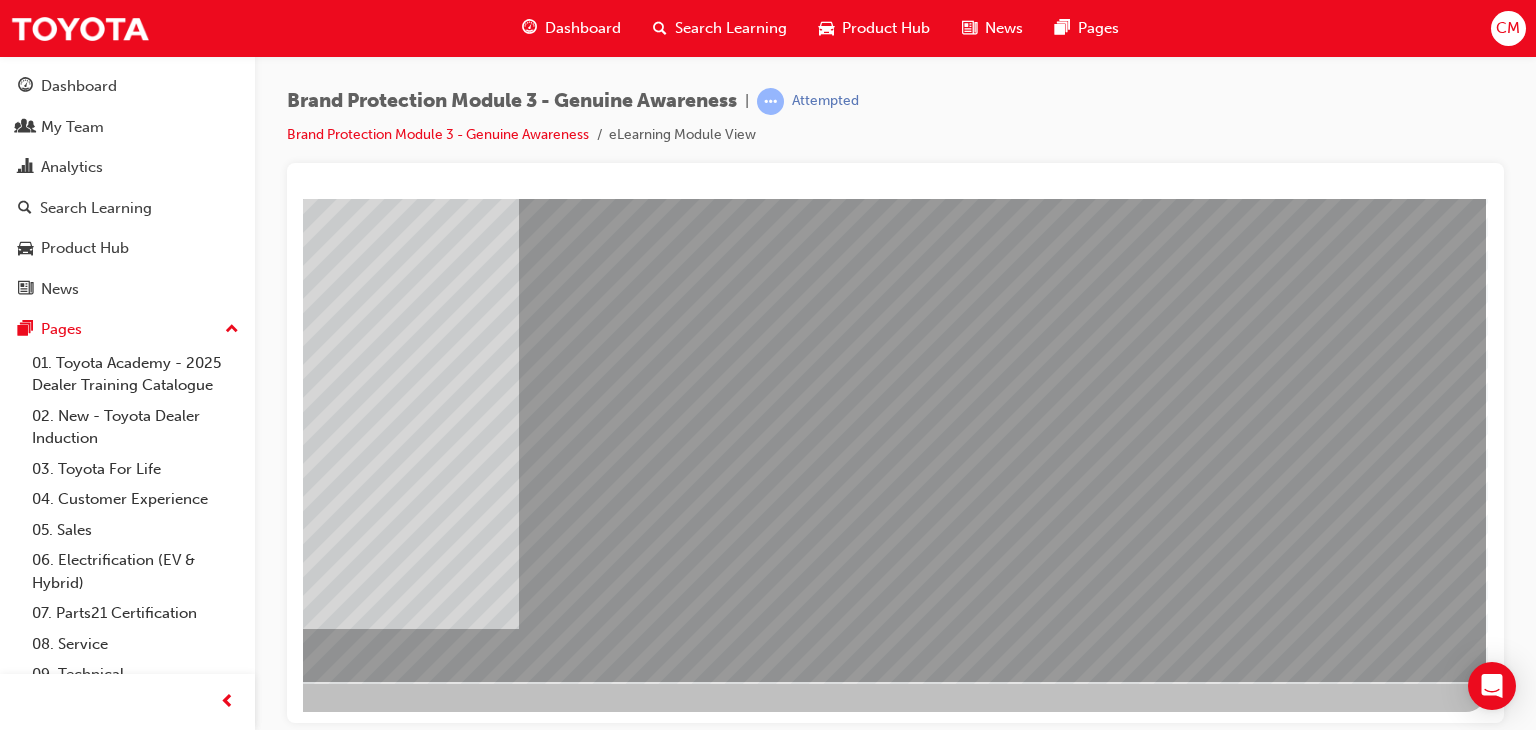 click at bounding box center (207, 4111) 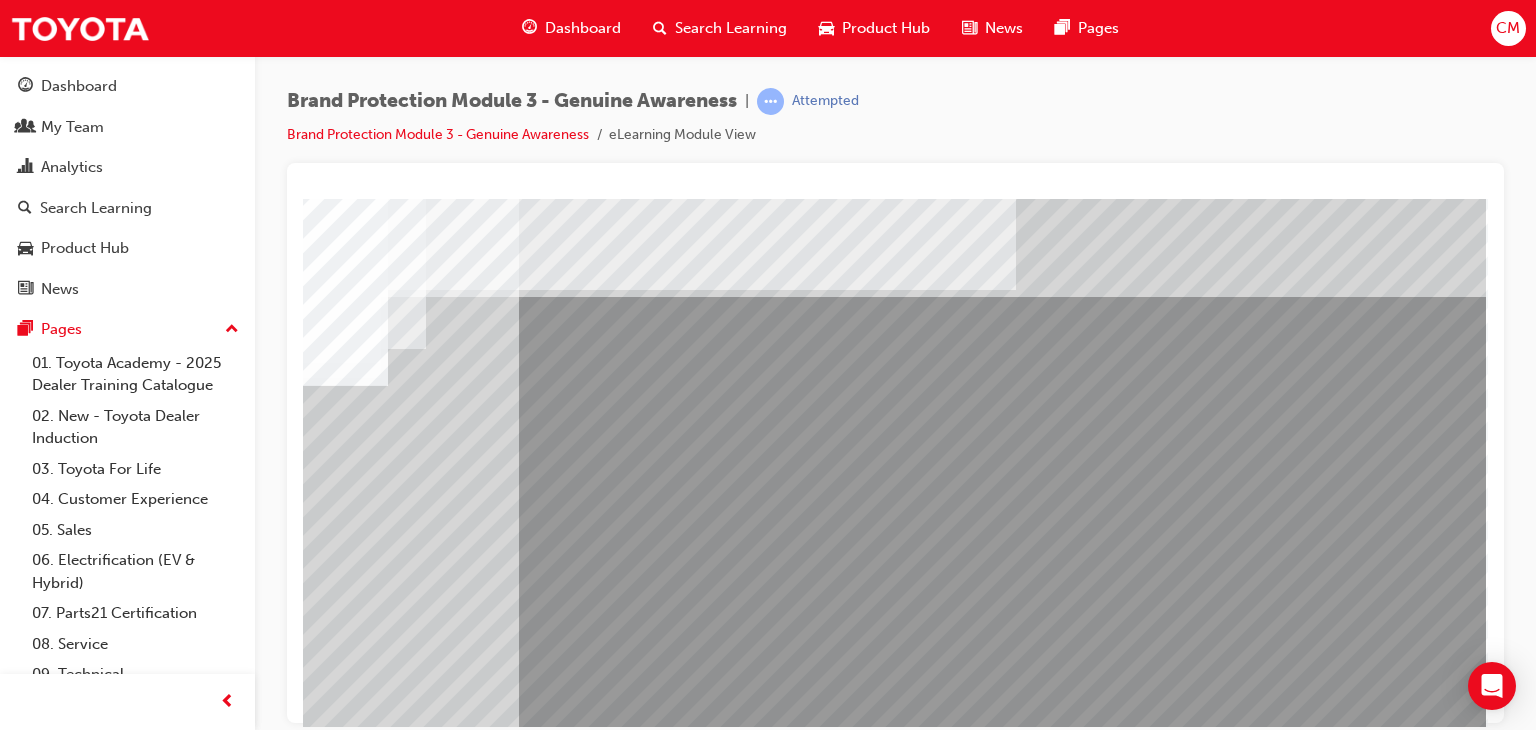 click at bounding box center [253, 2671] 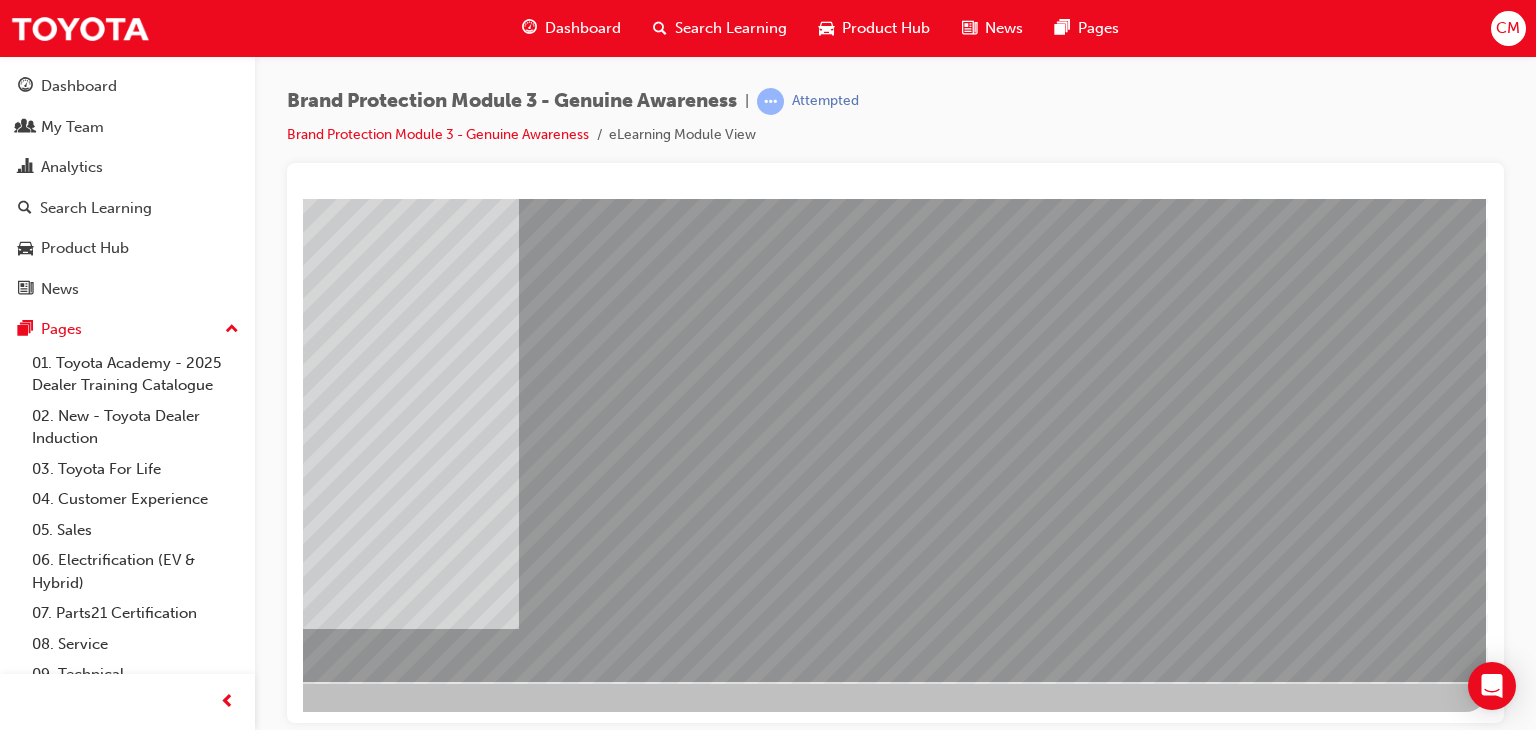 click at bounding box center [322, 2069] 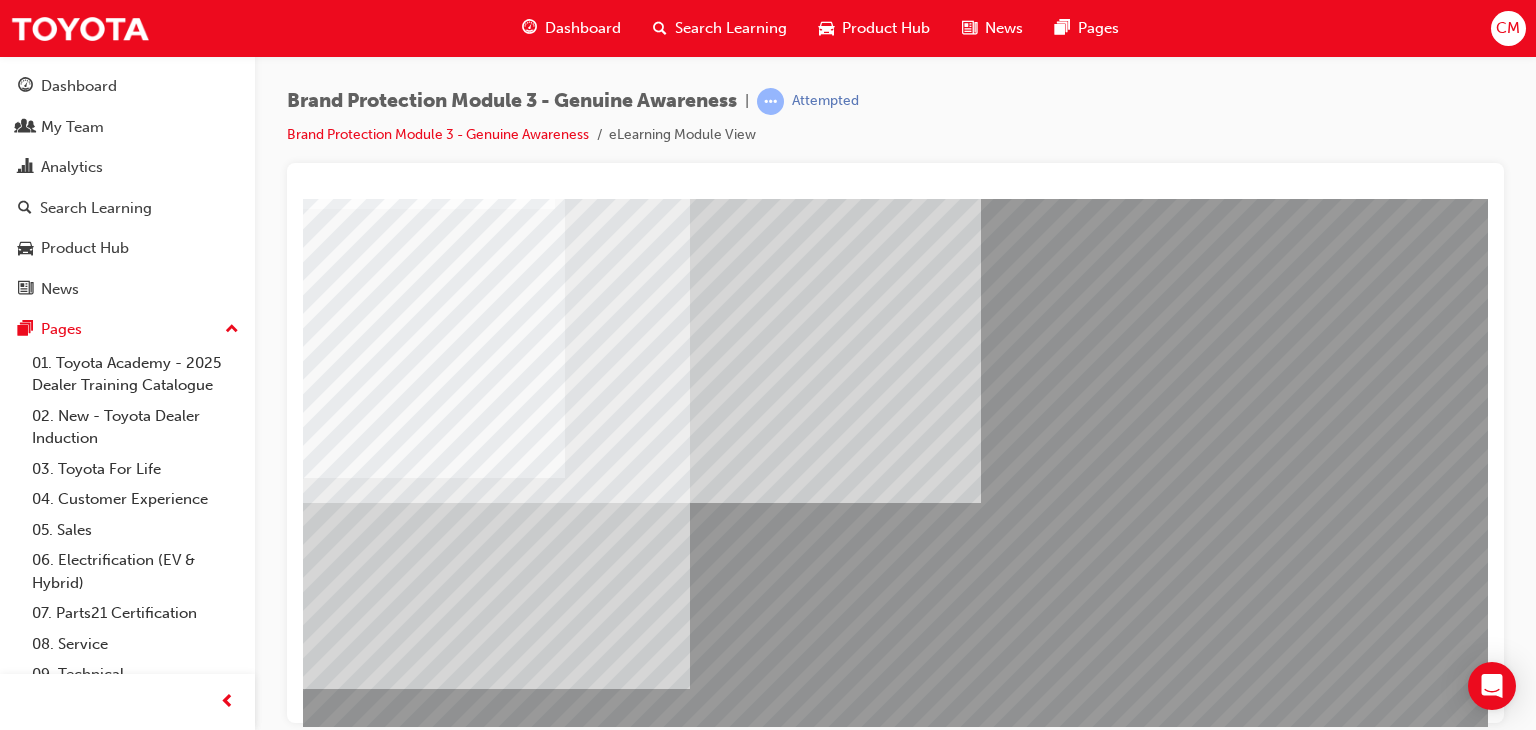 scroll, scrollTop: 237, scrollLeft: 0, axis: vertical 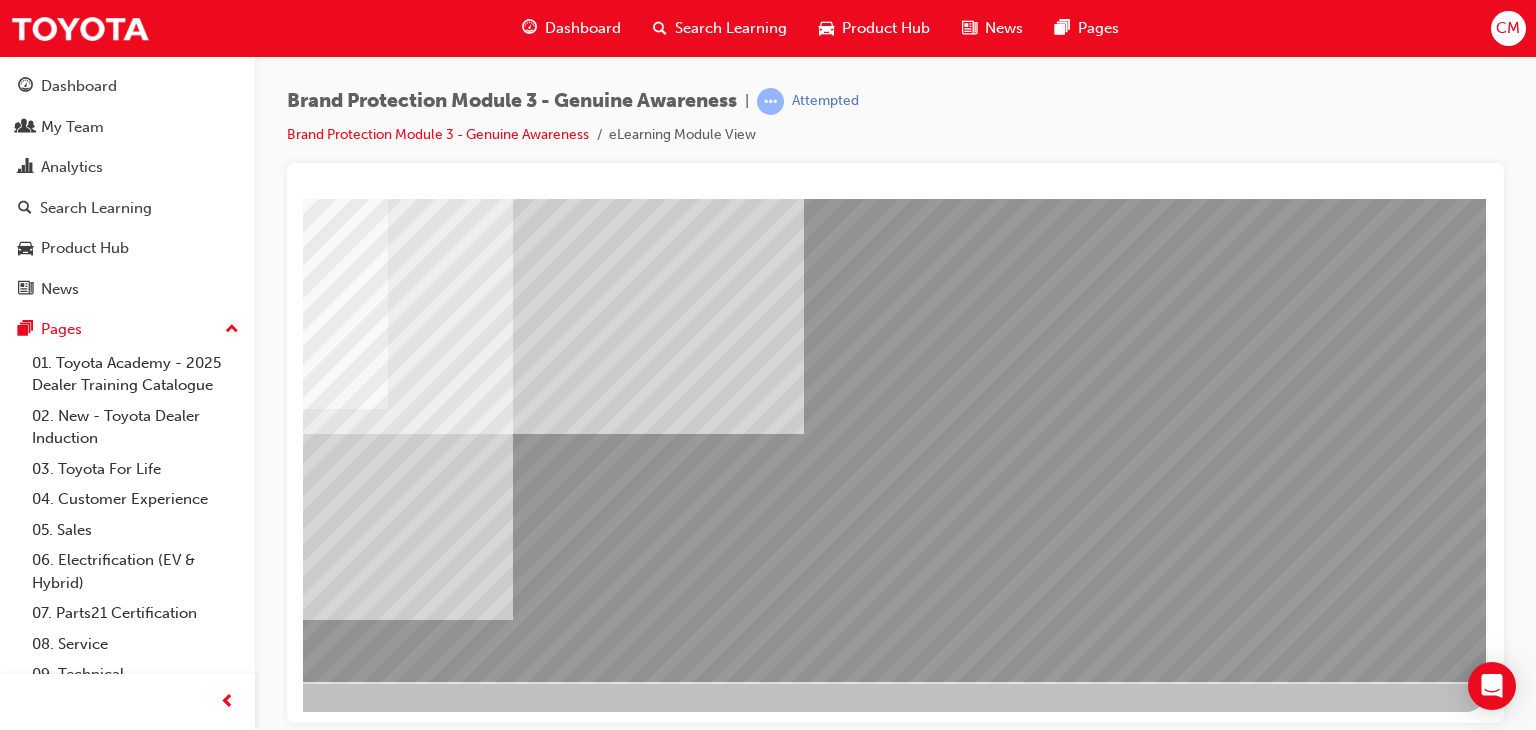 click at bounding box center (189, 2538) 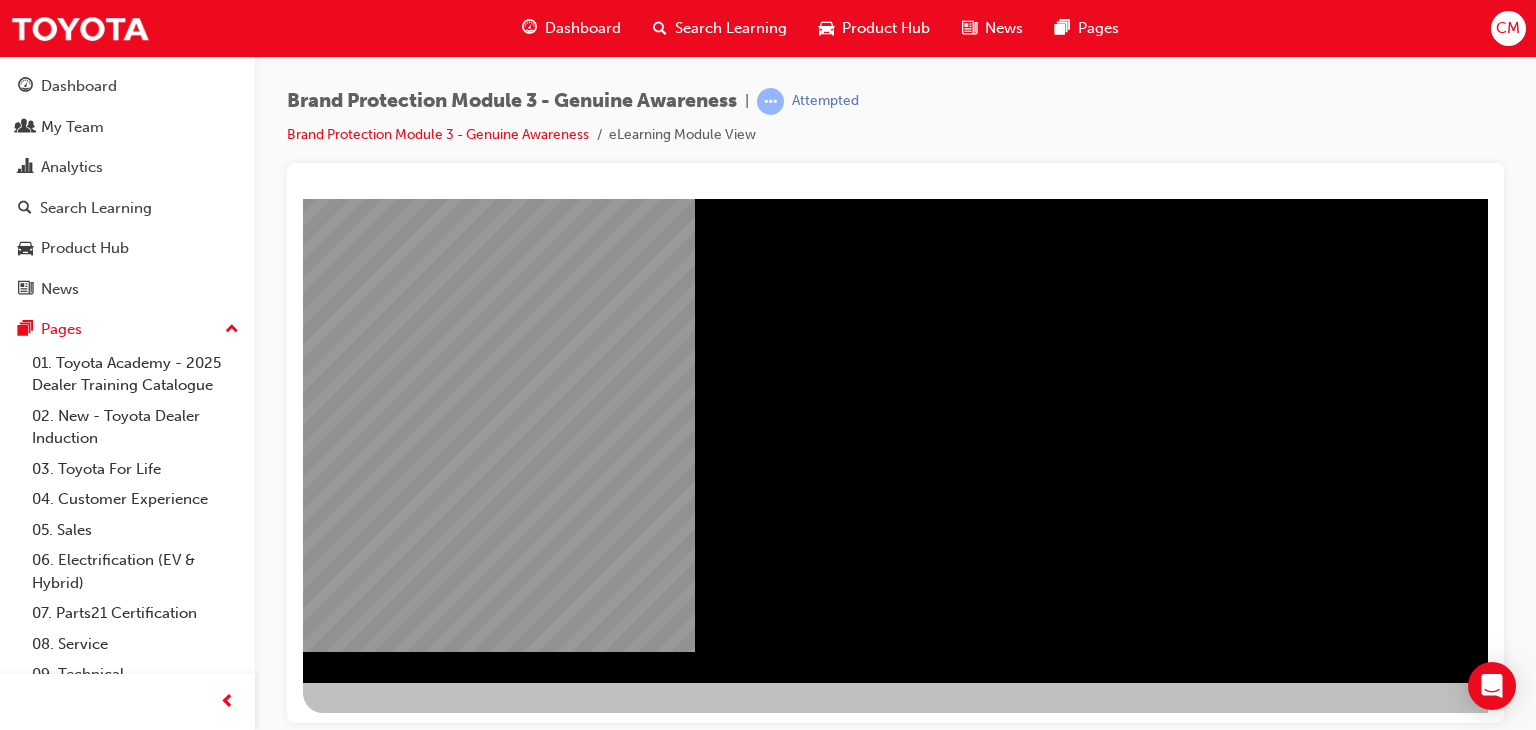 scroll, scrollTop: 237, scrollLeft: 0, axis: vertical 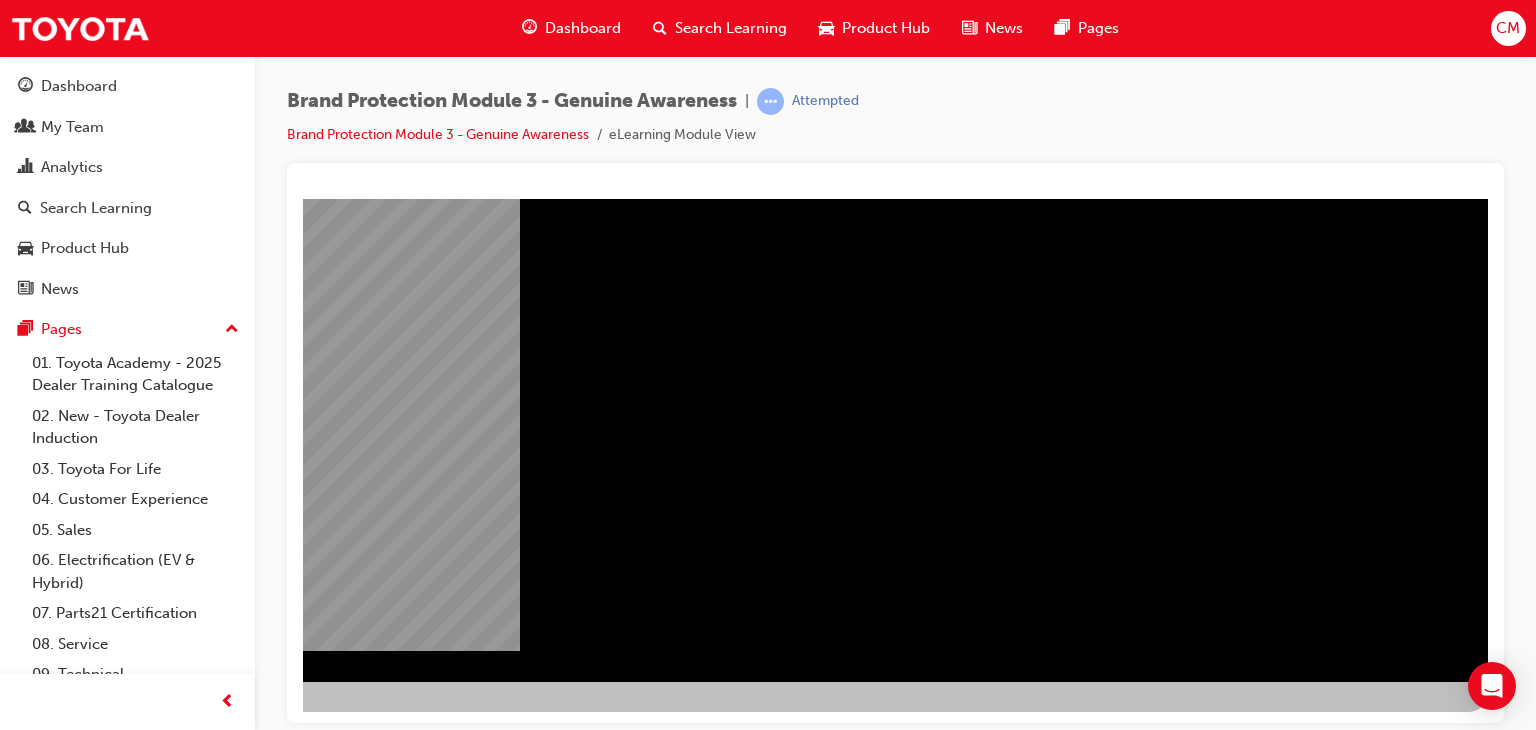 click at bounding box center (191, 735) 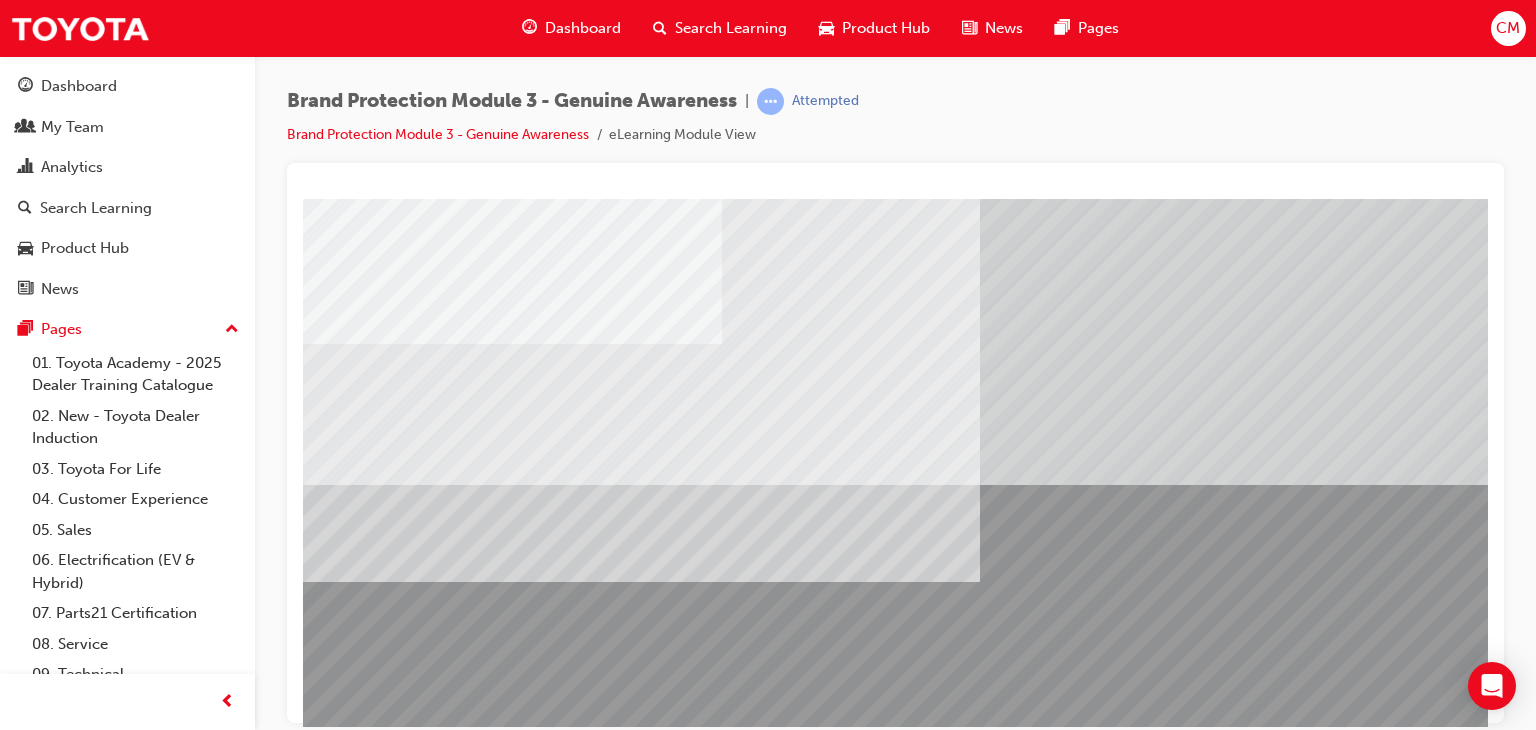 scroll, scrollTop: 237, scrollLeft: 0, axis: vertical 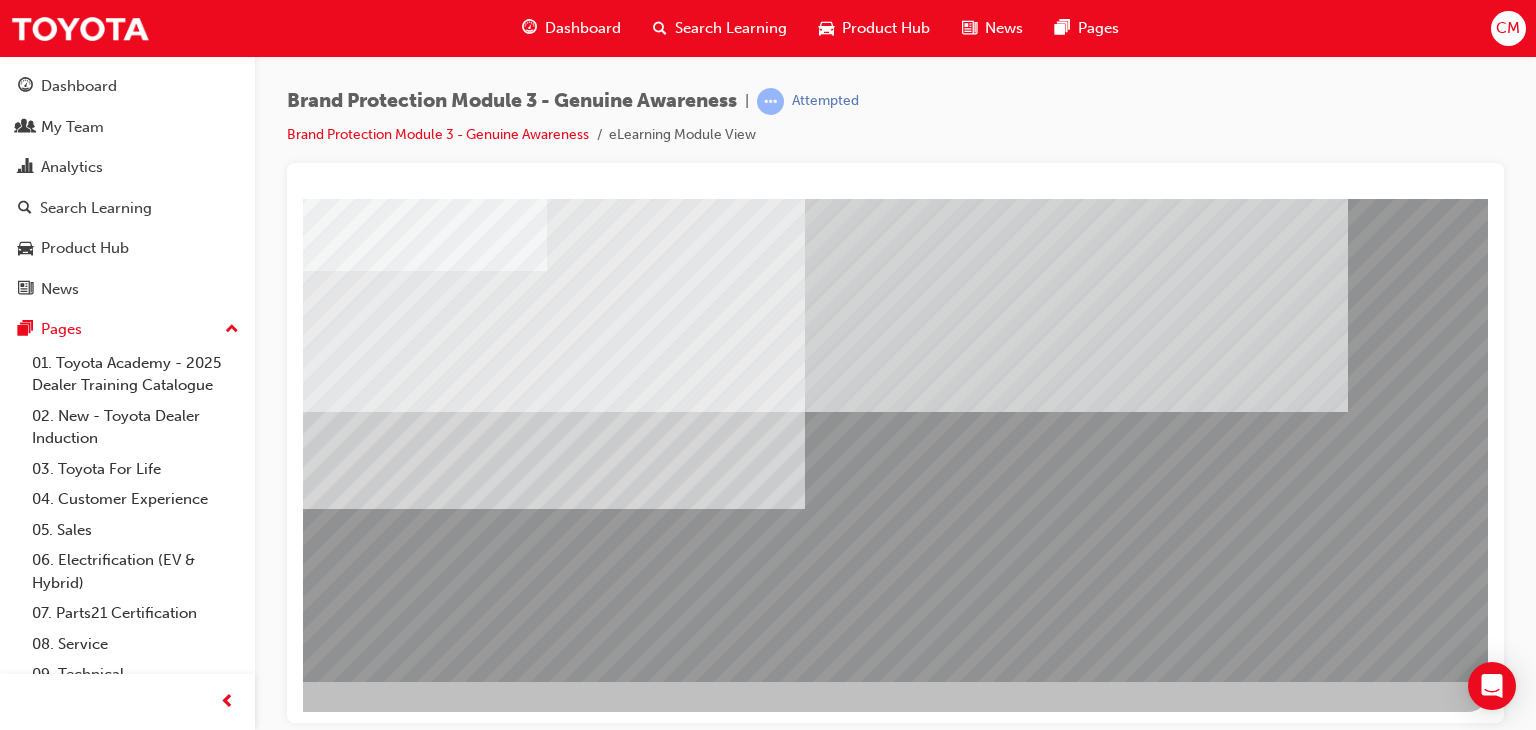 drag, startPoint x: 1309, startPoint y: 642, endPoint x: 1284, endPoint y: 645, distance: 25.179358 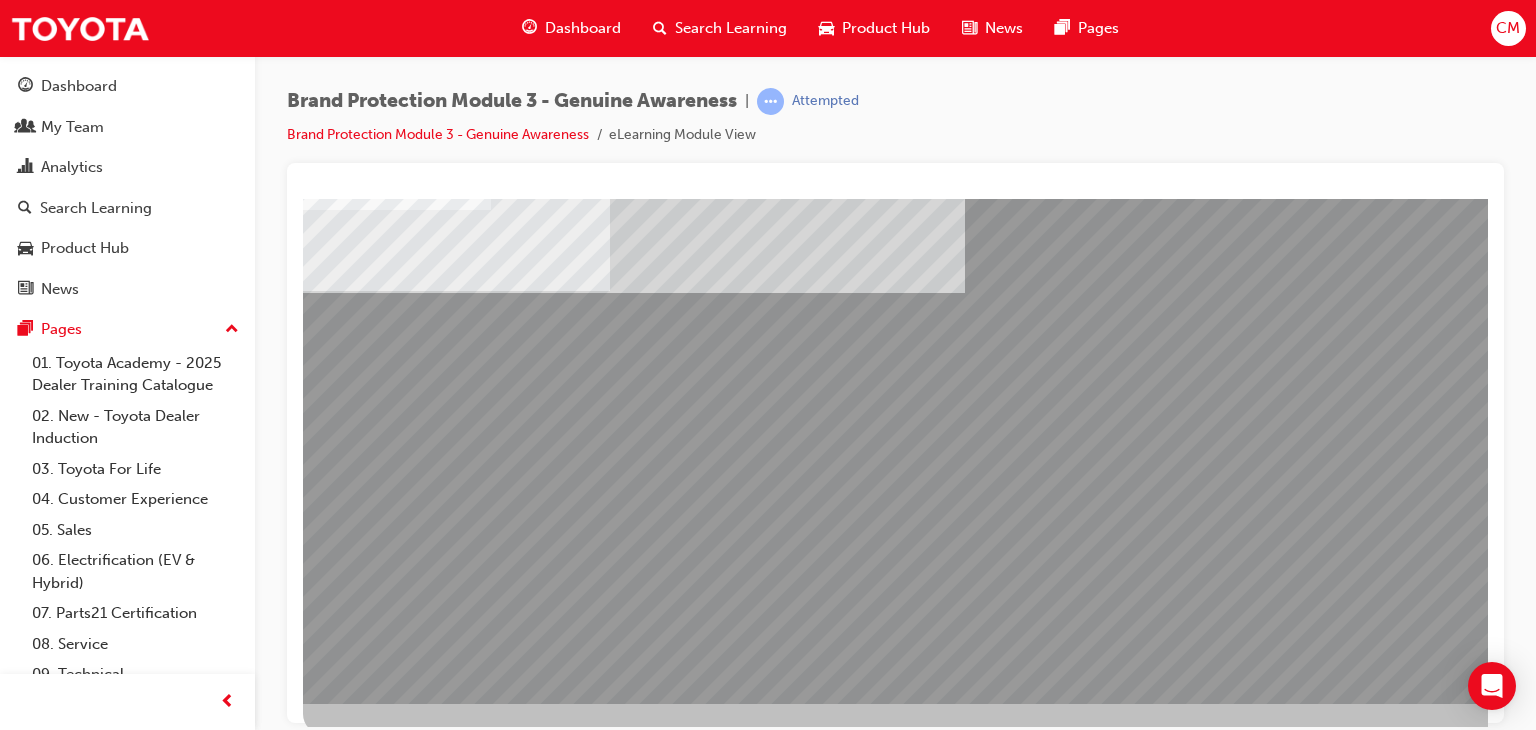 scroll, scrollTop: 237, scrollLeft: 0, axis: vertical 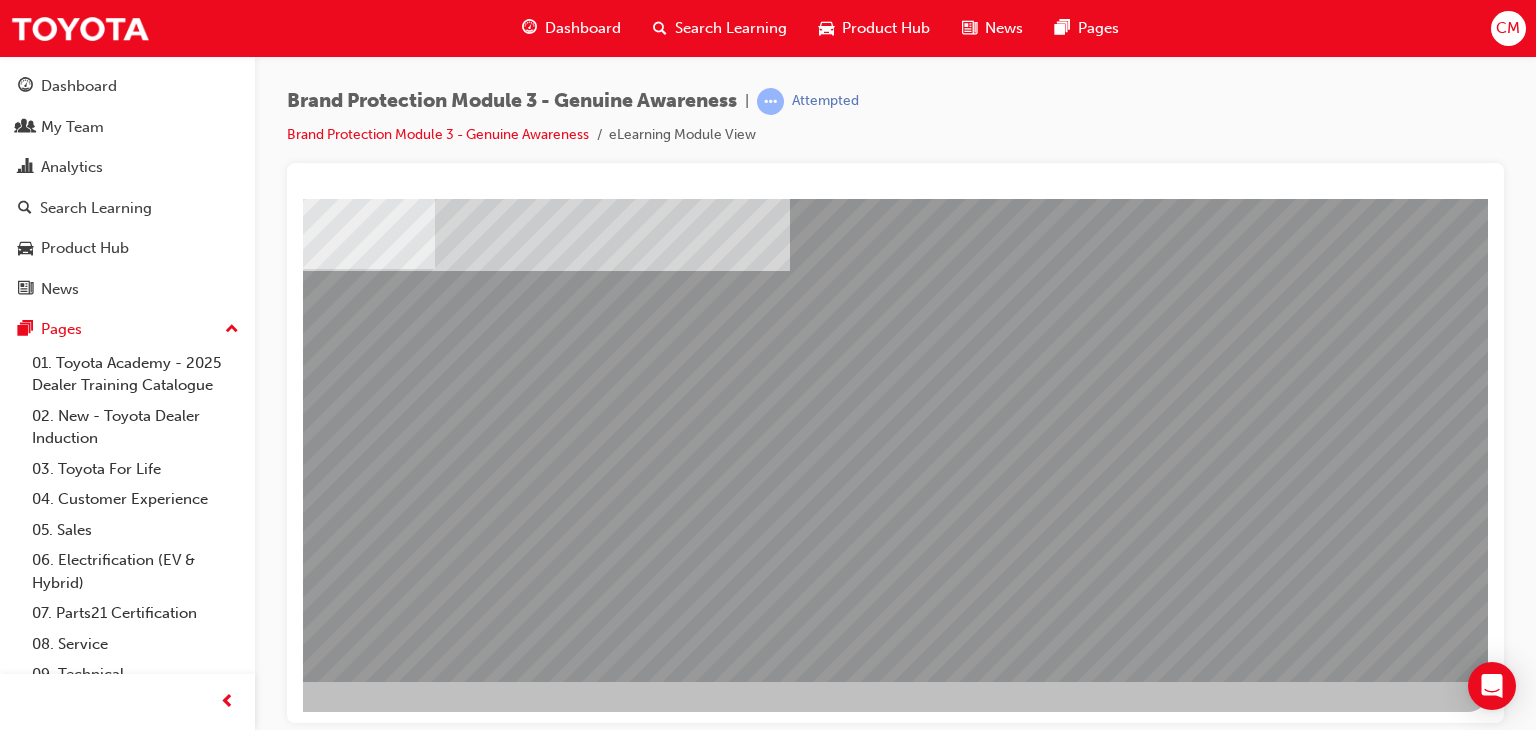 click at bounding box center [808, 1113] 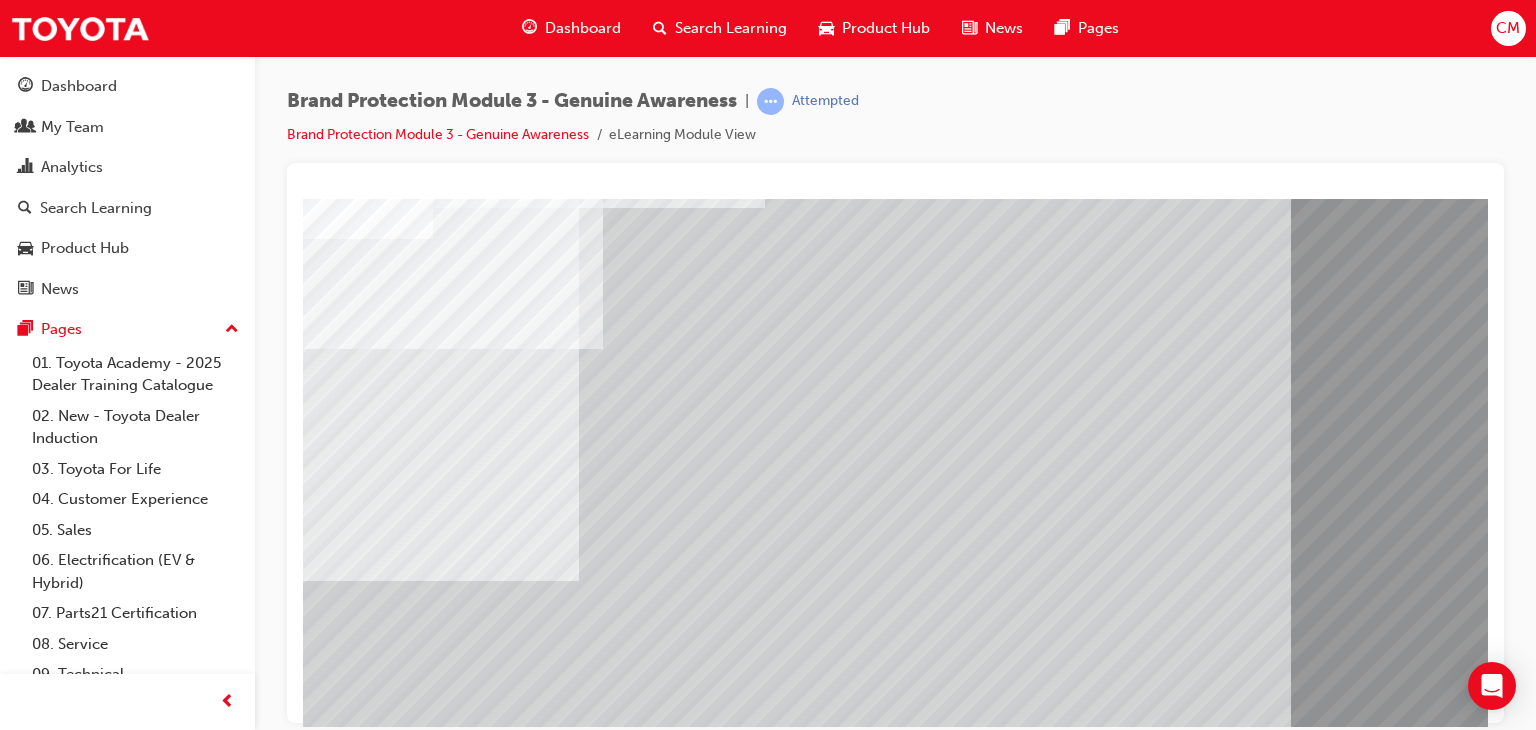 scroll, scrollTop: 237, scrollLeft: 0, axis: vertical 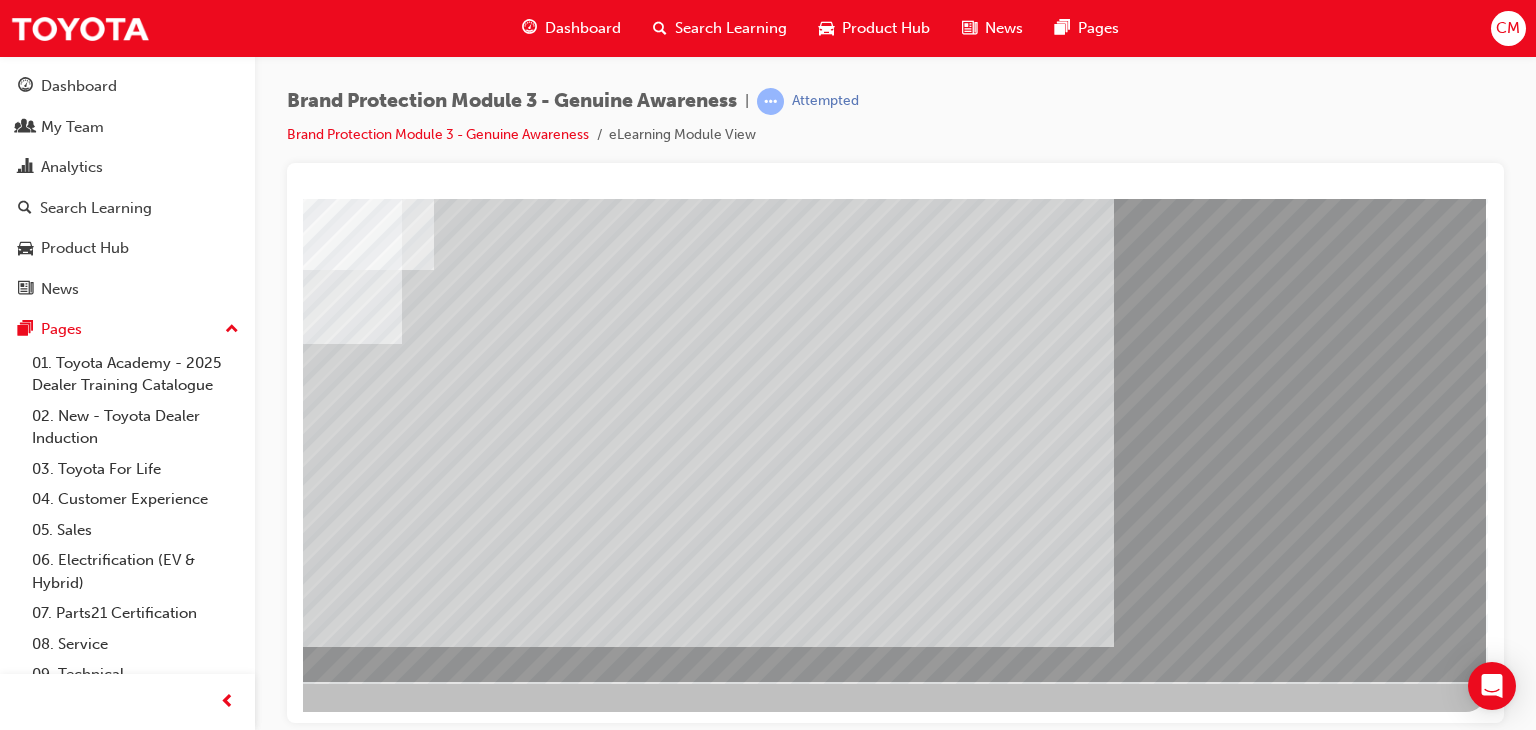click at bounding box center (189, 1529) 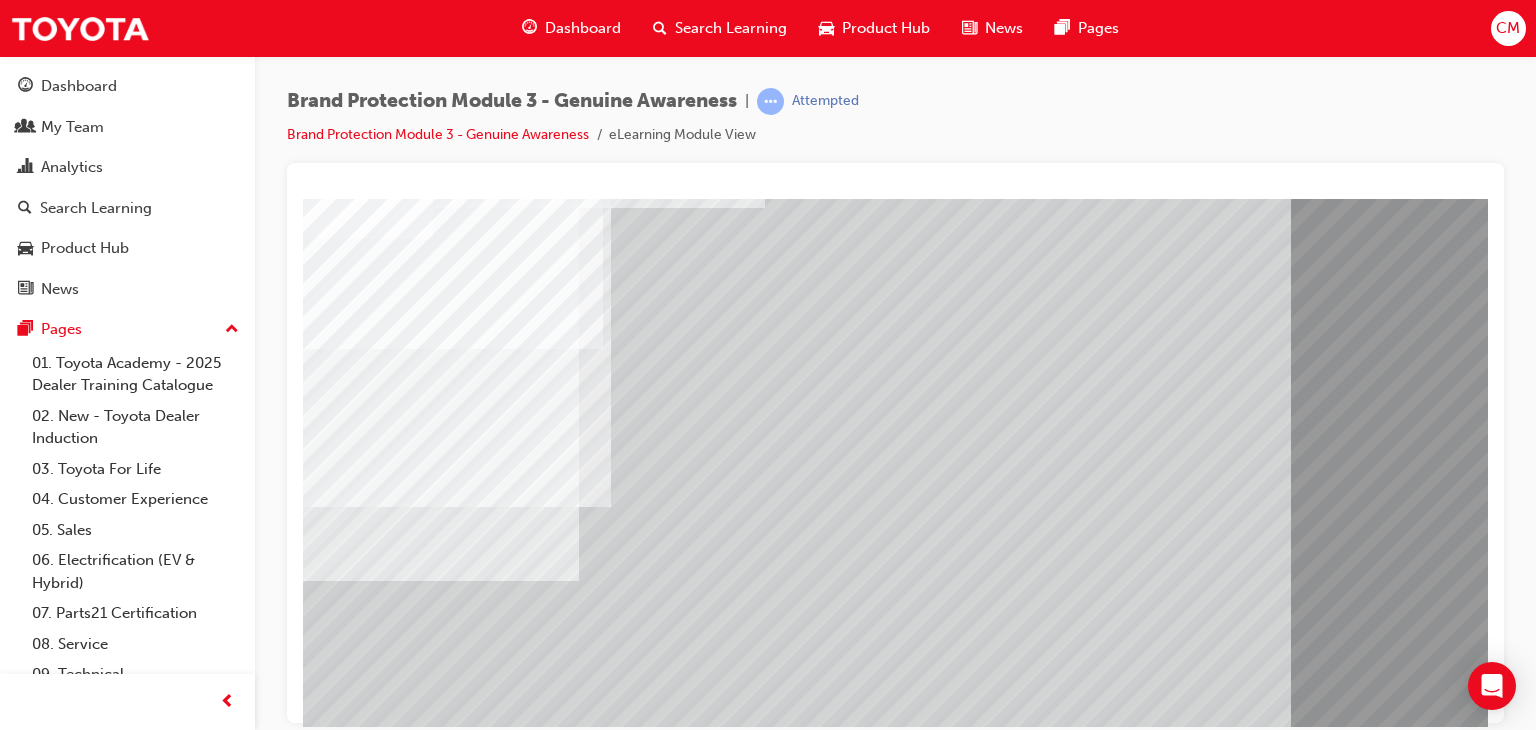 scroll, scrollTop: 0, scrollLeft: 190, axis: horizontal 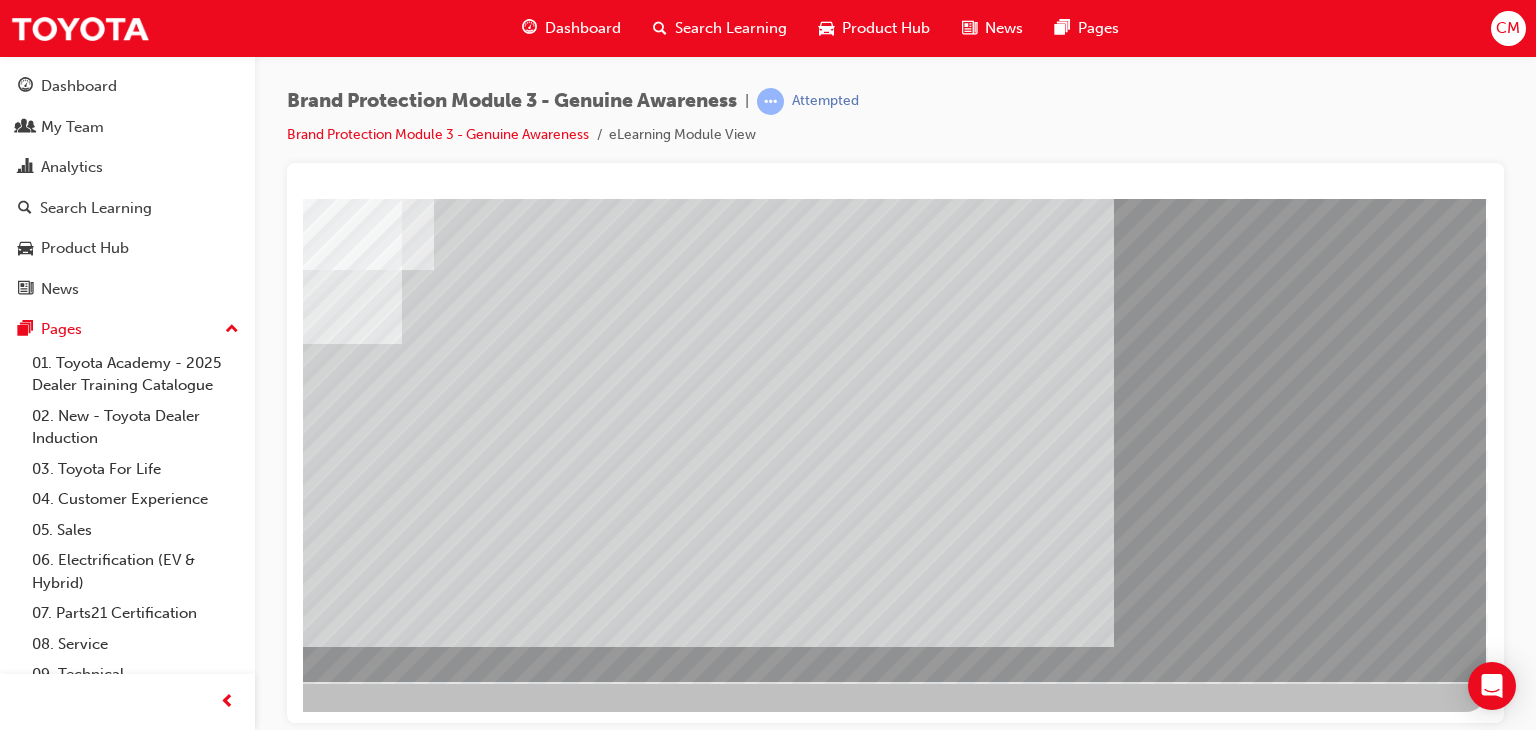 drag, startPoint x: 1376, startPoint y: 629, endPoint x: 1288, endPoint y: 619, distance: 88.56636 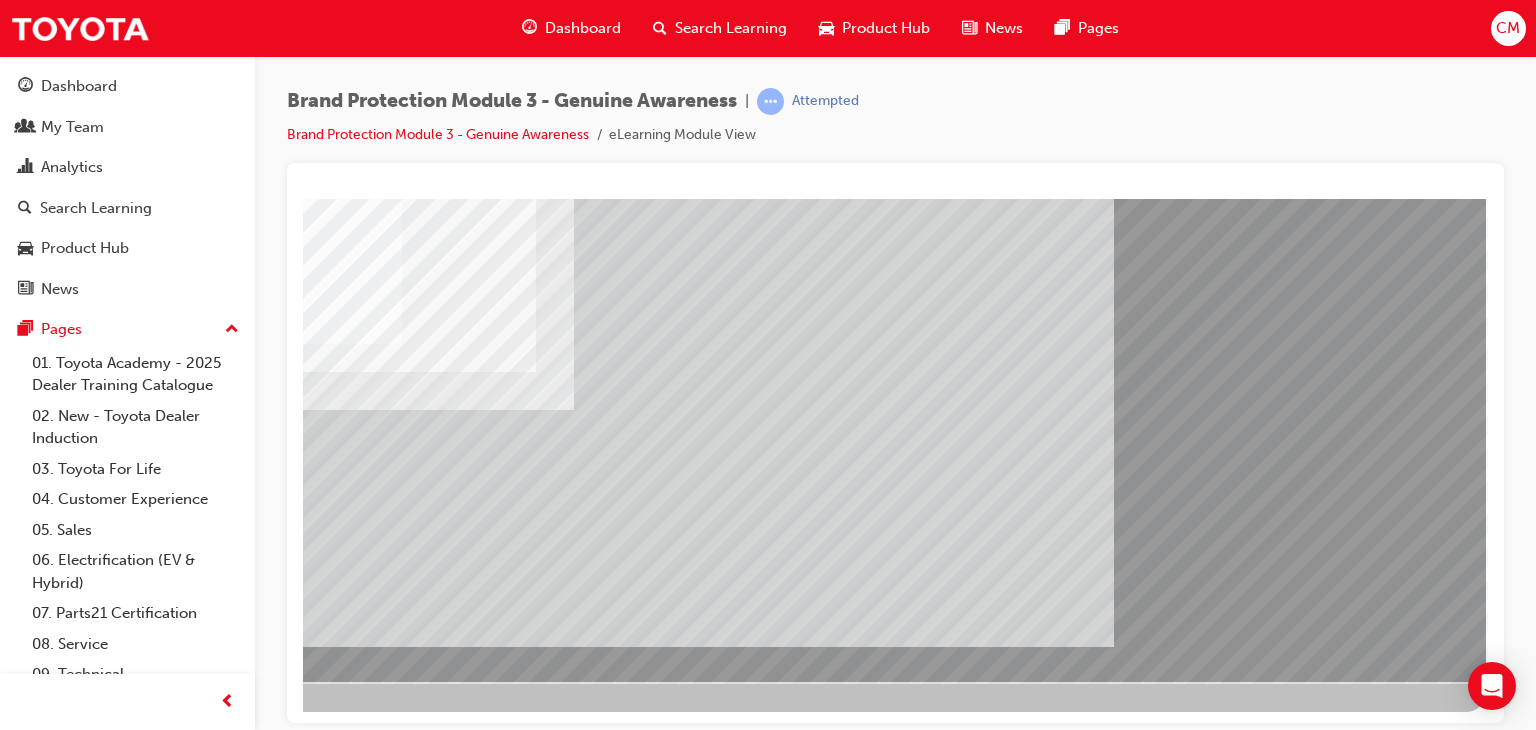 scroll, scrollTop: 0, scrollLeft: 0, axis: both 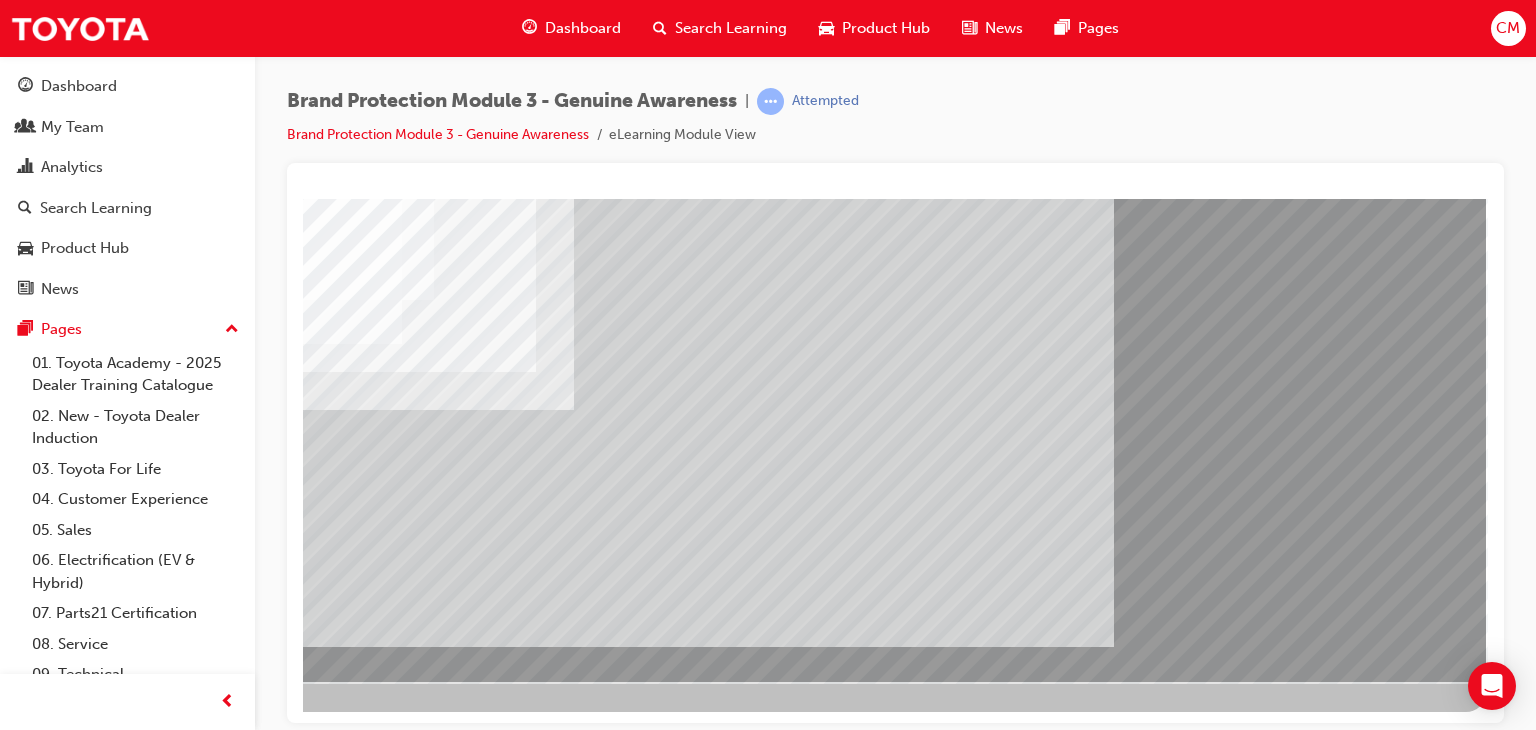 click at bounding box center (189, 1529) 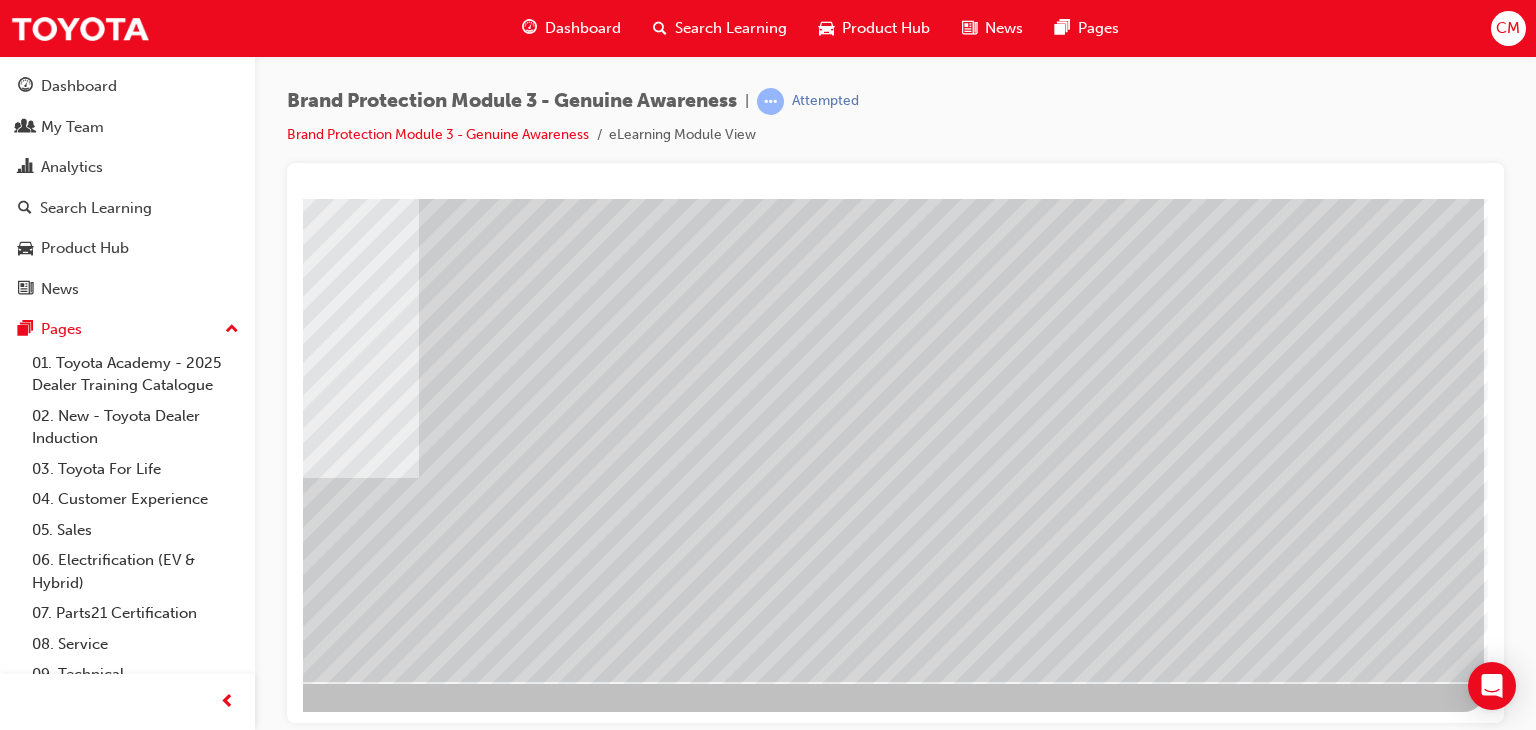 click at bounding box center [187, 3251] 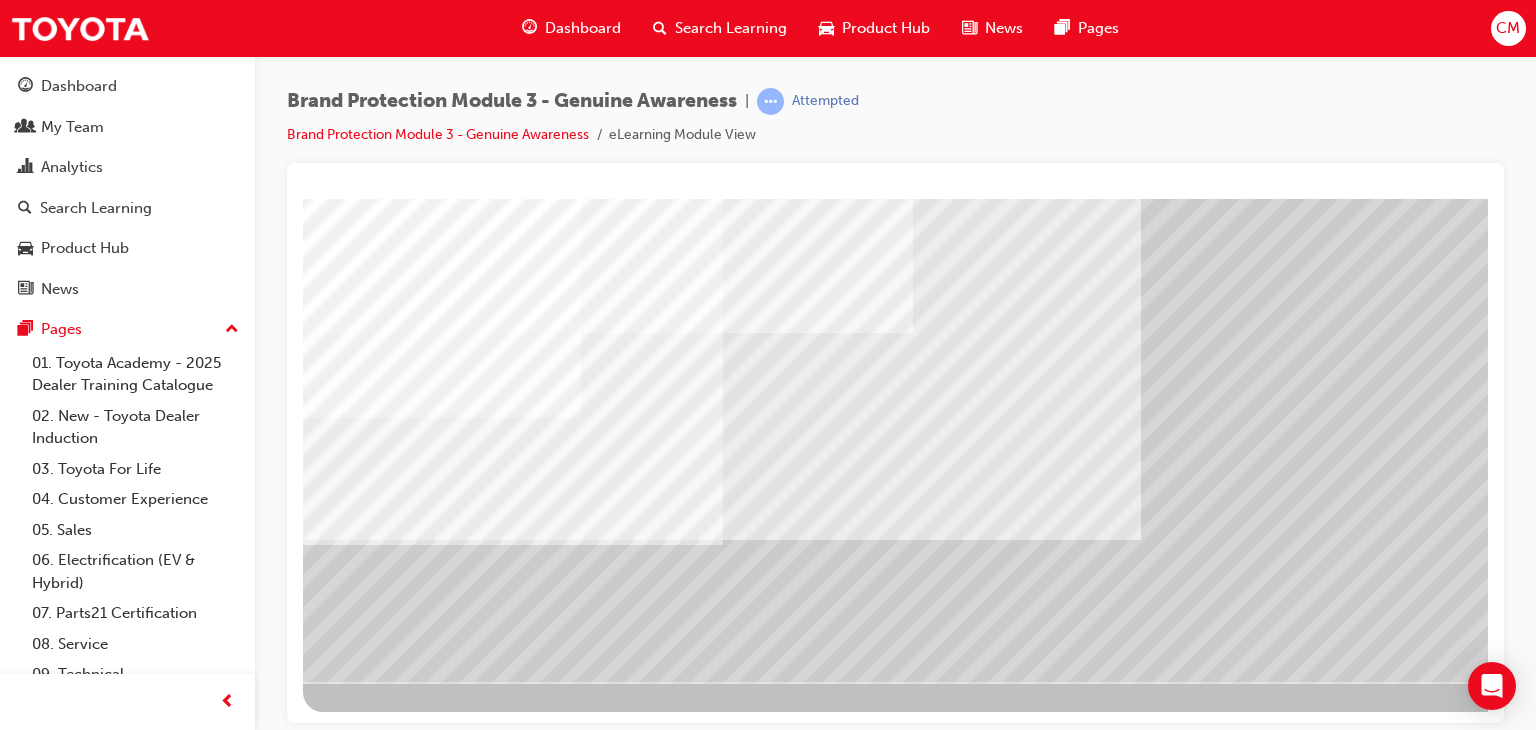 scroll, scrollTop: 237, scrollLeft: 190, axis: both 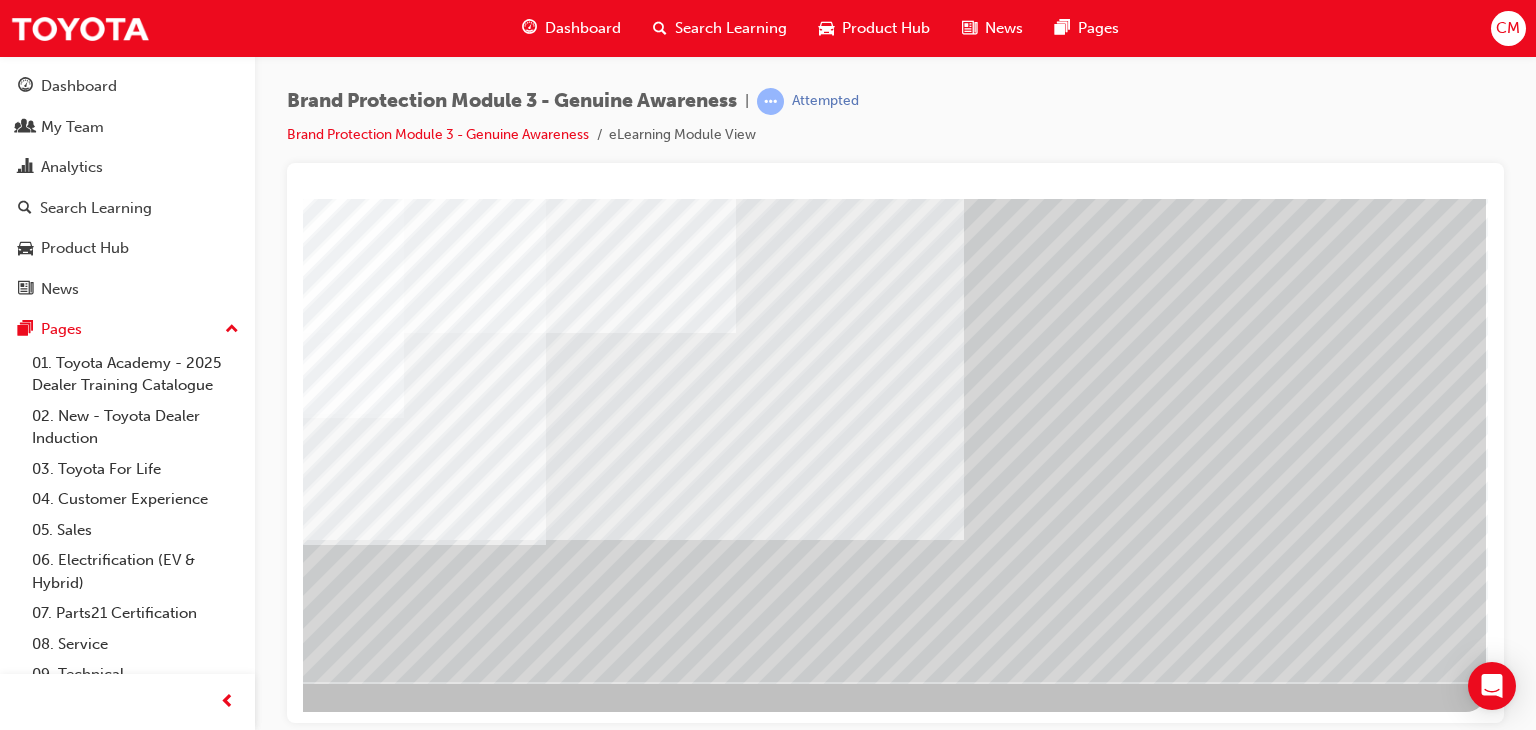 click at bounding box center (806, 1907) 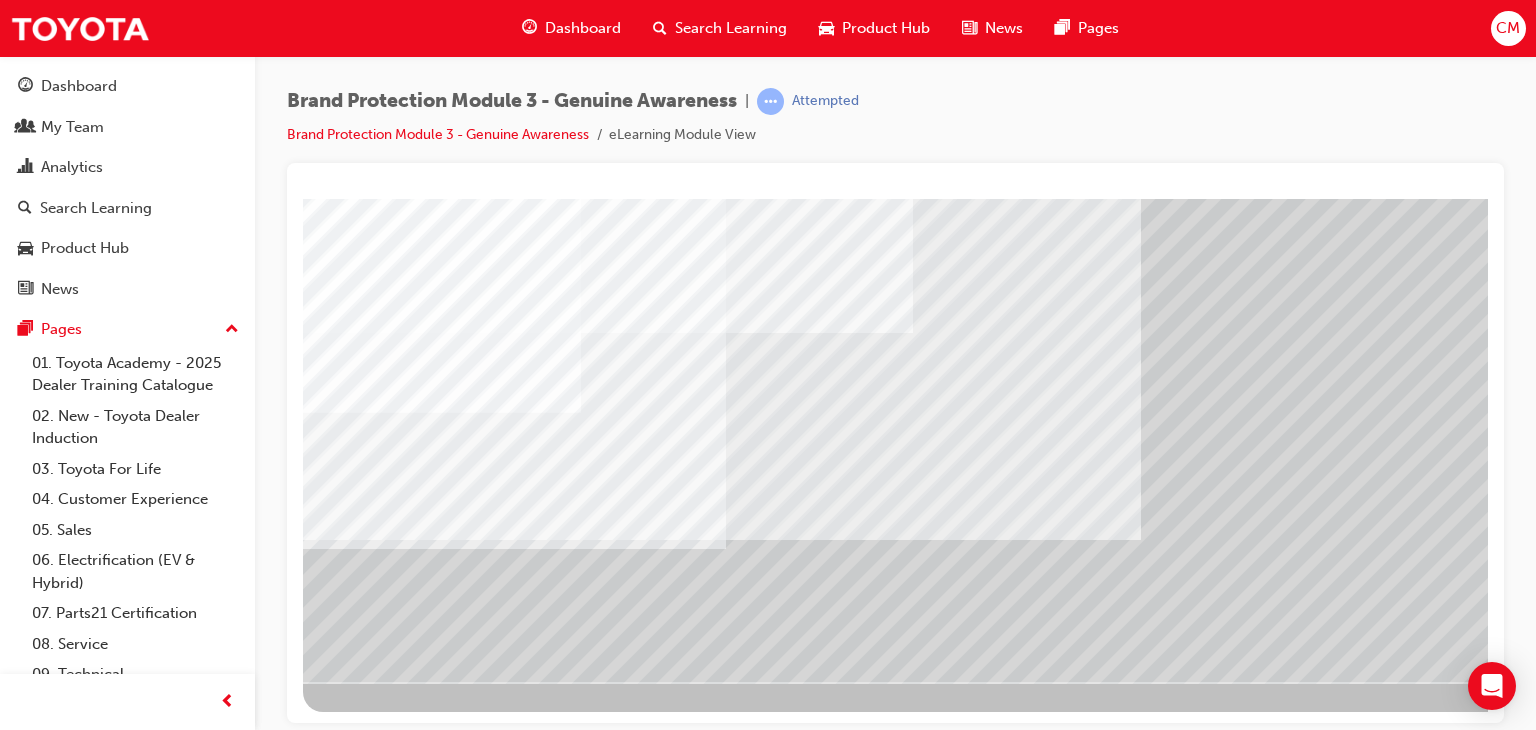 scroll, scrollTop: 237, scrollLeft: 190, axis: both 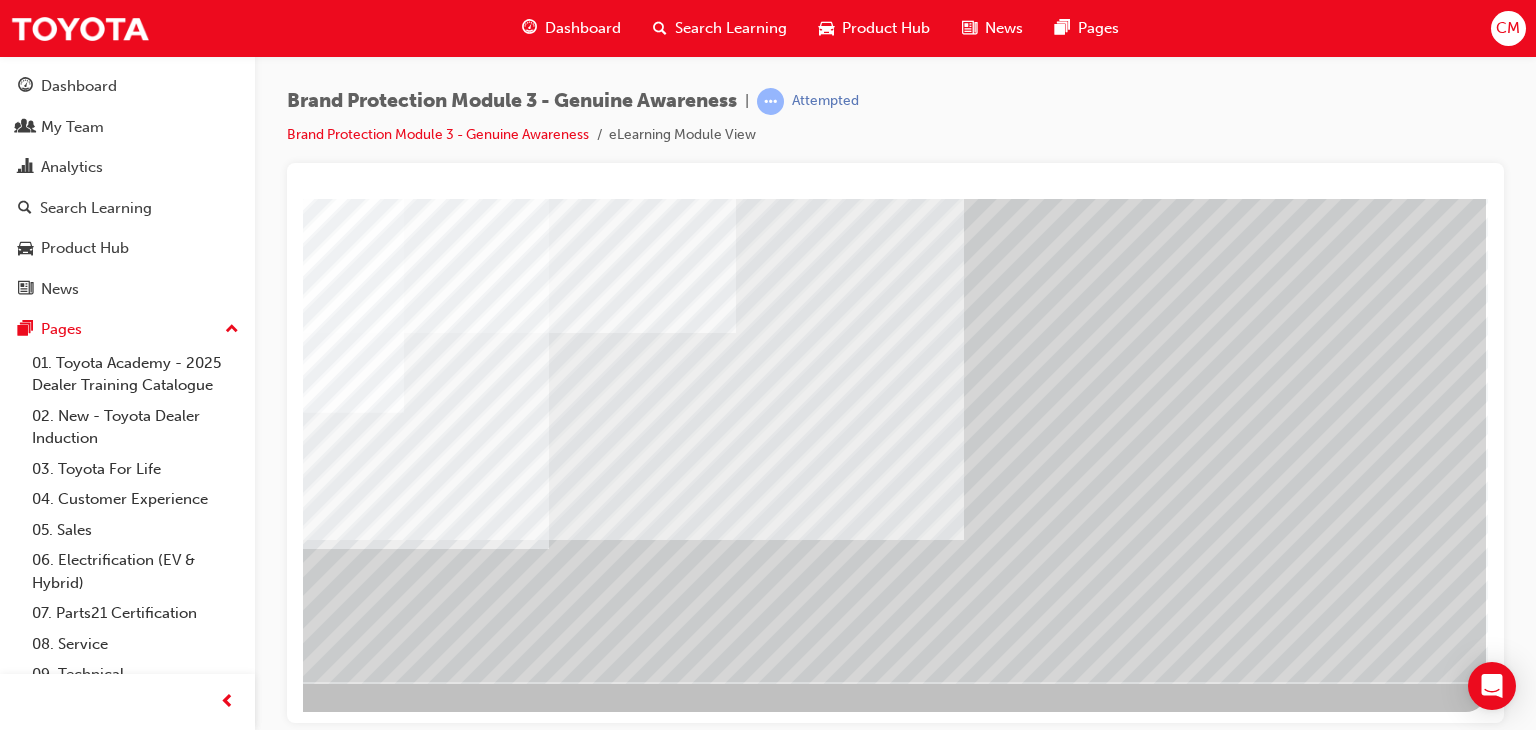 click at bounding box center (189, 2321) 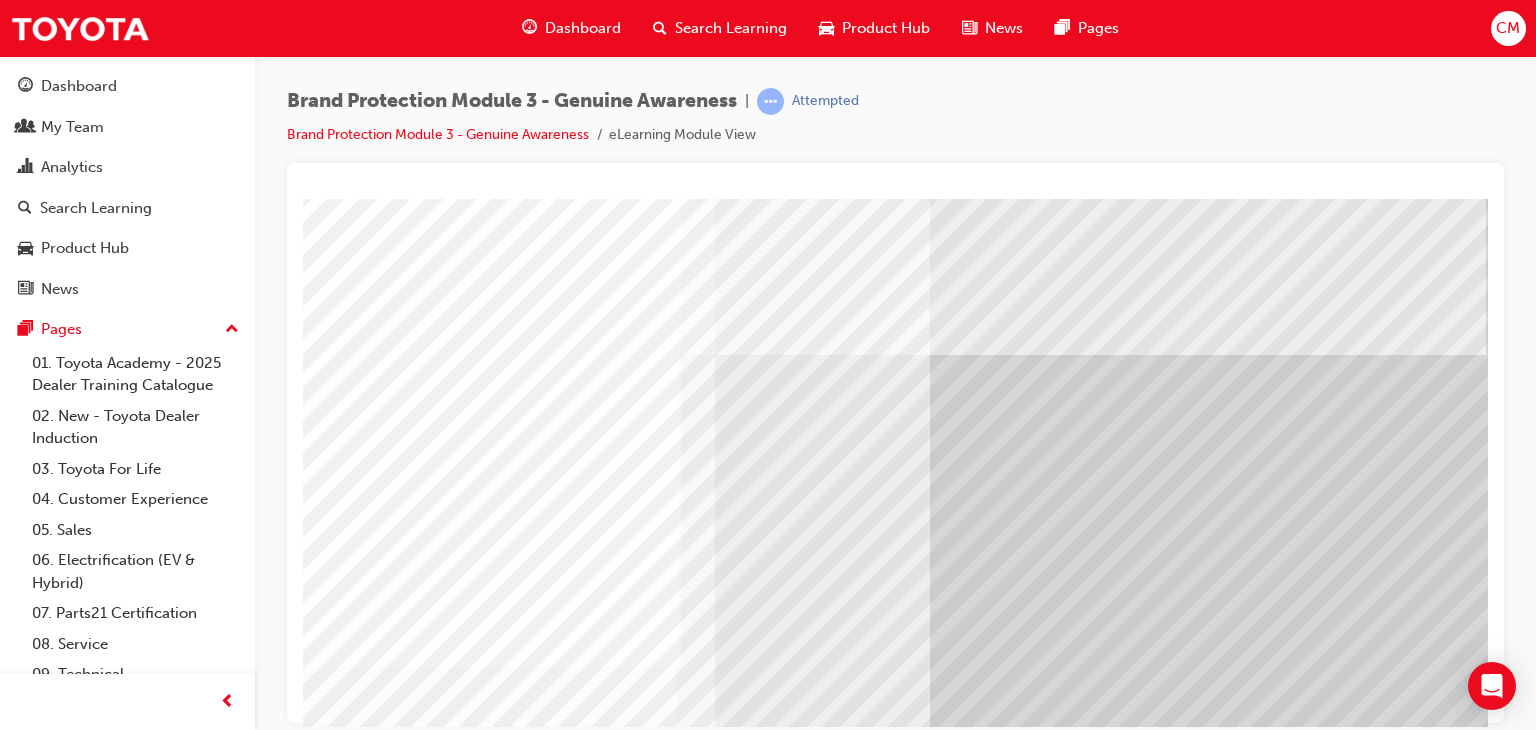 scroll, scrollTop: 0, scrollLeft: 190, axis: horizontal 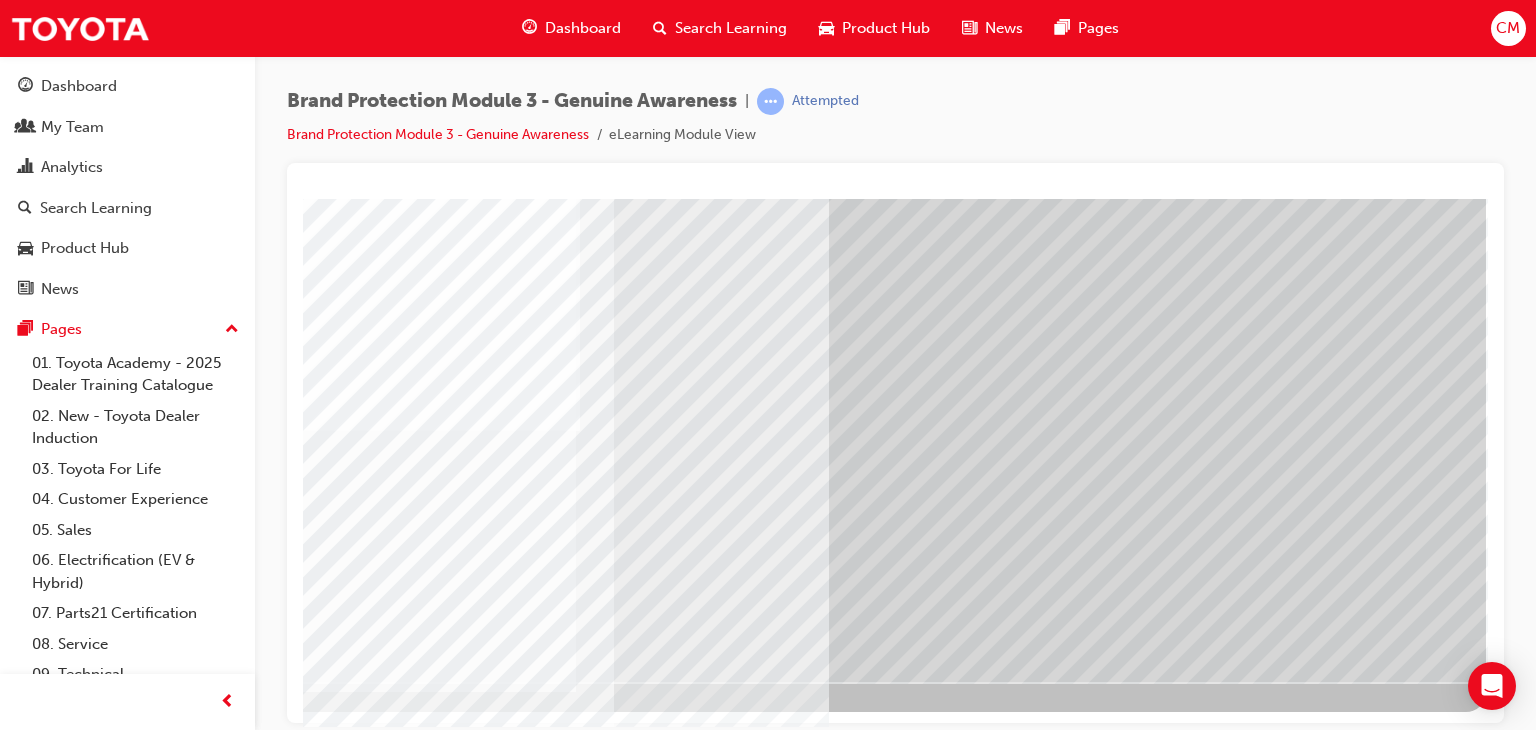 click at bounding box center [189, 2321] 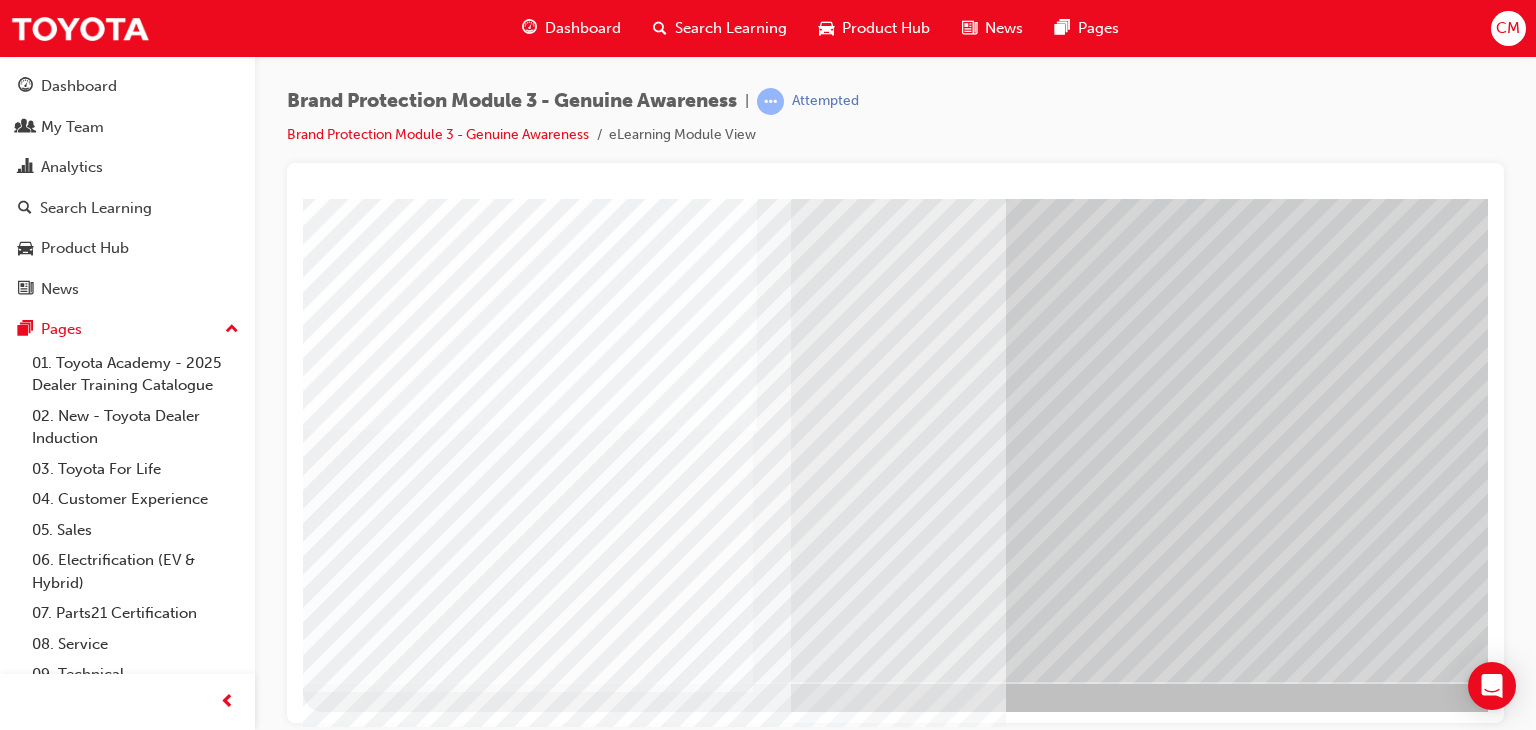 scroll, scrollTop: 237, scrollLeft: 190, axis: both 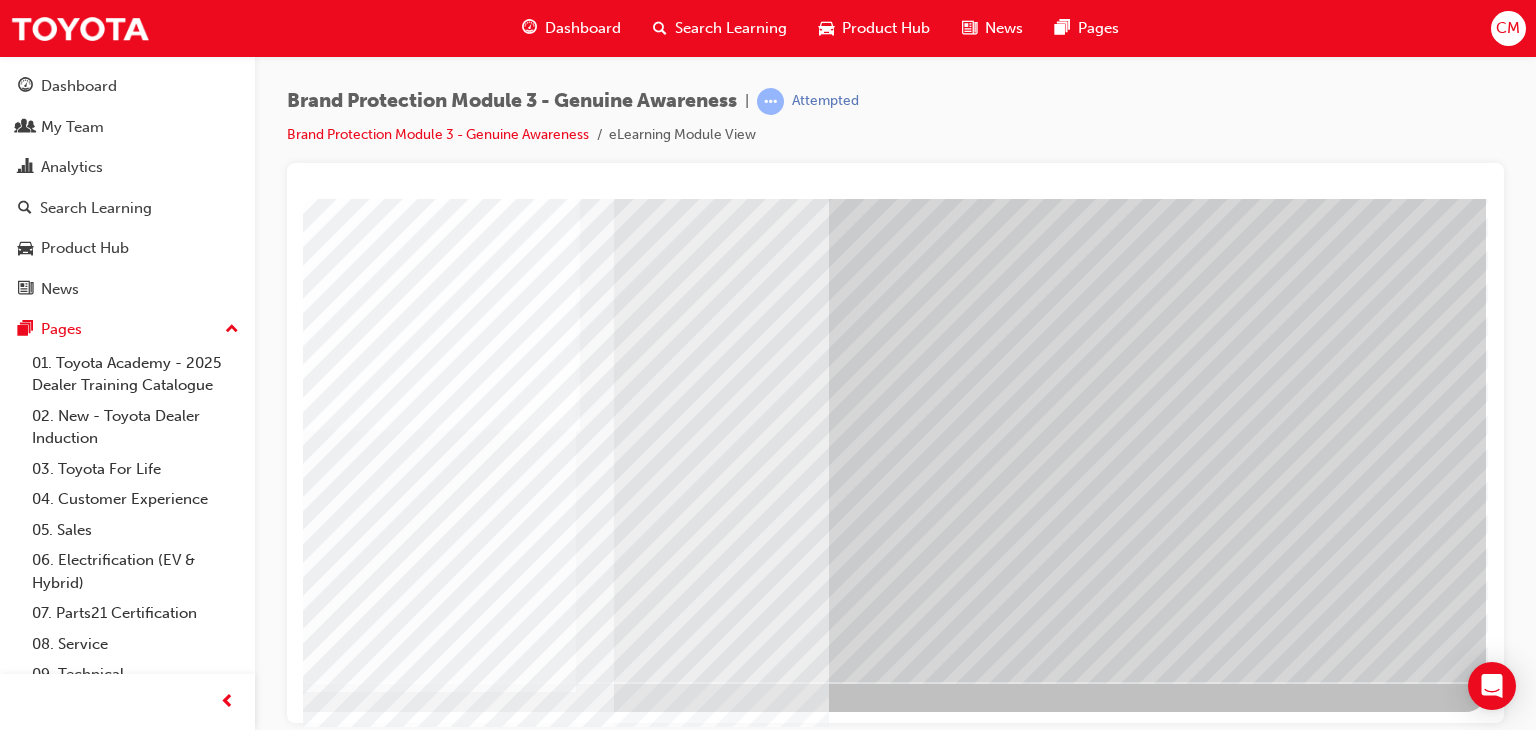 drag, startPoint x: 1322, startPoint y: 628, endPoint x: 1291, endPoint y: 635, distance: 31.780497 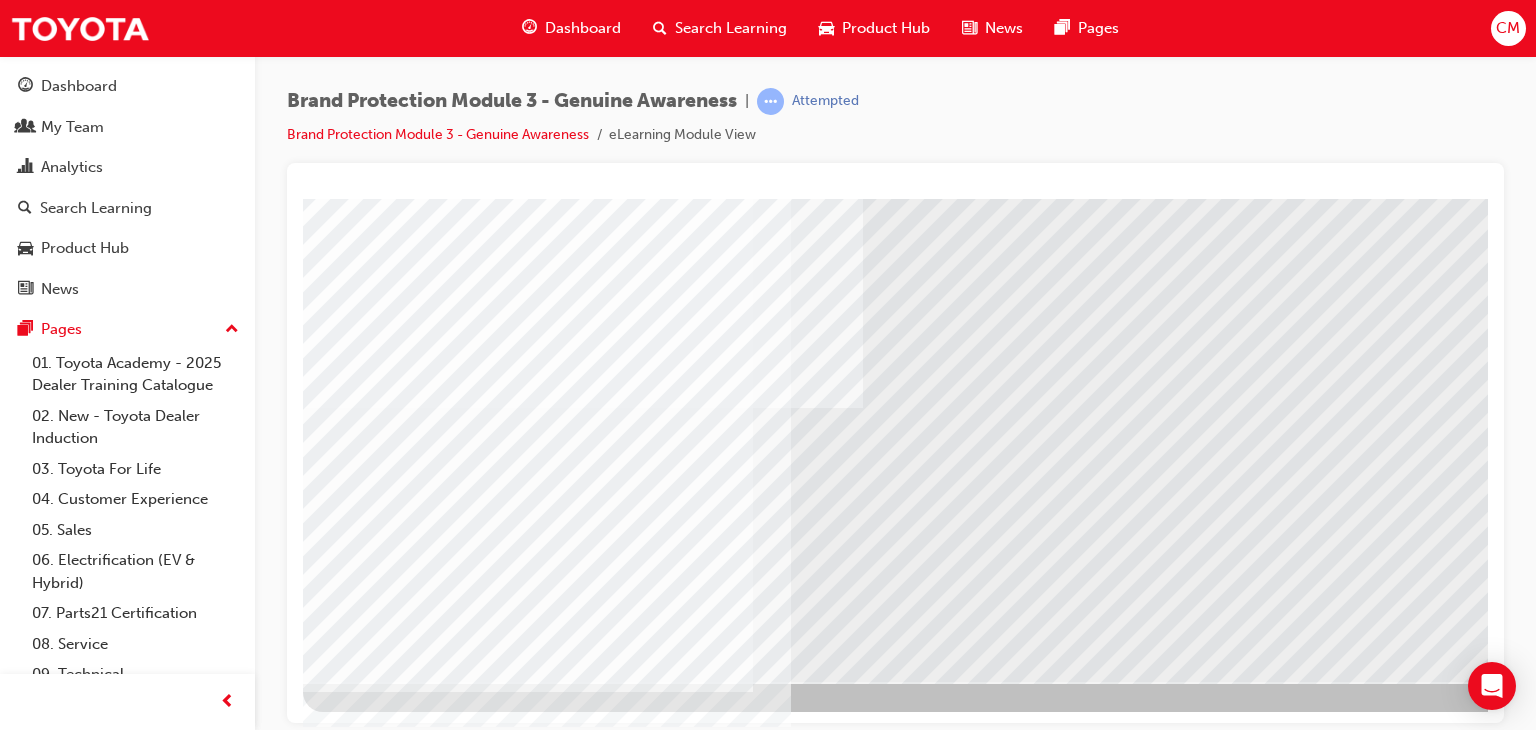 scroll, scrollTop: 116, scrollLeft: 0, axis: vertical 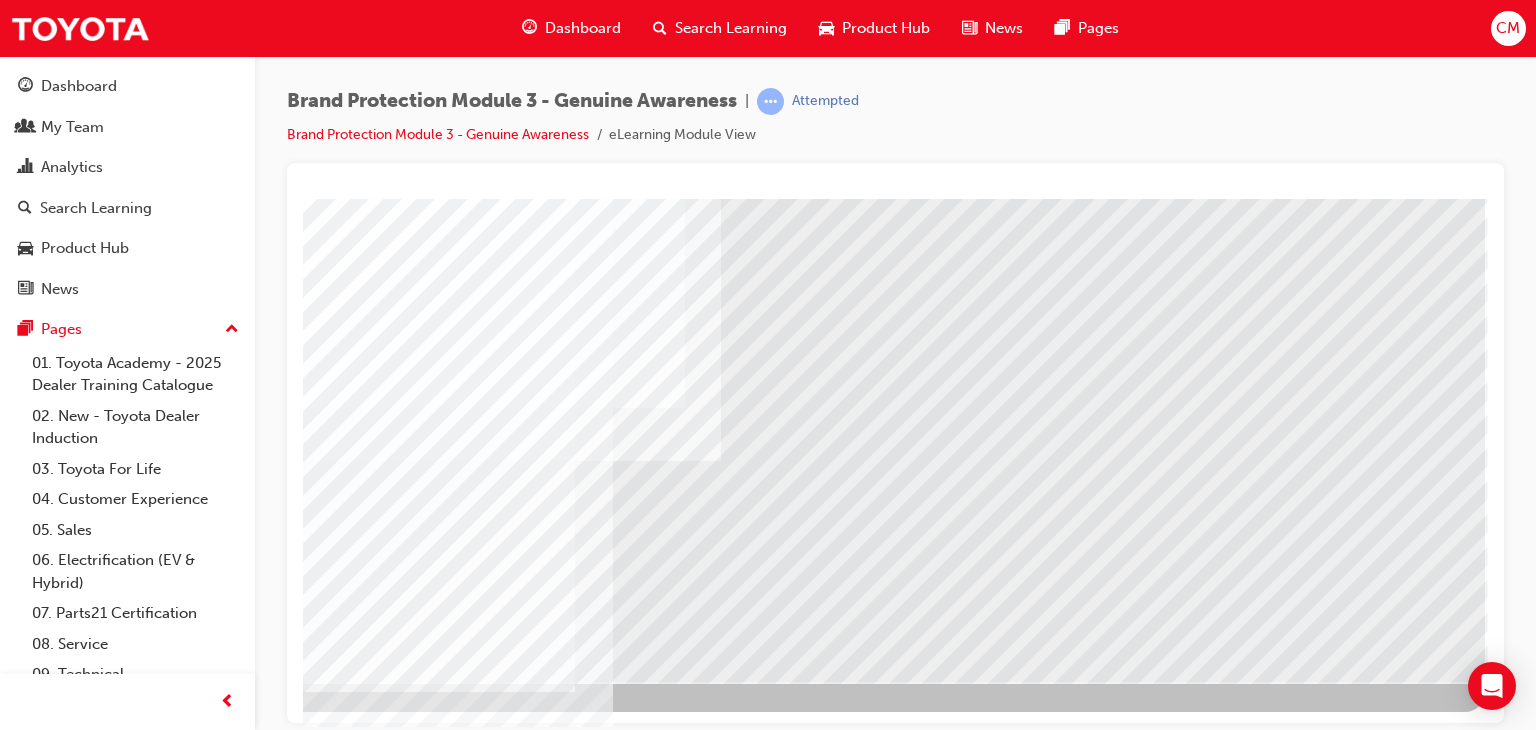 click at bounding box center [188, 3043] 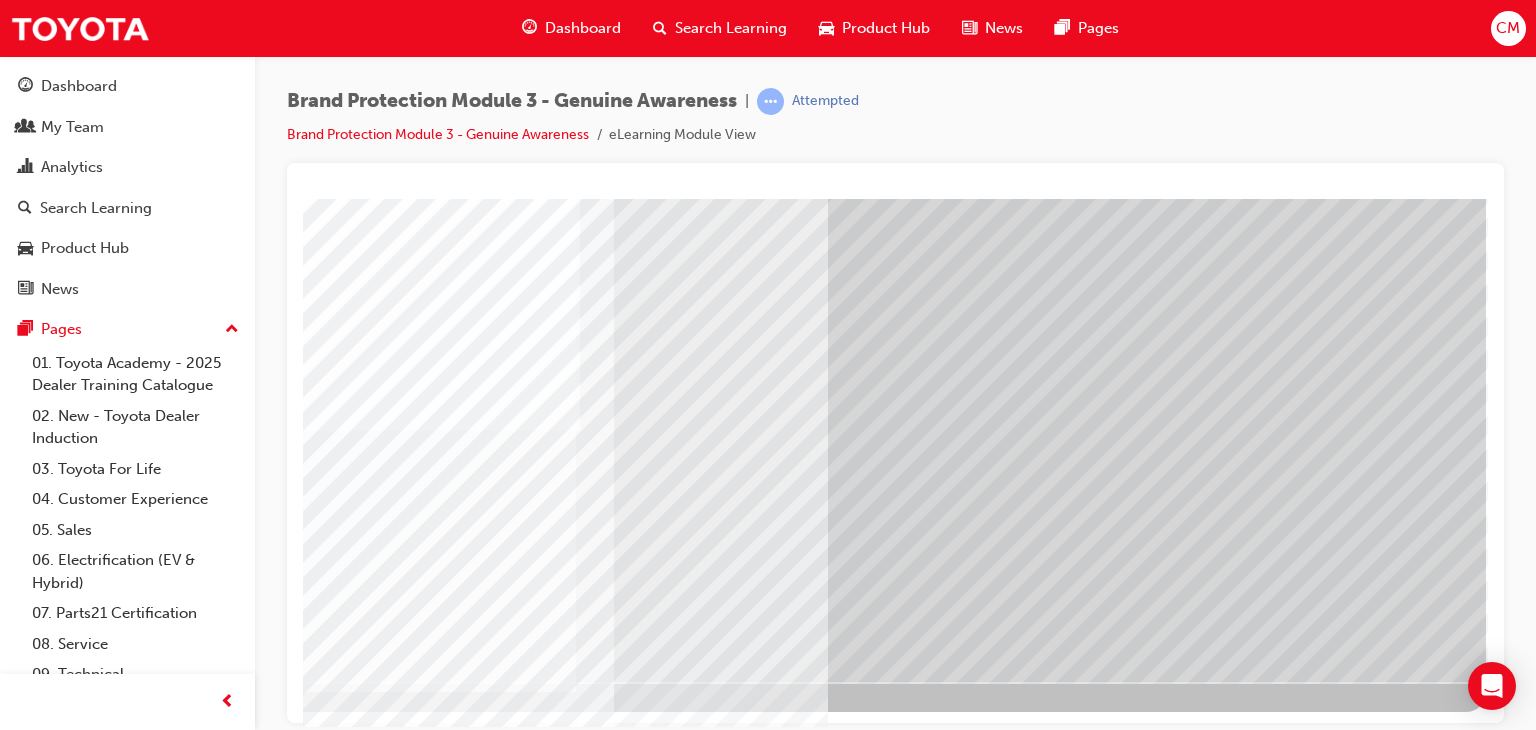 drag, startPoint x: 1311, startPoint y: 627, endPoint x: 1296, endPoint y: 627, distance: 15 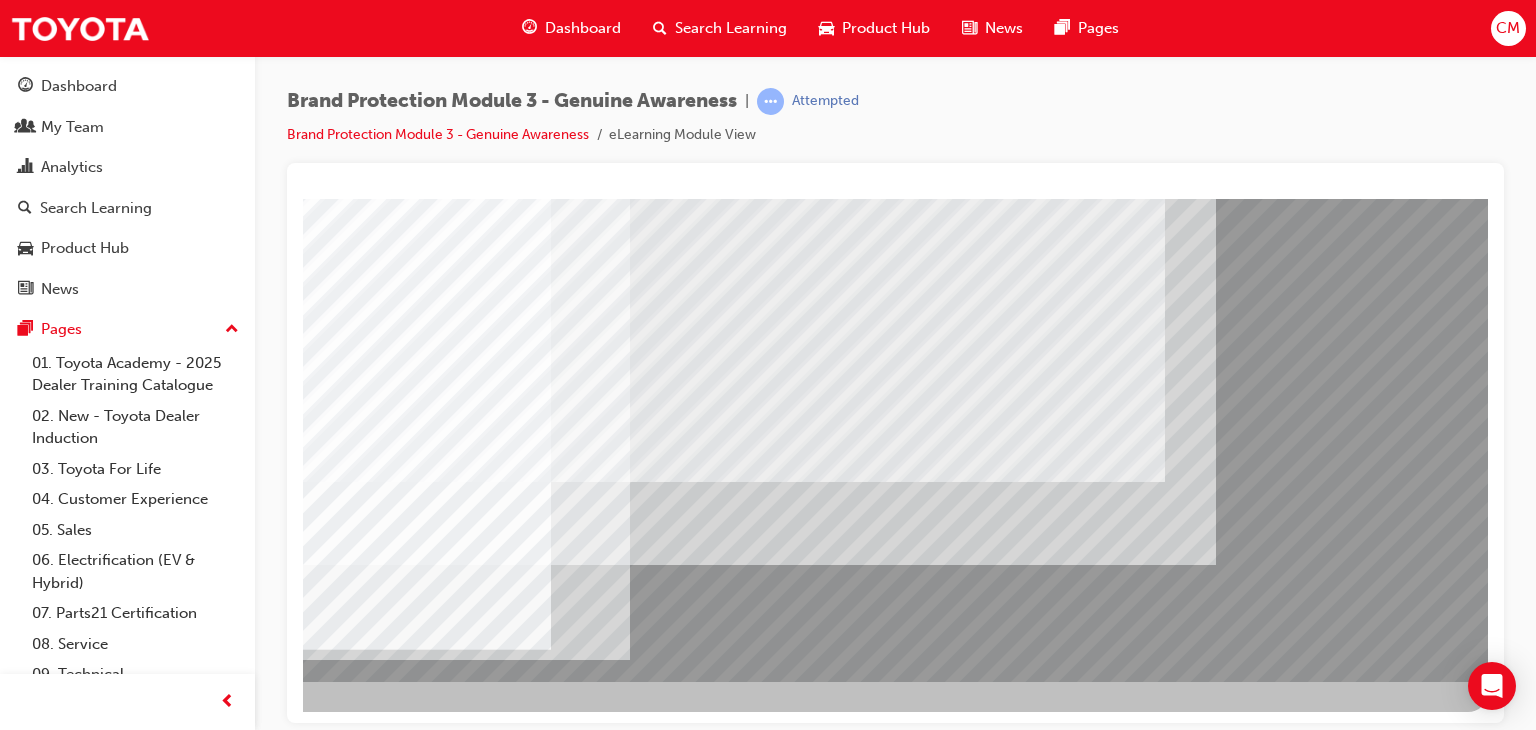 click at bounding box center (339, 2461) 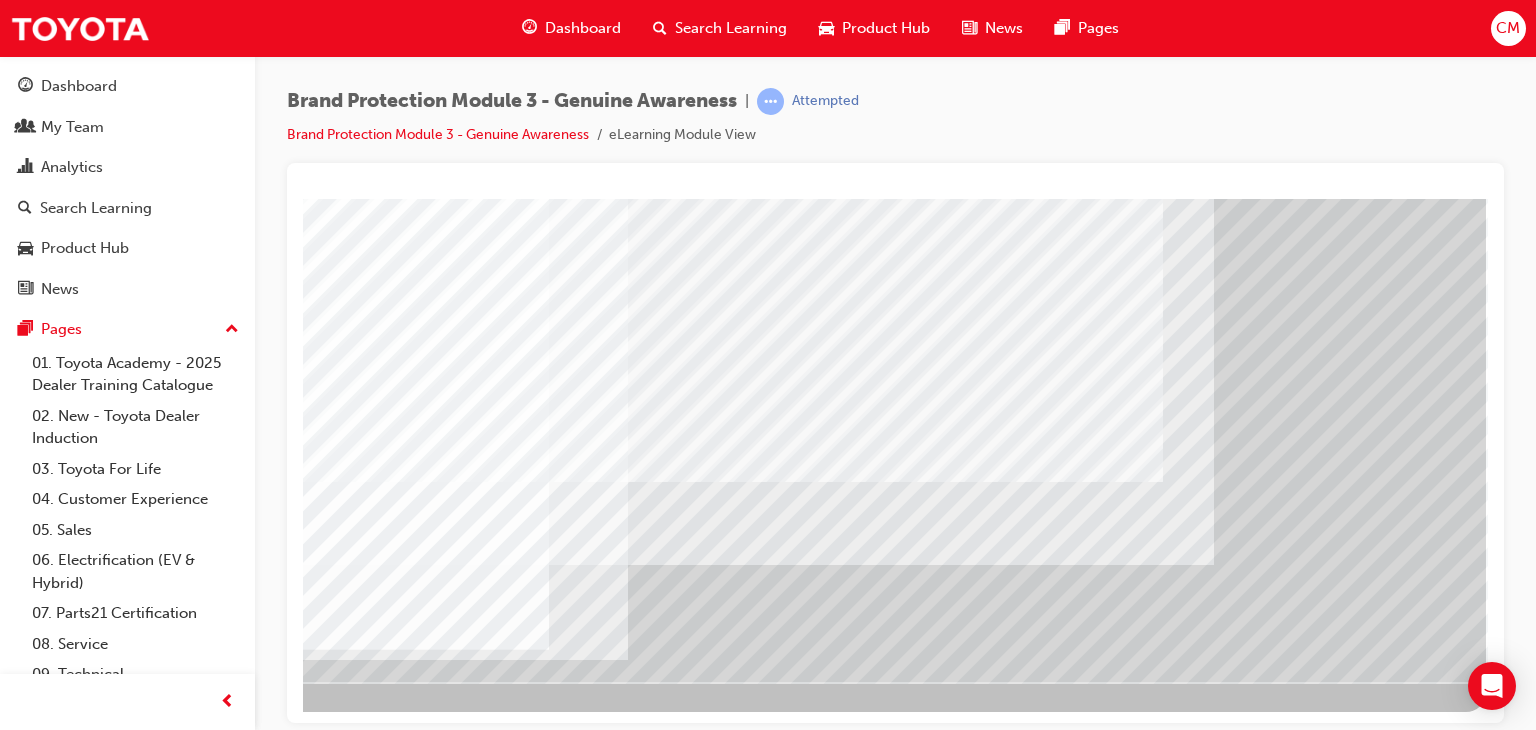drag, startPoint x: 1326, startPoint y: 632, endPoint x: 1310, endPoint y: 634, distance: 16.124516 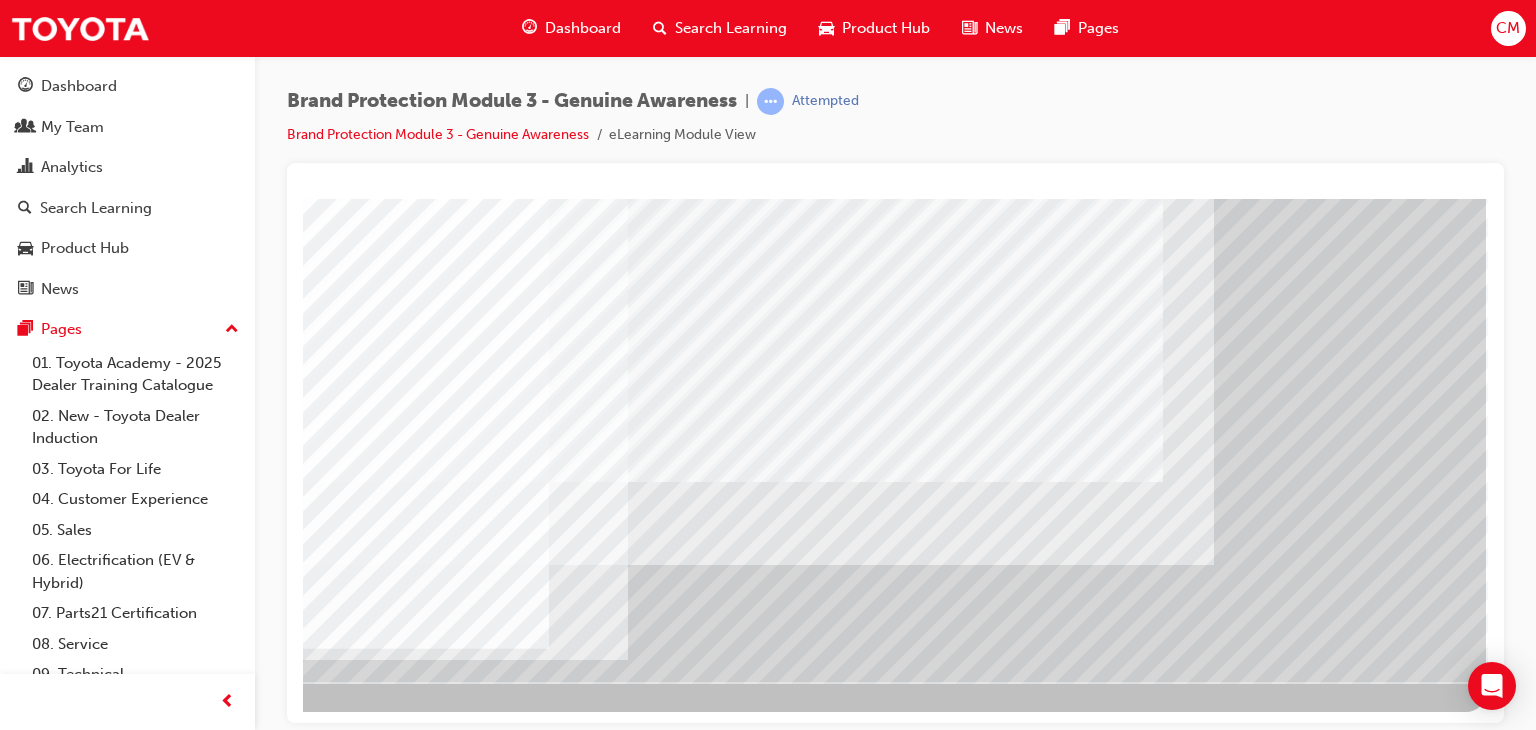 click at bounding box center [337, 3255] 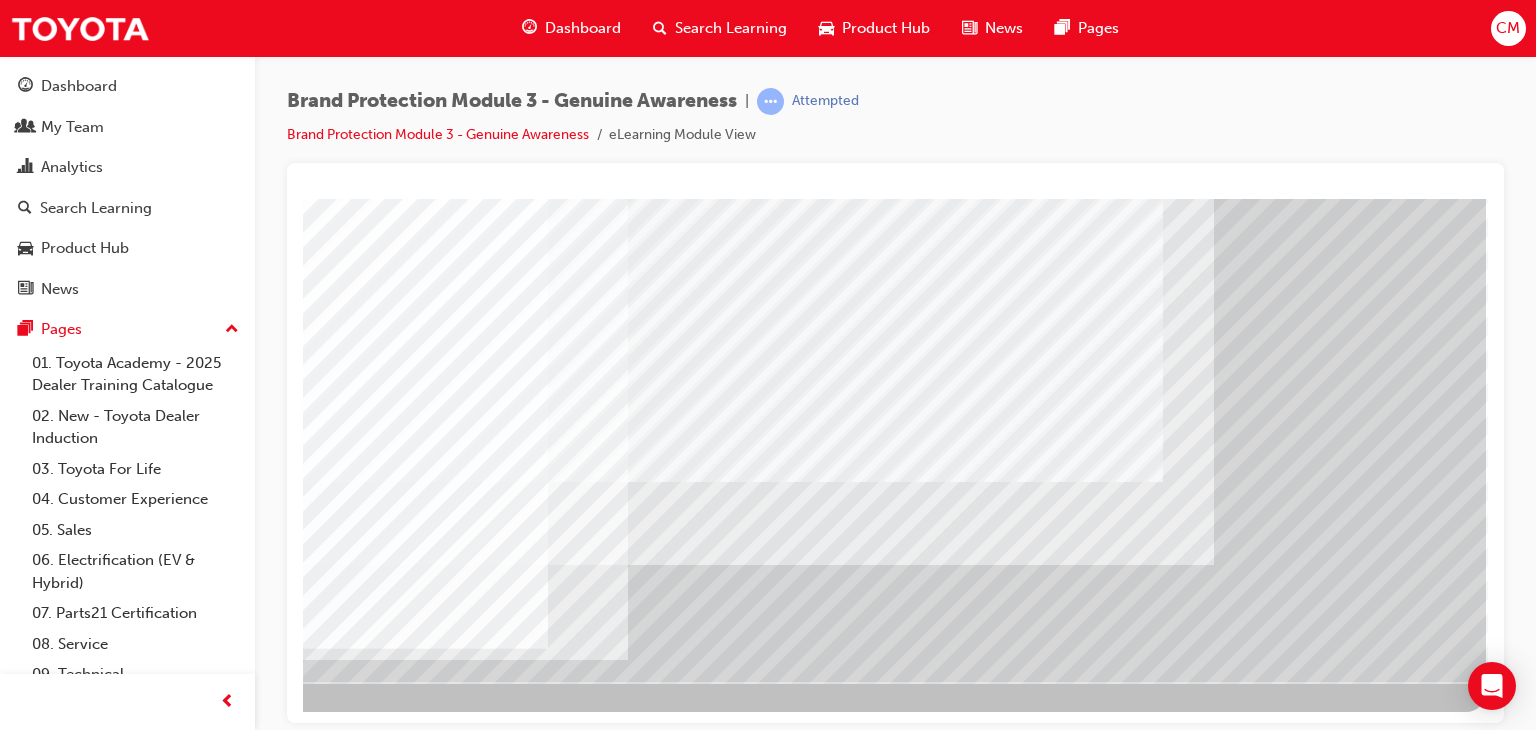 drag, startPoint x: 1302, startPoint y: 627, endPoint x: 1269, endPoint y: 630, distance: 33.13608 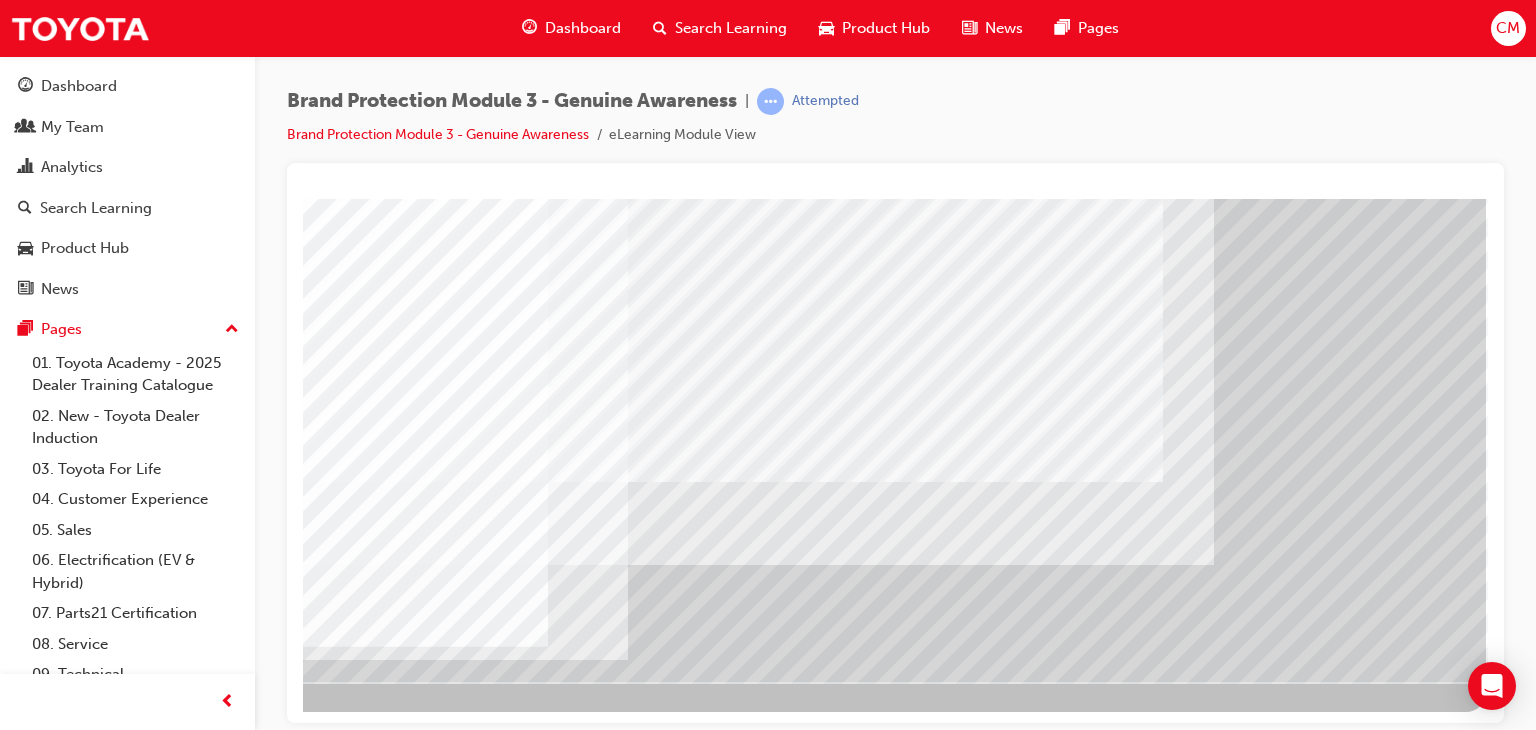 click at bounding box center (337, 3254) 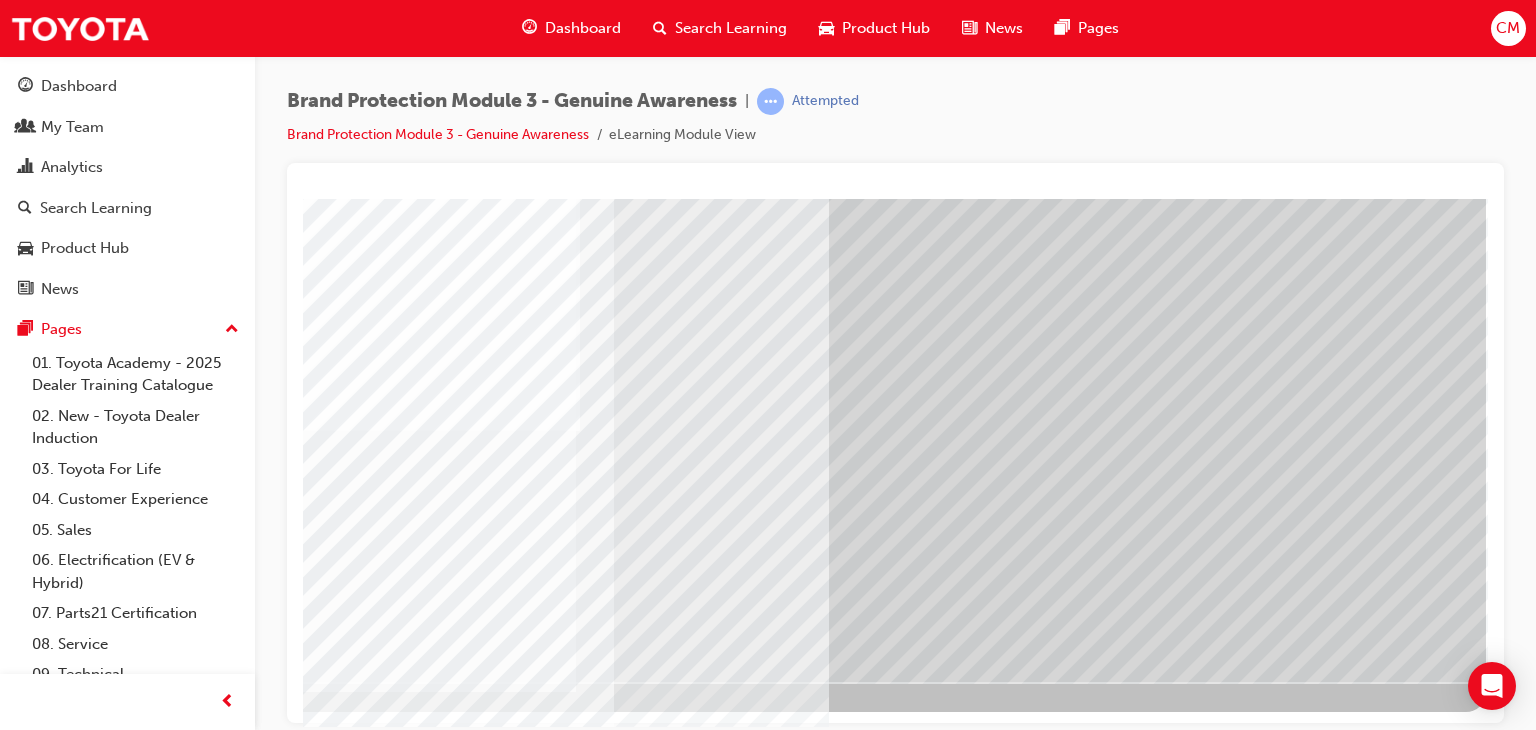click at bounding box center (189, 2321) 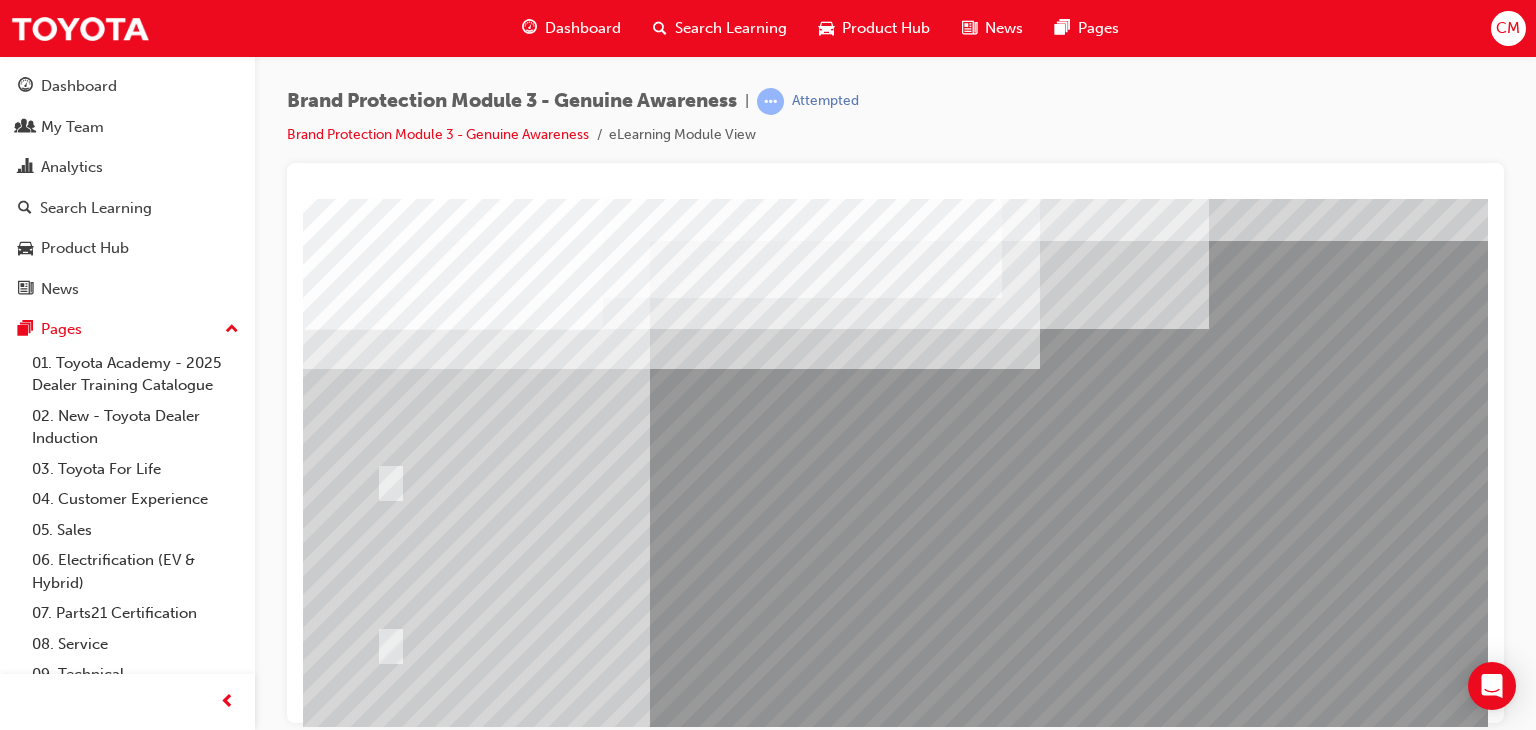 scroll, scrollTop: 0, scrollLeft: 0, axis: both 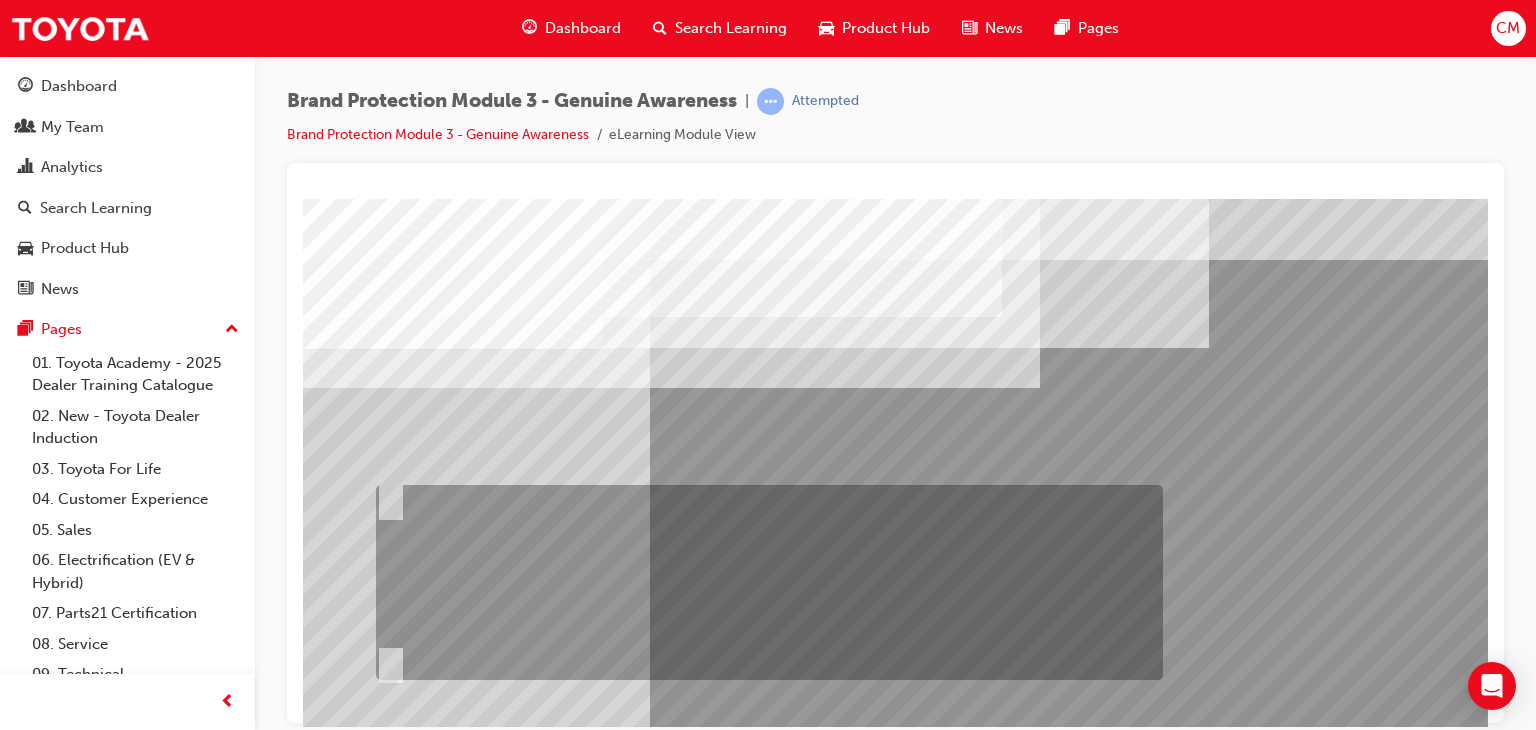 click at bounding box center (387, 499) 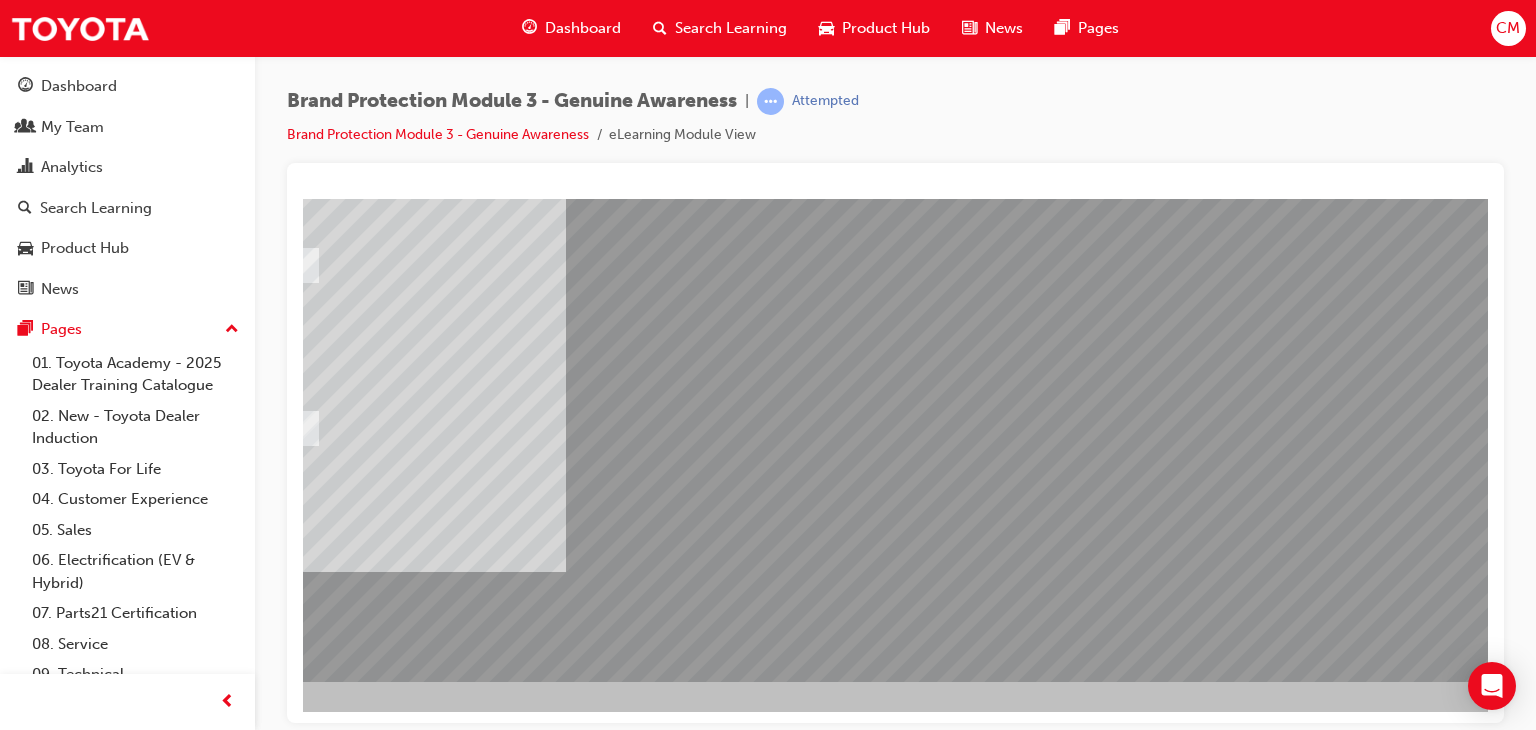 scroll, scrollTop: 237, scrollLeft: 190, axis: both 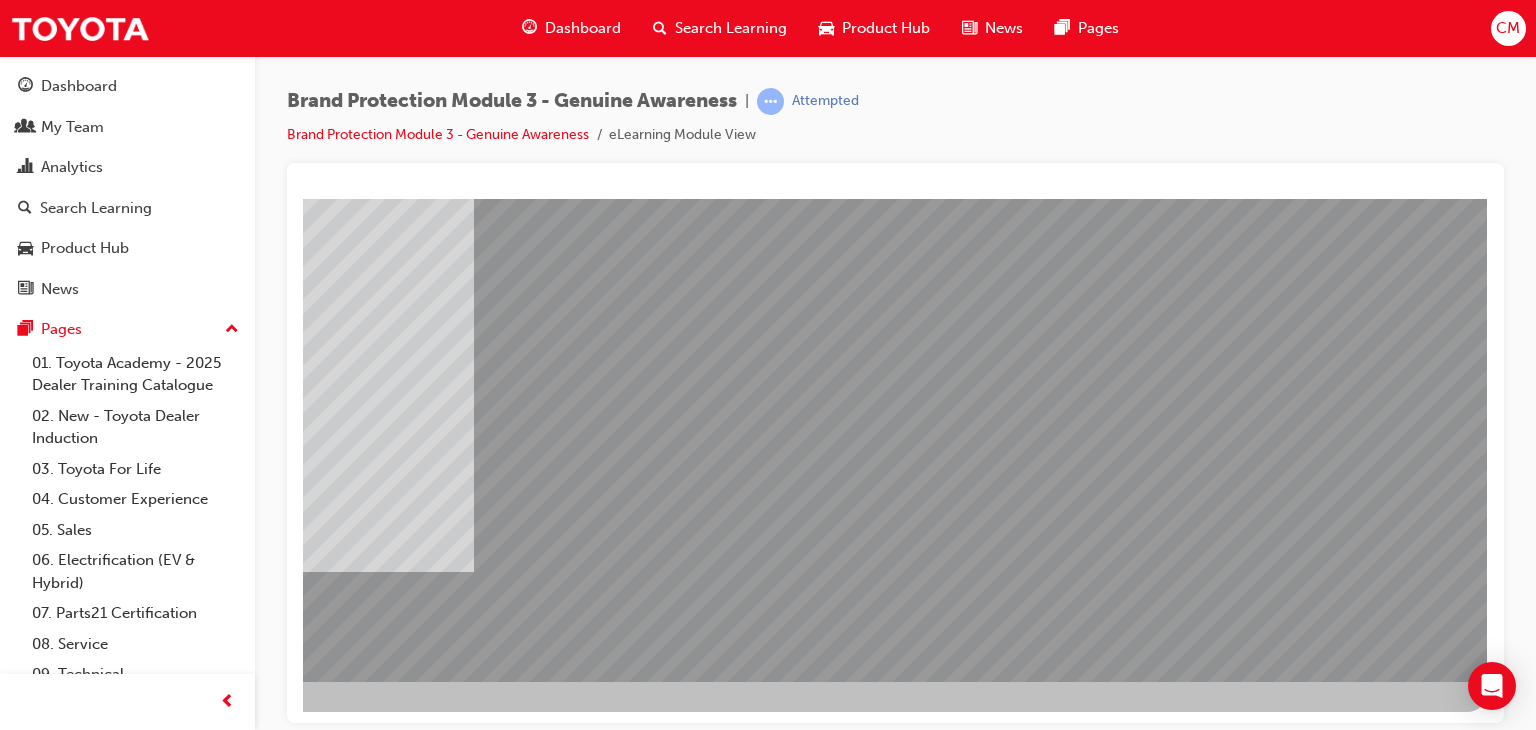 click at bounding box center (199, 2301) 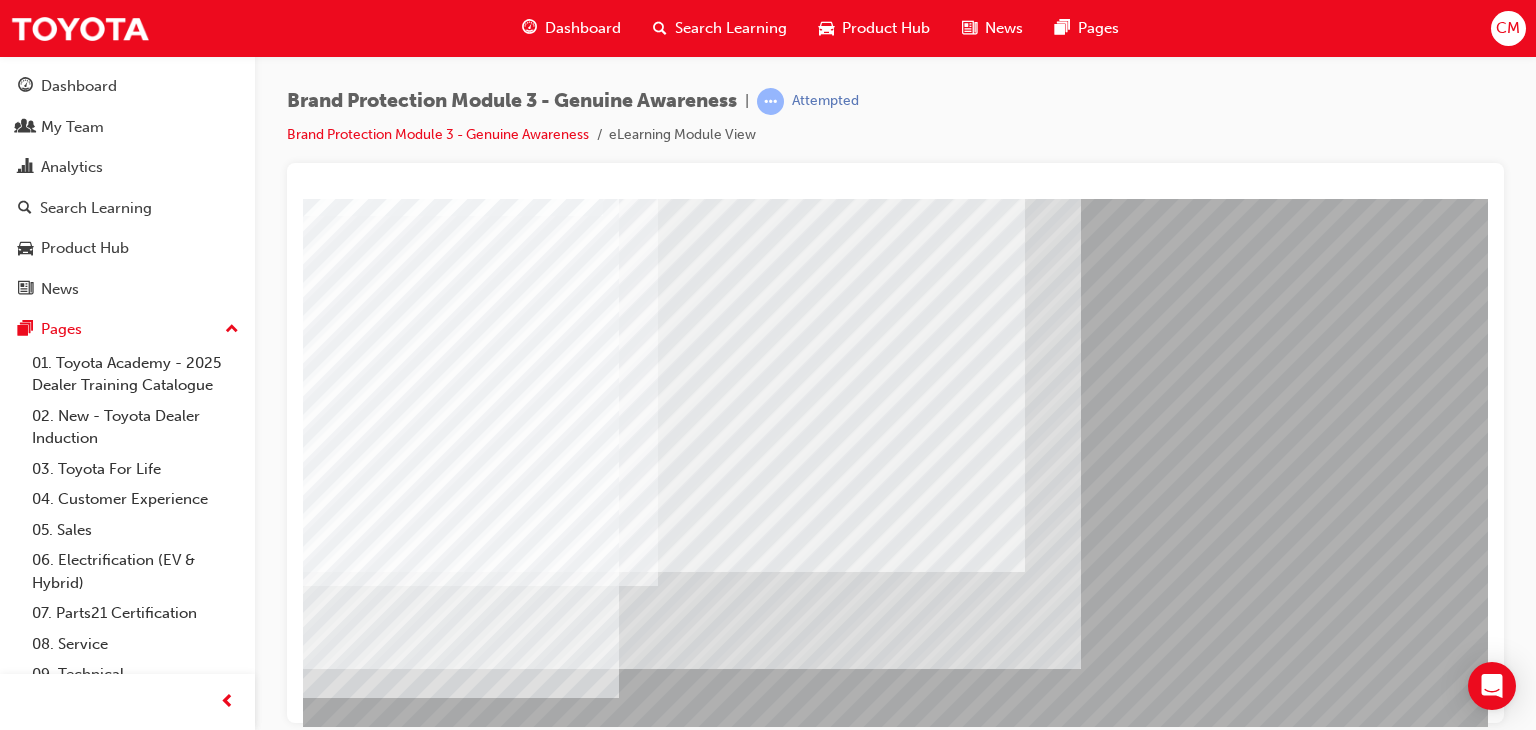 scroll, scrollTop: 237, scrollLeft: 0, axis: vertical 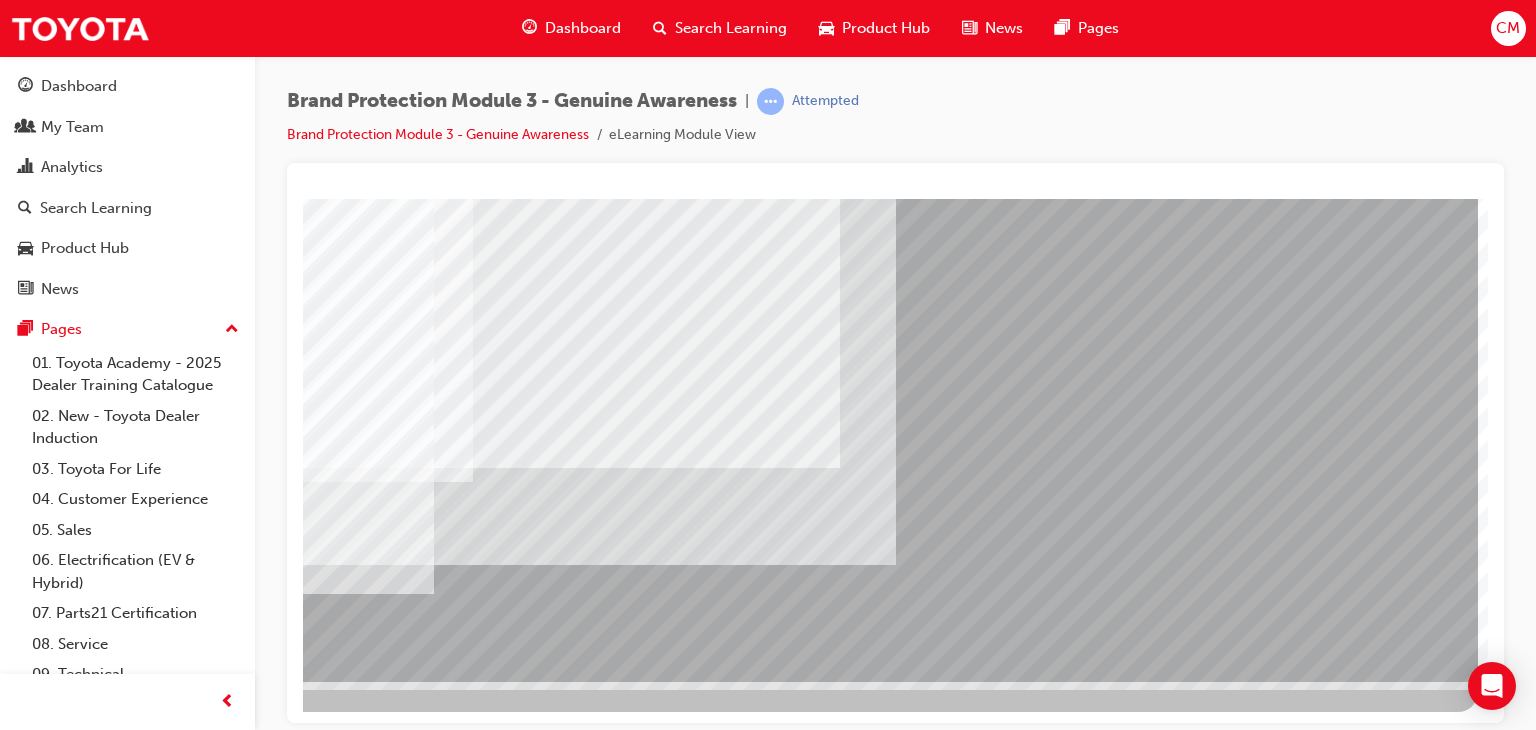 drag, startPoint x: 1349, startPoint y: 603, endPoint x: 1353, endPoint y: 625, distance: 22.36068 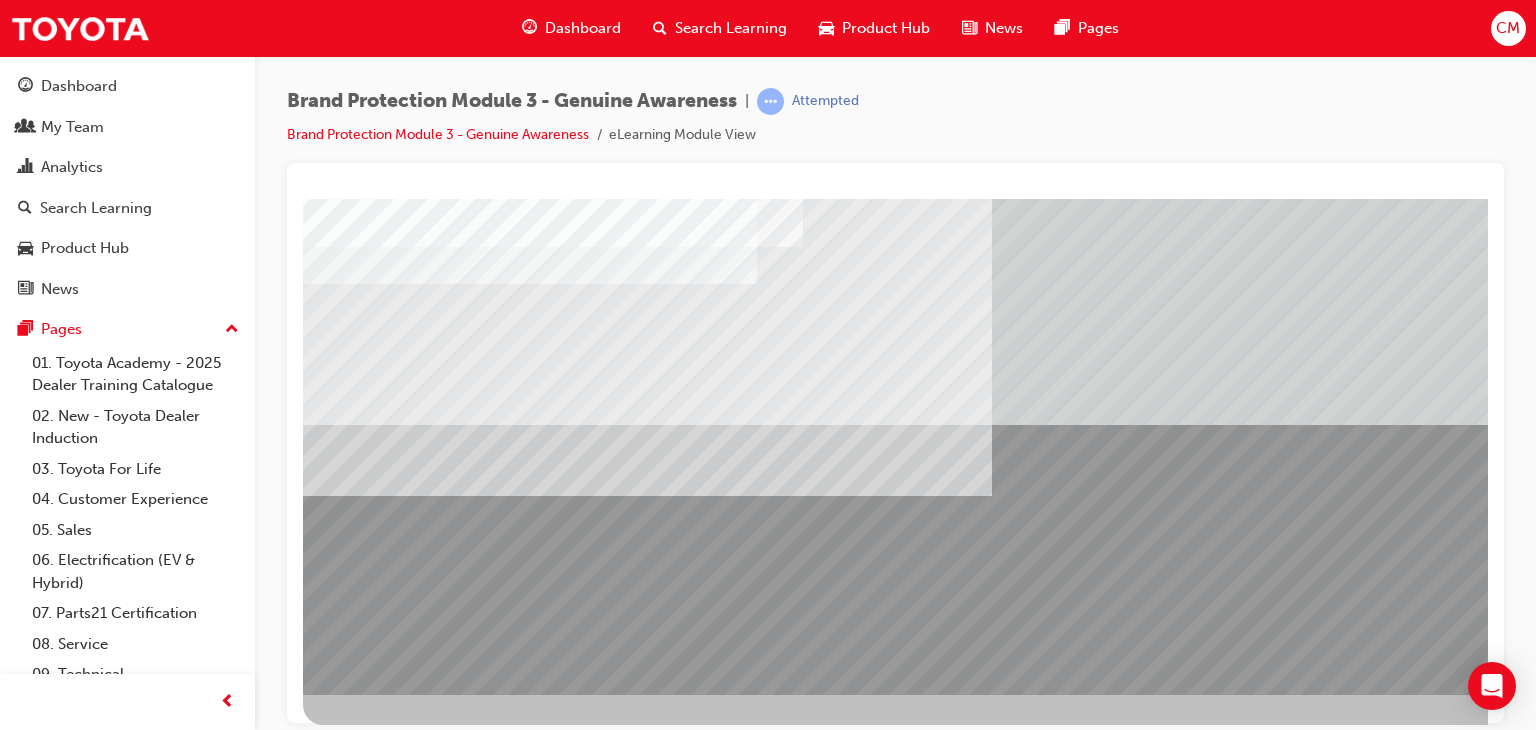 scroll, scrollTop: 237, scrollLeft: 0, axis: vertical 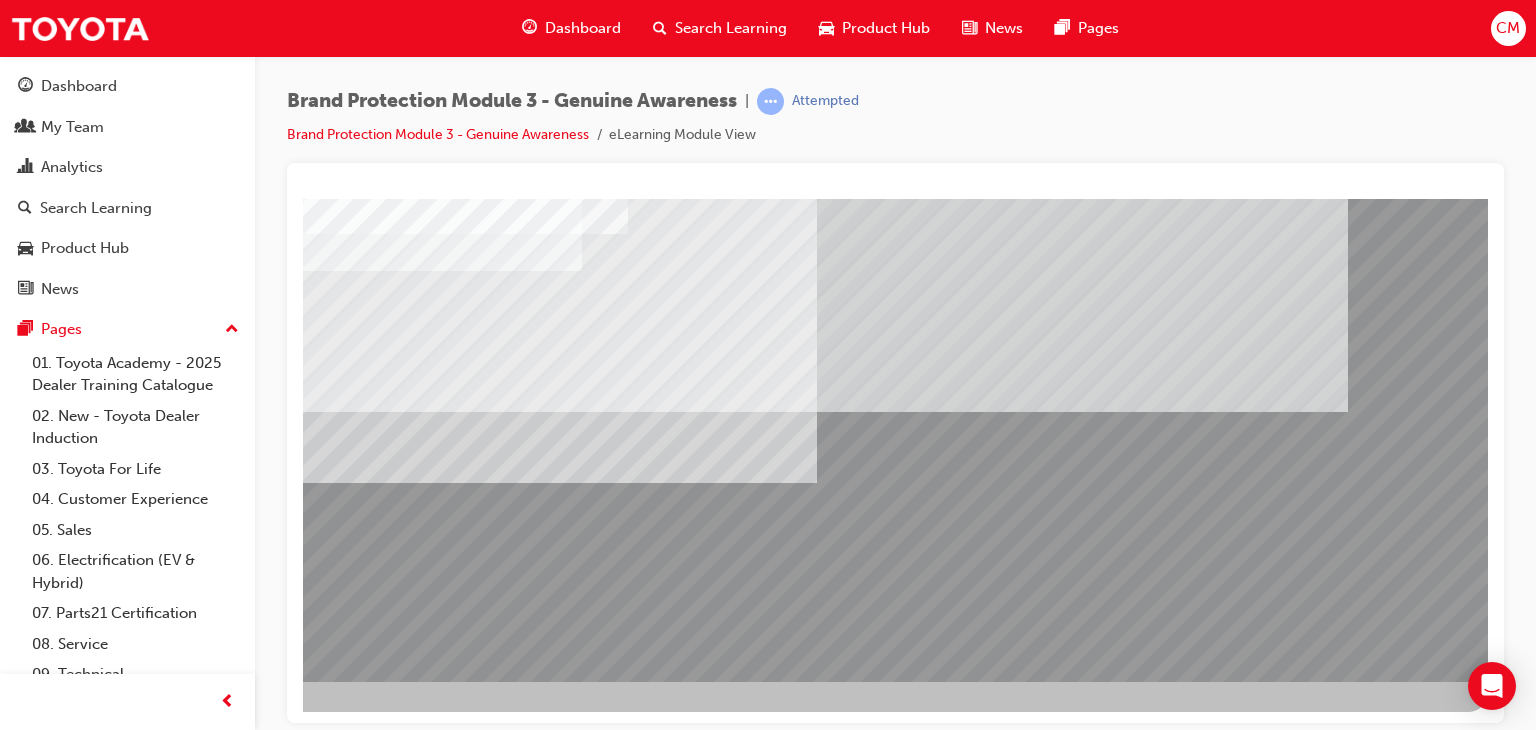 click at bounding box center (191, 1938) 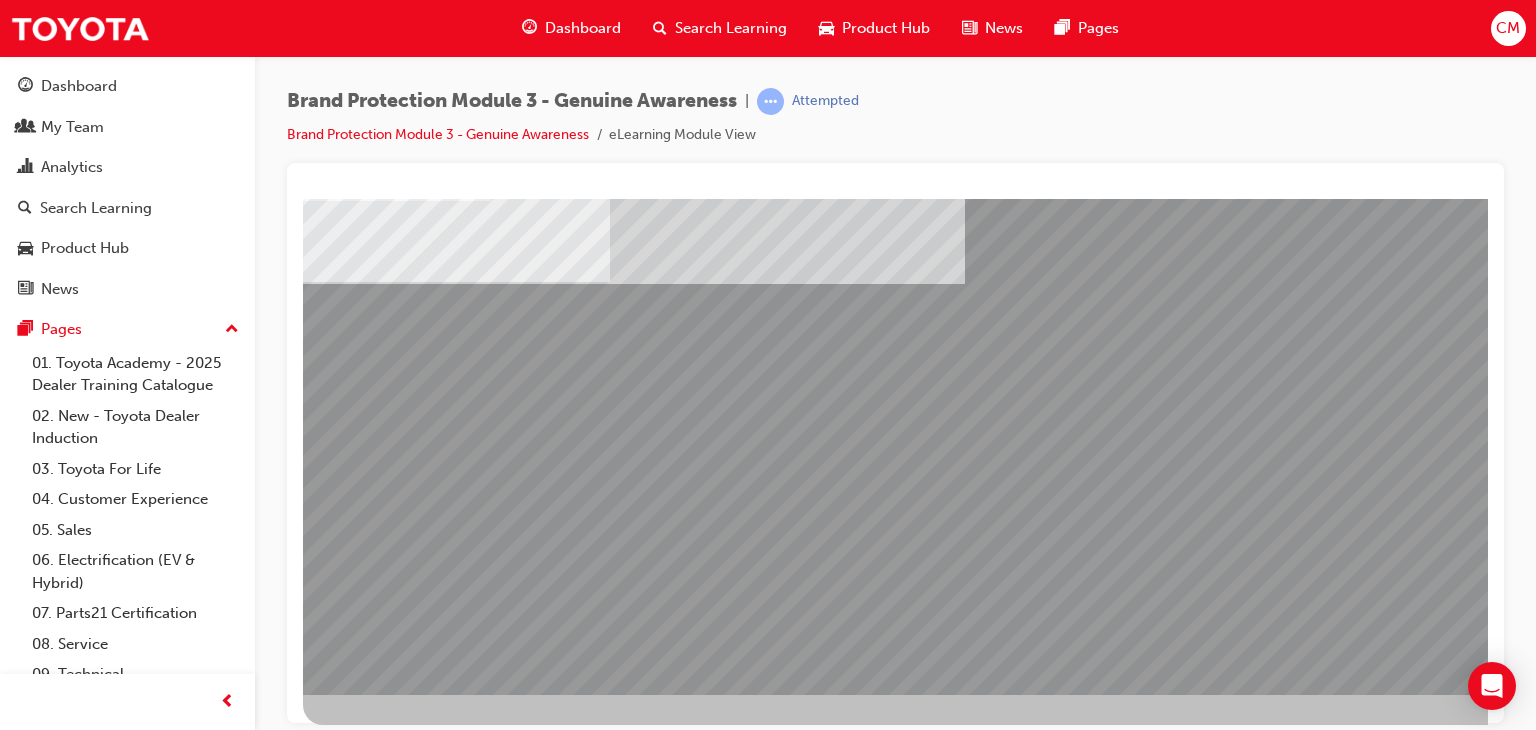 scroll, scrollTop: 237, scrollLeft: 0, axis: vertical 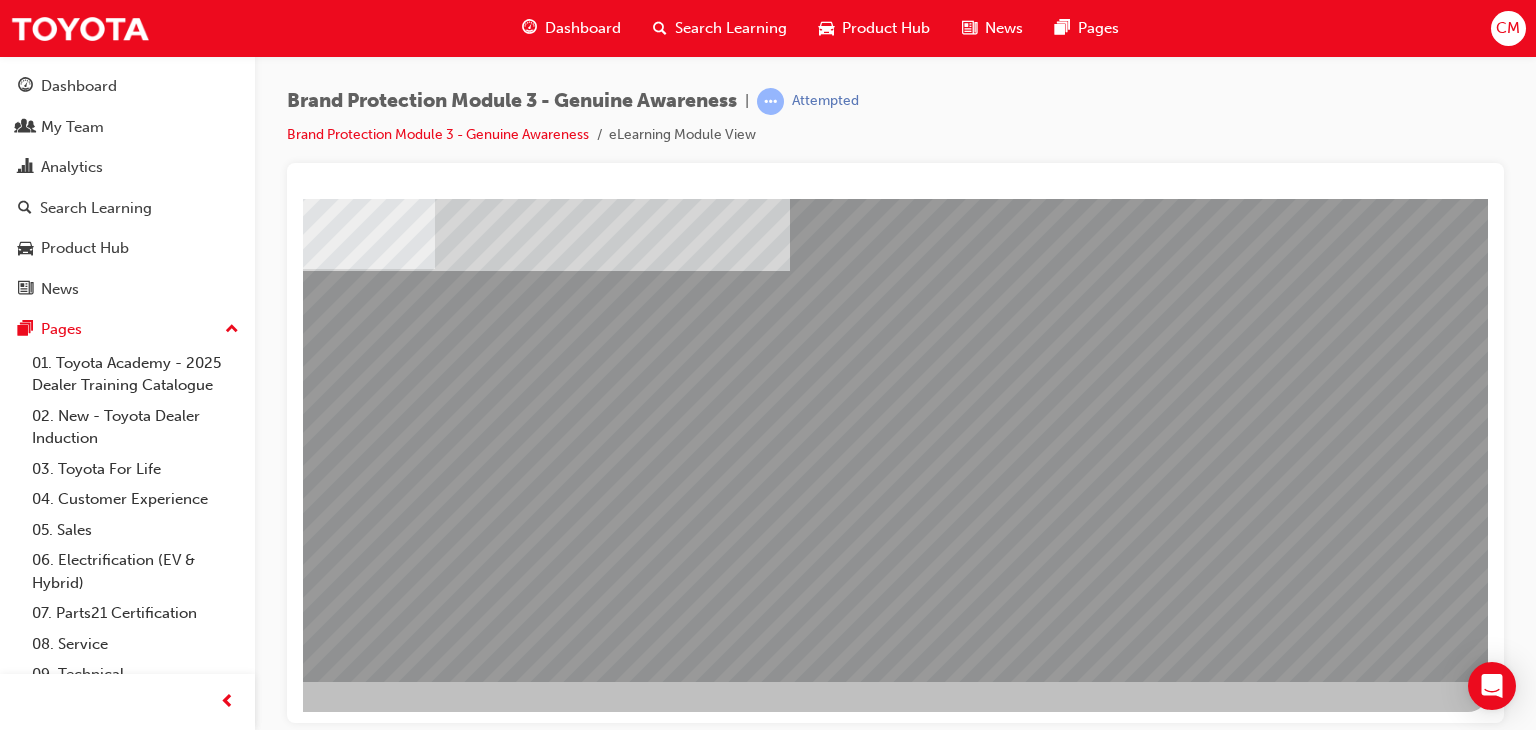 drag, startPoint x: 1241, startPoint y: 640, endPoint x: 1346, endPoint y: 643, distance: 105.04285 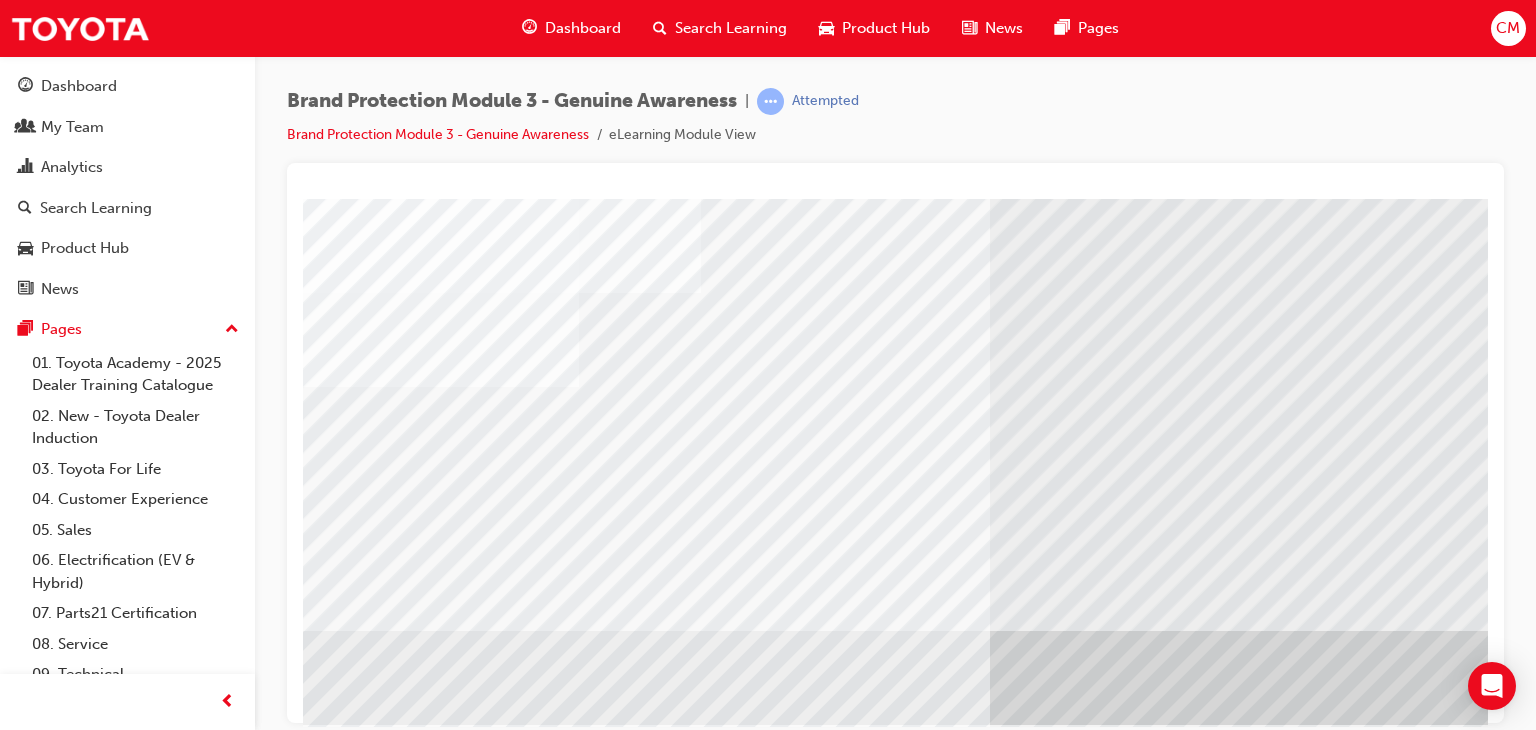 scroll, scrollTop: 237, scrollLeft: 0, axis: vertical 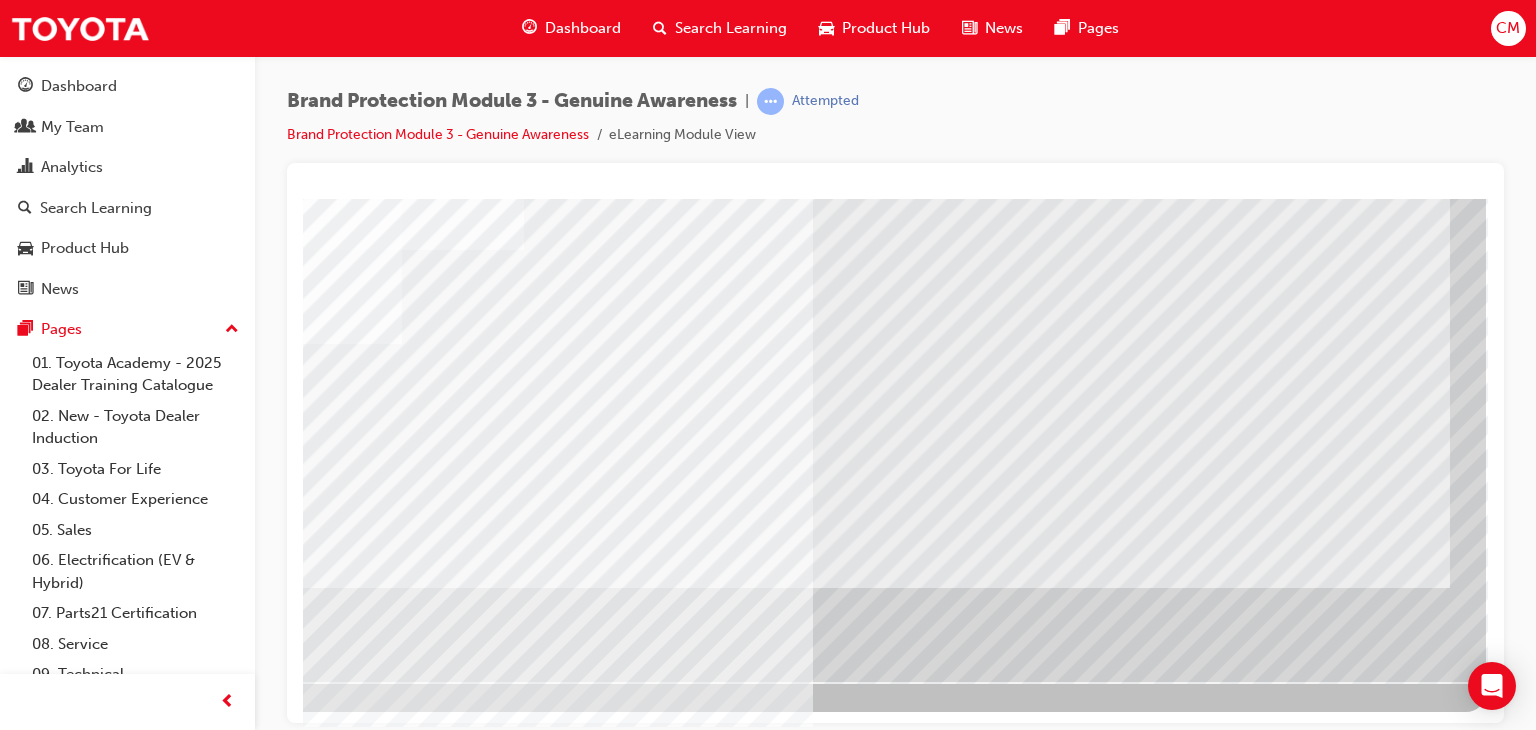 click at bounding box center (189, 5124) 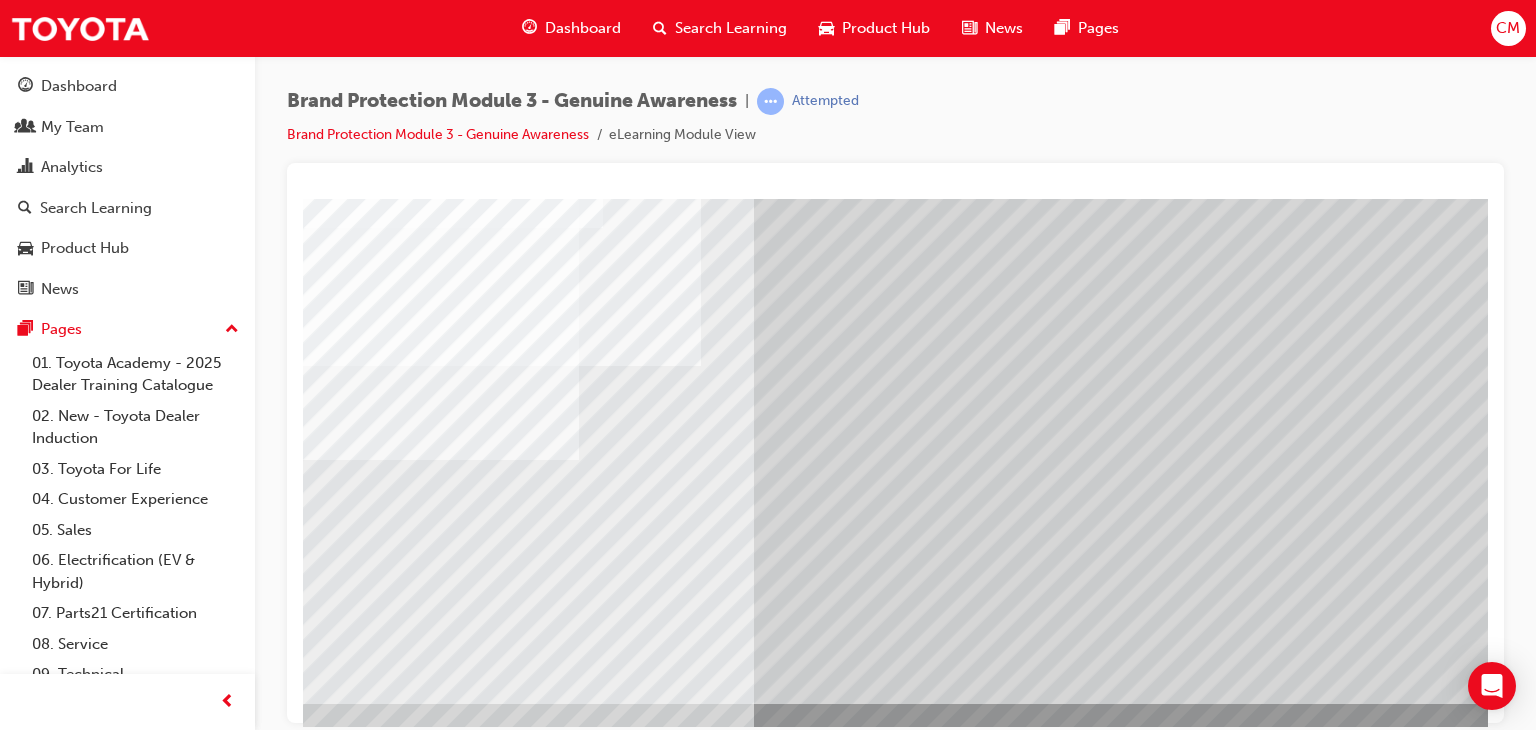 scroll, scrollTop: 237, scrollLeft: 0, axis: vertical 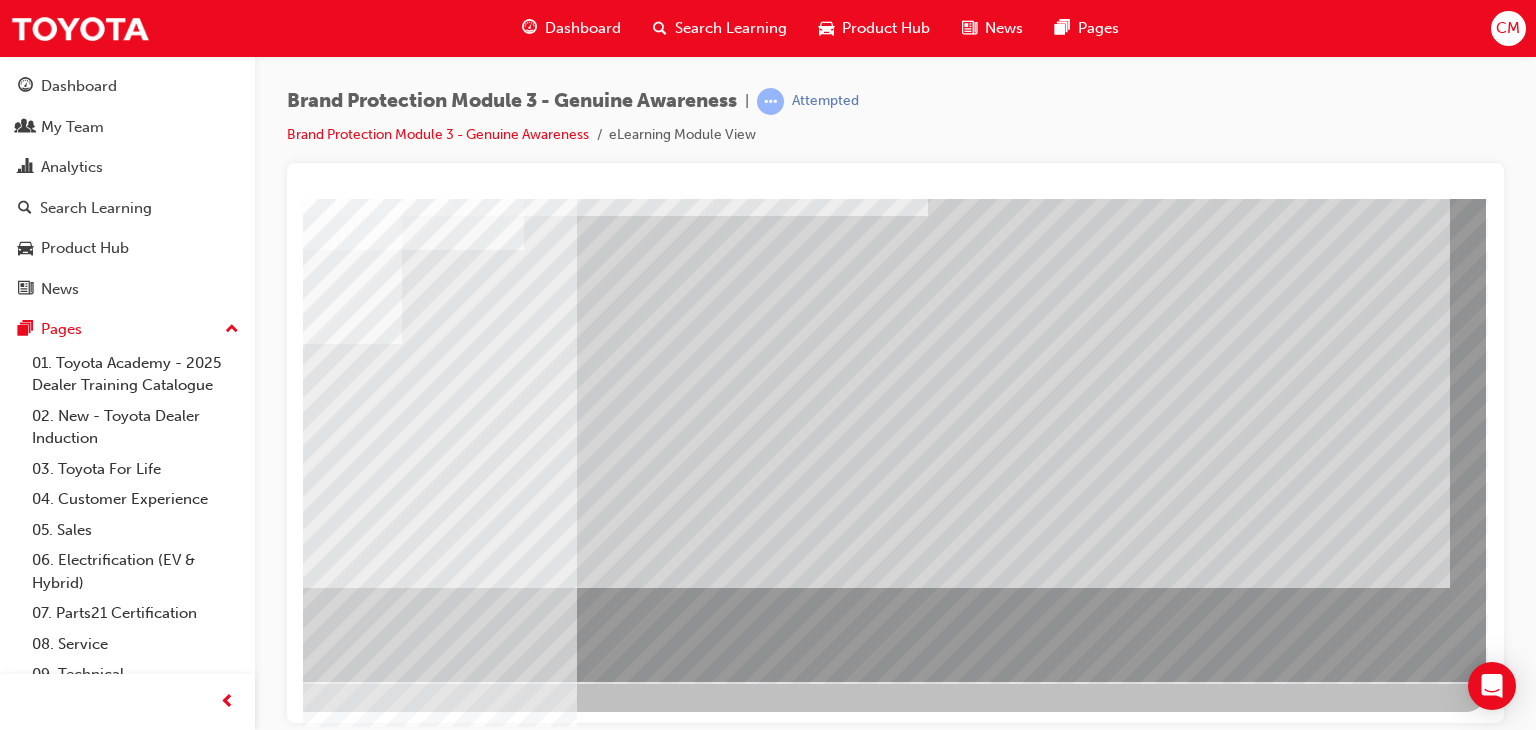 drag, startPoint x: 1336, startPoint y: 631, endPoint x: 1305, endPoint y: 631, distance: 31 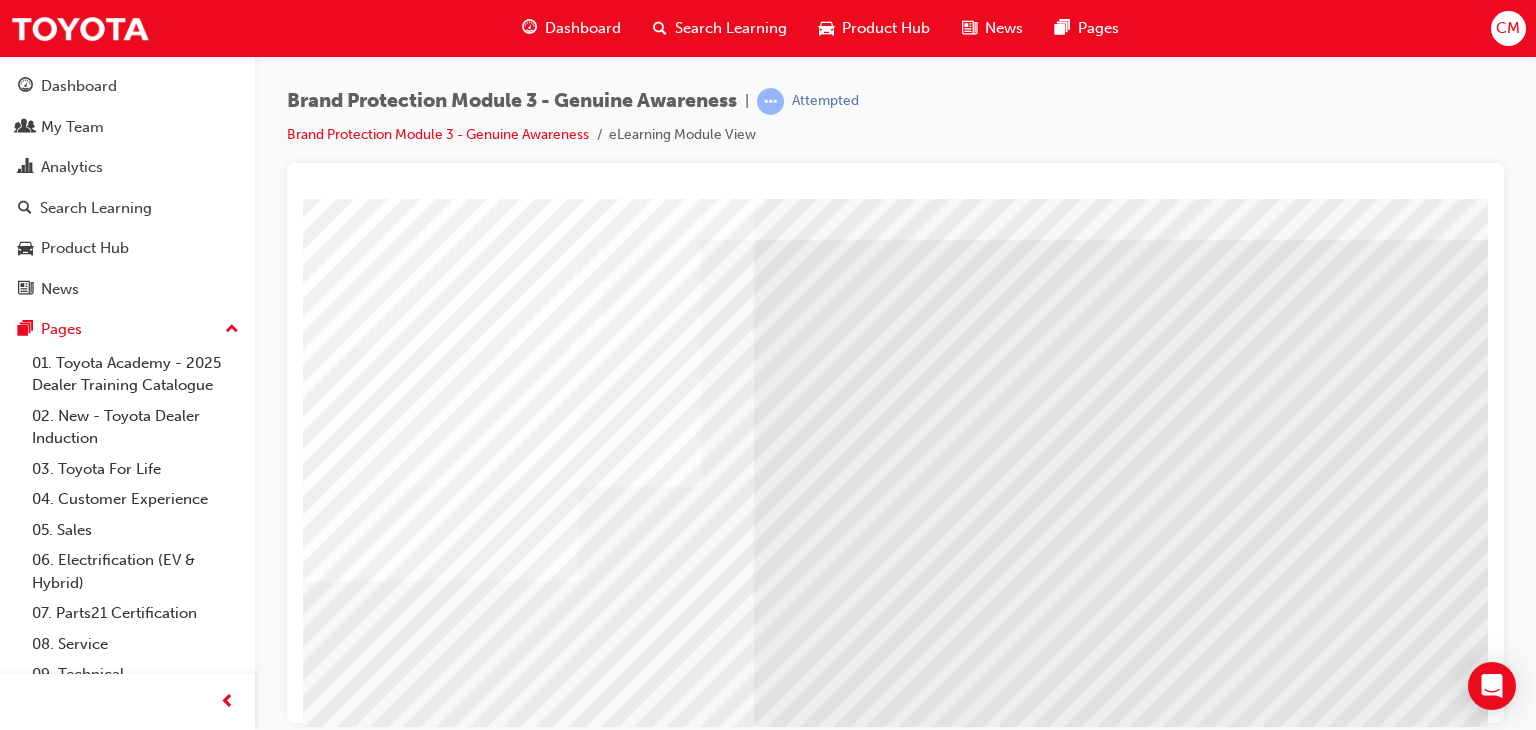 scroll, scrollTop: 237, scrollLeft: 0, axis: vertical 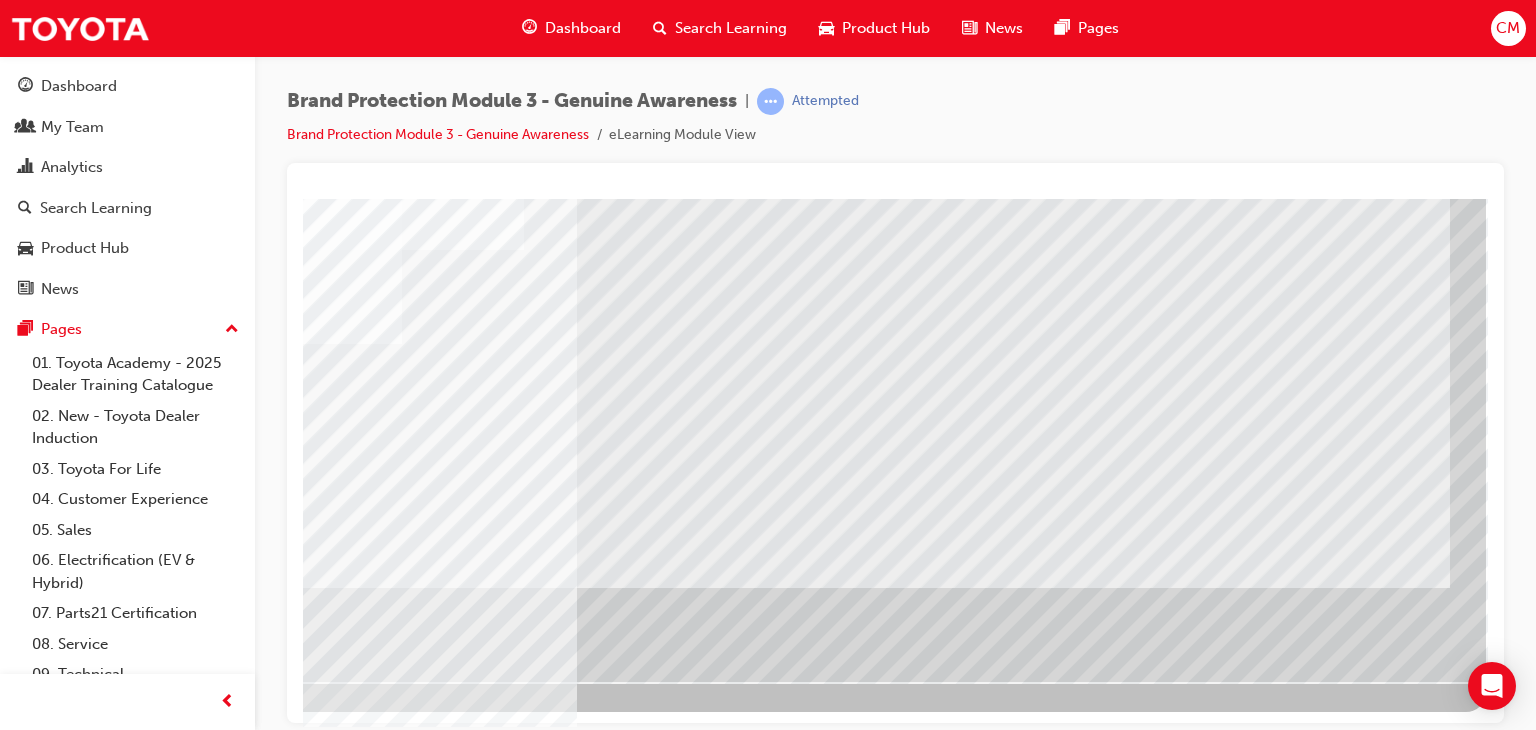 click at bounding box center [189, 3580] 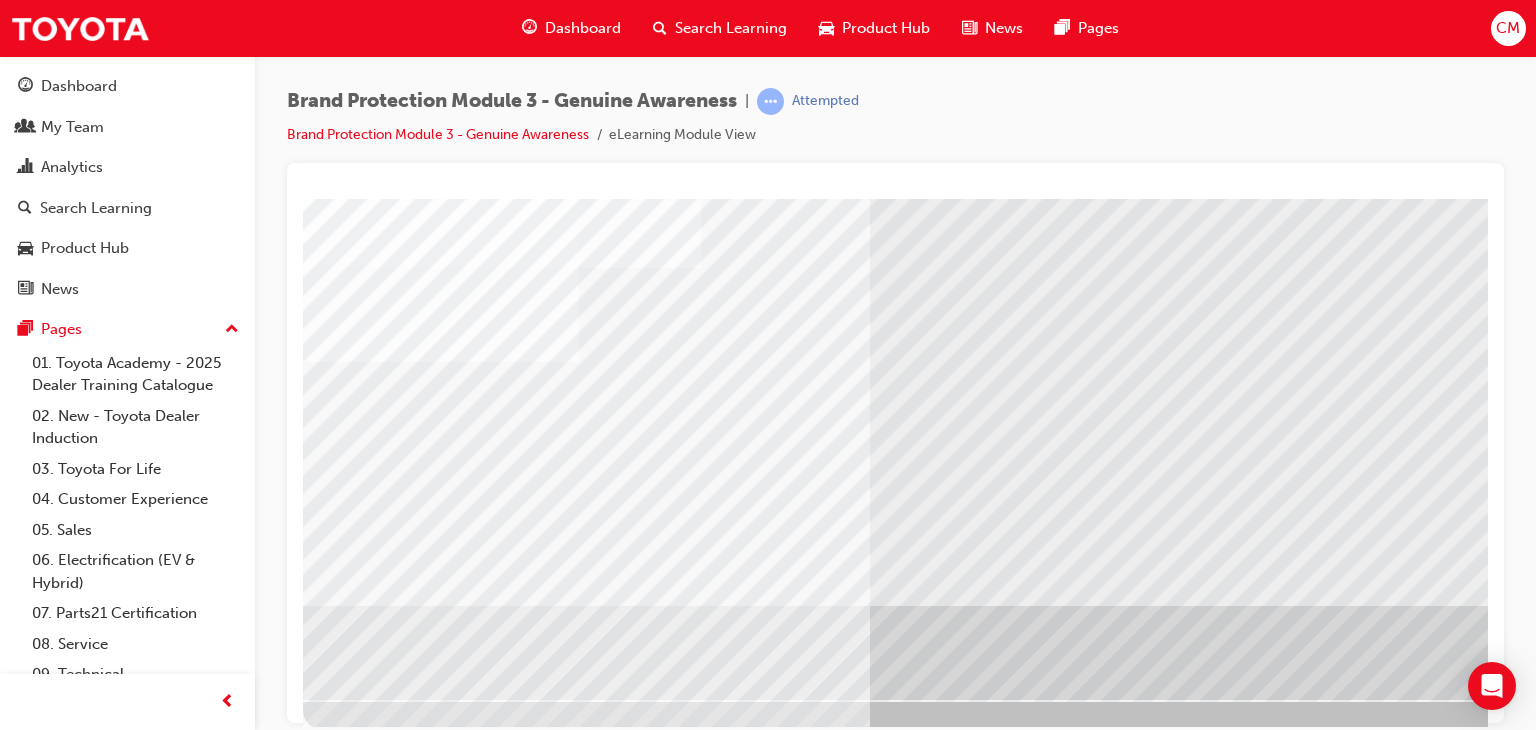 scroll, scrollTop: 237, scrollLeft: 0, axis: vertical 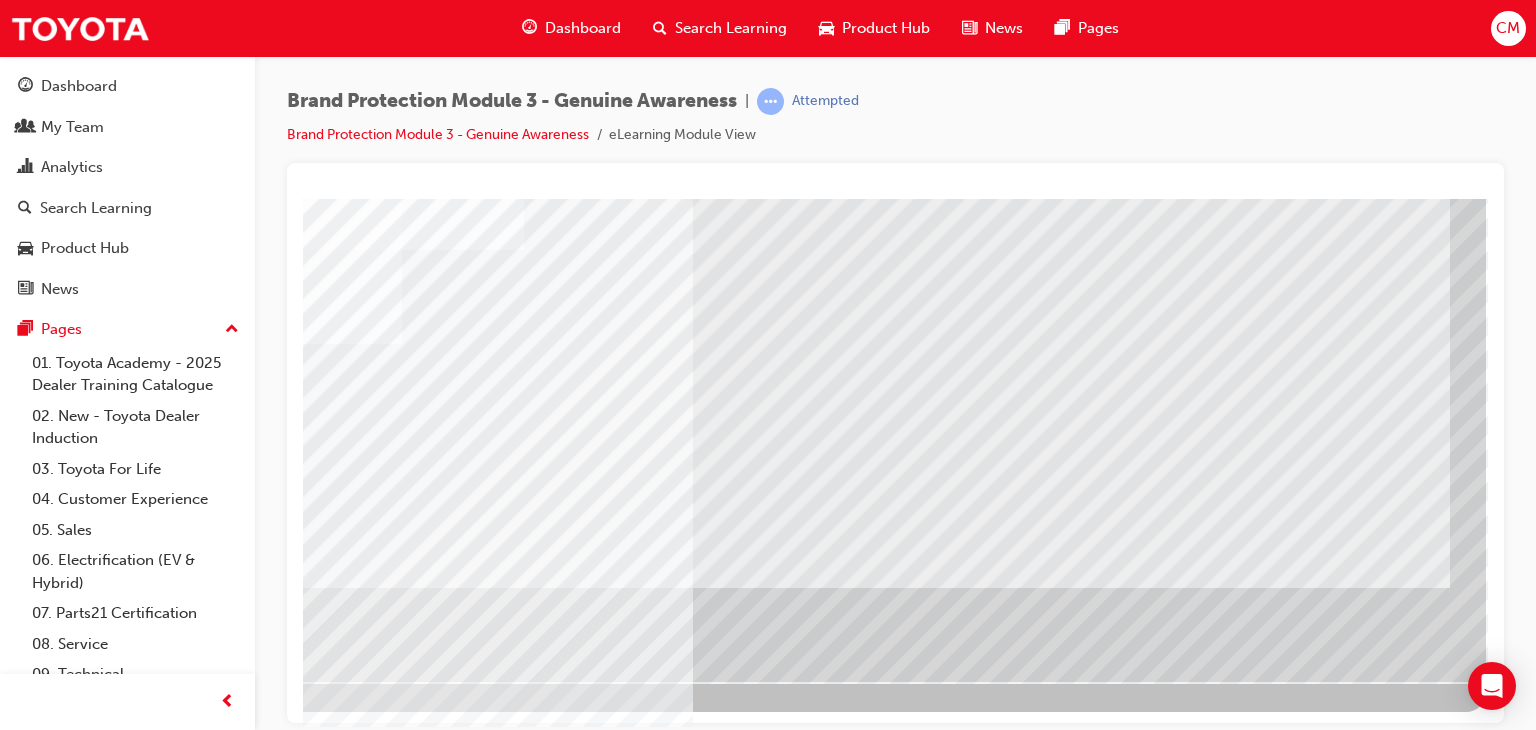 click at bounding box center [189, 3684] 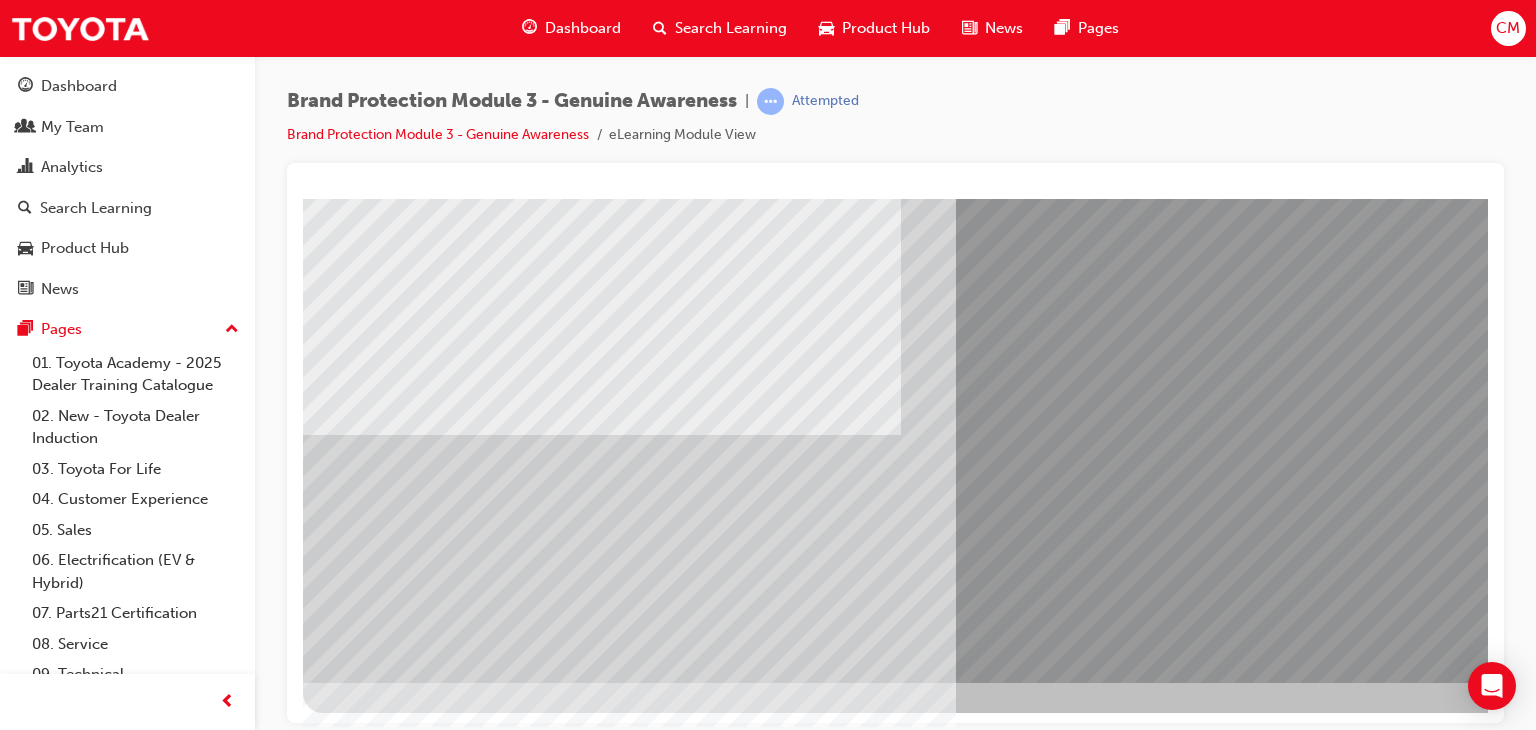 scroll, scrollTop: 237, scrollLeft: 0, axis: vertical 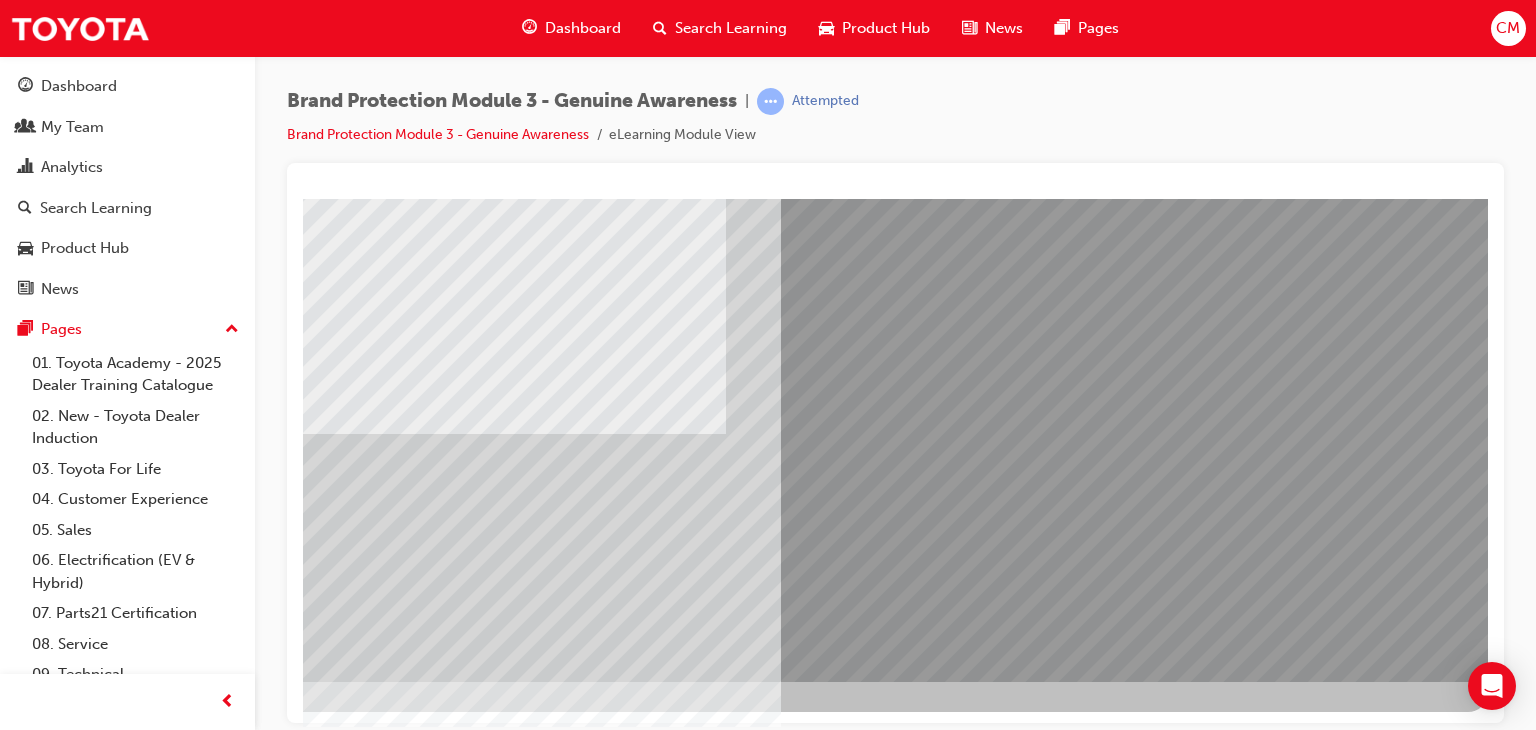 click at bounding box center [191, 3398] 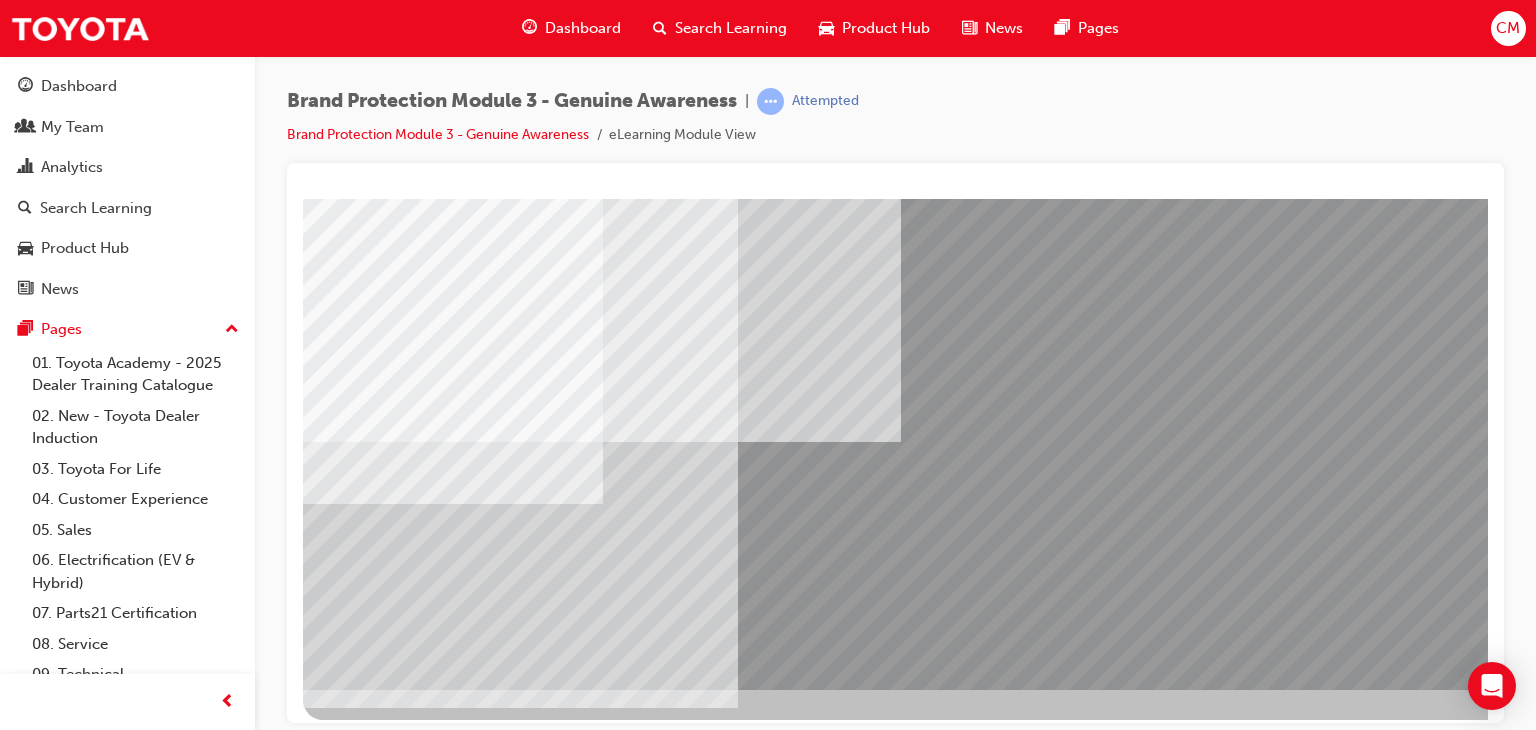 scroll, scrollTop: 237, scrollLeft: 0, axis: vertical 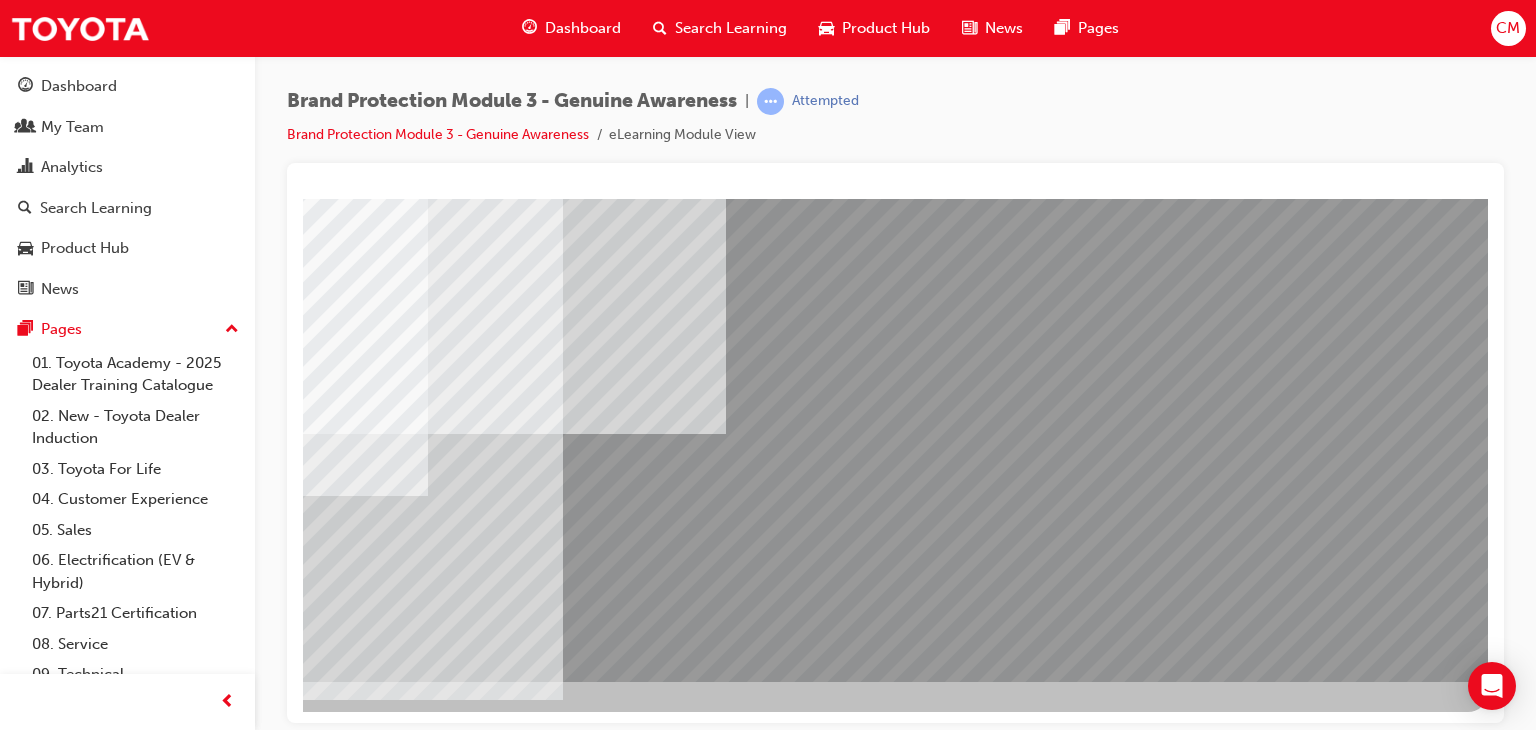 click at bounding box center [191, 2097] 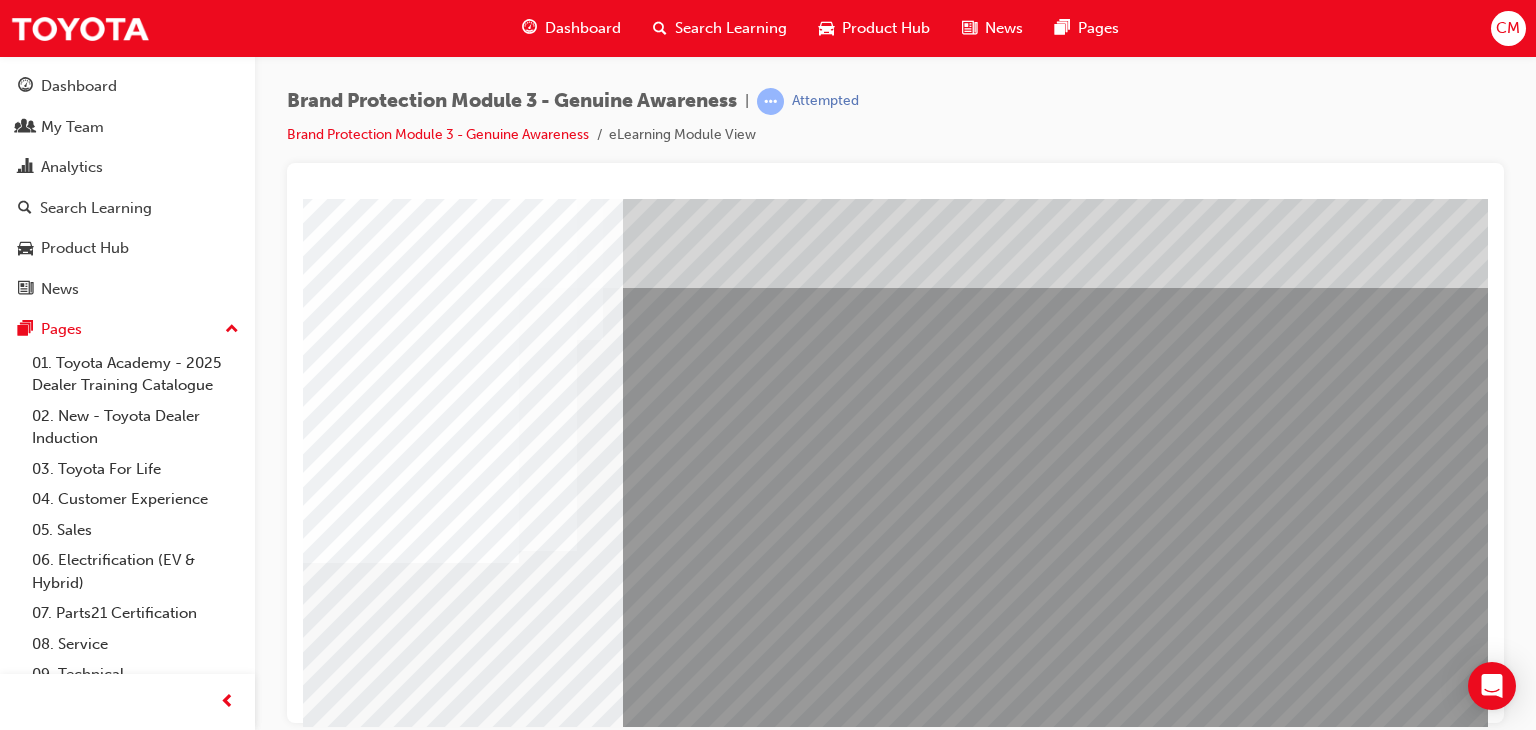 scroll, scrollTop: 0, scrollLeft: 0, axis: both 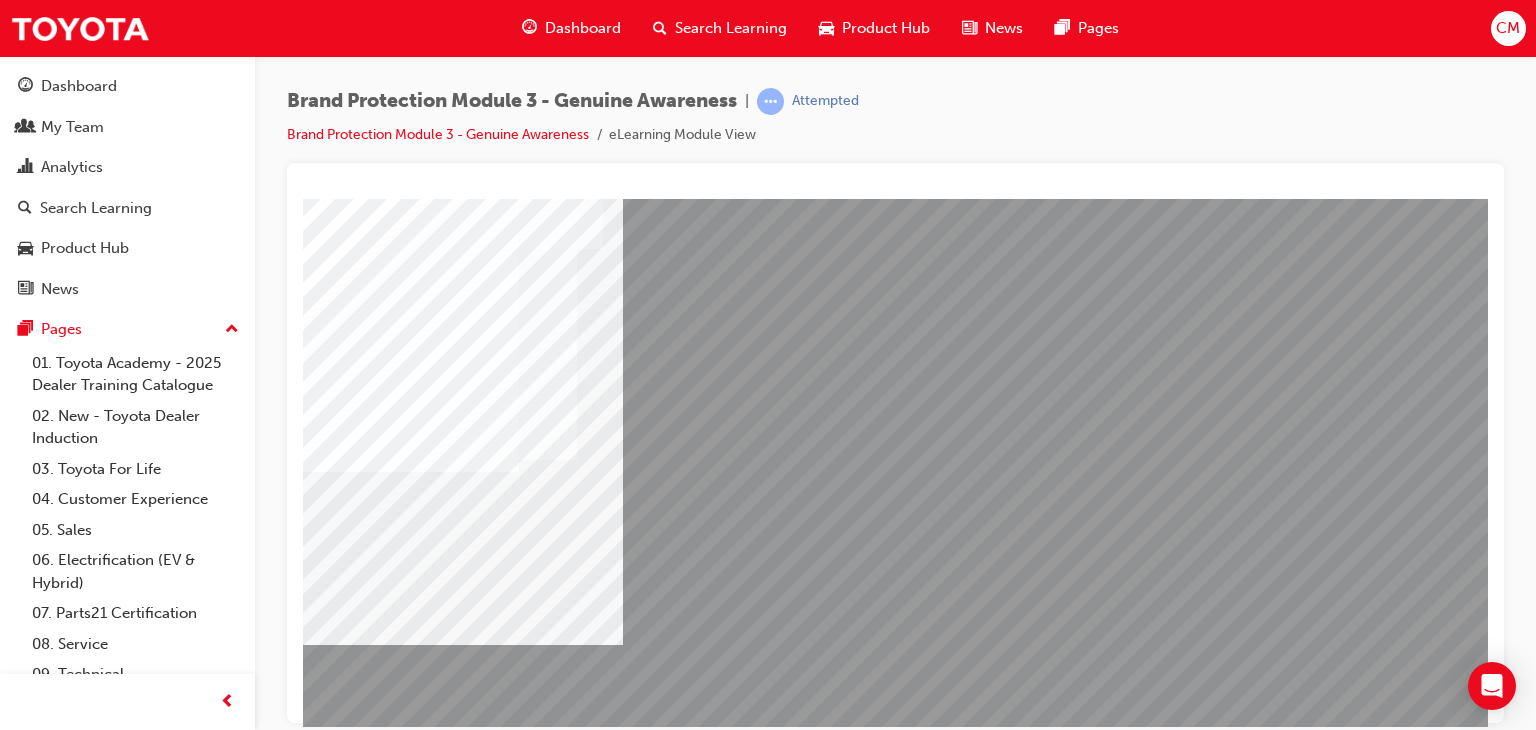 click at bounding box center [463, 4083] 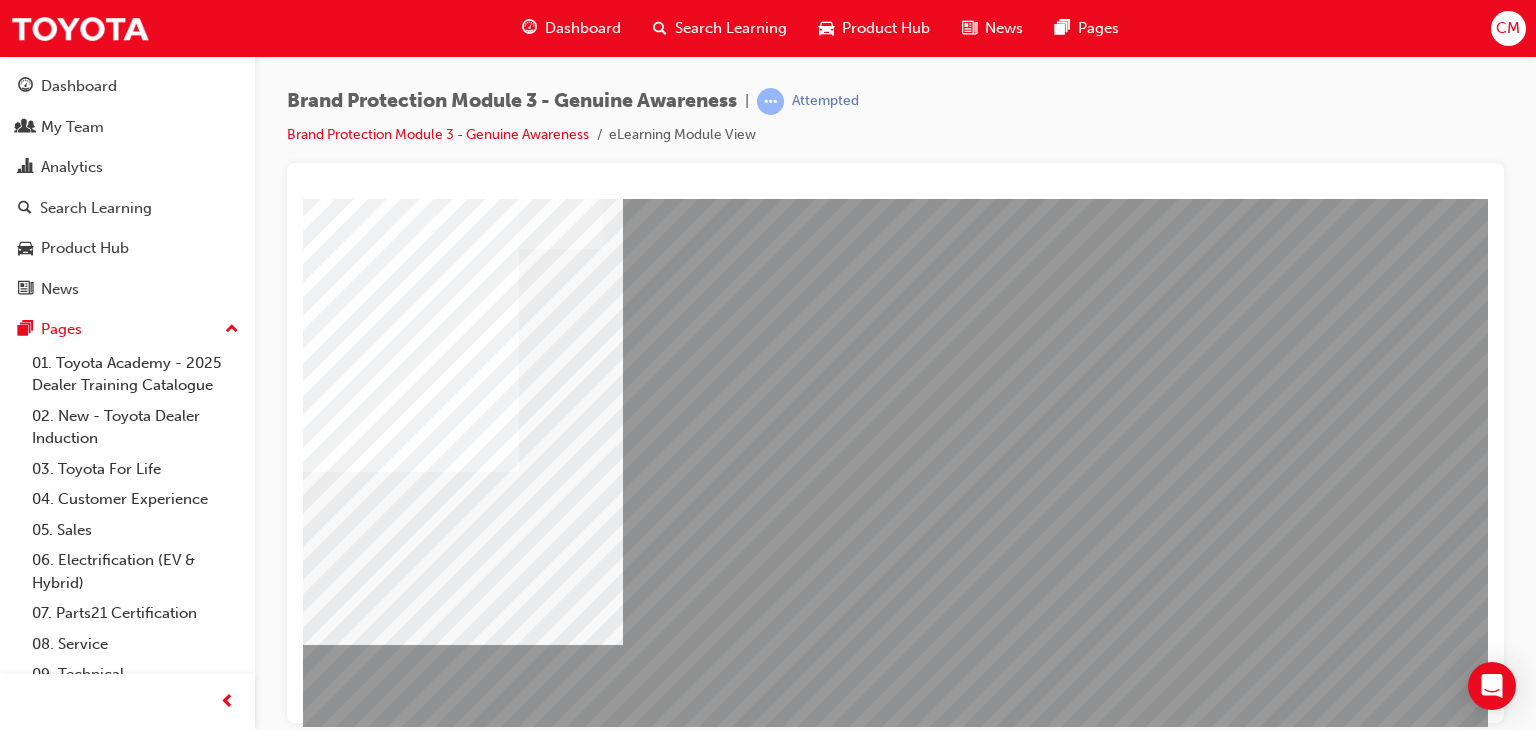 click at bounding box center (370, 5958) 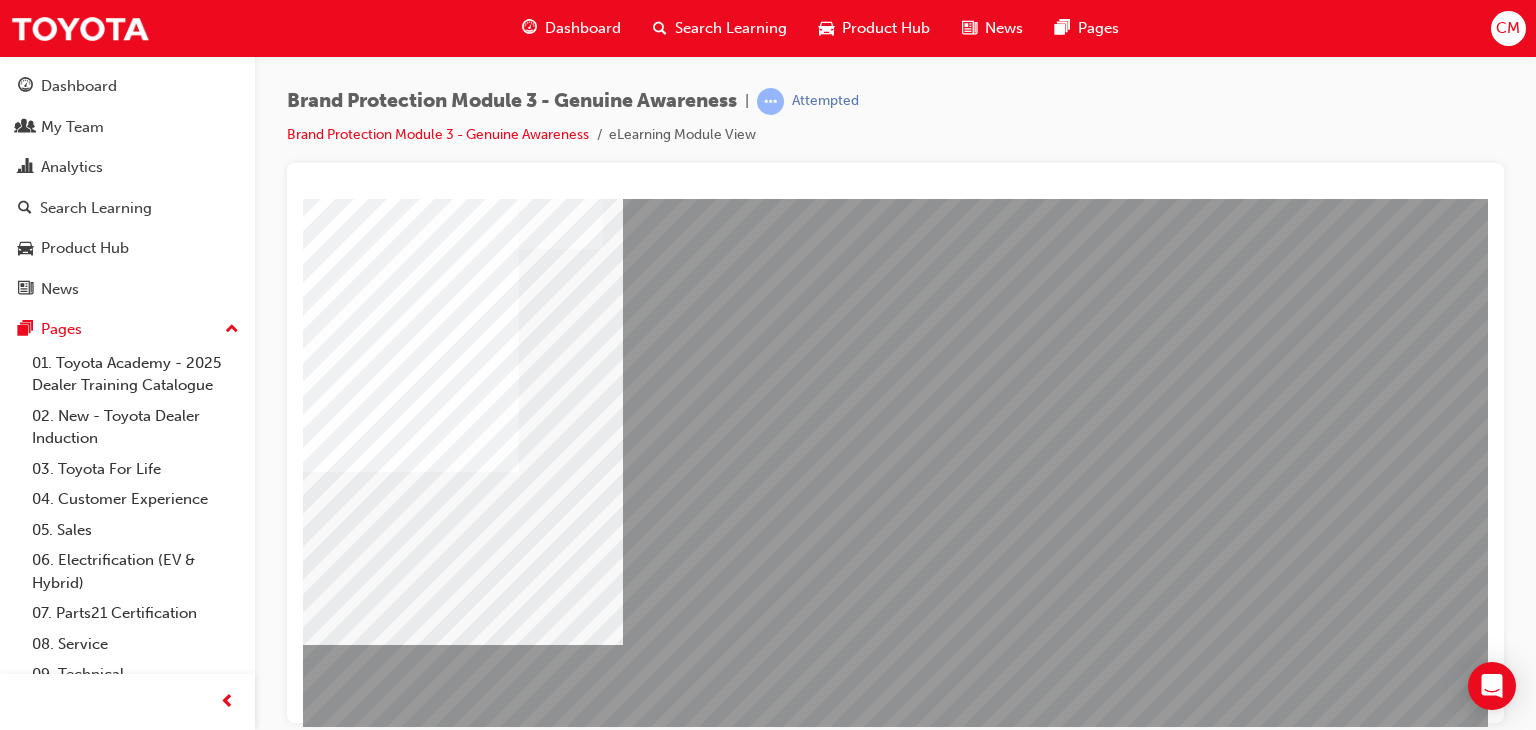 click at bounding box center (463, 5617) 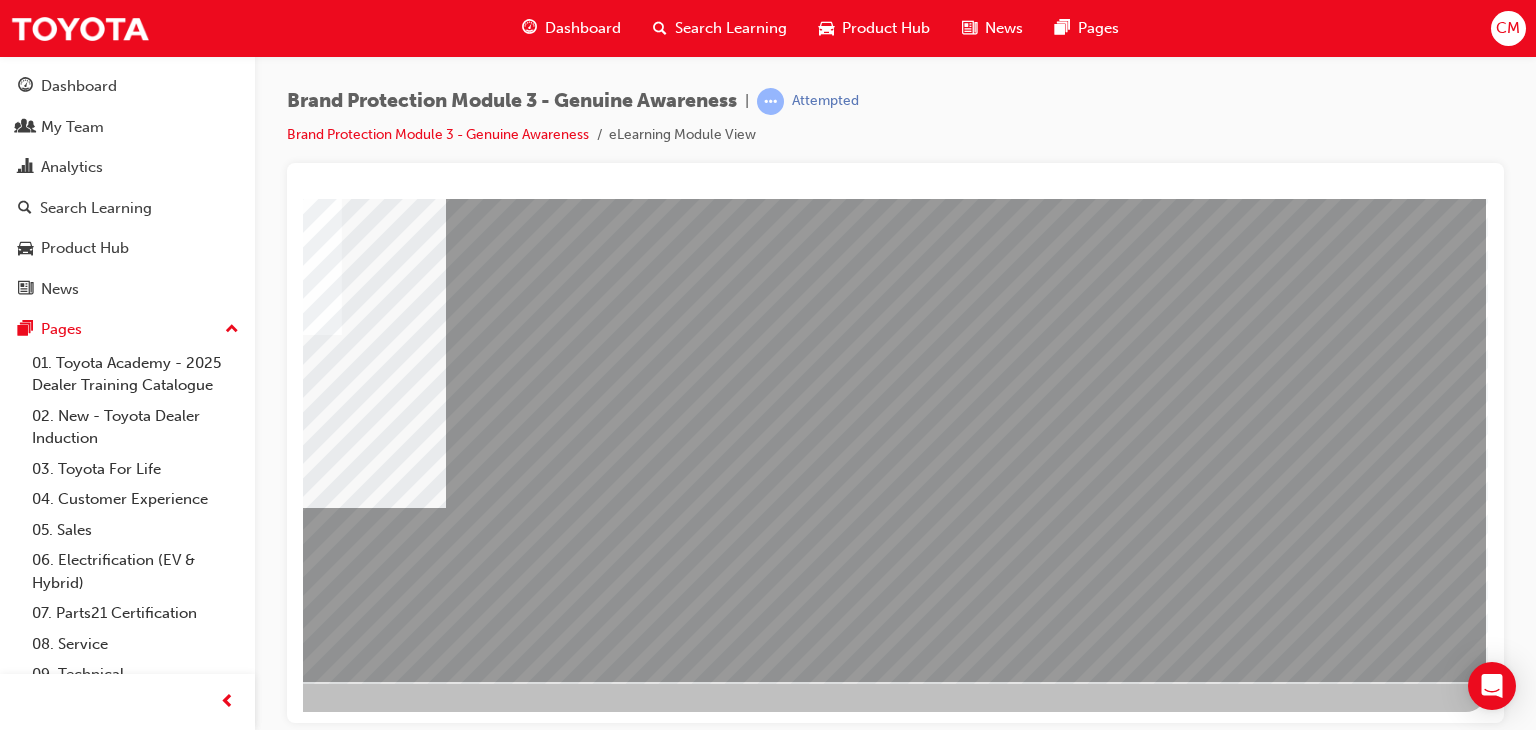 click at bounding box center (189, 4643) 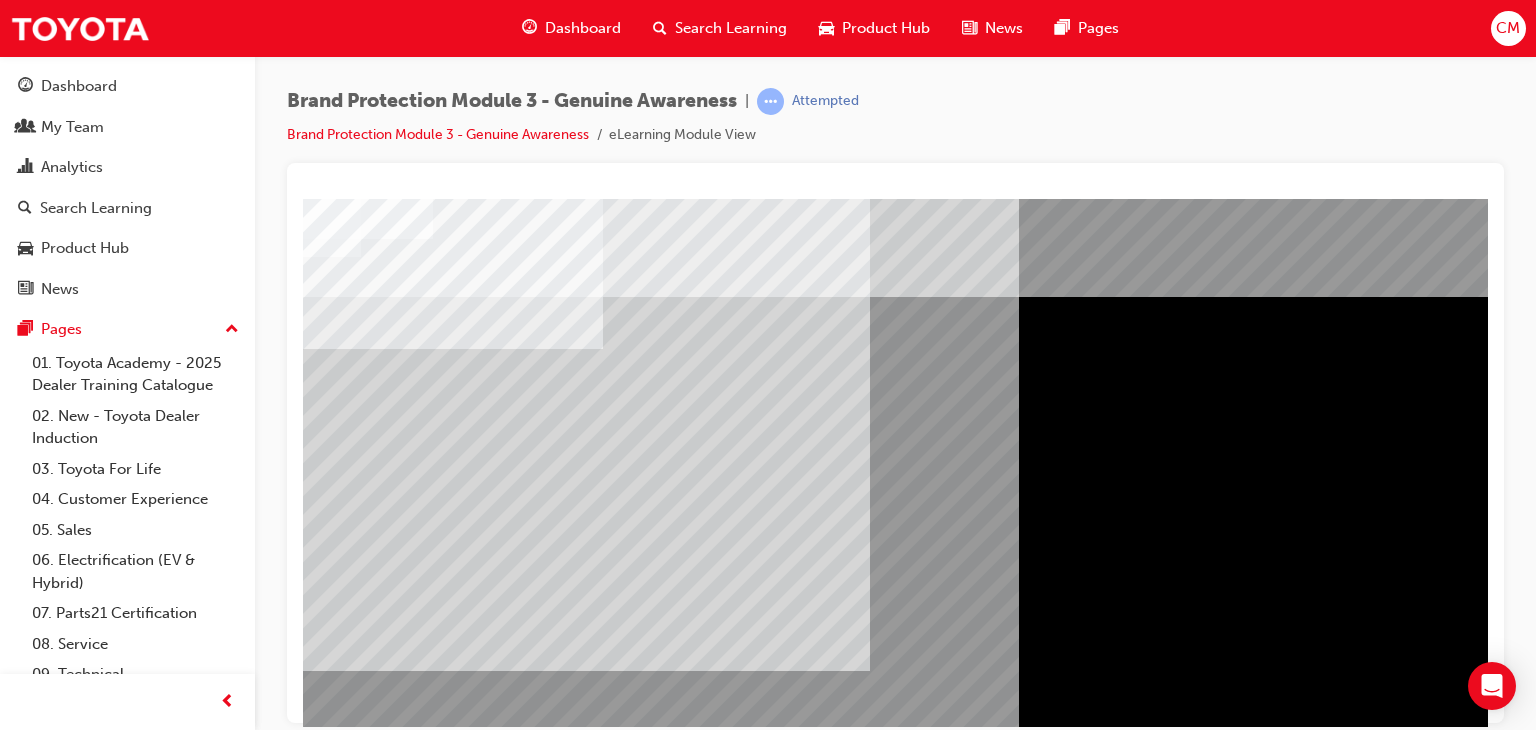 click at bounding box center [328, 2090] 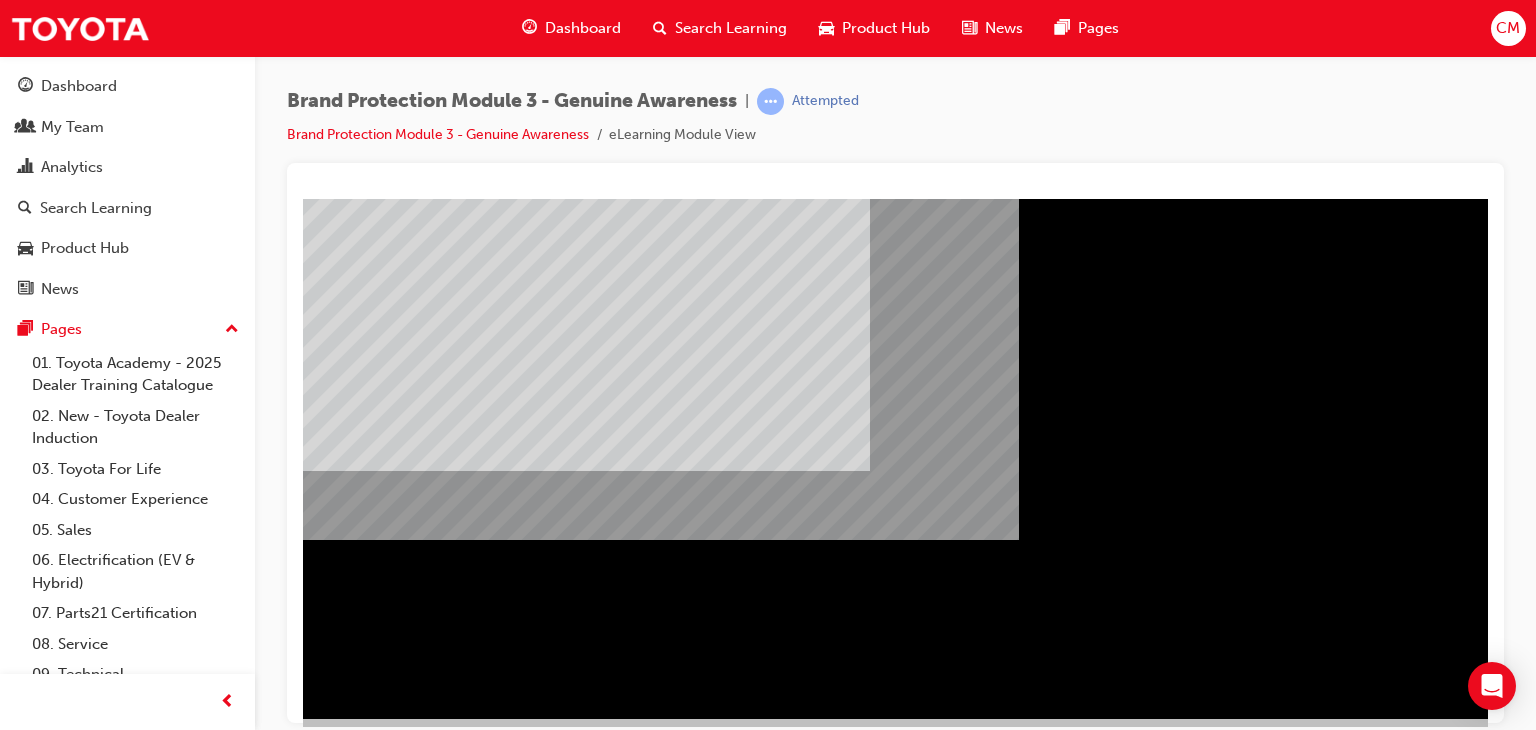 scroll, scrollTop: 237, scrollLeft: 0, axis: vertical 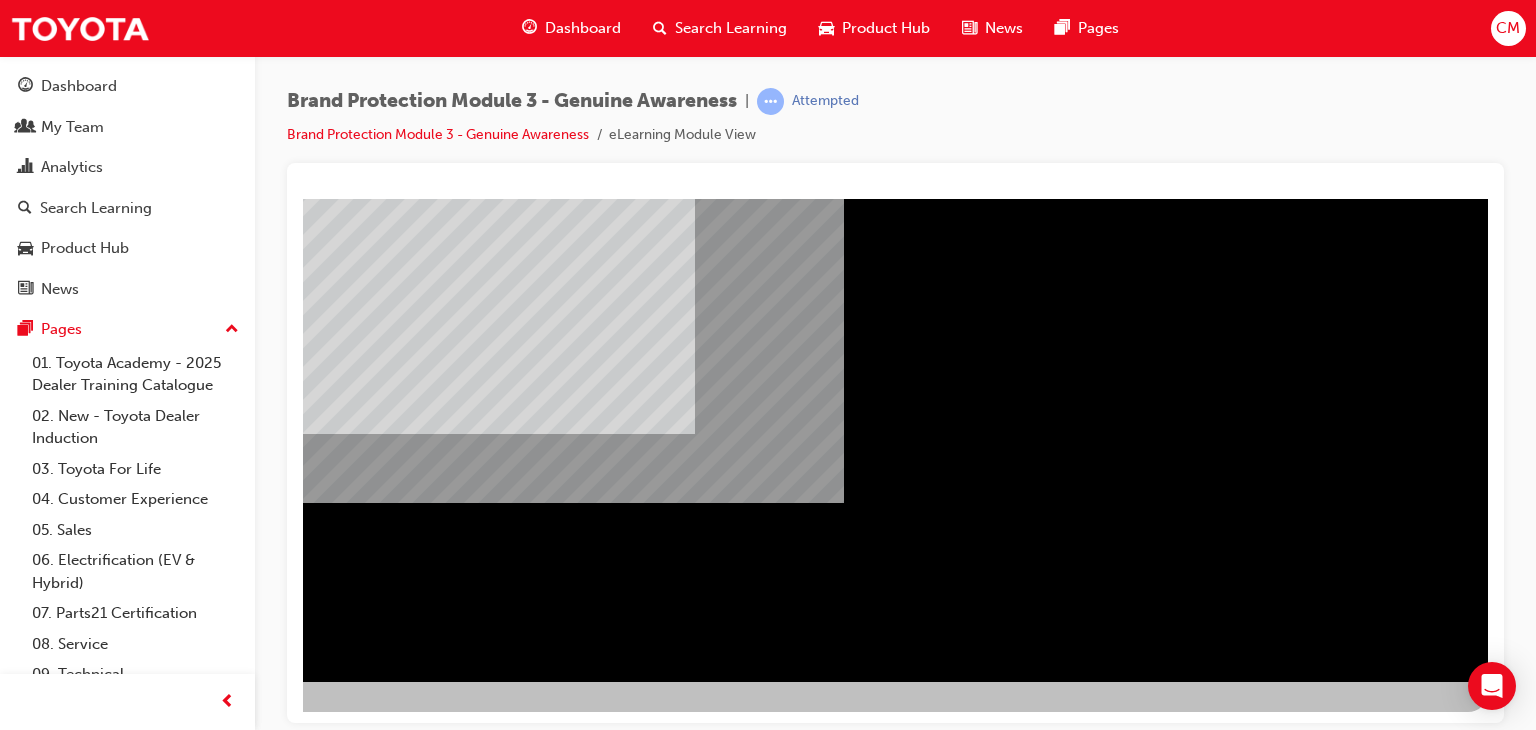 drag, startPoint x: 1315, startPoint y: 631, endPoint x: 1232, endPoint y: 619, distance: 83.86298 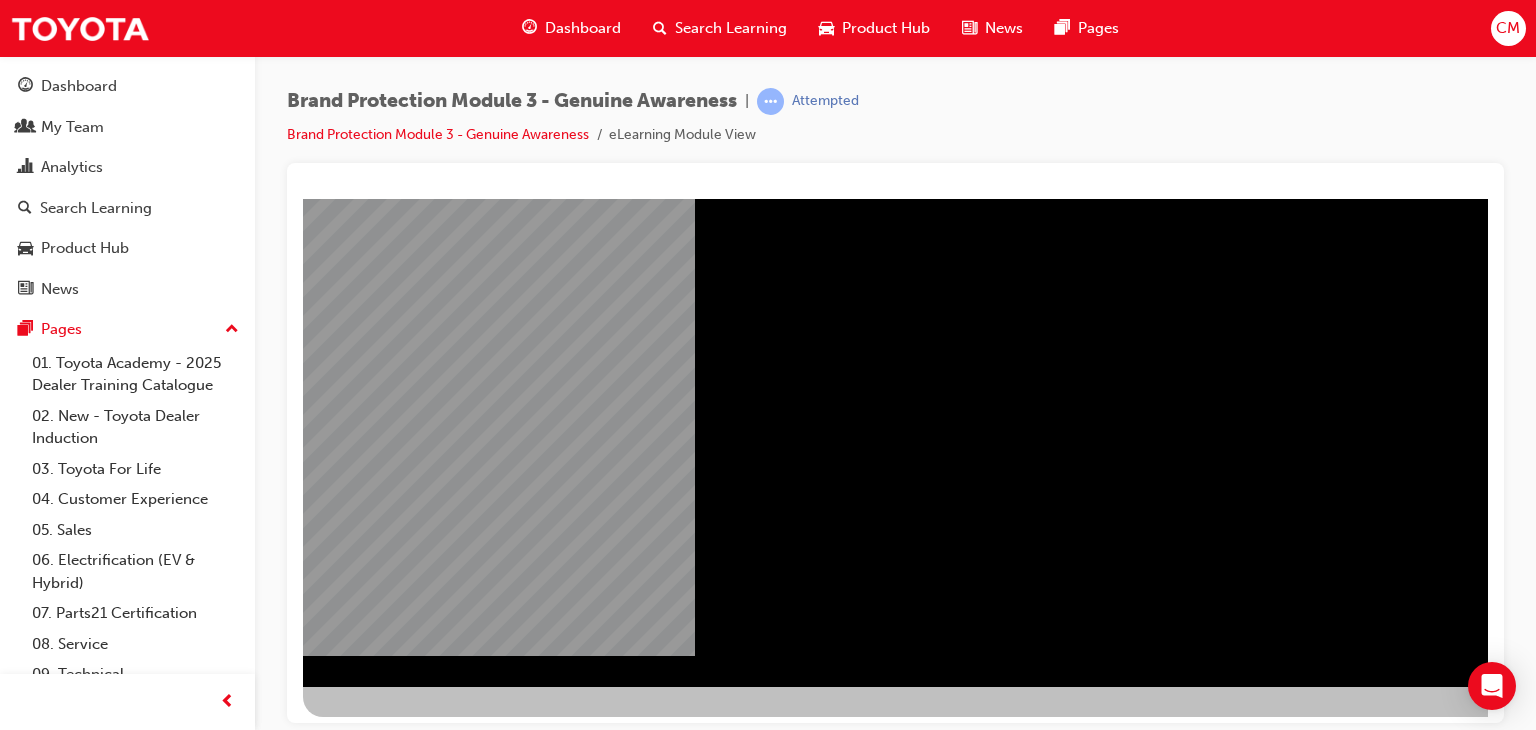 scroll, scrollTop: 237, scrollLeft: 0, axis: vertical 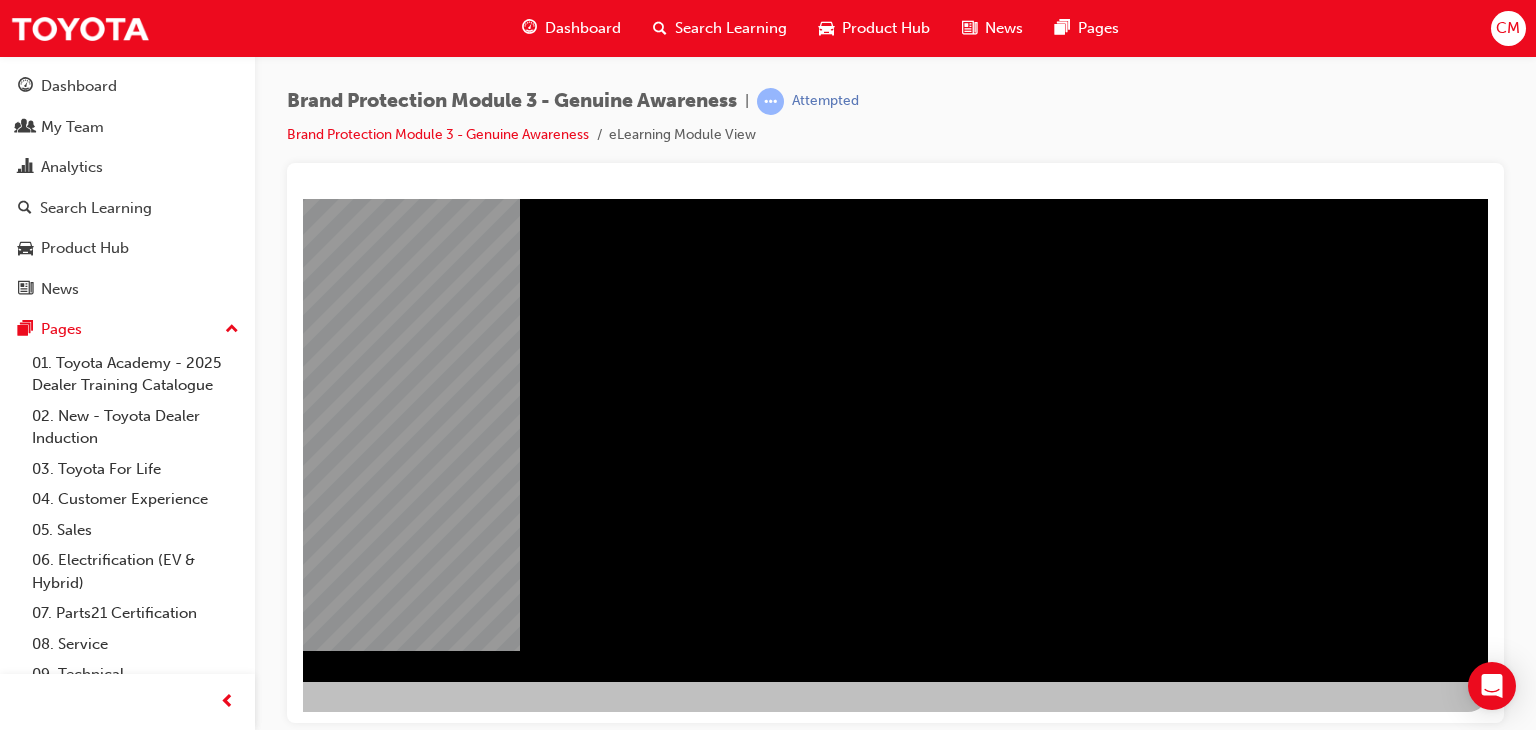 click at bounding box center [191, 735] 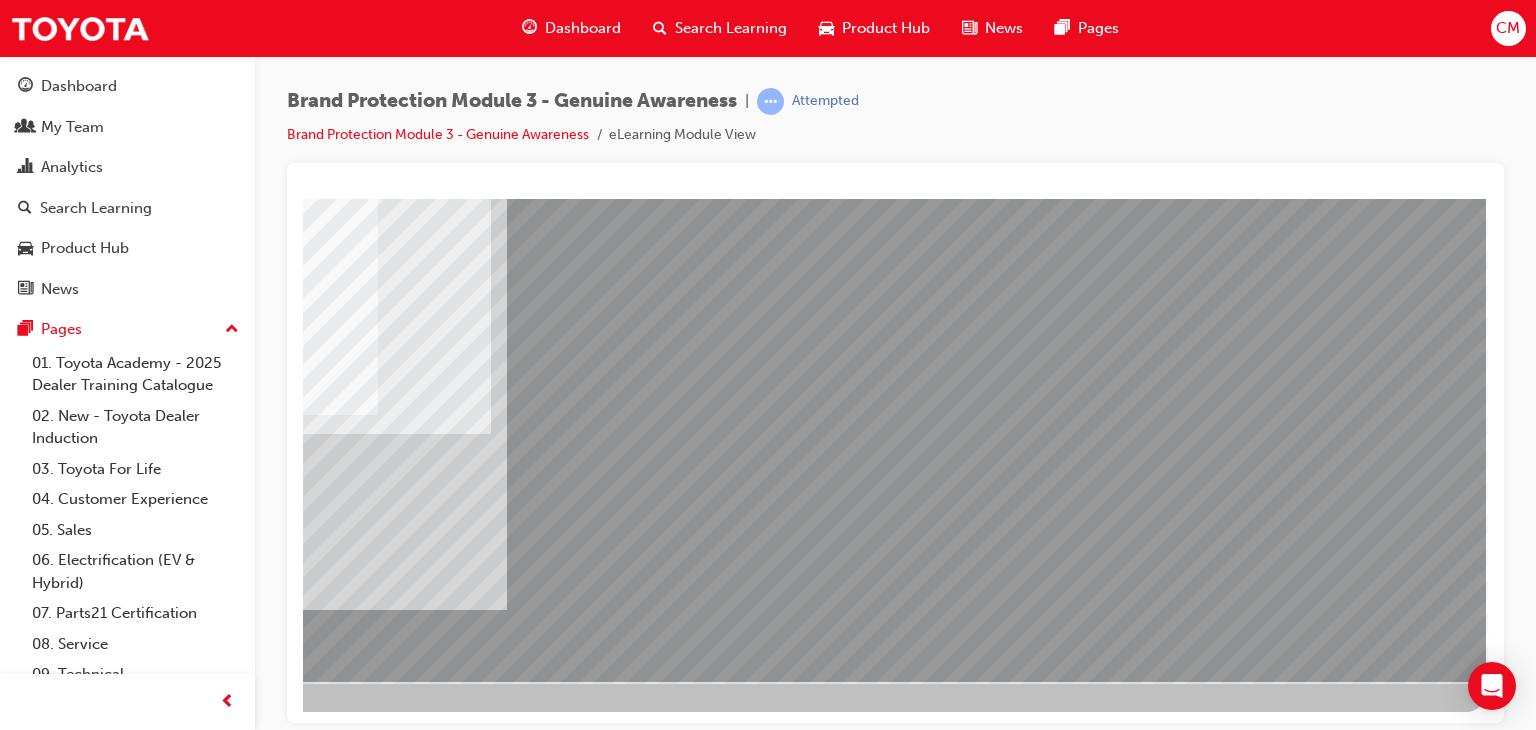 scroll, scrollTop: 0, scrollLeft: 0, axis: both 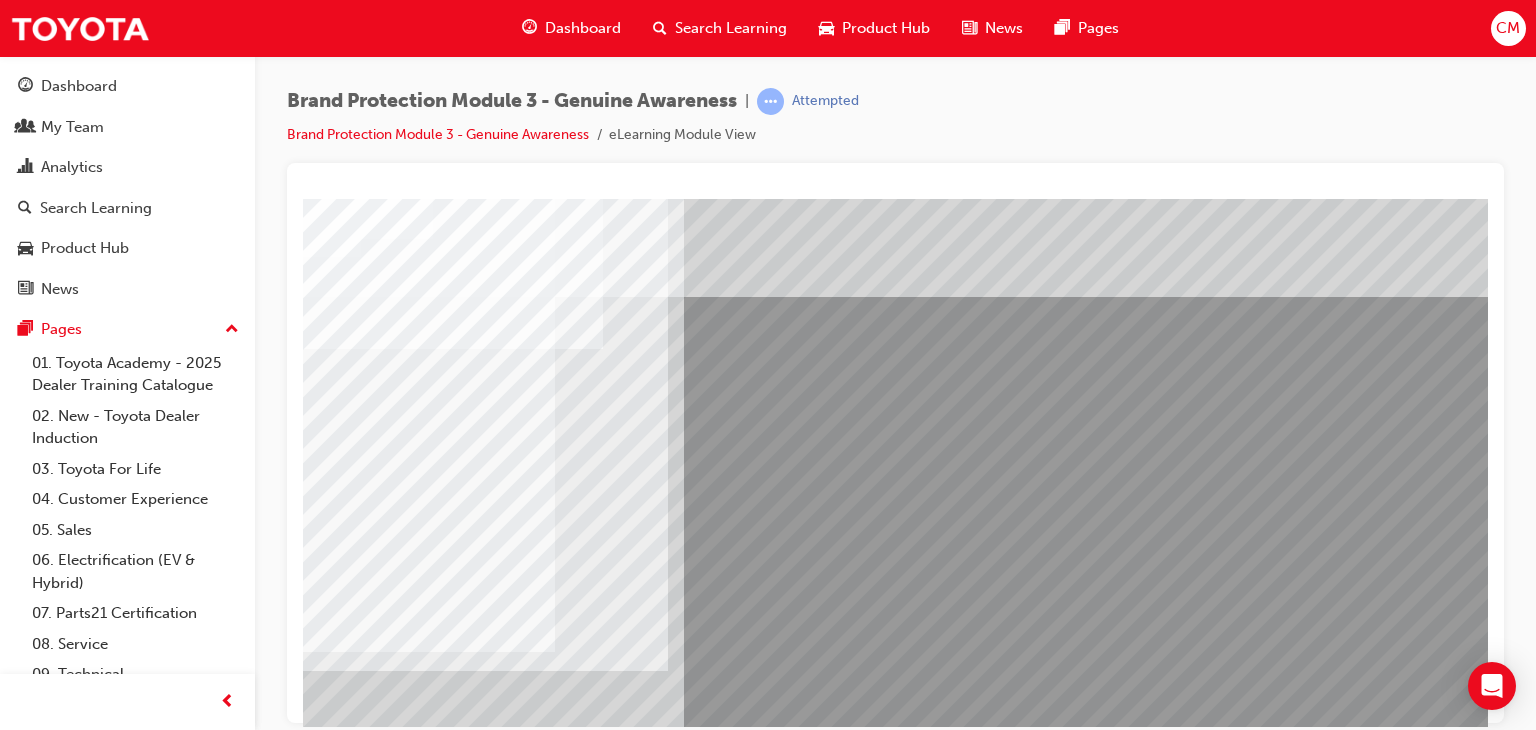 click at bounding box center [328, 3565] 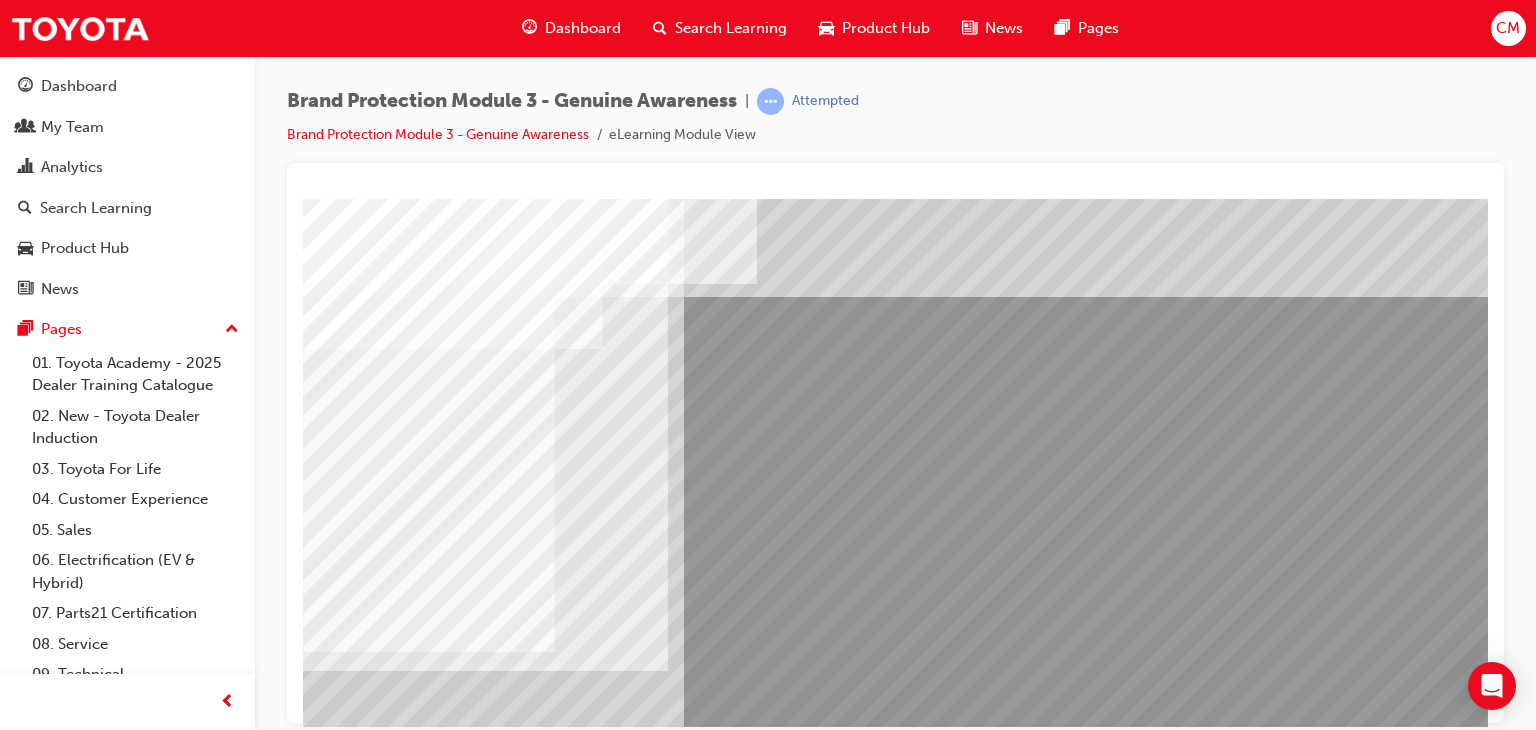 click at bounding box center [328, 3615] 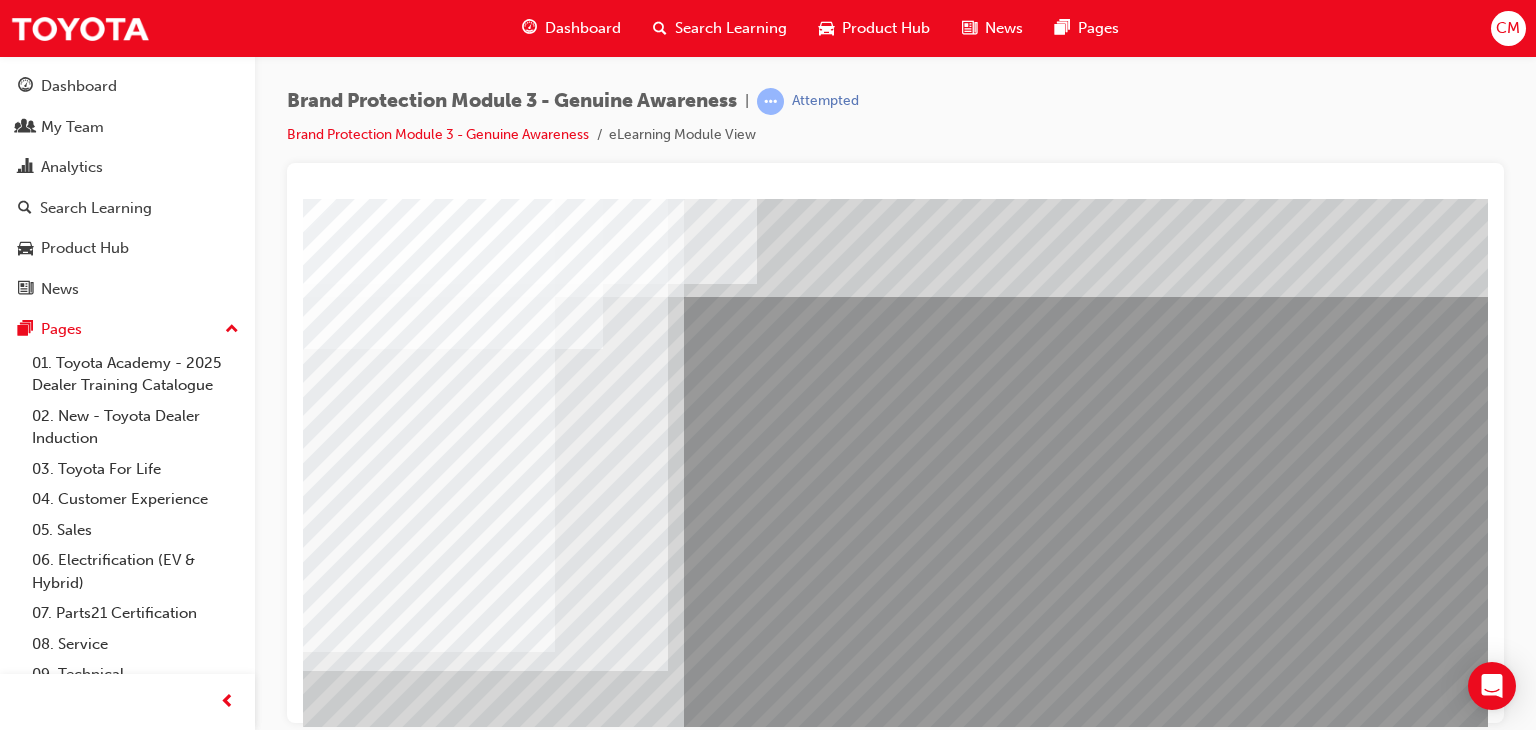 click at bounding box center (328, 3665) 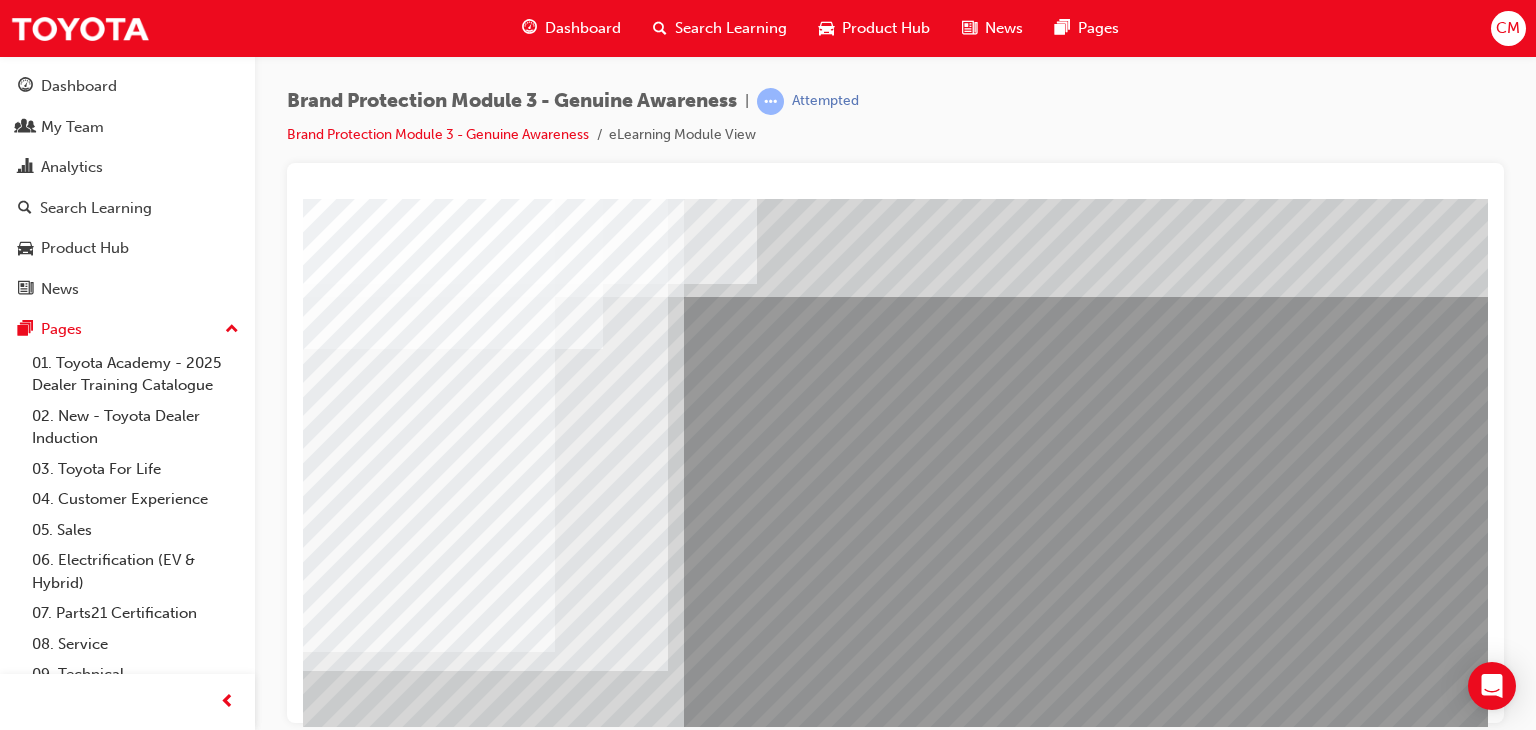click at bounding box center [328, 3715] 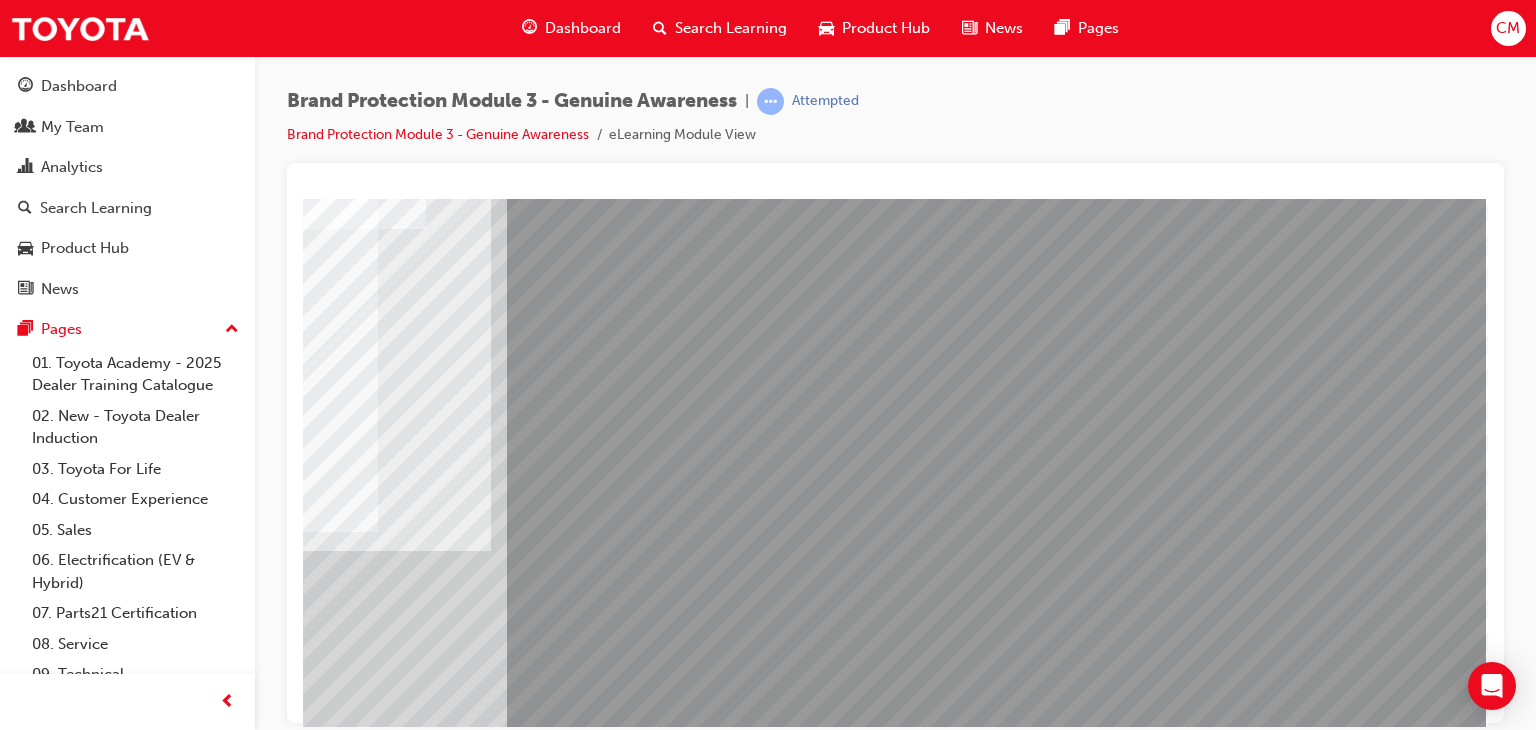 scroll, scrollTop: 237, scrollLeft: 190, axis: both 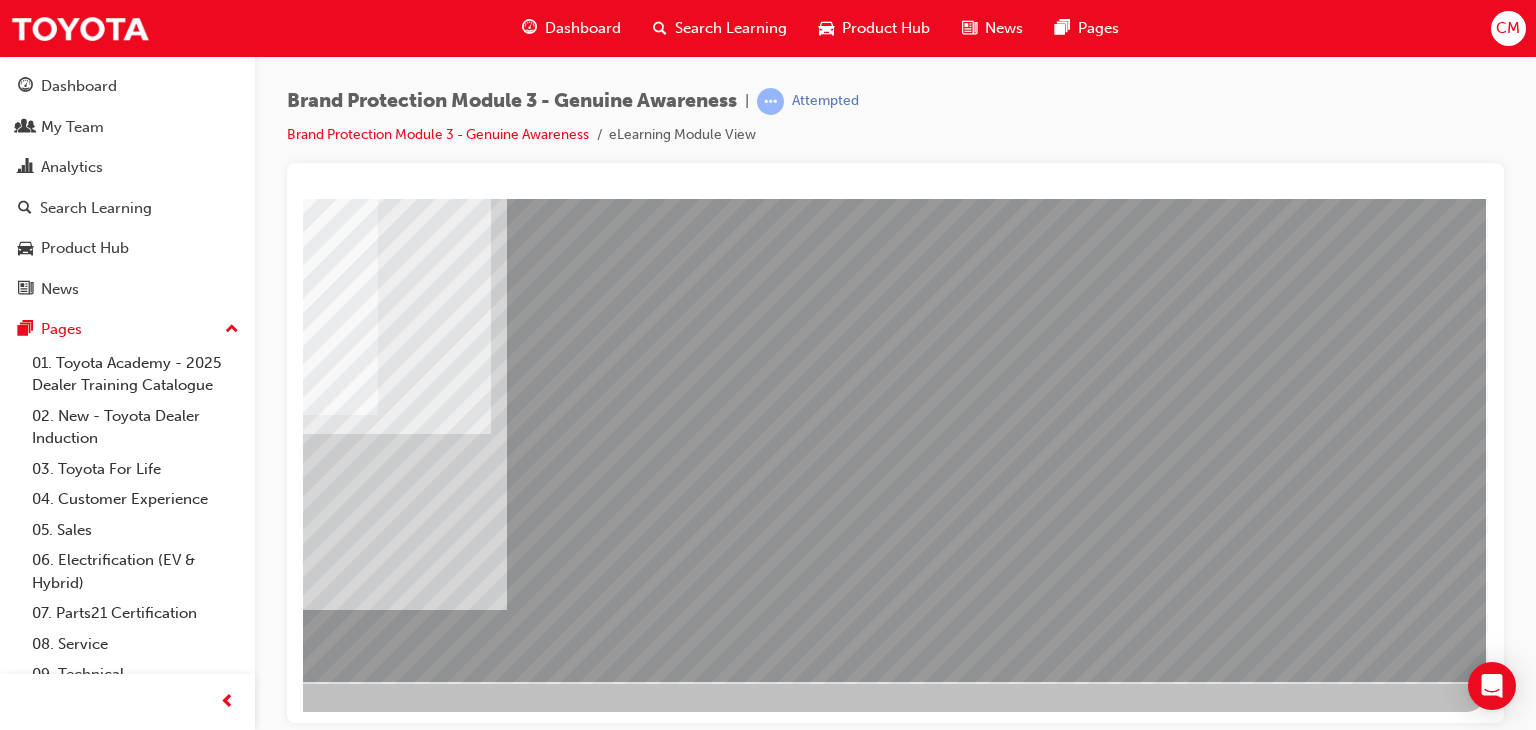 click at bounding box center [151, 3528] 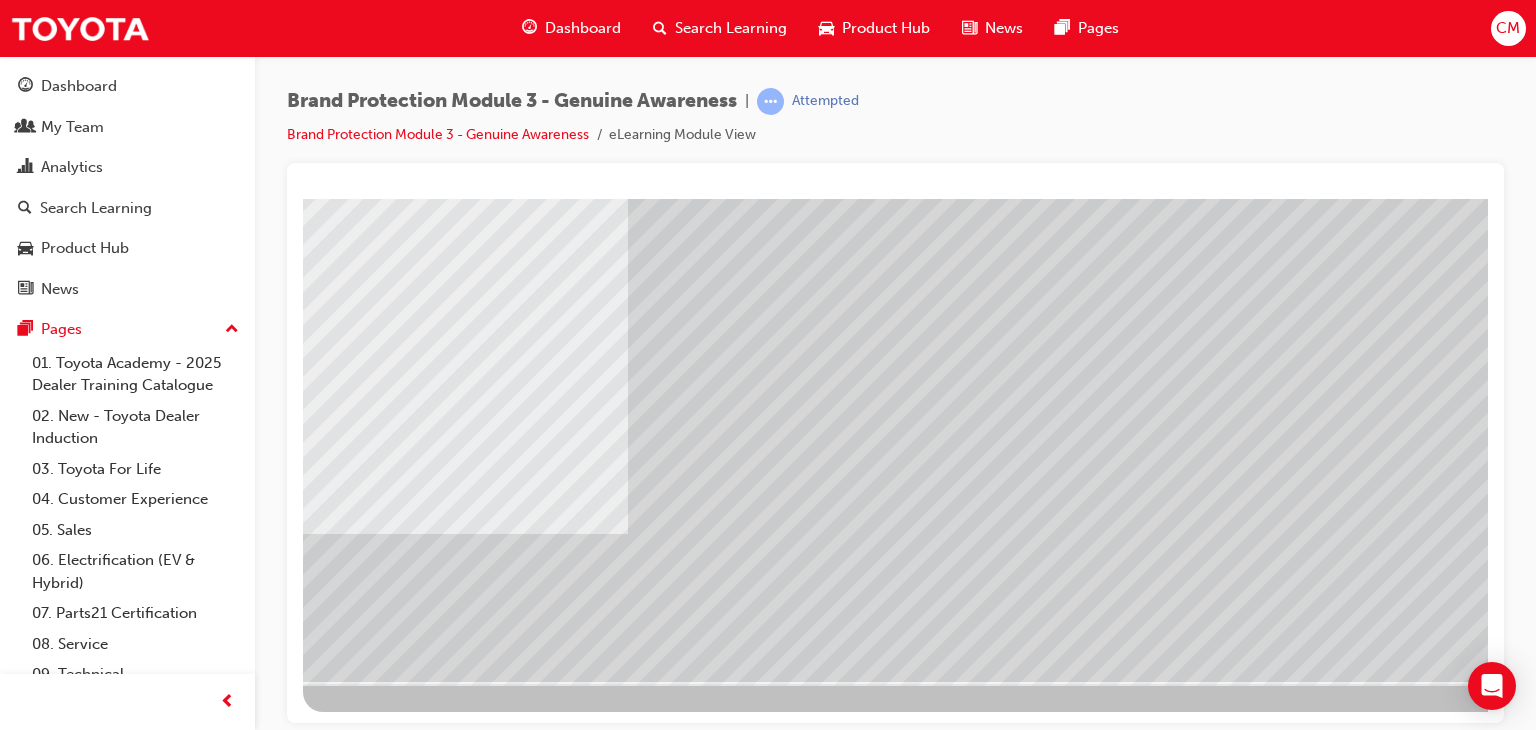 scroll, scrollTop: 237, scrollLeft: 190, axis: both 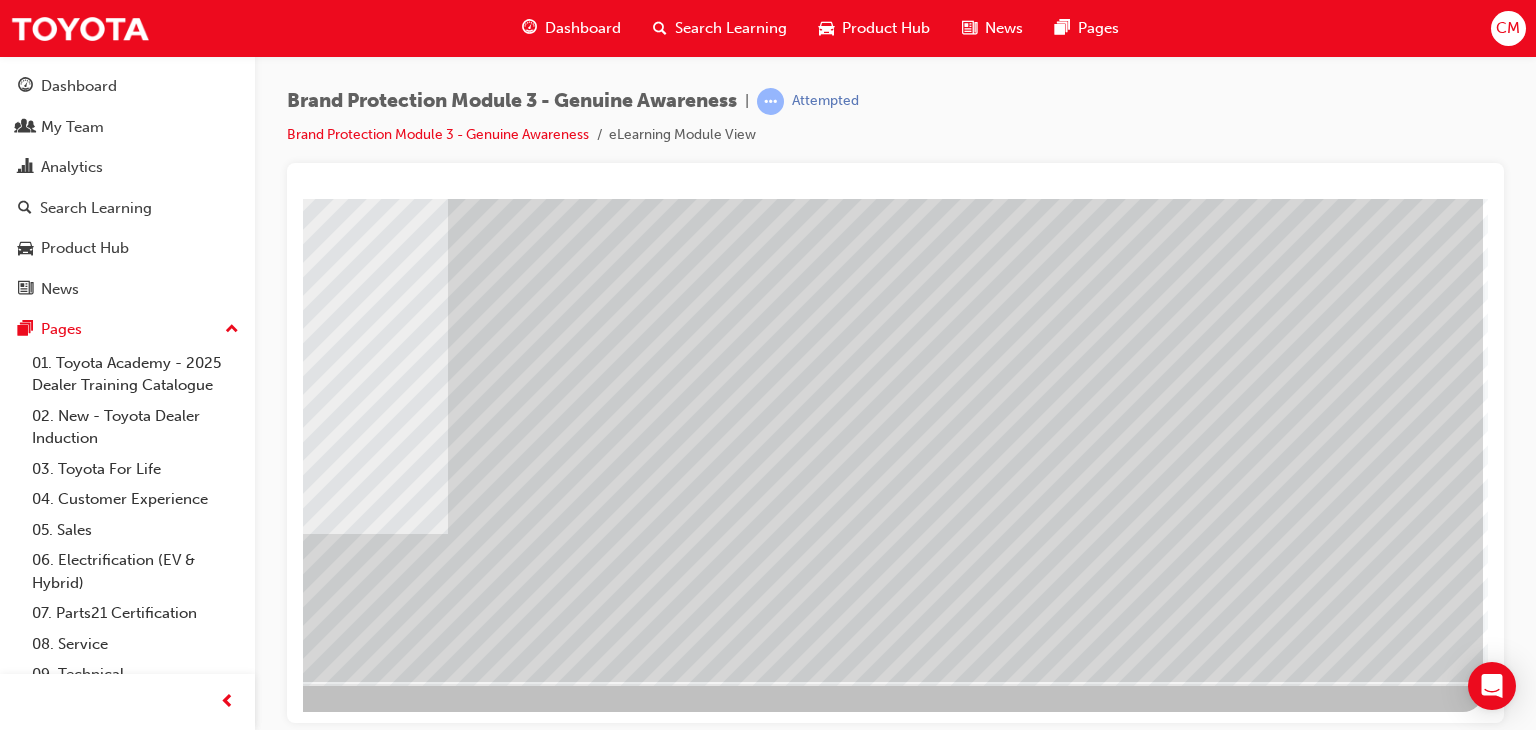 click at bounding box center [186, 3049] 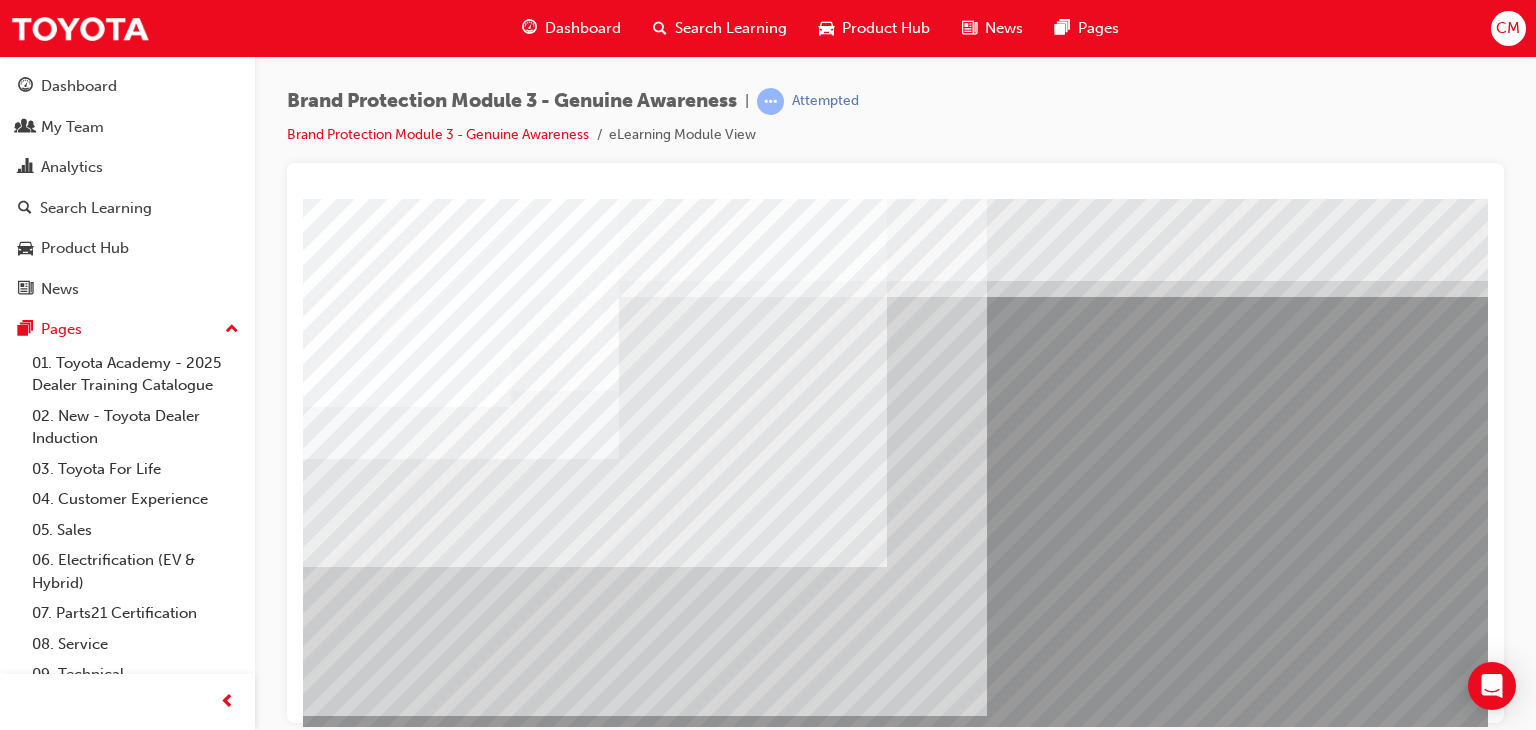 click at bounding box center (360, 6529) 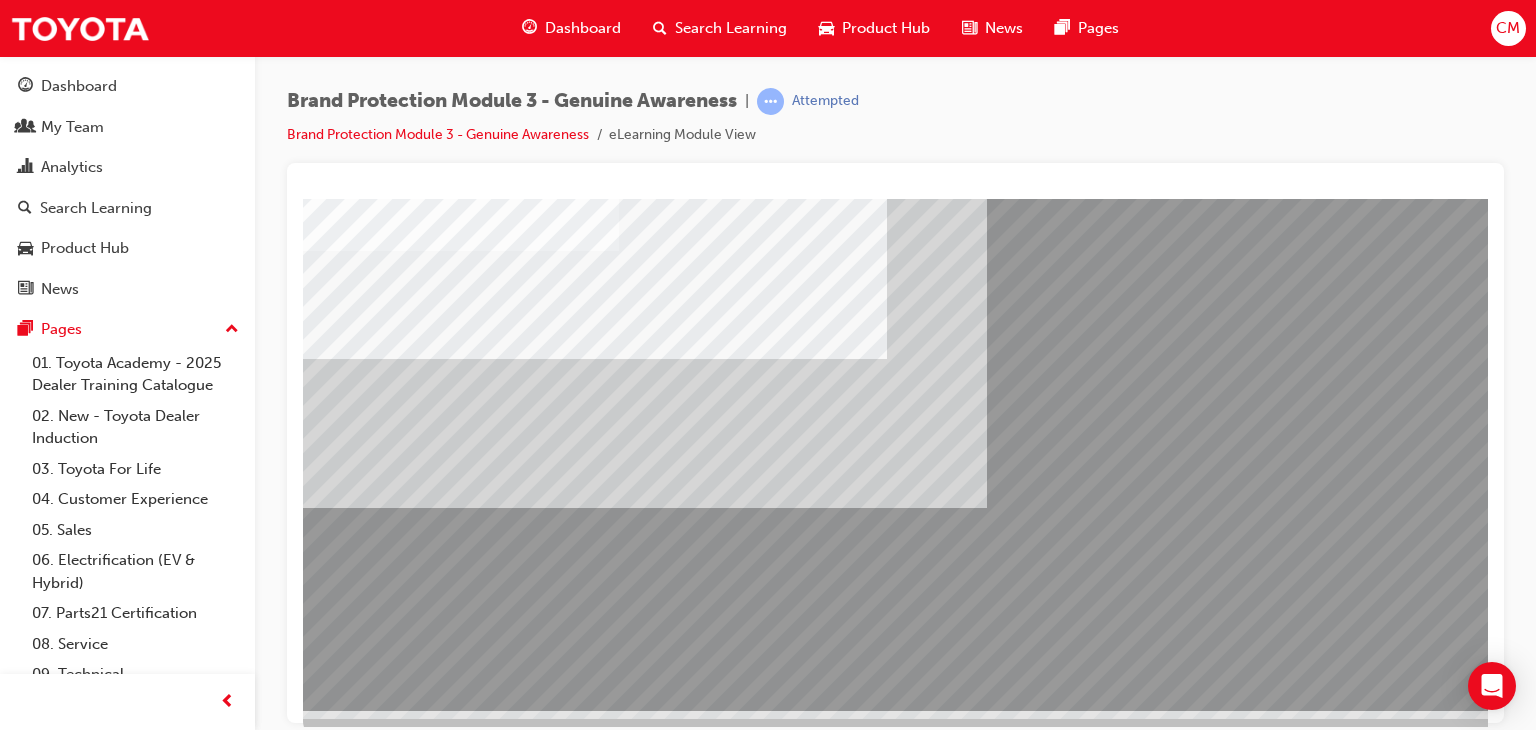 scroll, scrollTop: 237, scrollLeft: 0, axis: vertical 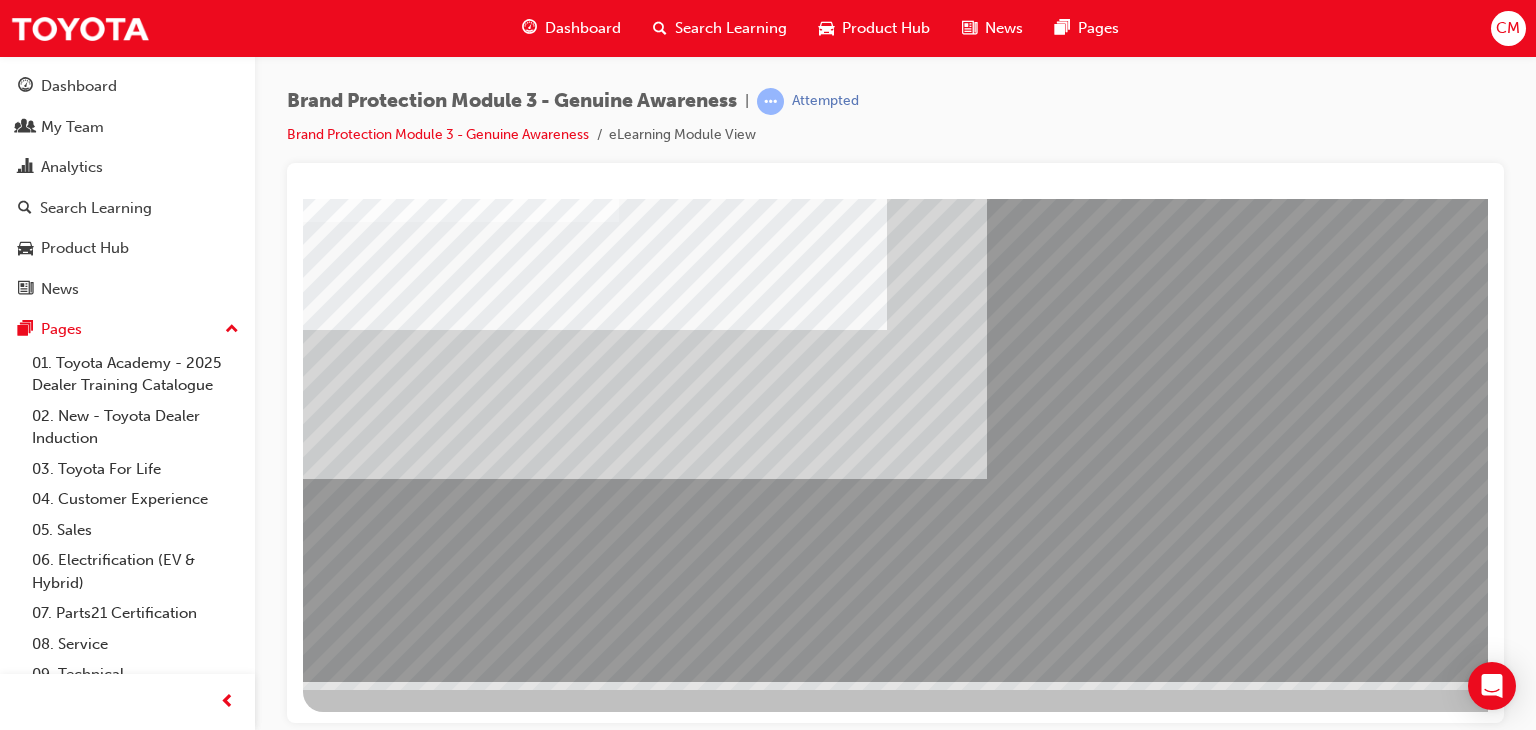 click at bounding box center (319, 6073) 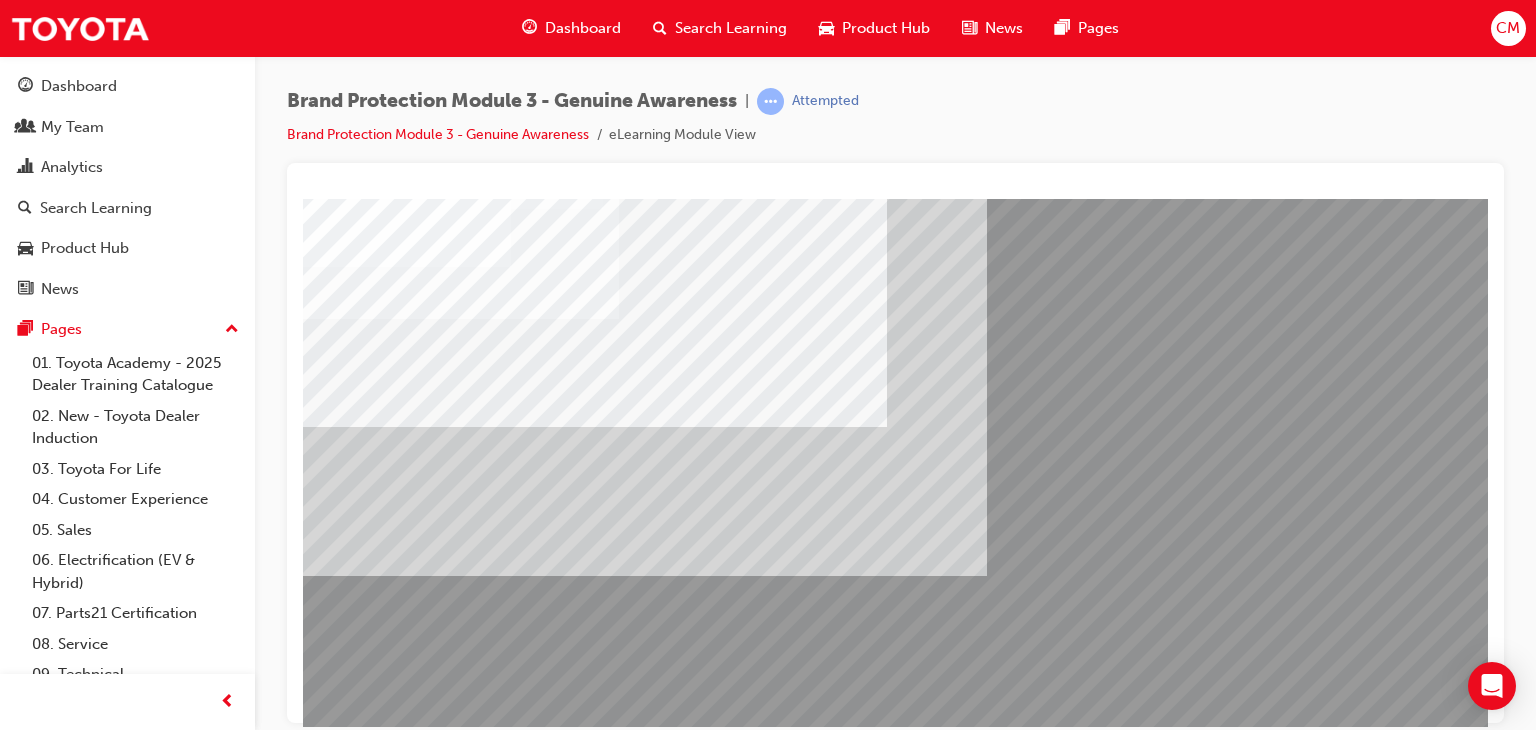 scroll, scrollTop: 0, scrollLeft: 0, axis: both 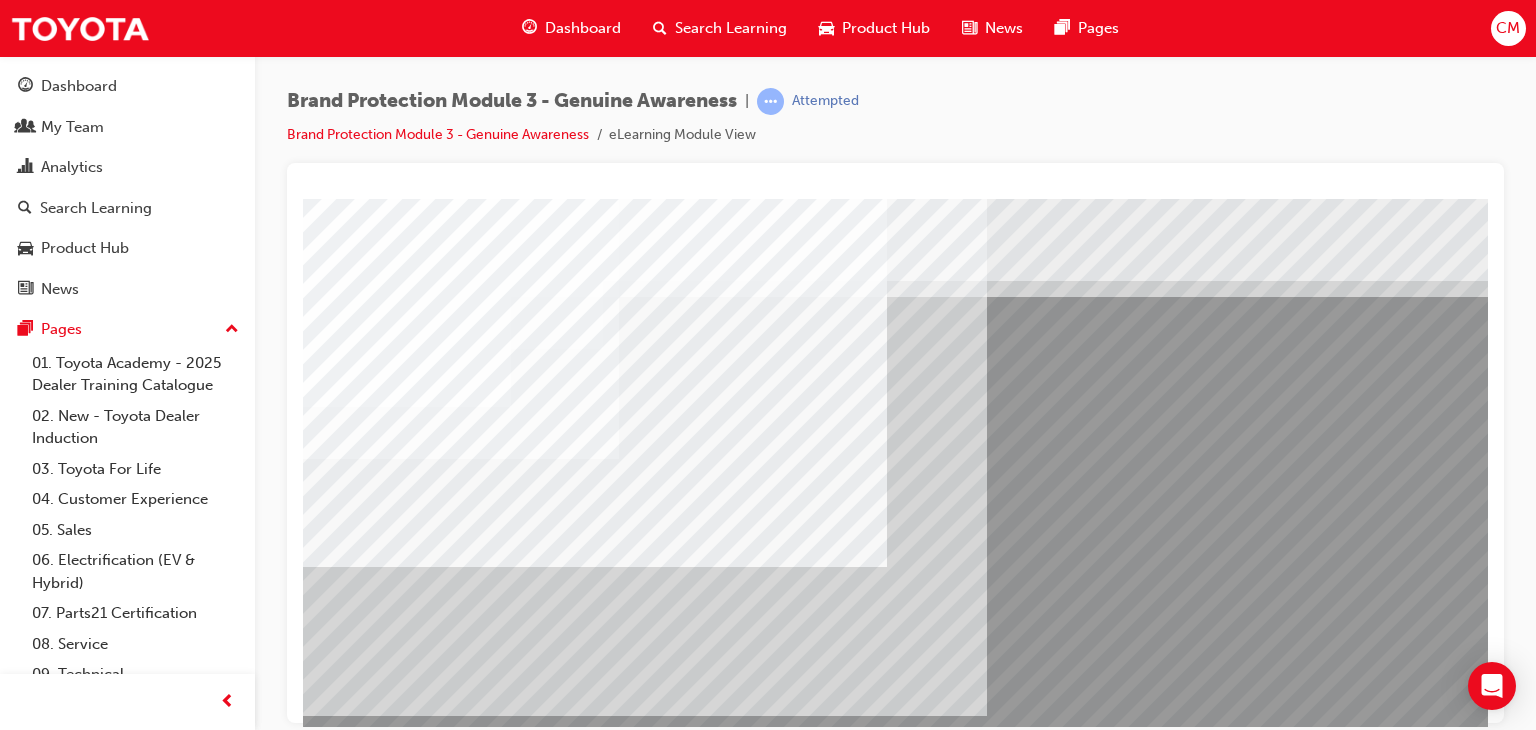click at bounding box center [372, 6399] 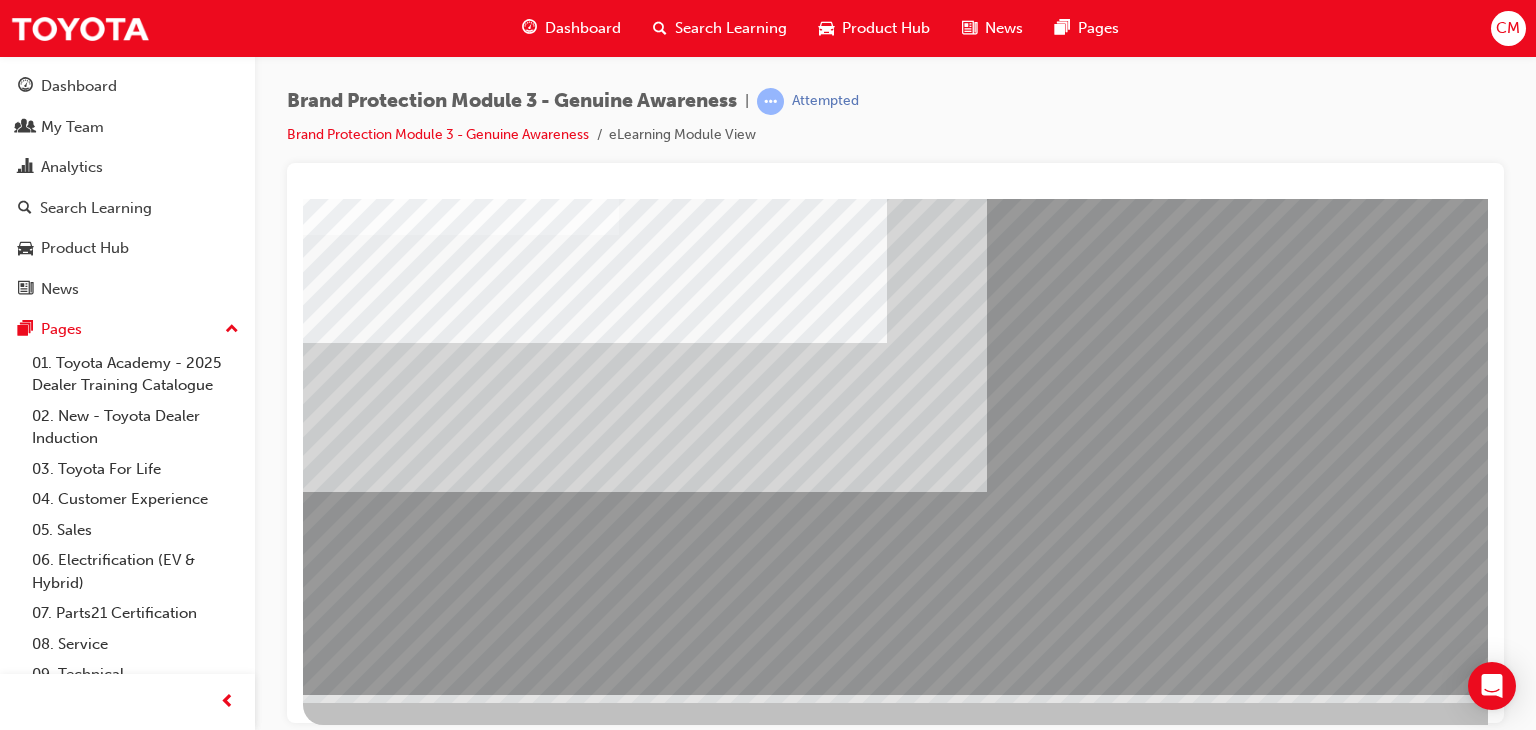 scroll, scrollTop: 237, scrollLeft: 0, axis: vertical 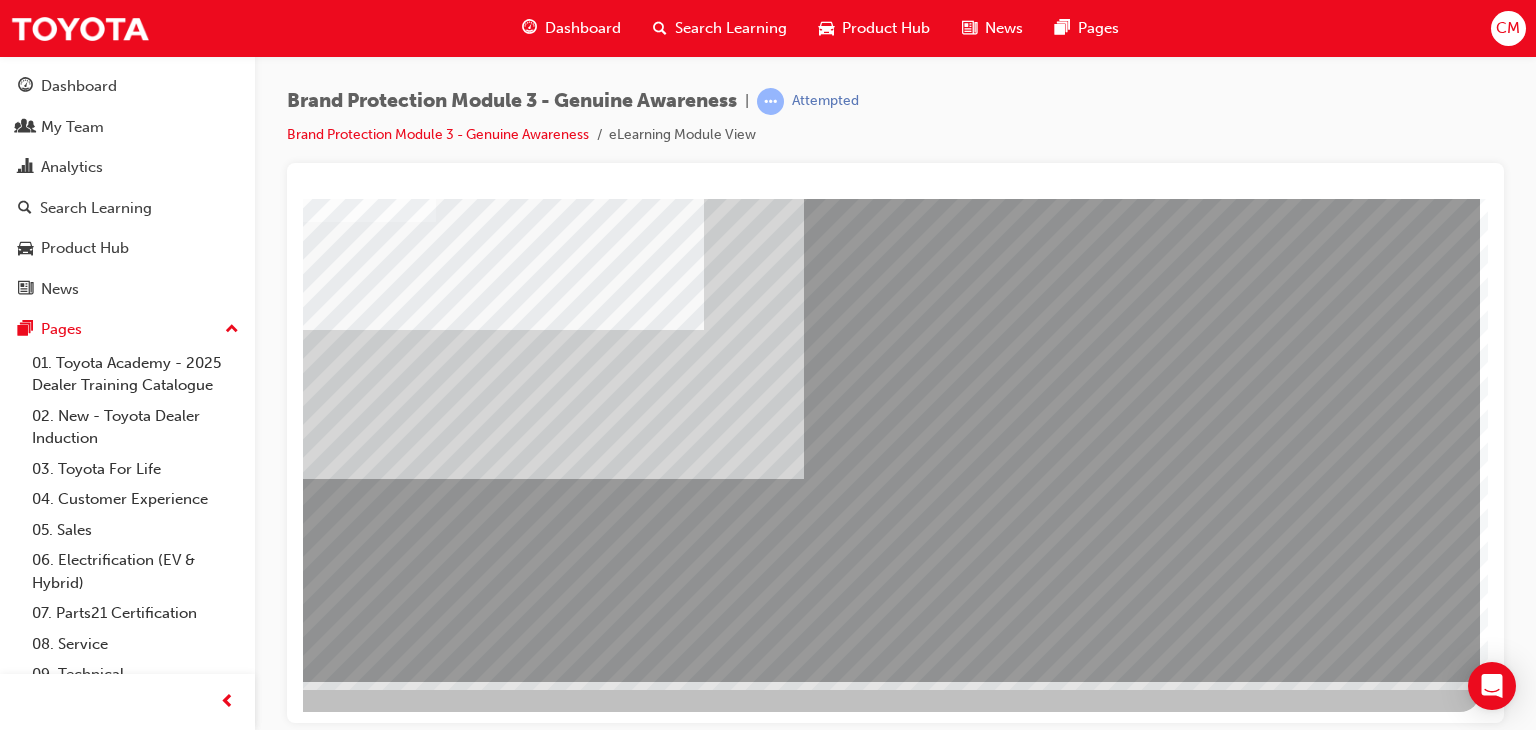 click at bounding box center [183, 4582] 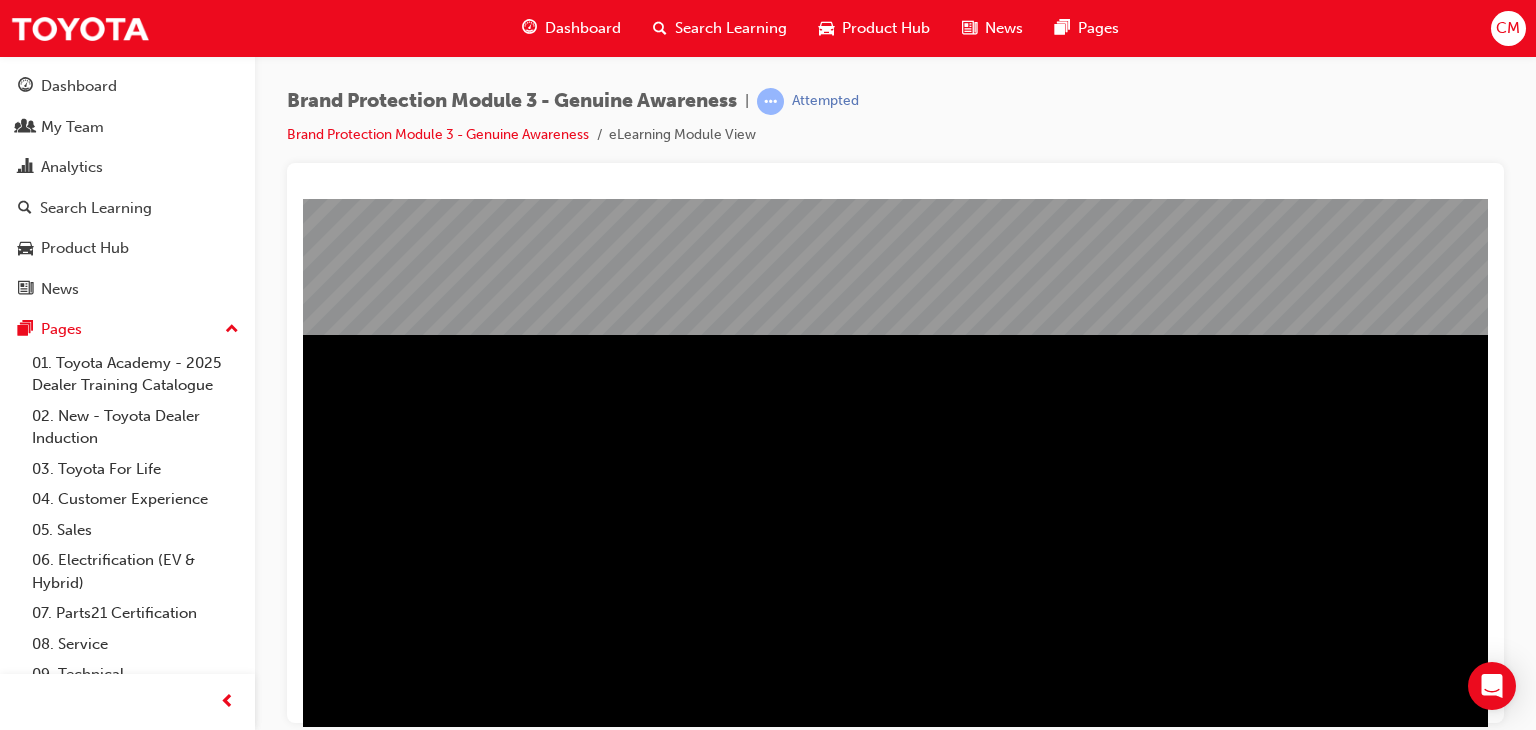 scroll, scrollTop: 237, scrollLeft: 0, axis: vertical 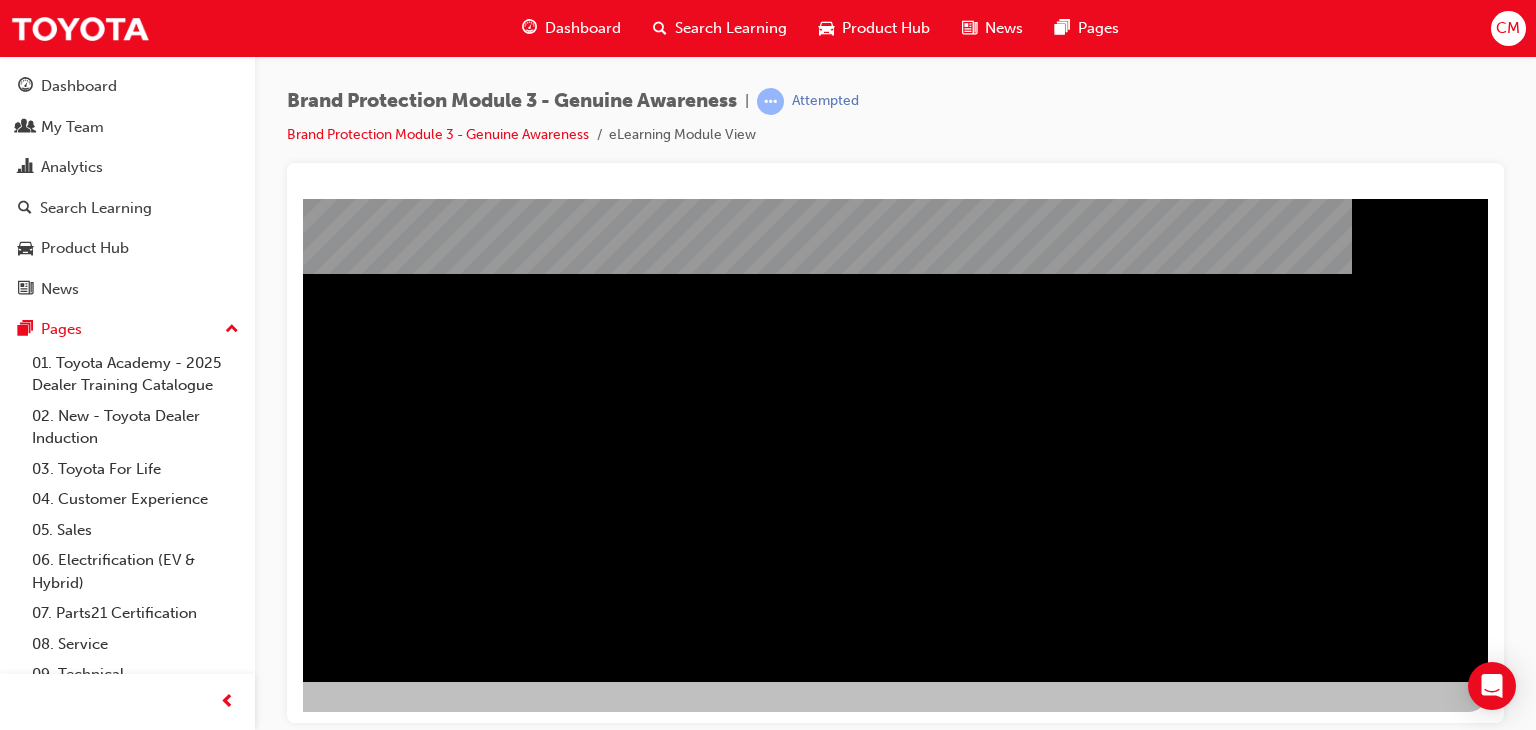 click at bounding box center [191, 735] 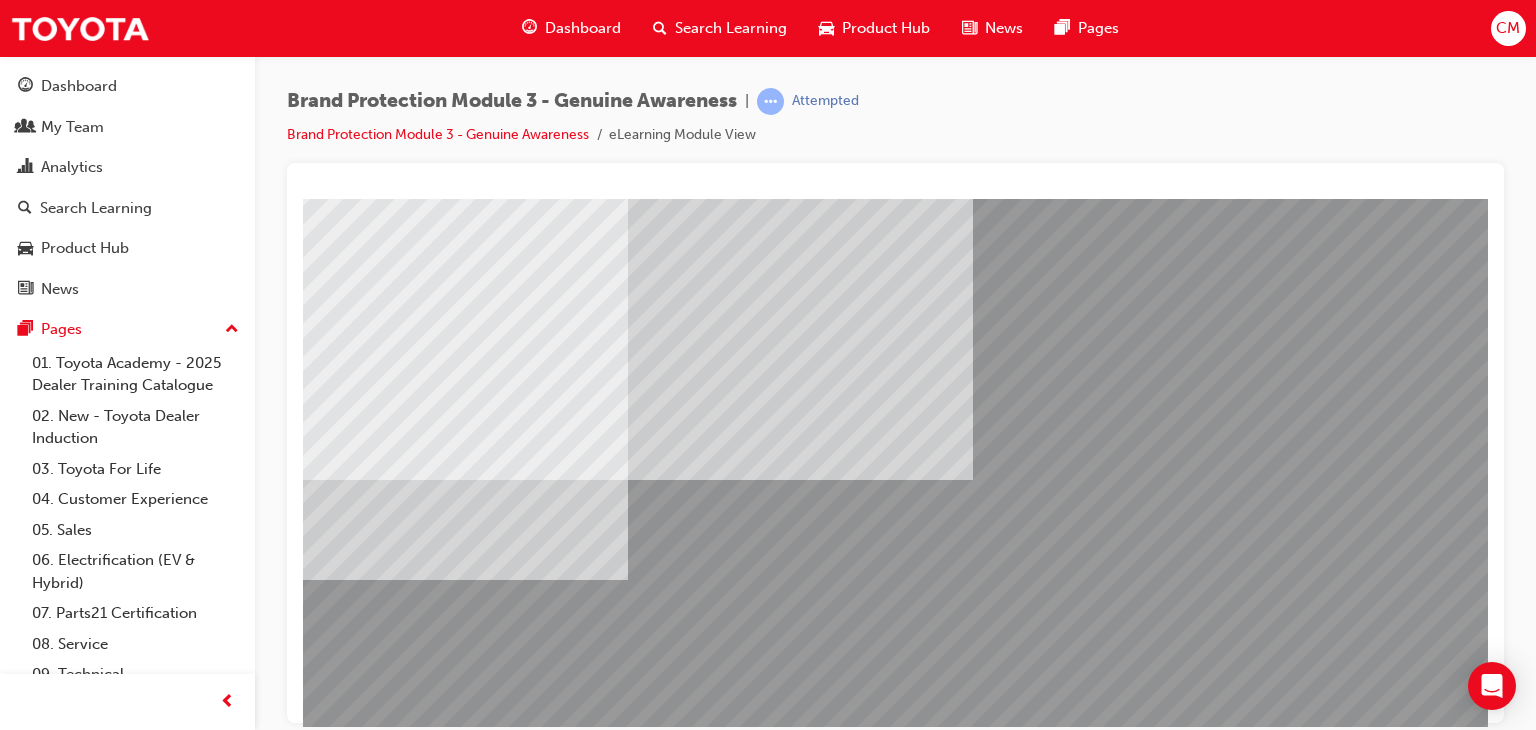 scroll, scrollTop: 237, scrollLeft: 0, axis: vertical 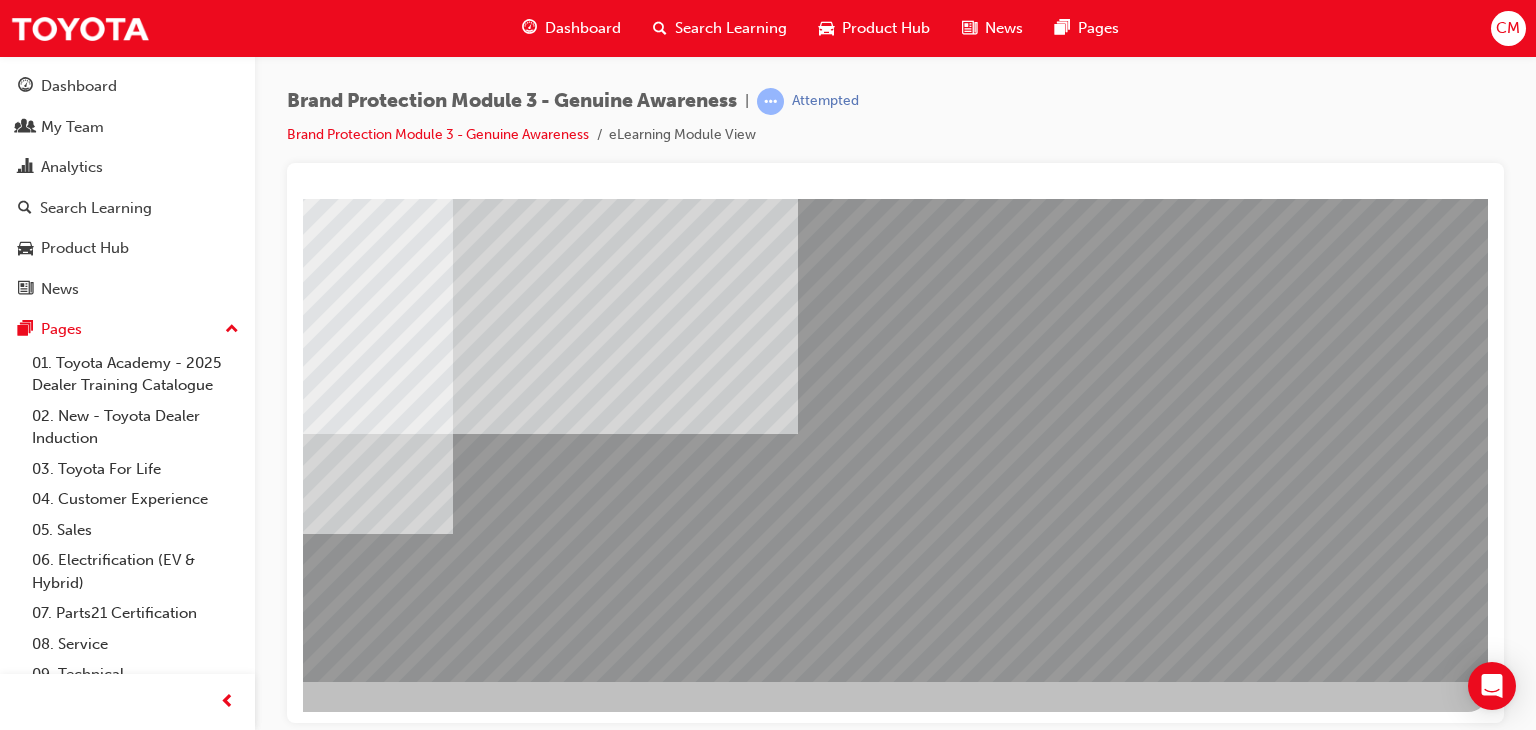 click at bounding box center [191, 2633] 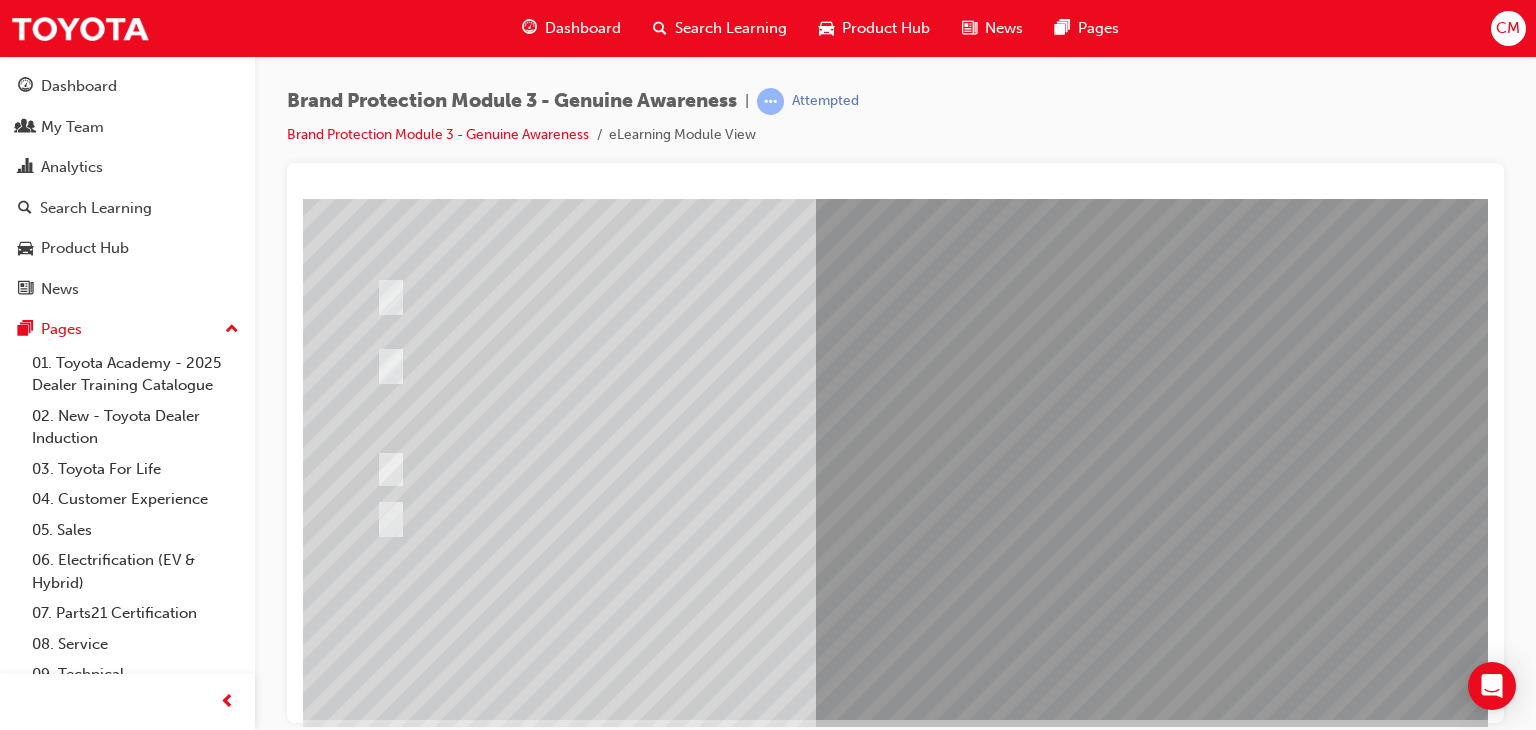 scroll, scrollTop: 200, scrollLeft: 0, axis: vertical 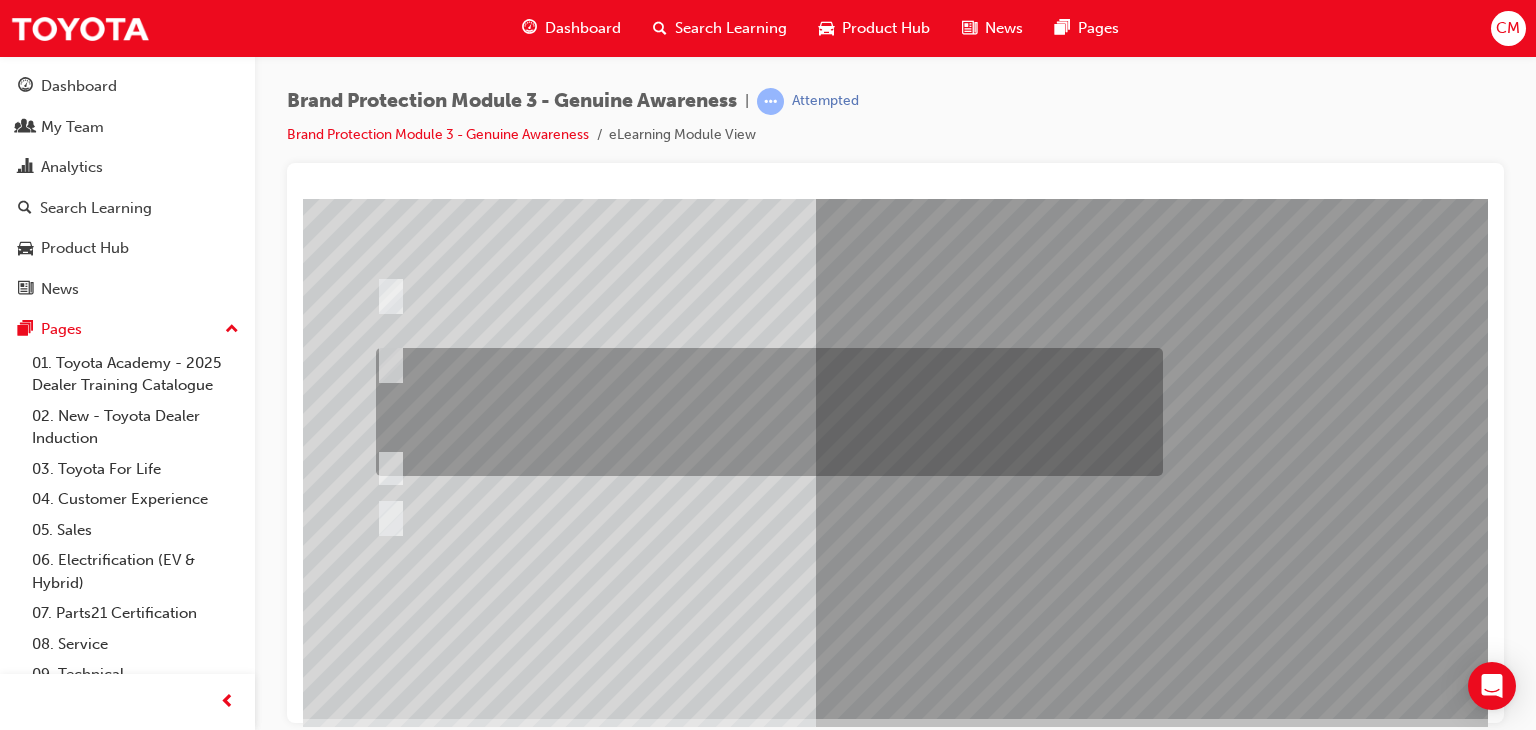 click at bounding box center [387, 362] 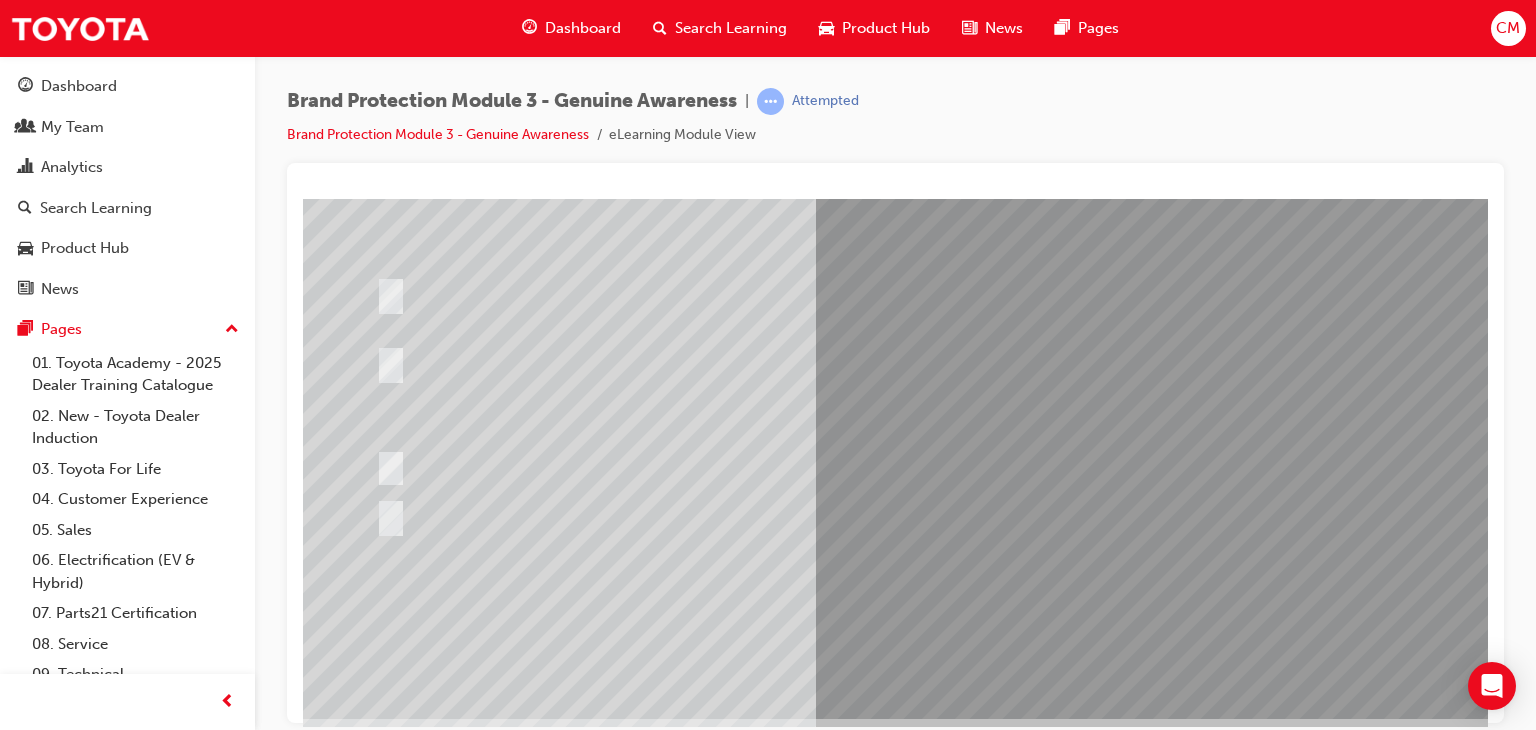 drag, startPoint x: 976, startPoint y: 667, endPoint x: 997, endPoint y: 661, distance: 21.84033 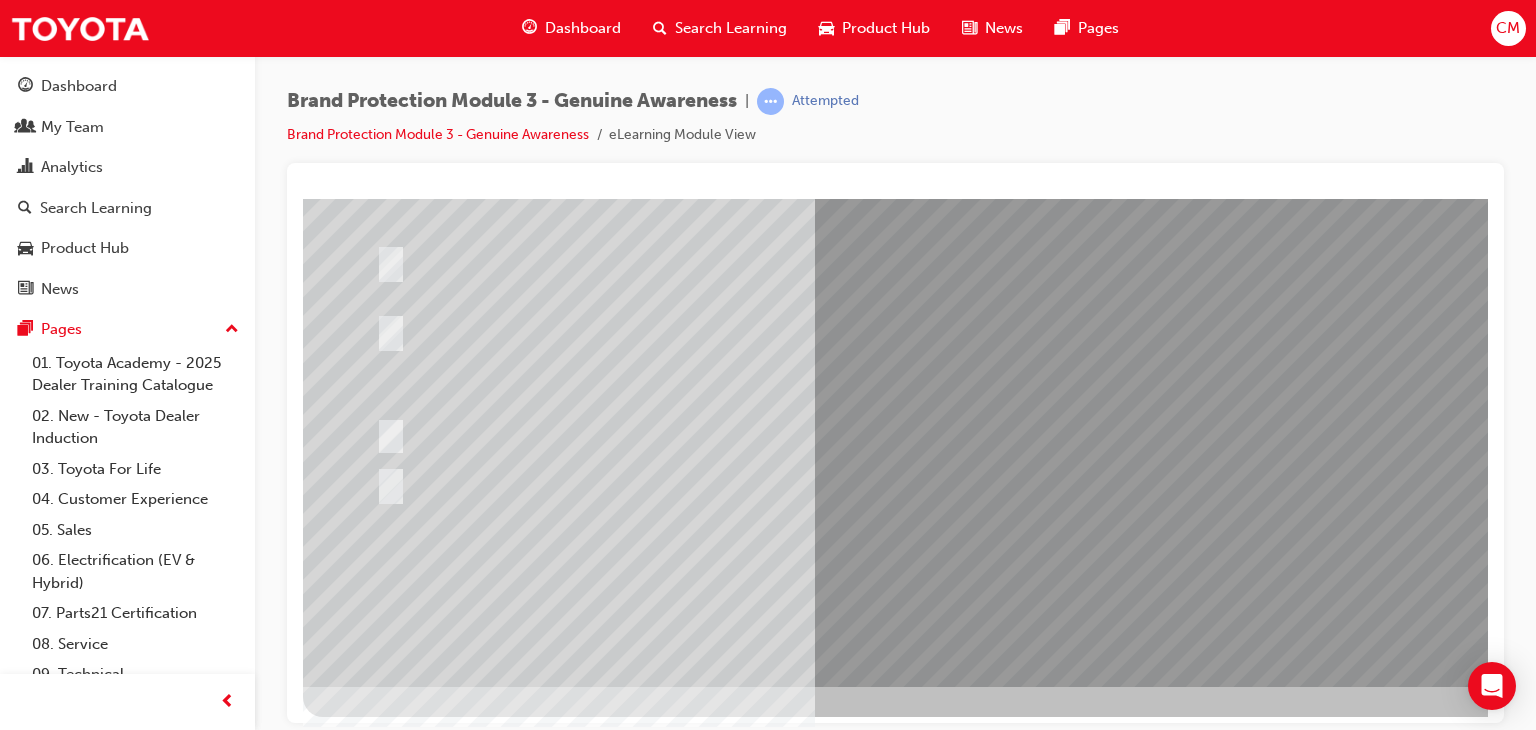 scroll, scrollTop: 237, scrollLeft: 0, axis: vertical 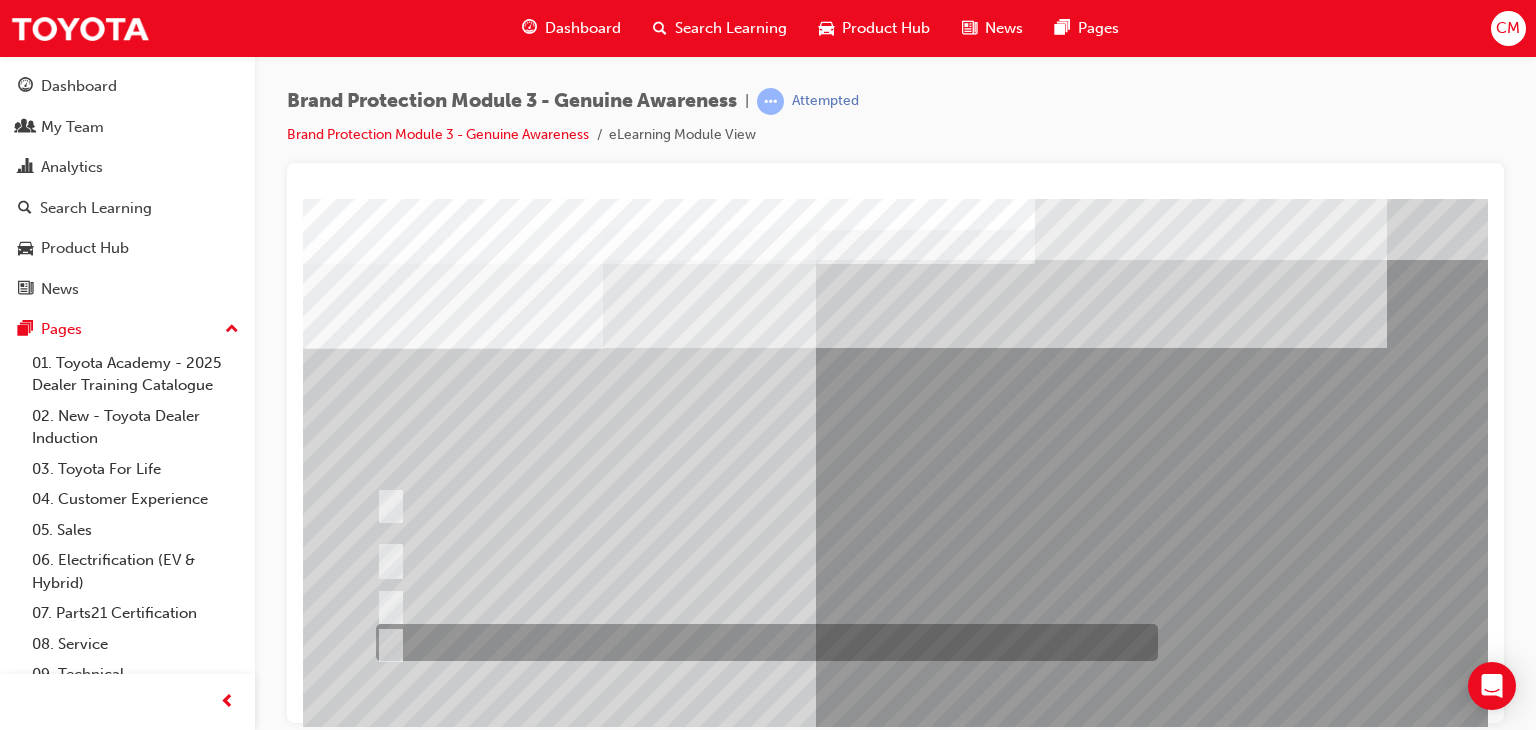 click at bounding box center [387, 643] 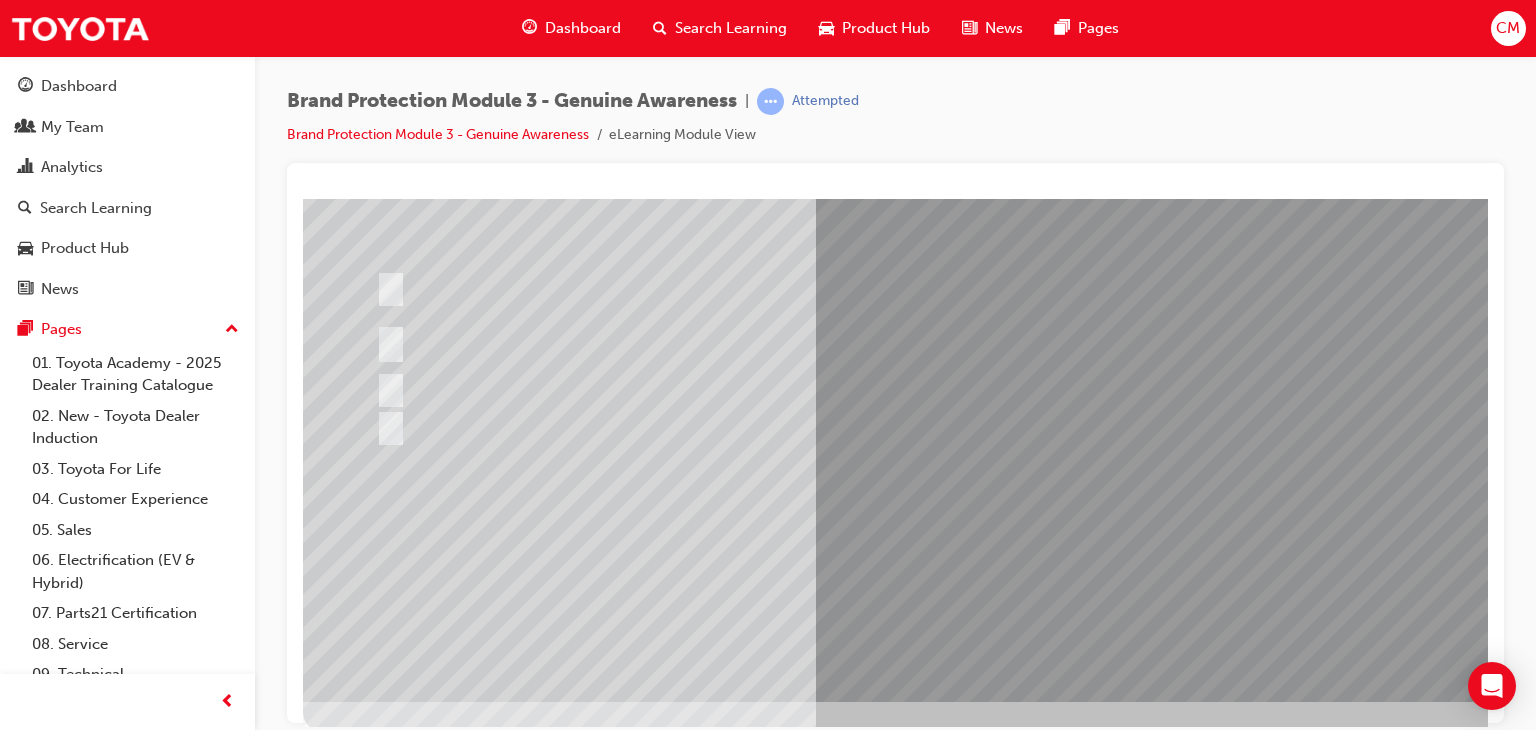 scroll, scrollTop: 237, scrollLeft: 0, axis: vertical 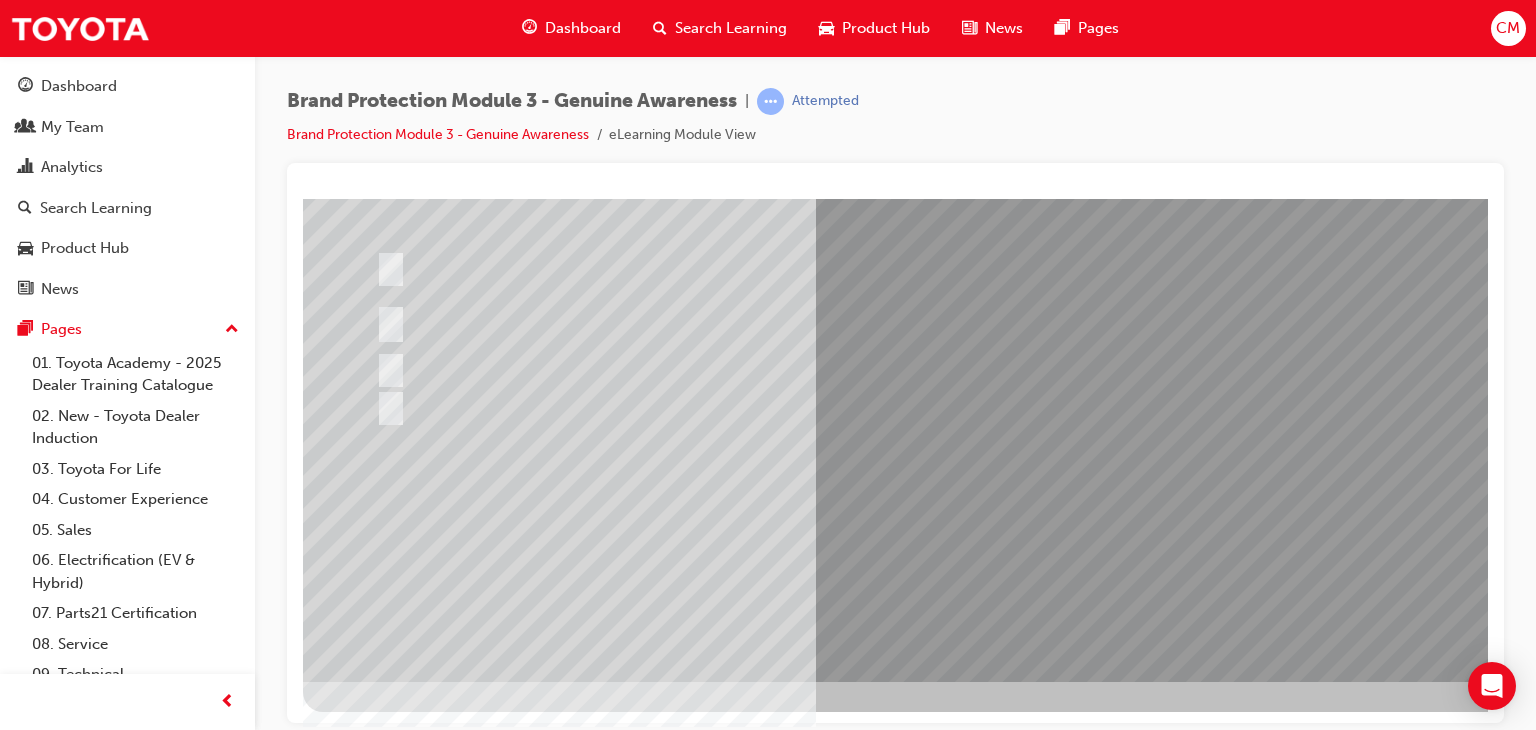 click at bounding box center [375, 2780] 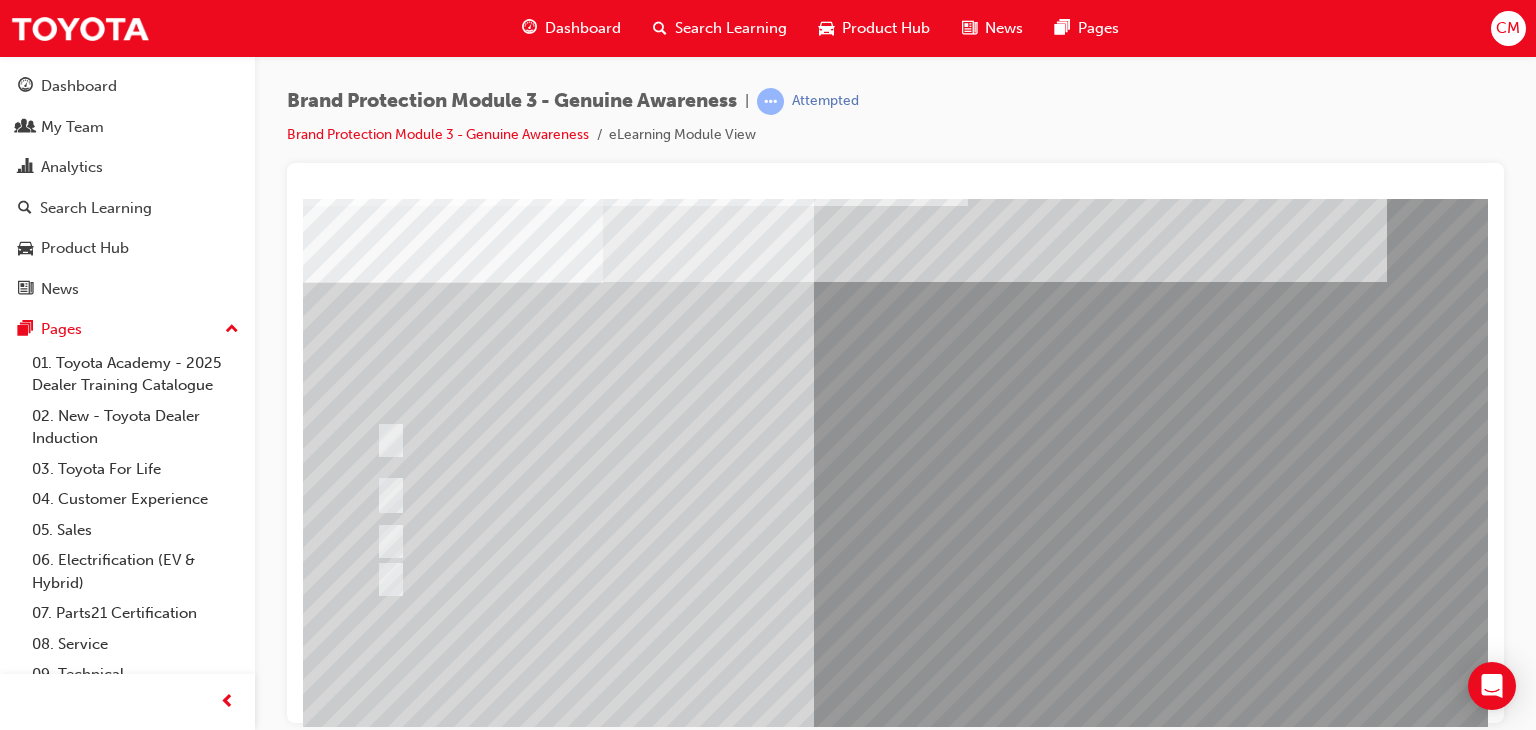 scroll, scrollTop: 100, scrollLeft: 0, axis: vertical 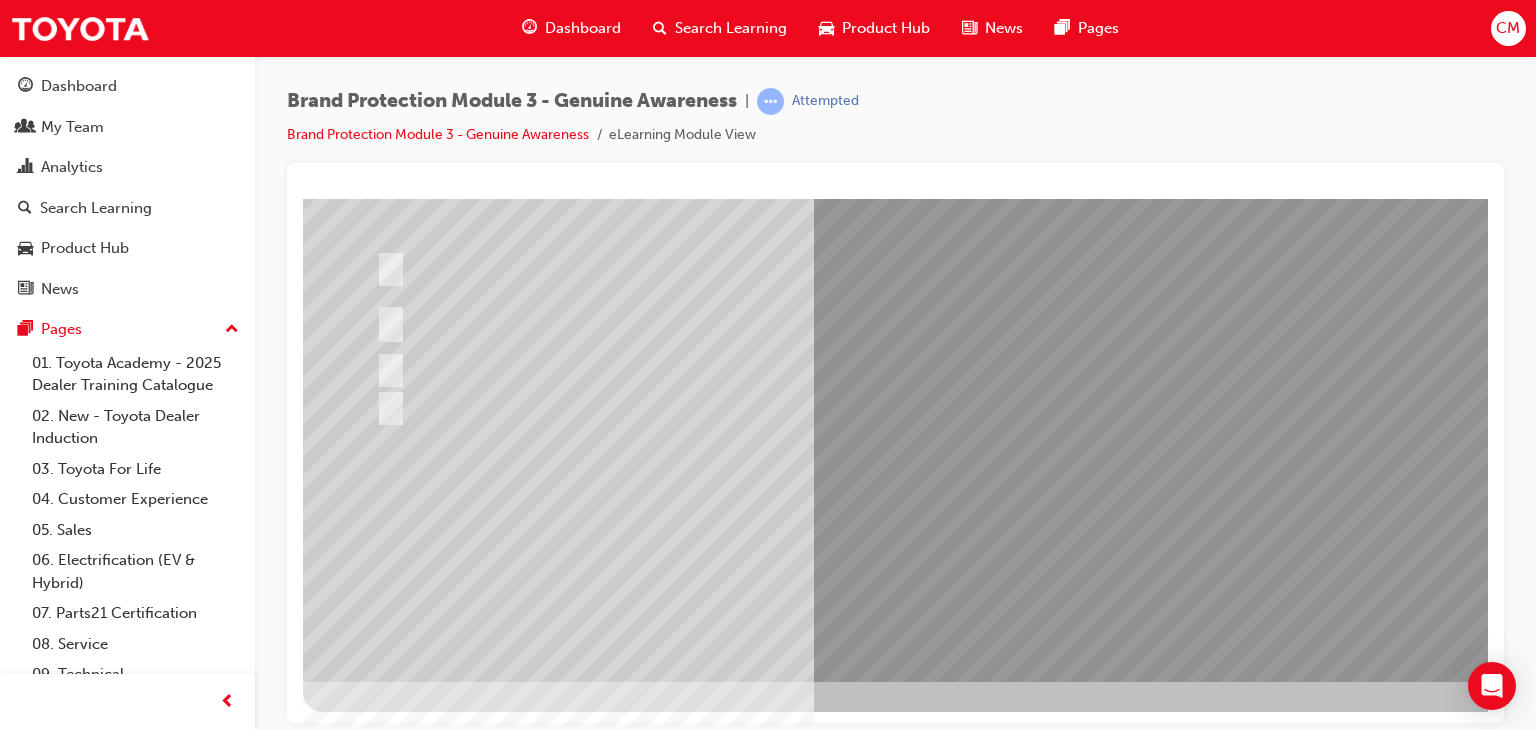 click at bounding box center (375, 2778) 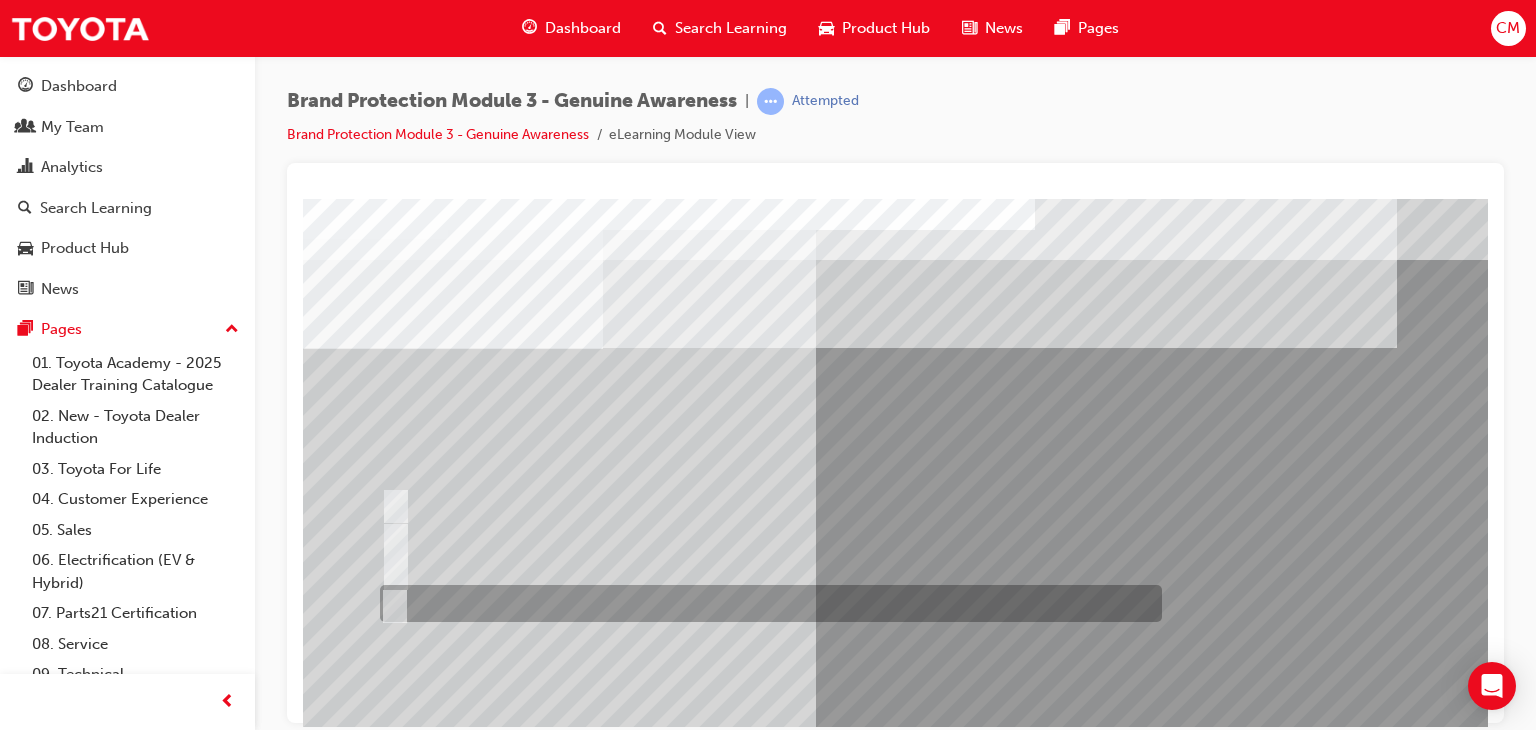 click at bounding box center (391, 604) 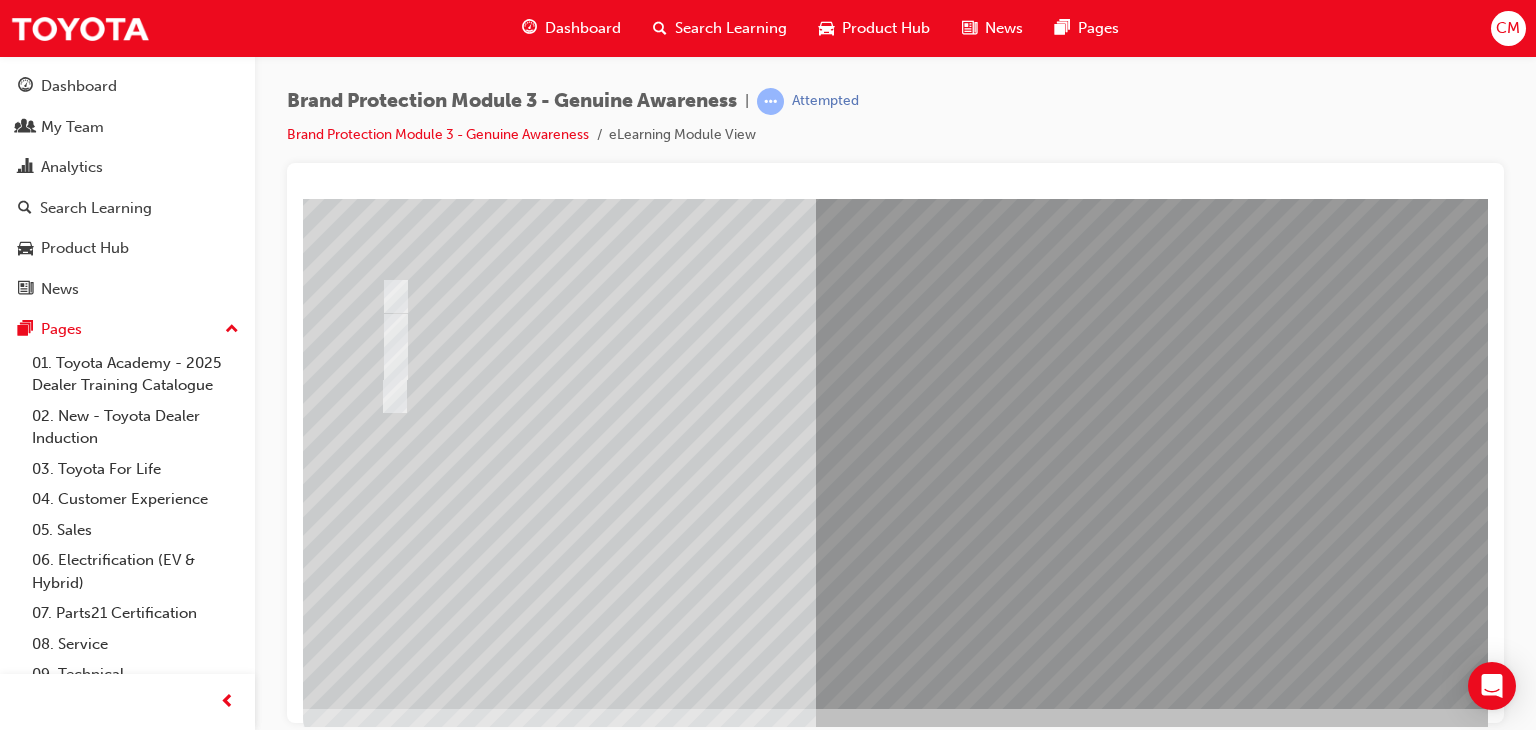 scroll, scrollTop: 237, scrollLeft: 0, axis: vertical 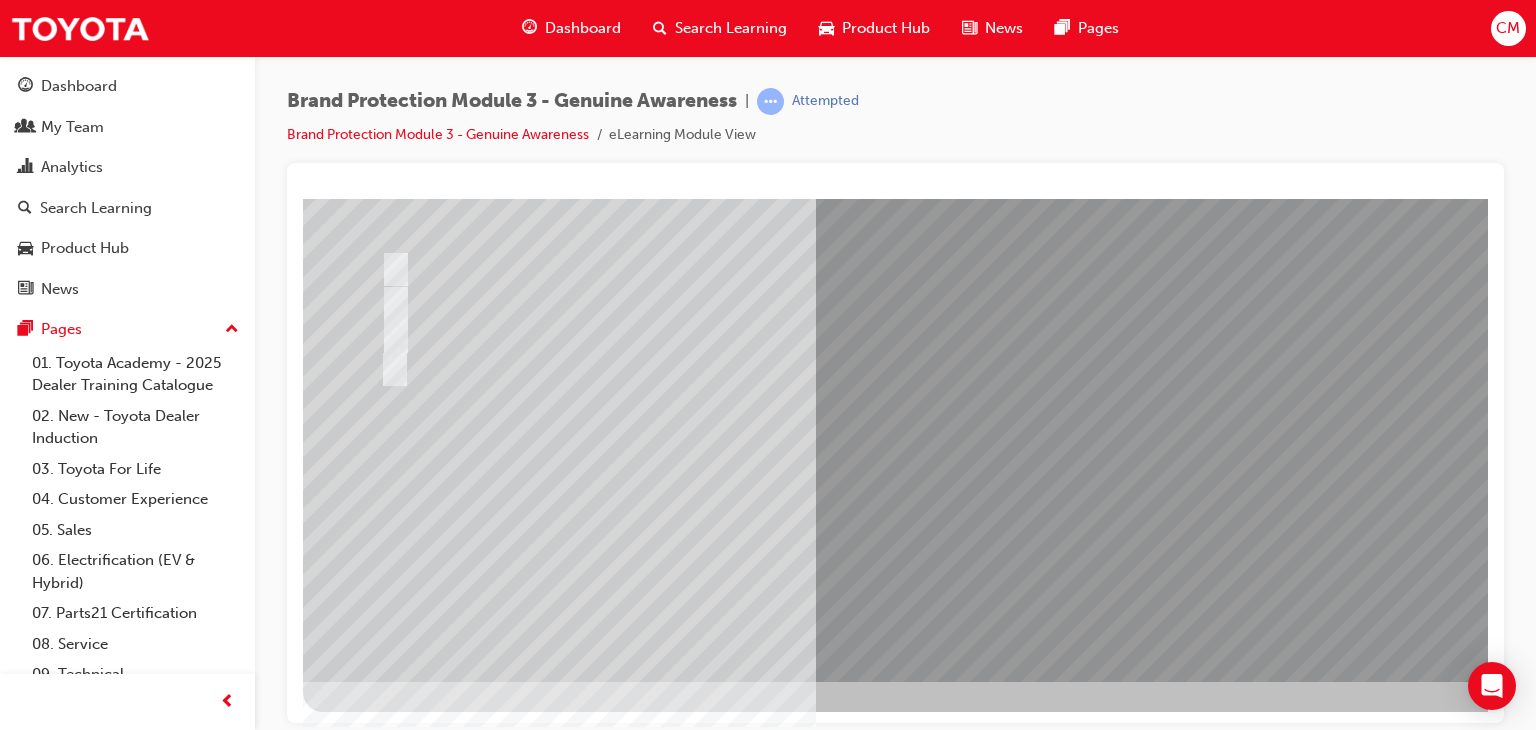 click at bounding box center [375, 2778] 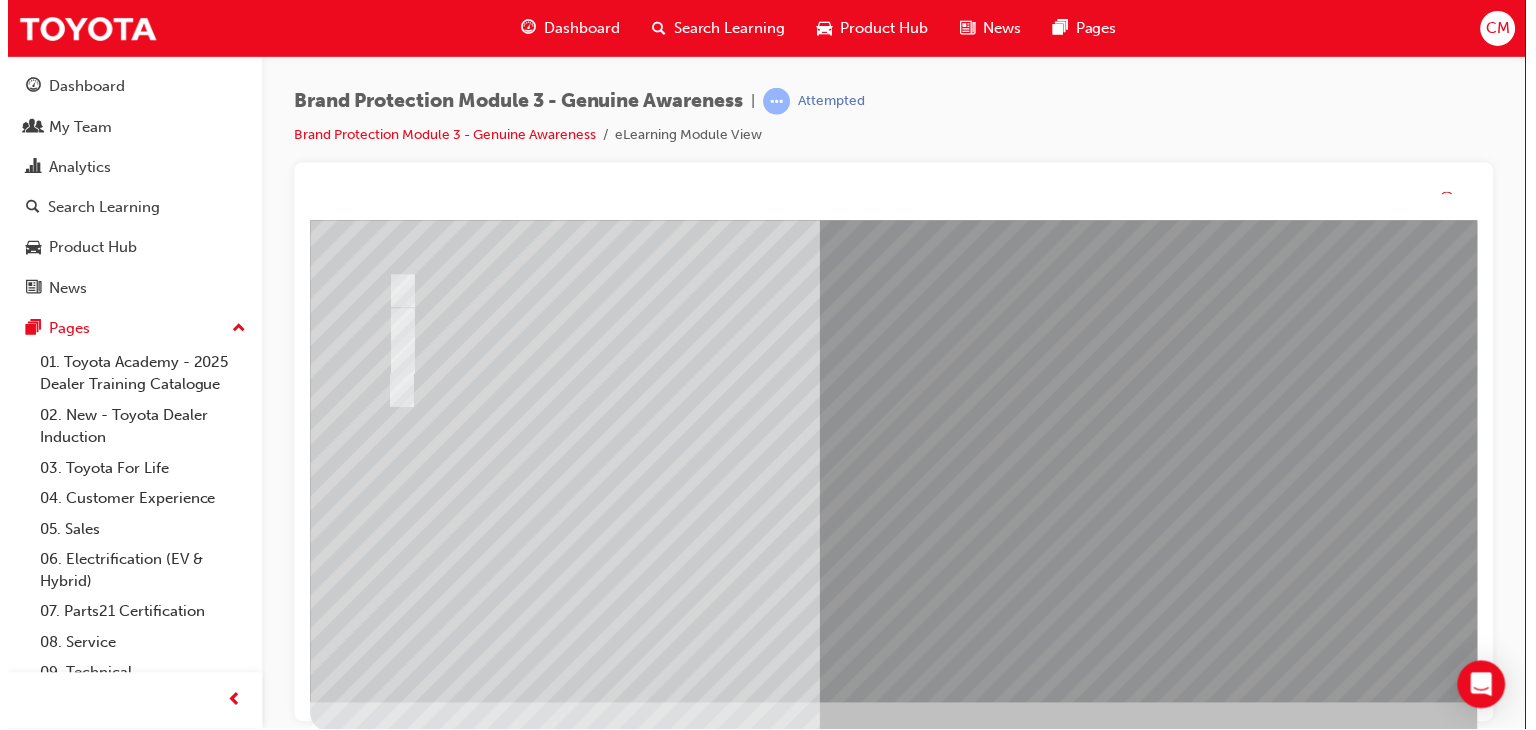 scroll, scrollTop: 0, scrollLeft: 0, axis: both 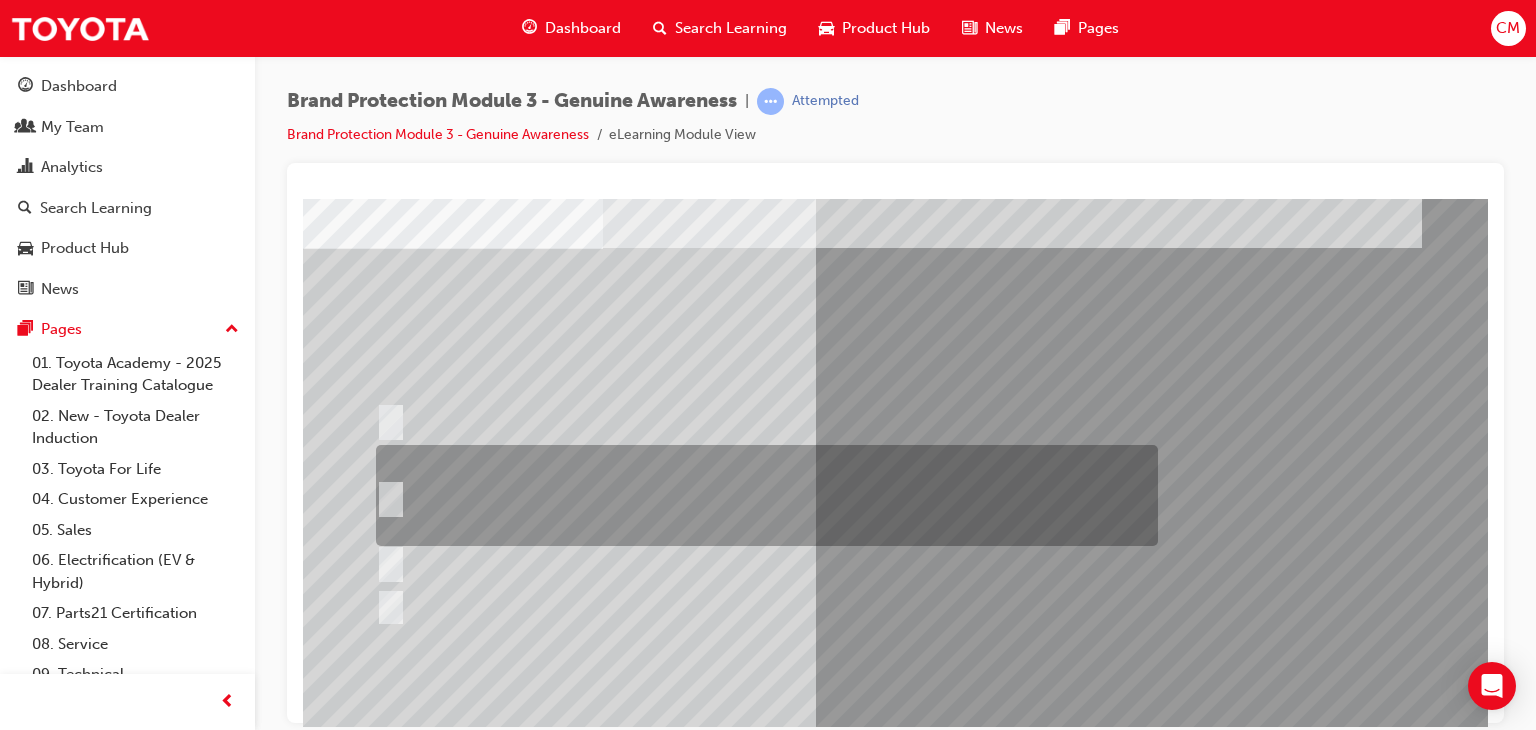 click at bounding box center [387, 496] 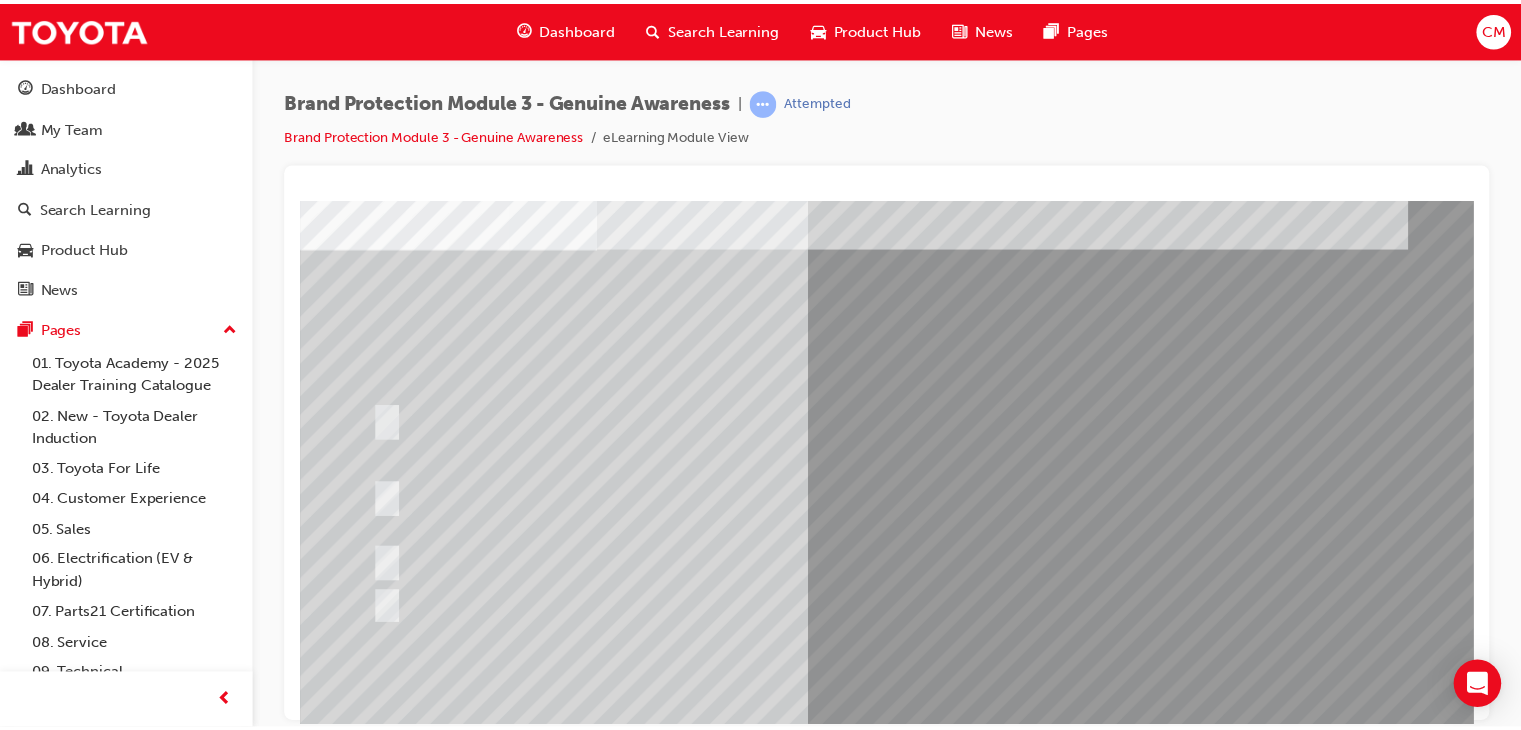 scroll, scrollTop: 237, scrollLeft: 0, axis: vertical 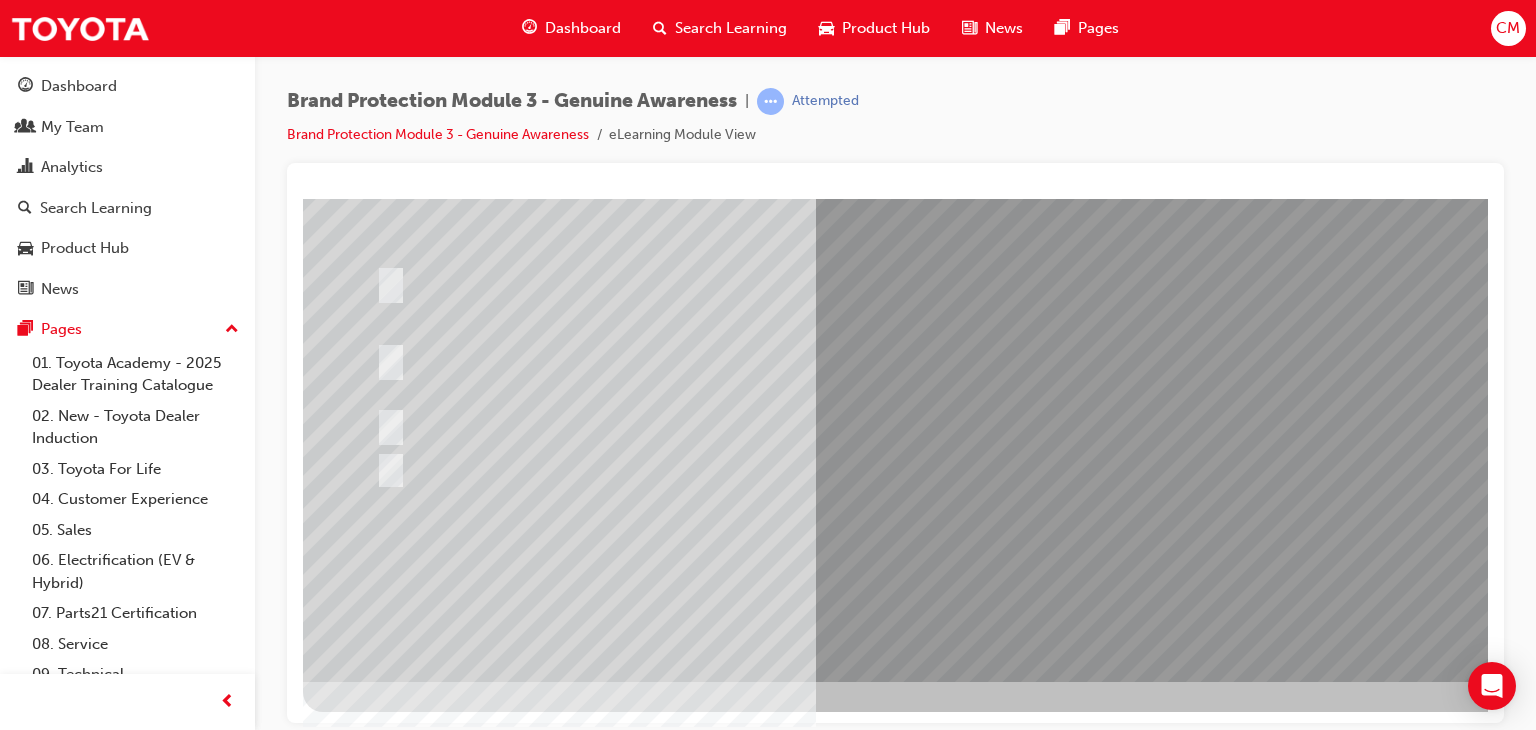 click at bounding box center (375, 2784) 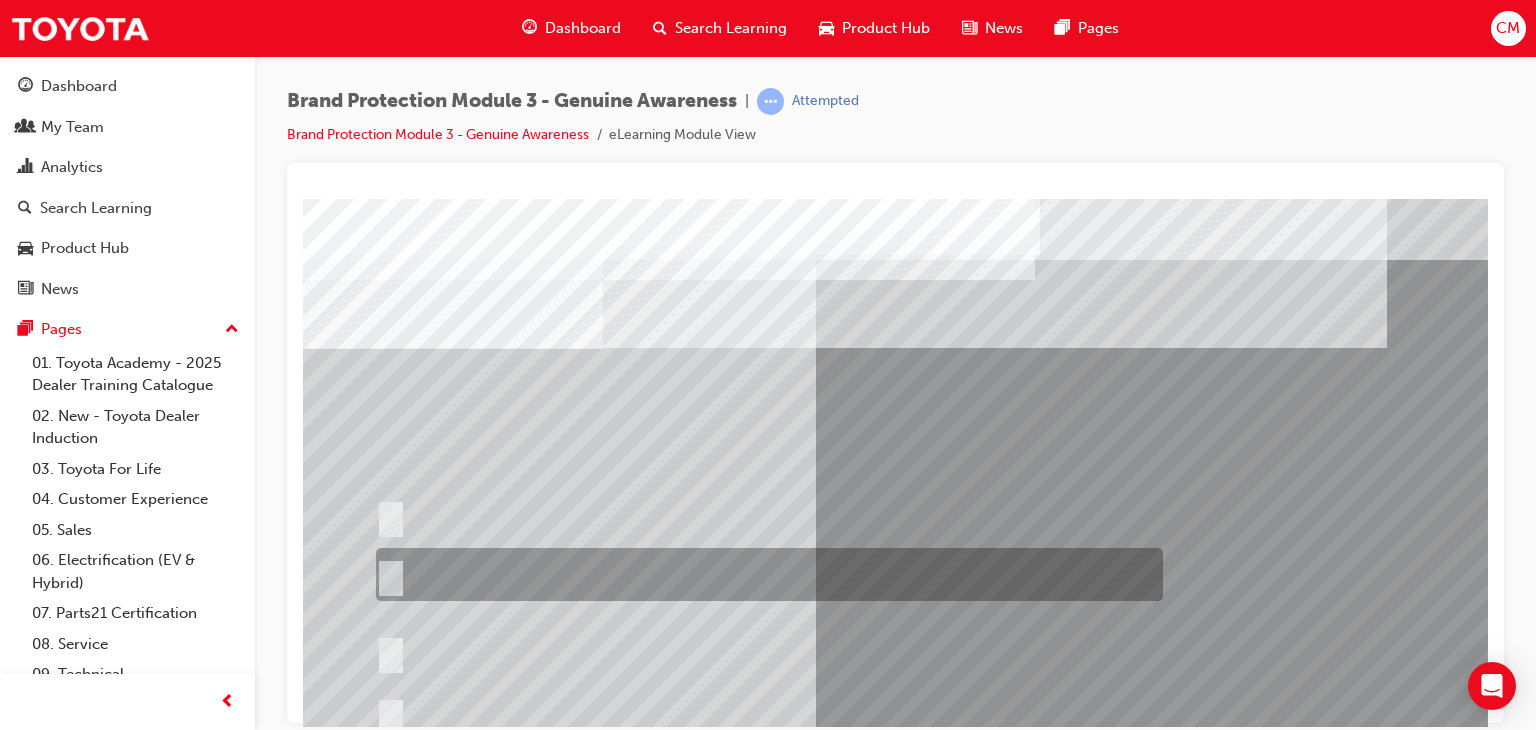 scroll, scrollTop: 100, scrollLeft: 0, axis: vertical 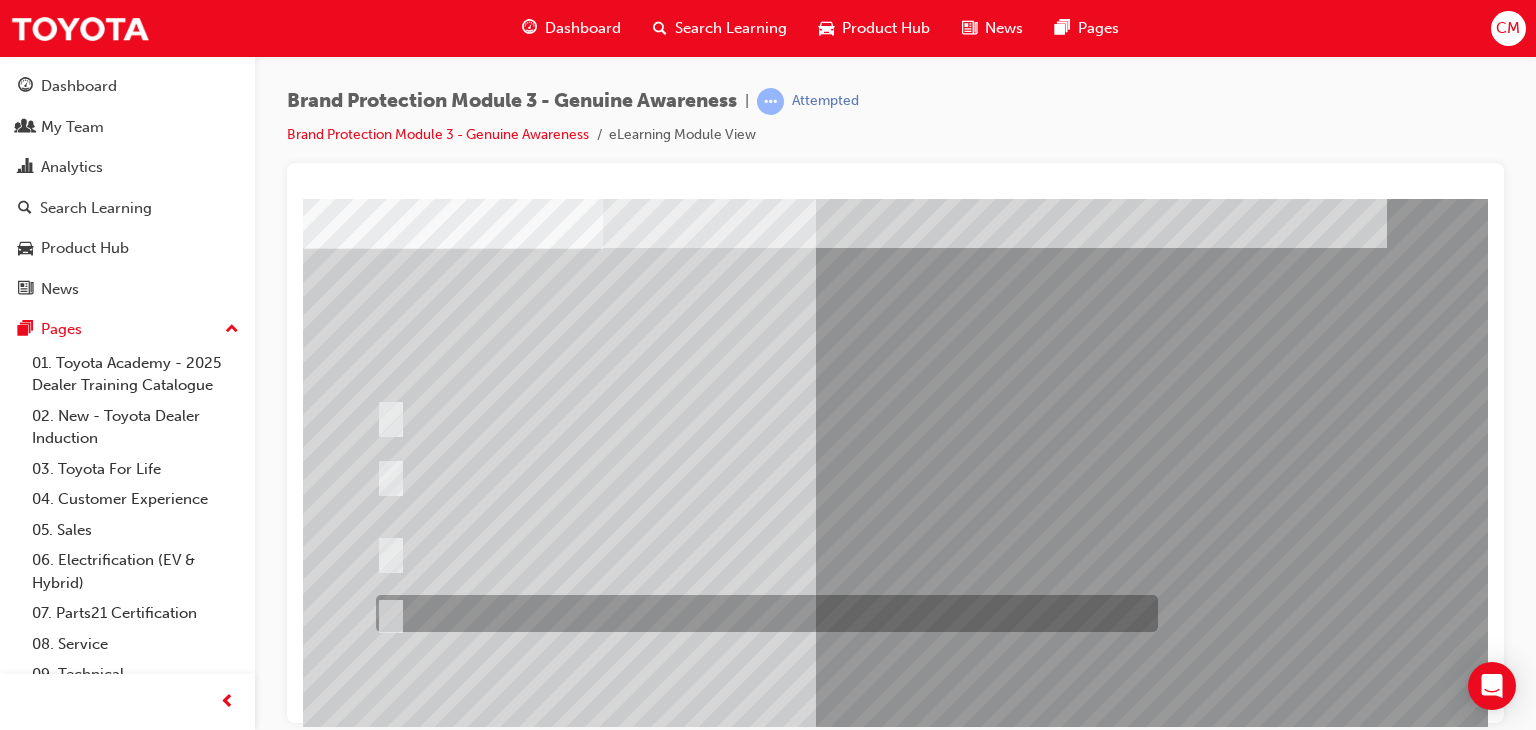 click at bounding box center (387, 614) 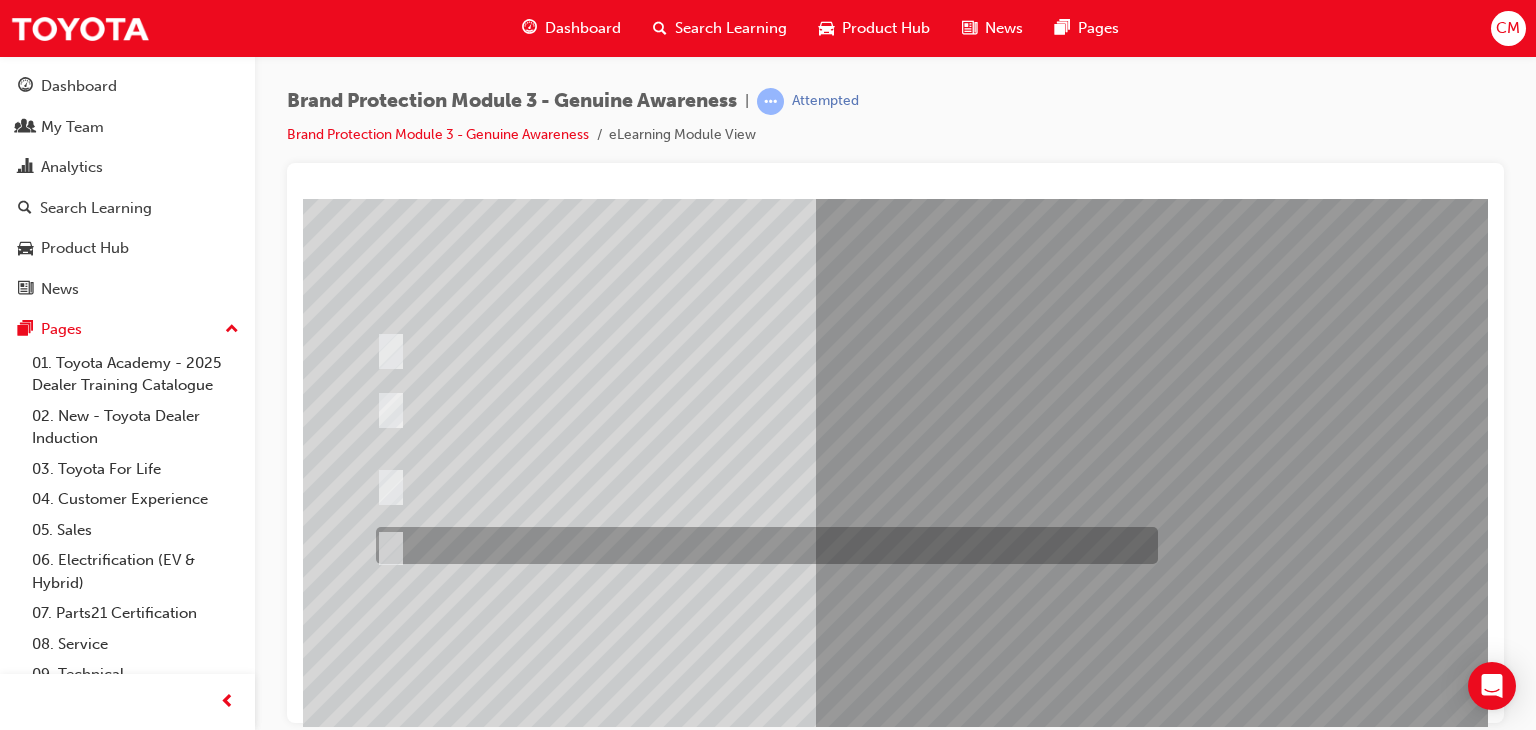 scroll, scrollTop: 237, scrollLeft: 0, axis: vertical 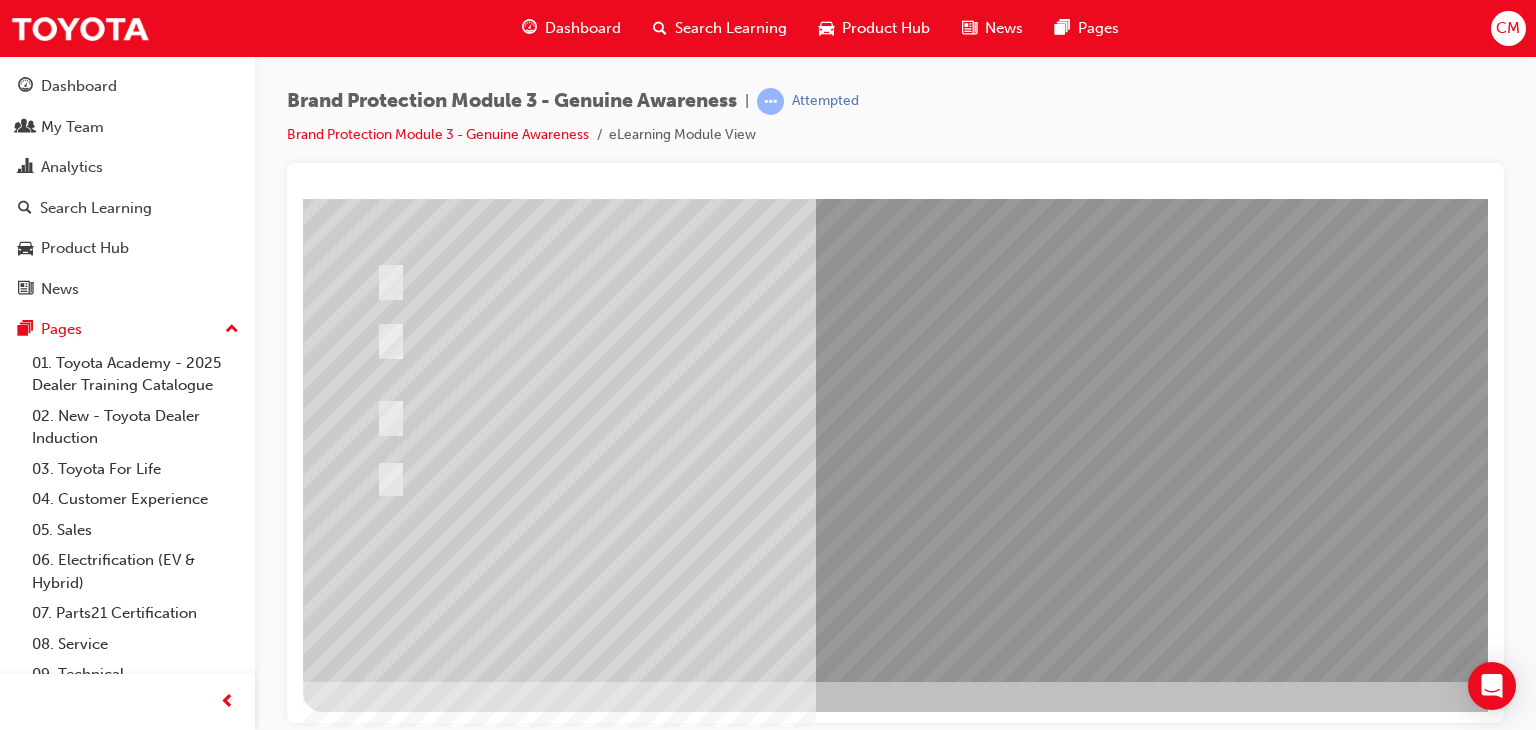 click at bounding box center [375, 2784] 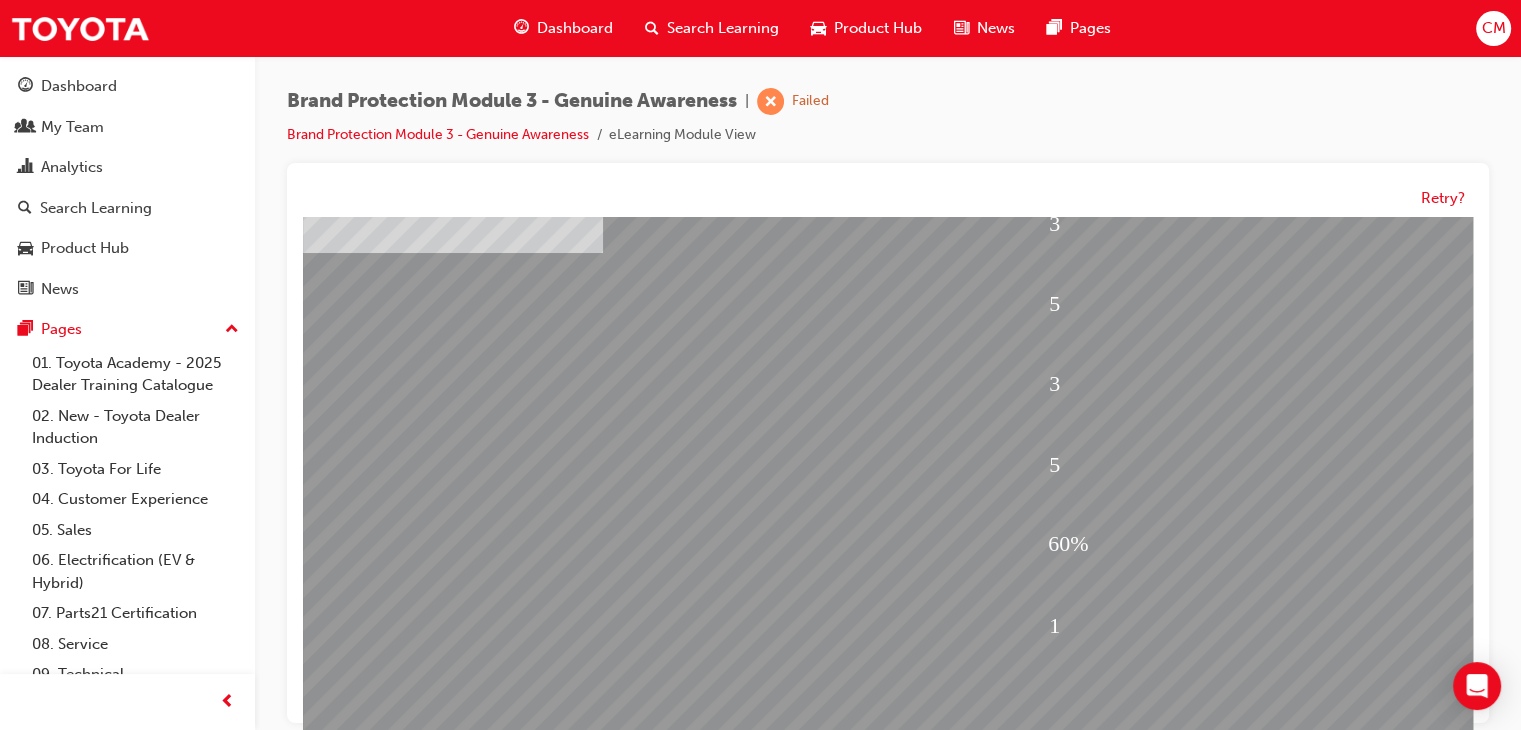 scroll, scrollTop: 237, scrollLeft: 0, axis: vertical 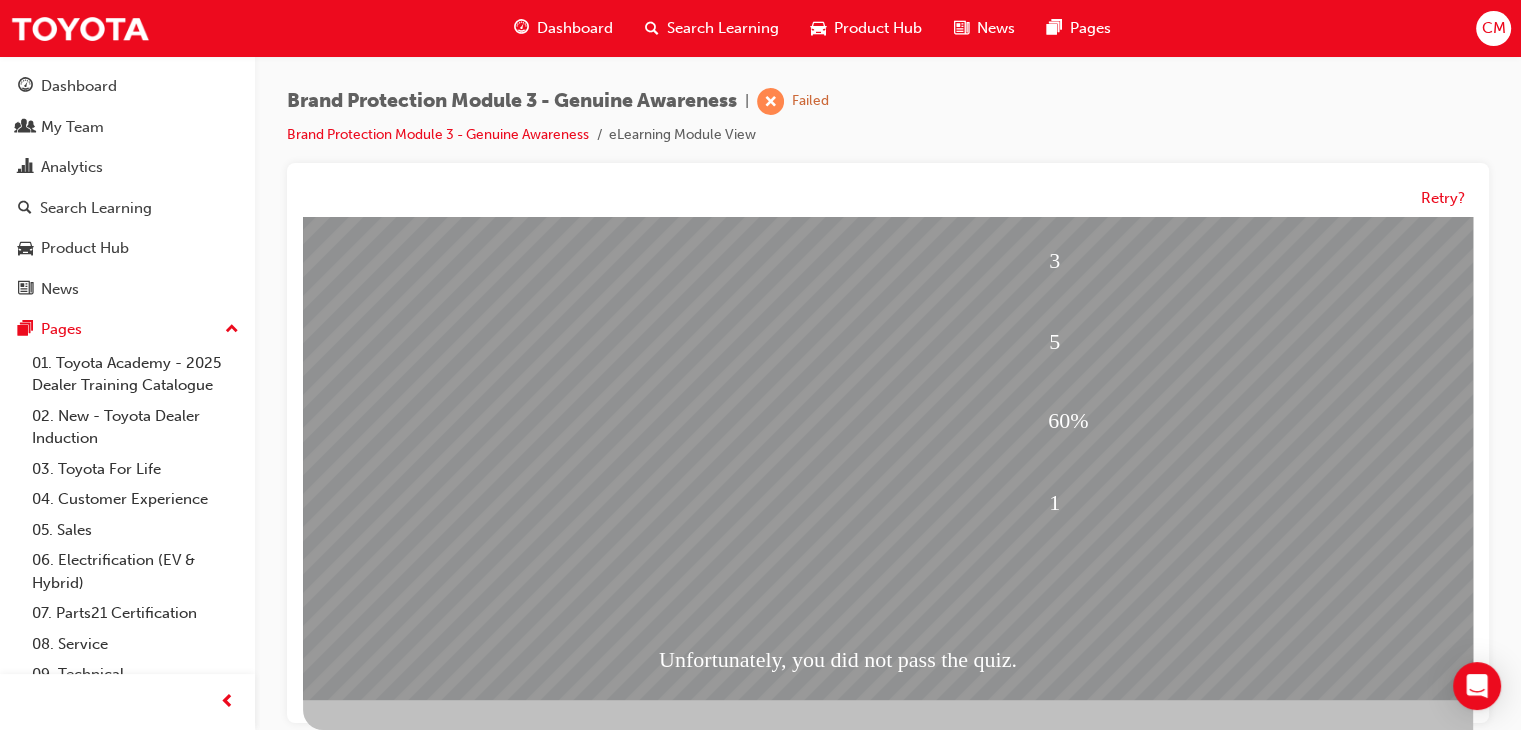 click at bounding box center [411, 1961] 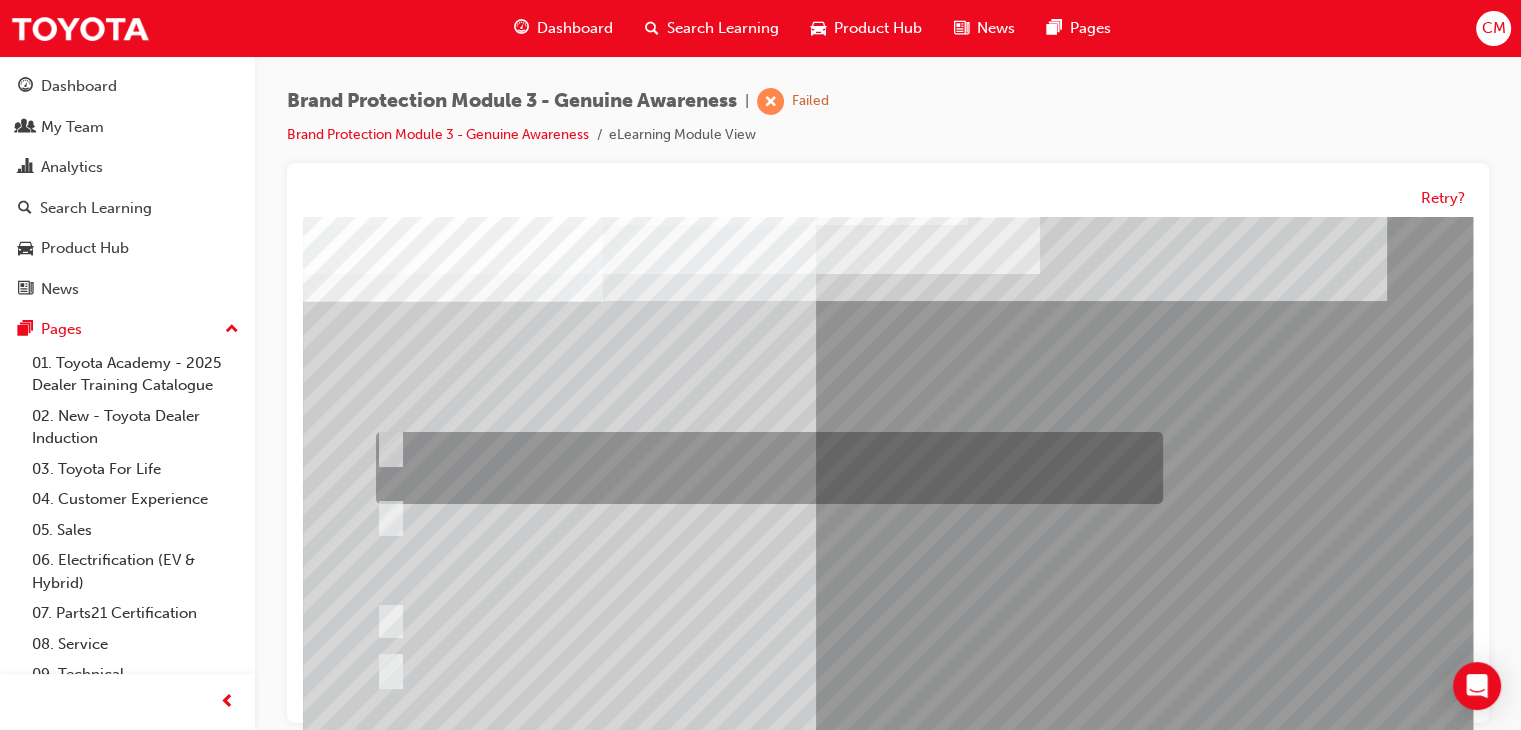scroll, scrollTop: 100, scrollLeft: 0, axis: vertical 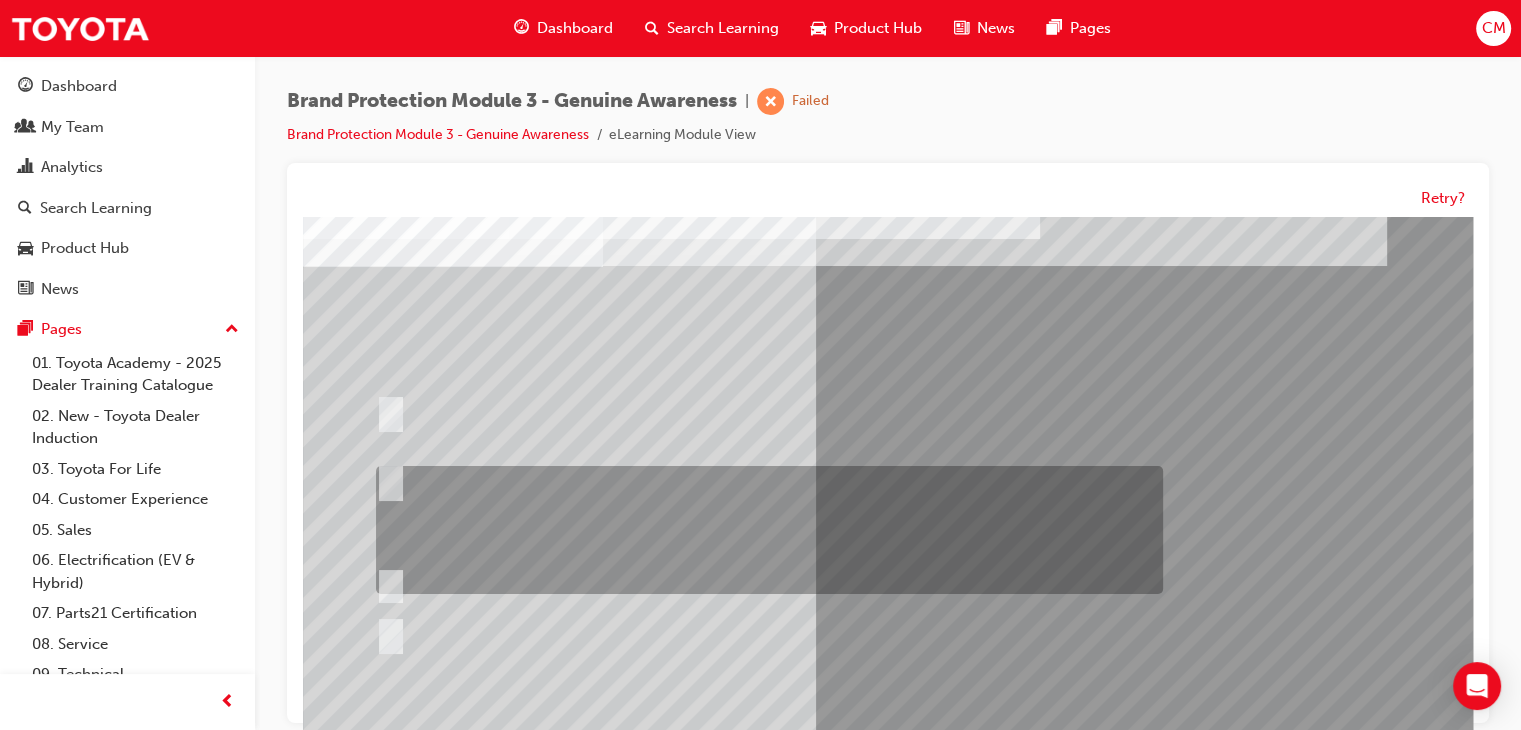 click at bounding box center [387, 481] 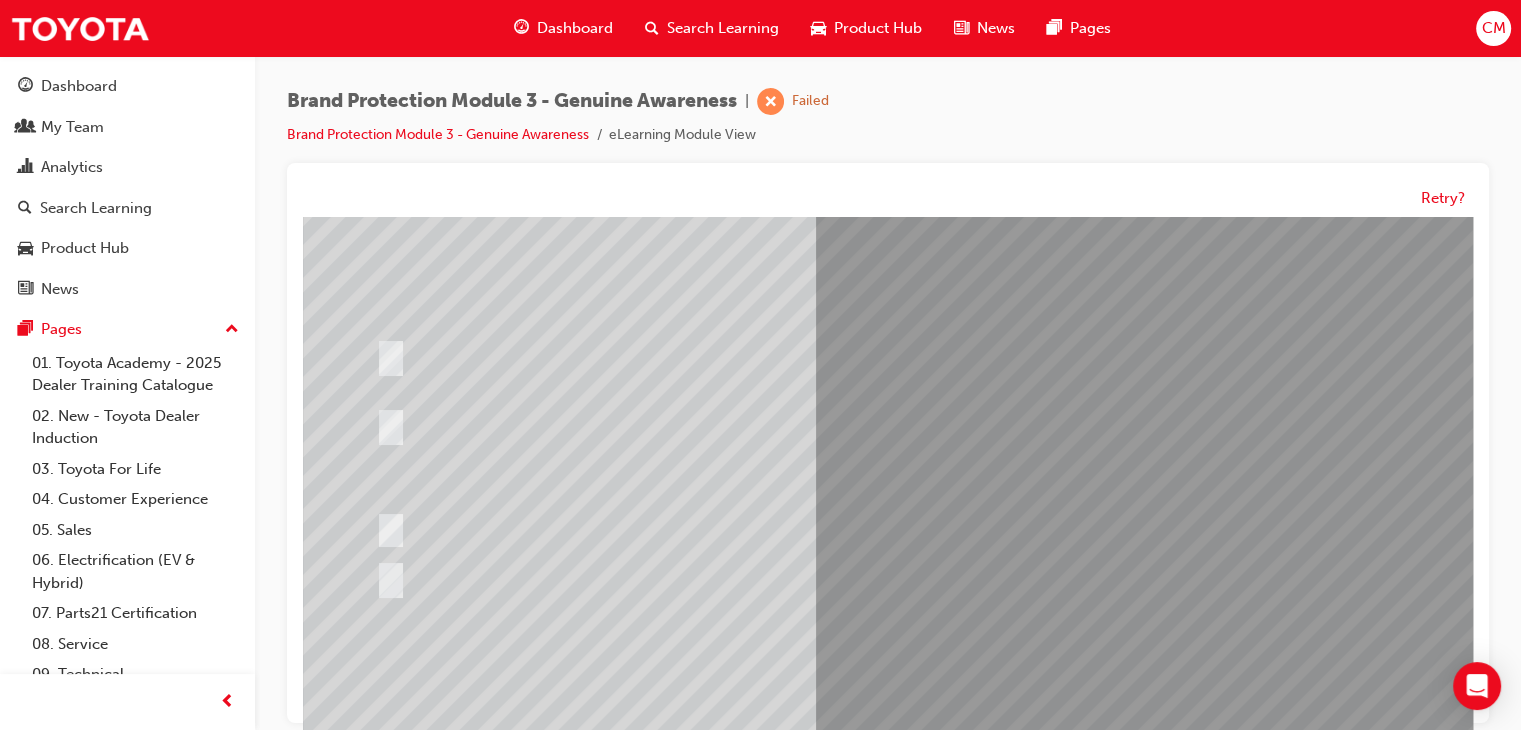 scroll, scrollTop: 237, scrollLeft: 0, axis: vertical 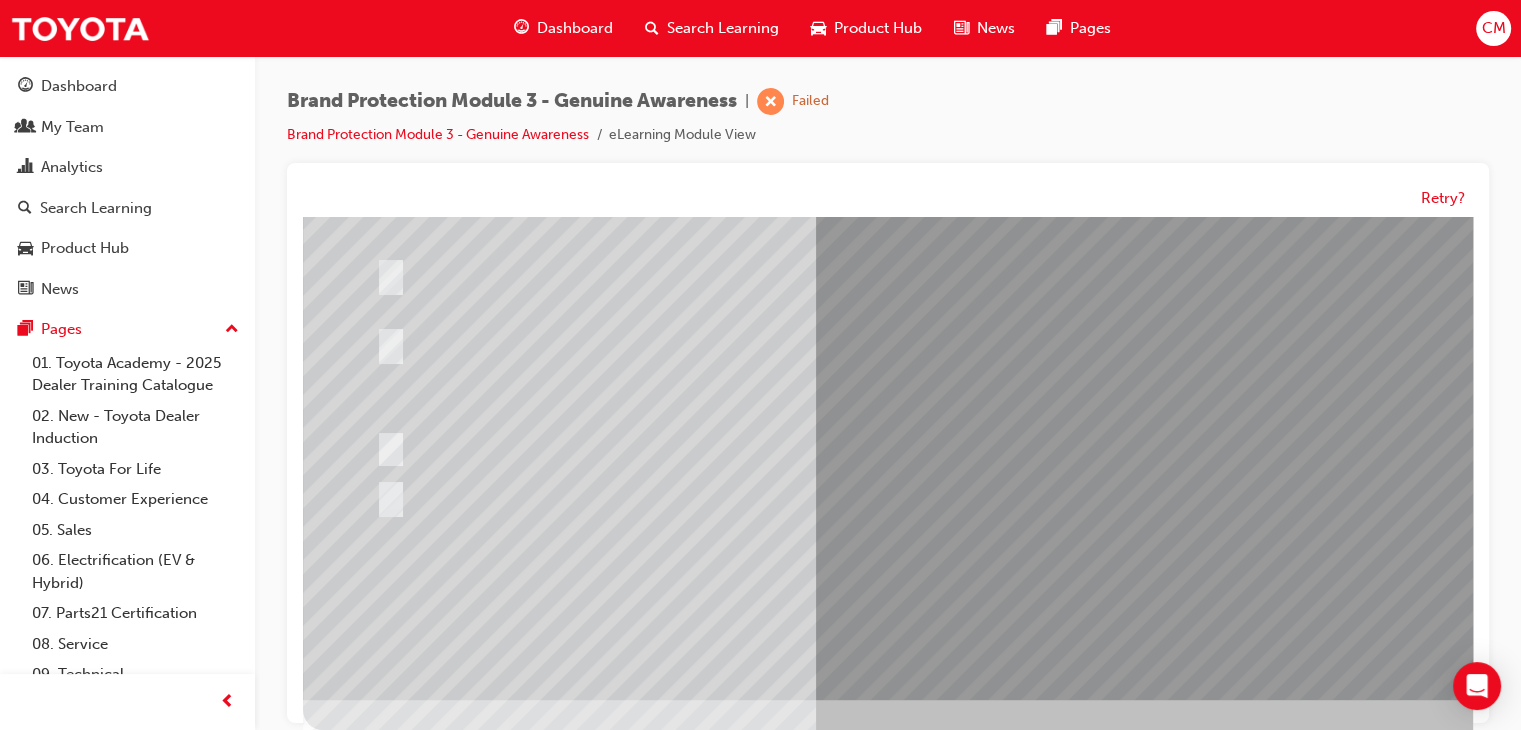 click at bounding box center [375, 2803] 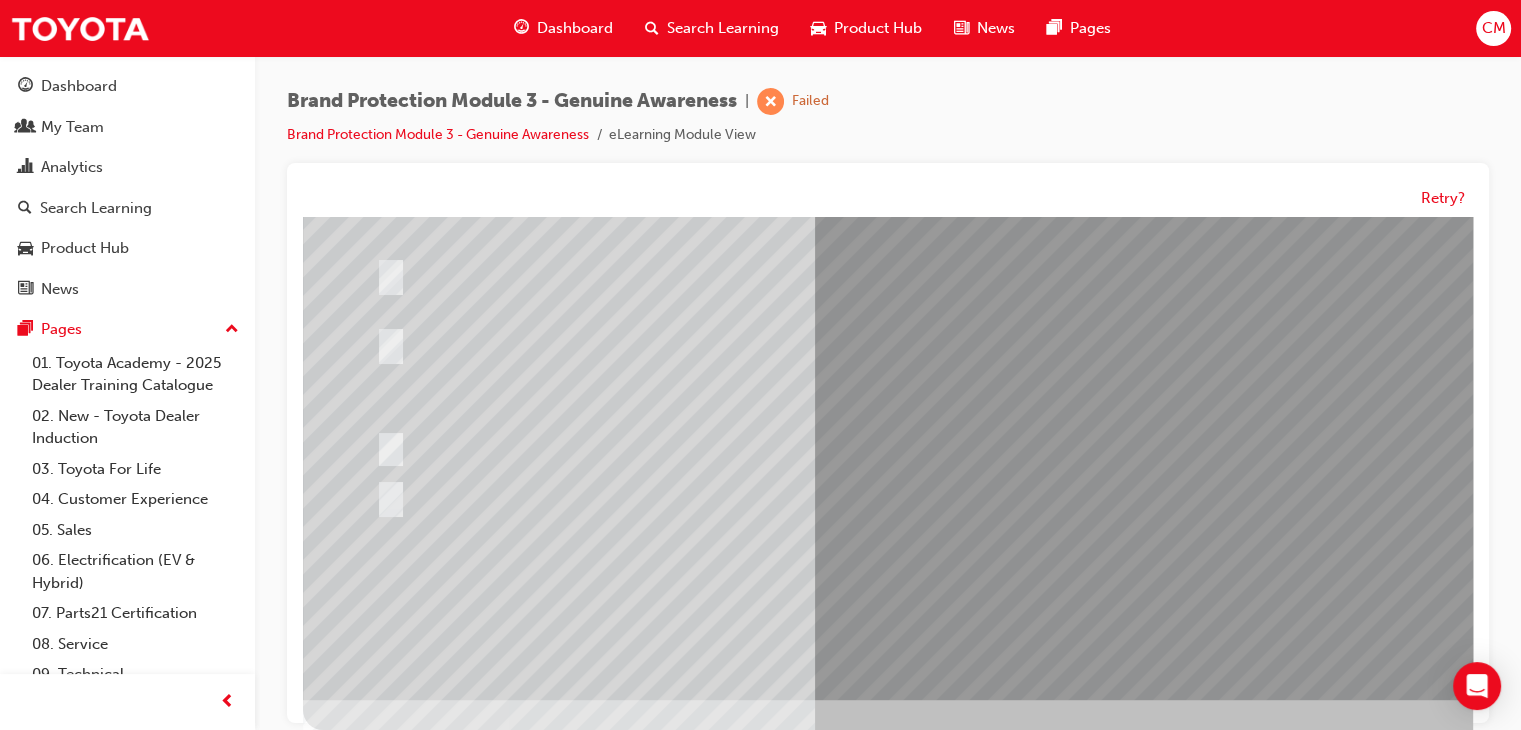 scroll, scrollTop: 0, scrollLeft: 0, axis: both 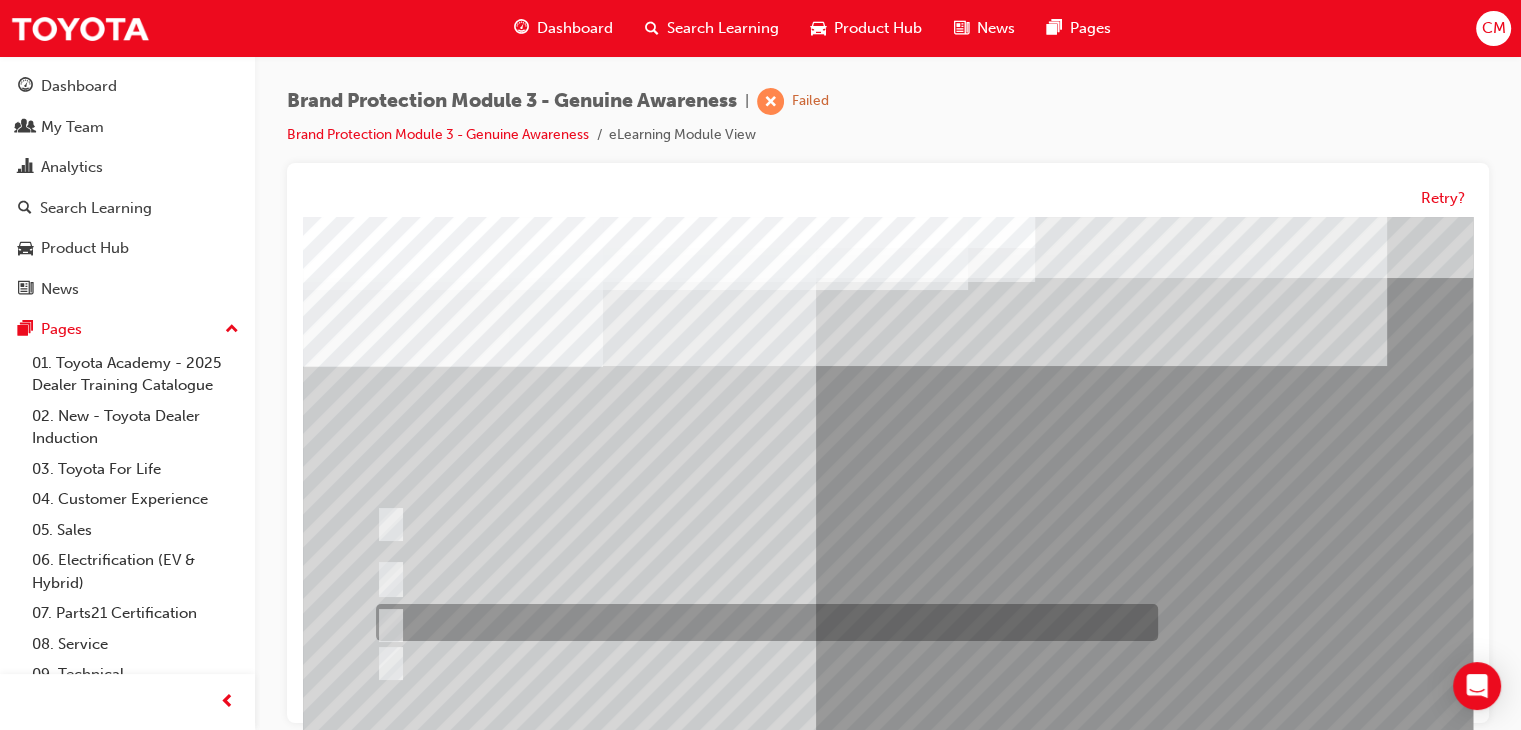 click at bounding box center [387, 624] 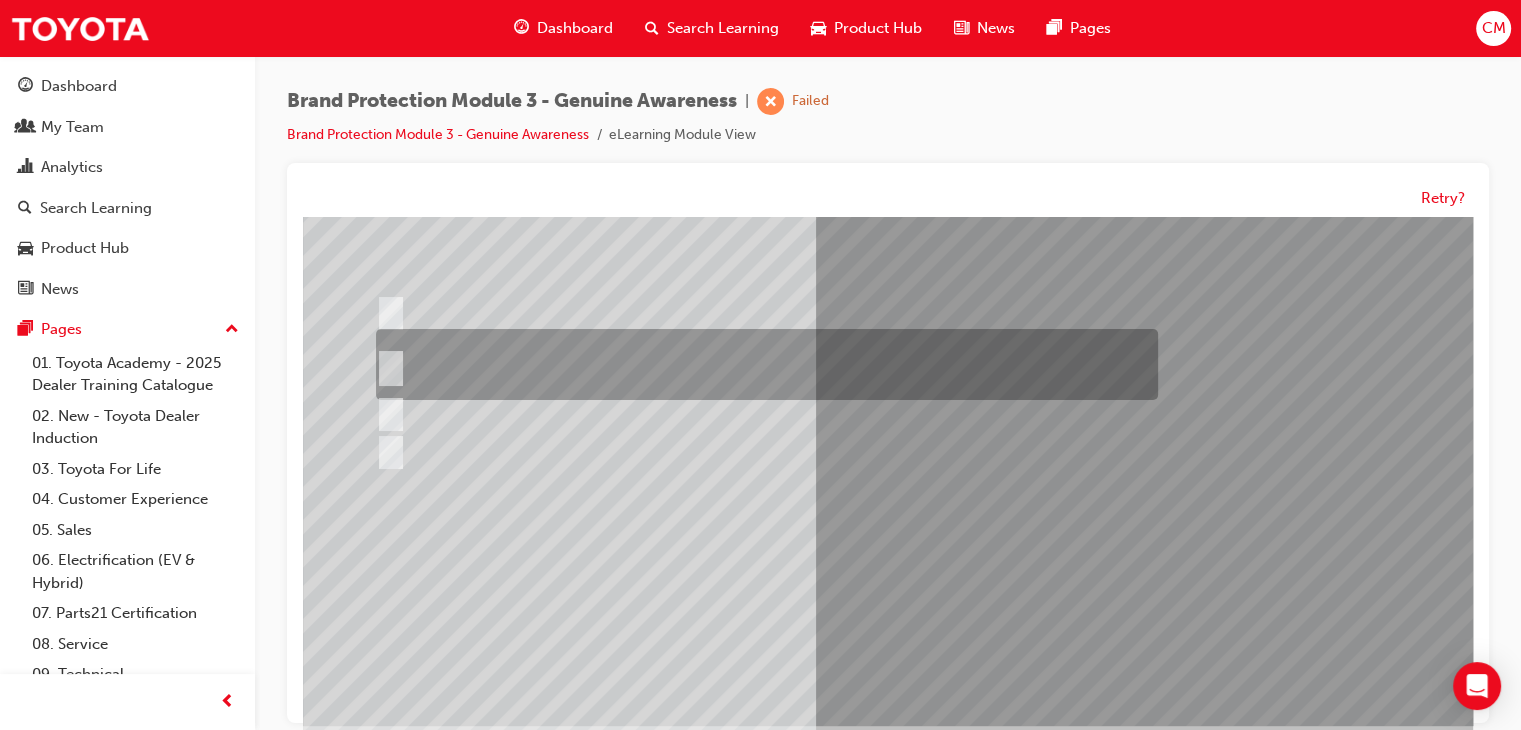 scroll, scrollTop: 237, scrollLeft: 0, axis: vertical 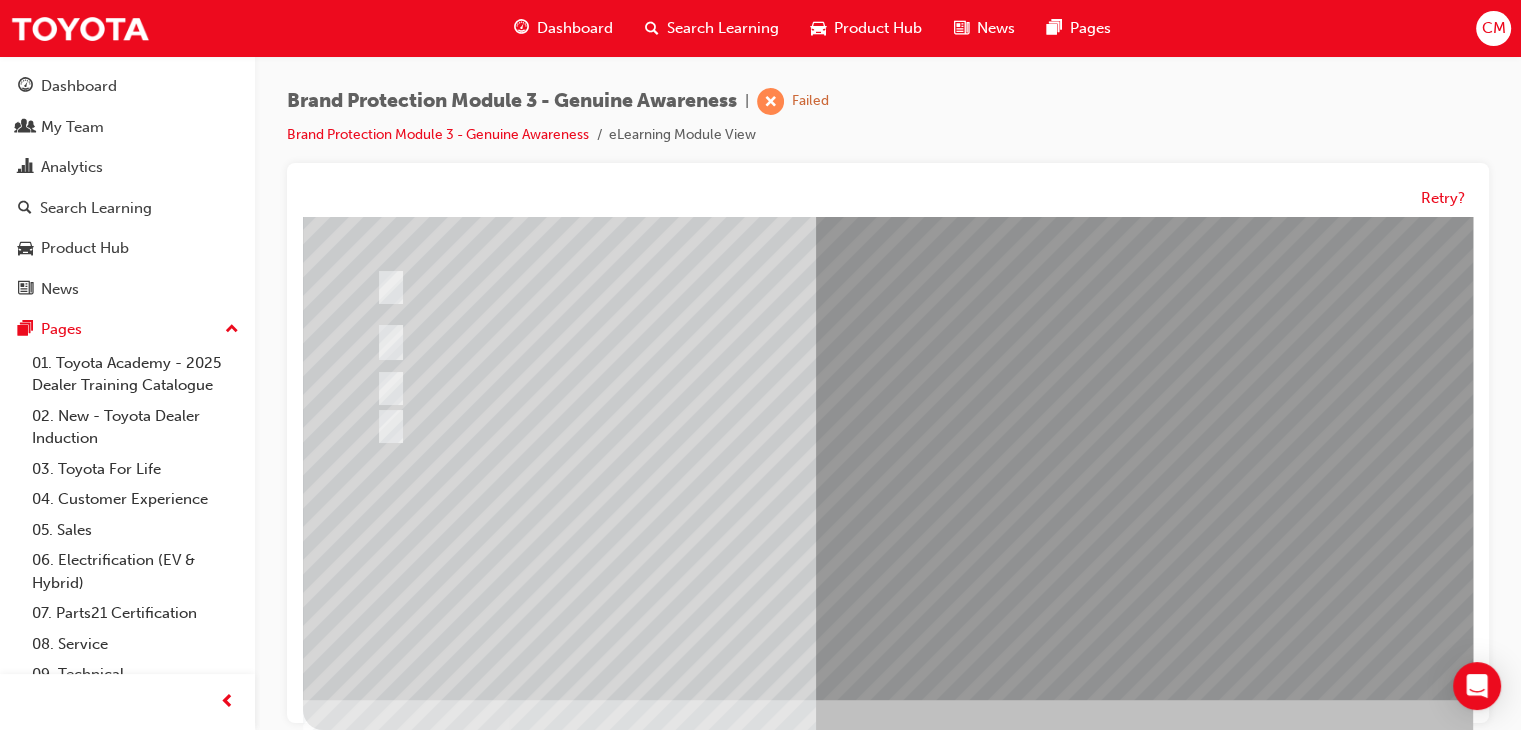drag, startPoint x: 973, startPoint y: 643, endPoint x: 943, endPoint y: 645, distance: 30.066593 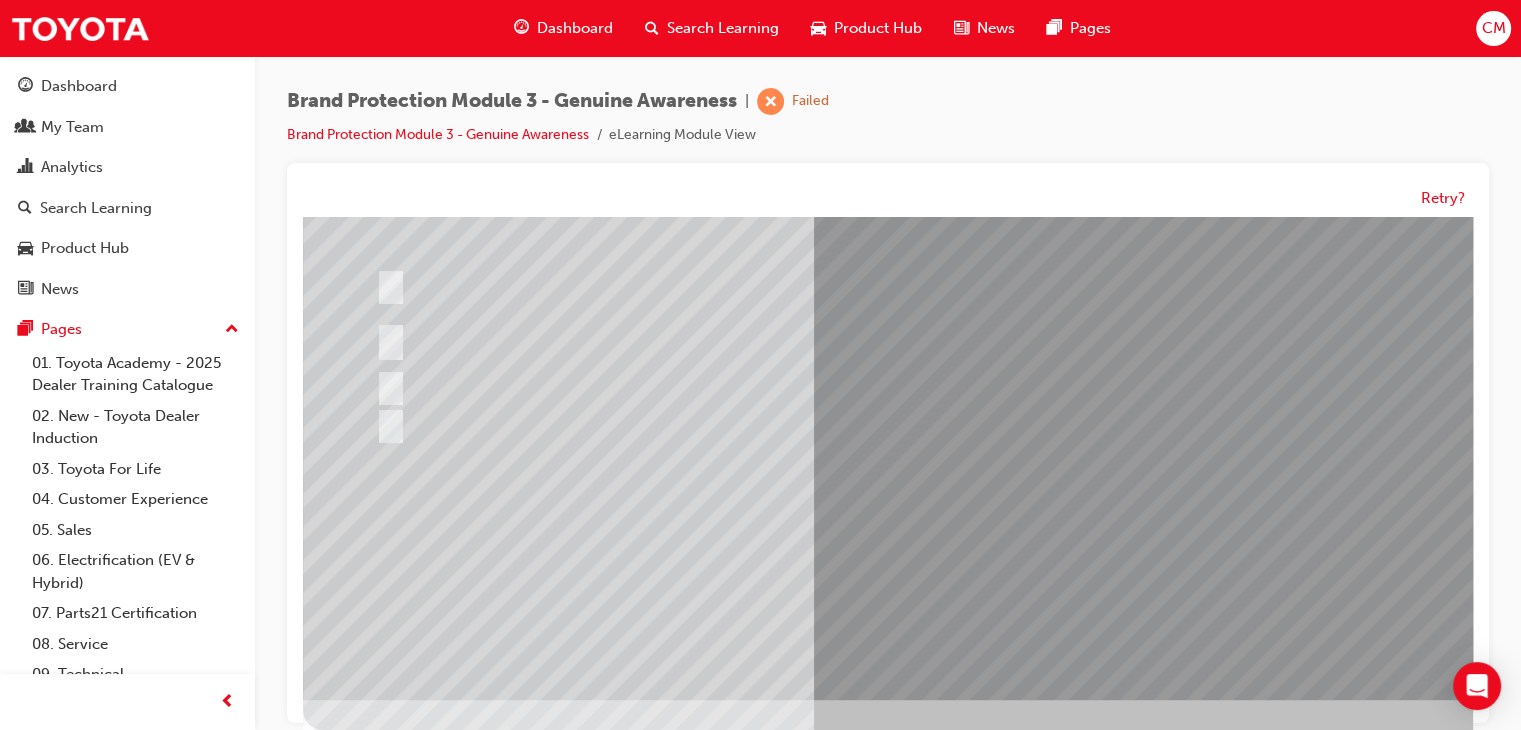 click at bounding box center (375, 2797) 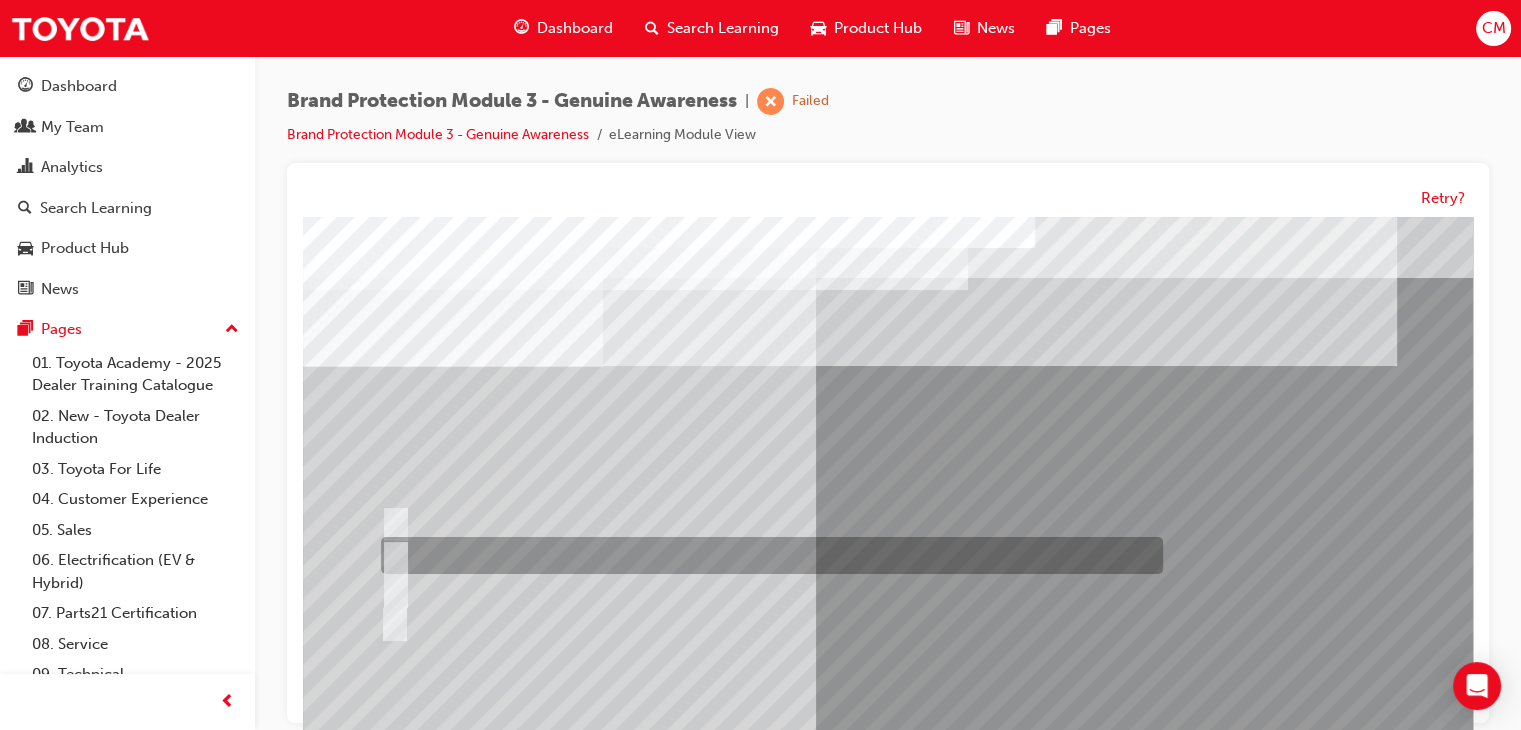 drag, startPoint x: 399, startPoint y: 548, endPoint x: 428, endPoint y: 558, distance: 30.675724 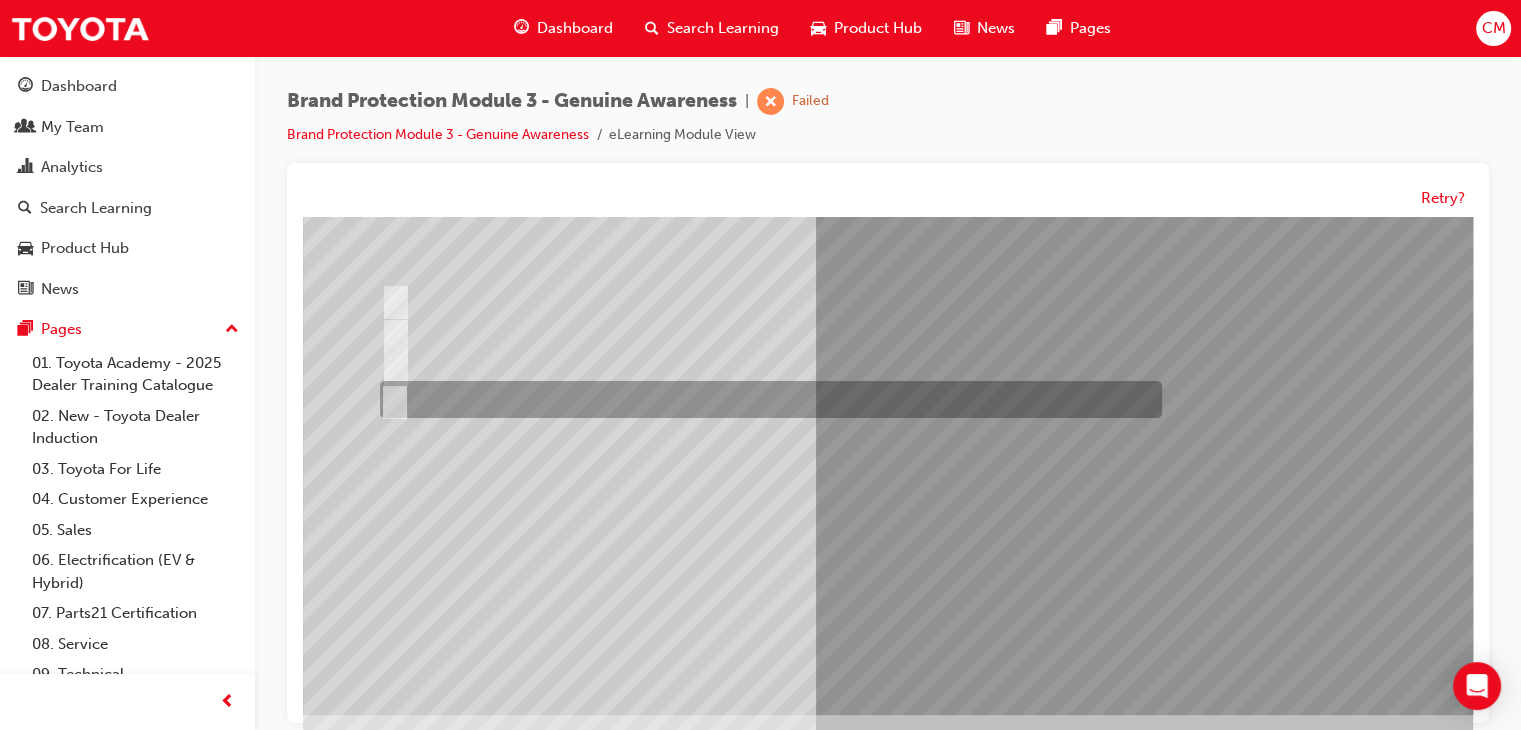 scroll, scrollTop: 237, scrollLeft: 0, axis: vertical 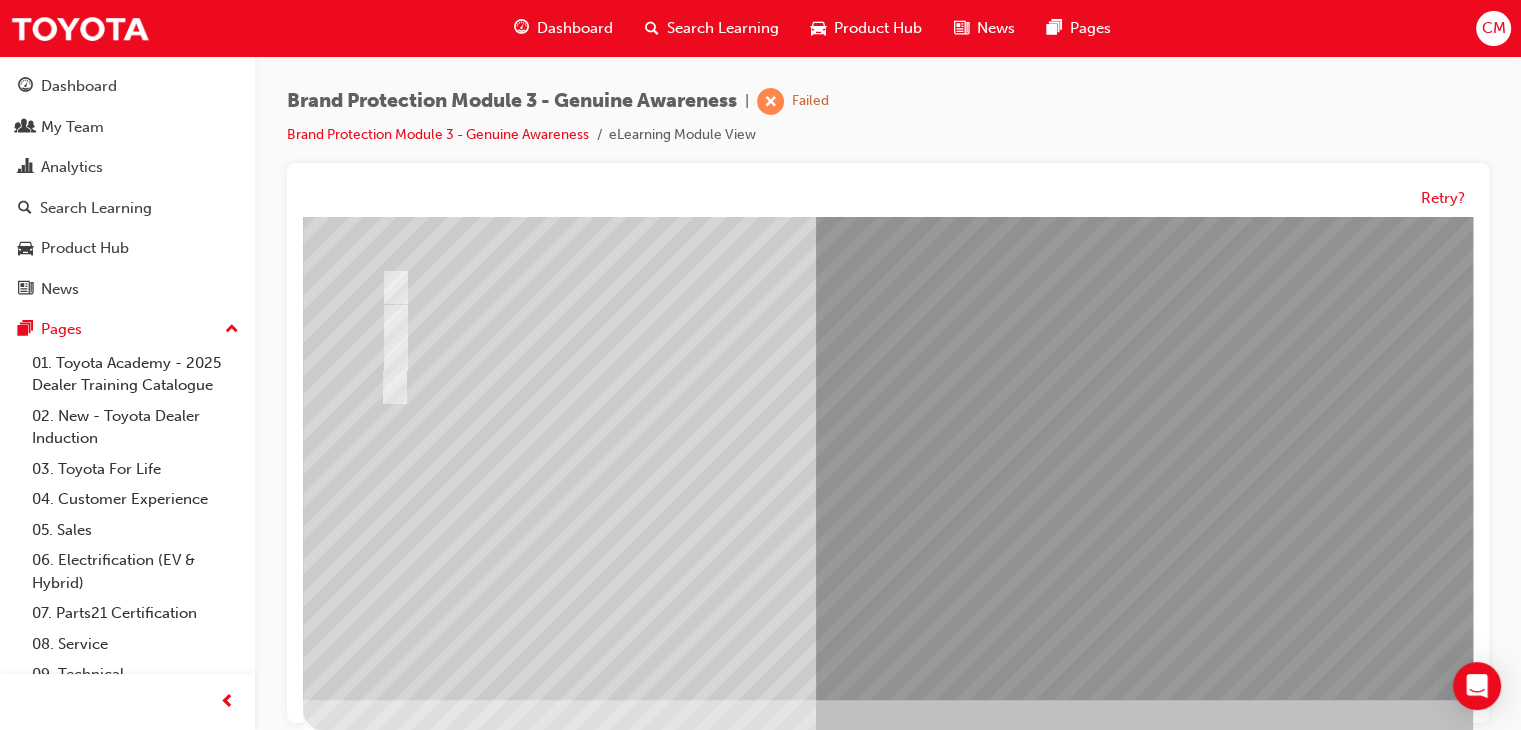 click at bounding box center (375, 2797) 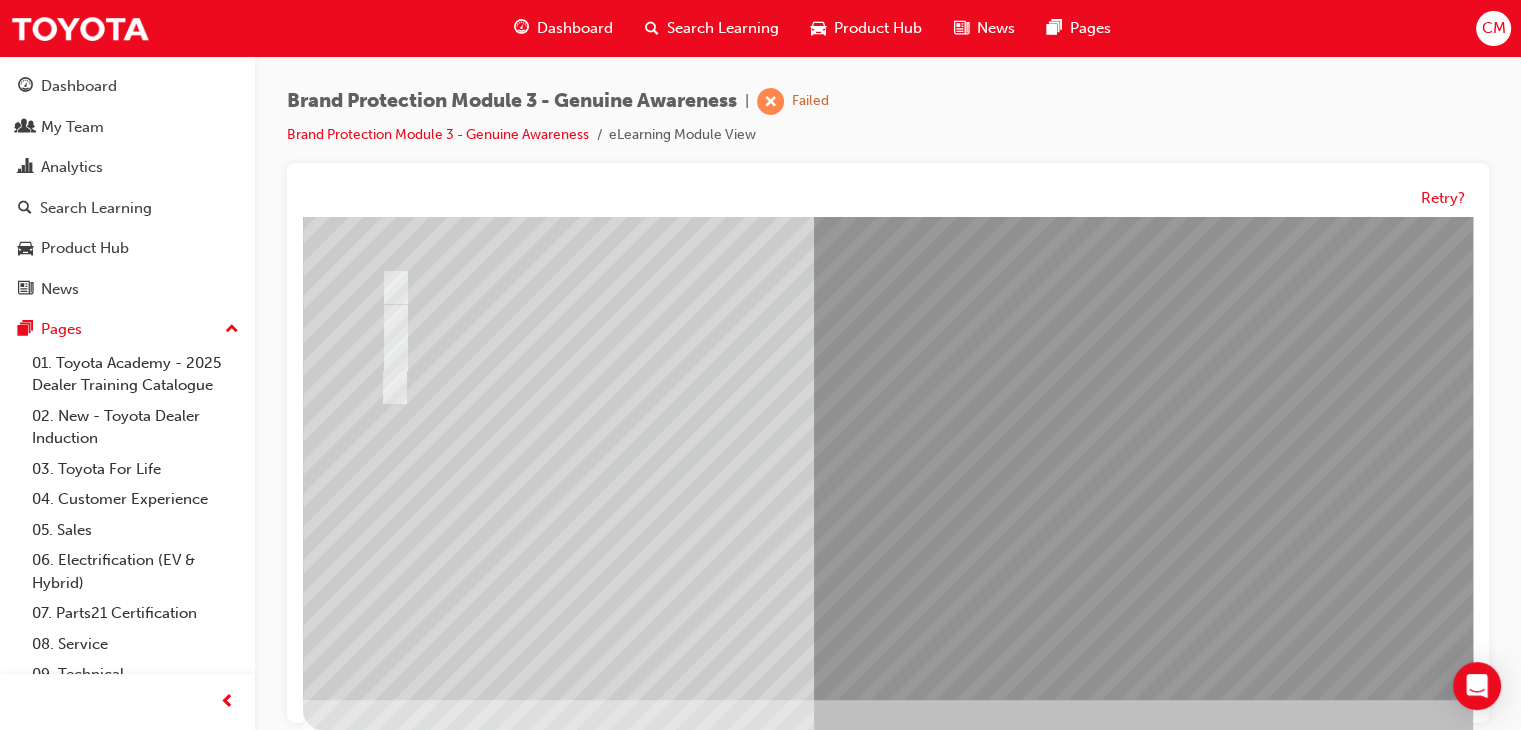 click at bounding box center (375, 2795) 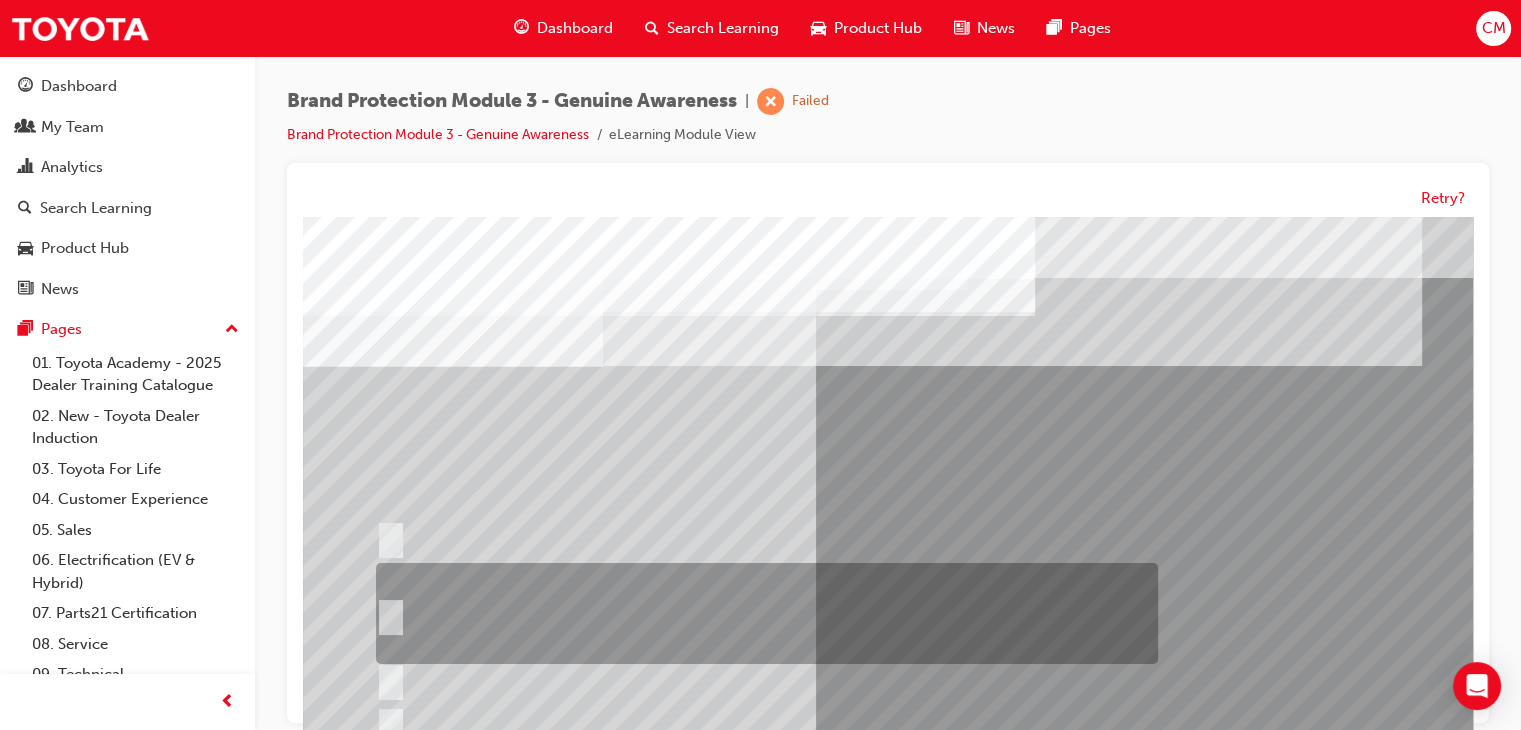 scroll, scrollTop: 100, scrollLeft: 0, axis: vertical 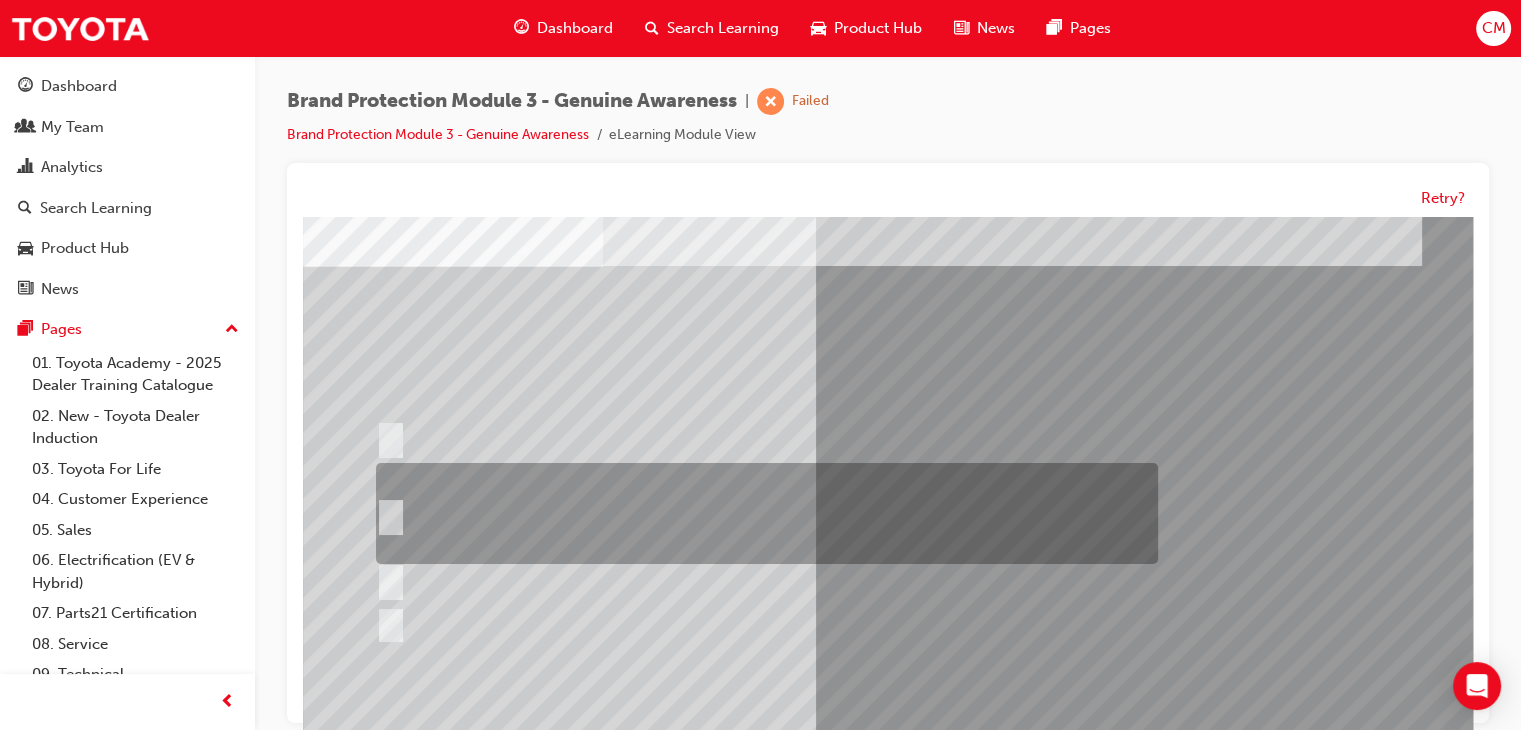 click at bounding box center [387, 515] 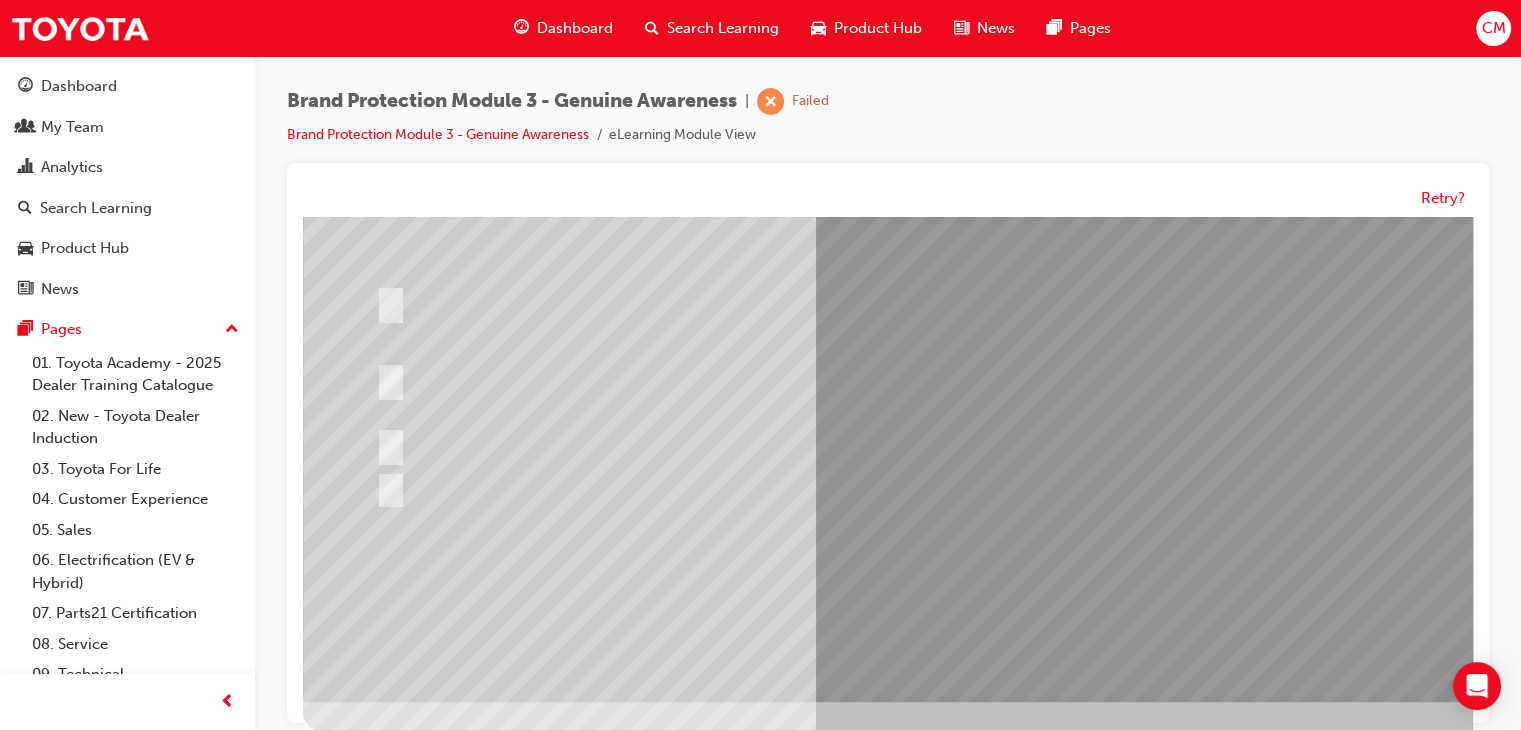 scroll, scrollTop: 237, scrollLeft: 0, axis: vertical 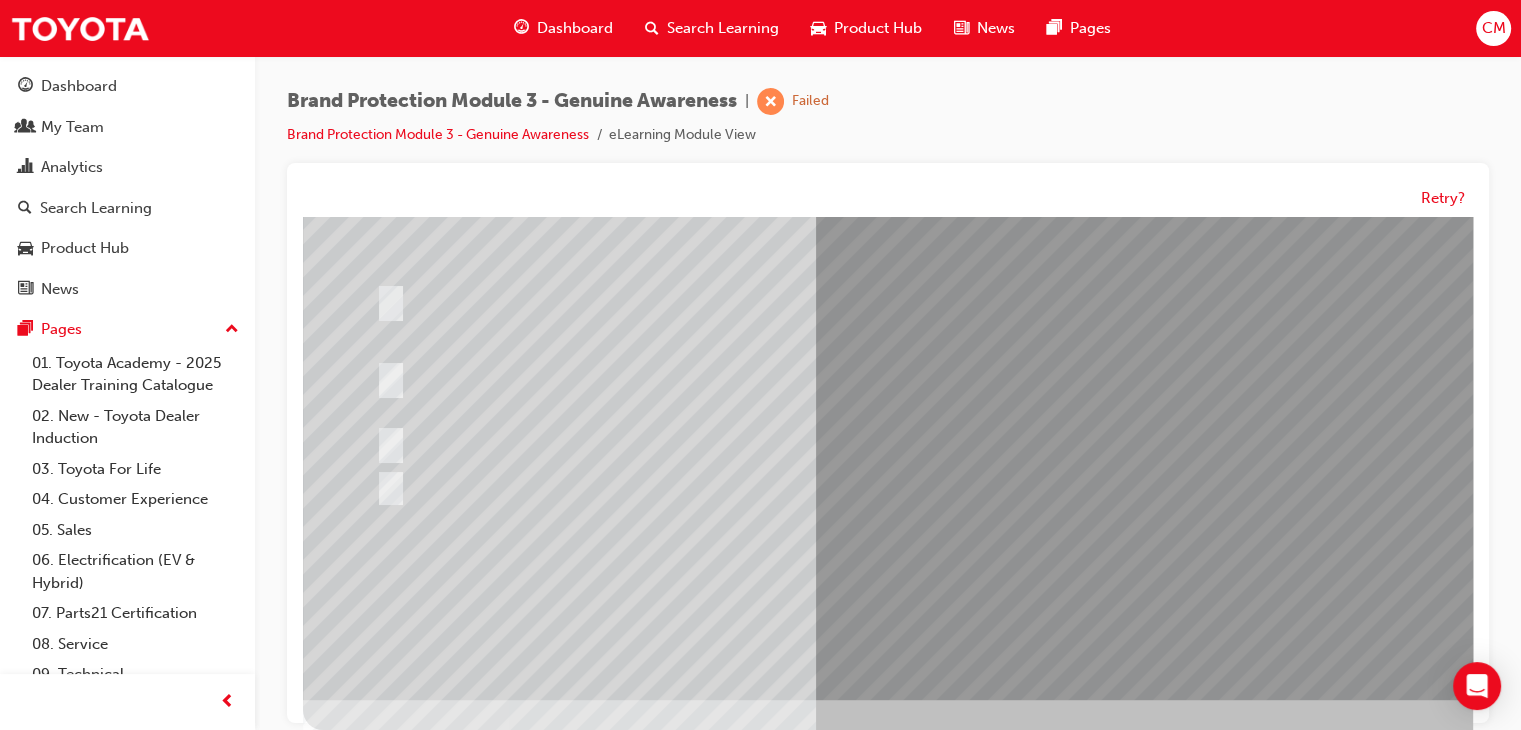 click at bounding box center [375, 2803] 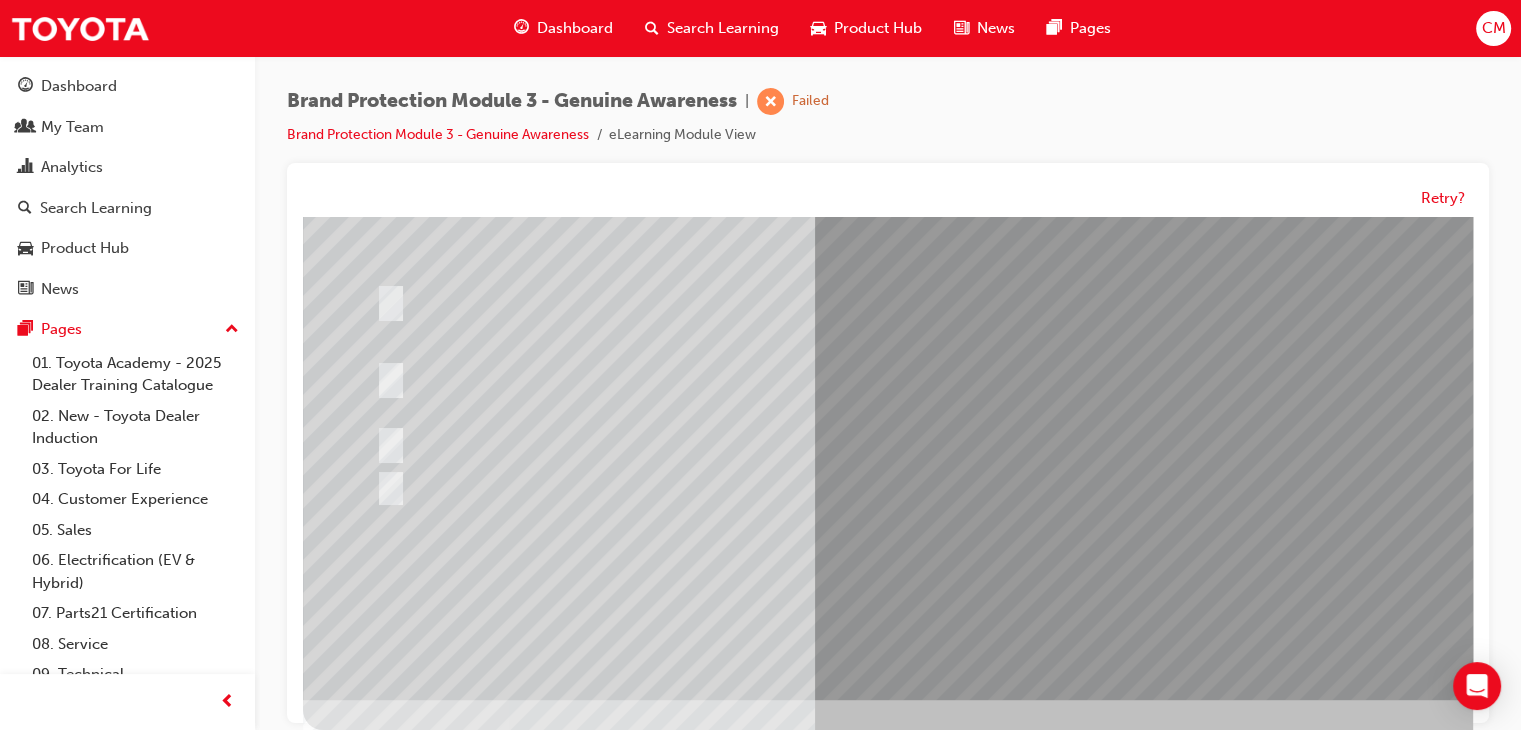 click at bounding box center [375, 2803] 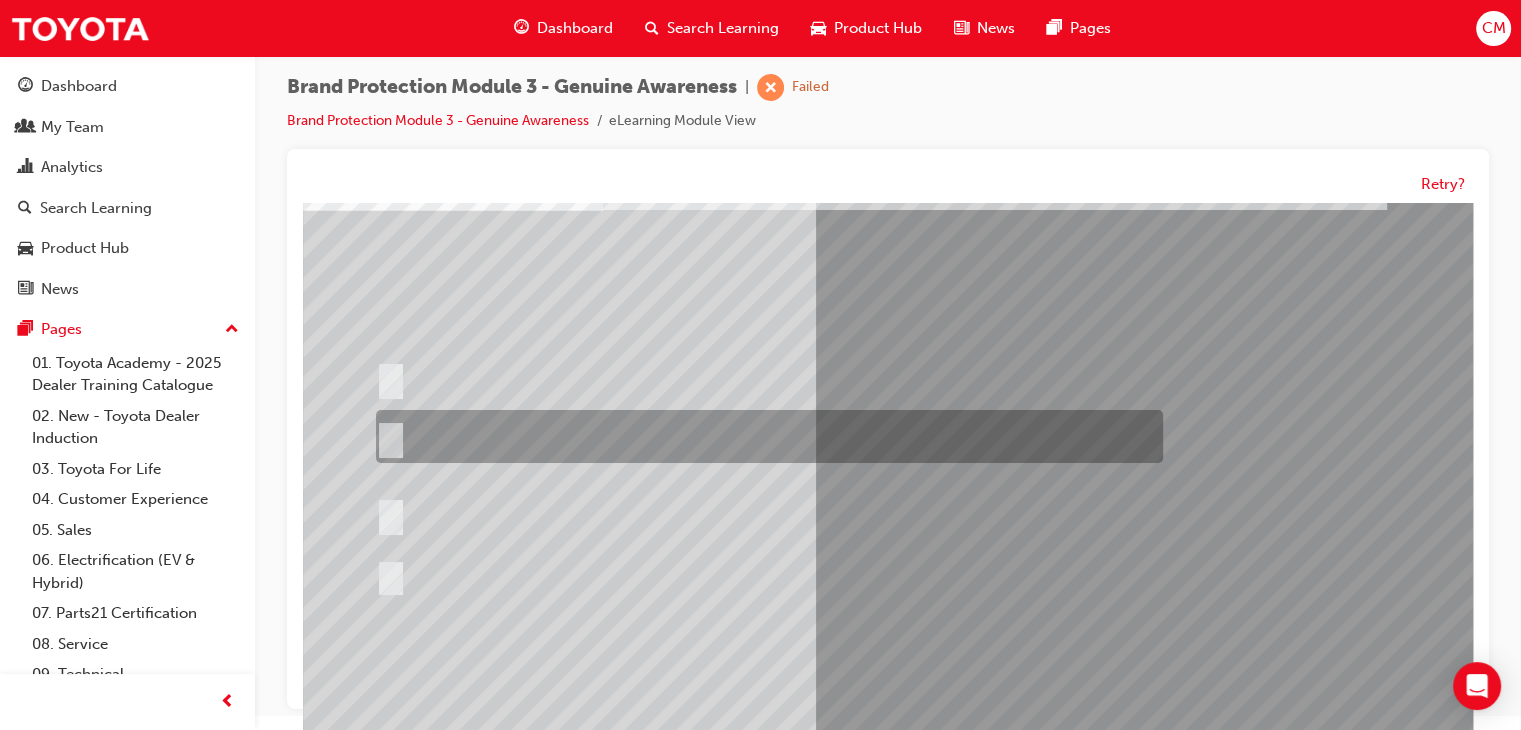 scroll, scrollTop: 200, scrollLeft: 0, axis: vertical 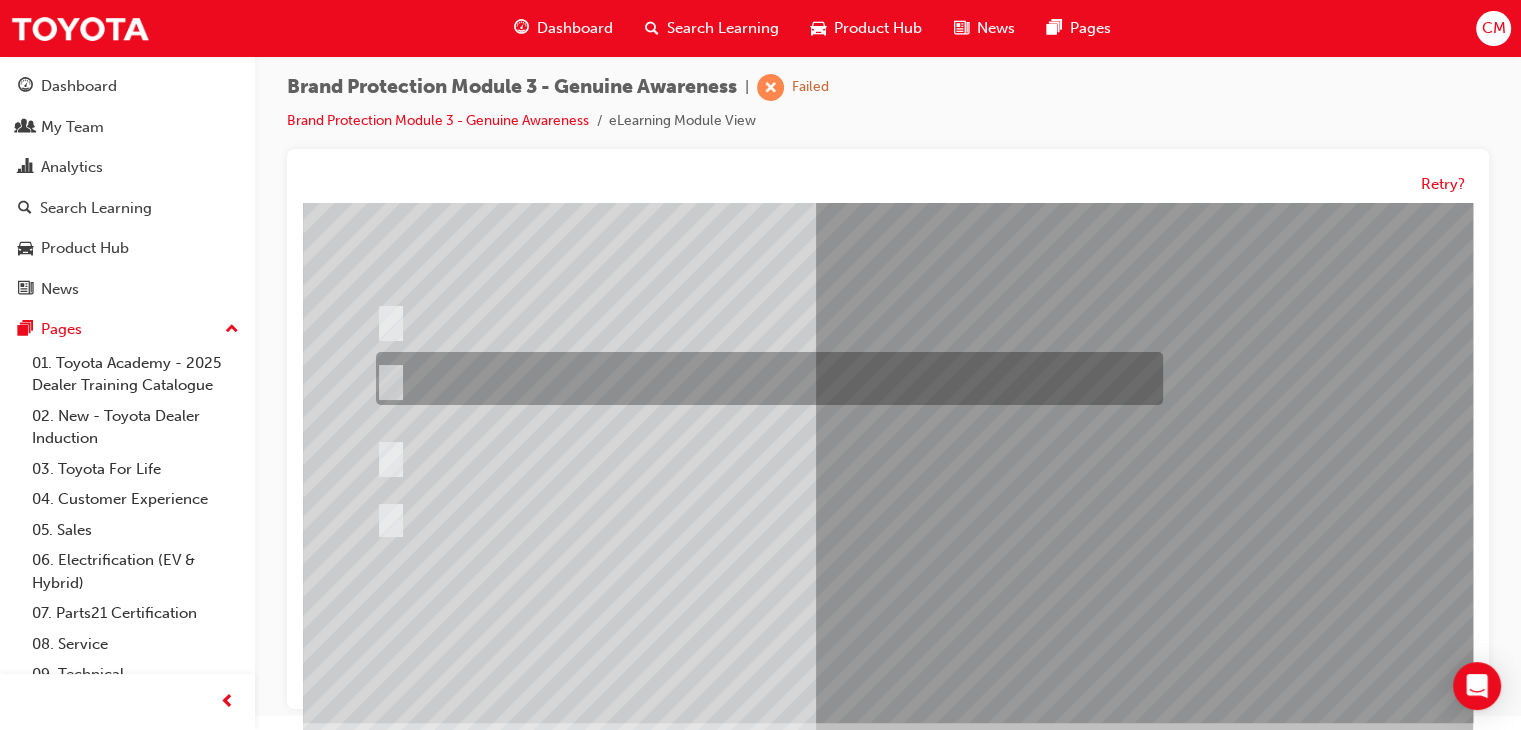 click at bounding box center (387, 380) 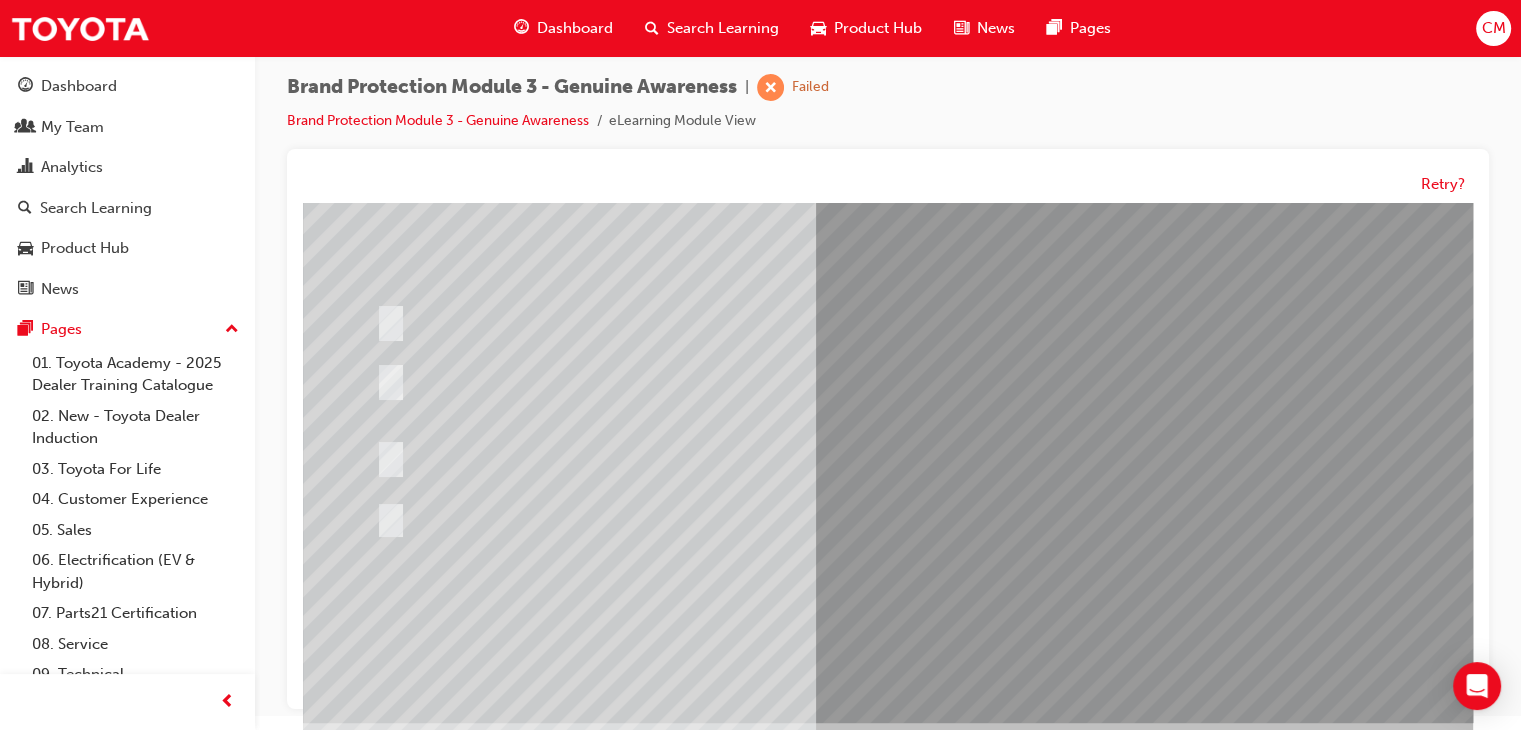 click at bounding box center [375, 2826] 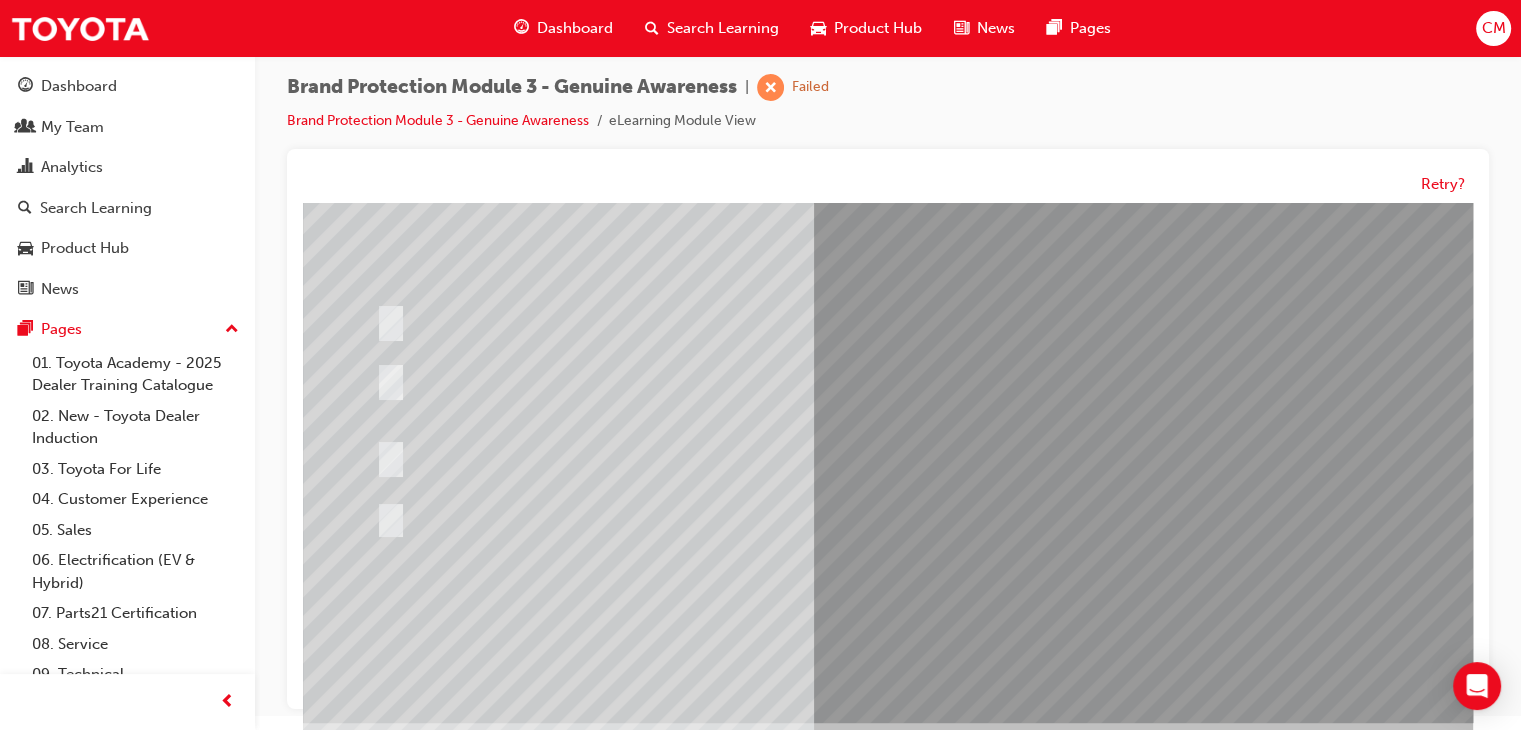 click at bounding box center [375, 2824] 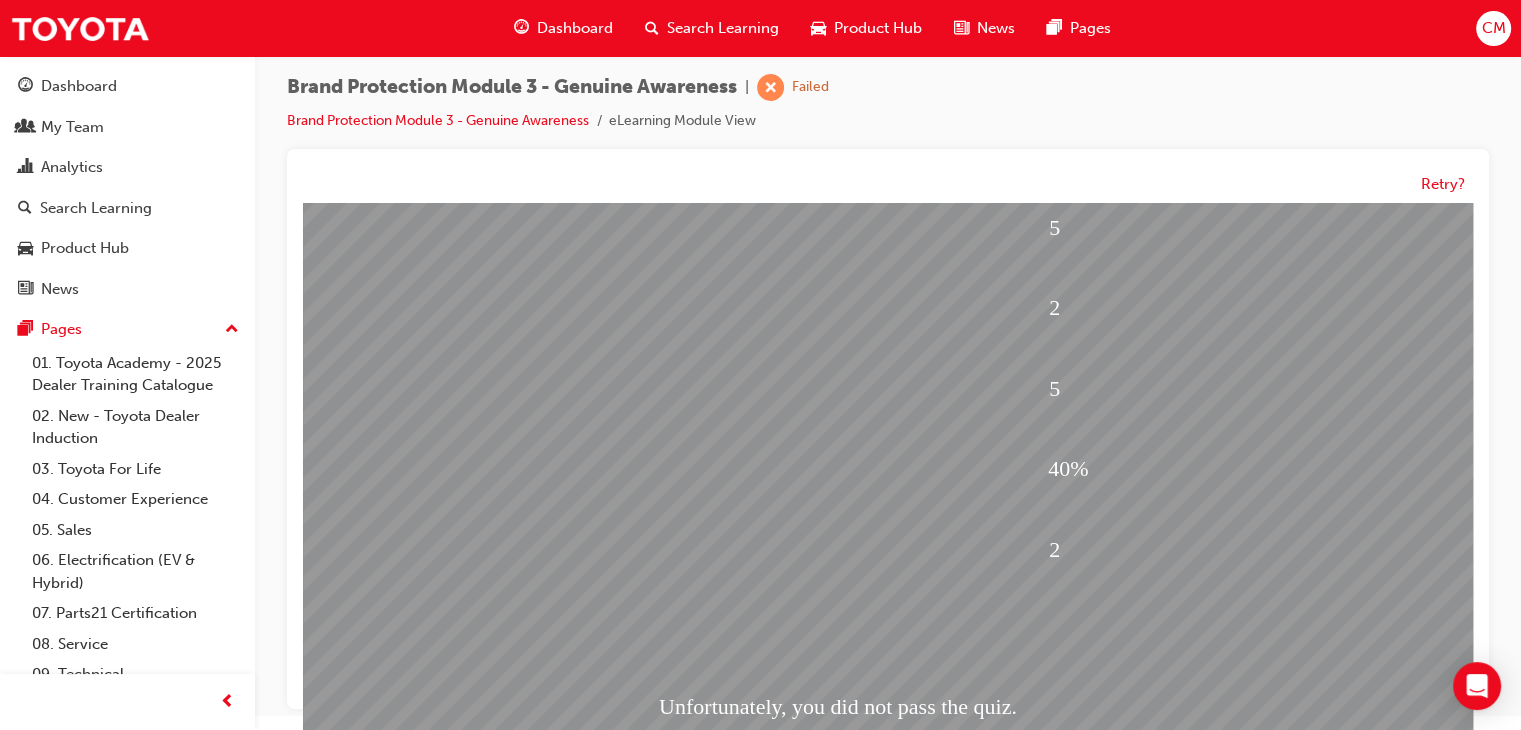 scroll, scrollTop: 237, scrollLeft: 0, axis: vertical 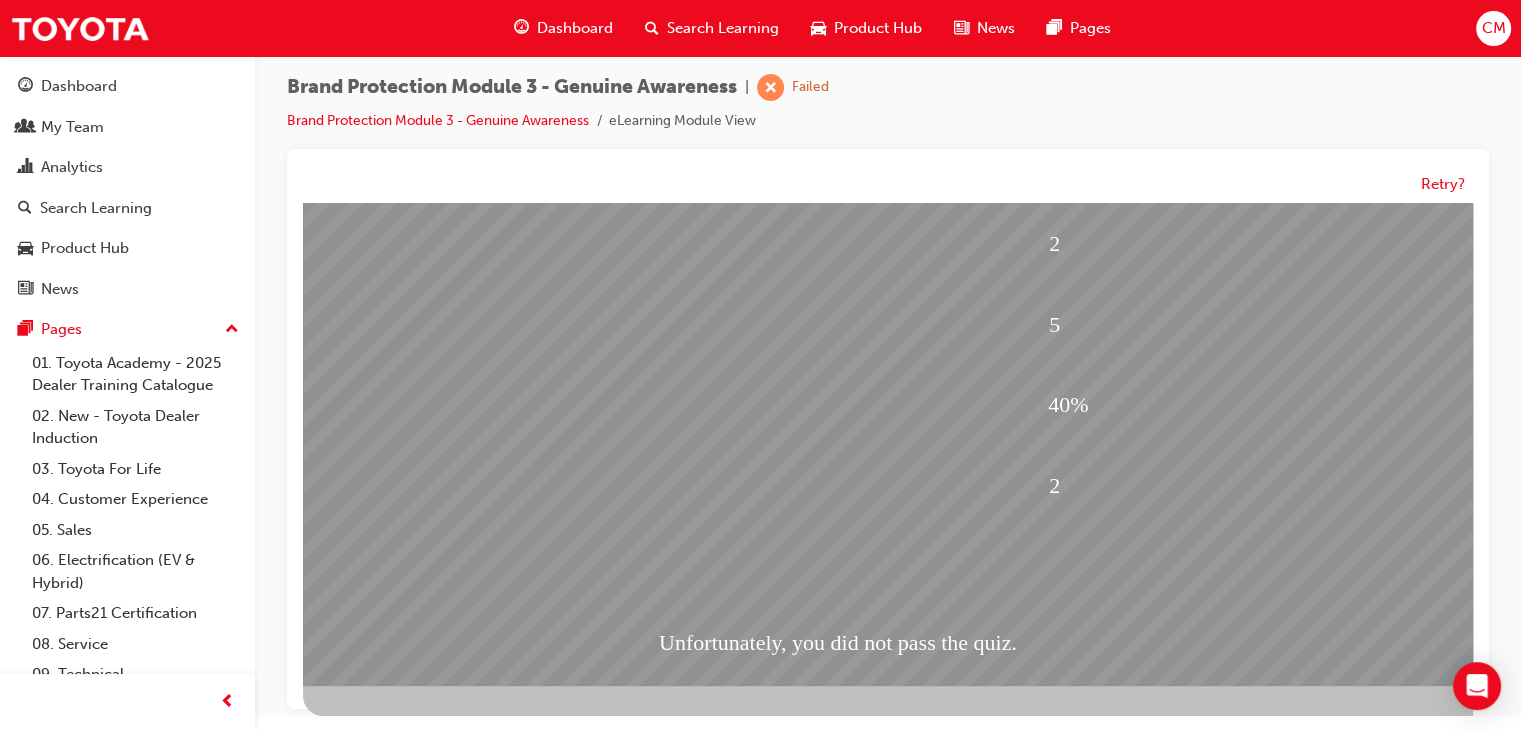 click at bounding box center (411, 1889) 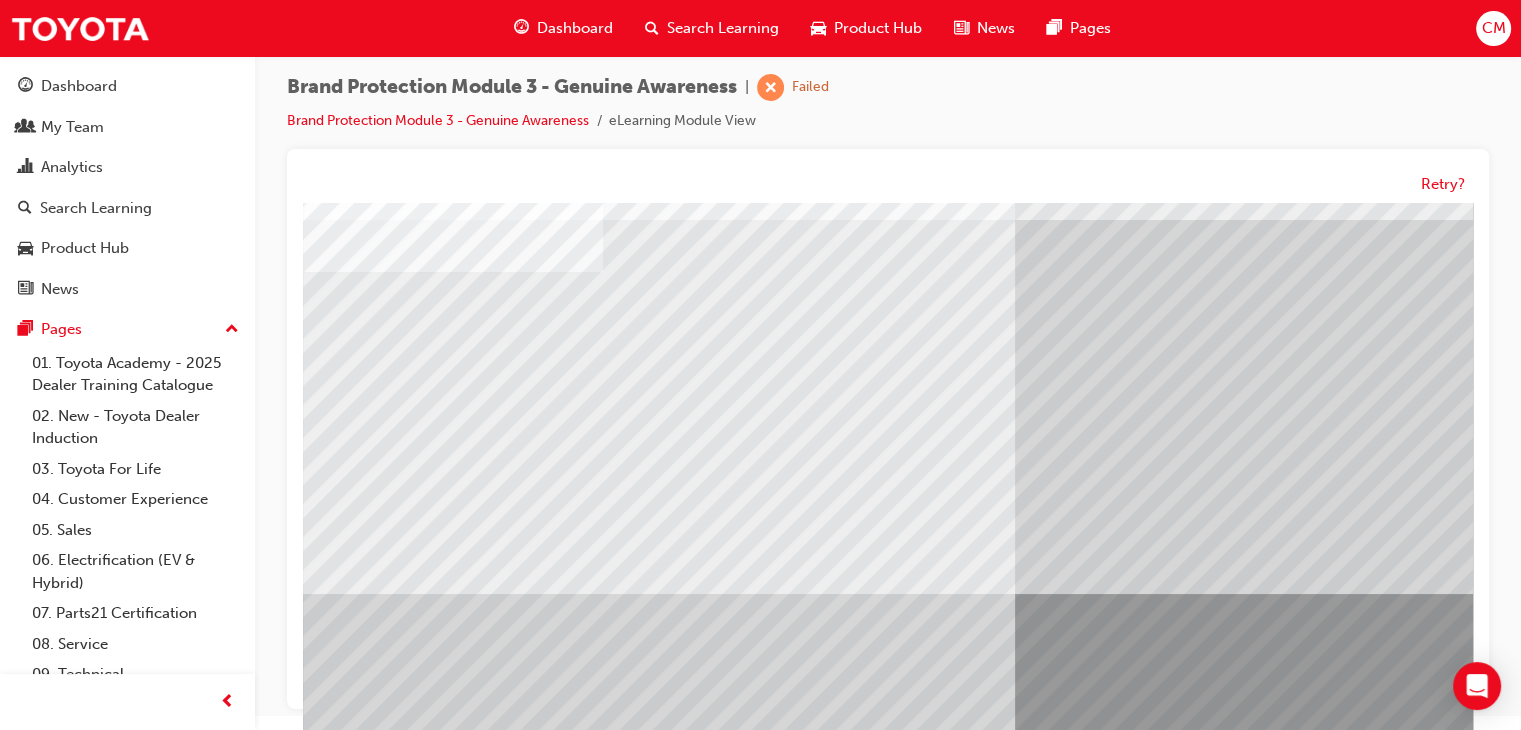 scroll, scrollTop: 237, scrollLeft: 0, axis: vertical 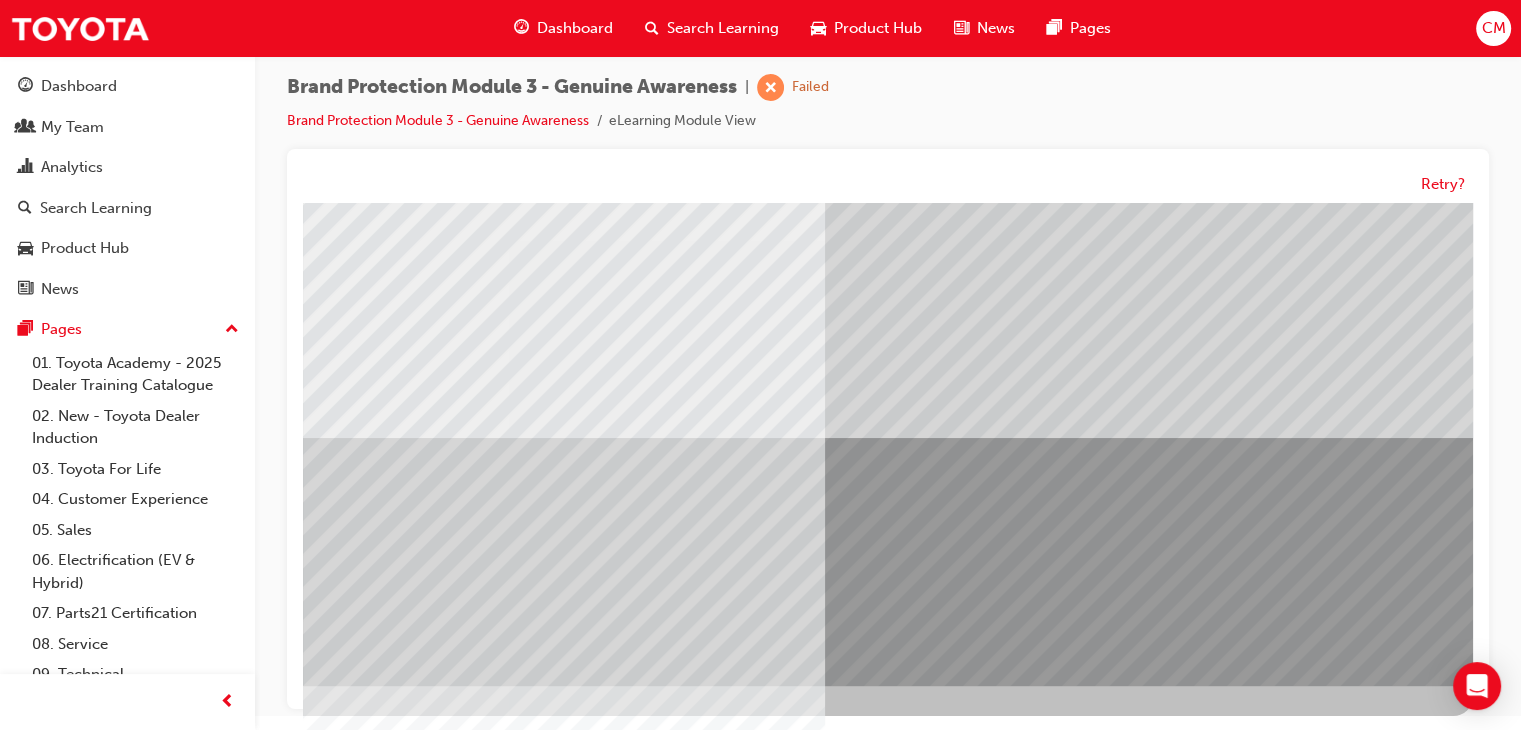 drag, startPoint x: 1304, startPoint y: 640, endPoint x: 1210, endPoint y: 631, distance: 94.42987 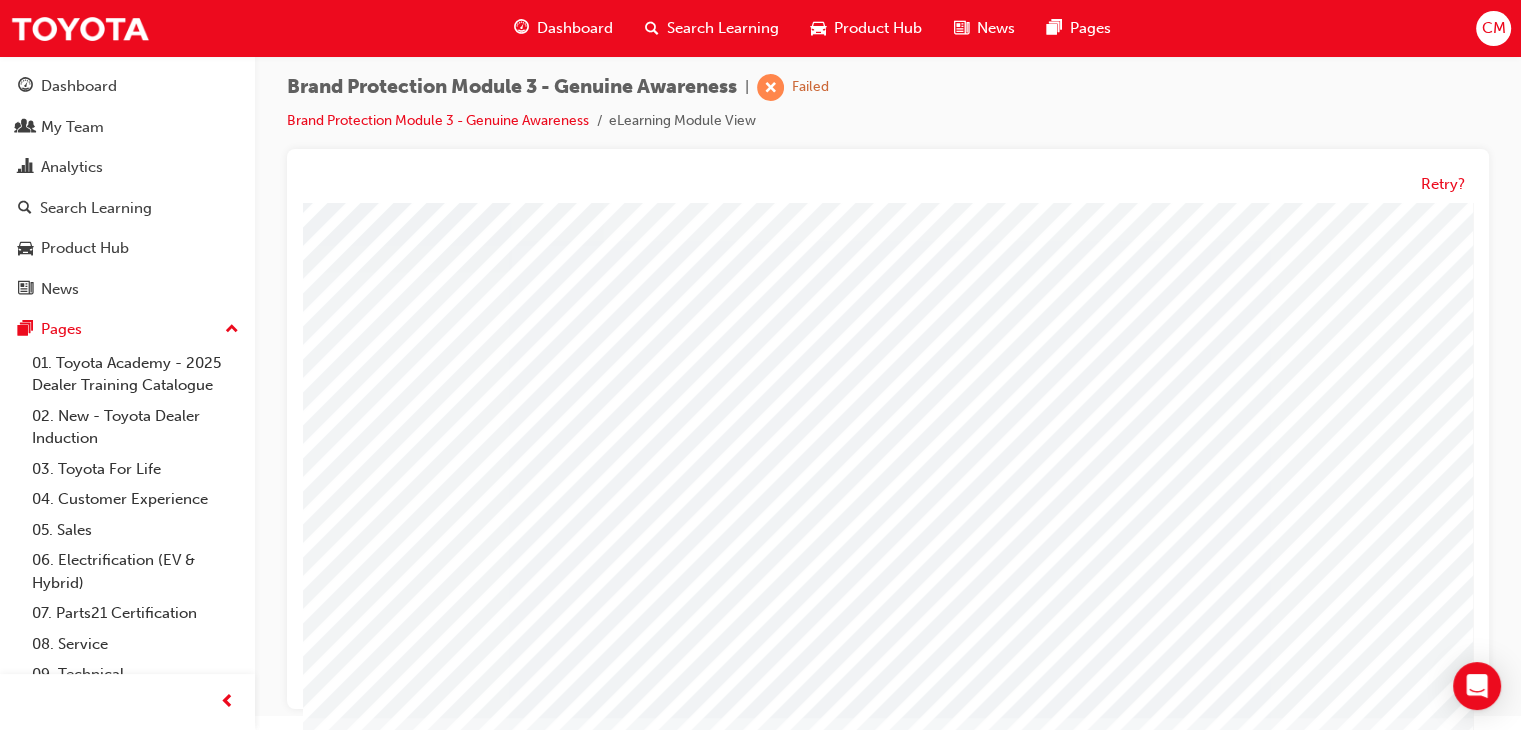 scroll, scrollTop: 237, scrollLeft: 0, axis: vertical 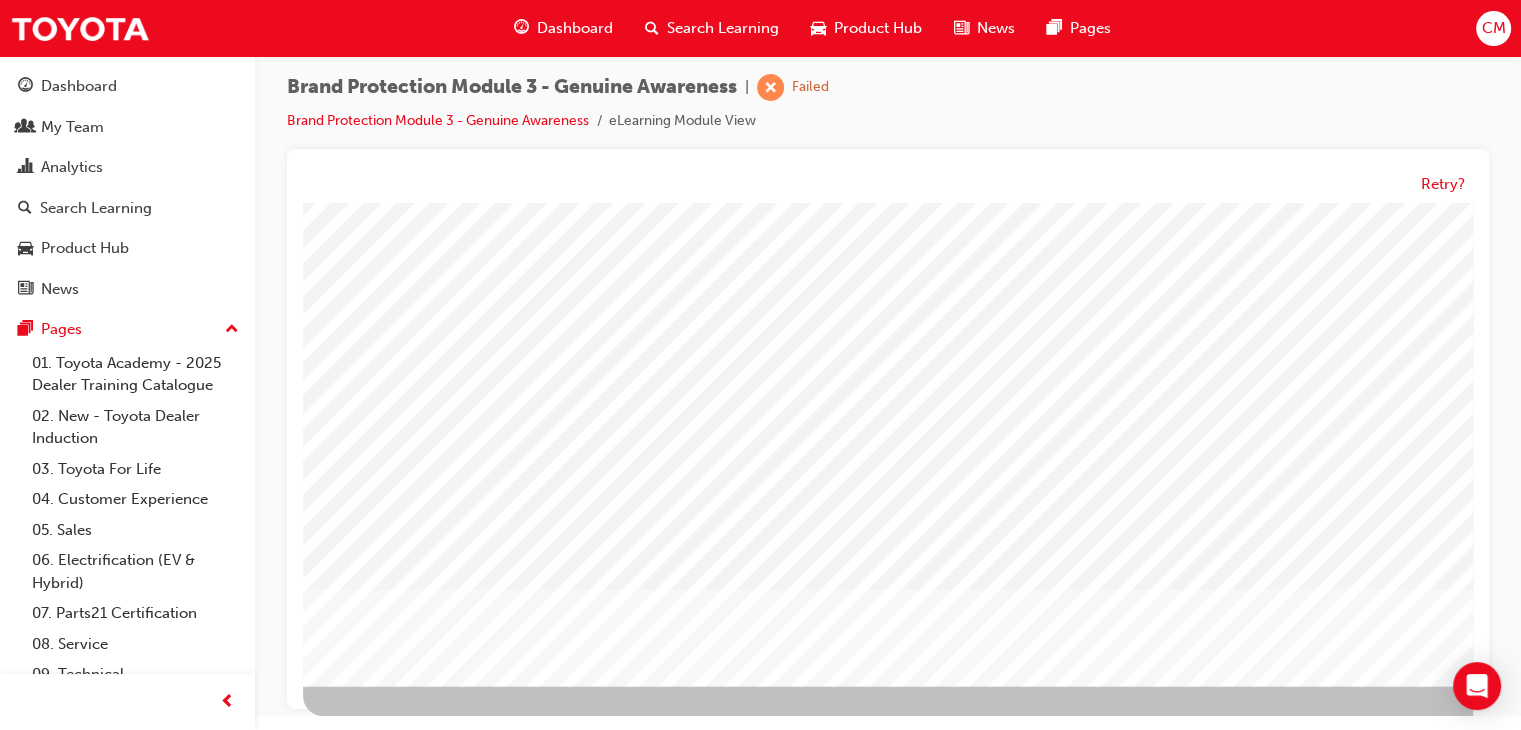 click at bounding box center (366, 3238) 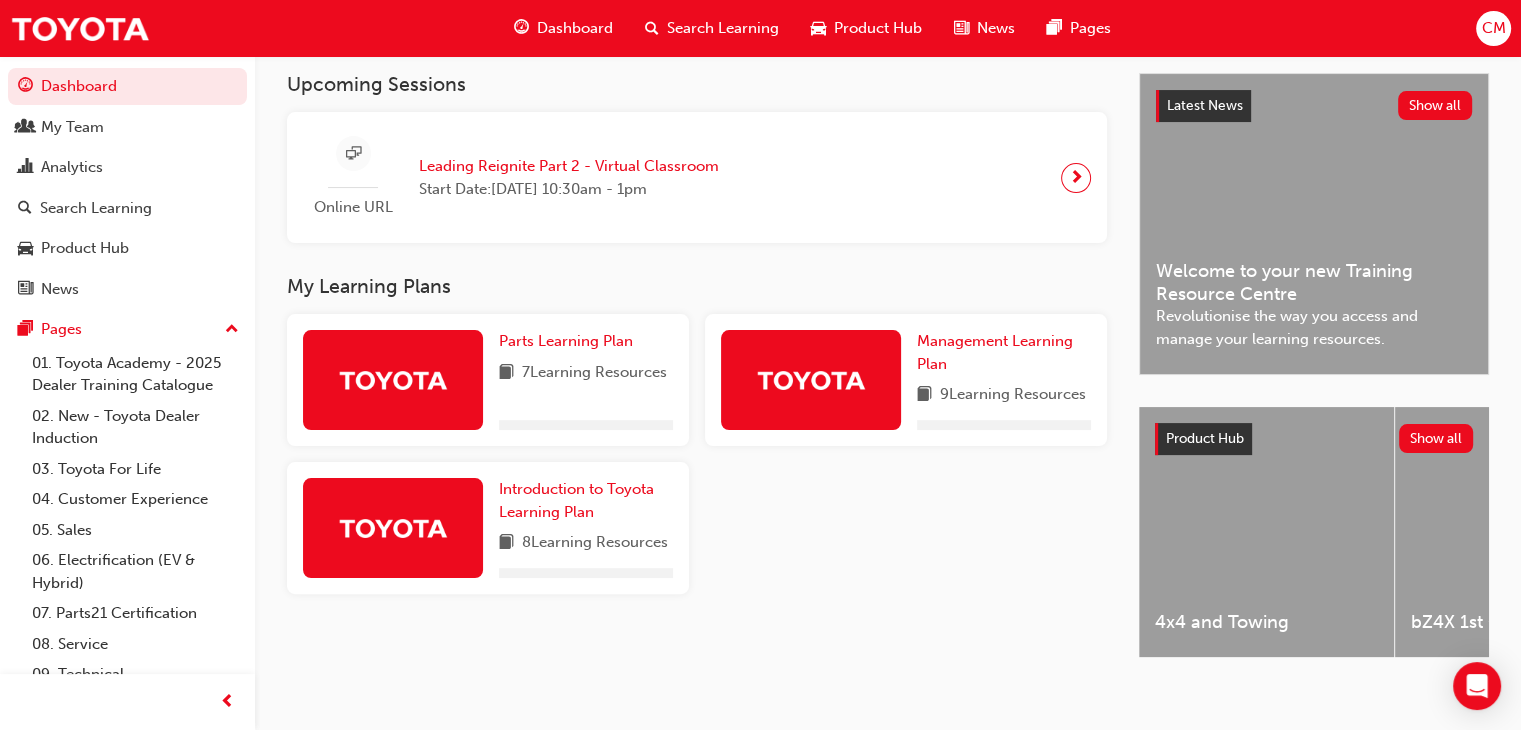 scroll, scrollTop: 386, scrollLeft: 0, axis: vertical 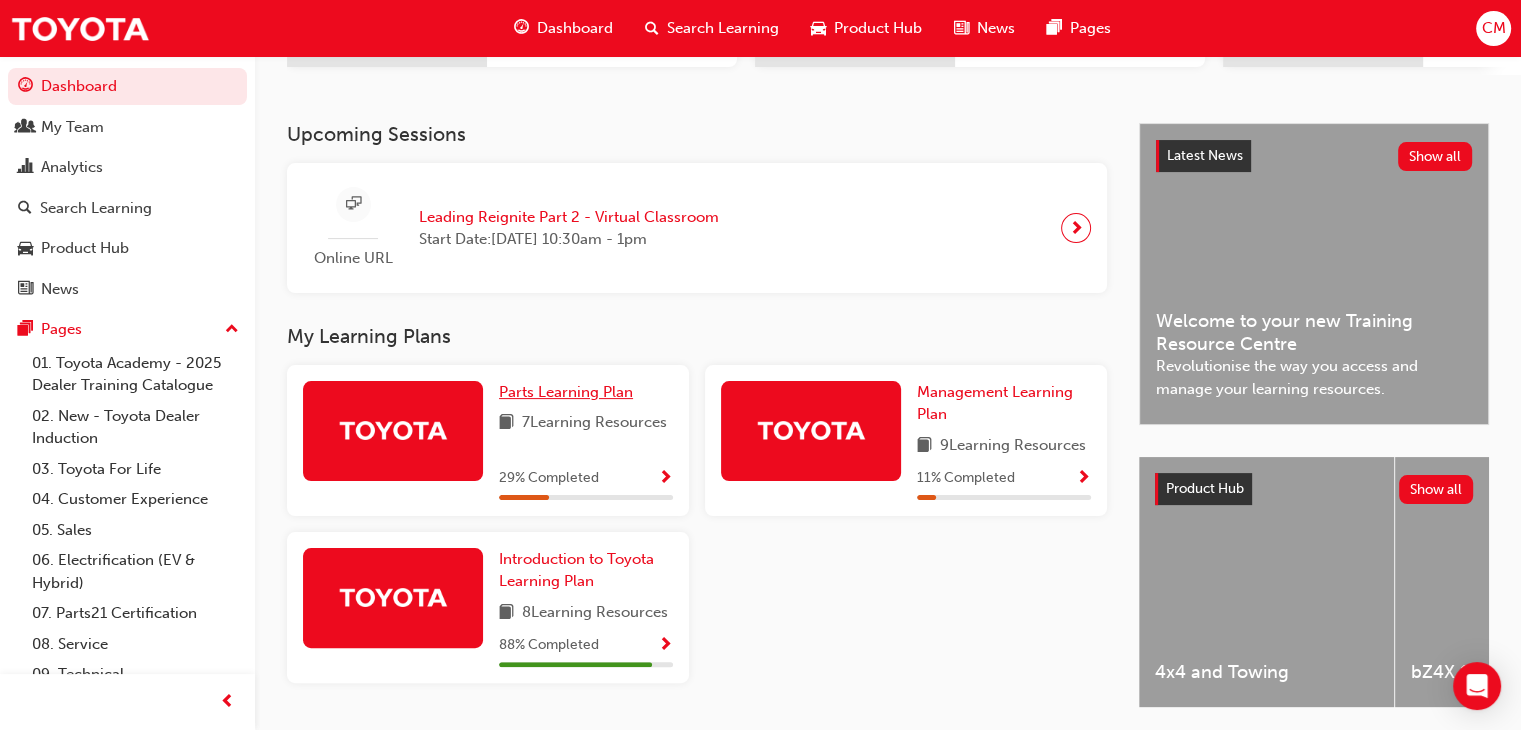 click on "Parts Learning Plan" at bounding box center (566, 392) 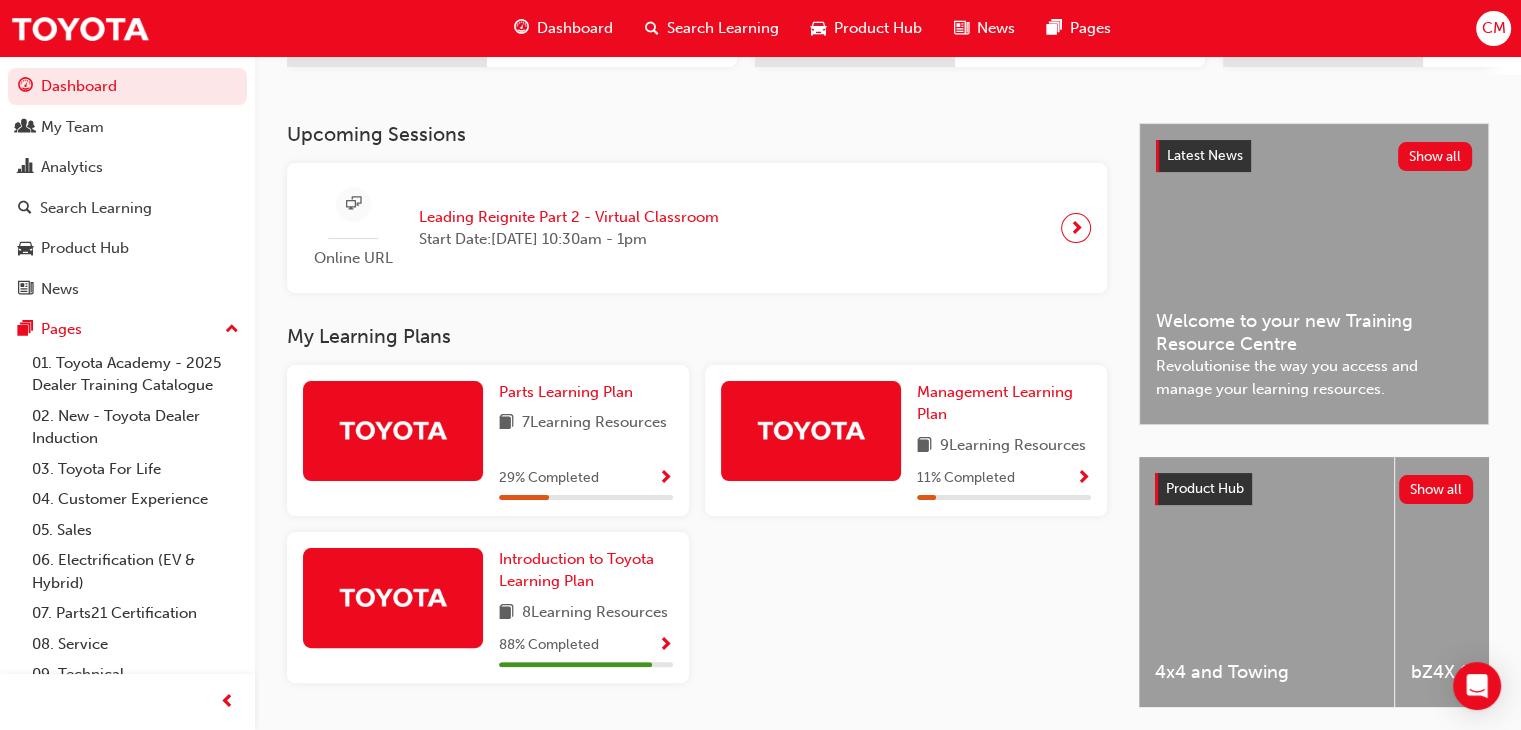 scroll, scrollTop: 0, scrollLeft: 0, axis: both 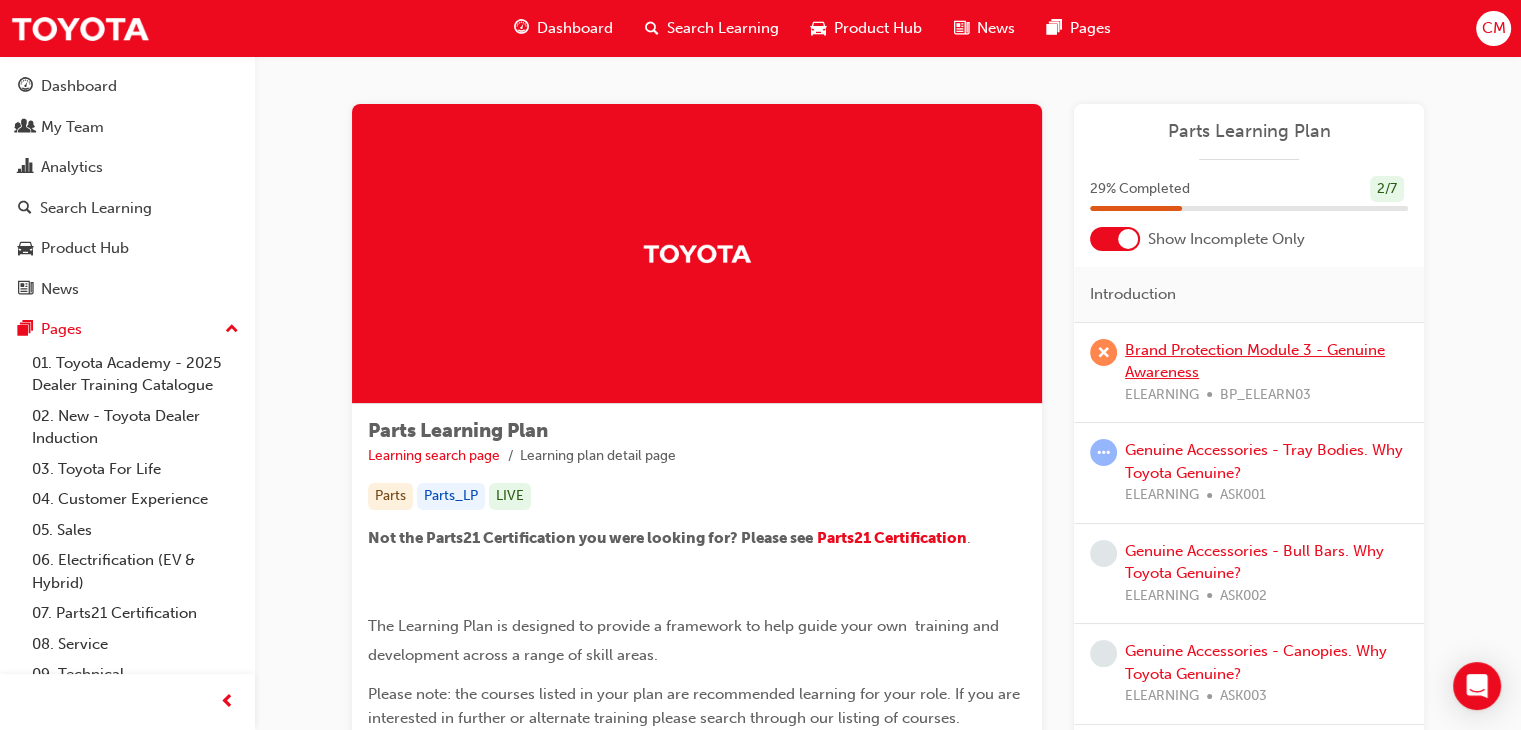 click on "Brand Protection Module 3 - Genuine Awareness" at bounding box center (1255, 361) 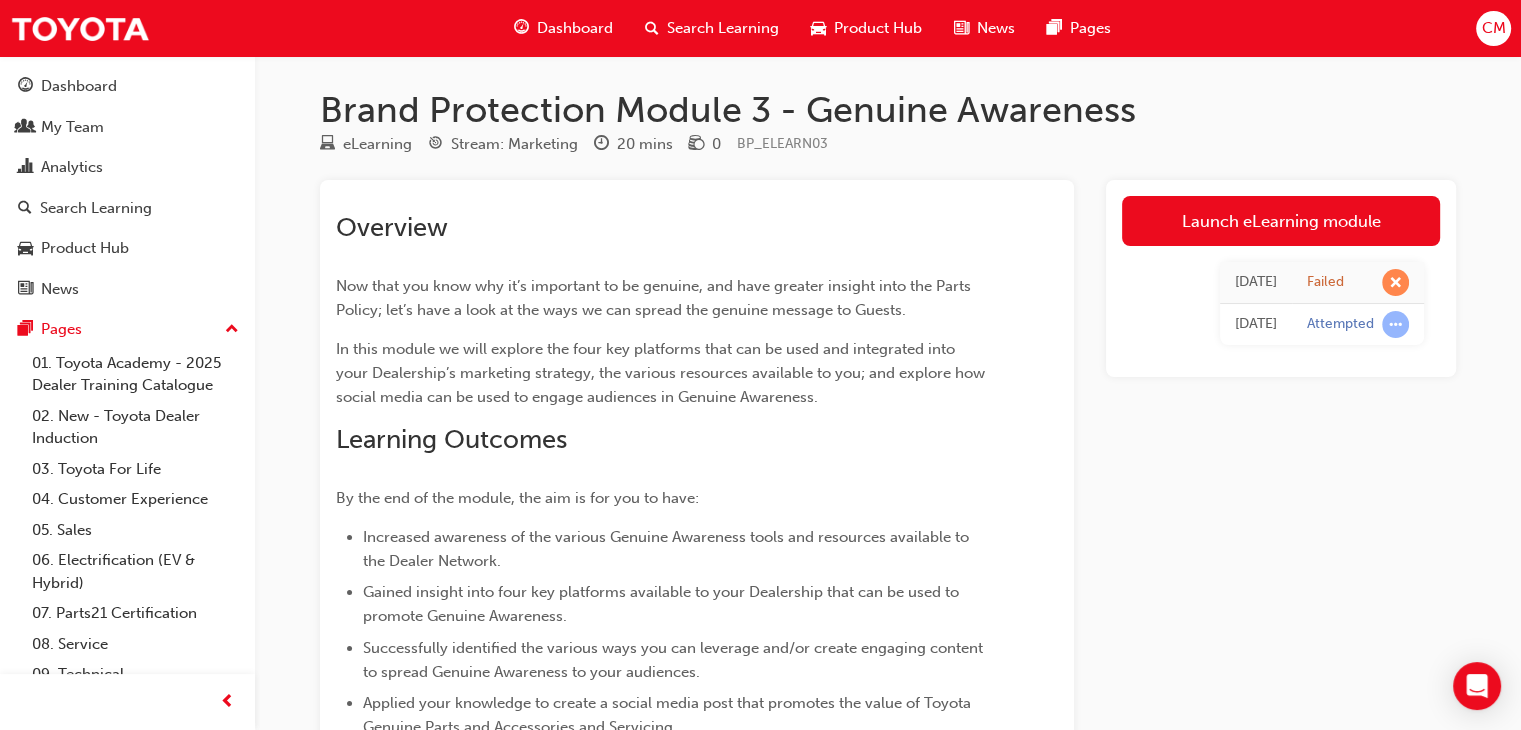 scroll, scrollTop: 0, scrollLeft: 0, axis: both 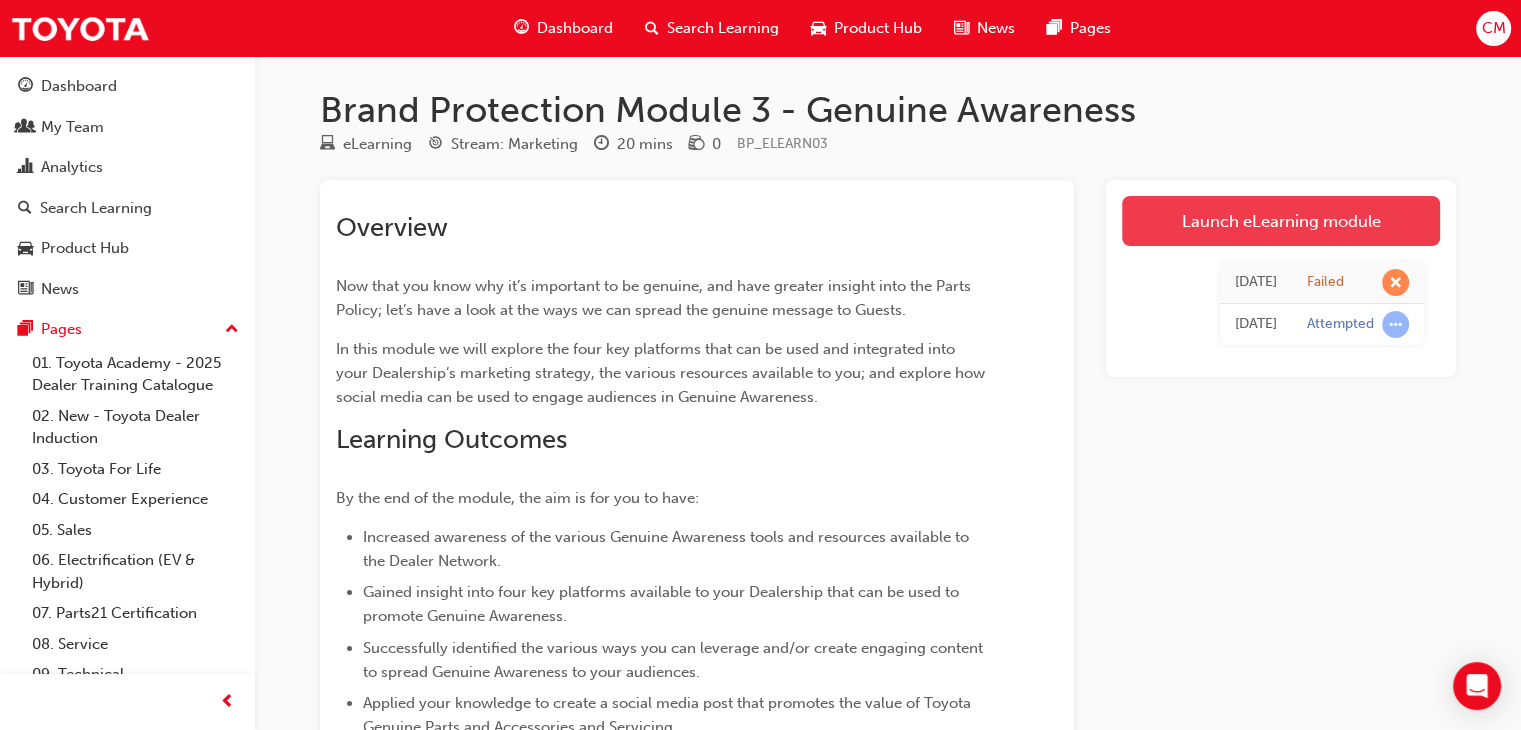 click on "Launch eLearning module" at bounding box center [1281, 221] 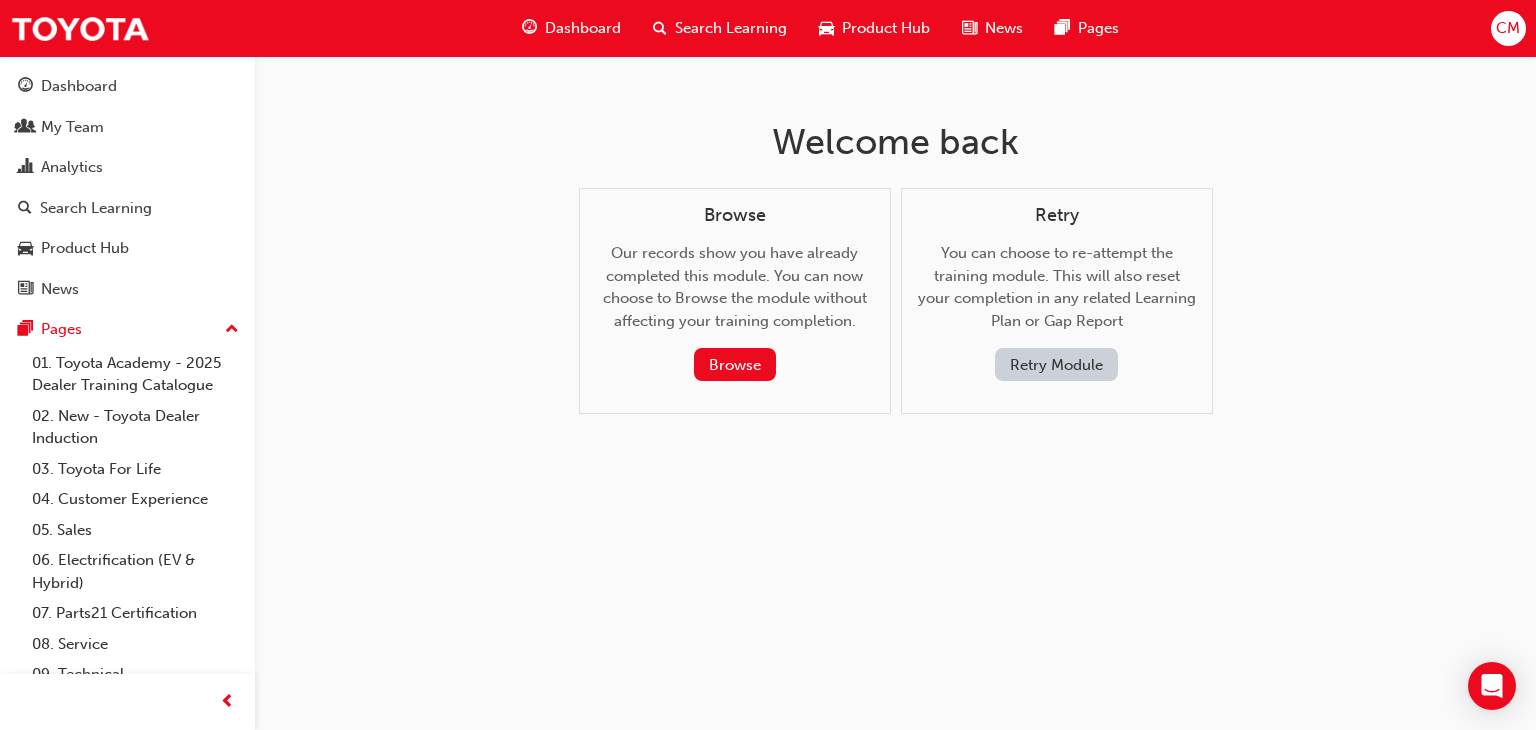click on "Retry Module" at bounding box center (1056, 364) 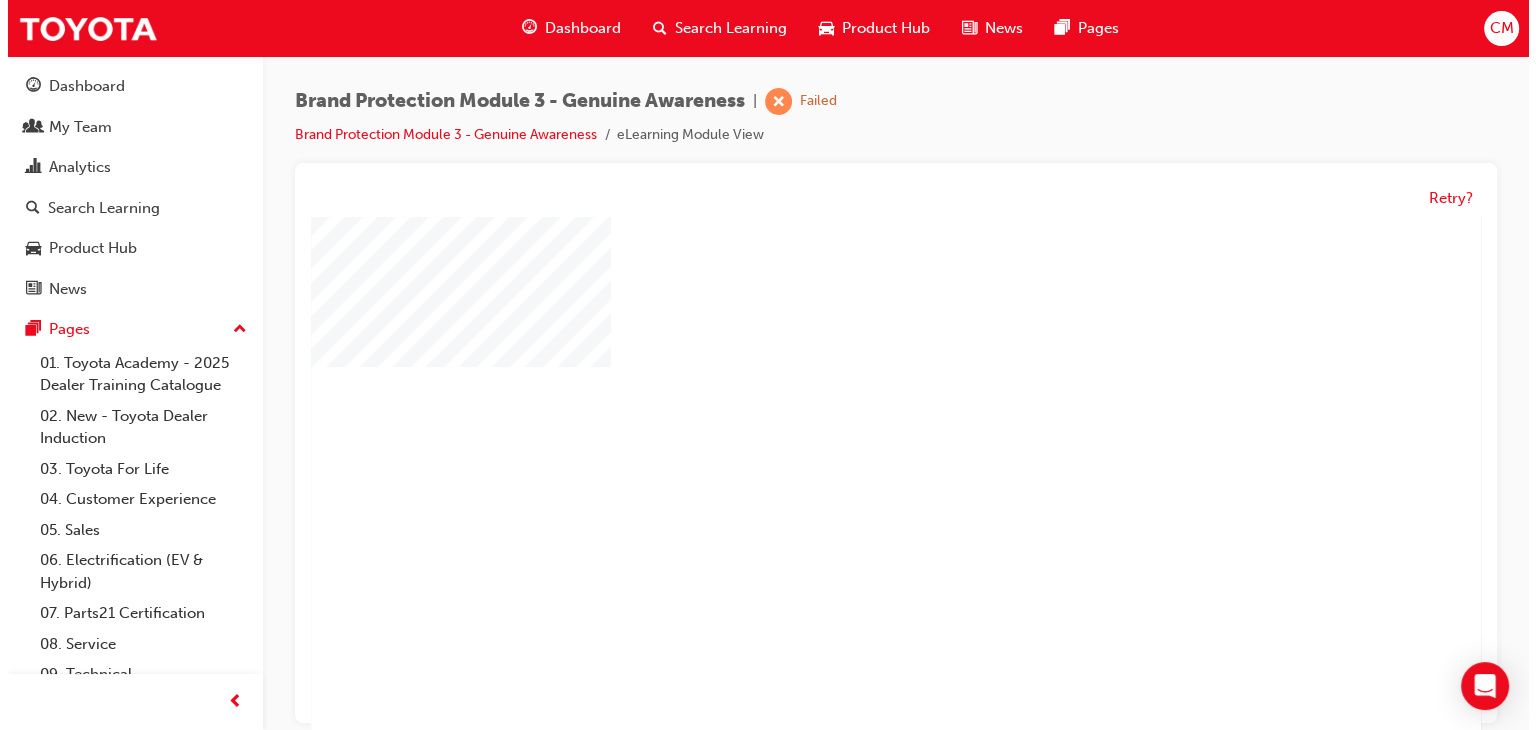scroll, scrollTop: 0, scrollLeft: 0, axis: both 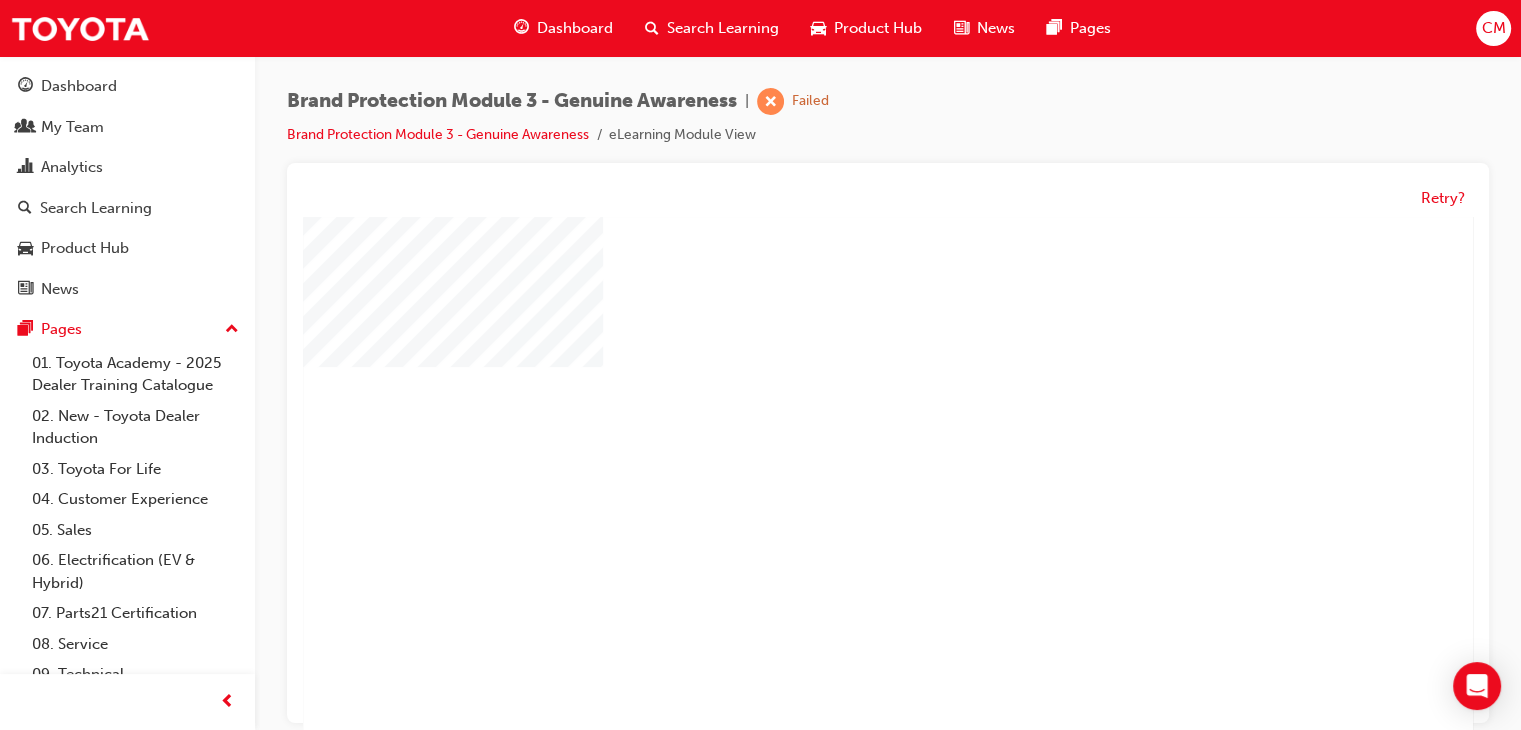 click at bounding box center [830, 423] 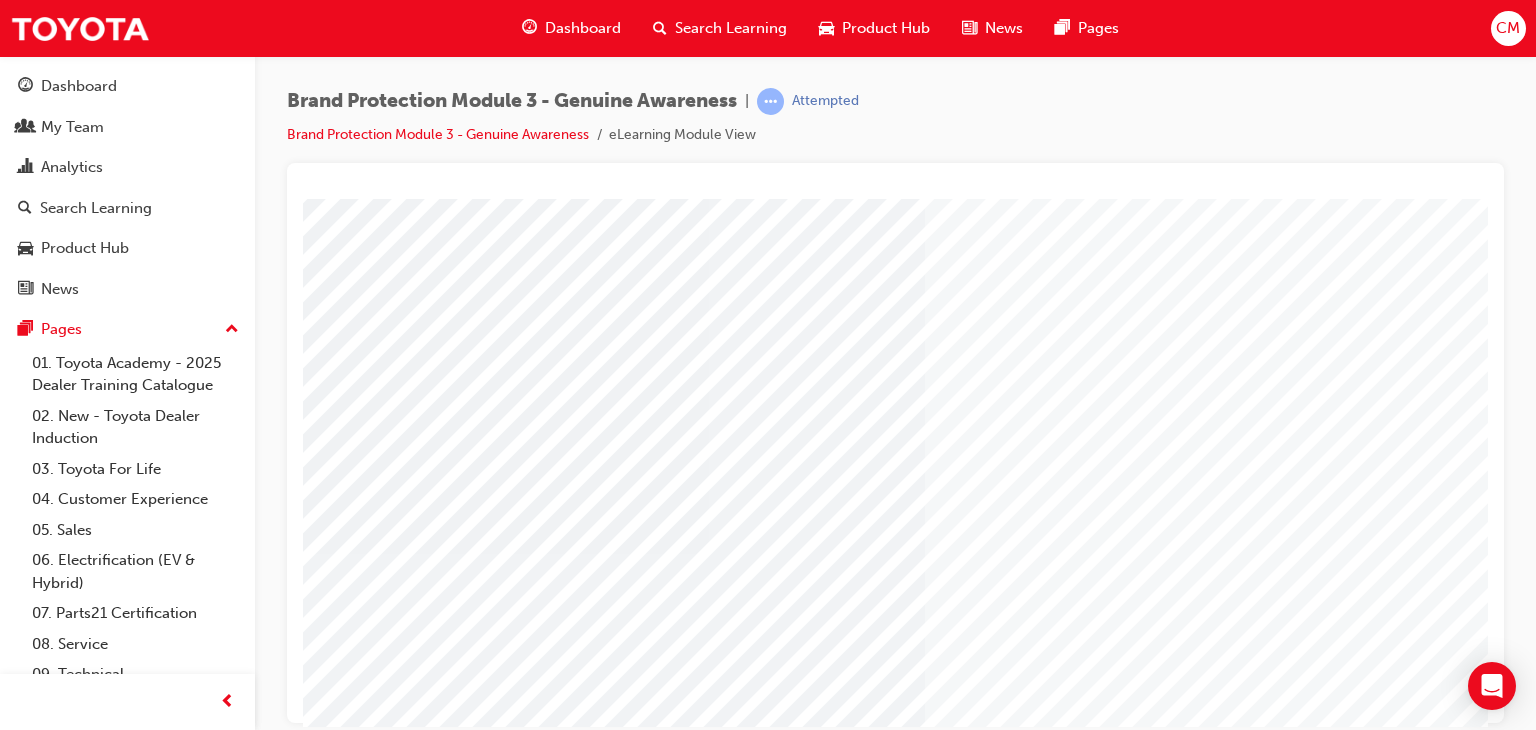 scroll, scrollTop: 237, scrollLeft: 0, axis: vertical 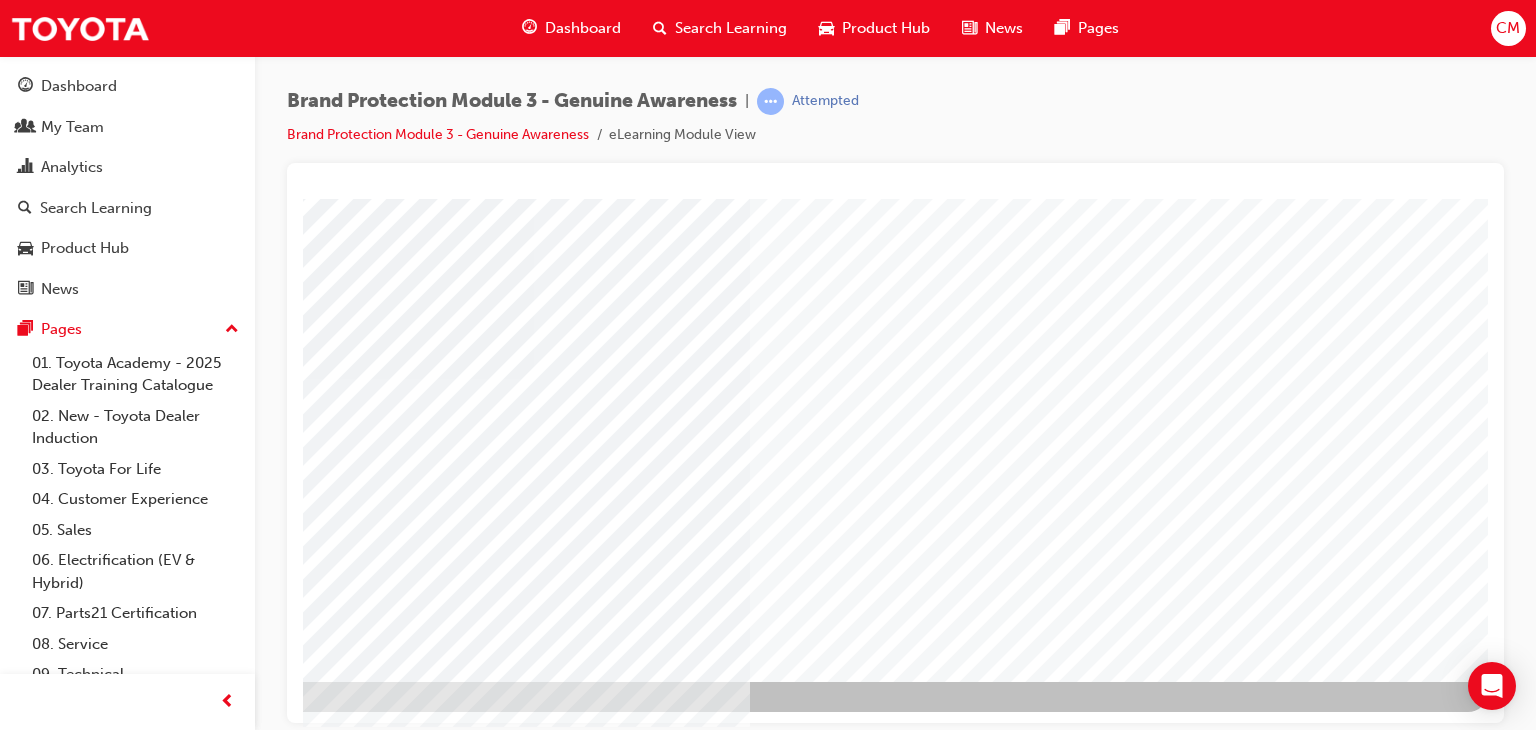 click at bounding box center [191, 2996] 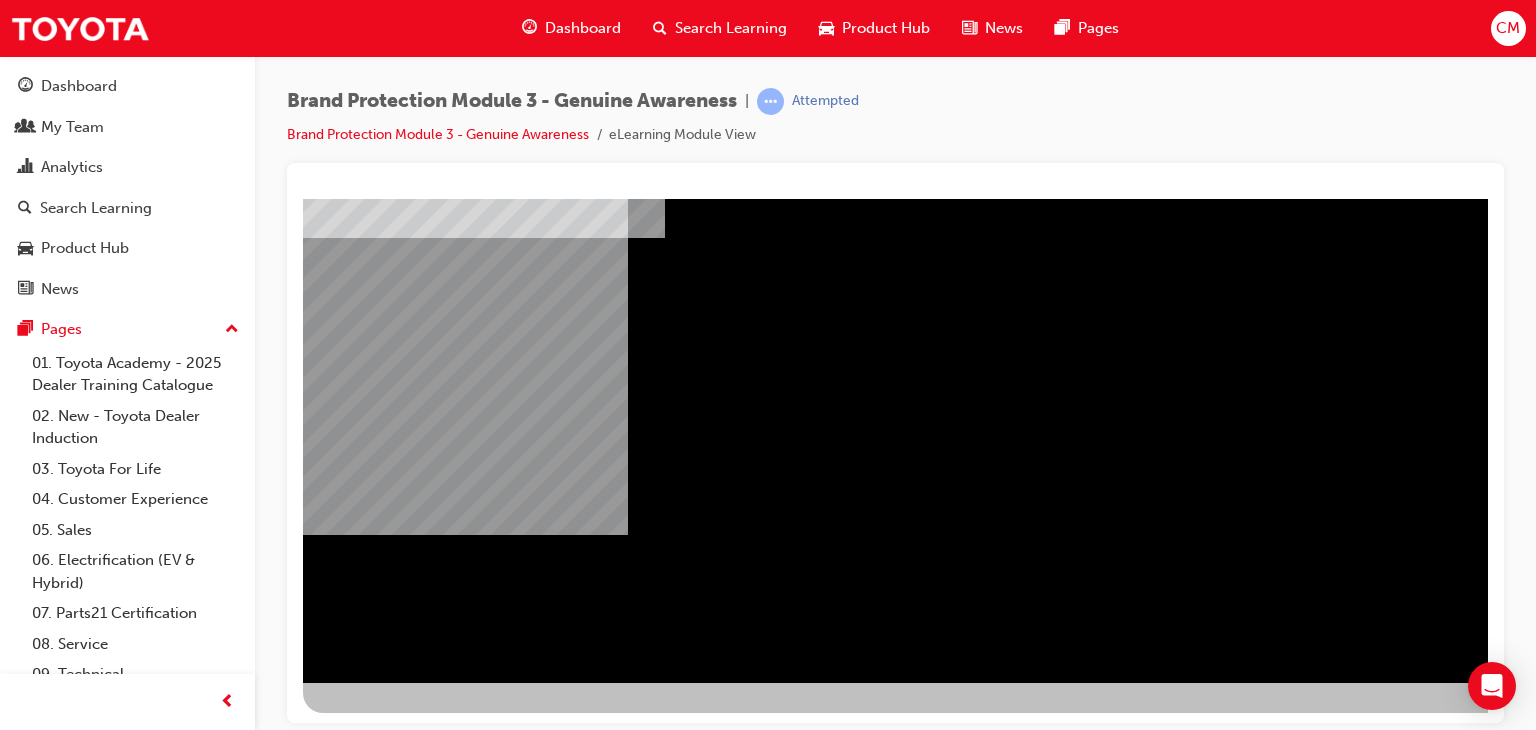 scroll, scrollTop: 237, scrollLeft: 0, axis: vertical 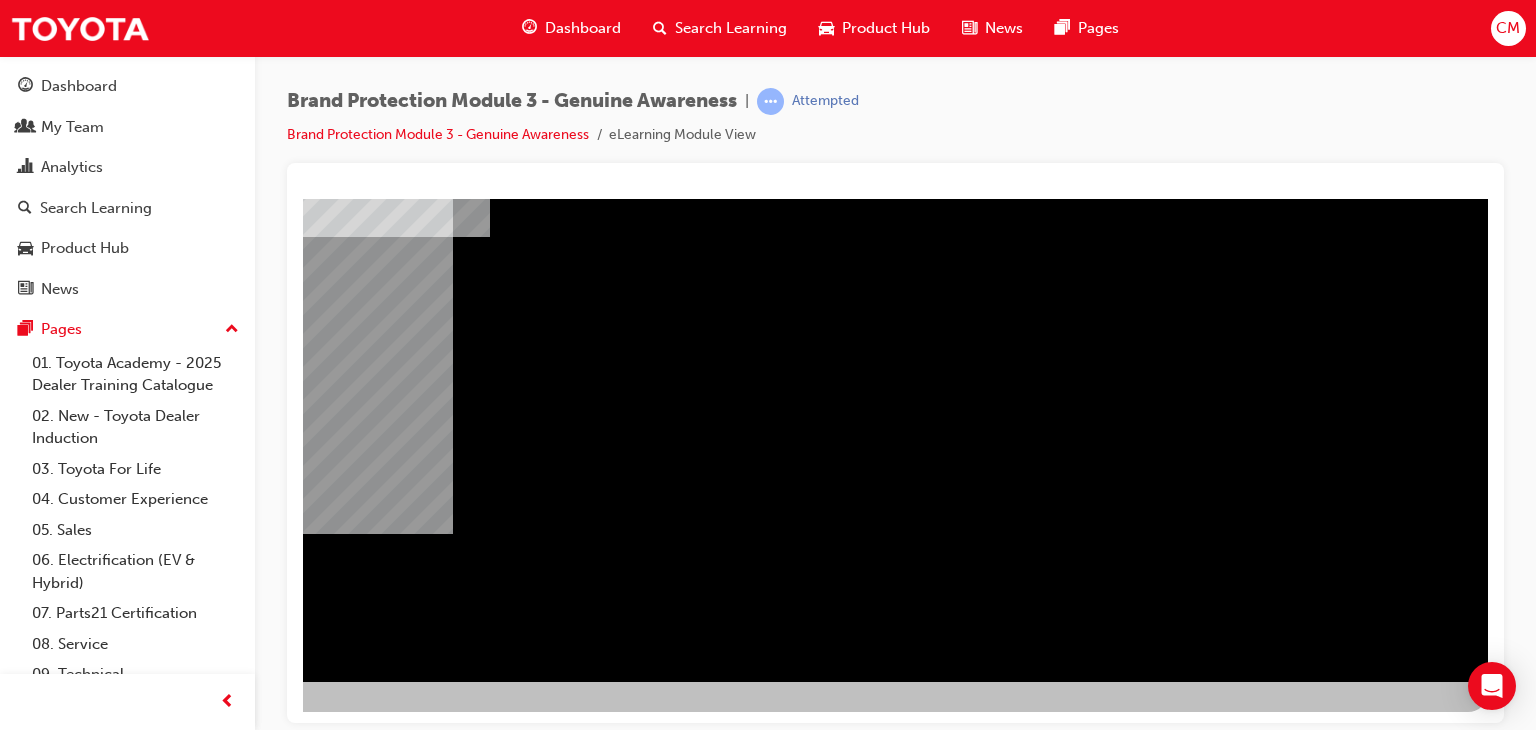 click at bounding box center (191, 735) 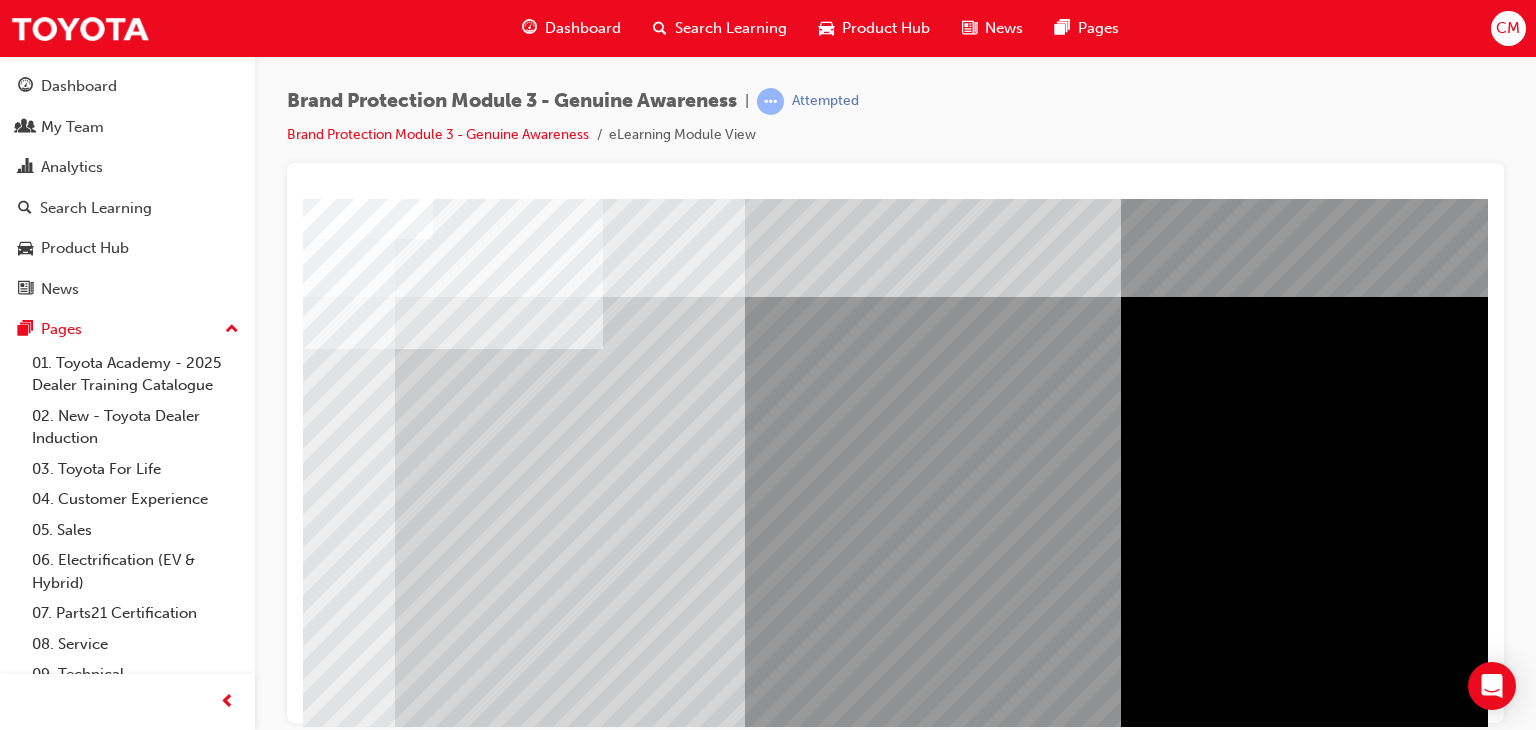 scroll, scrollTop: 0, scrollLeft: 190, axis: horizontal 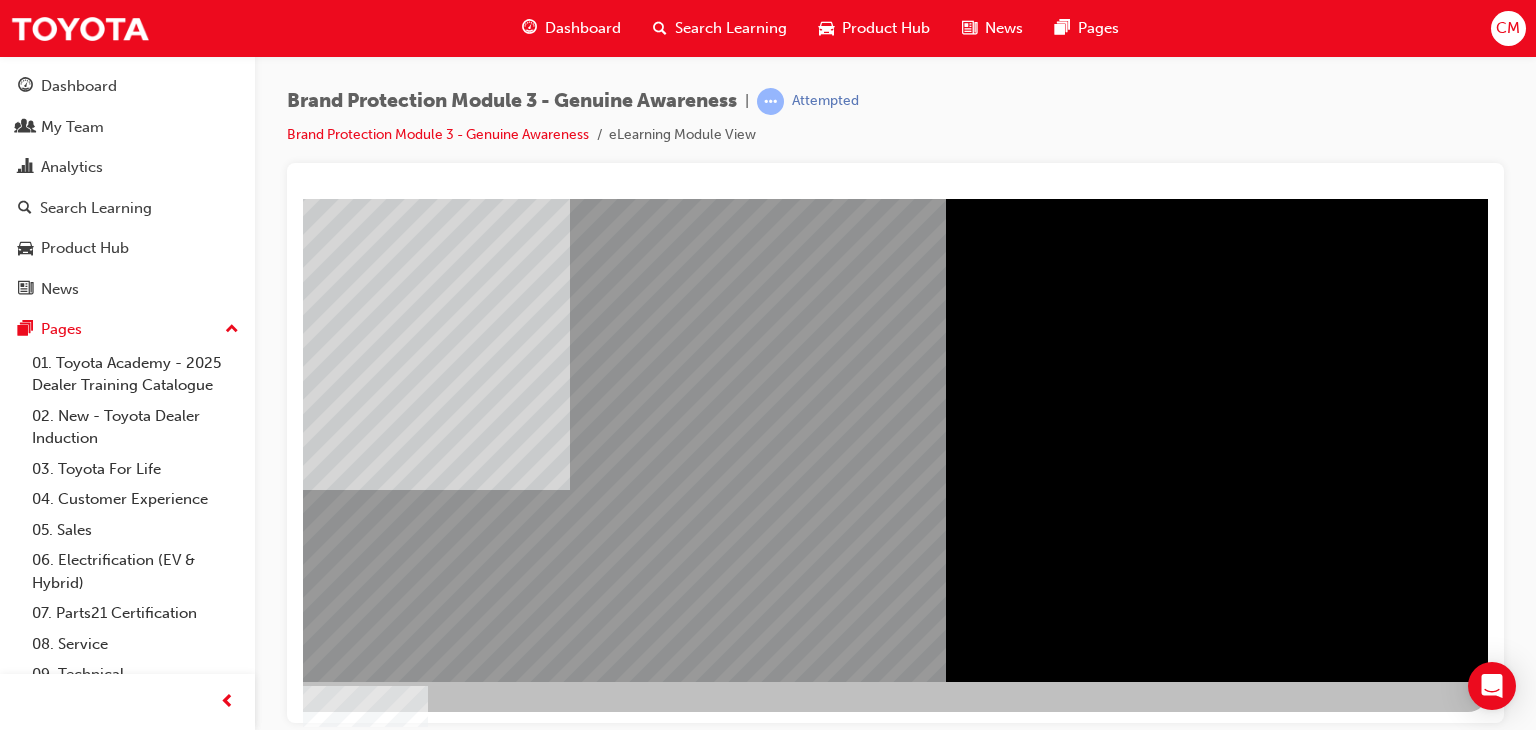 click at bounding box center (191, 2836) 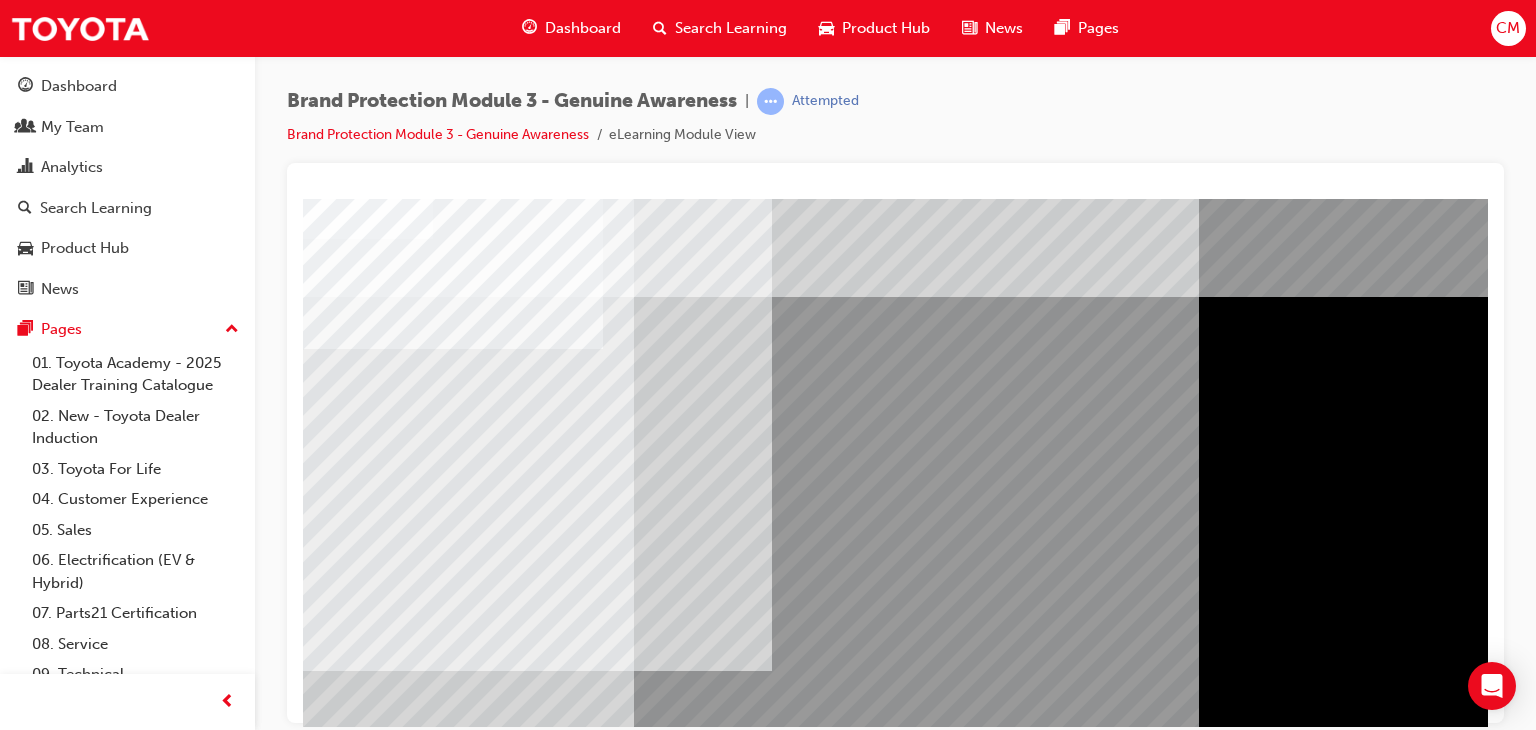 scroll, scrollTop: 0, scrollLeft: 190, axis: horizontal 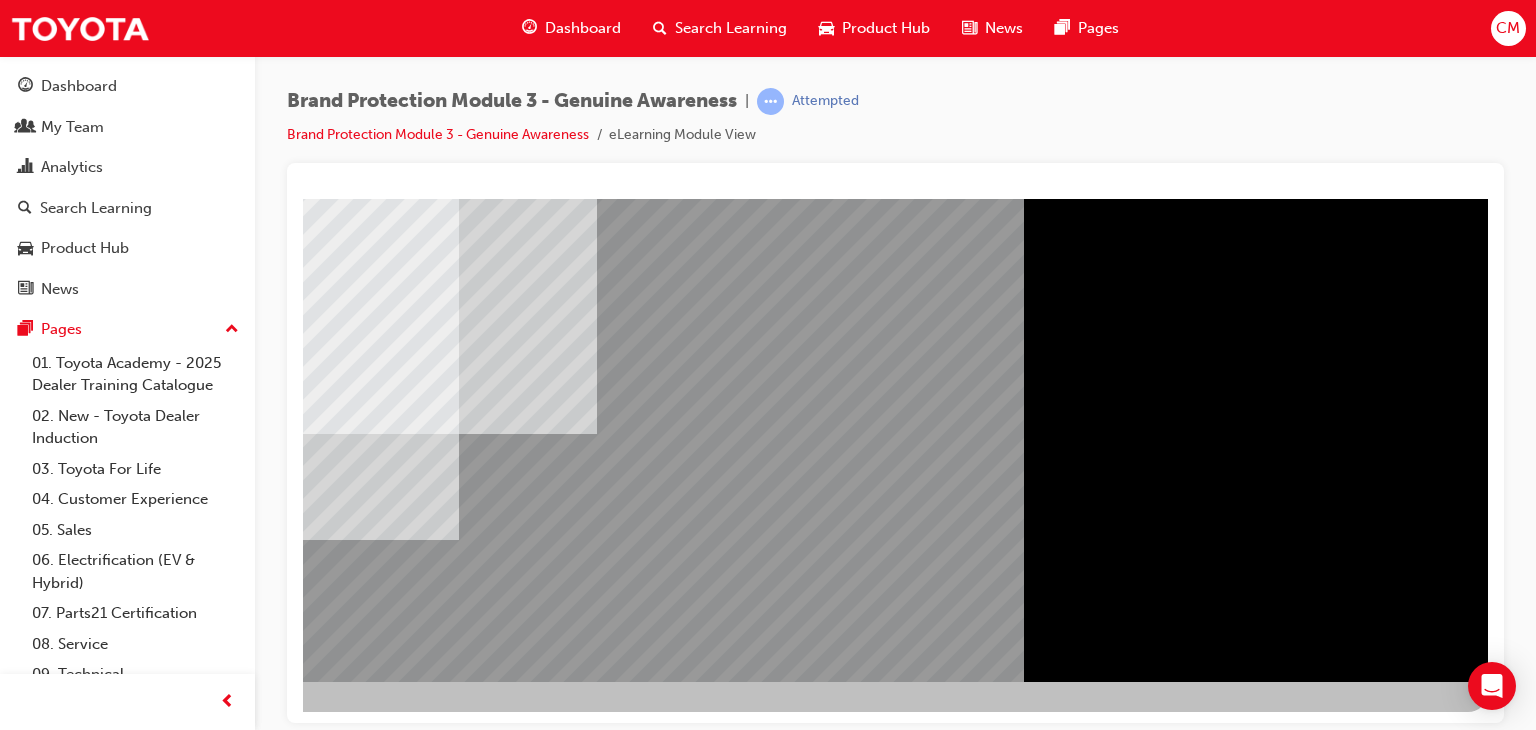 click at bounding box center (191, 2758) 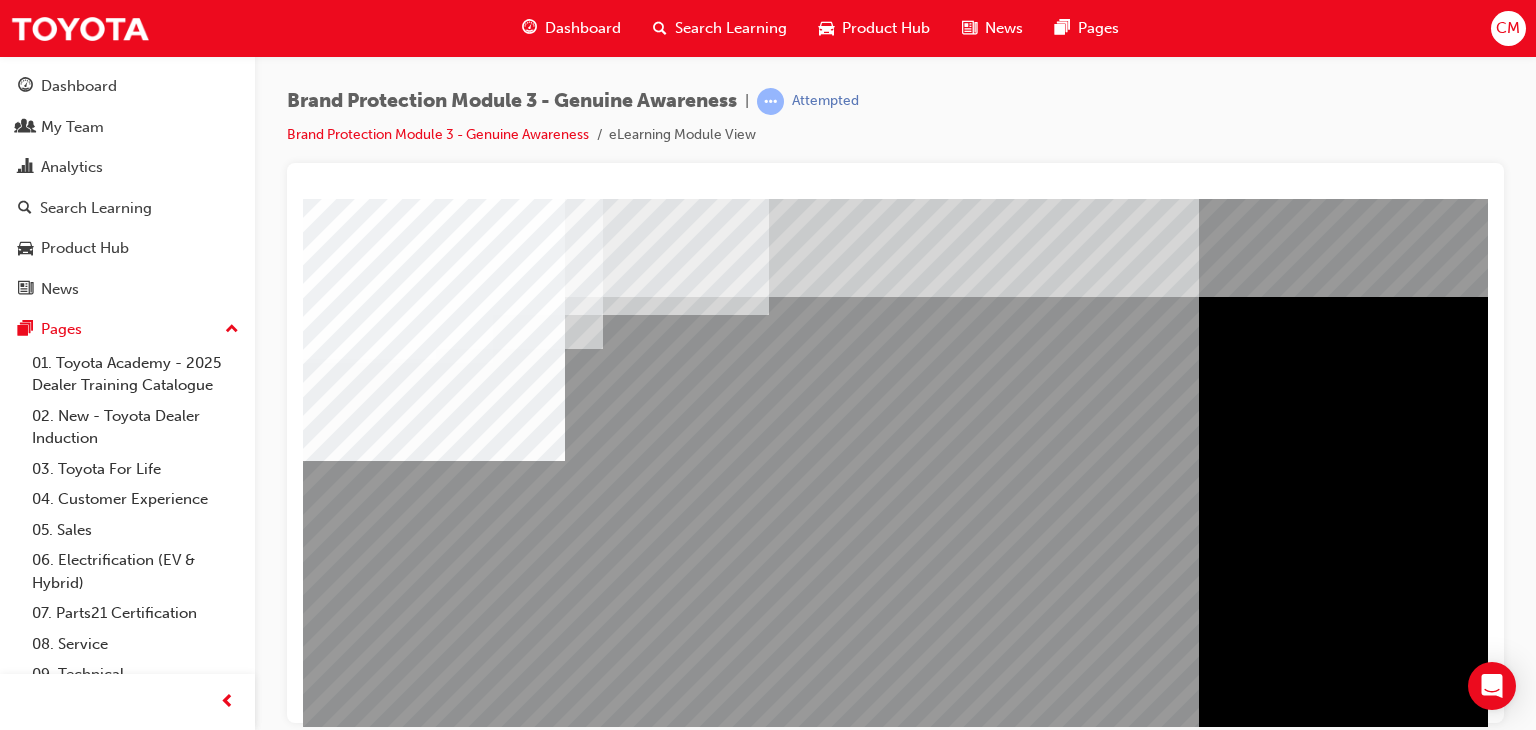 scroll, scrollTop: 0, scrollLeft: 190, axis: horizontal 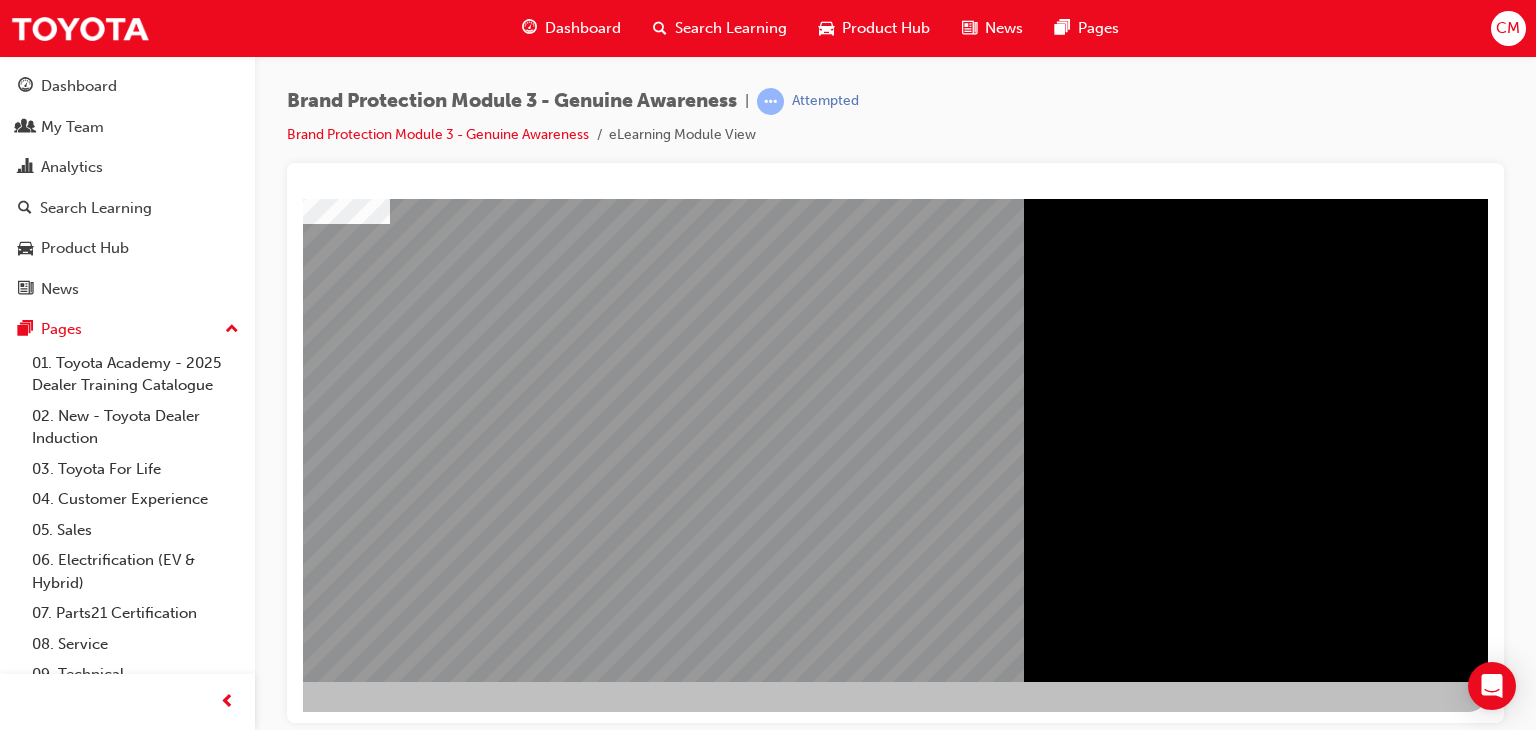 click at bounding box center [223, 2531] 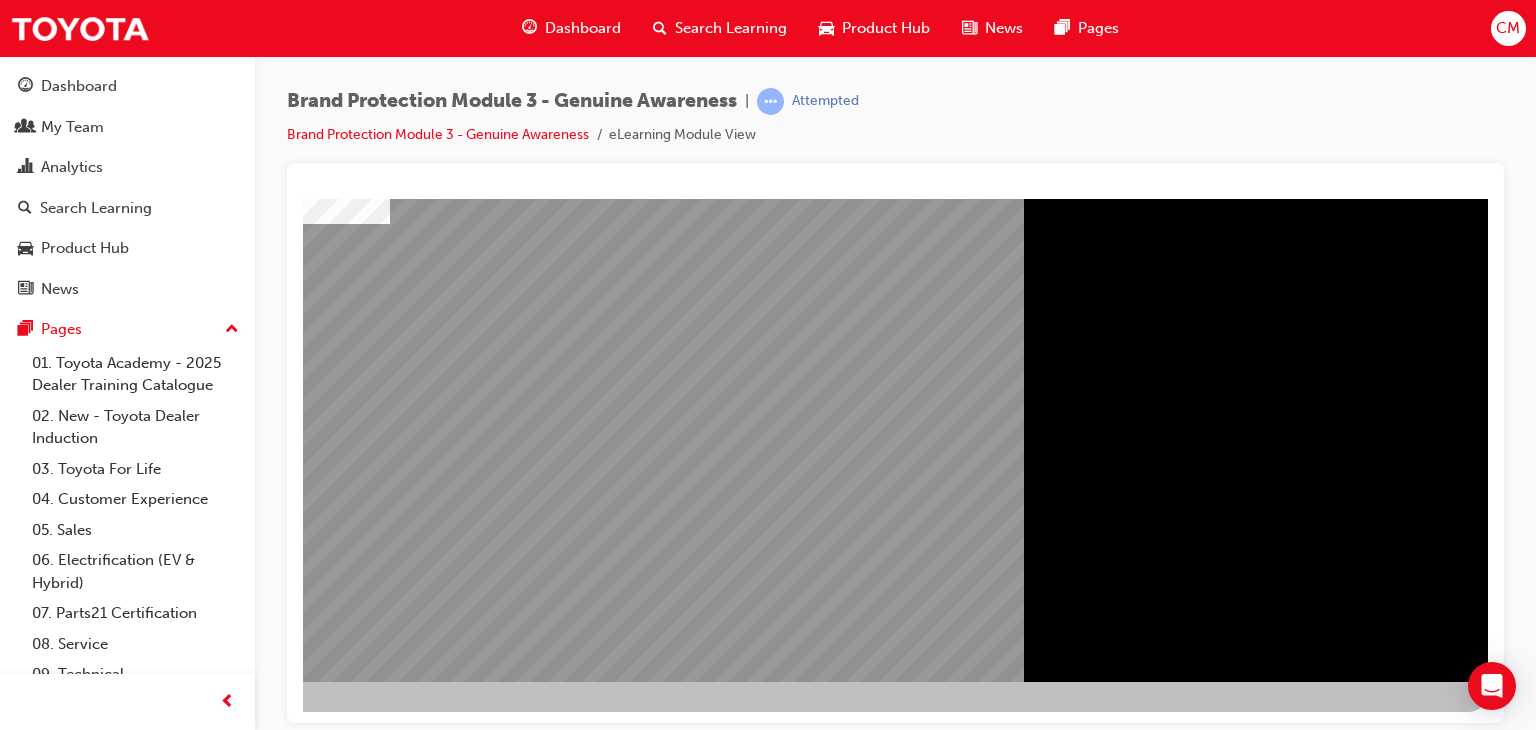 drag, startPoint x: 1231, startPoint y: 222, endPoint x: 782, endPoint y: 234, distance: 449.16034 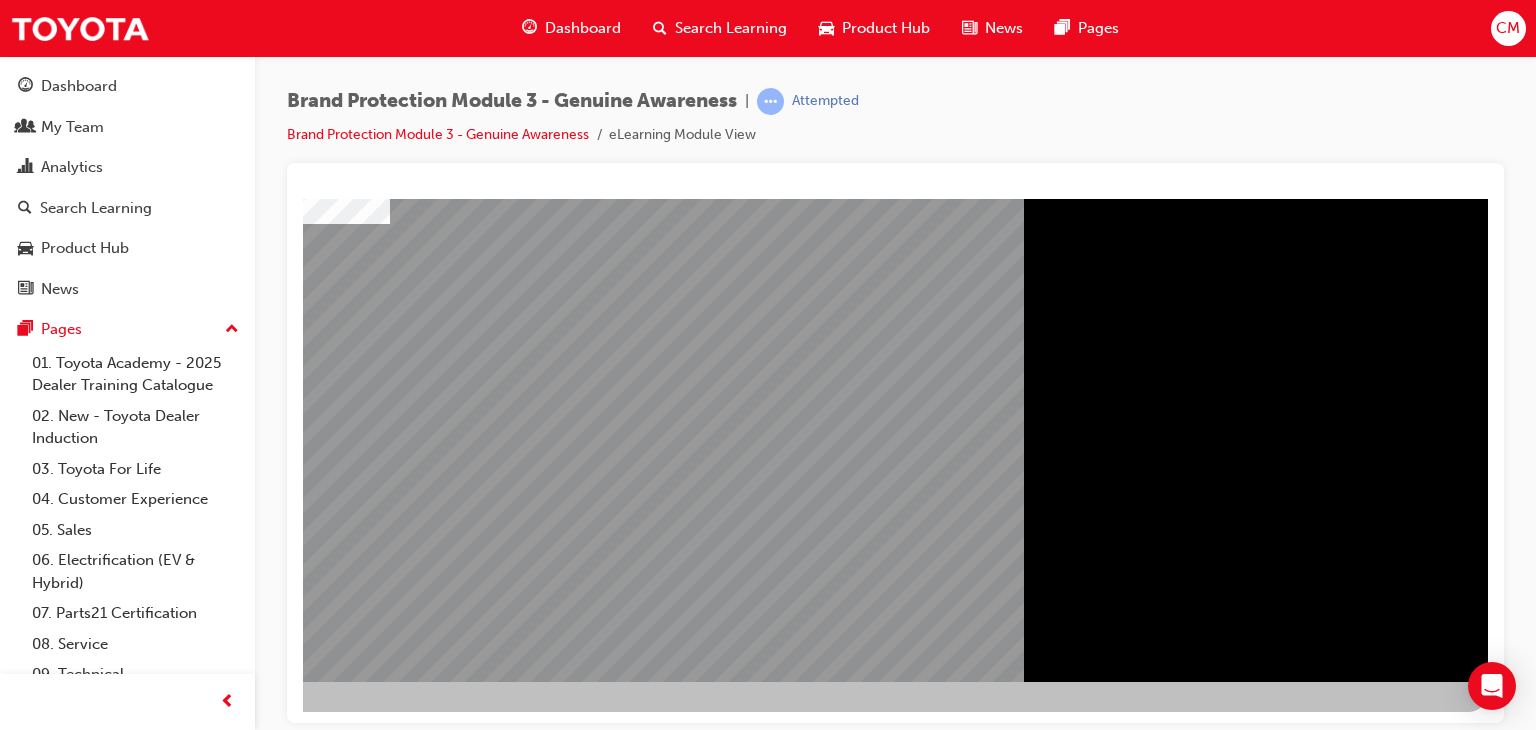 scroll, scrollTop: 0, scrollLeft: 190, axis: horizontal 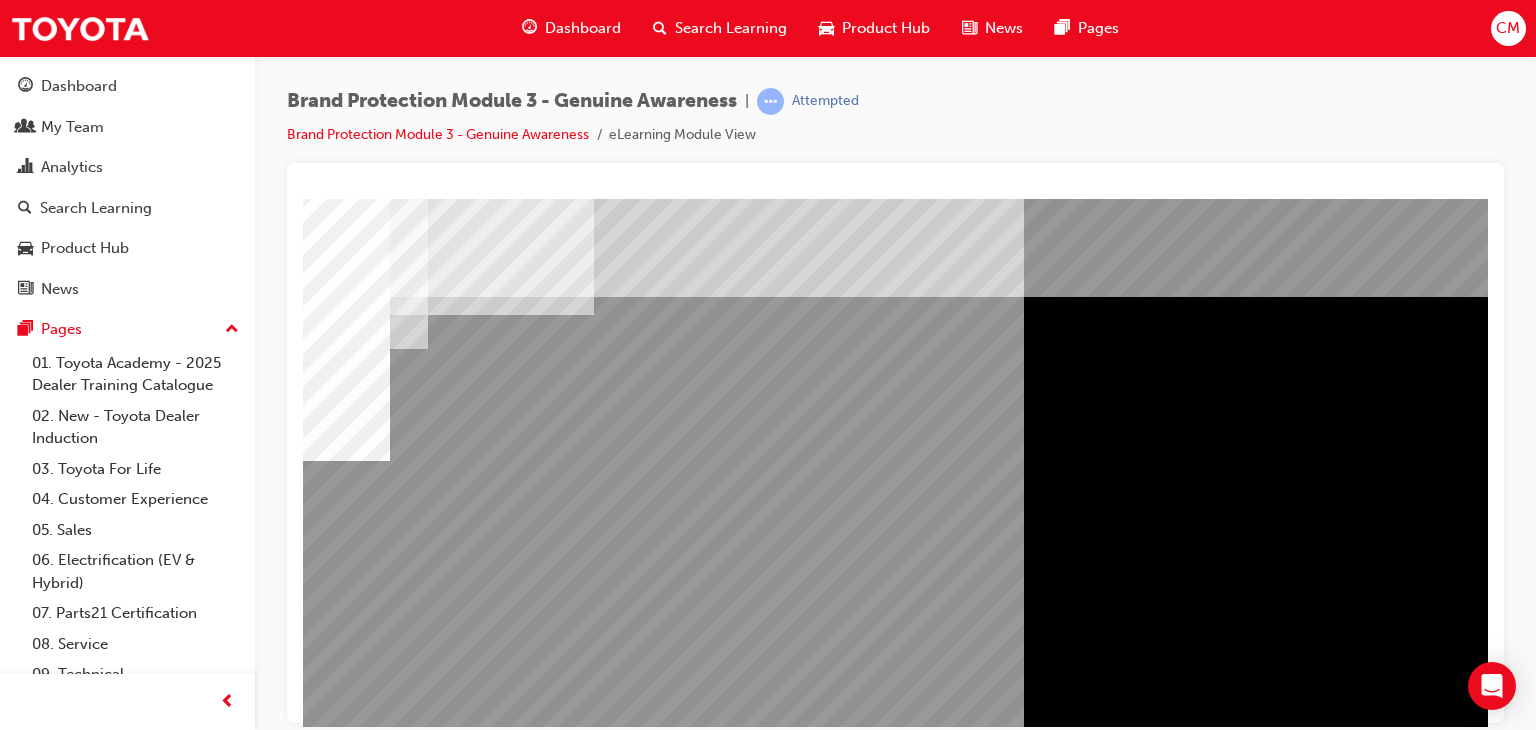 click at bounding box center [194, 2930] 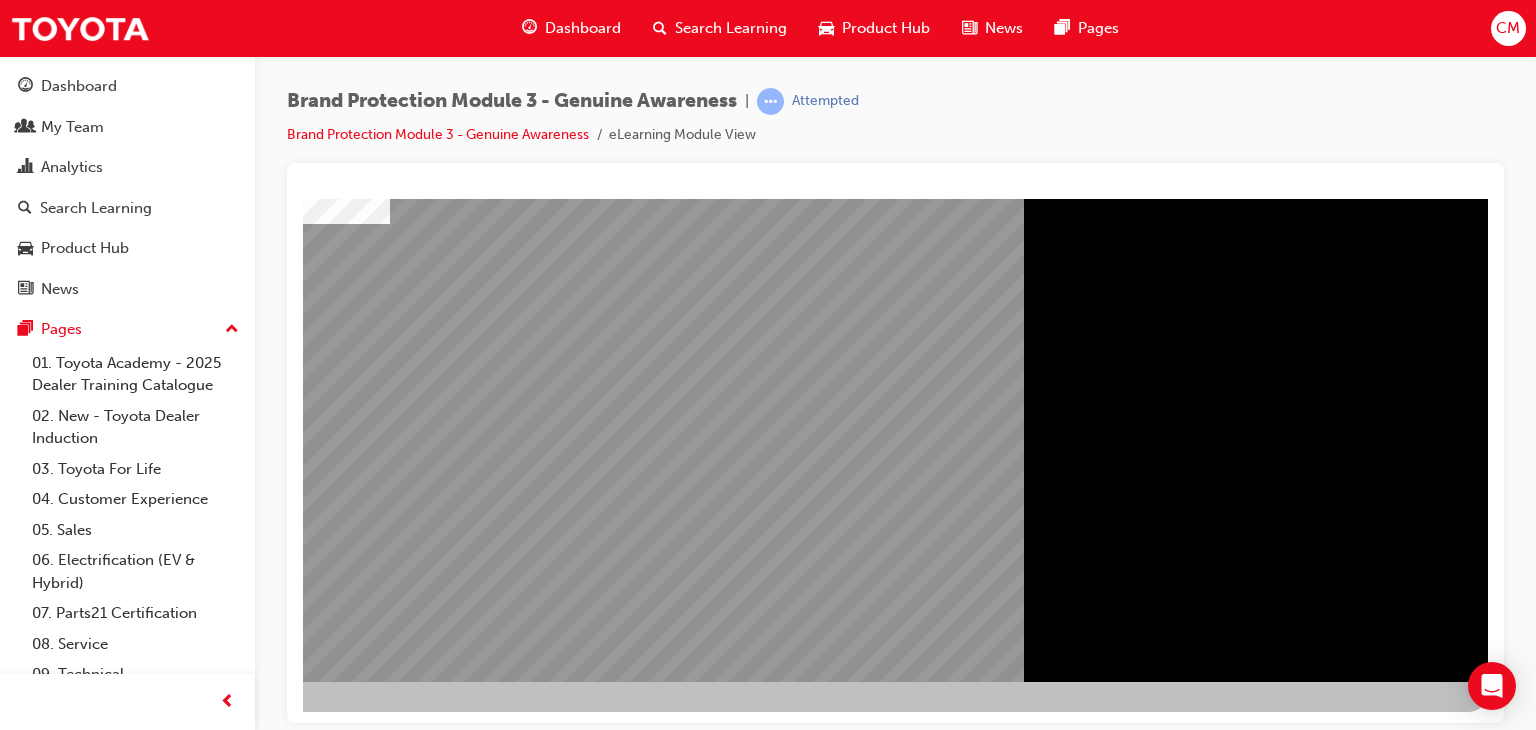 click at bounding box center (191, 3691) 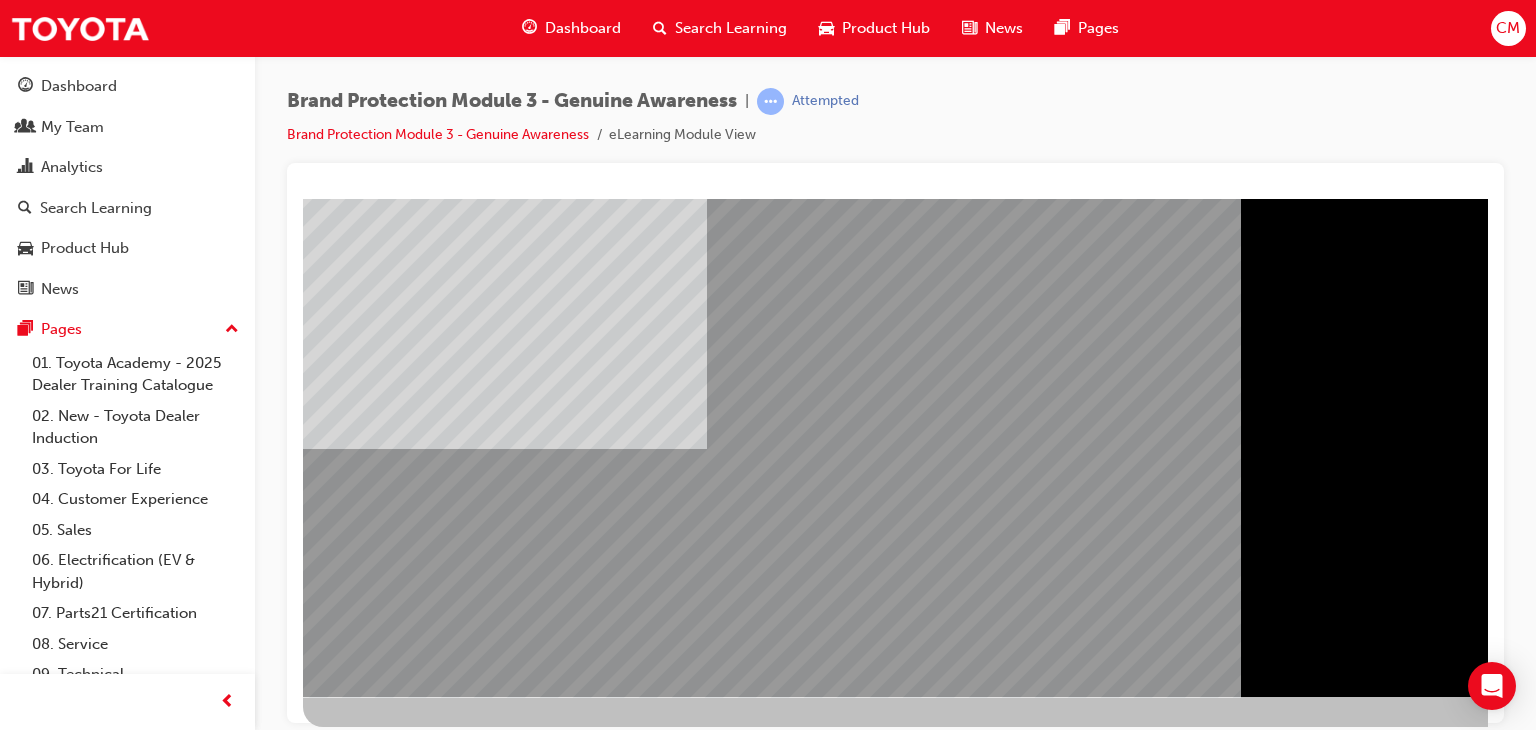 scroll, scrollTop: 237, scrollLeft: 0, axis: vertical 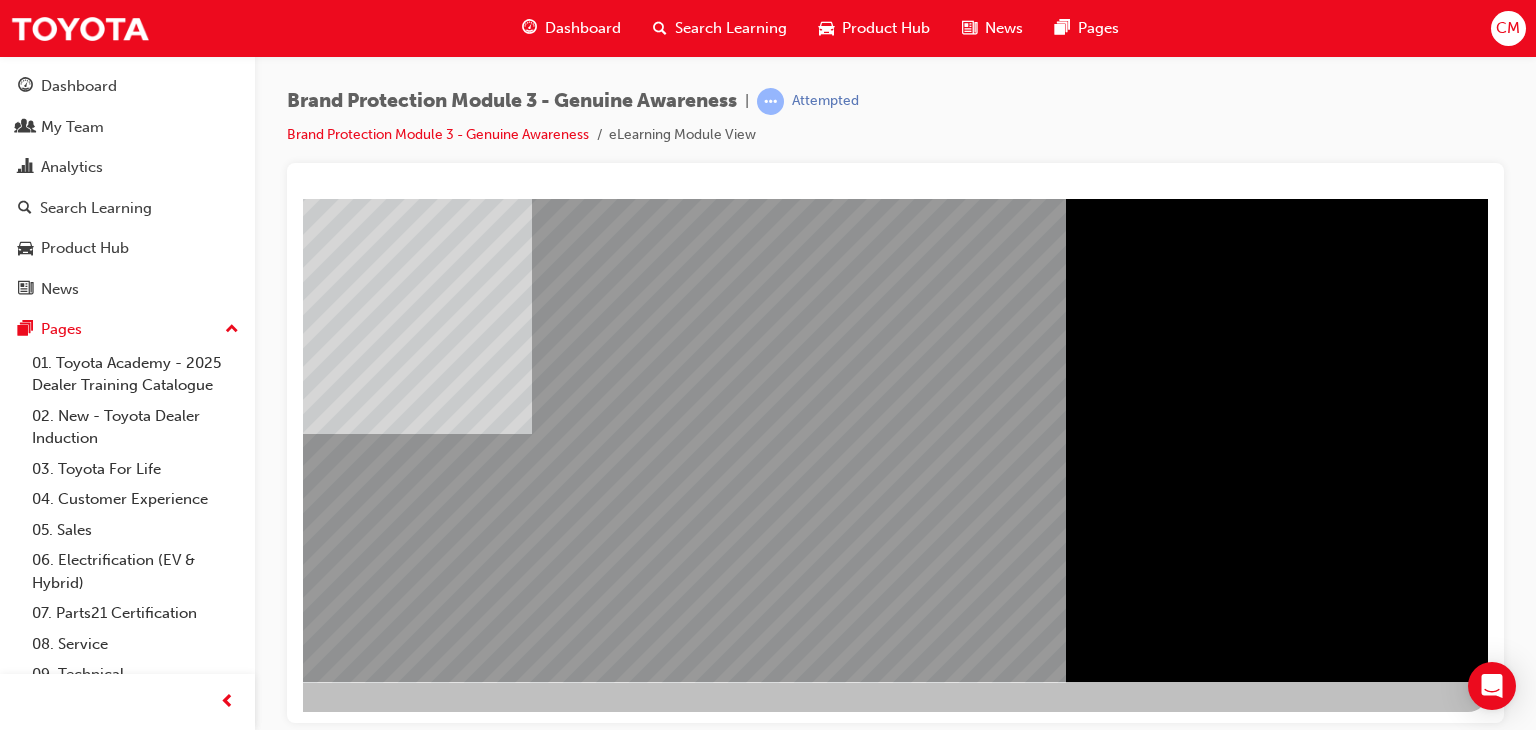 drag, startPoint x: 1301, startPoint y: 640, endPoint x: 1282, endPoint y: 640, distance: 19 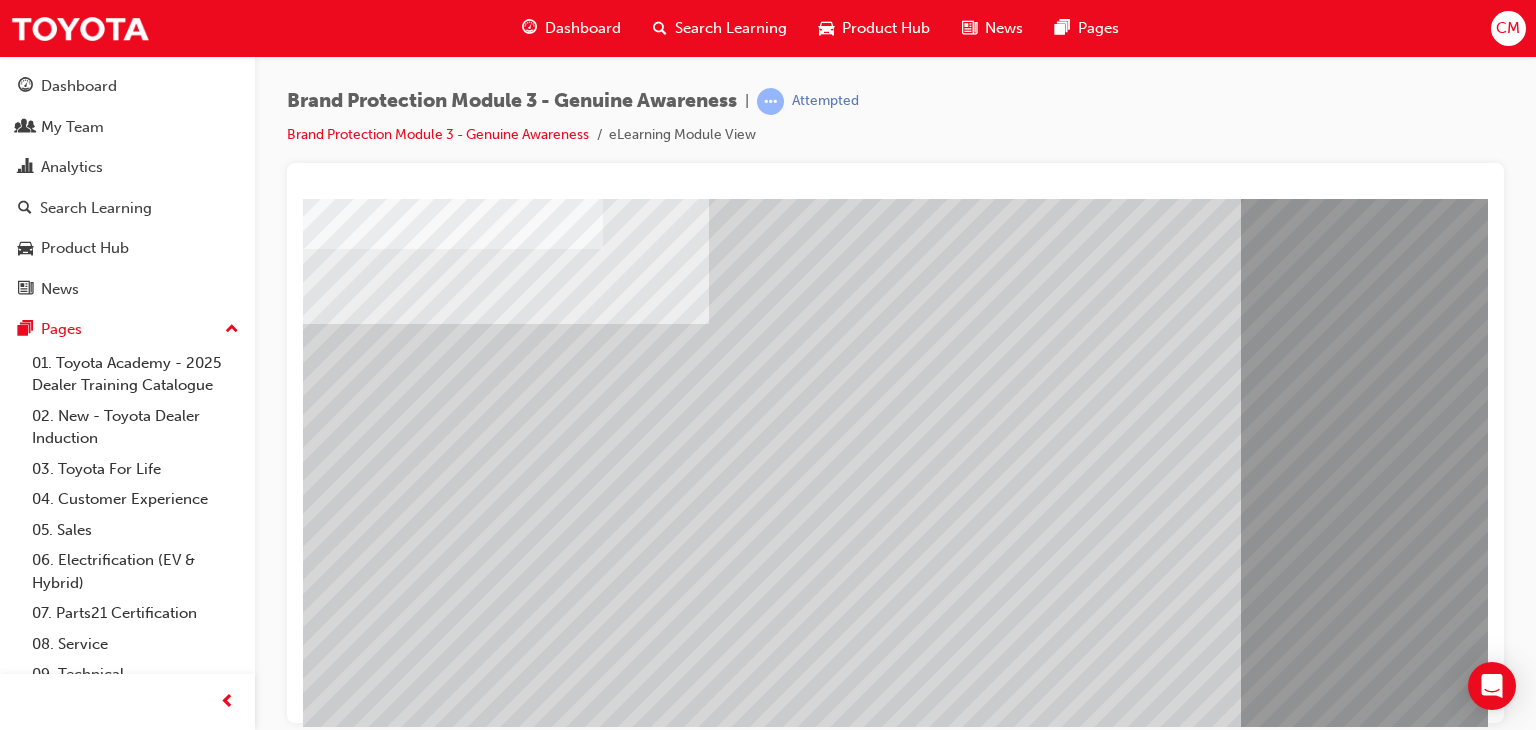 scroll, scrollTop: 237, scrollLeft: 0, axis: vertical 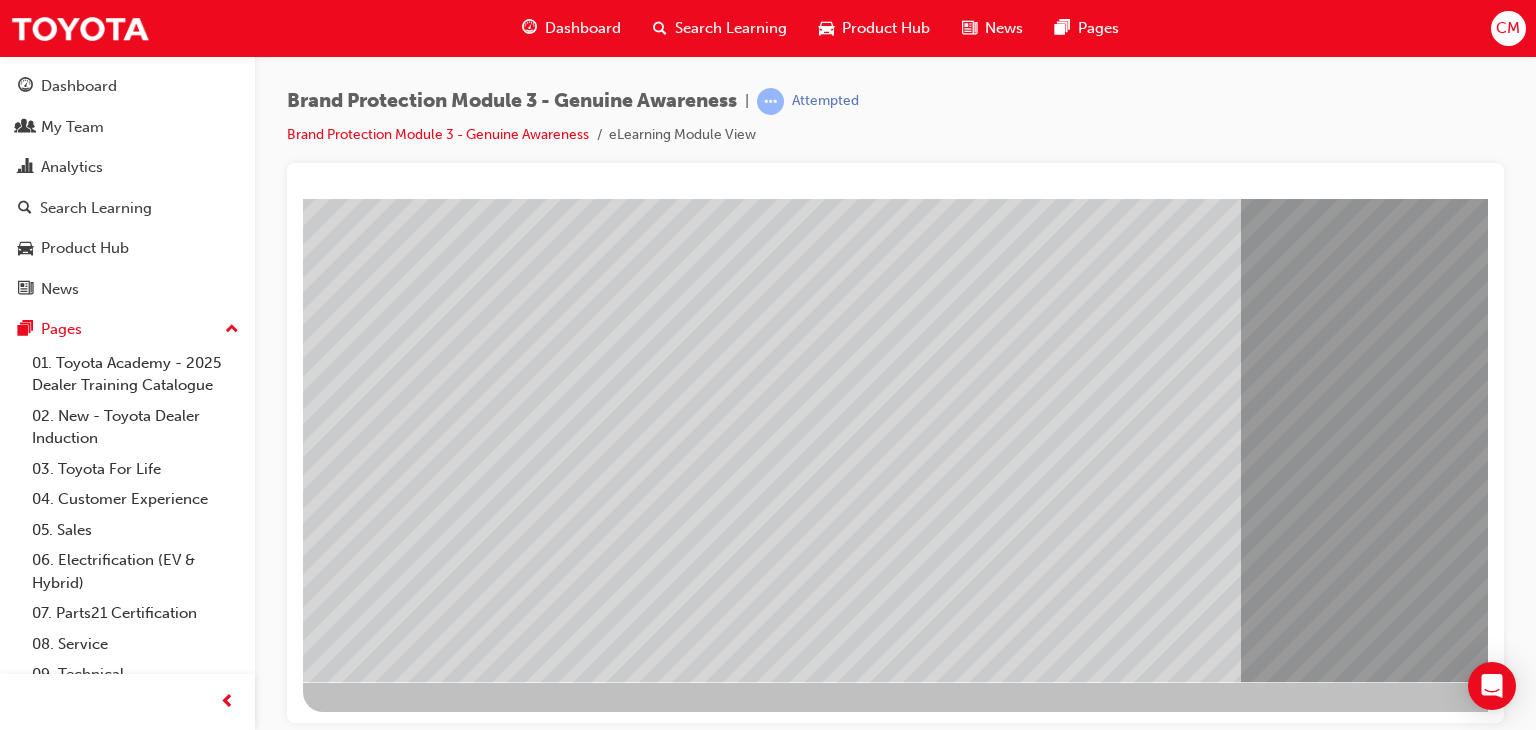 click at bounding box center [475, 4685] 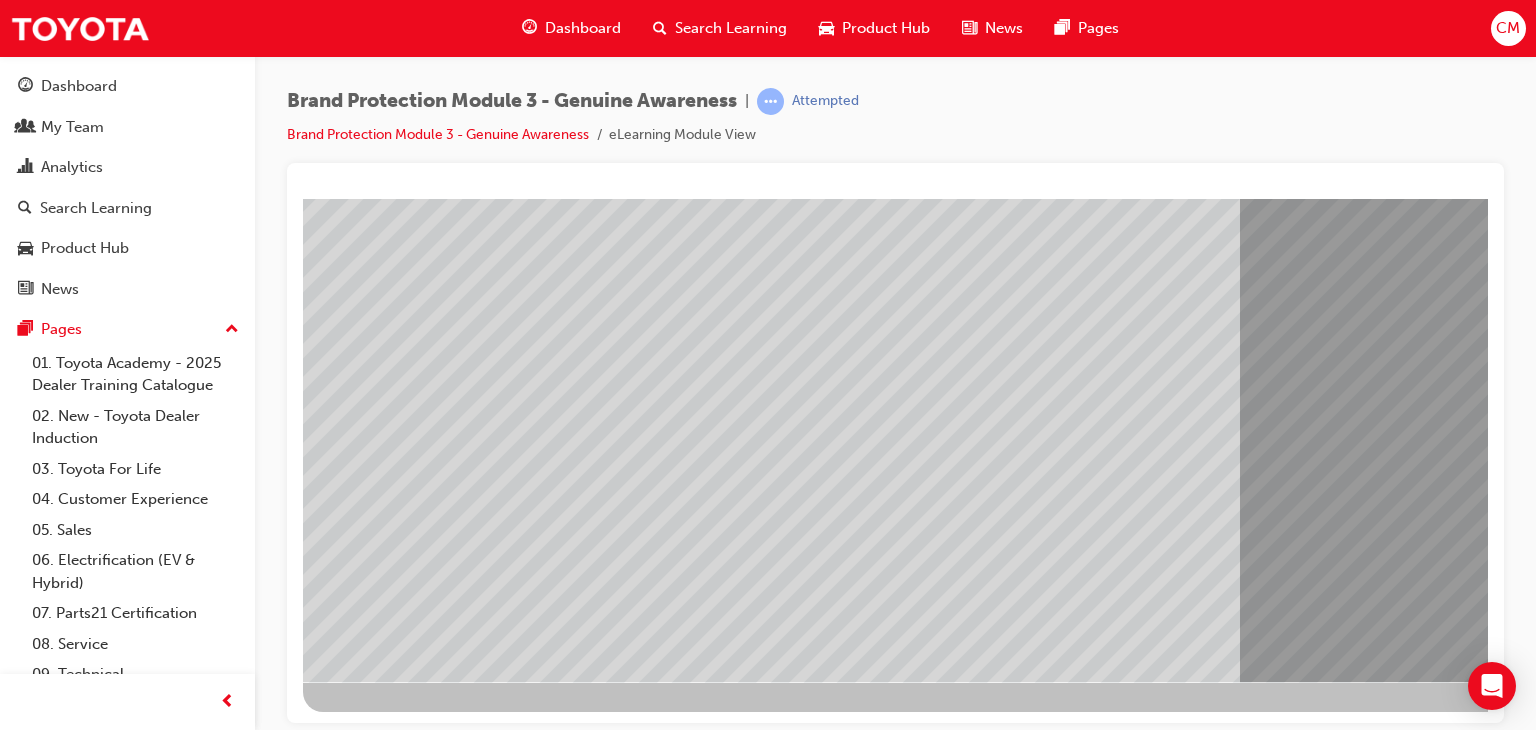 click at bounding box center (479, 4873) 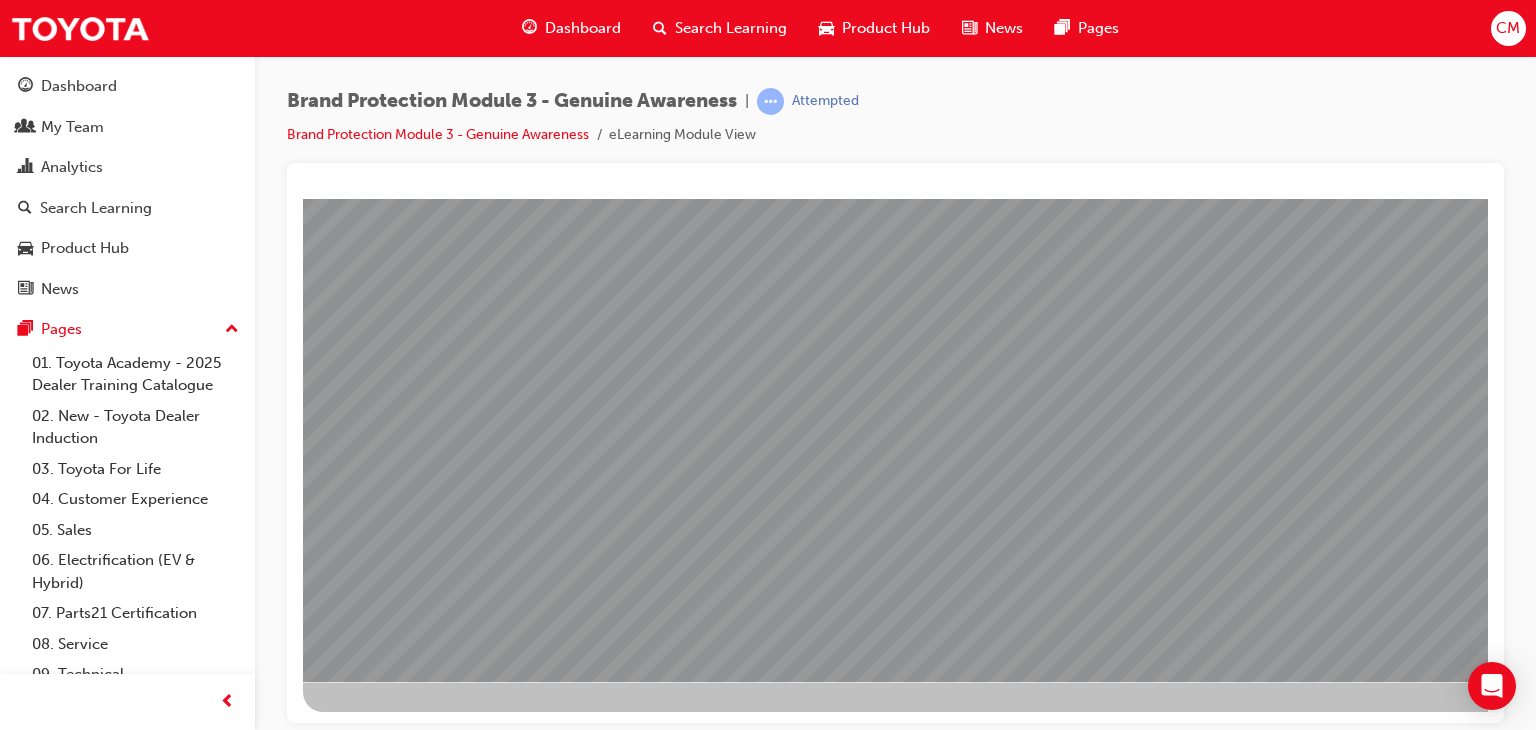 click at bounding box center [475, 4964] 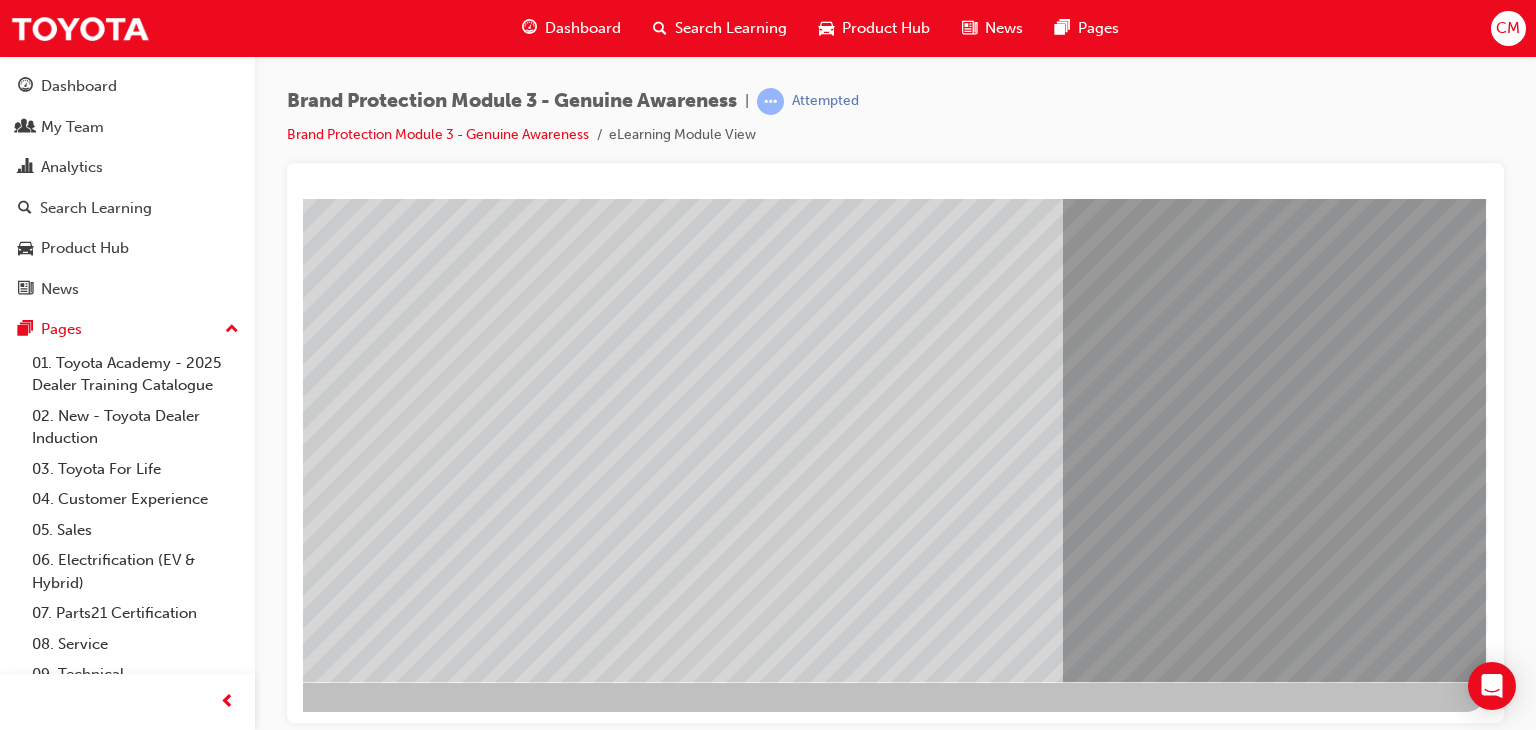 drag, startPoint x: 1352, startPoint y: 631, endPoint x: 1337, endPoint y: 631, distance: 15 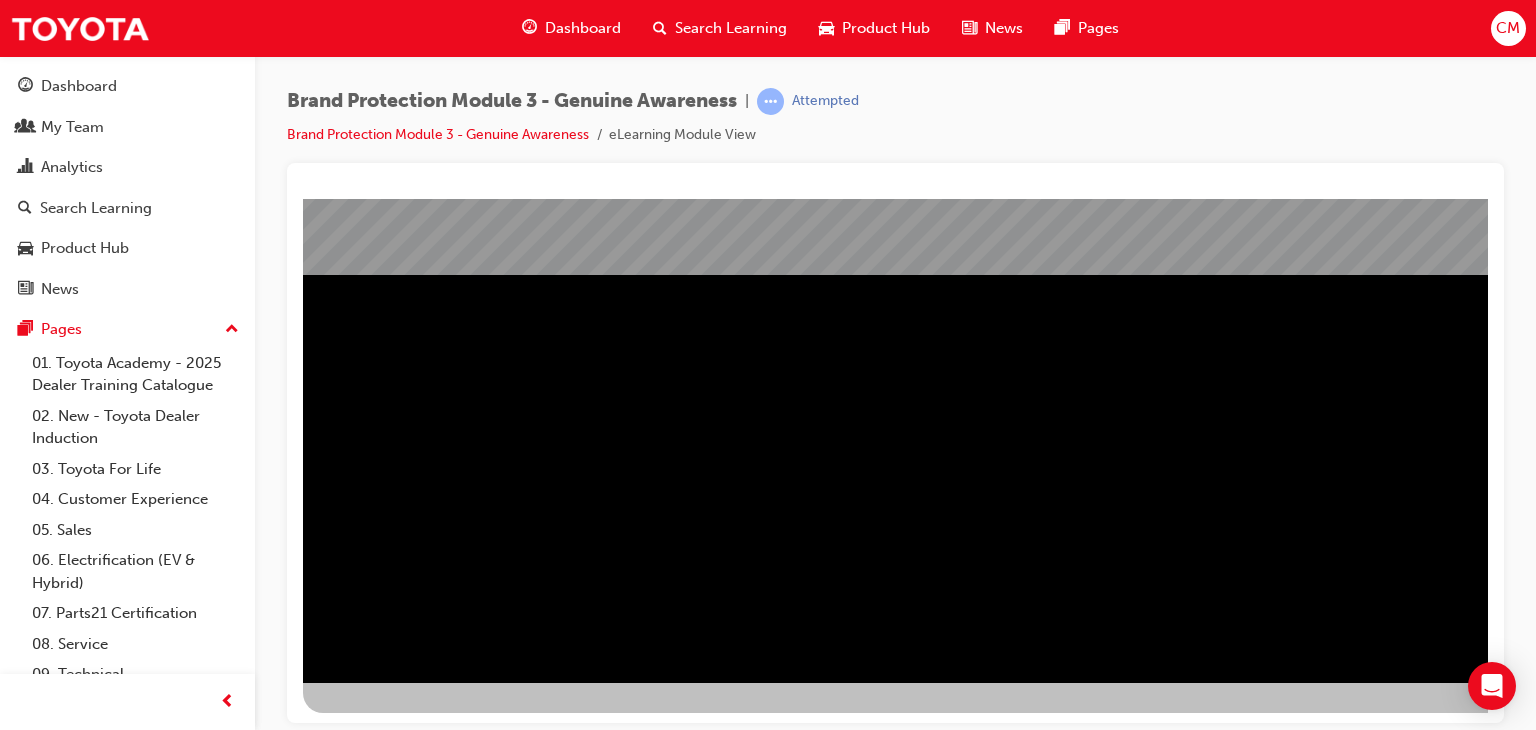 scroll, scrollTop: 237, scrollLeft: 0, axis: vertical 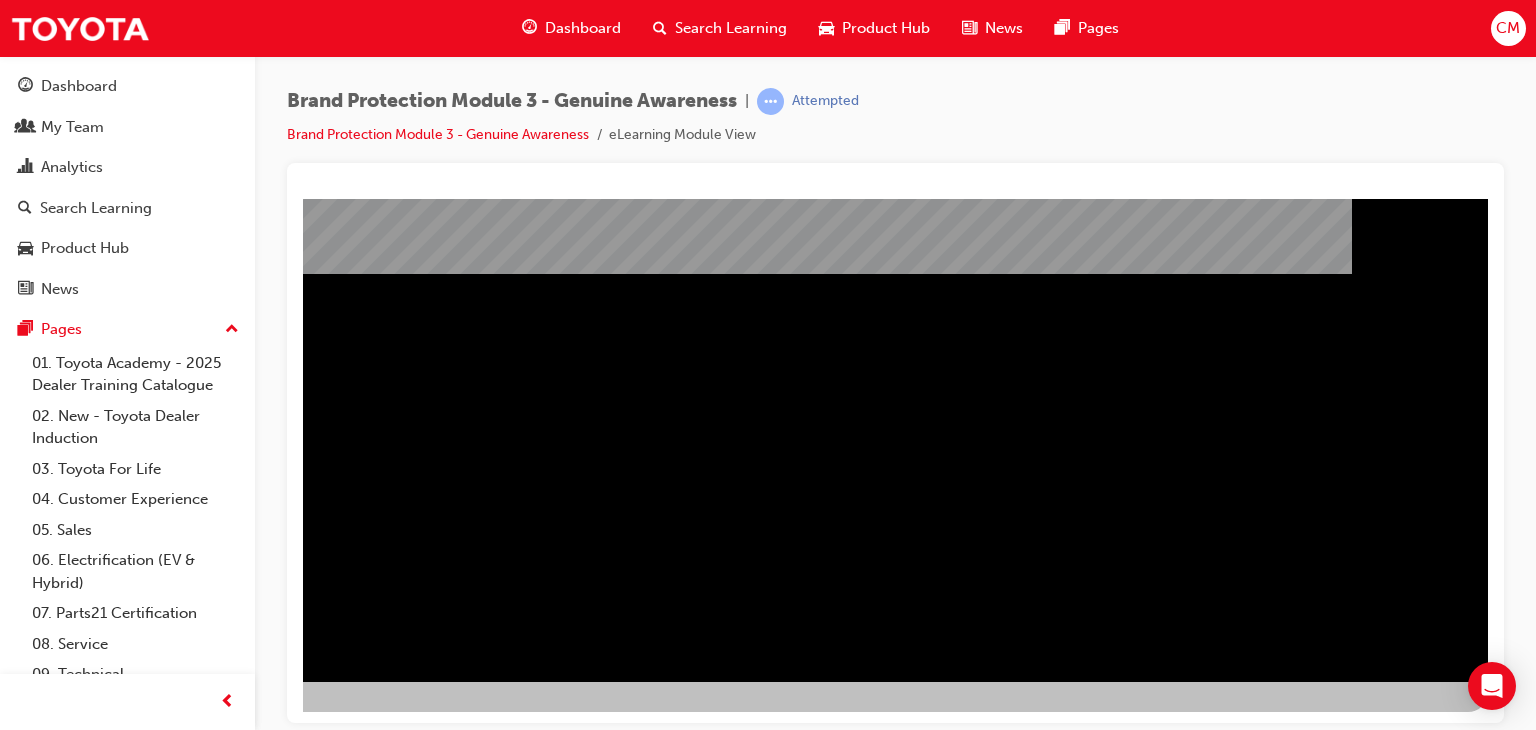 click at bounding box center [191, 735] 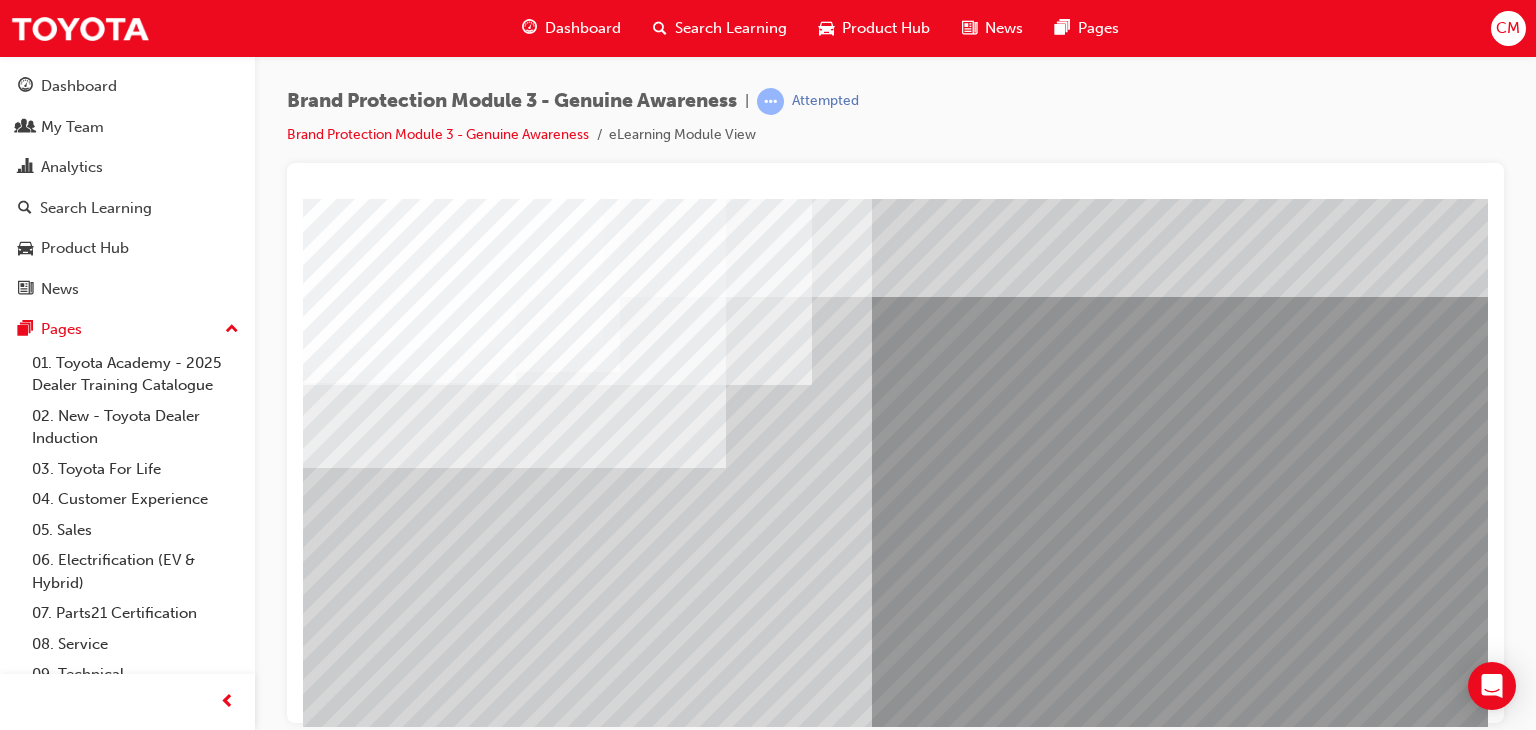 scroll, scrollTop: 100, scrollLeft: 0, axis: vertical 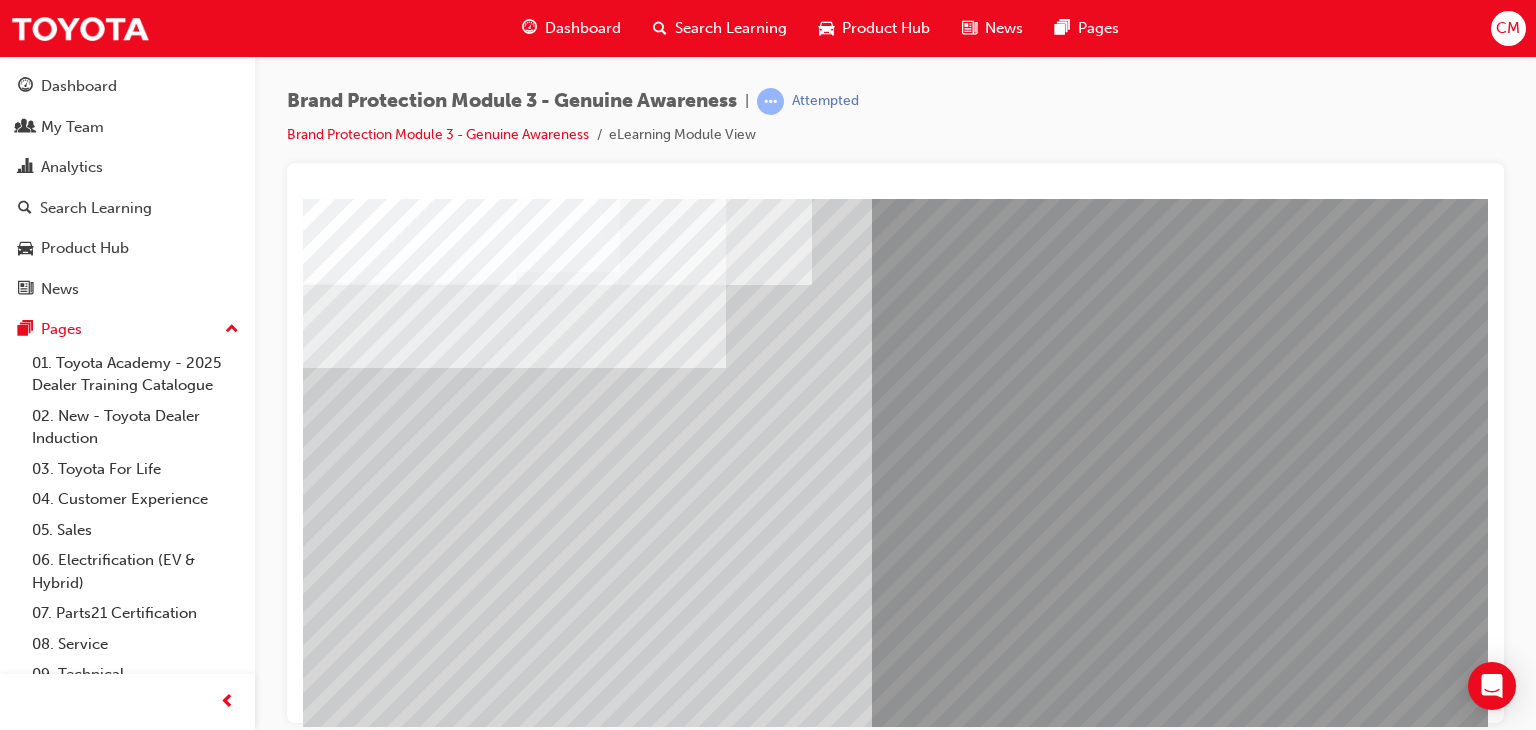 click at bounding box center [328, 4973] 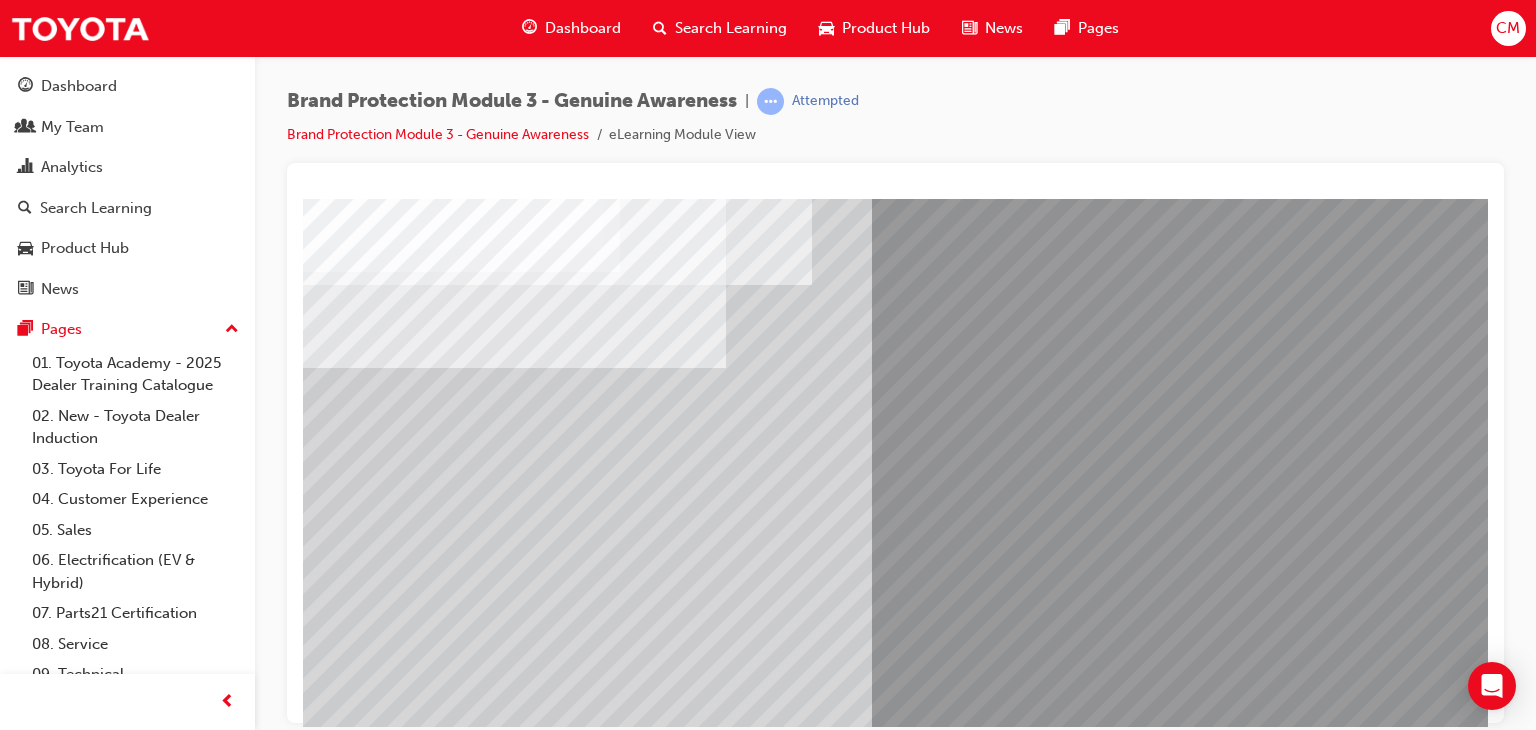 click at bounding box center [328, 5023] 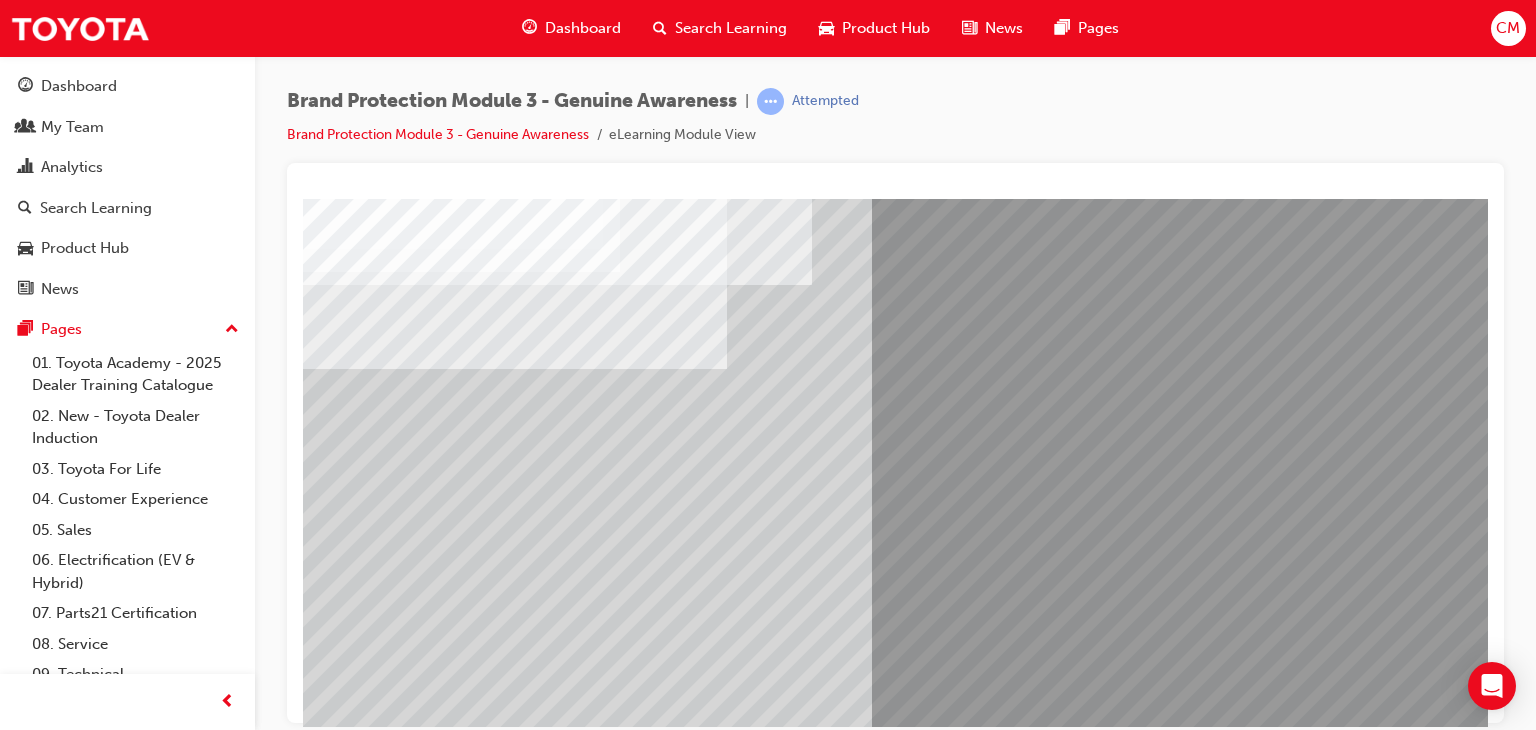 click at bounding box center [328, 5073] 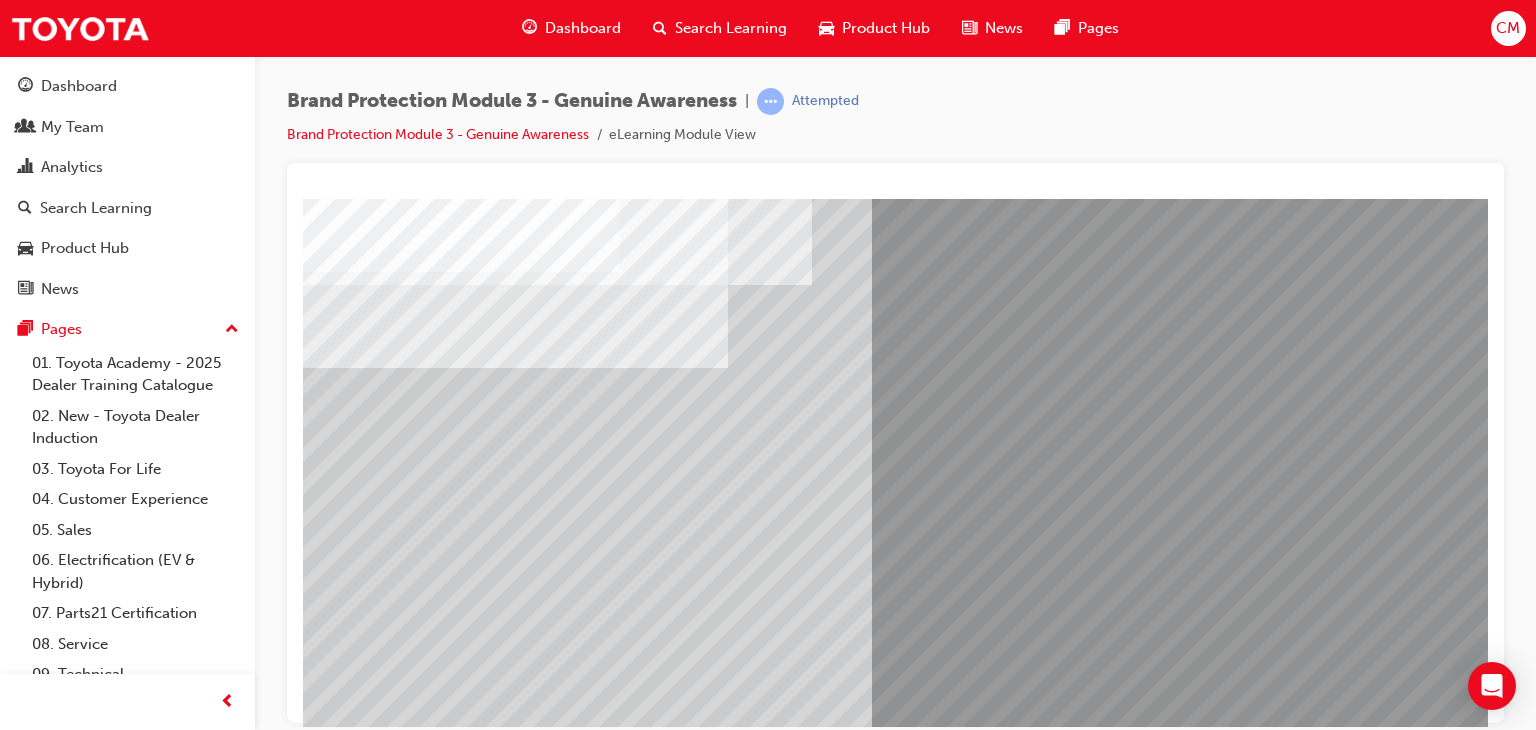 click at bounding box center [328, 5123] 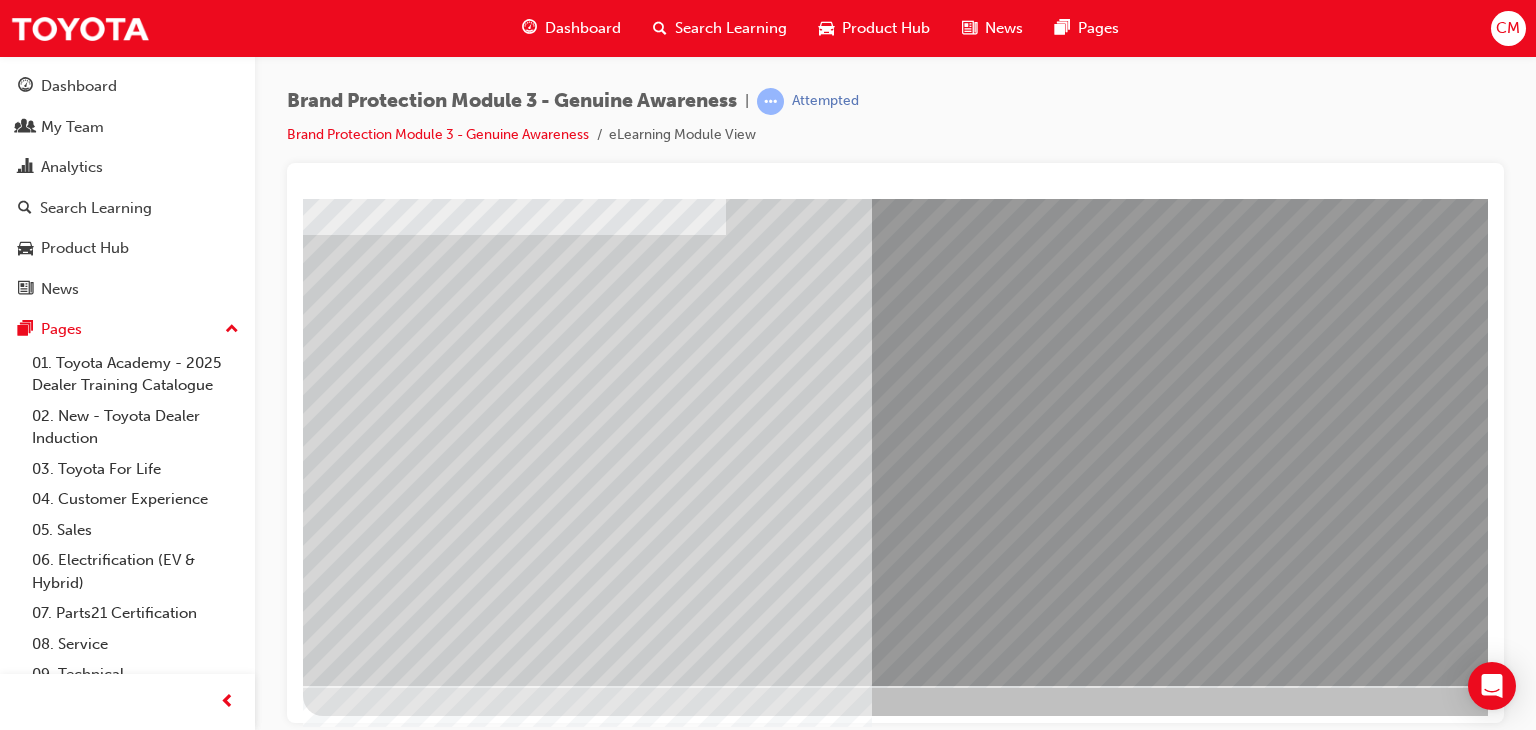 scroll, scrollTop: 237, scrollLeft: 0, axis: vertical 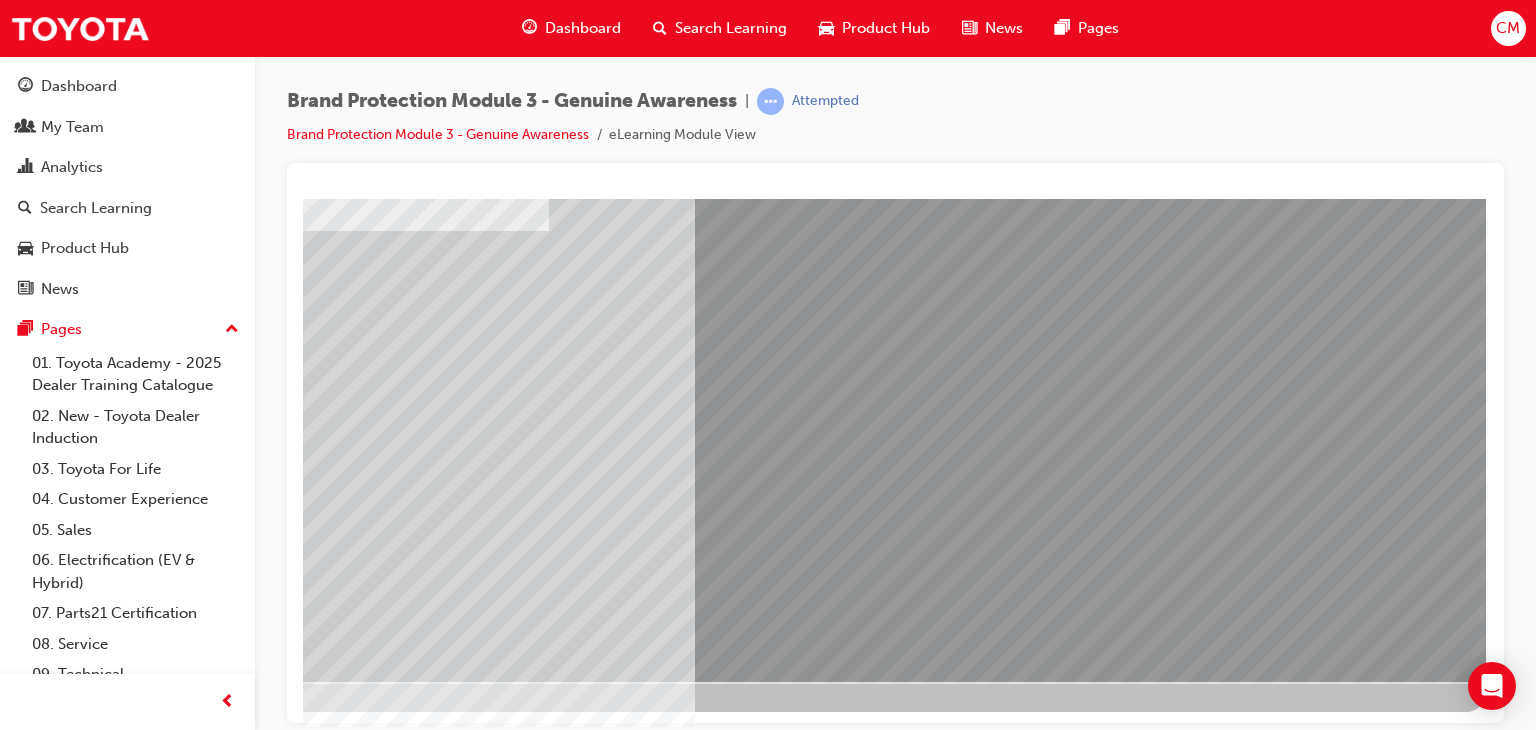 click at bounding box center [410, 4244] 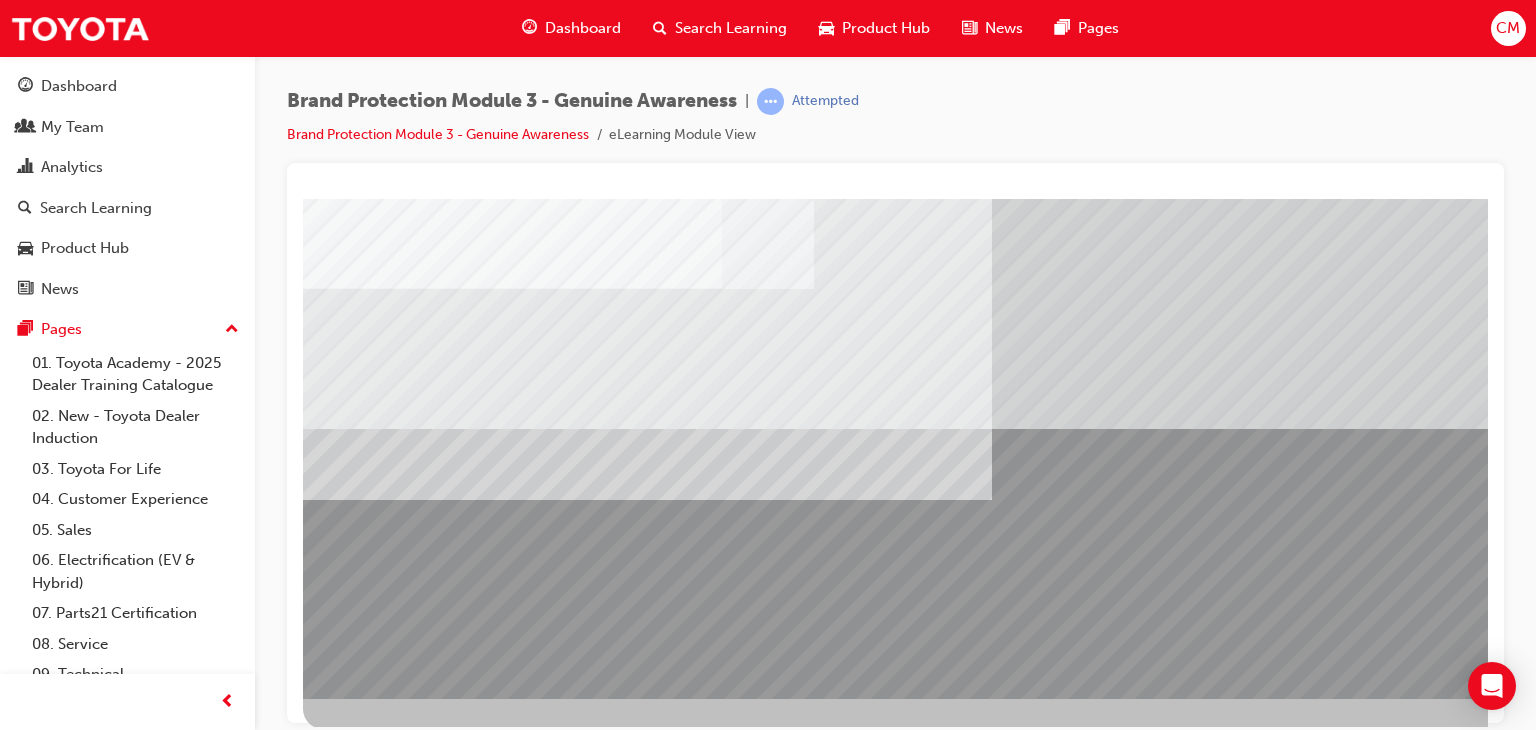 scroll, scrollTop: 237, scrollLeft: 0, axis: vertical 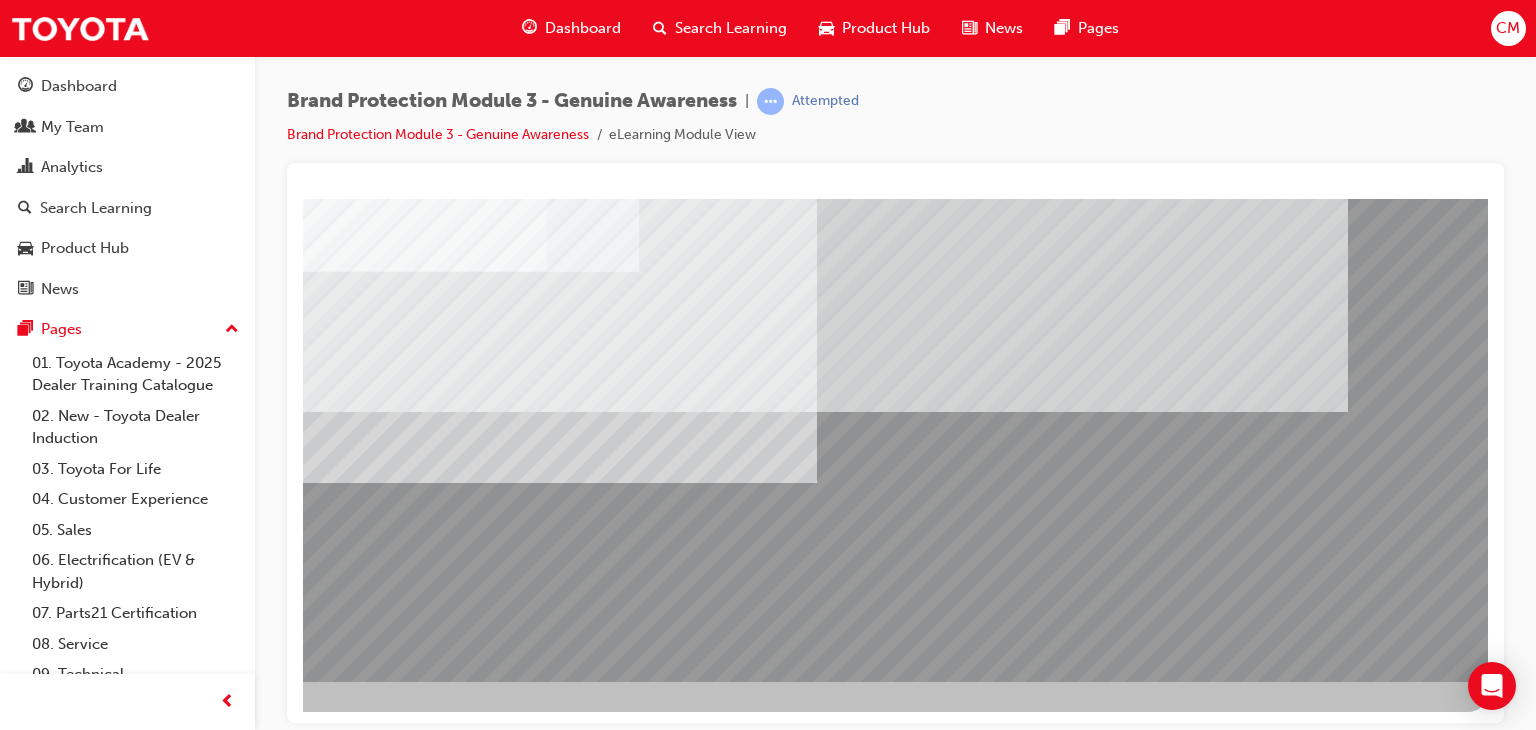 drag, startPoint x: 1336, startPoint y: 624, endPoint x: 1297, endPoint y: 626, distance: 39.051247 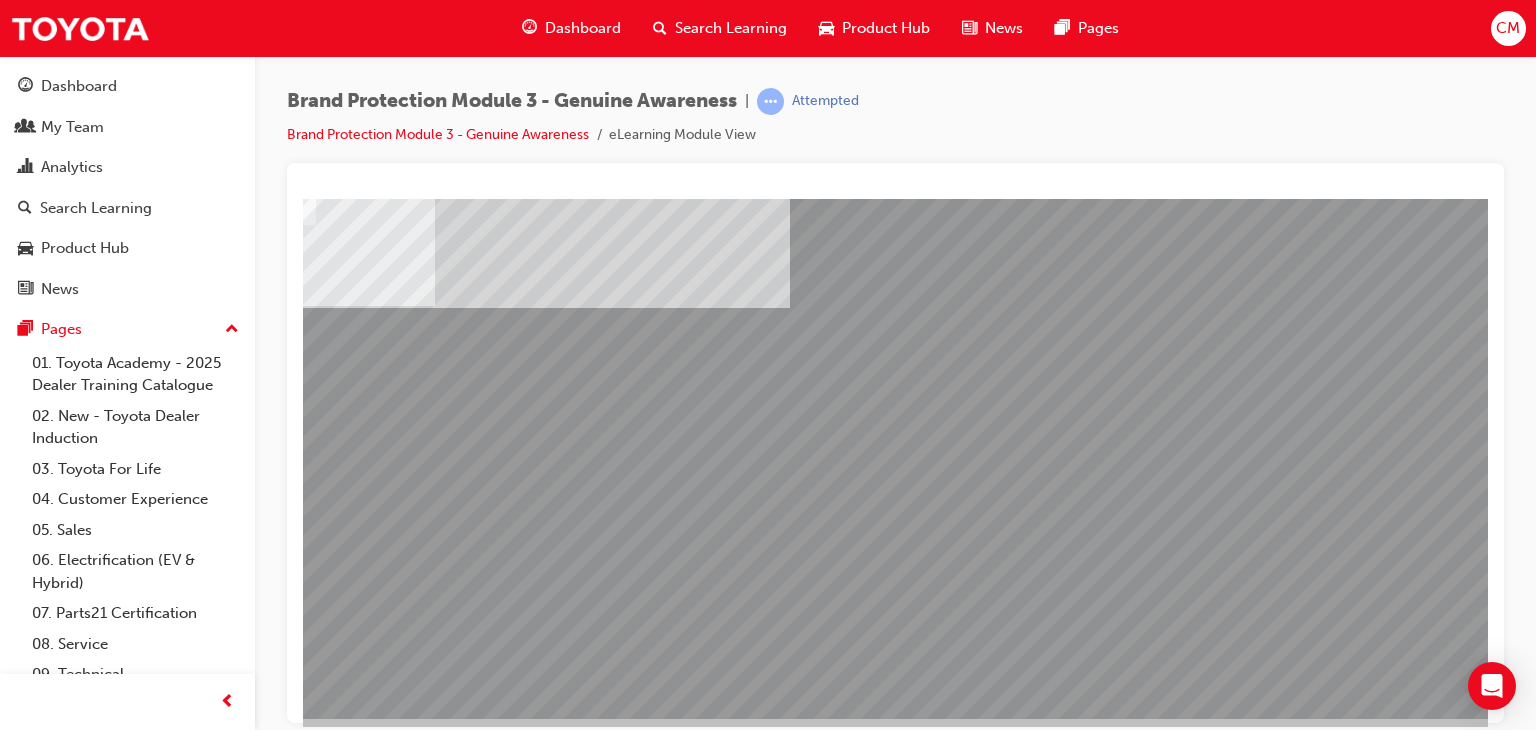 scroll, scrollTop: 200, scrollLeft: 190, axis: both 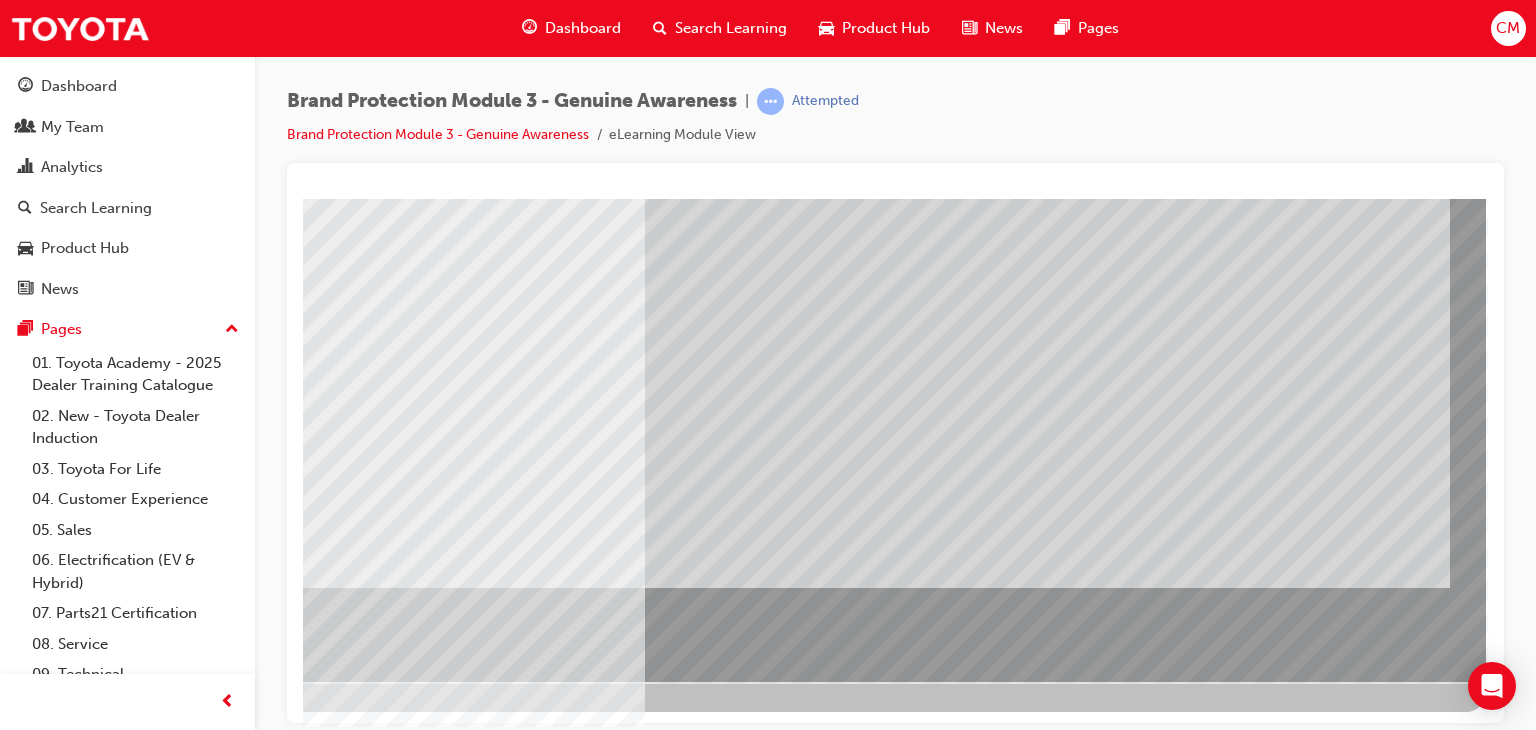 click at bounding box center [189, 1529] 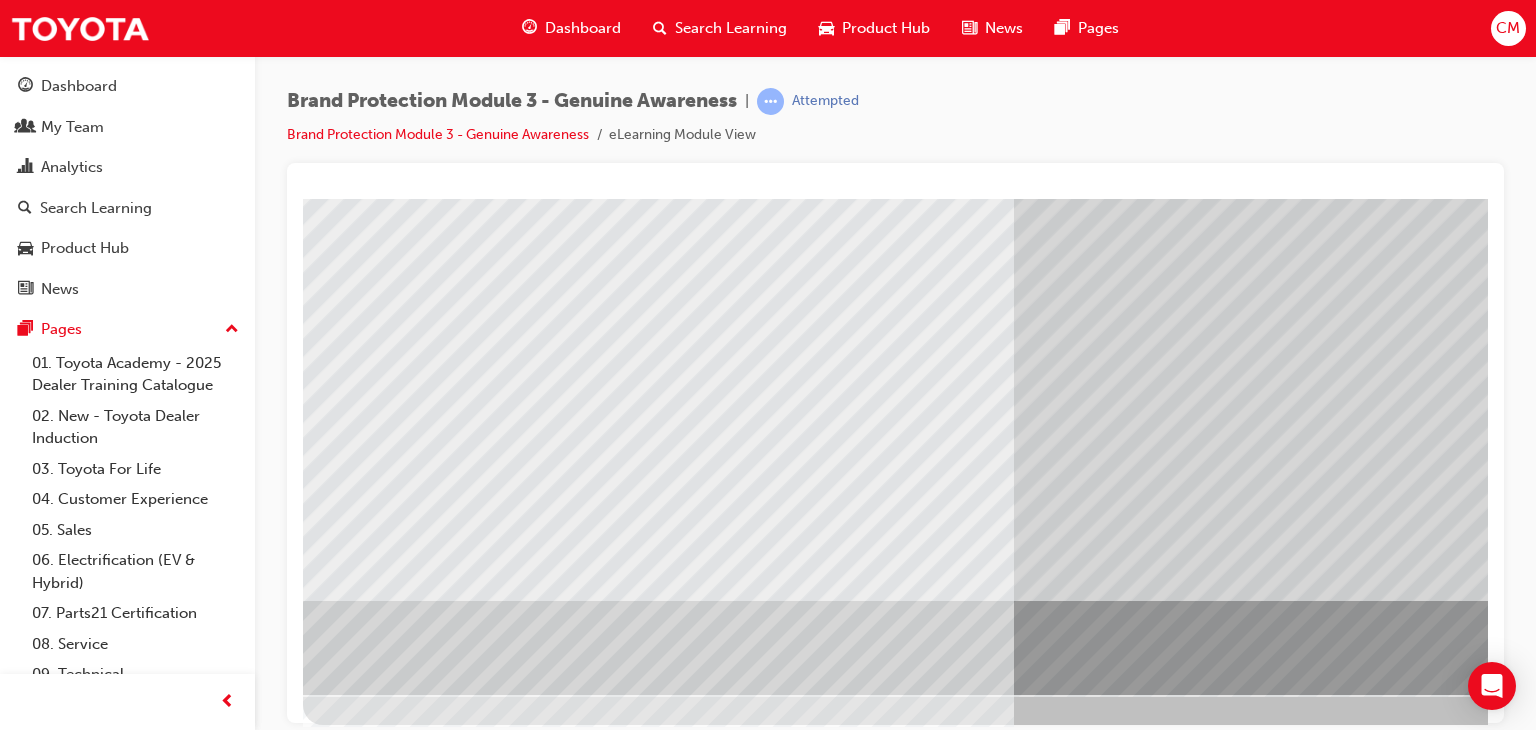 scroll, scrollTop: 237, scrollLeft: 0, axis: vertical 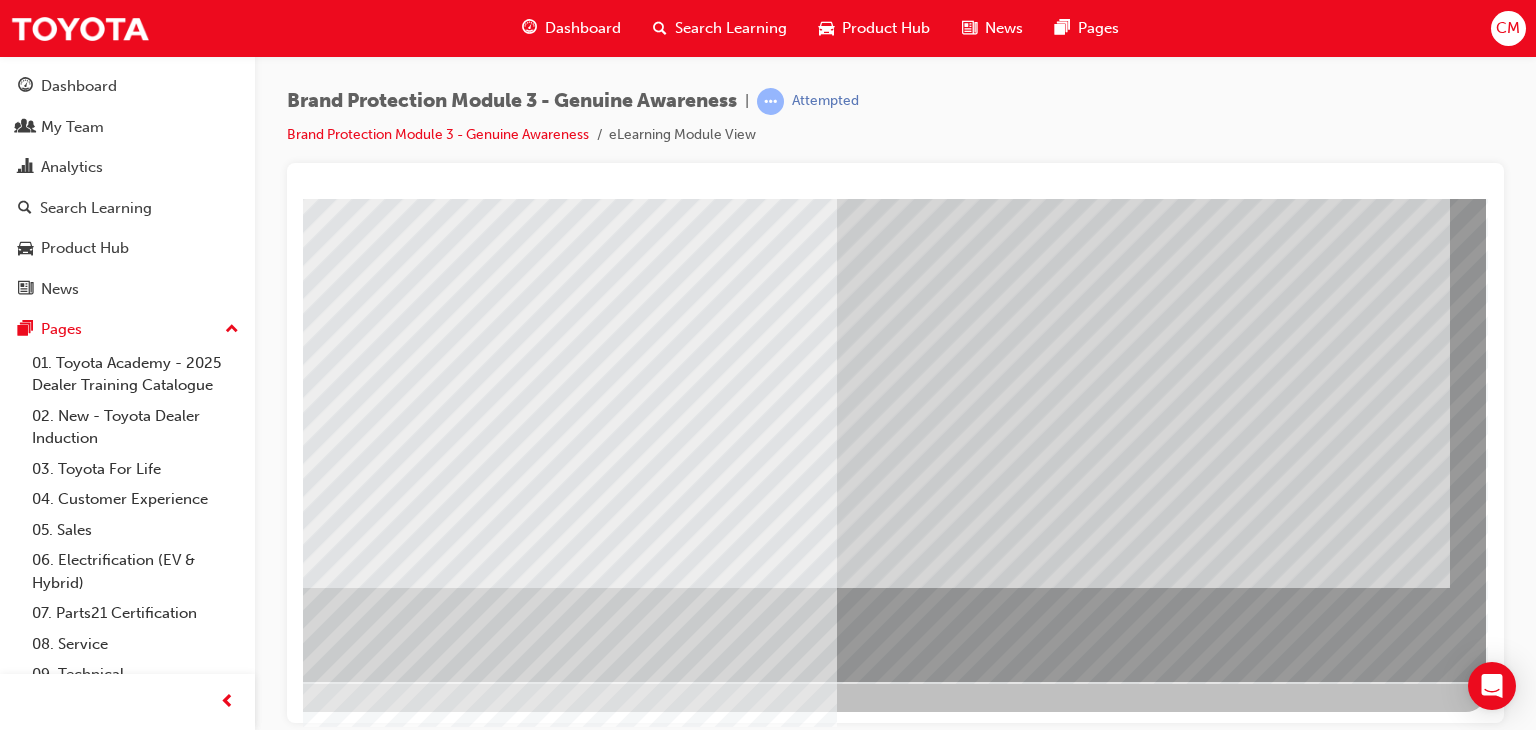 click at bounding box center [189, 1529] 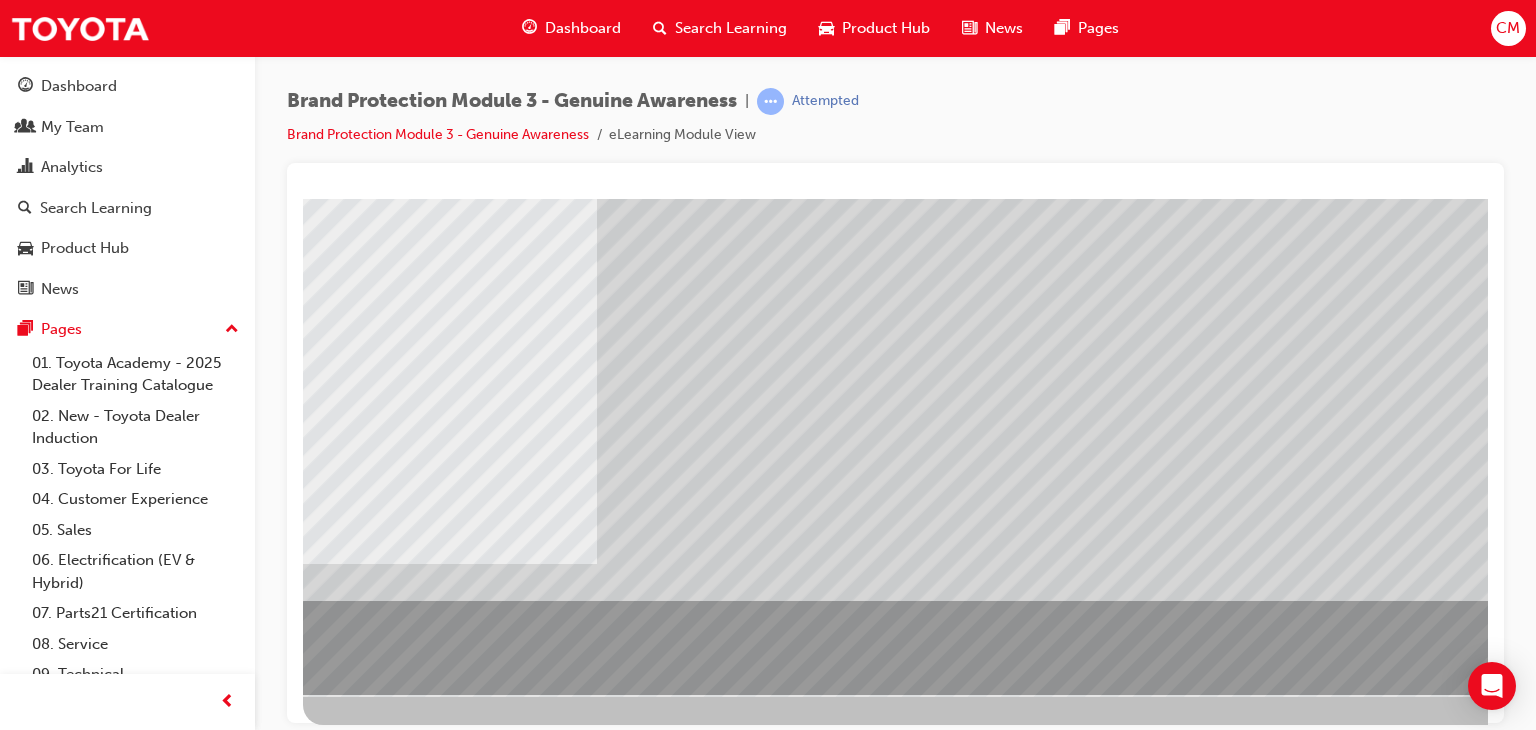 scroll, scrollTop: 237, scrollLeft: 0, axis: vertical 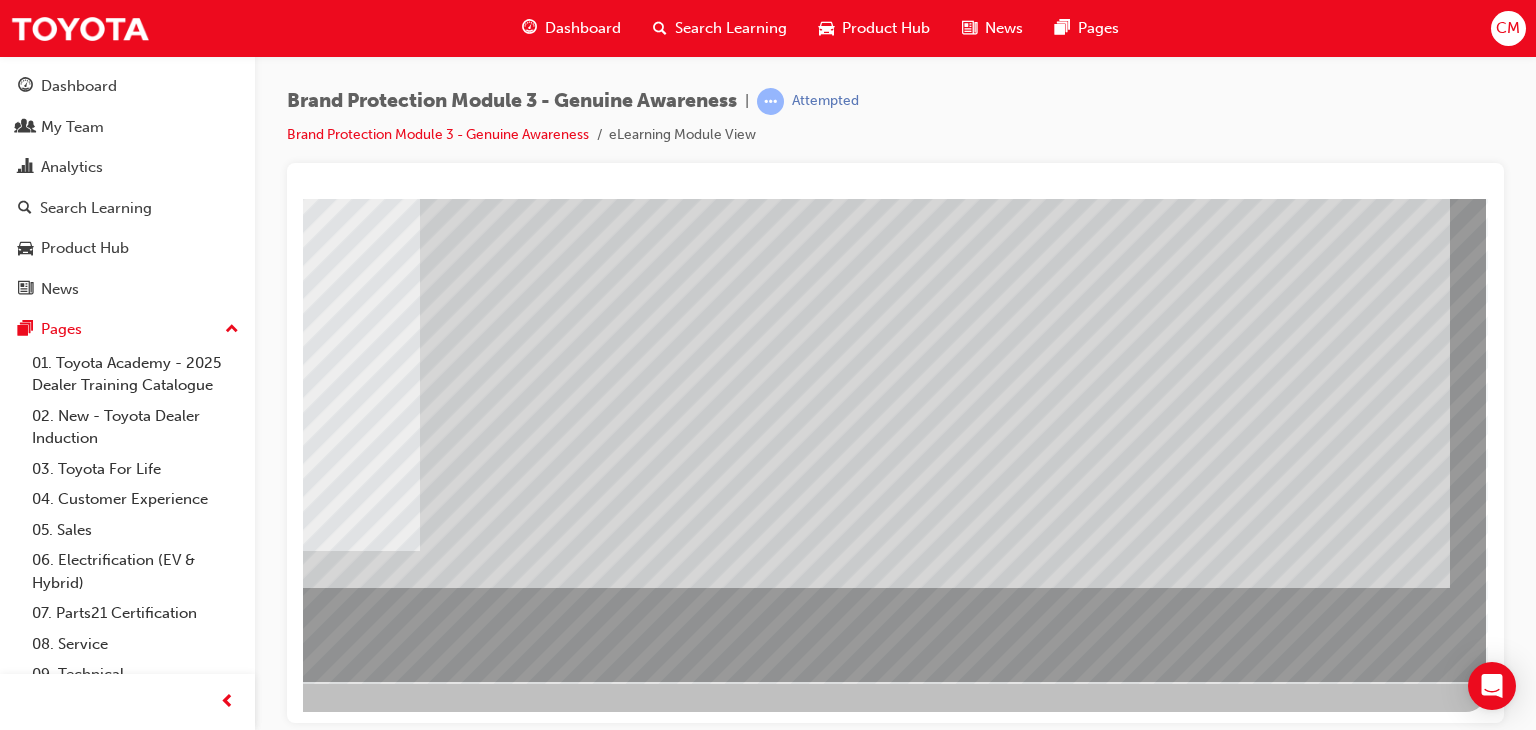 click at bounding box center (189, 1529) 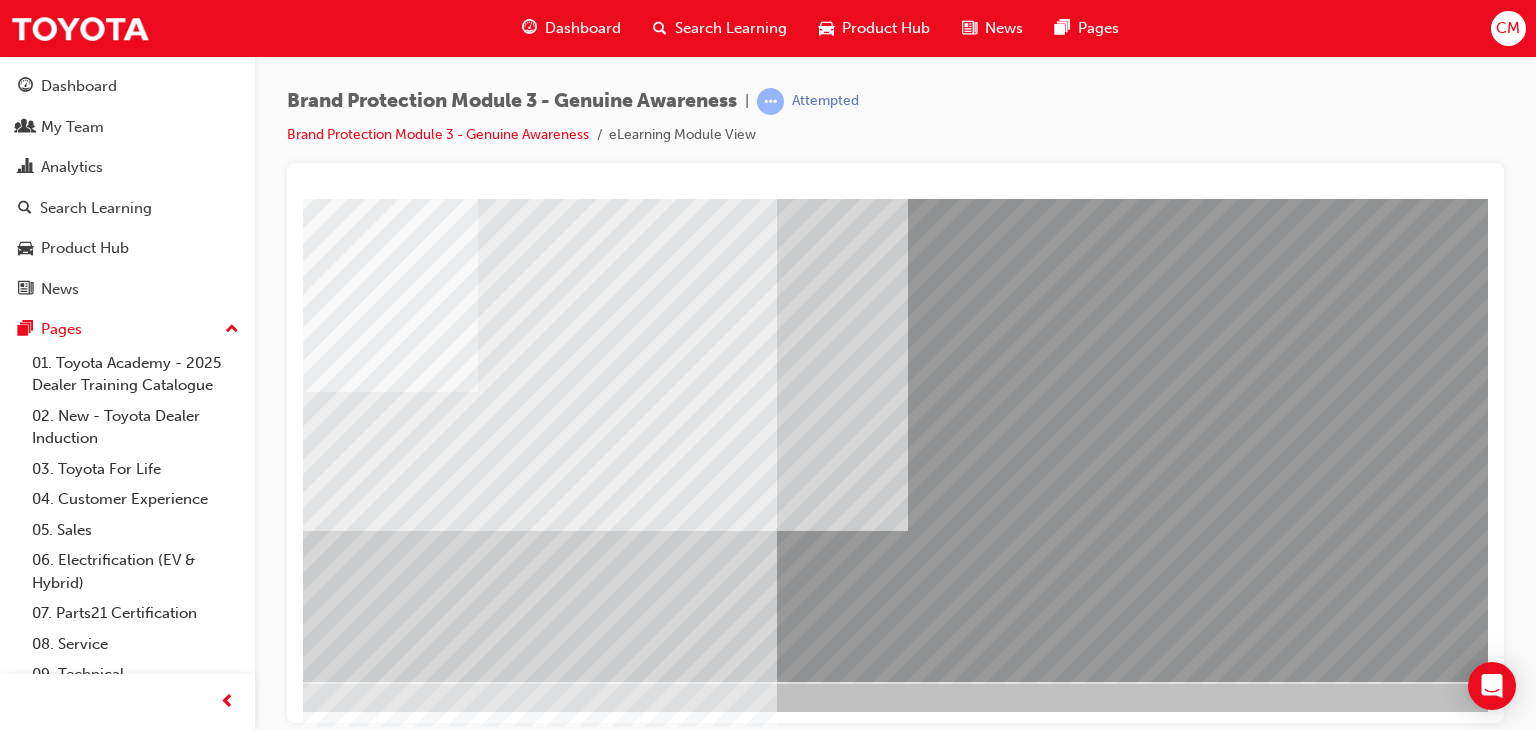 scroll, scrollTop: 237, scrollLeft: 190, axis: both 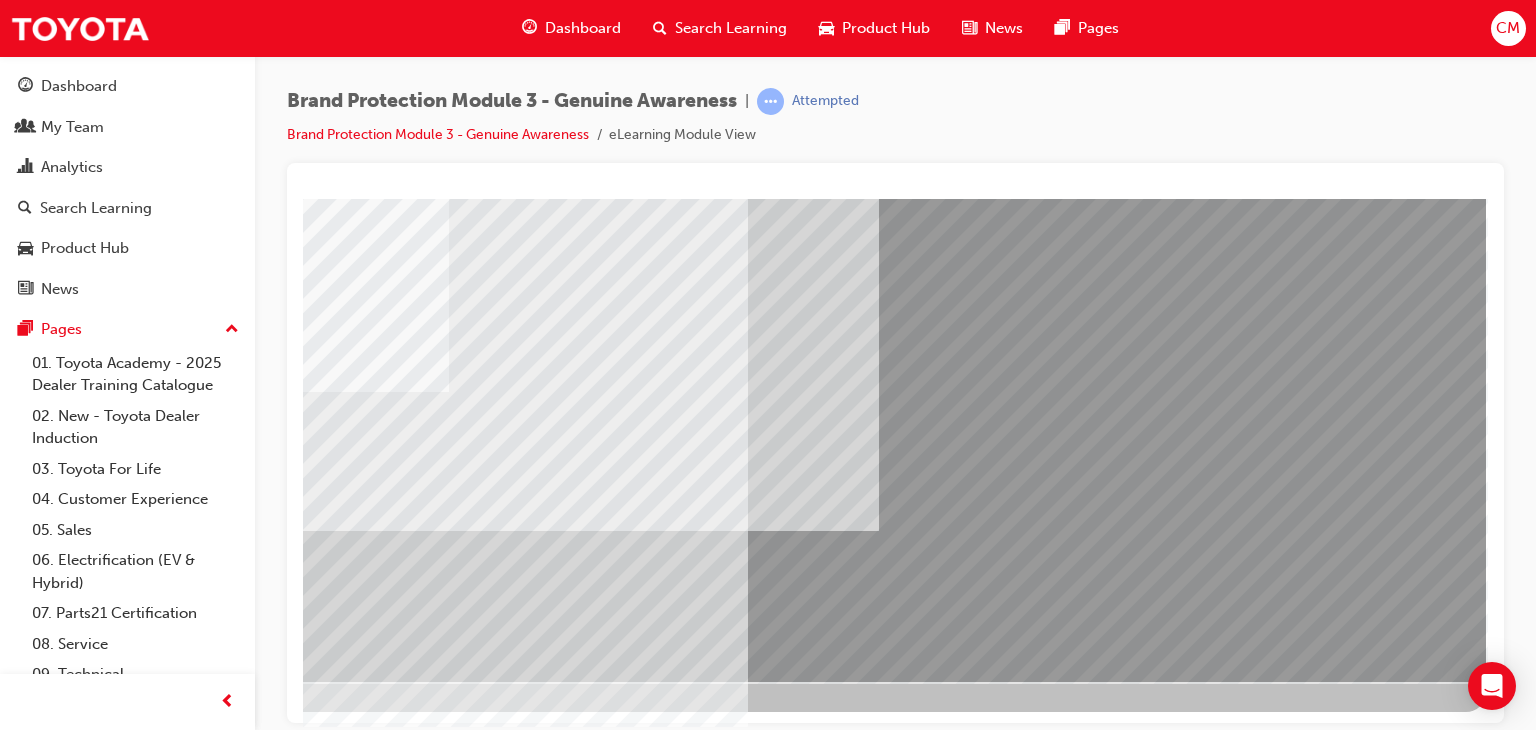 click at bounding box center [151, 5252] 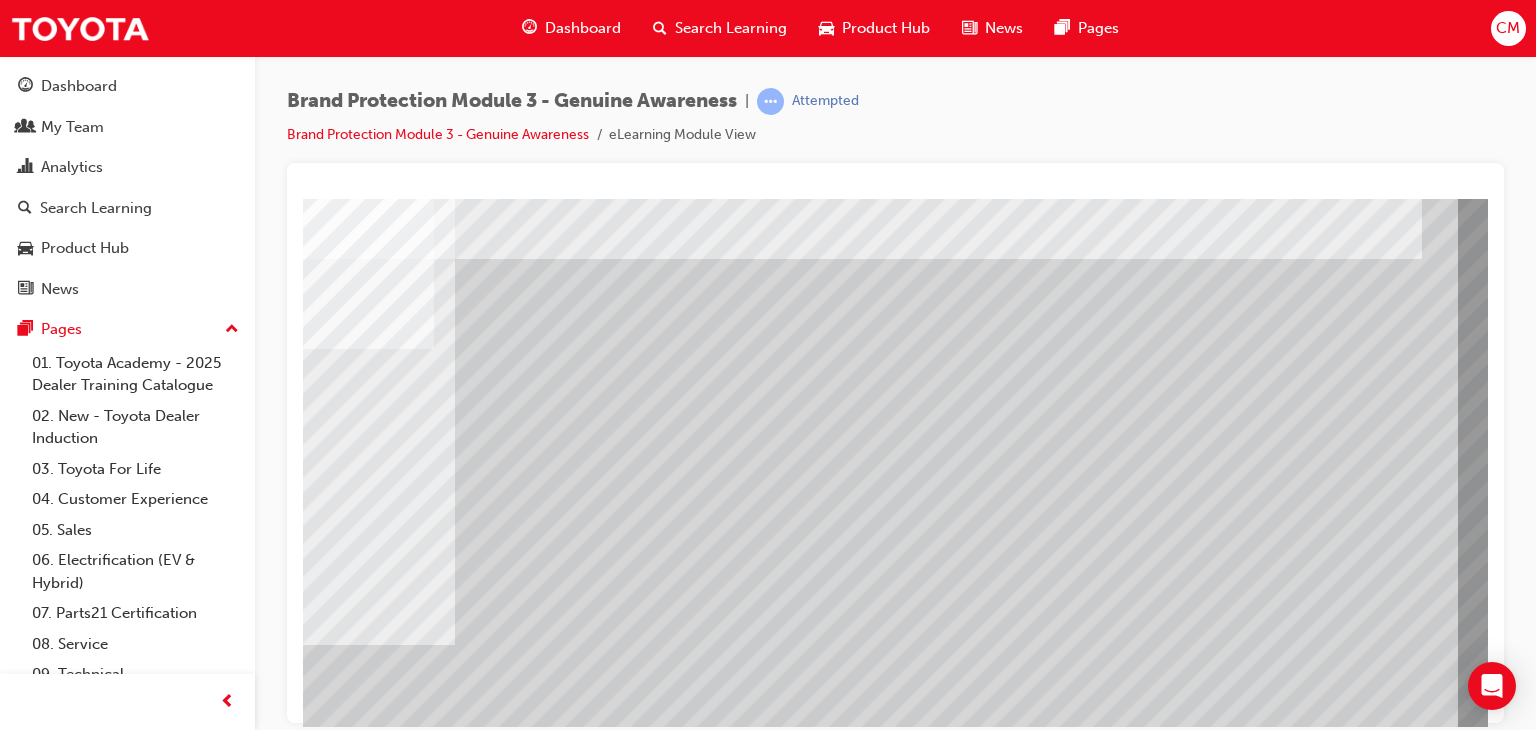 scroll, scrollTop: 0, scrollLeft: 190, axis: horizontal 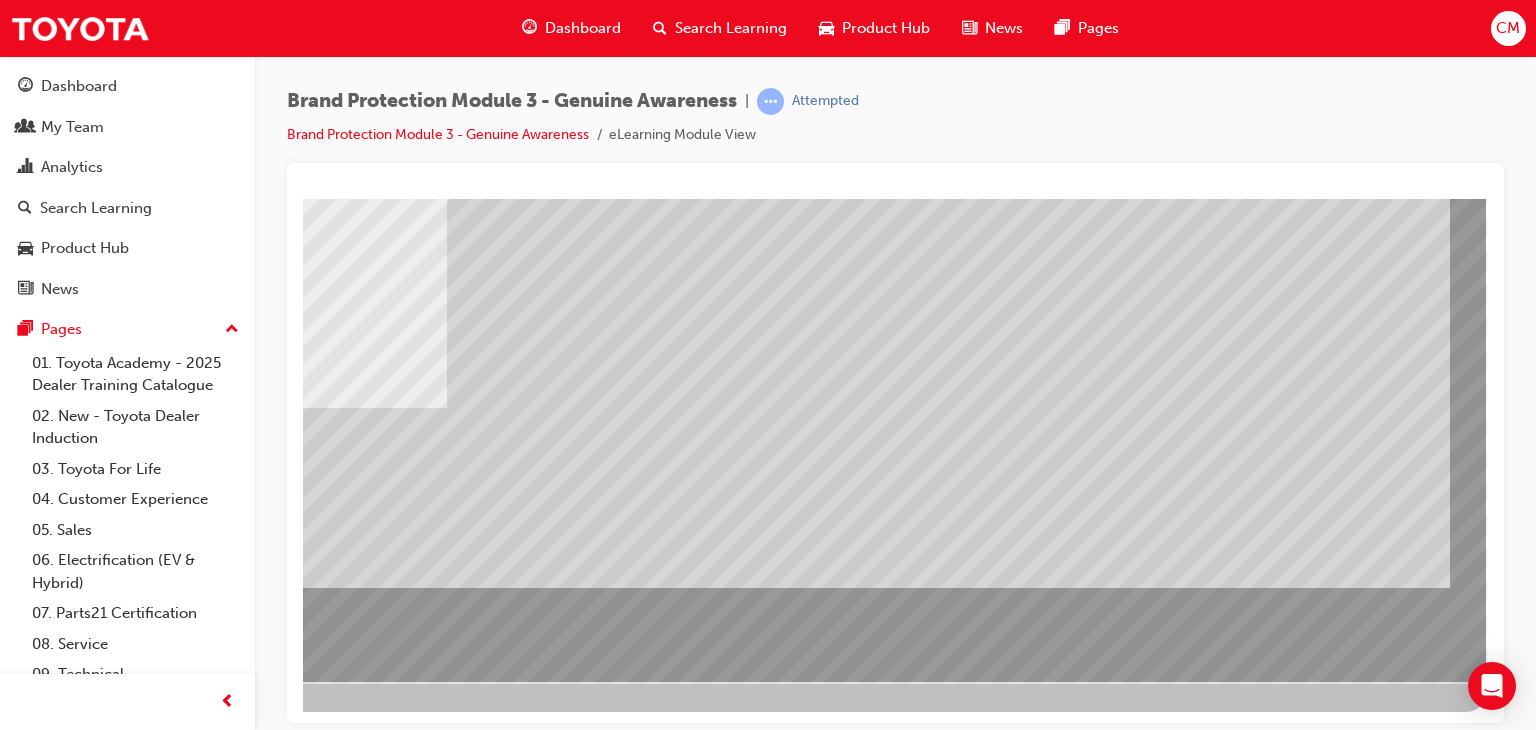 click at bounding box center [189, 1529] 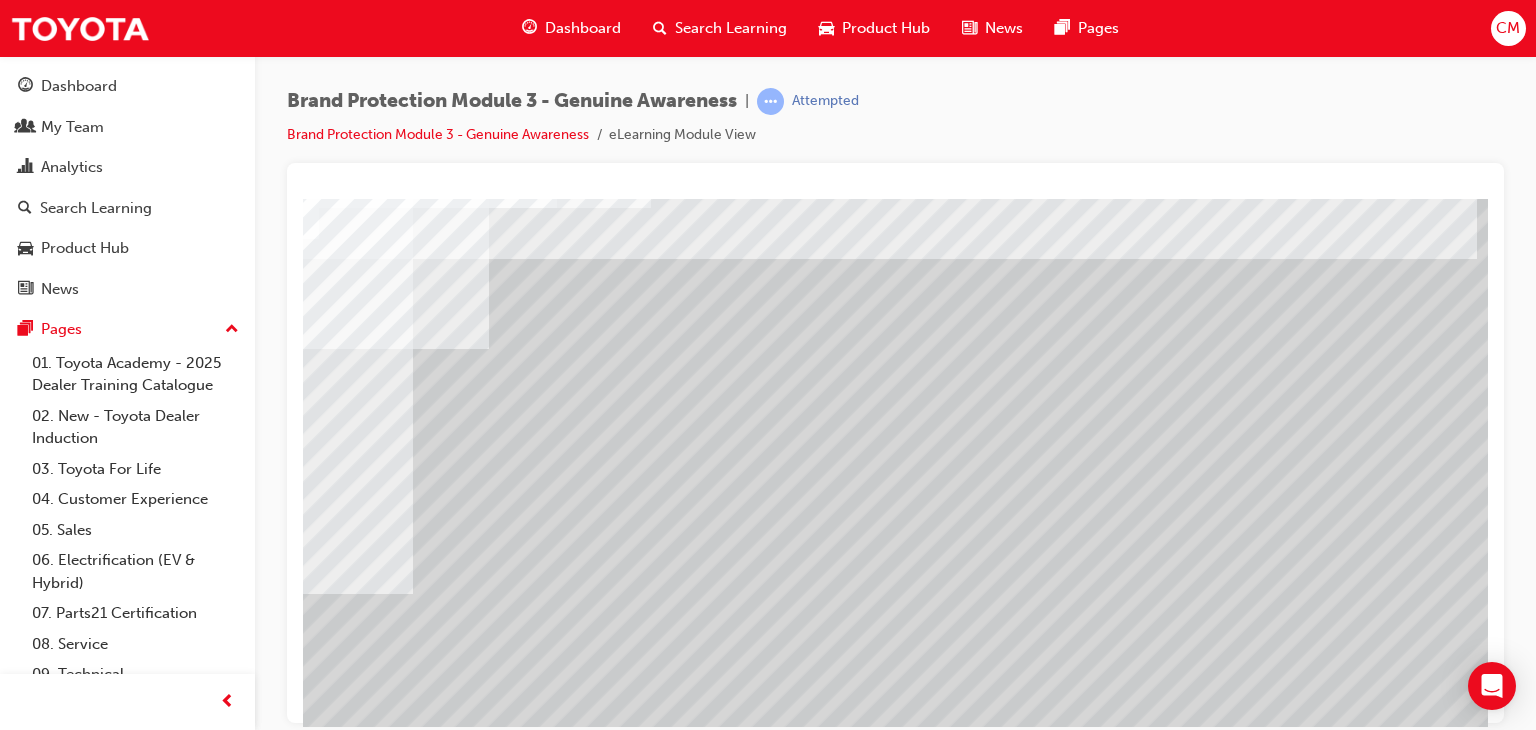 scroll, scrollTop: 0, scrollLeft: 190, axis: horizontal 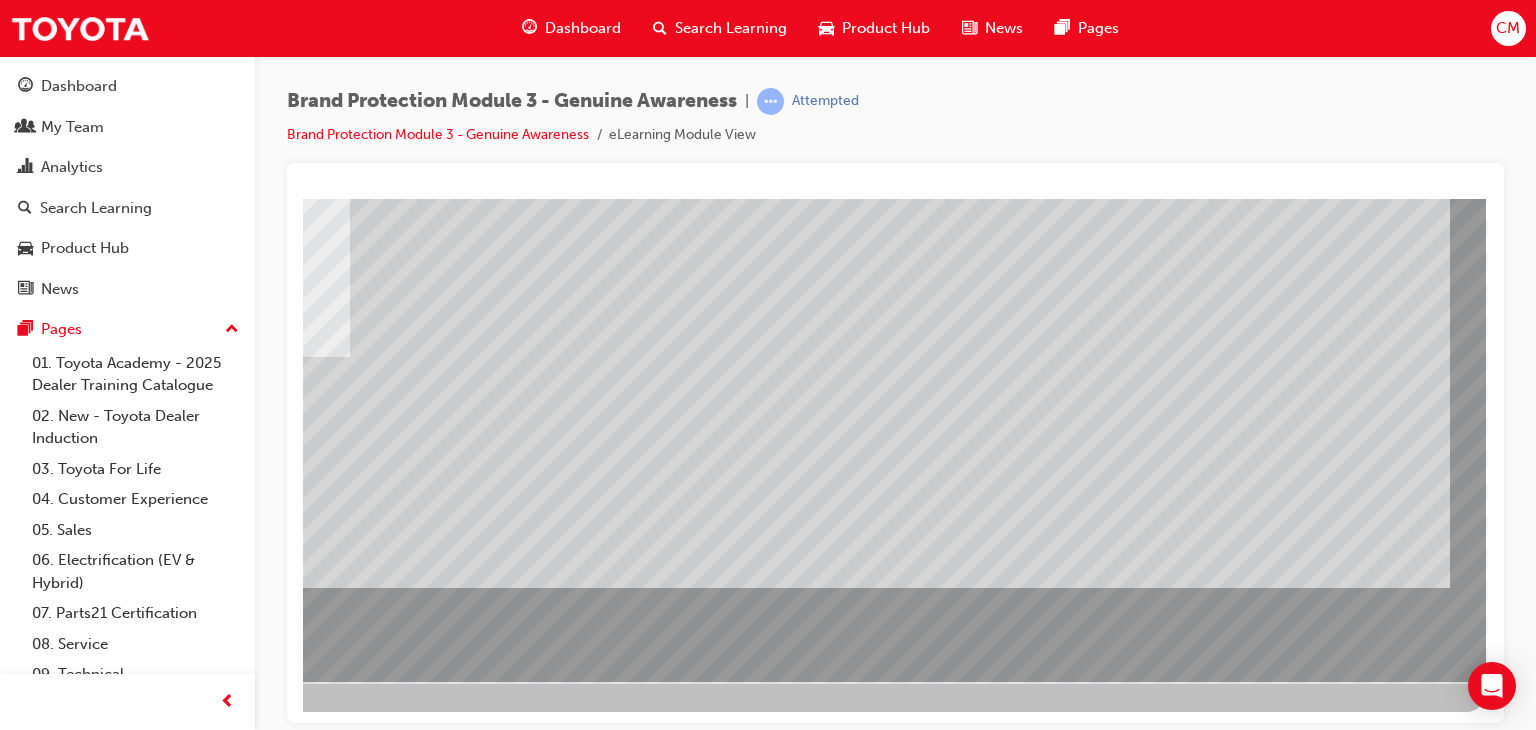 drag, startPoint x: 1333, startPoint y: 628, endPoint x: 1316, endPoint y: 629, distance: 17.029387 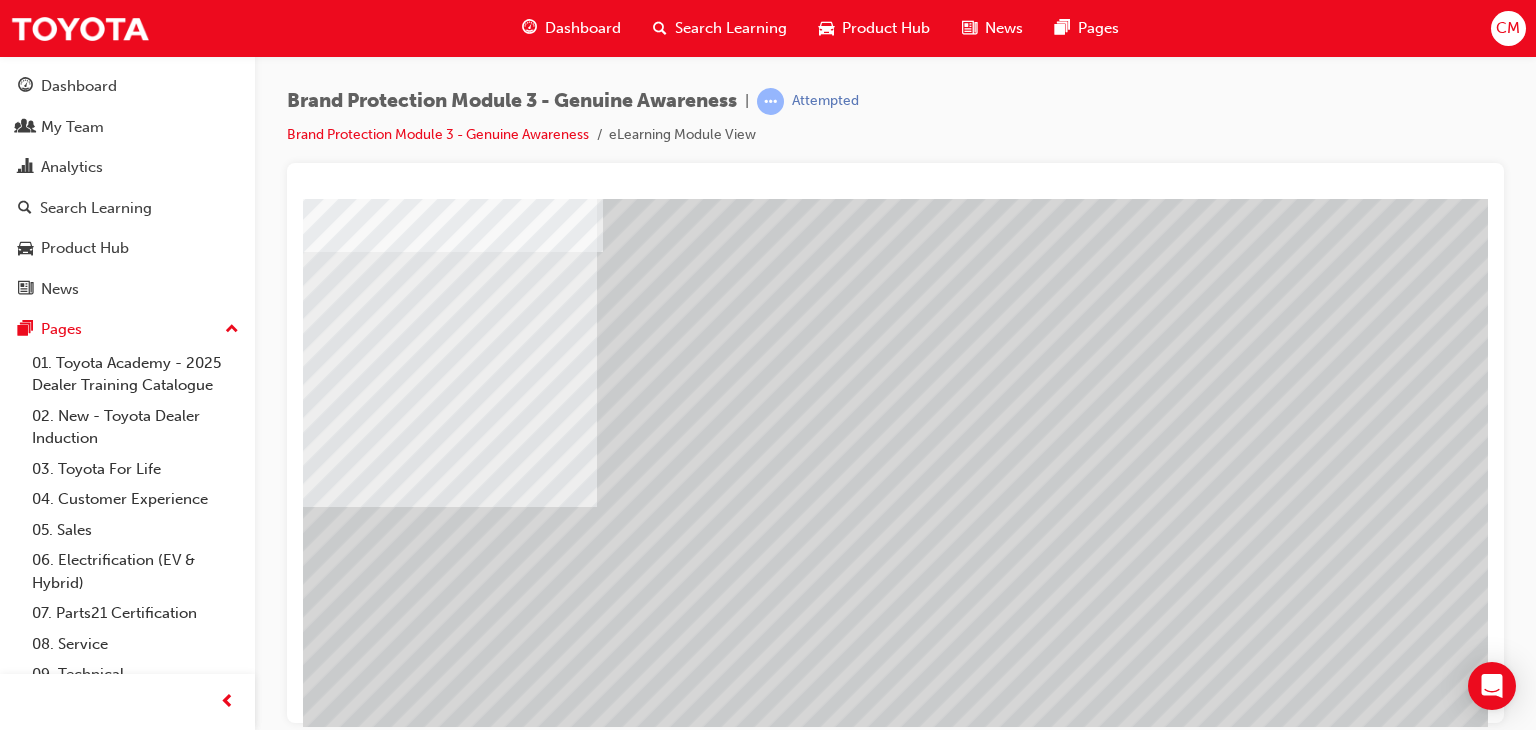 scroll, scrollTop: 237, scrollLeft: 0, axis: vertical 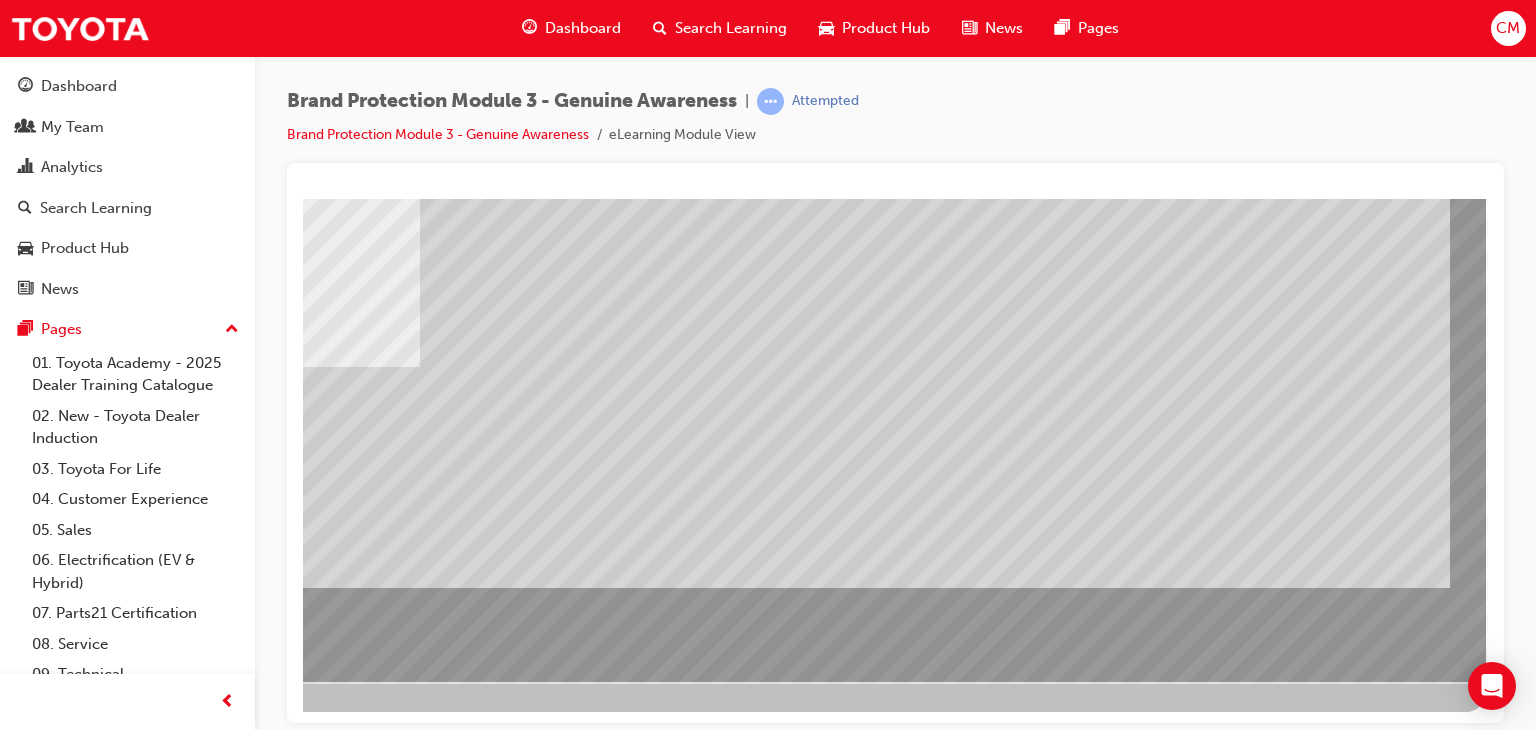 click at bounding box center (189, 1529) 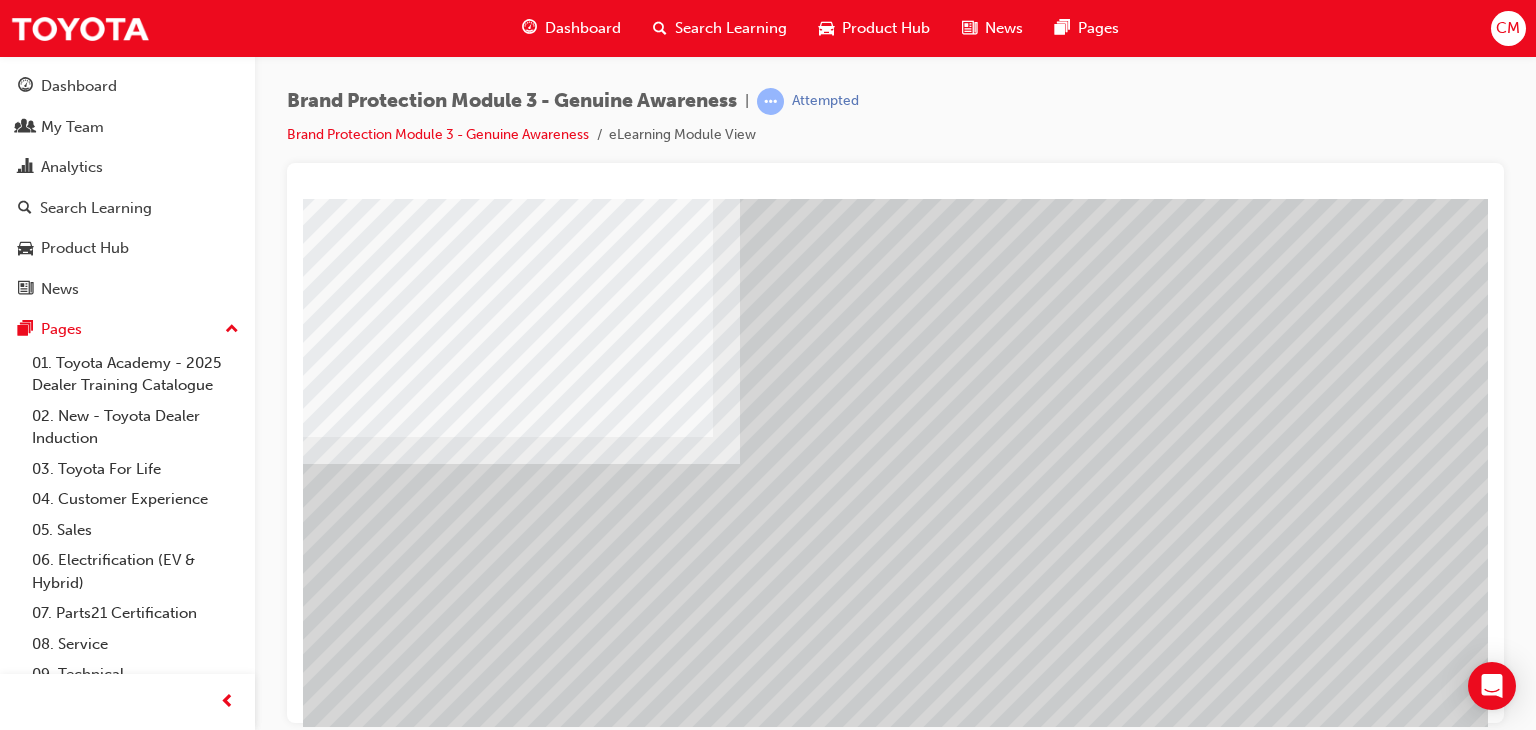 scroll, scrollTop: 237, scrollLeft: 0, axis: vertical 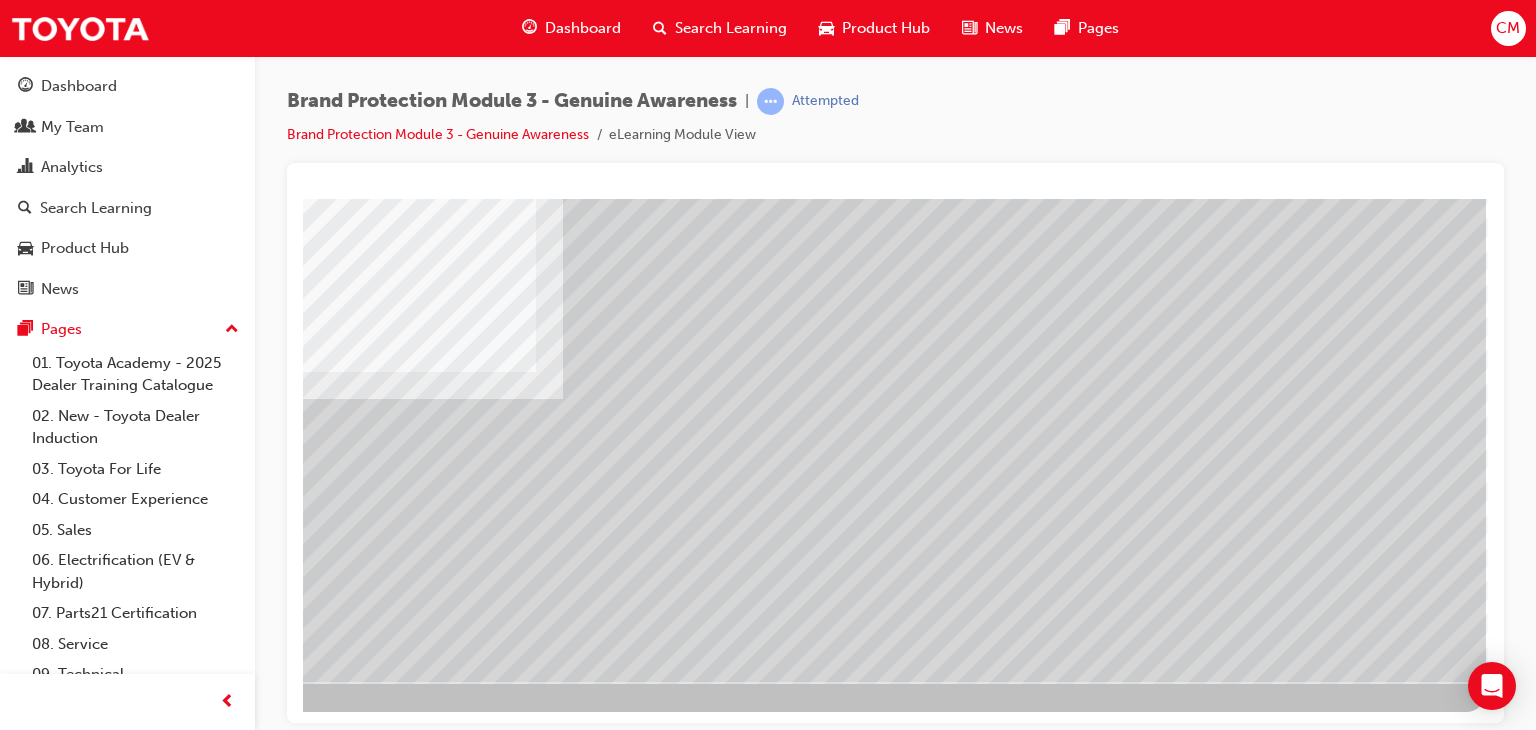 click at bounding box center [189, 2722] 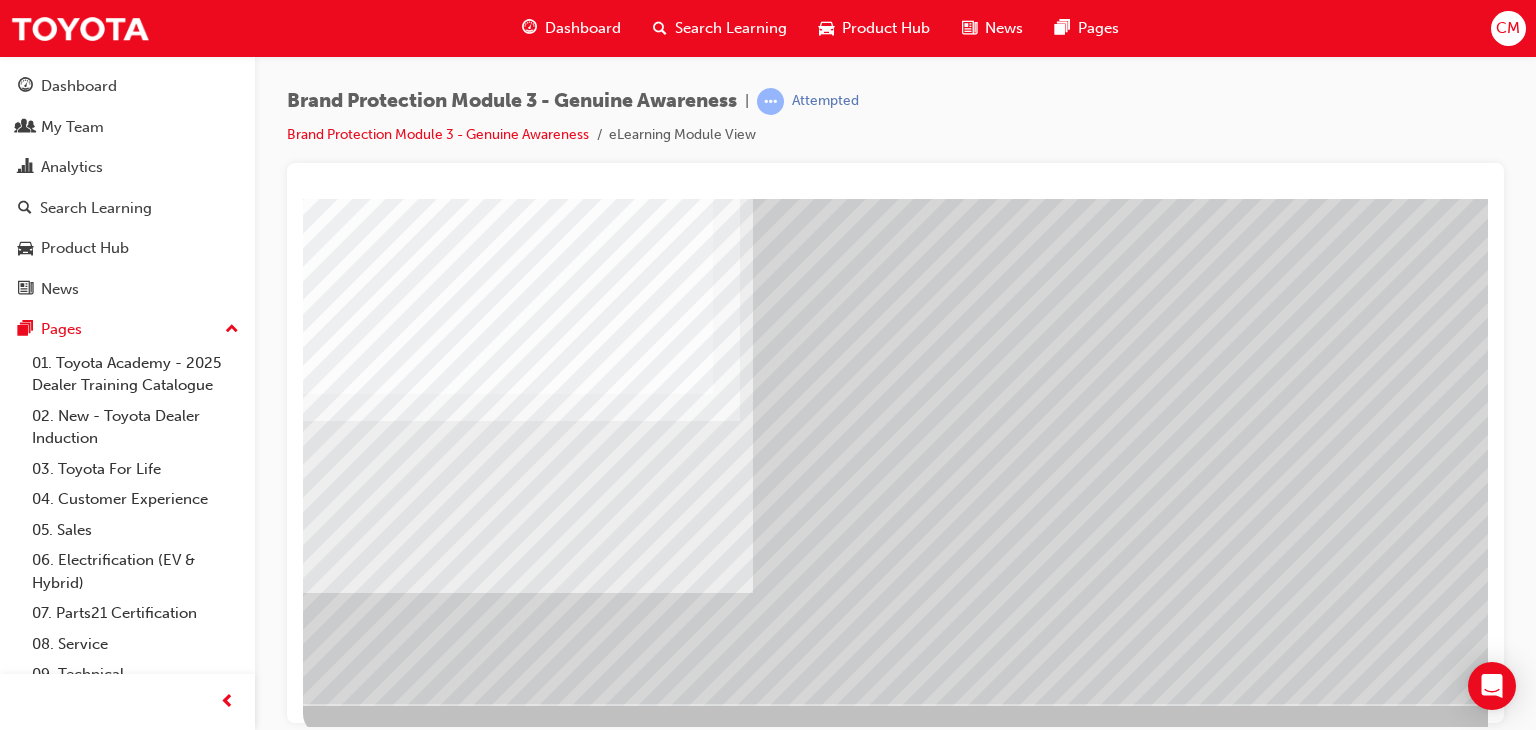 scroll, scrollTop: 237, scrollLeft: 0, axis: vertical 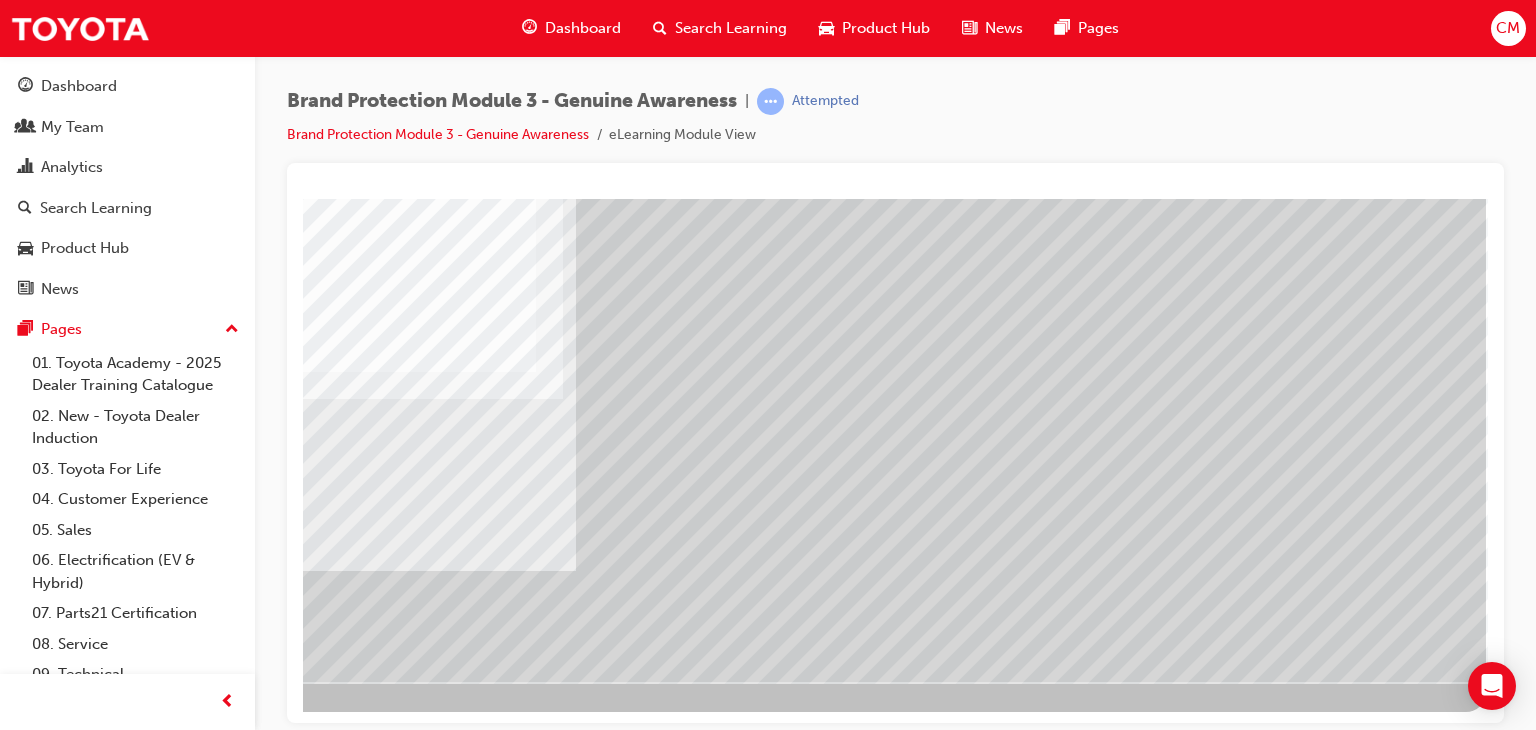 click at bounding box center (189, 3331) 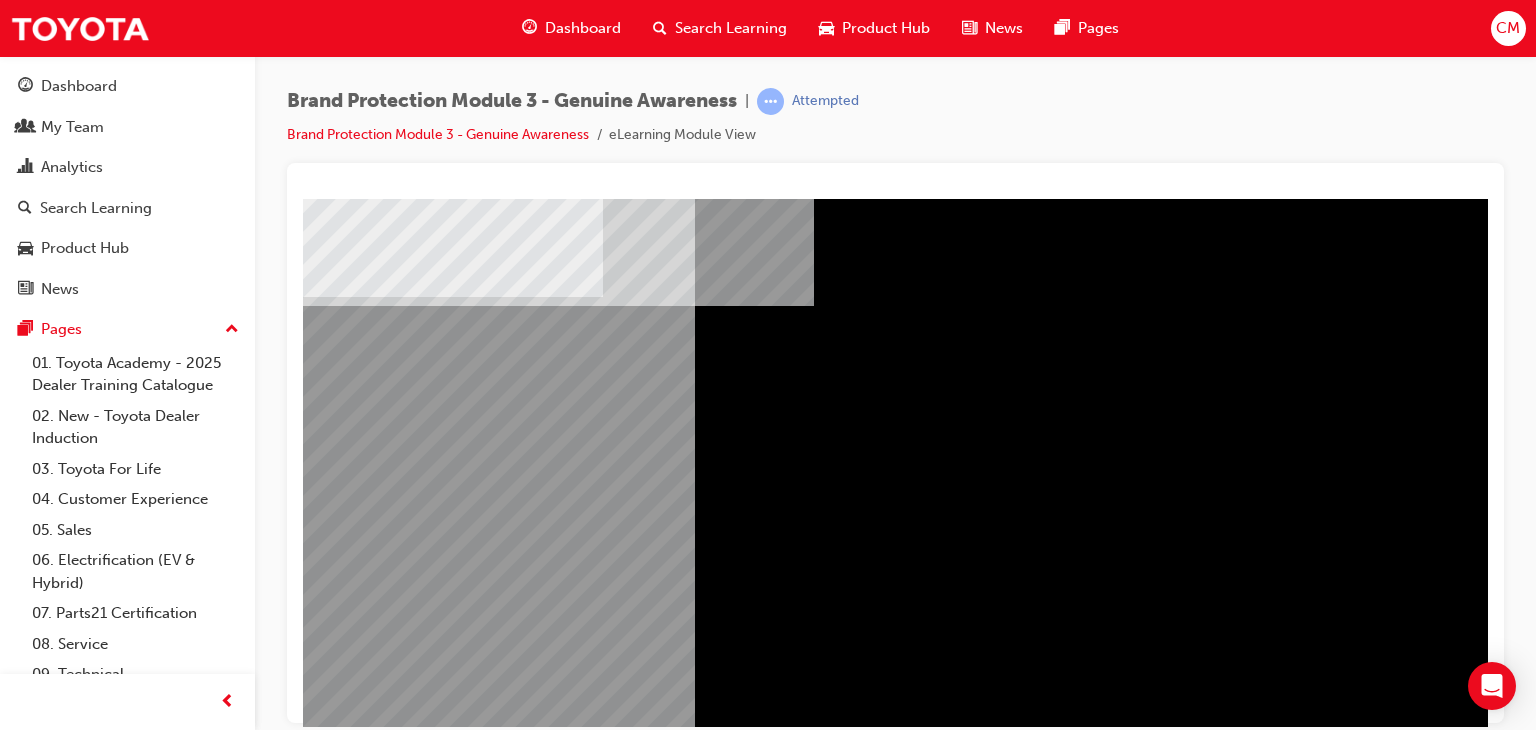 scroll, scrollTop: 100, scrollLeft: 0, axis: vertical 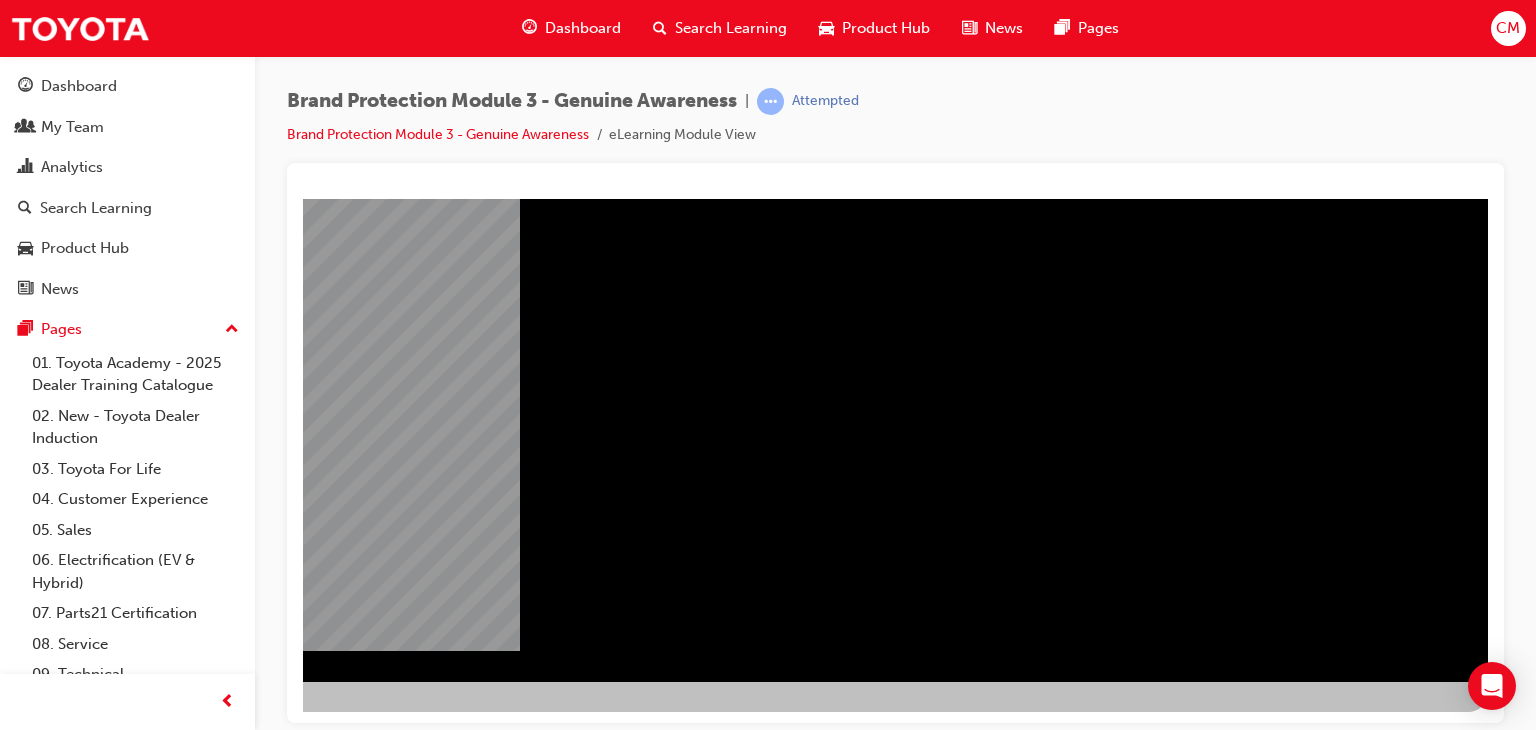 click at bounding box center (191, 735) 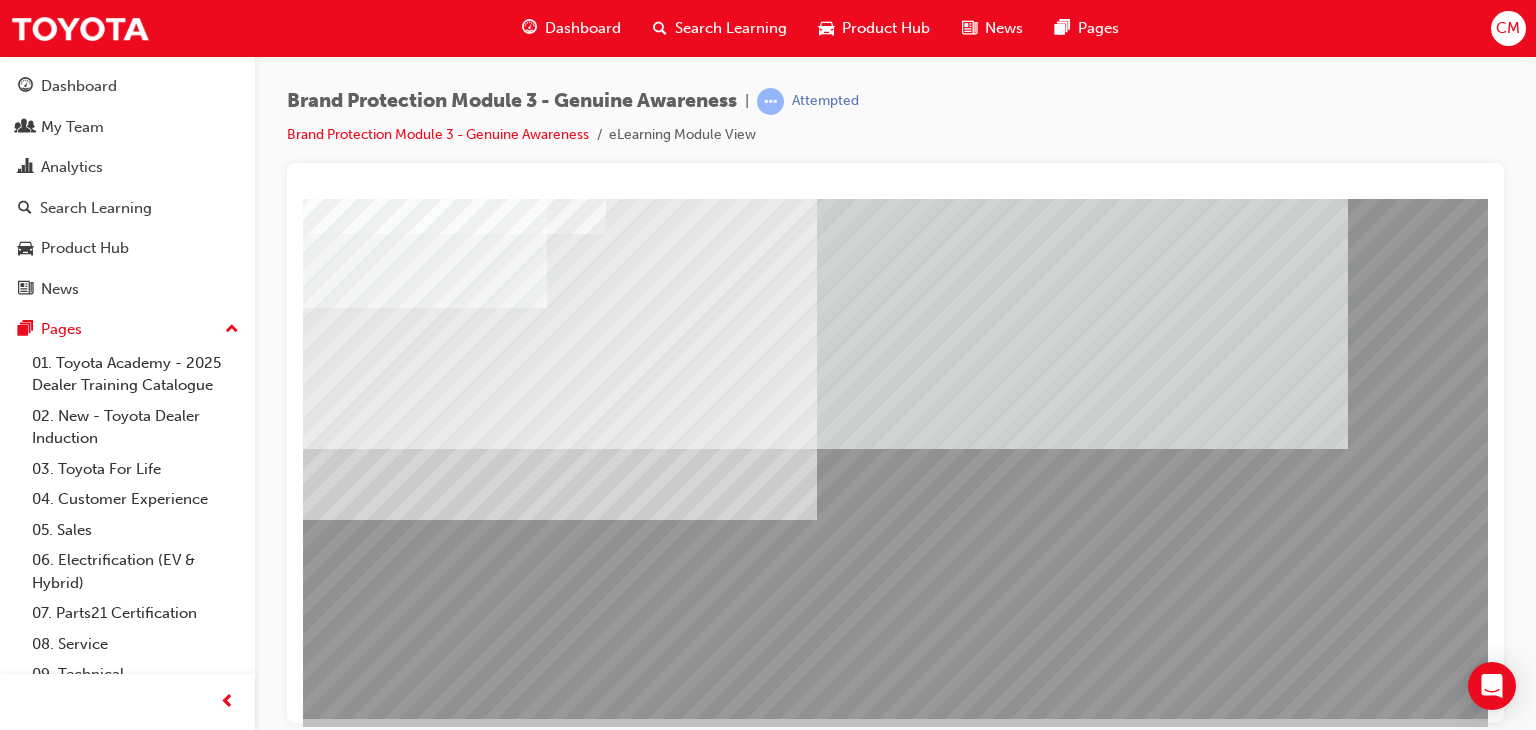 click at bounding box center [191, 1975] 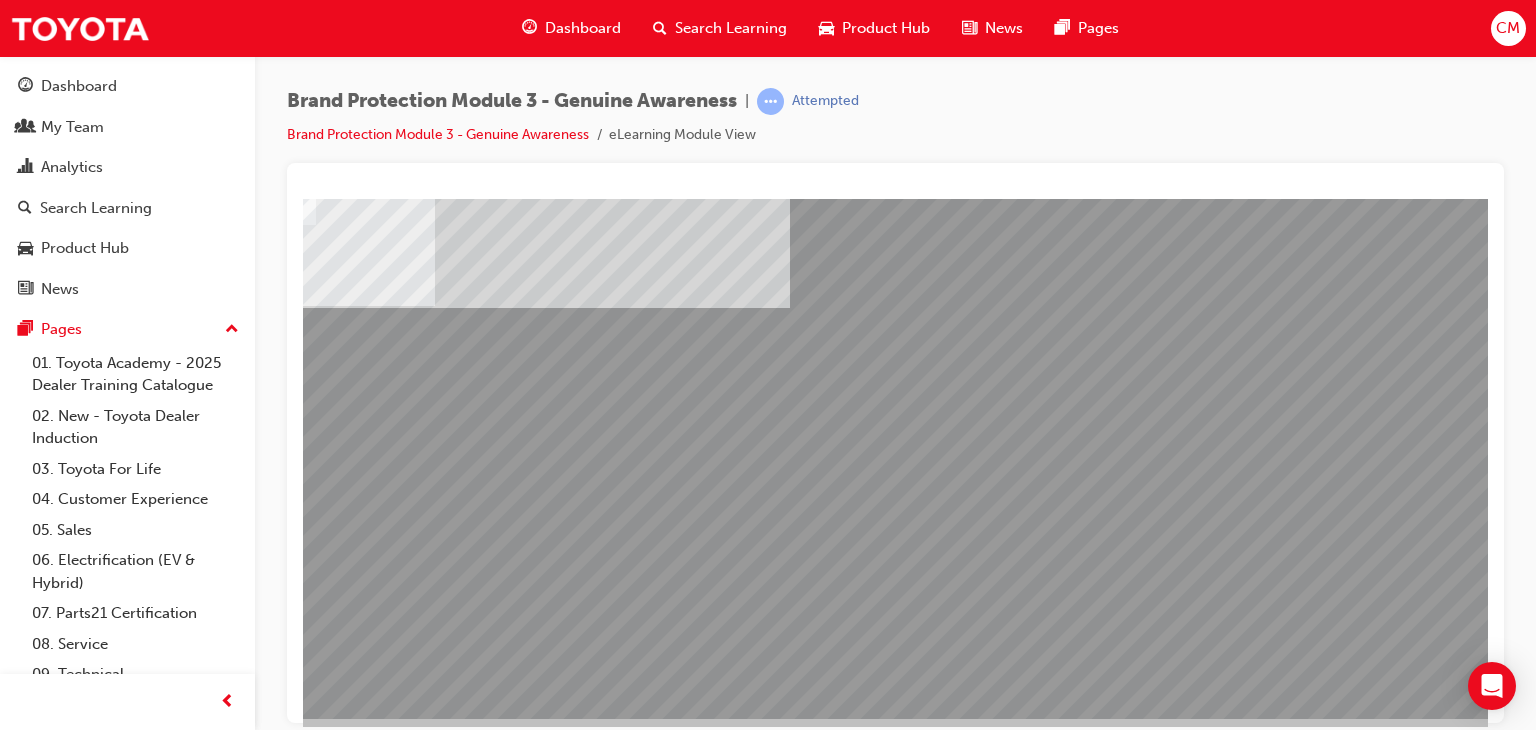 click at bounding box center [191, 2531] 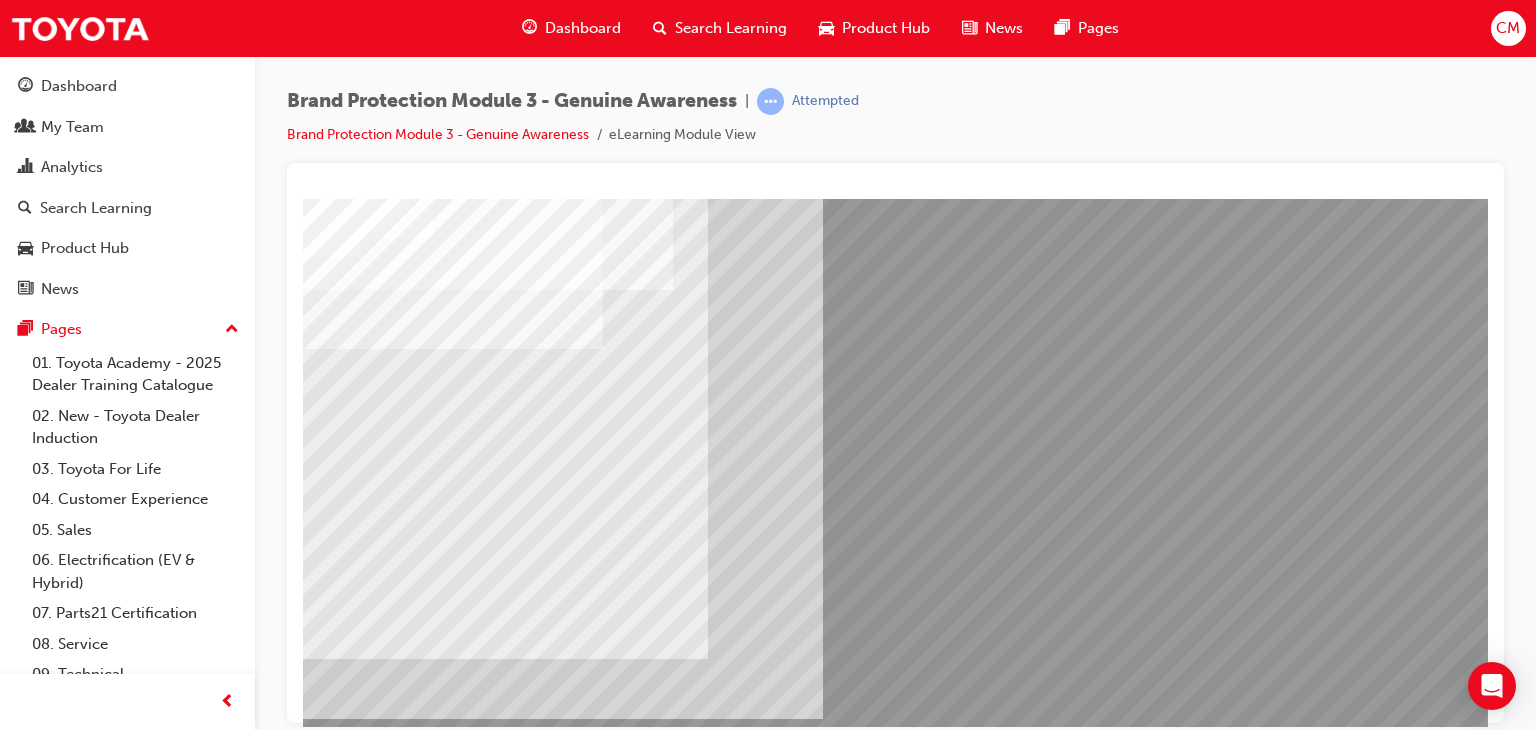 click at bounding box center [328, 3373] 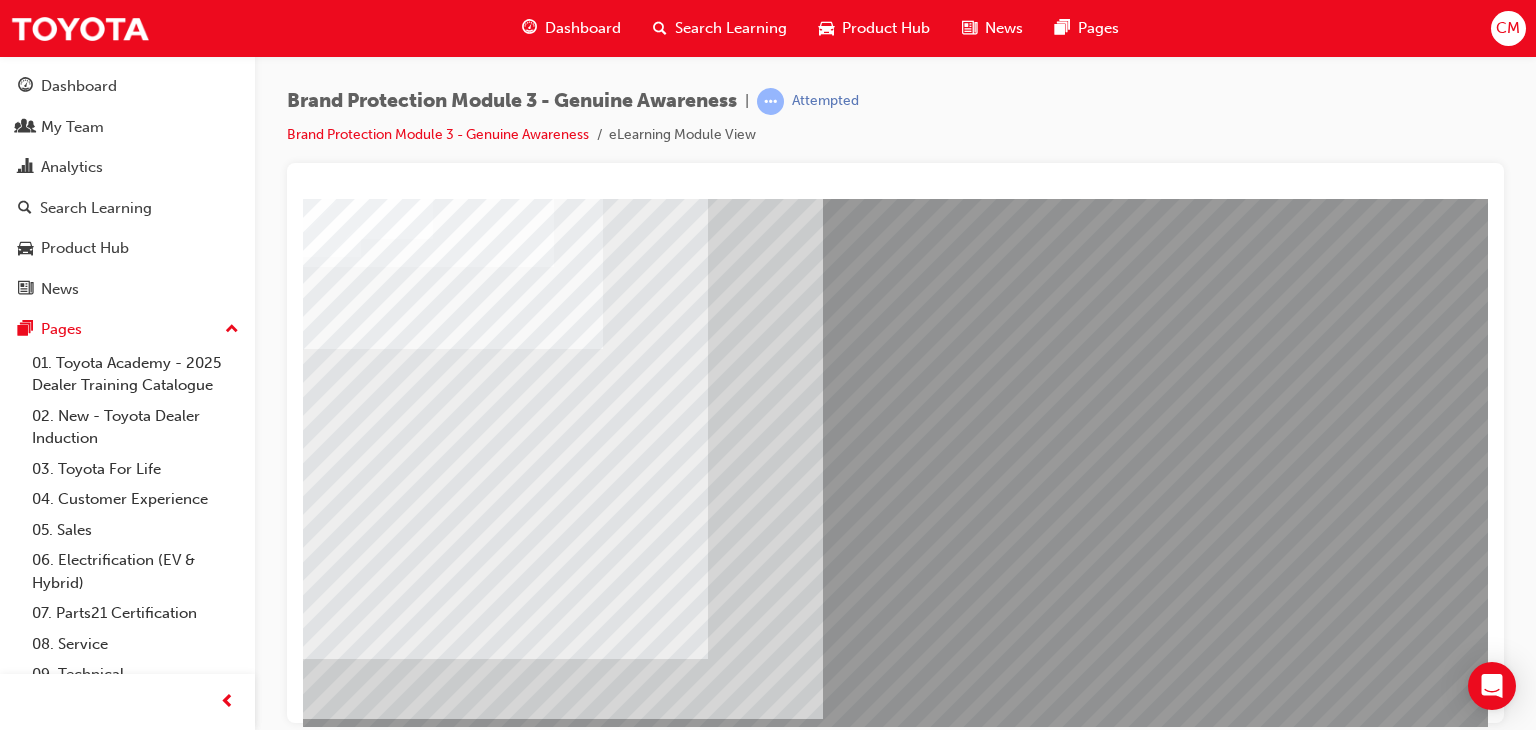 click at bounding box center (328, 3100) 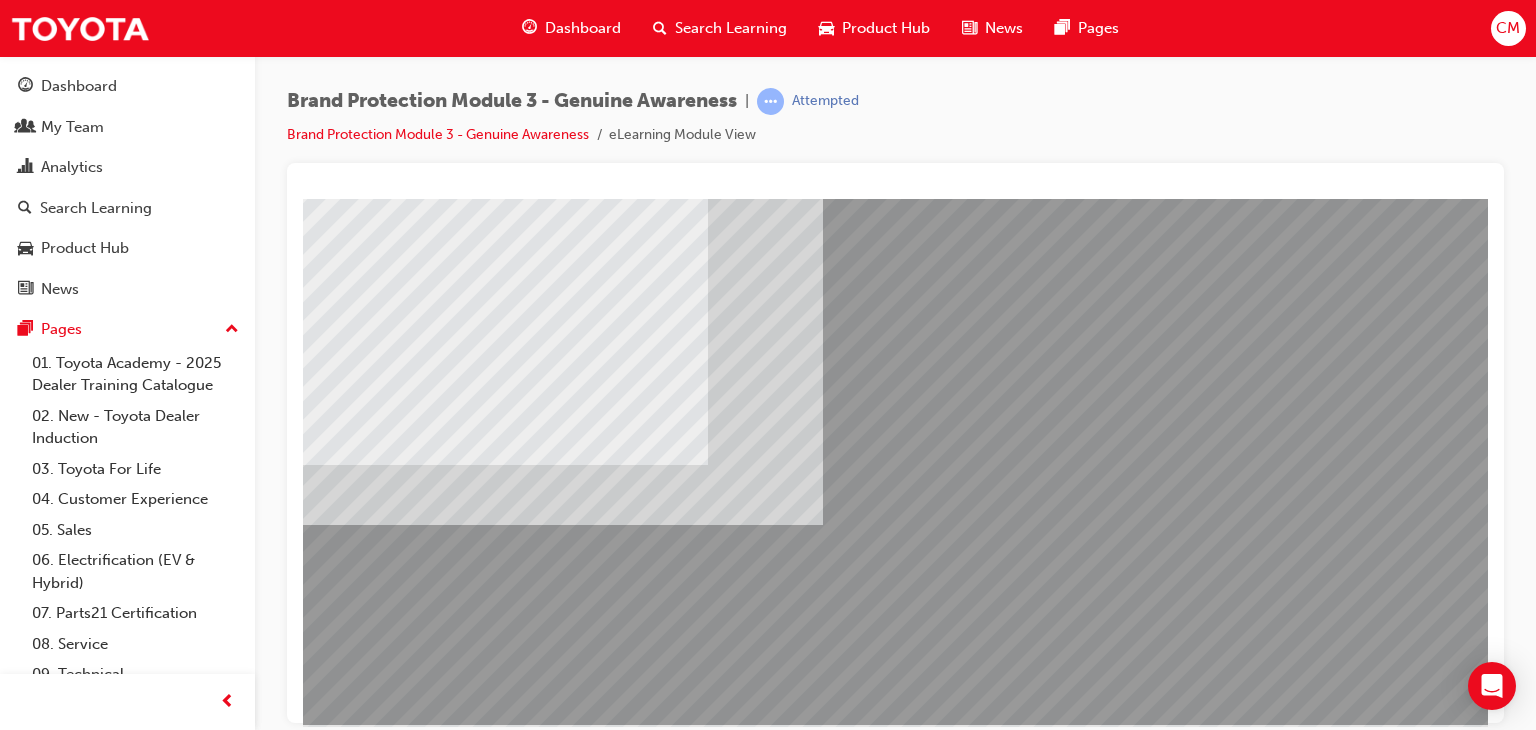 scroll, scrollTop: 200, scrollLeft: 0, axis: vertical 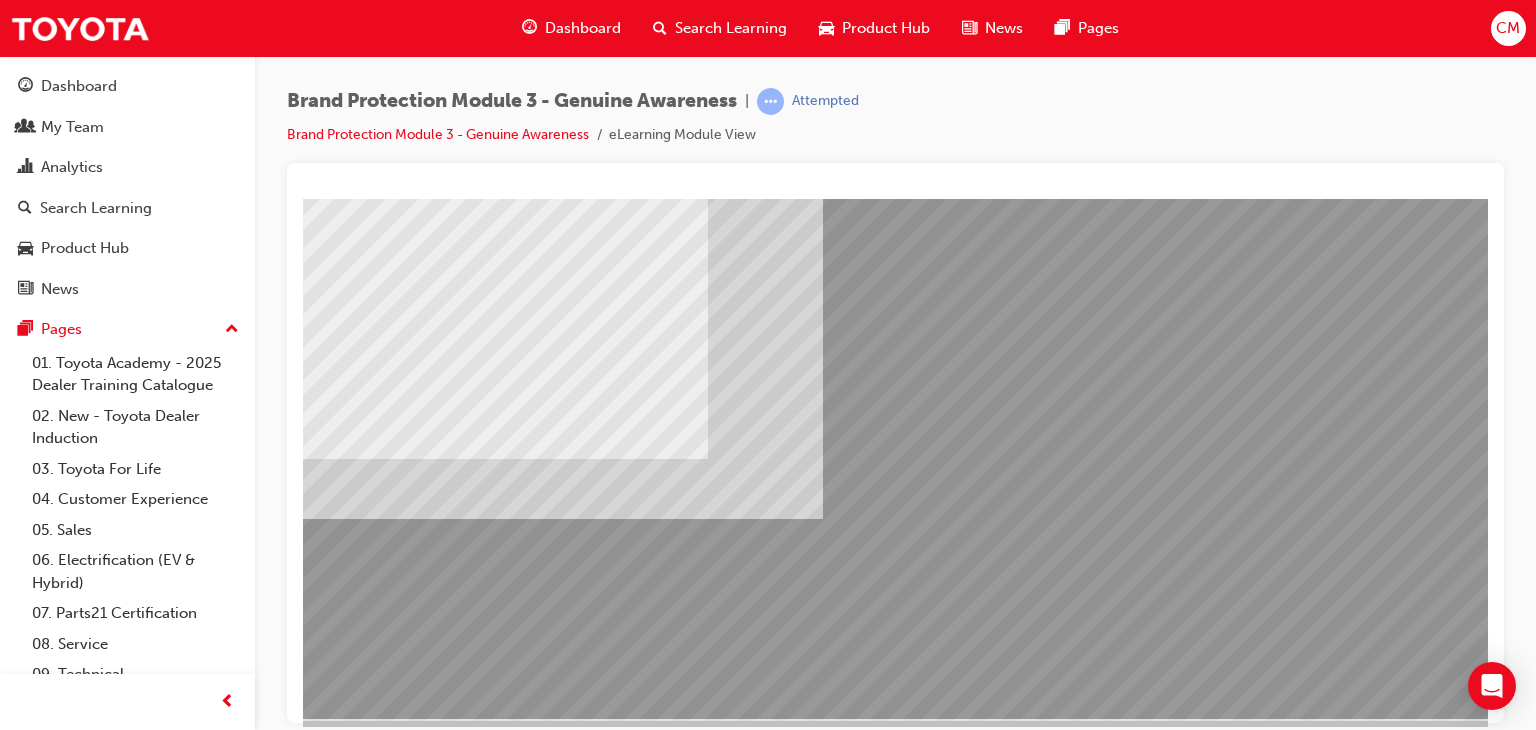 click at bounding box center [328, 2557] 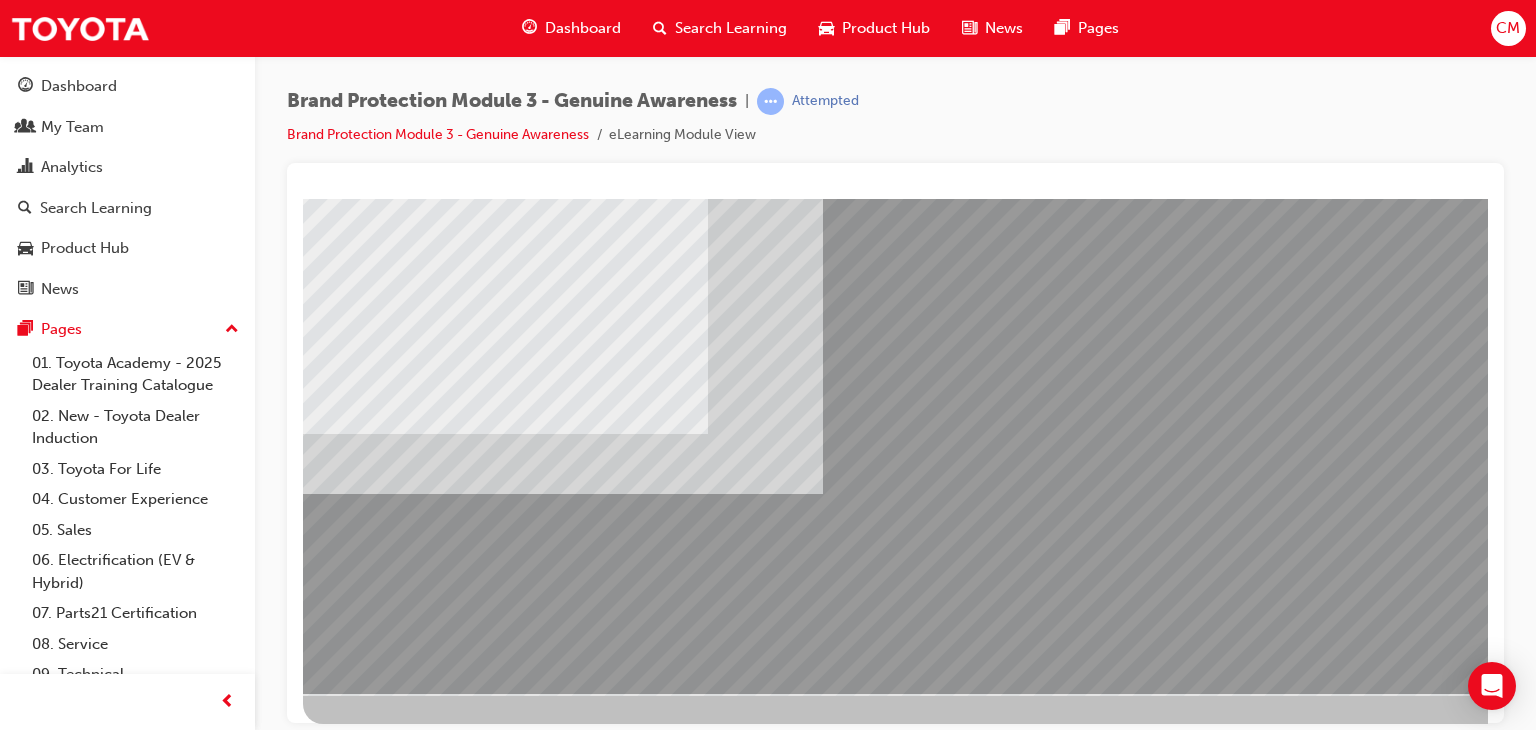 scroll, scrollTop: 237, scrollLeft: 0, axis: vertical 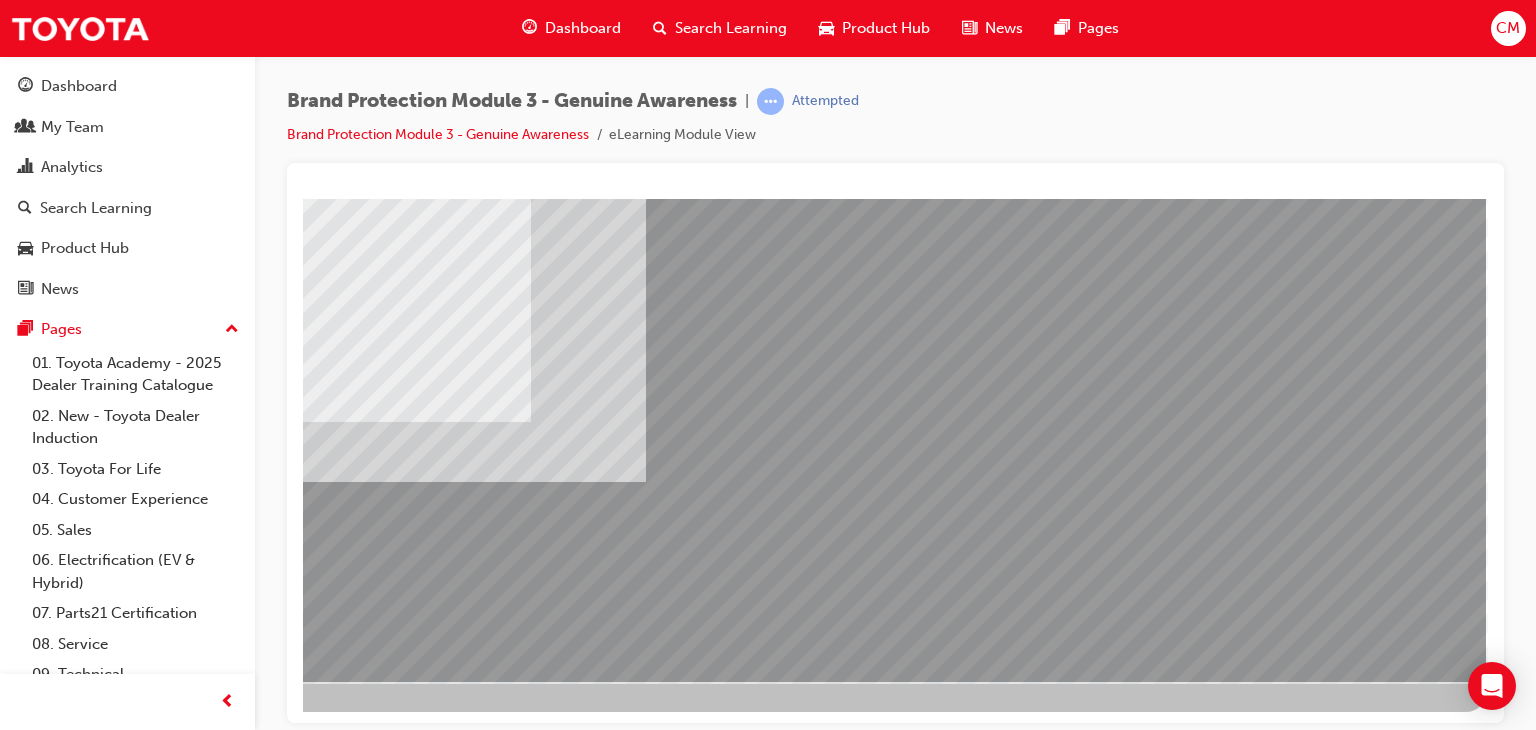 drag, startPoint x: 1325, startPoint y: 630, endPoint x: 1292, endPoint y: 632, distance: 33.06055 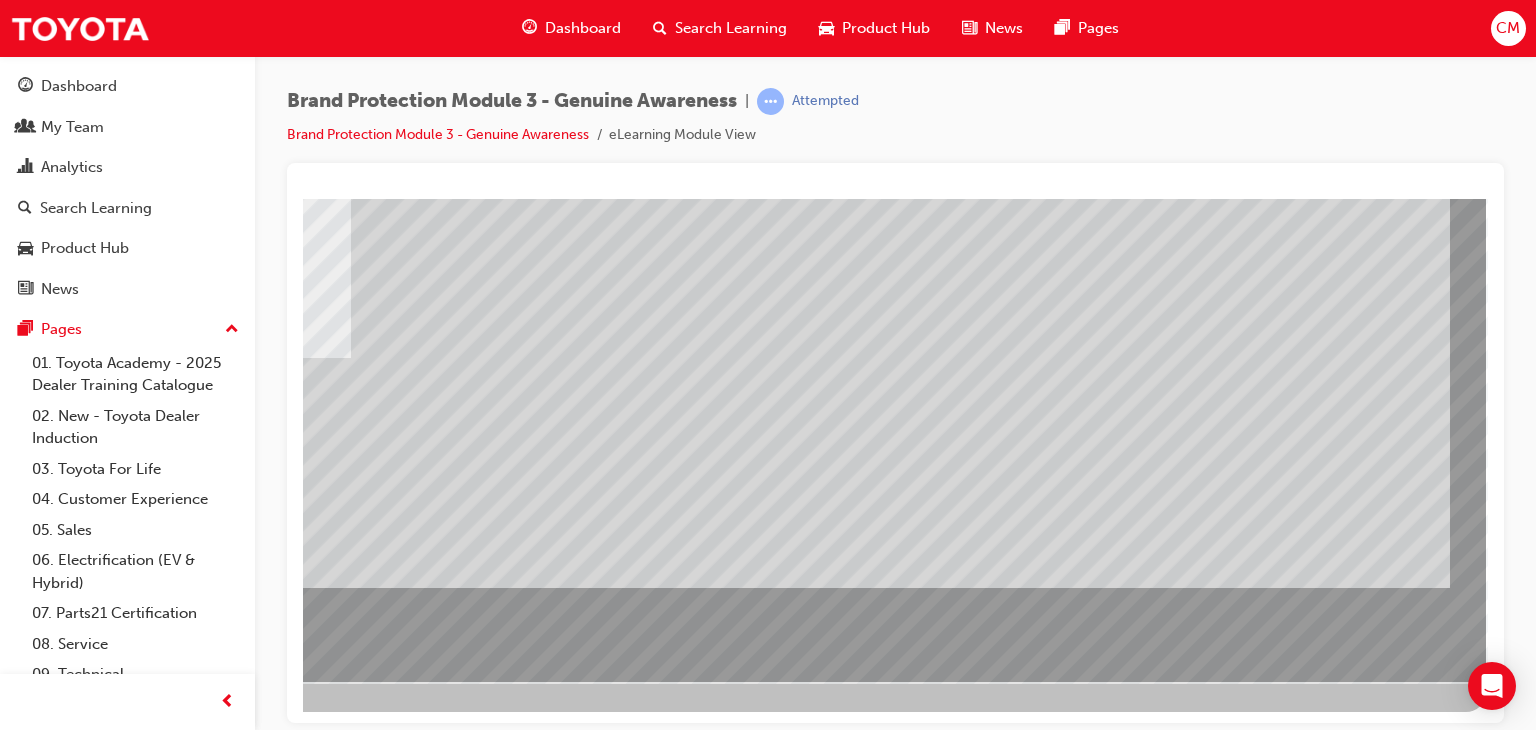 scroll, scrollTop: 0, scrollLeft: 0, axis: both 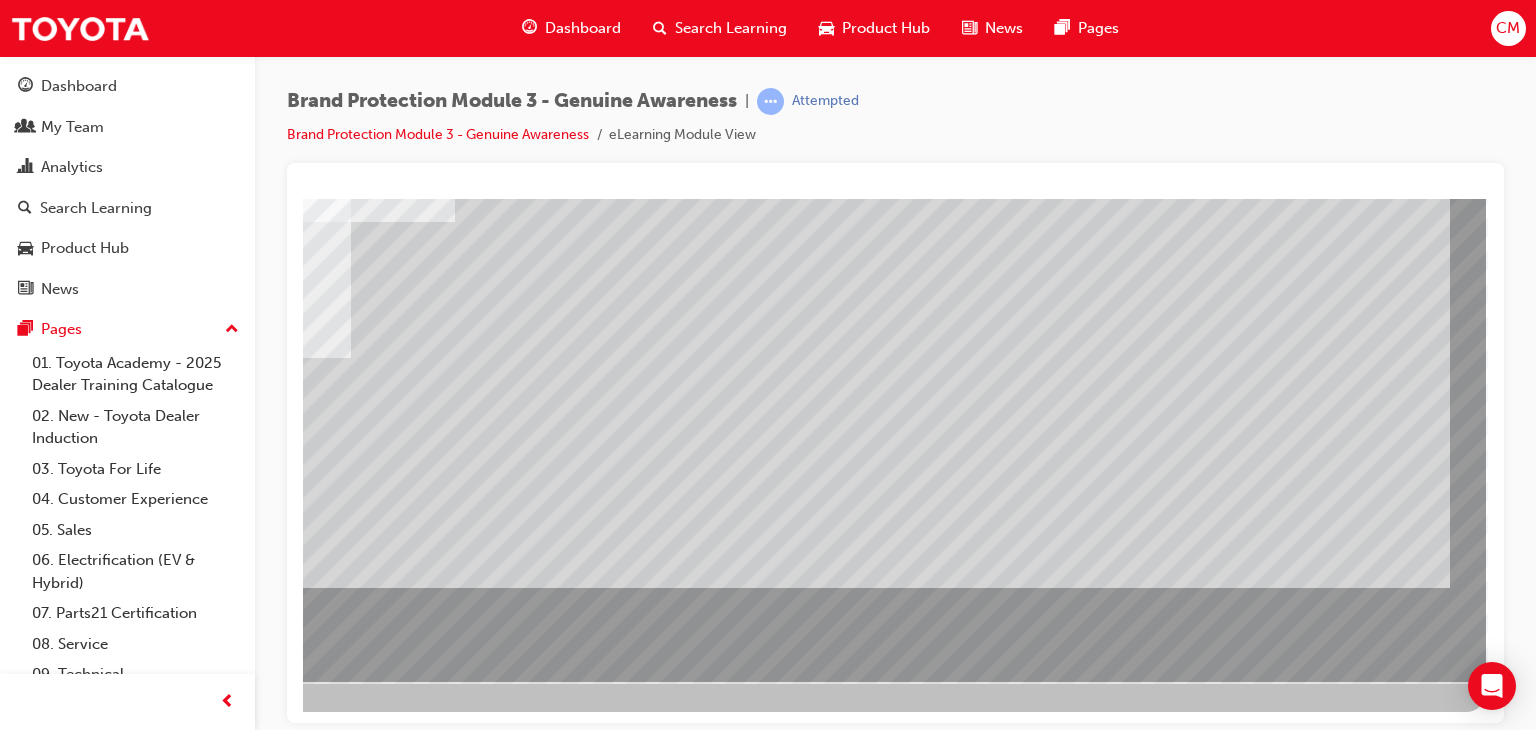 click at bounding box center [189, 1529] 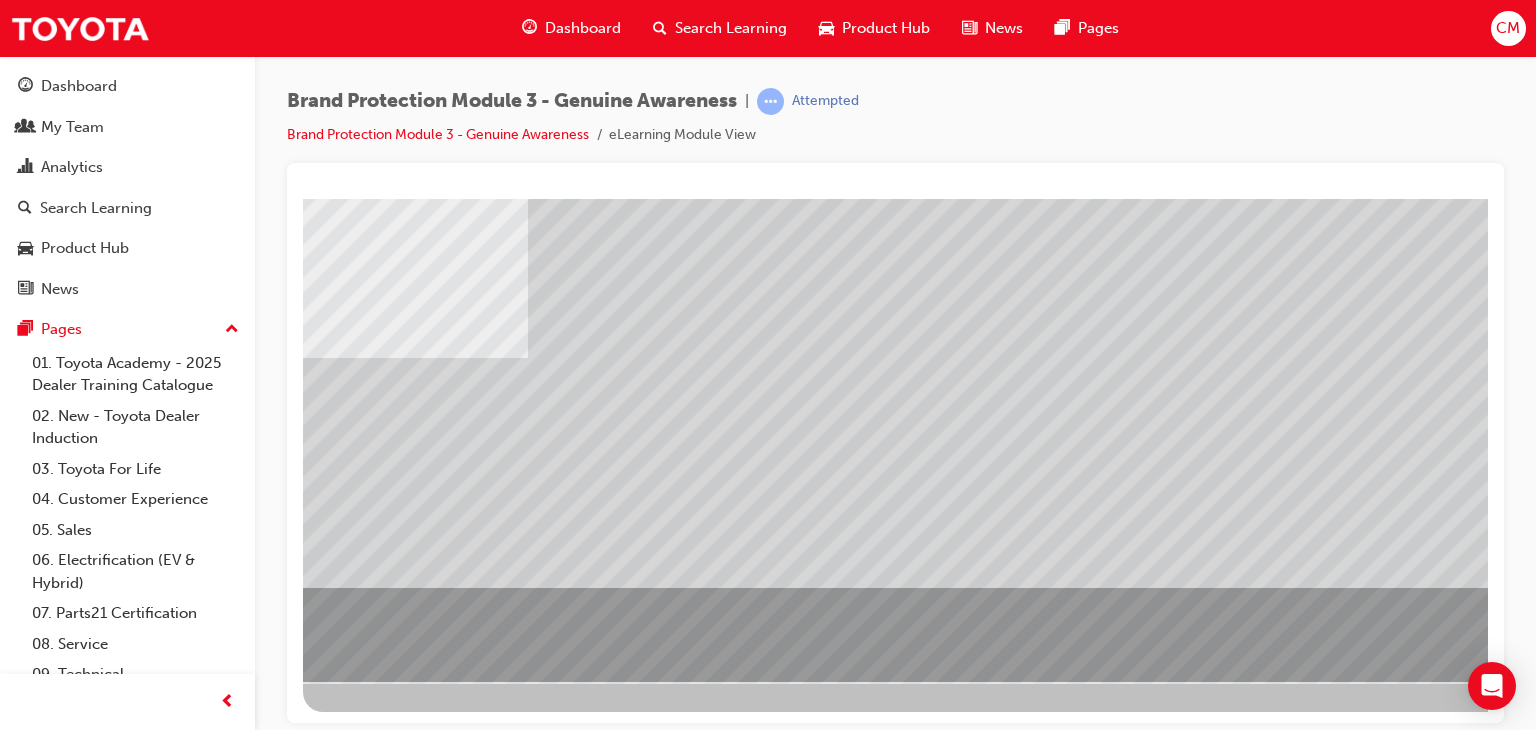 click at bounding box center [328, 2598] 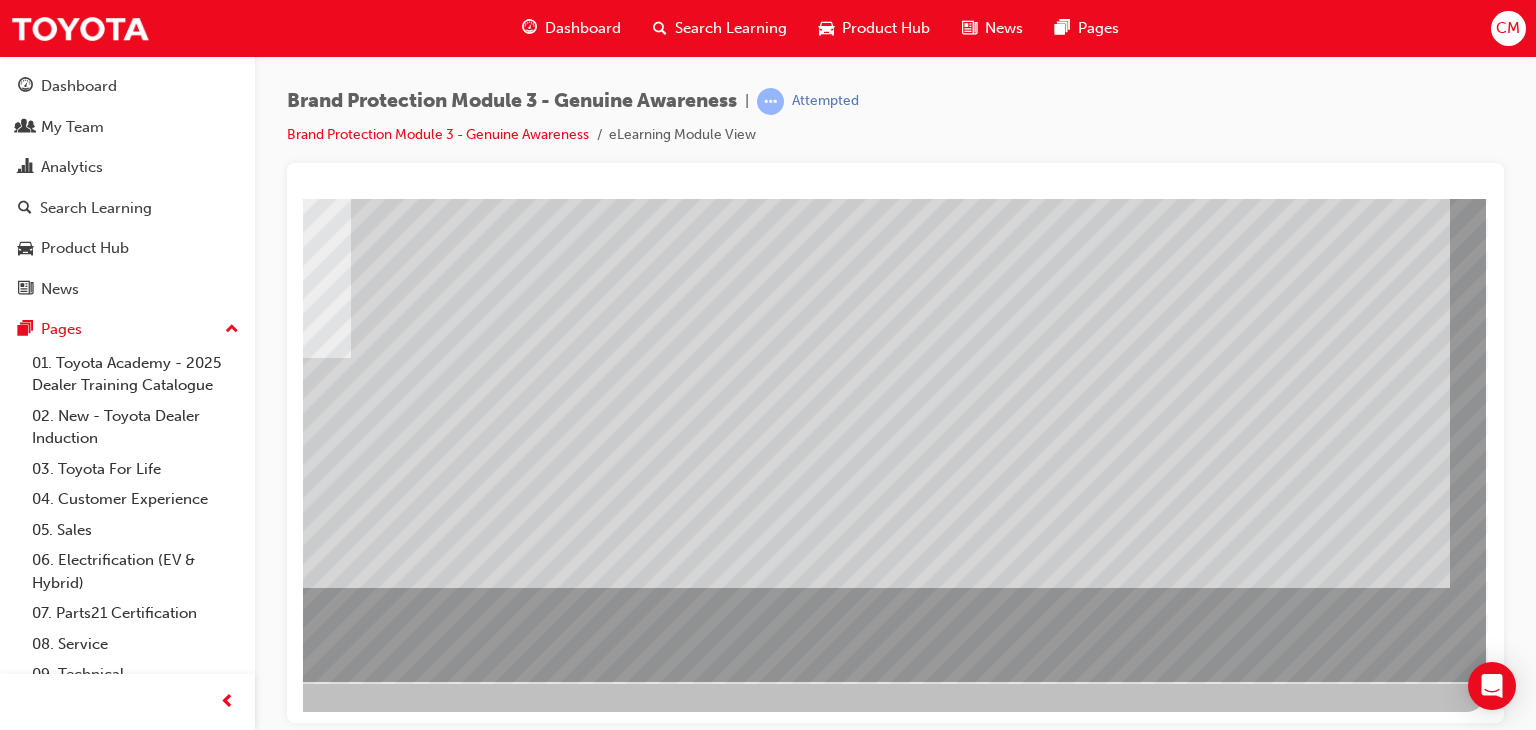 drag, startPoint x: 1338, startPoint y: 628, endPoint x: 1322, endPoint y: 627, distance: 16.03122 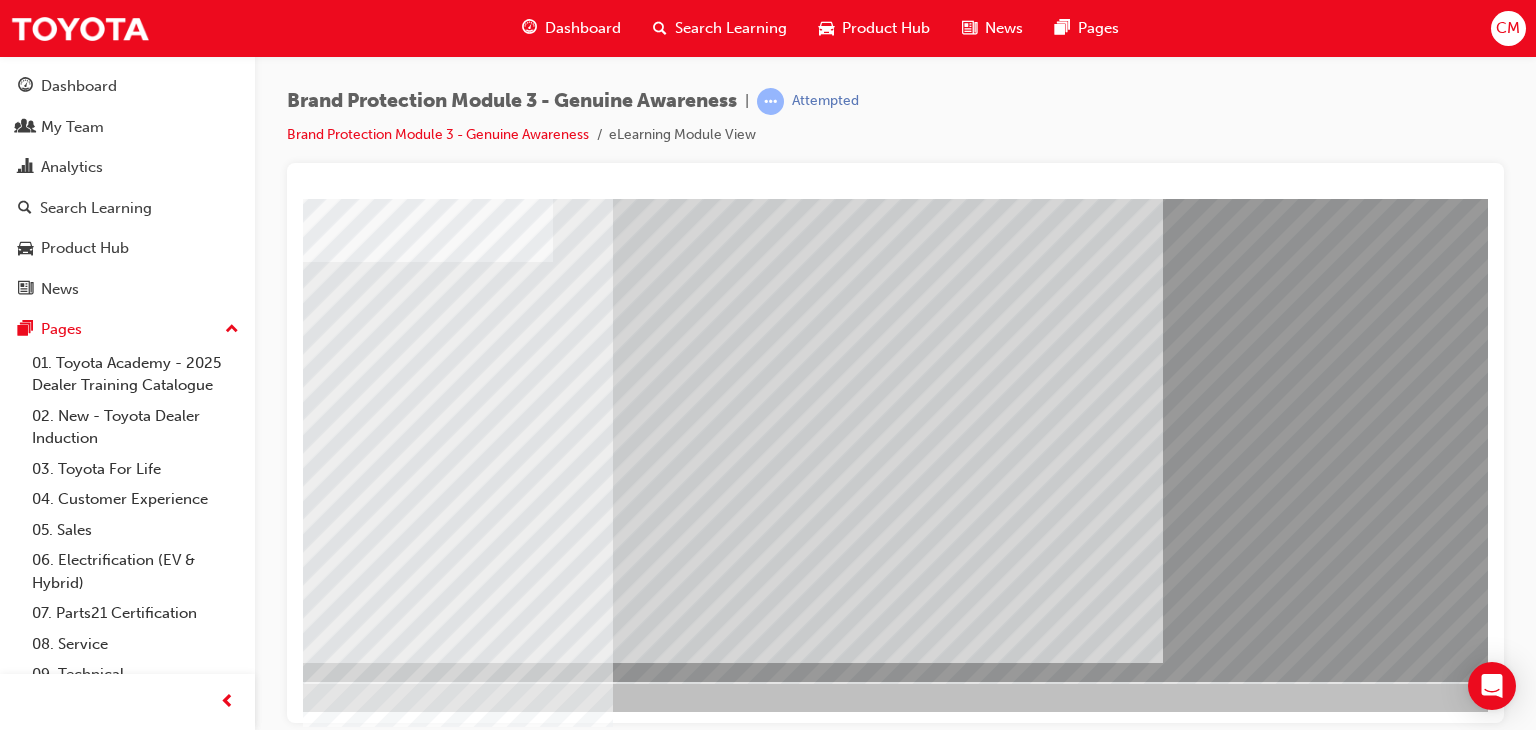 scroll, scrollTop: 237, scrollLeft: 190, axis: both 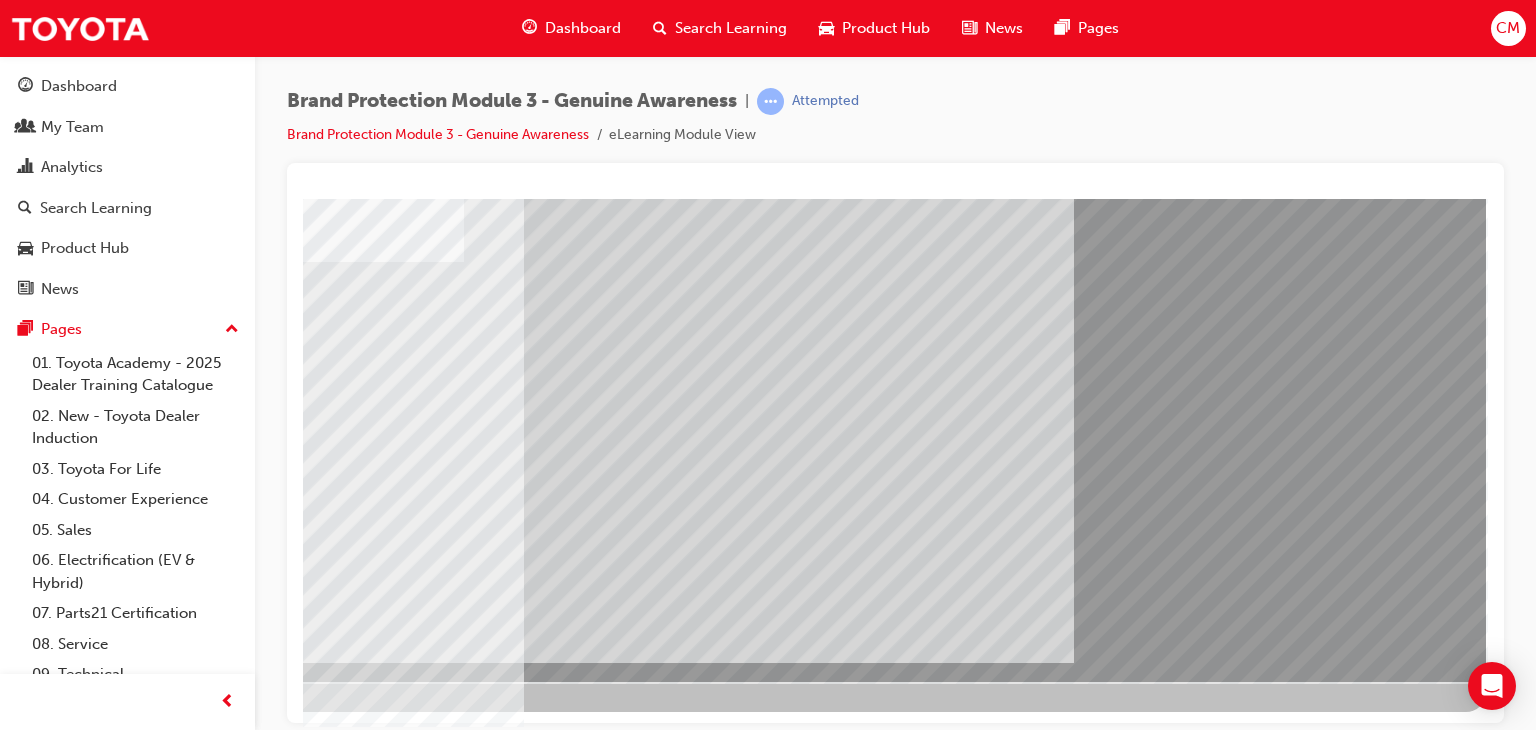 click at bounding box center [807, 1114] 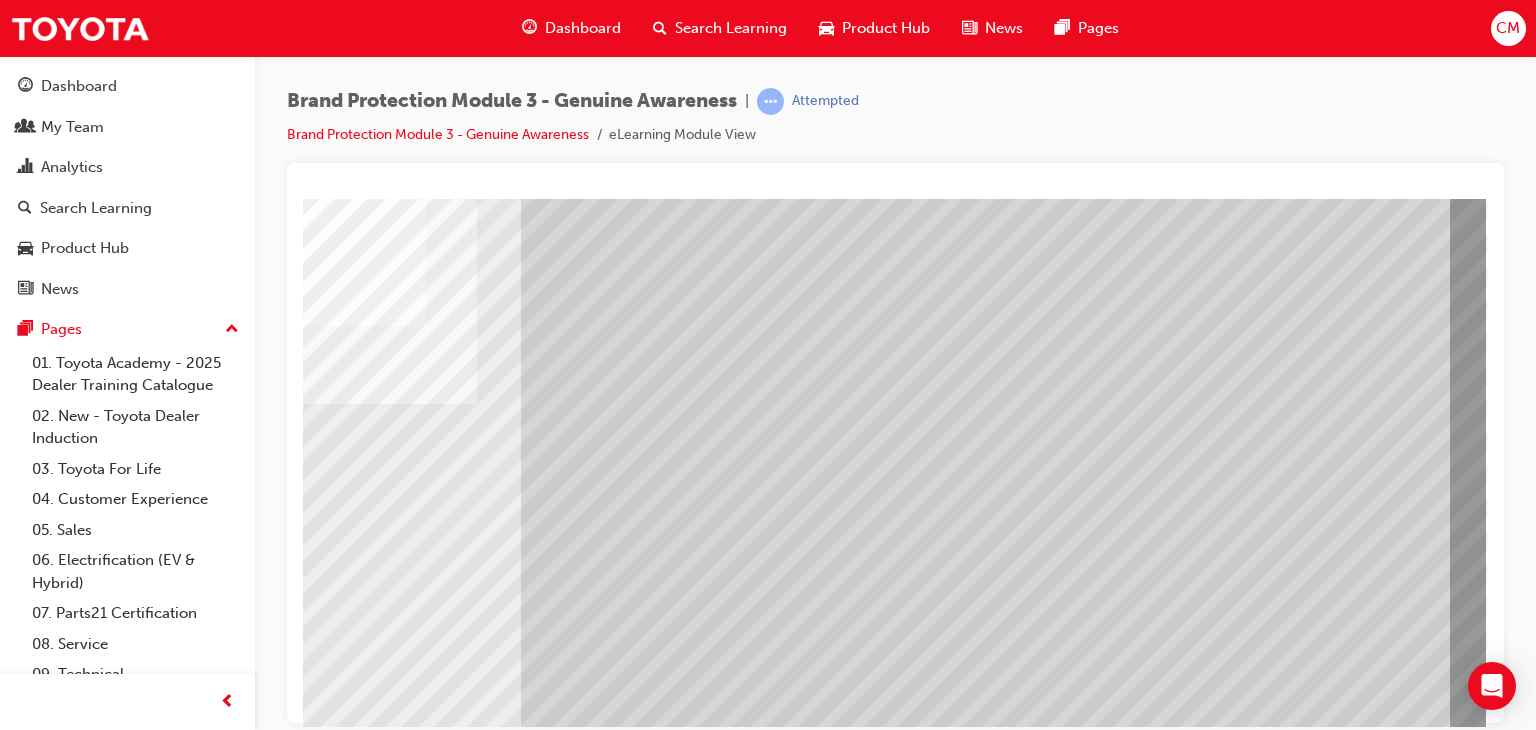 scroll, scrollTop: 0, scrollLeft: 190, axis: horizontal 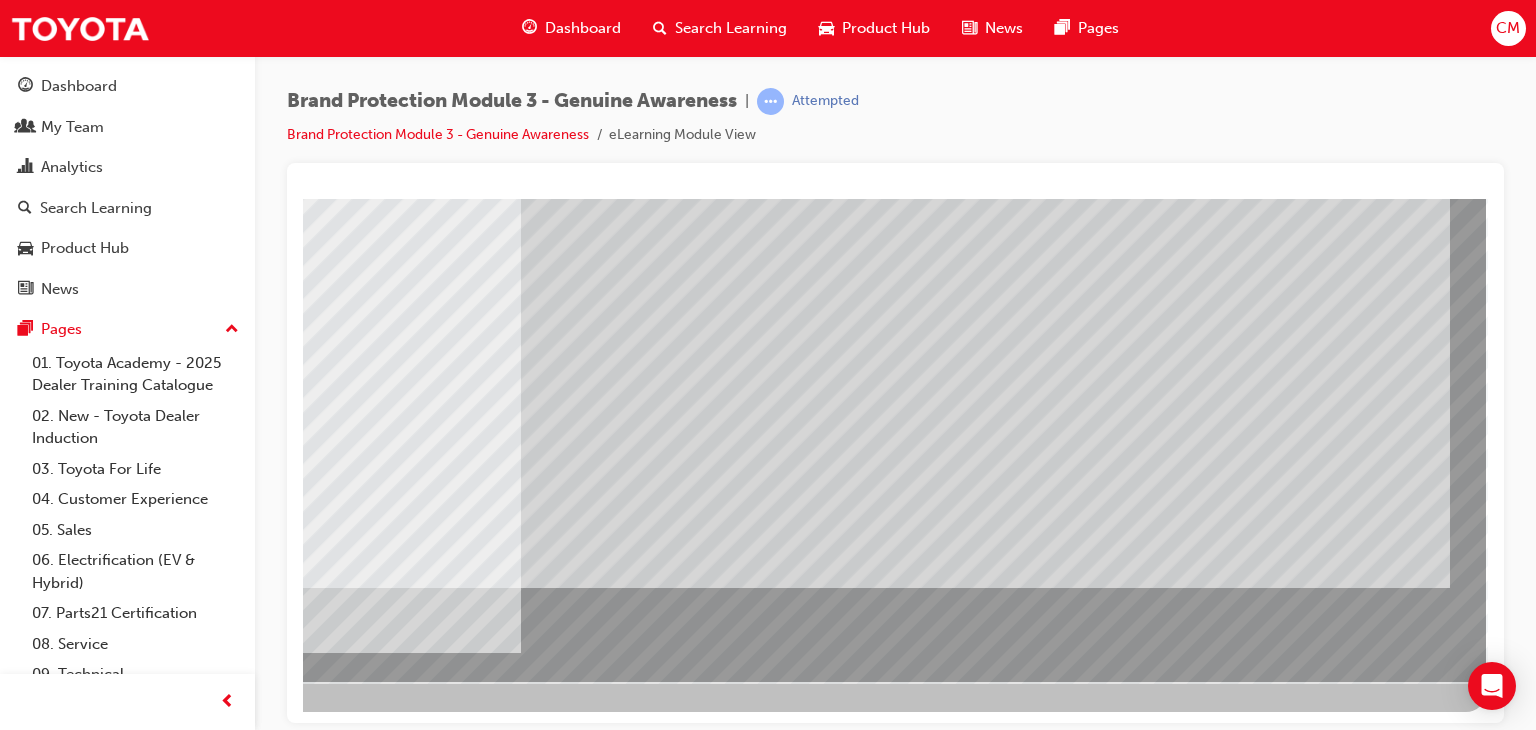 drag, startPoint x: 1324, startPoint y: 619, endPoint x: 1308, endPoint y: 622, distance: 16.27882 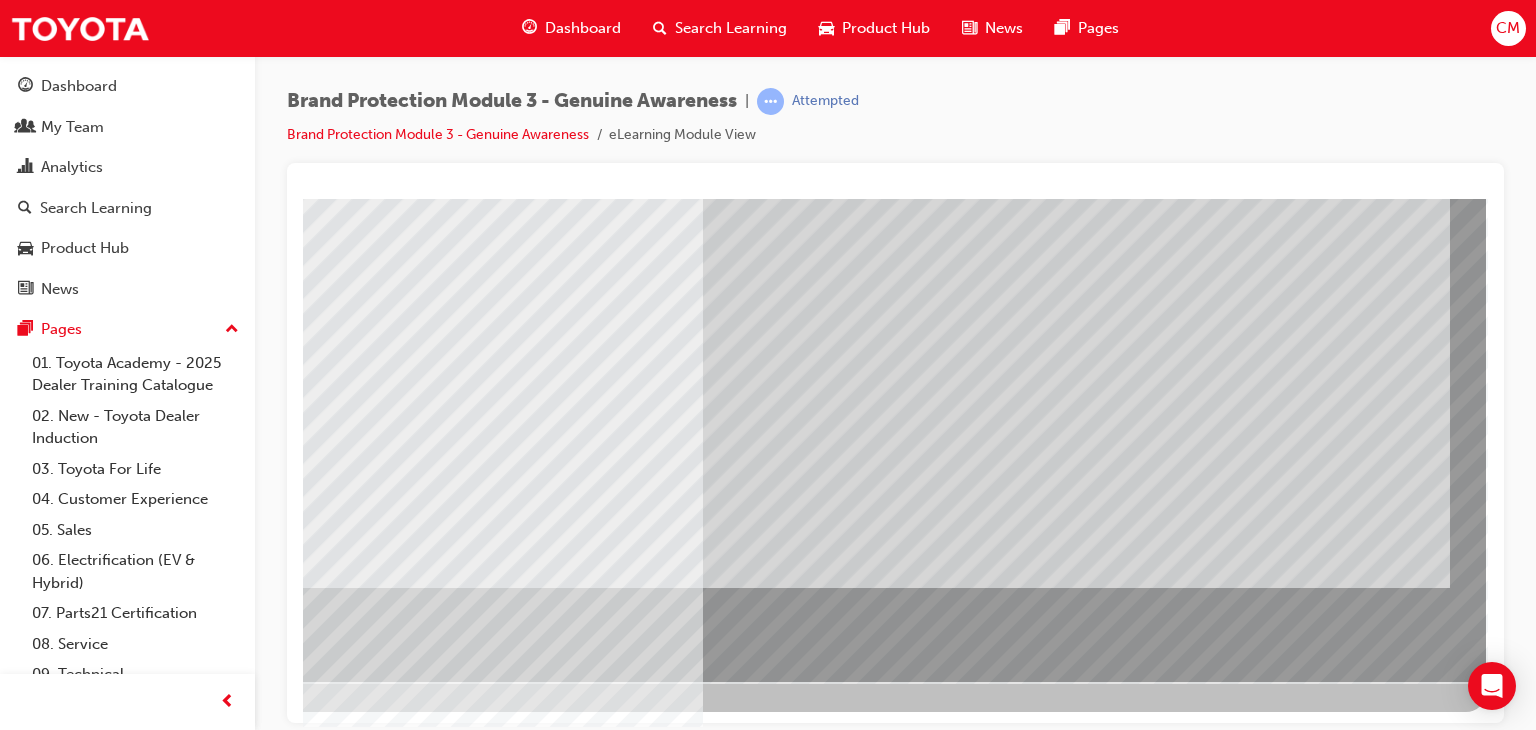 click at bounding box center [189, 1529] 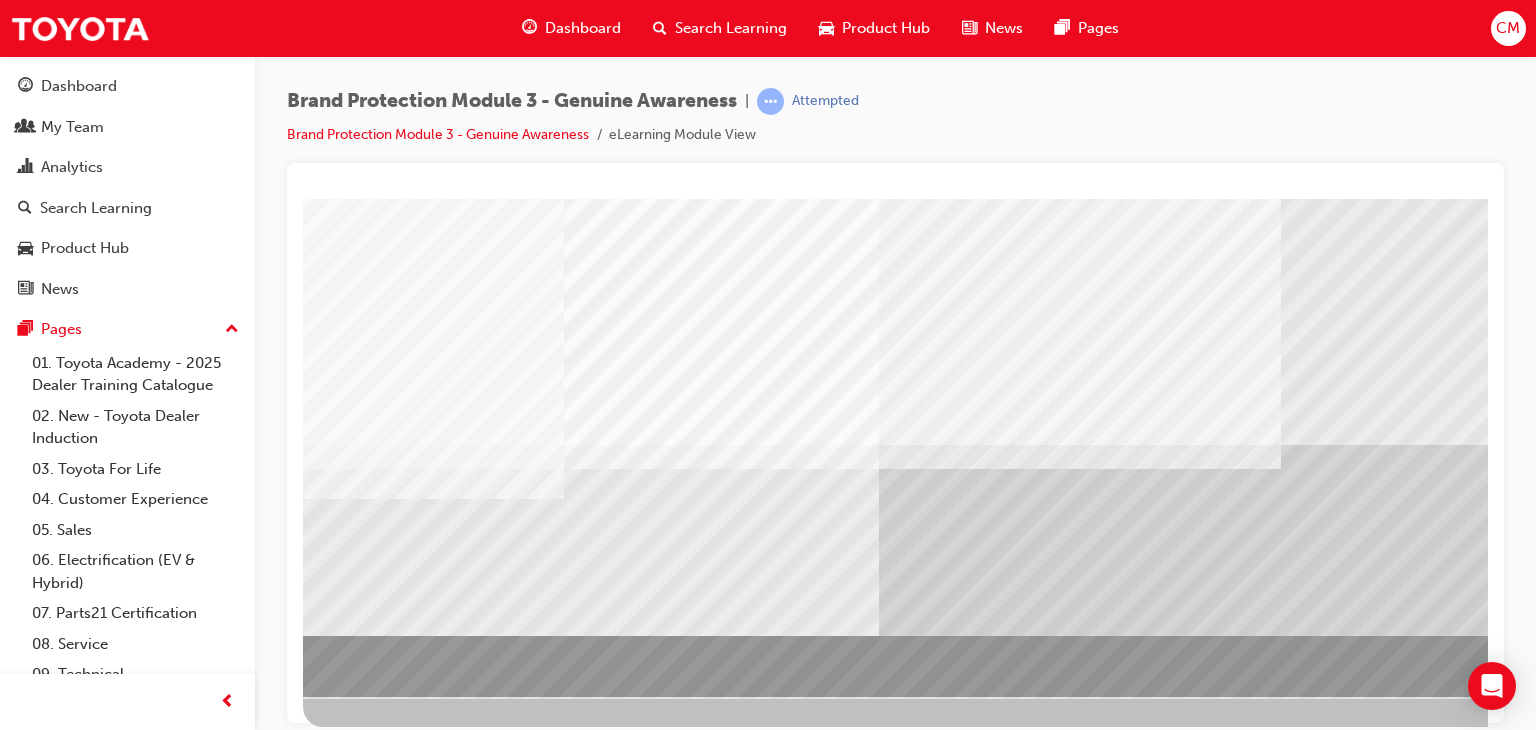 scroll, scrollTop: 237, scrollLeft: 0, axis: vertical 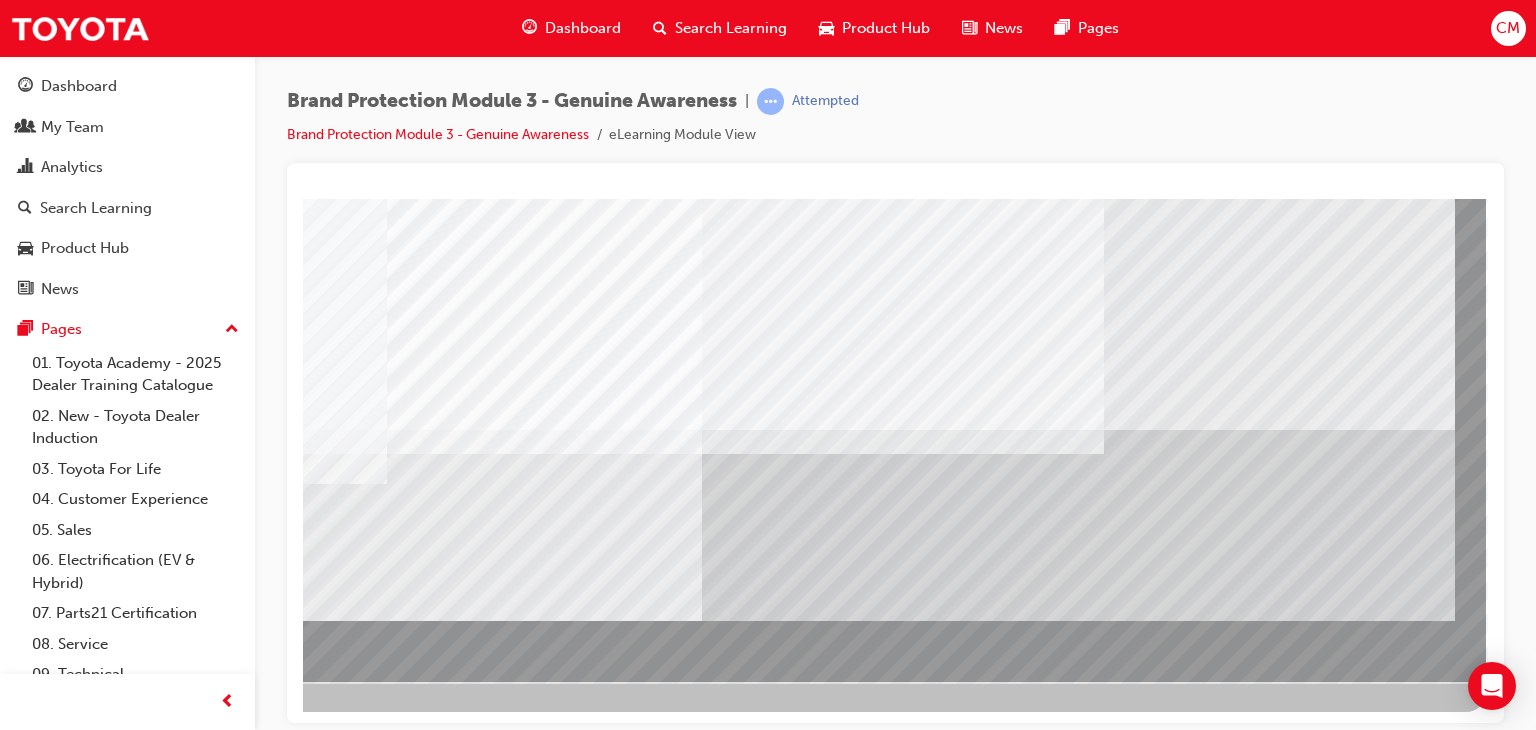 click at bounding box center [189, 2665] 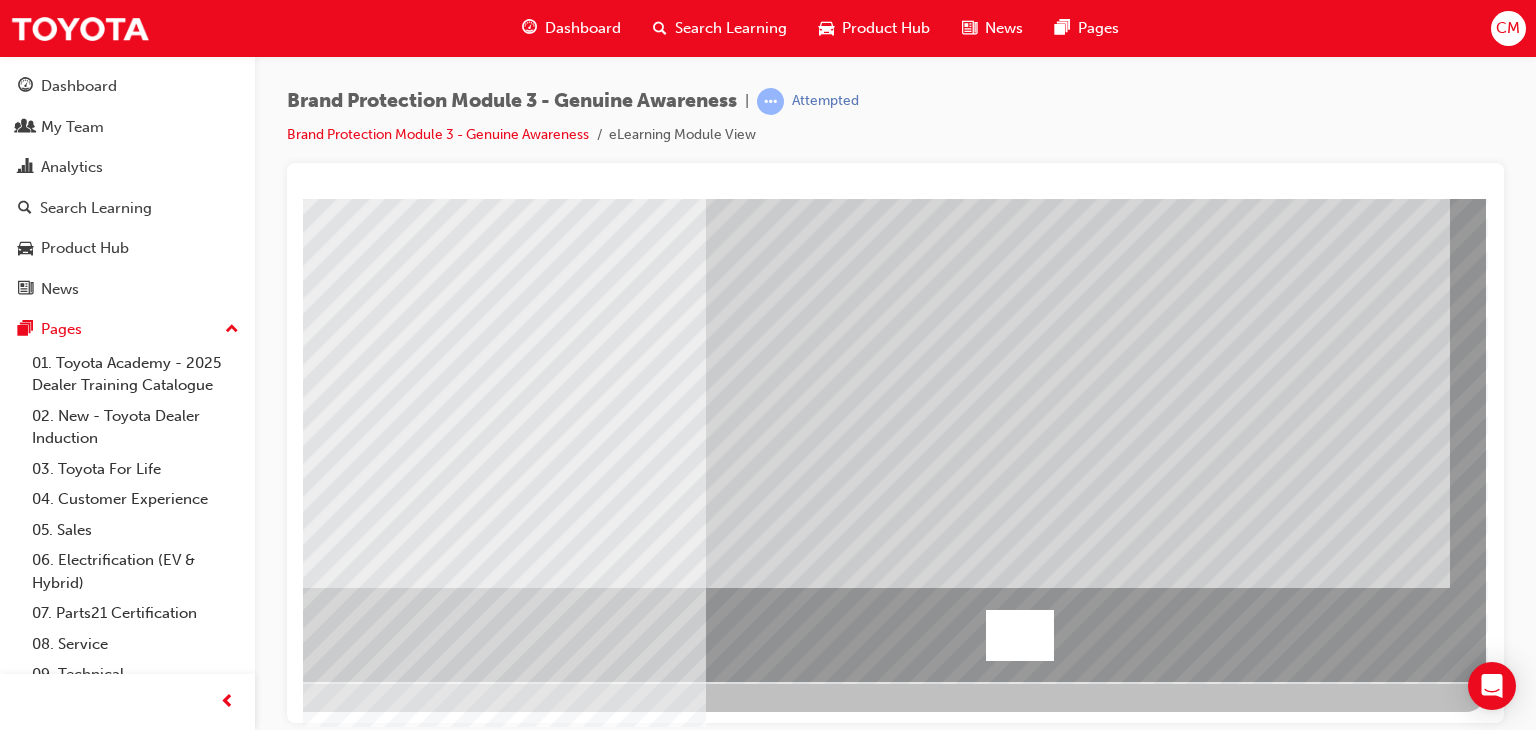 scroll, scrollTop: 0, scrollLeft: 0, axis: both 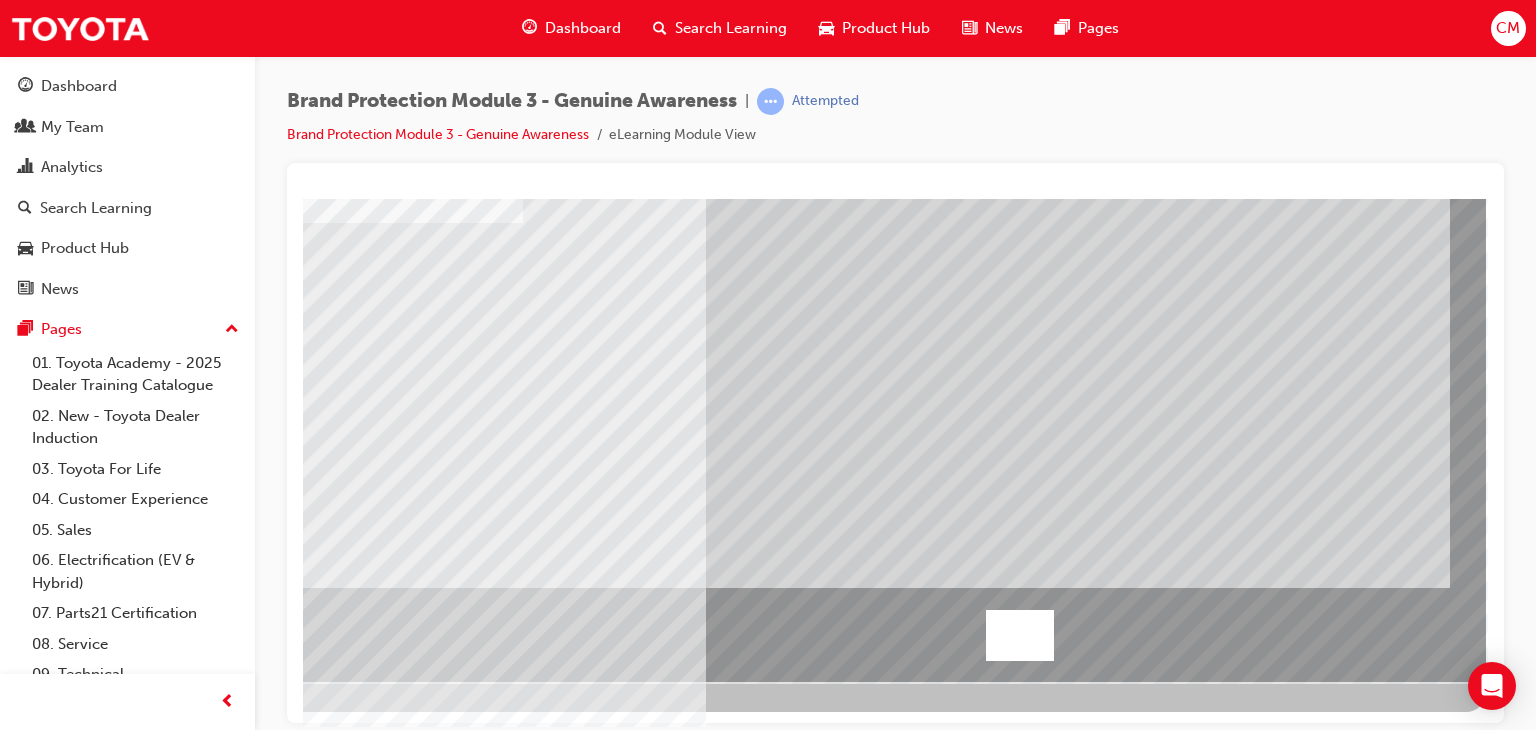 click at bounding box center (189, 1529) 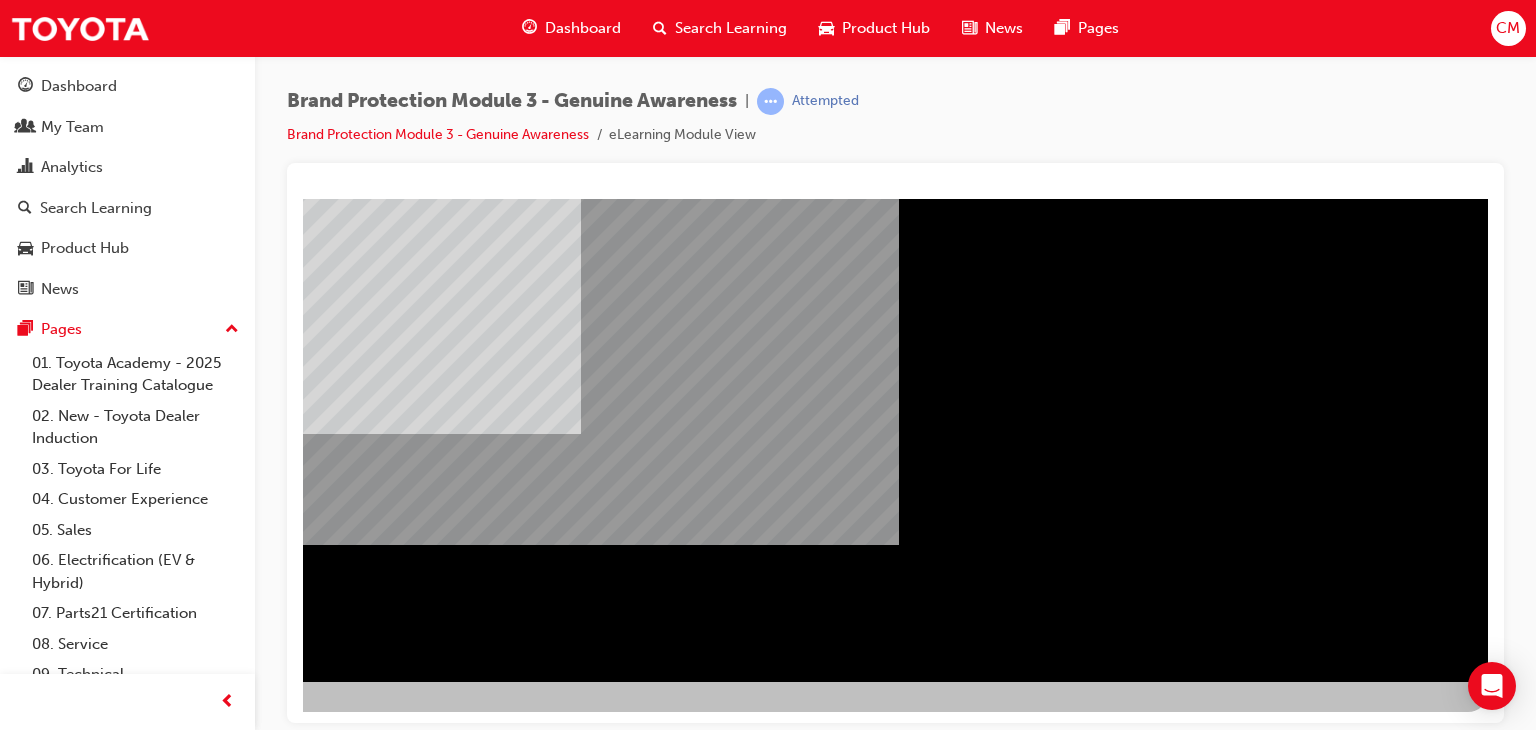 drag, startPoint x: 1348, startPoint y: 651, endPoint x: 1315, endPoint y: 642, distance: 34.20526 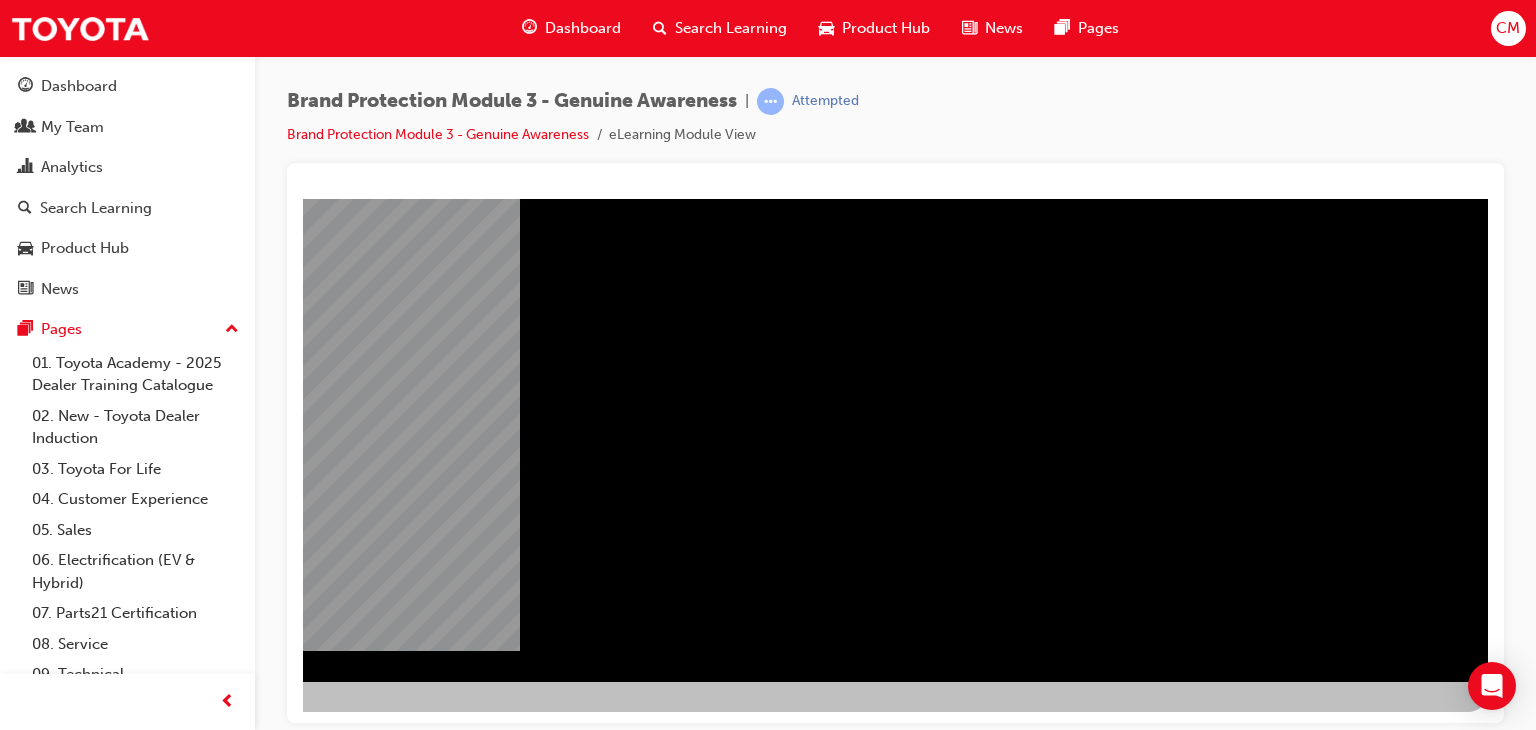drag, startPoint x: 1340, startPoint y: 631, endPoint x: 1316, endPoint y: 632, distance: 24.020824 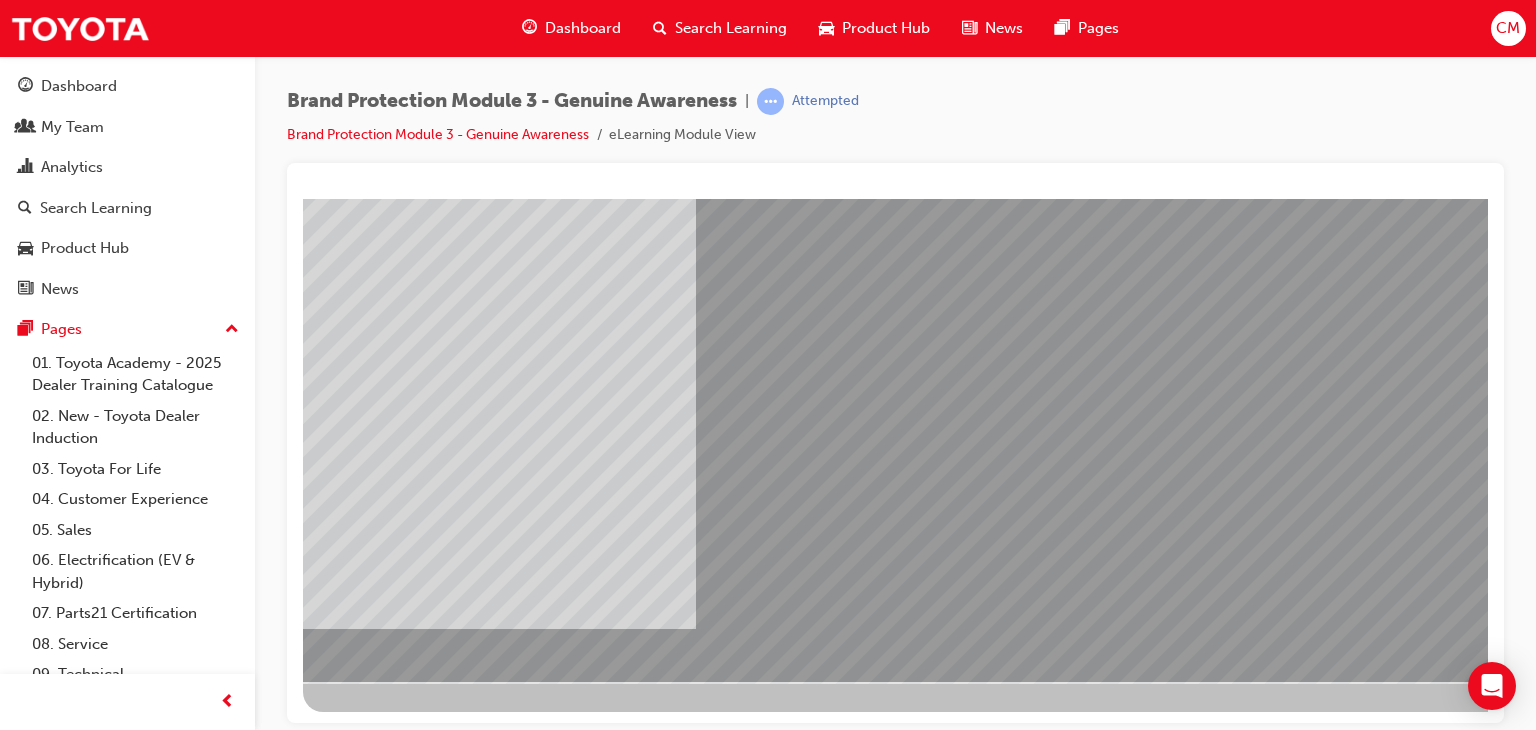 drag, startPoint x: 1317, startPoint y: 435, endPoint x: 1320, endPoint y: 351, distance: 84.05355 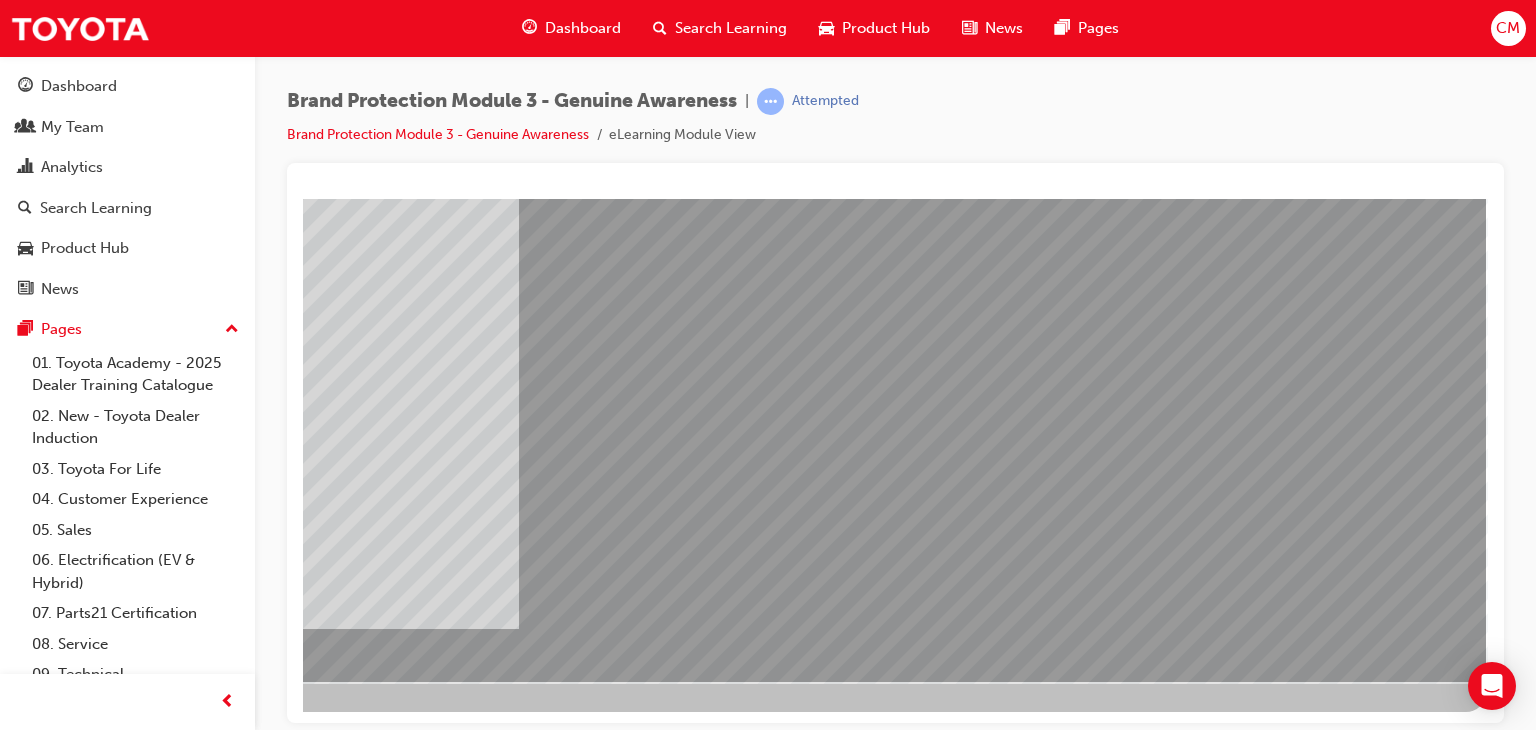 click at bounding box center [207, 4111] 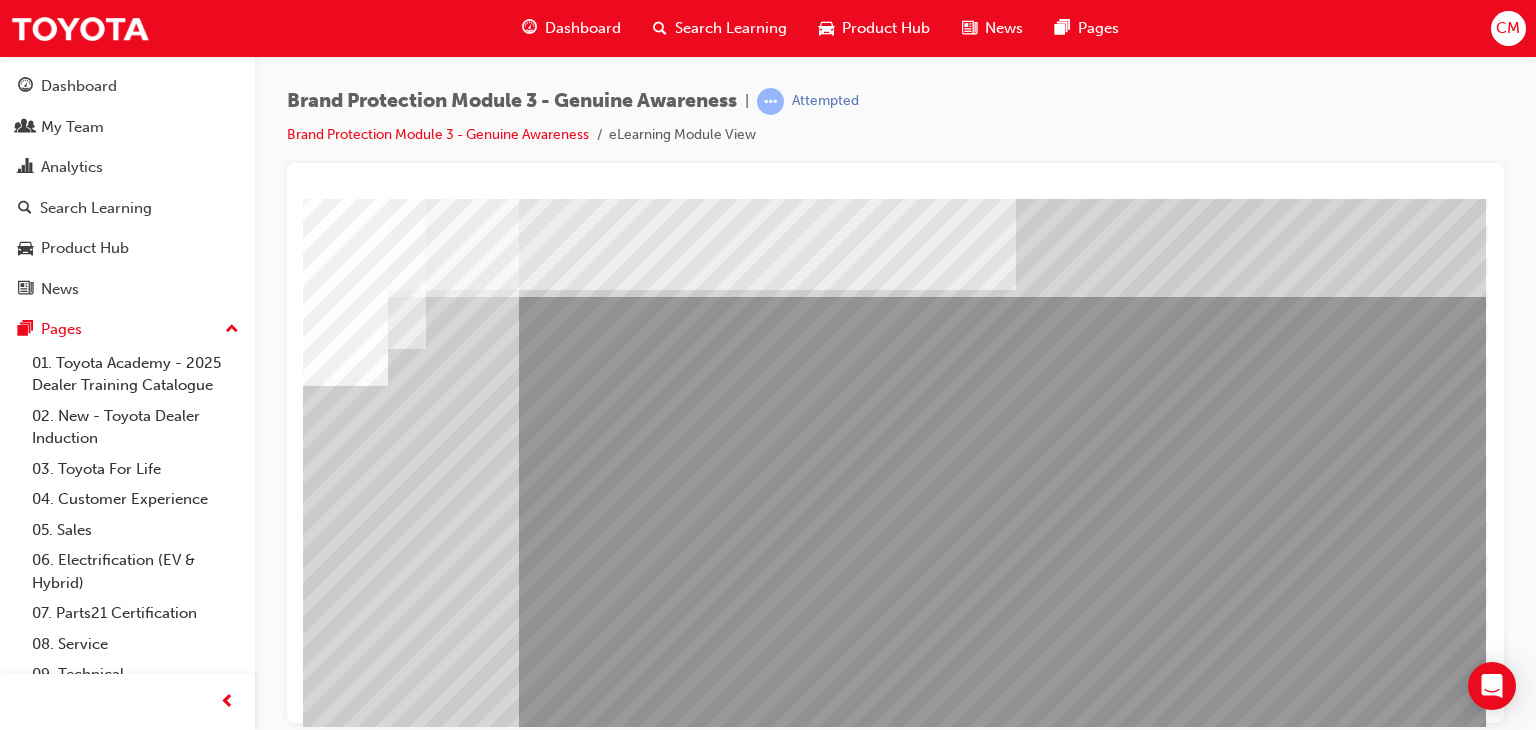 click at bounding box center (253, 2671) 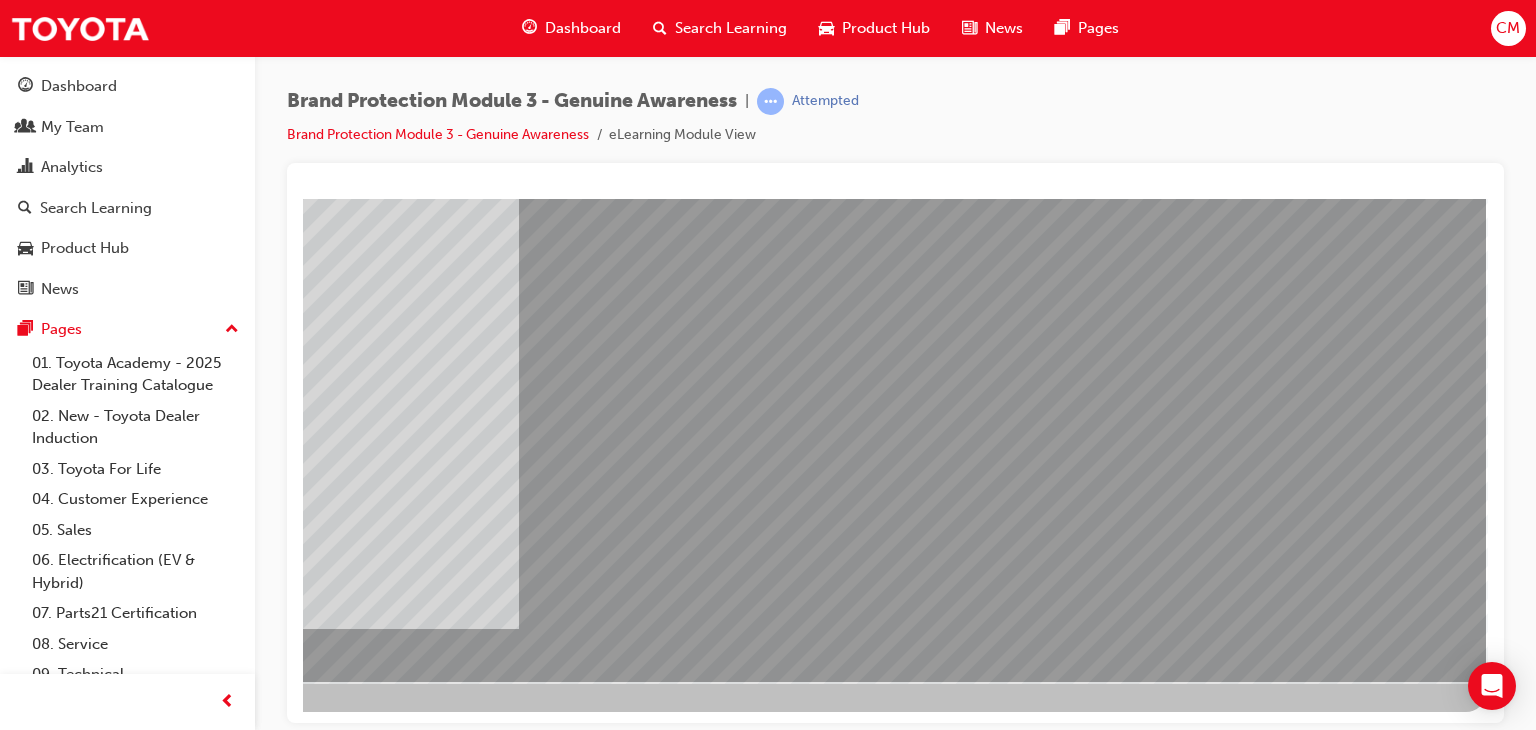 drag, startPoint x: 1316, startPoint y: 631, endPoint x: 1306, endPoint y: 628, distance: 10.440307 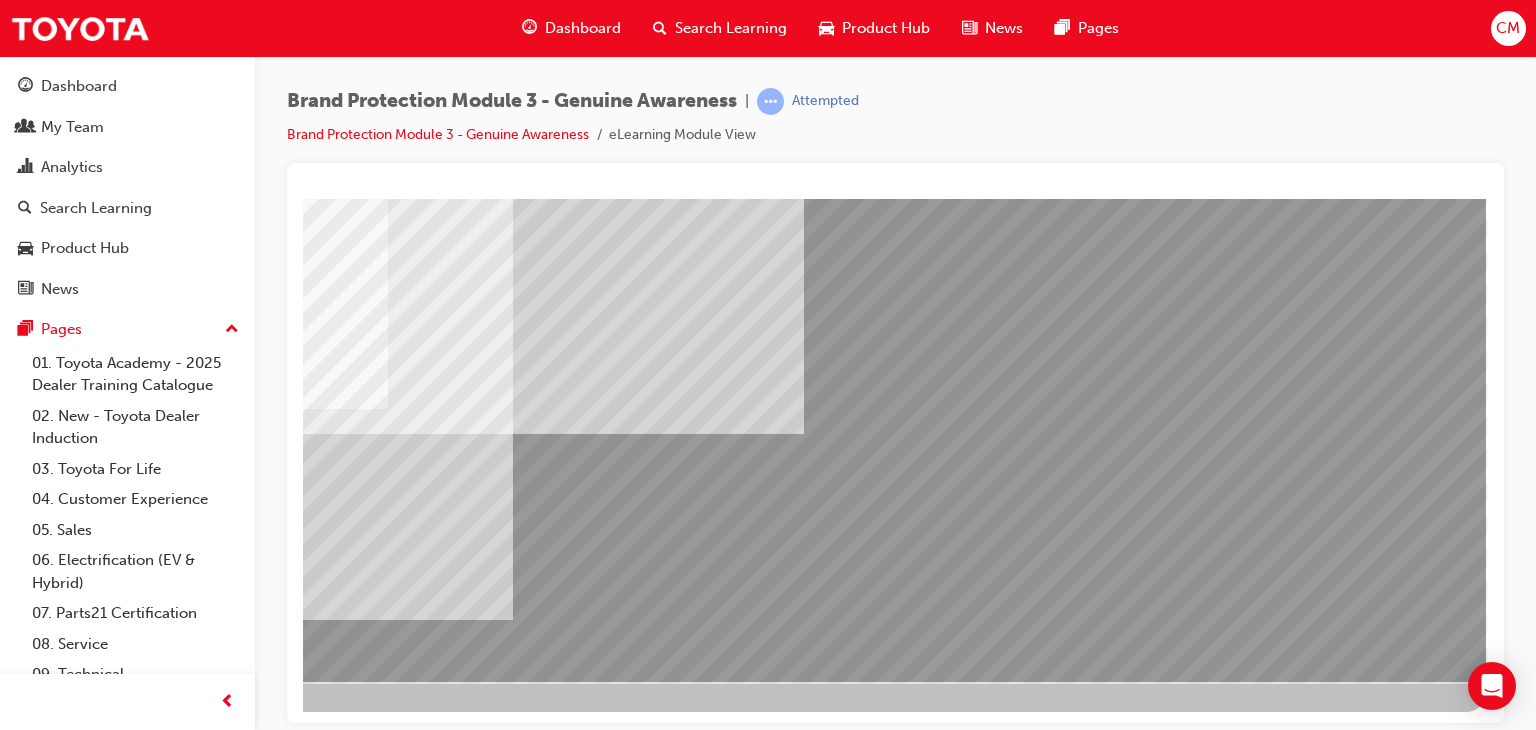 click at bounding box center [189, 2538] 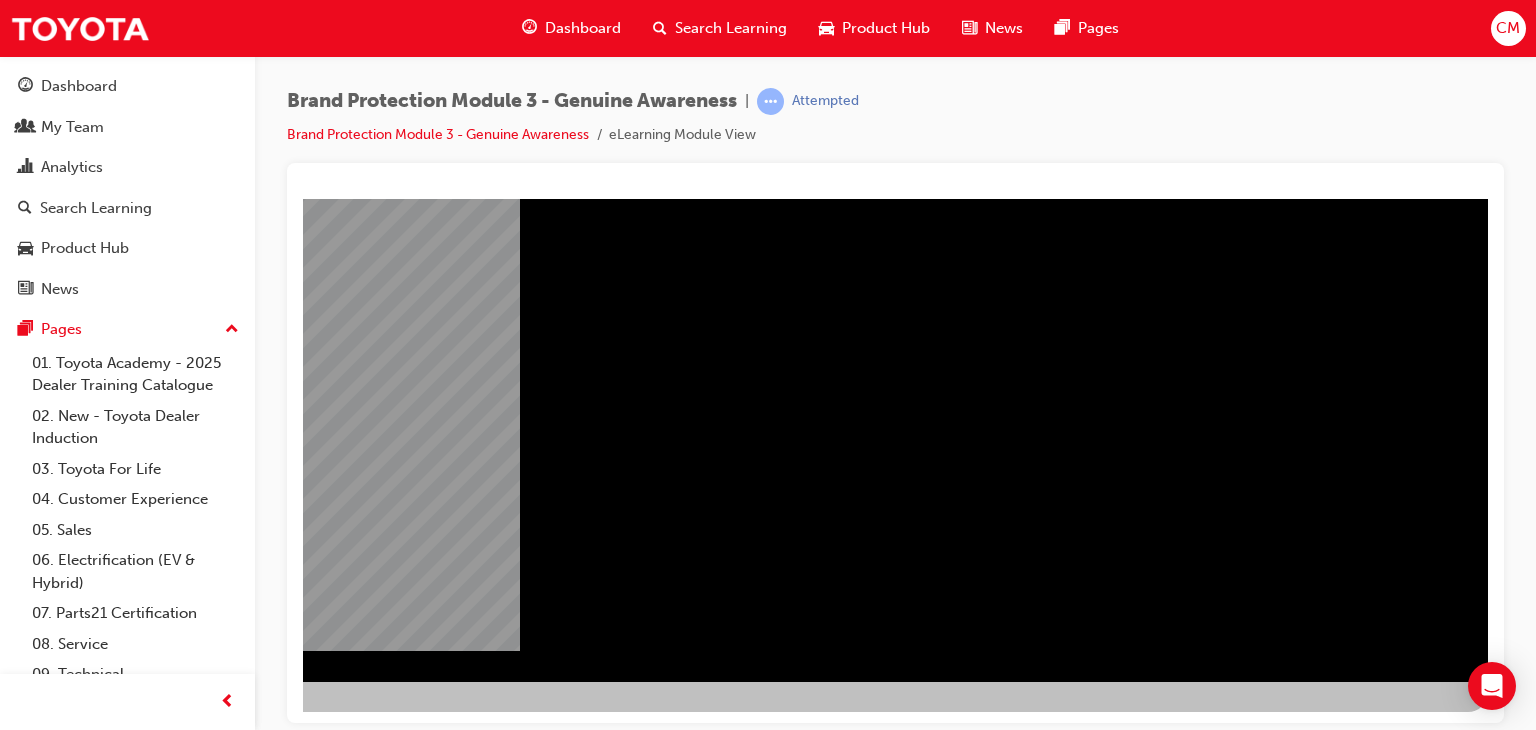 drag, startPoint x: 1343, startPoint y: 641, endPoint x: 1305, endPoint y: 639, distance: 38.052597 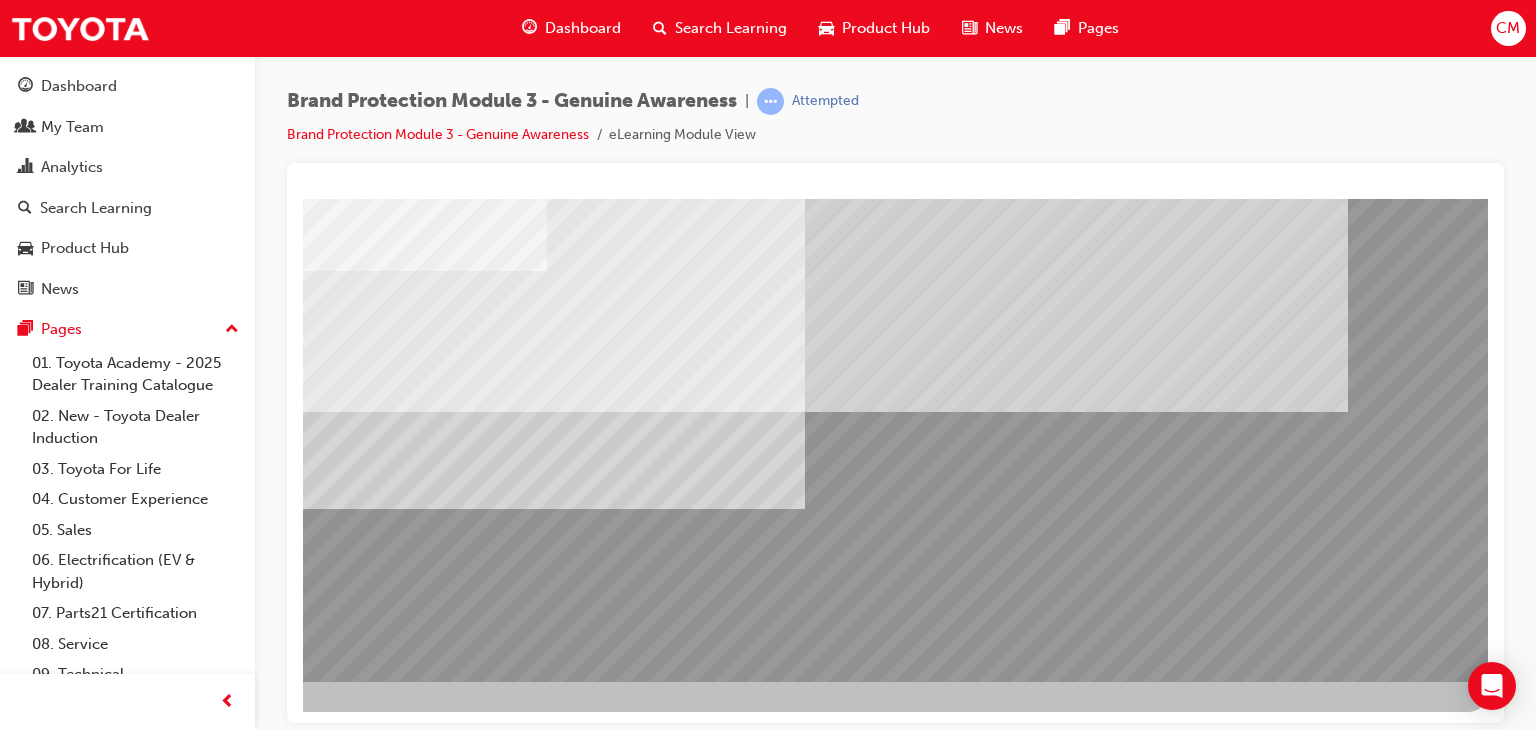 click at bounding box center (191, 1938) 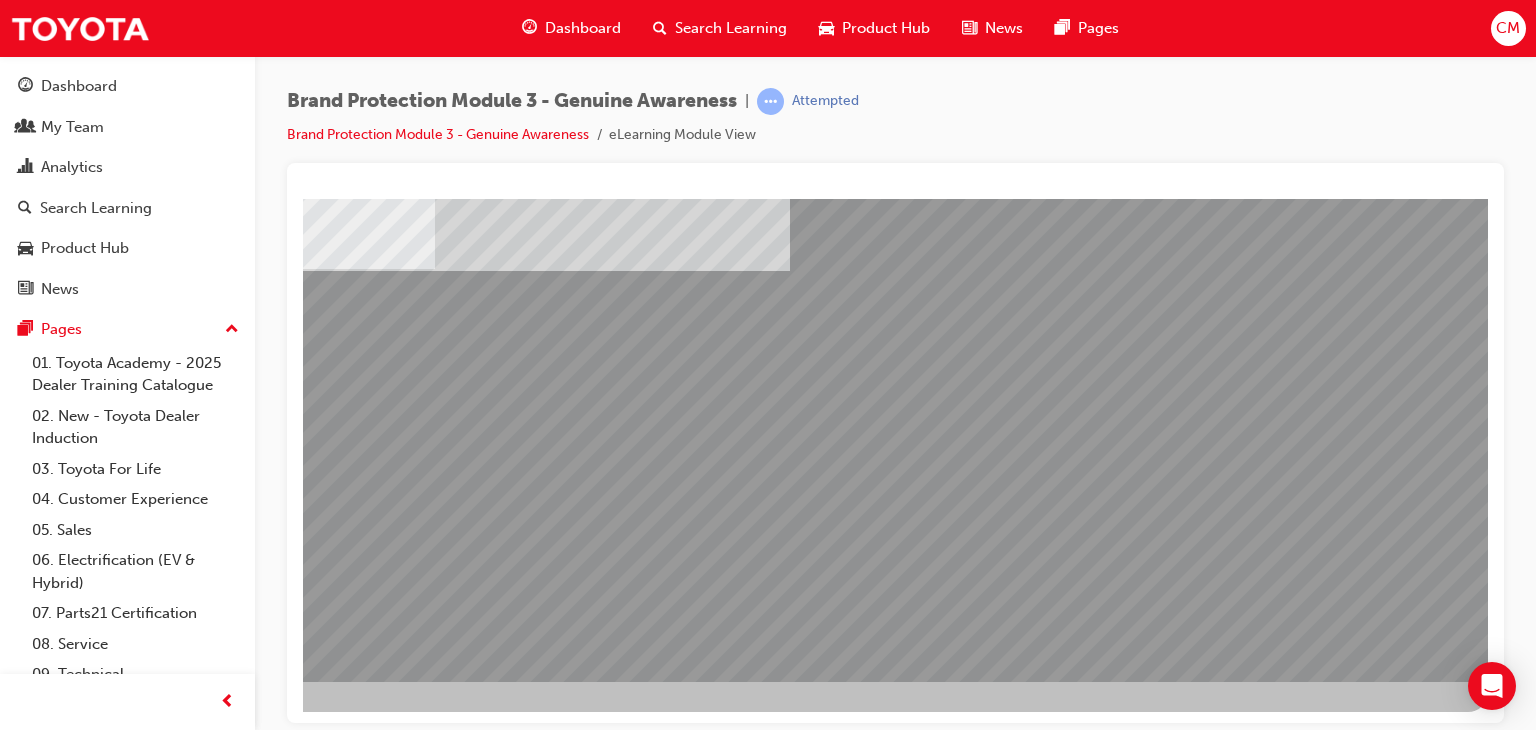 click at bounding box center (191, 2494) 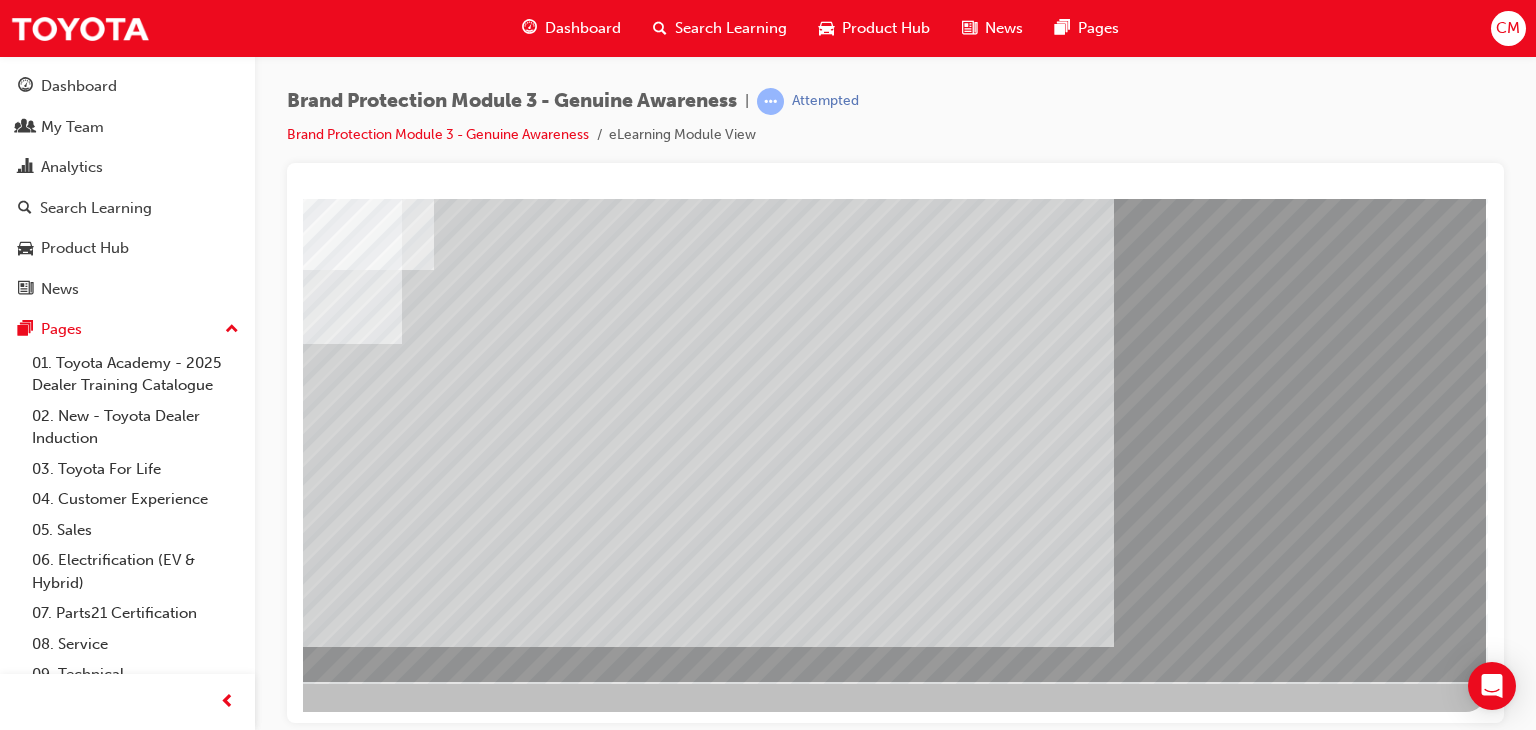 click at bounding box center (189, 1529) 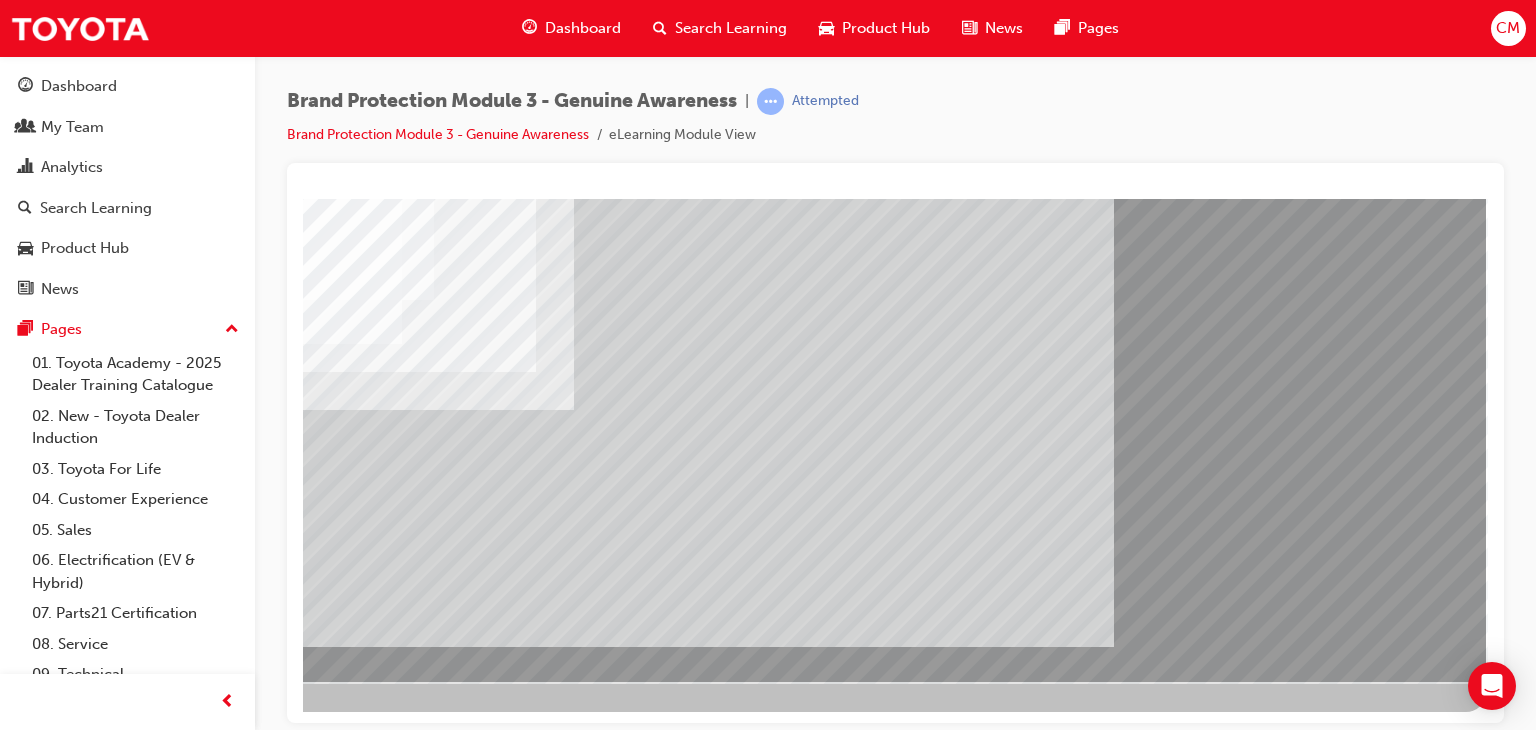 drag, startPoint x: 1320, startPoint y: 630, endPoint x: 1308, endPoint y: 629, distance: 12.0415945 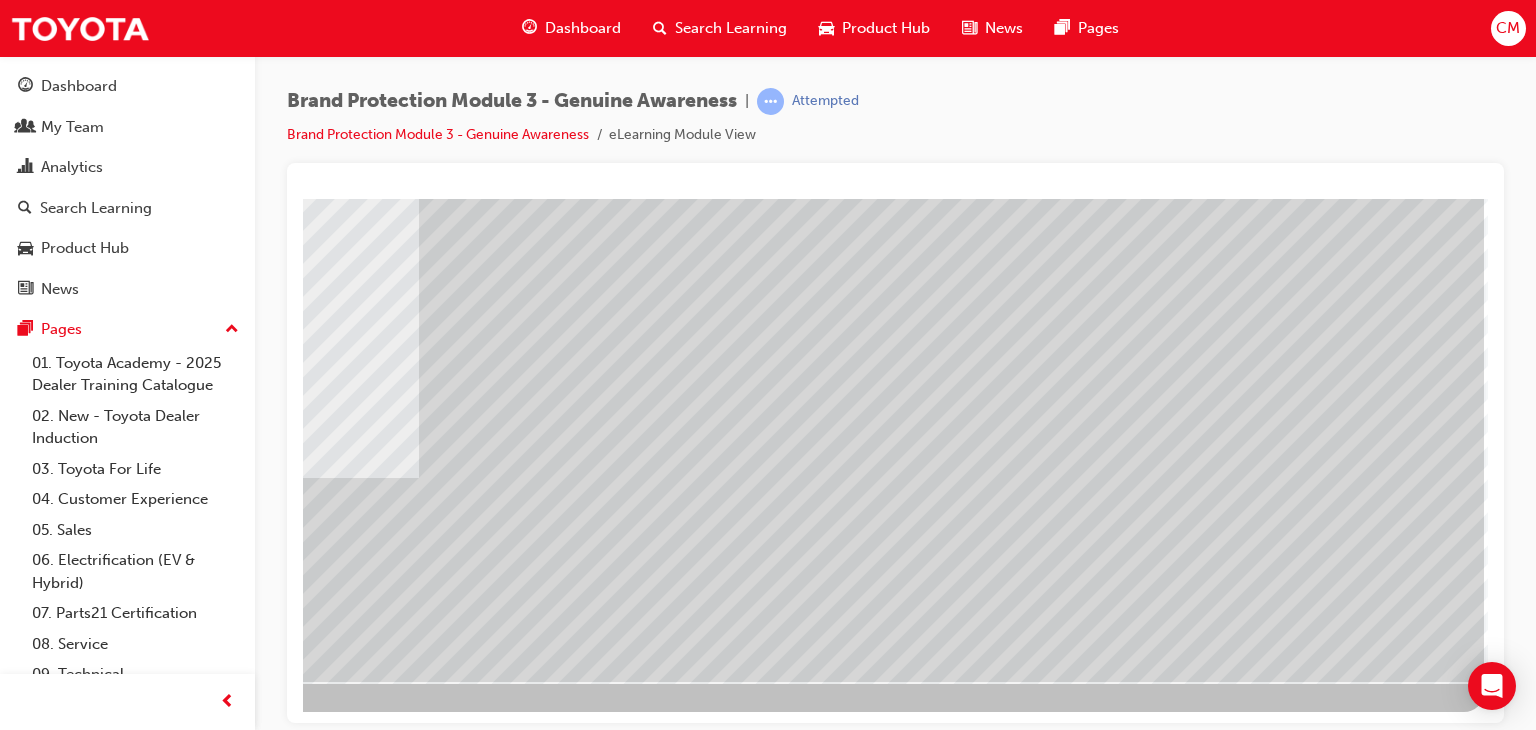 click at bounding box center [187, 3251] 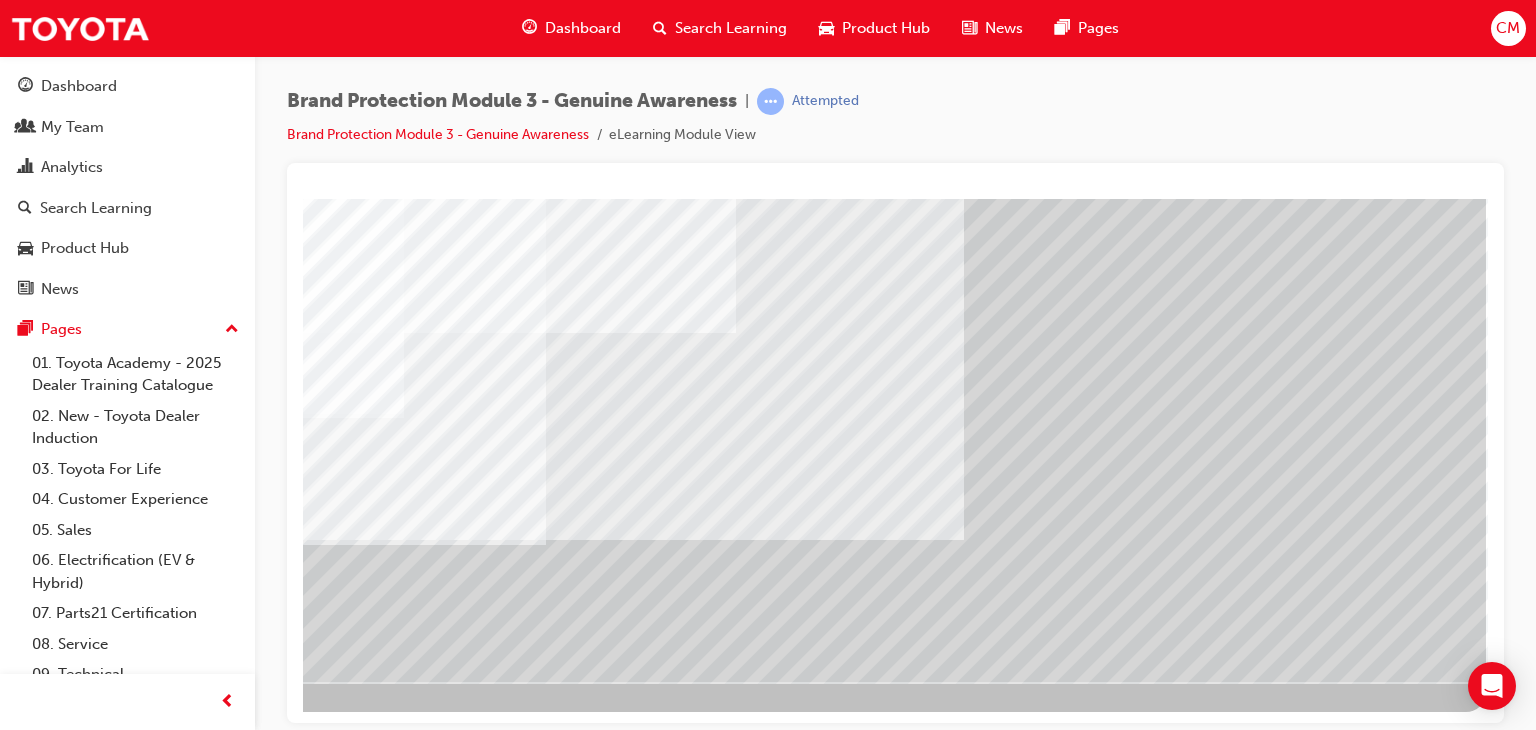 click at bounding box center (189, 2321) 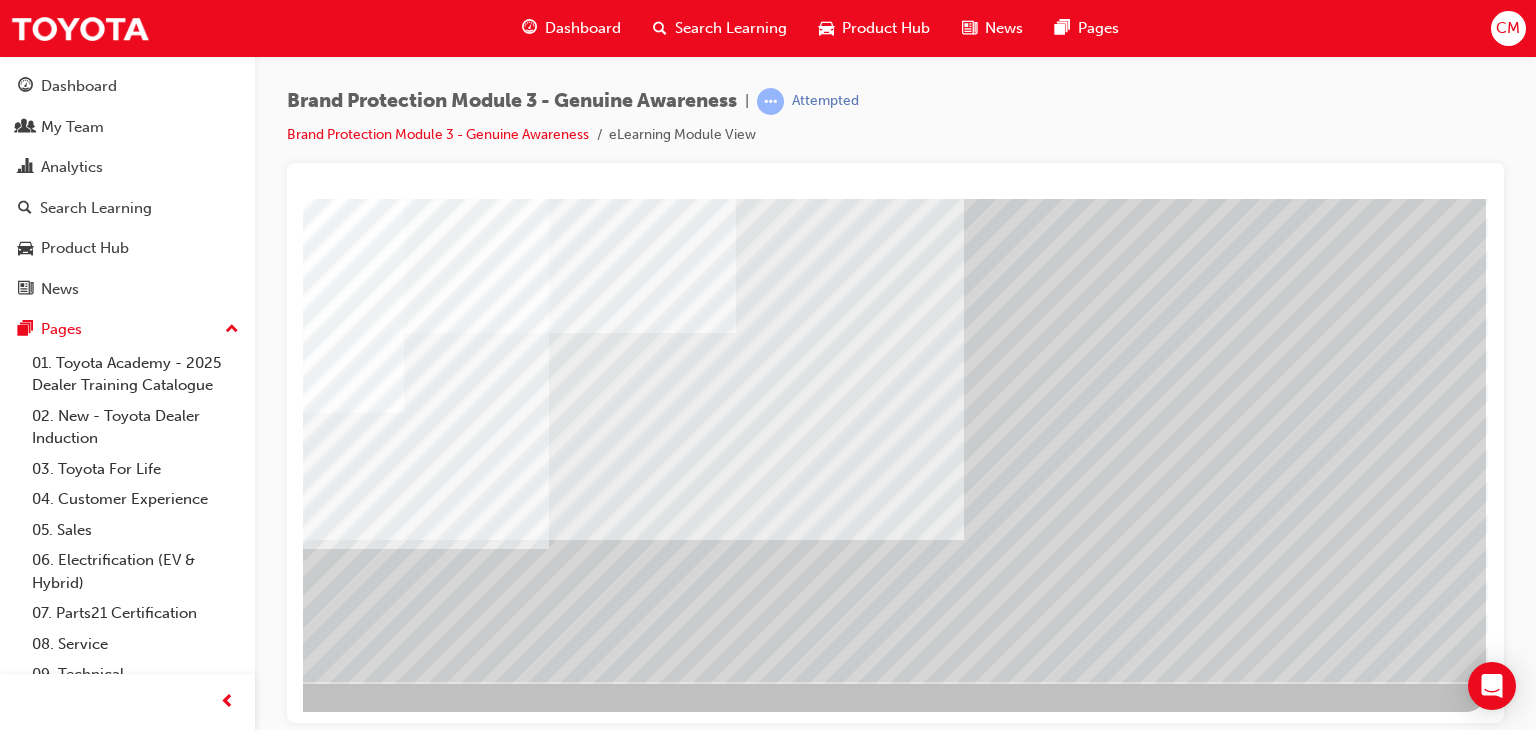 drag, startPoint x: 1315, startPoint y: 635, endPoint x: 1303, endPoint y: 639, distance: 12.649111 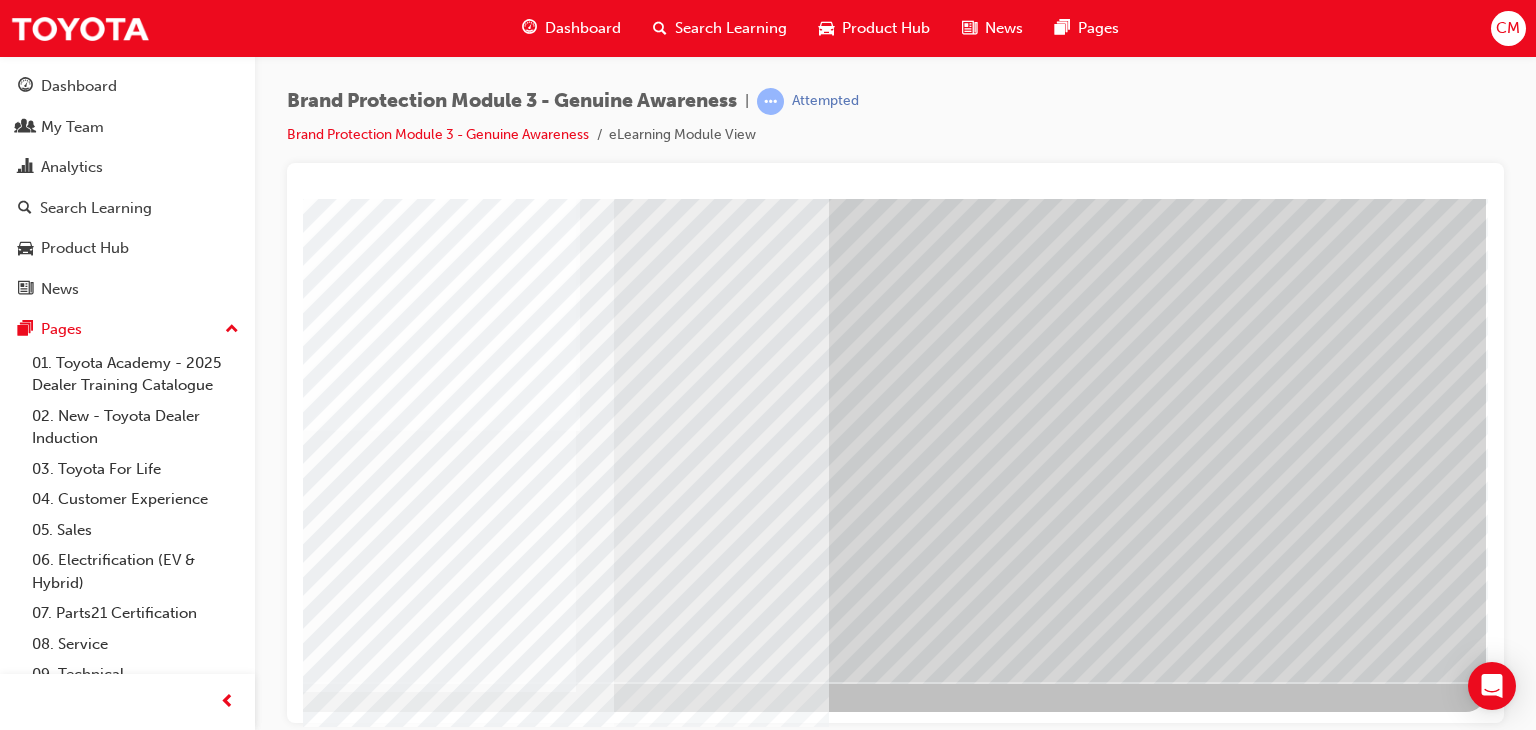 click at bounding box center [806, 1907] 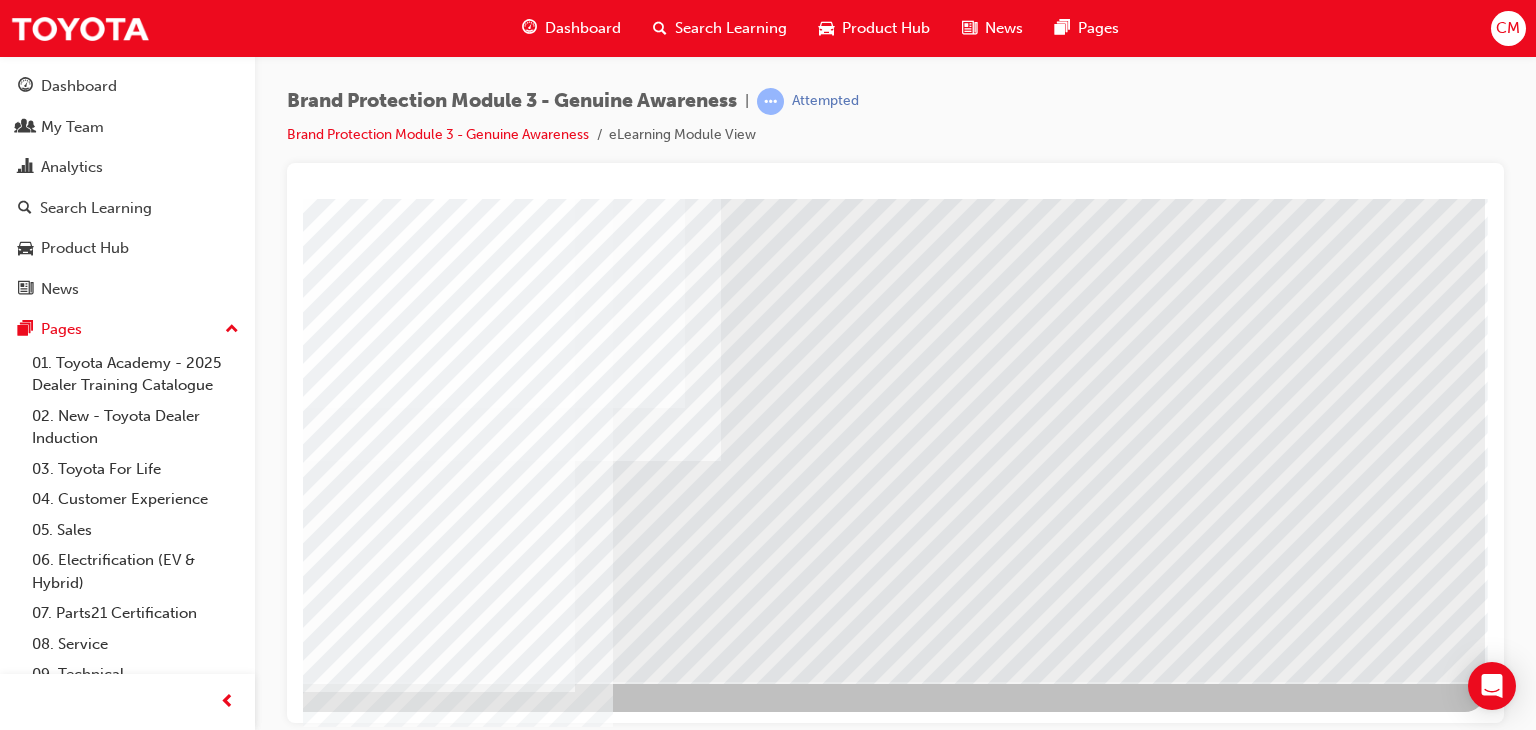 click at bounding box center (188, 3043) 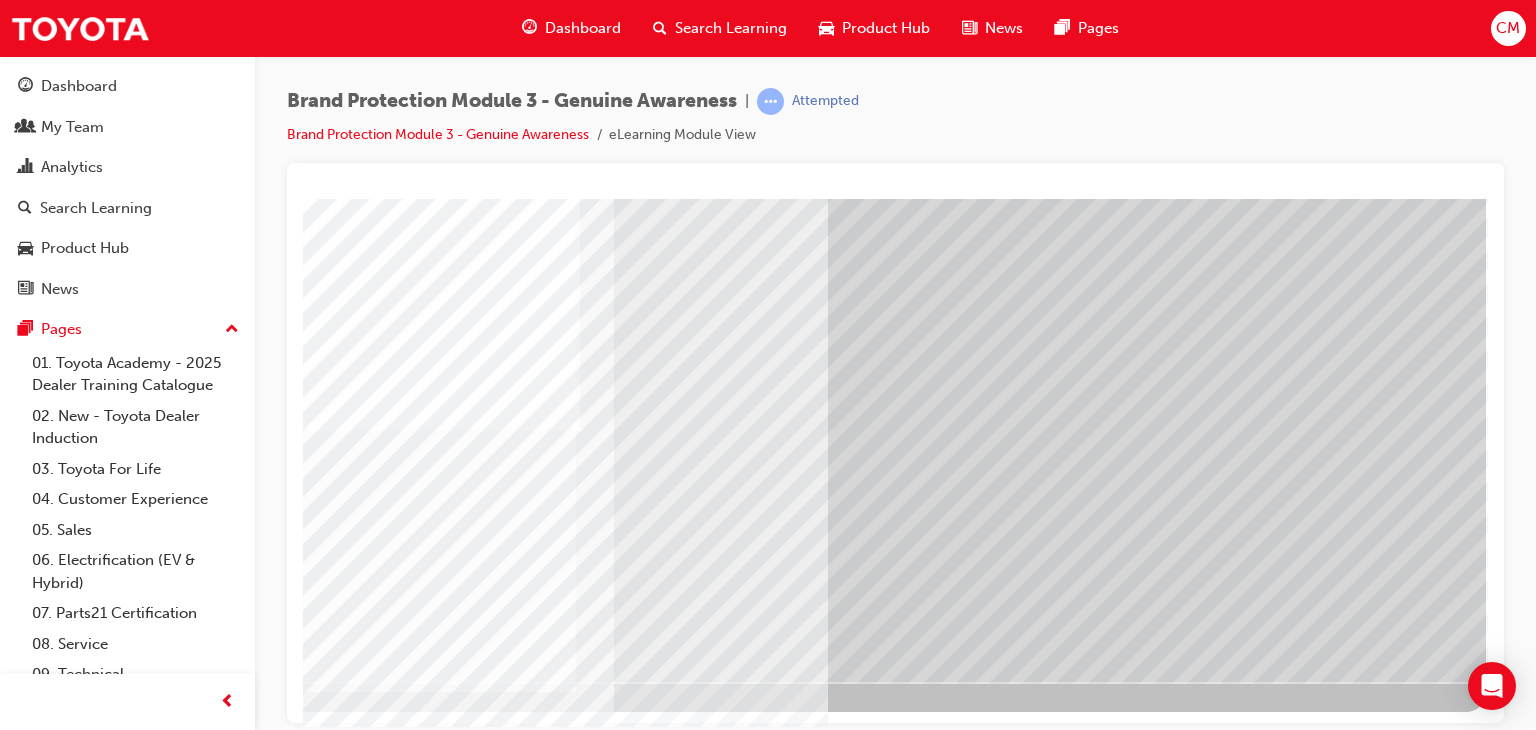click at bounding box center [189, 2321] 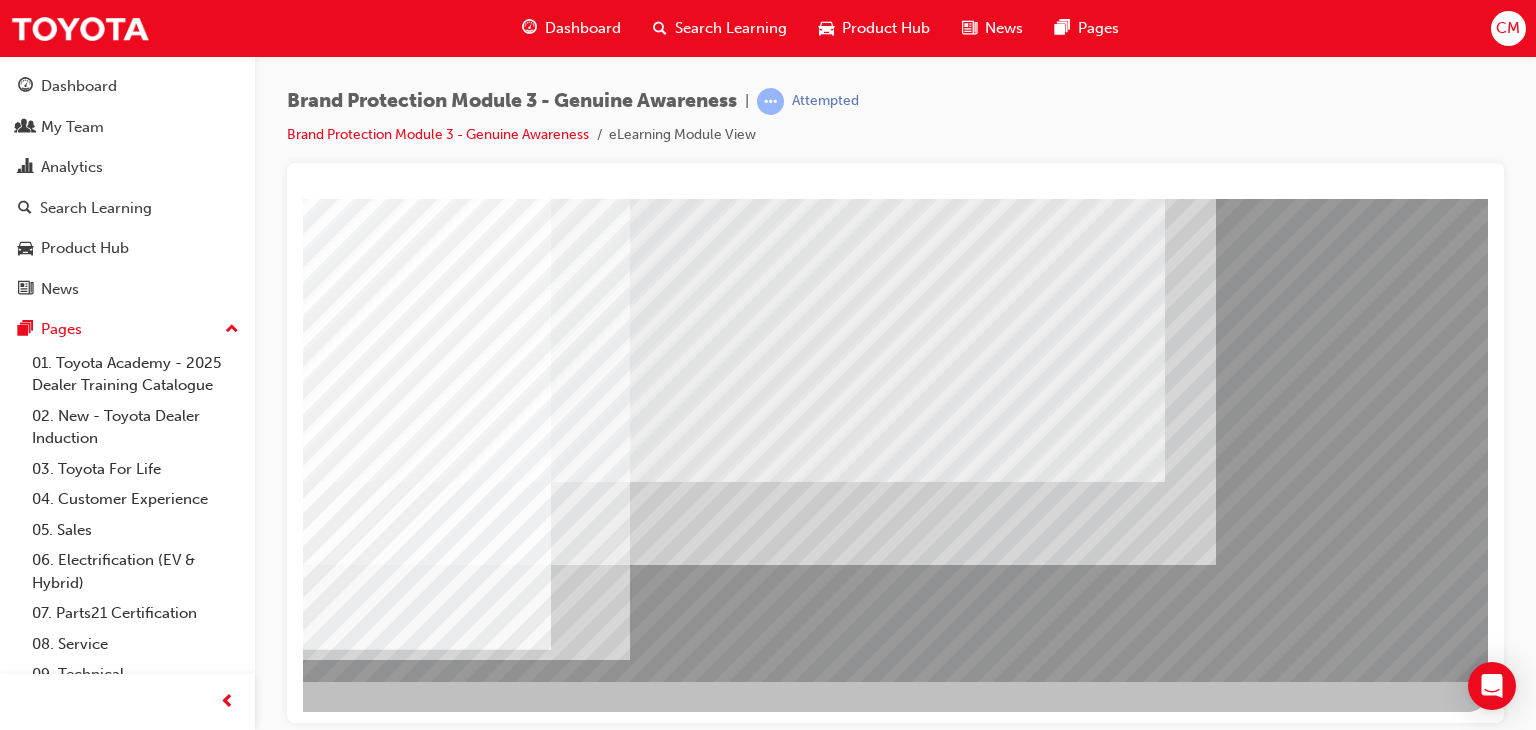 click at bounding box center (339, 2461) 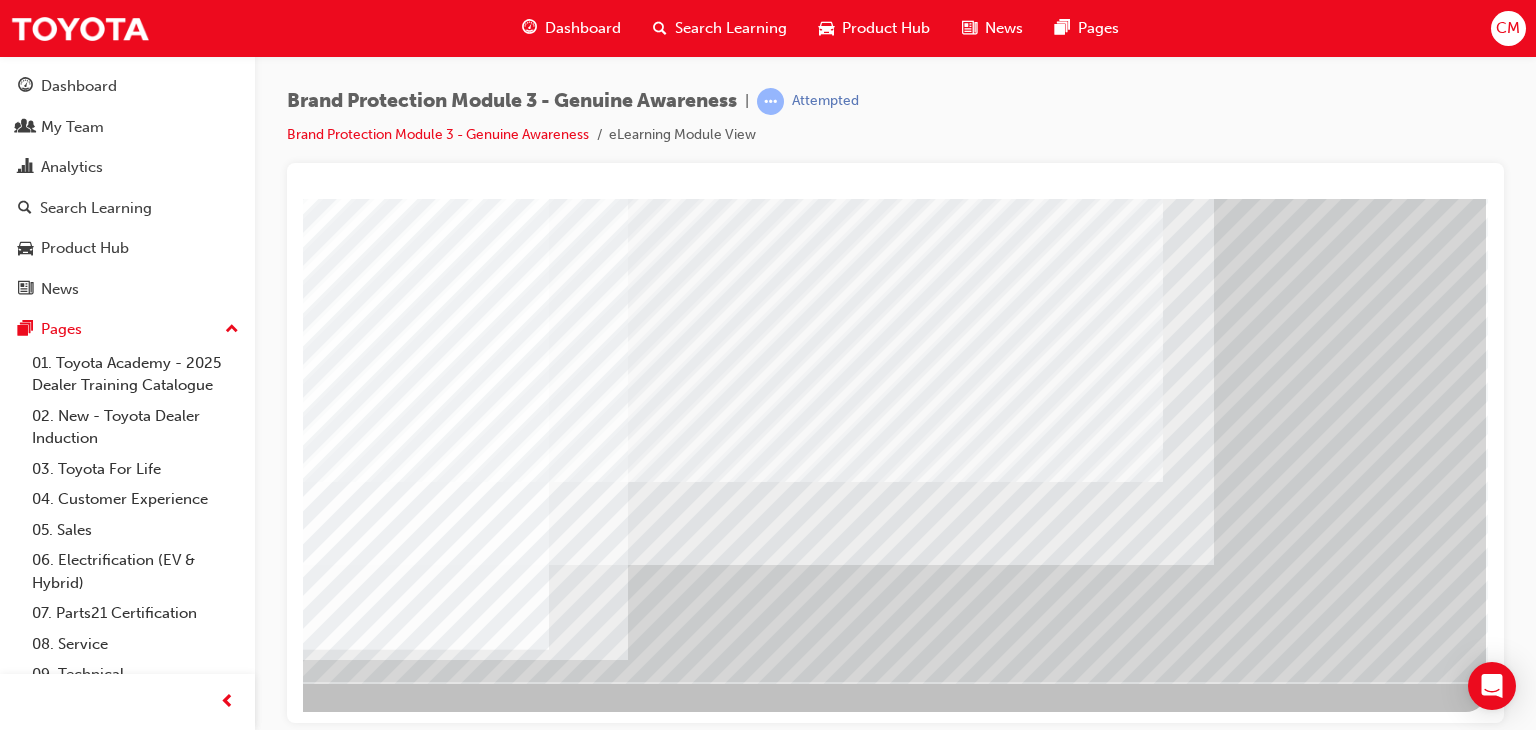 click at bounding box center (337, 3255) 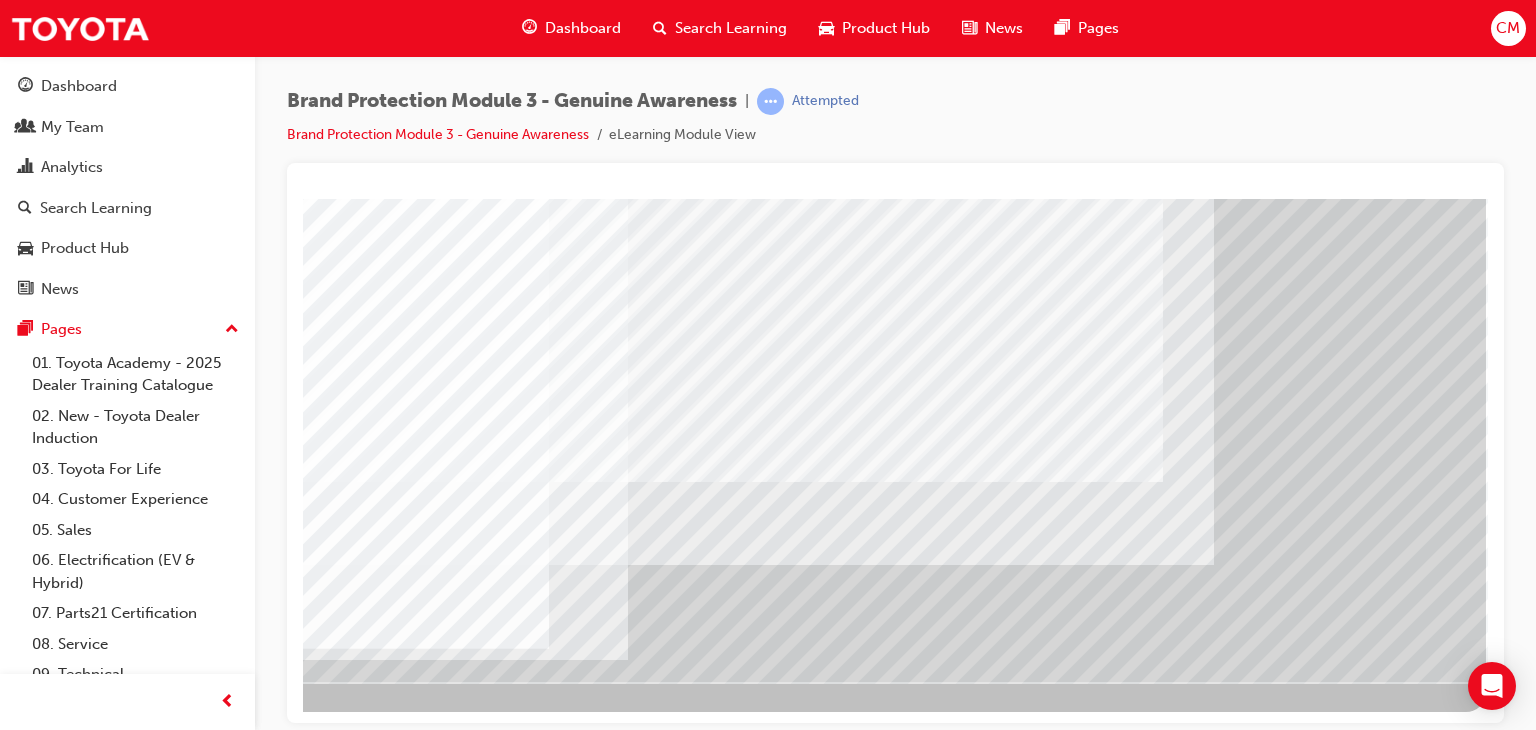click at bounding box center (337, 3255) 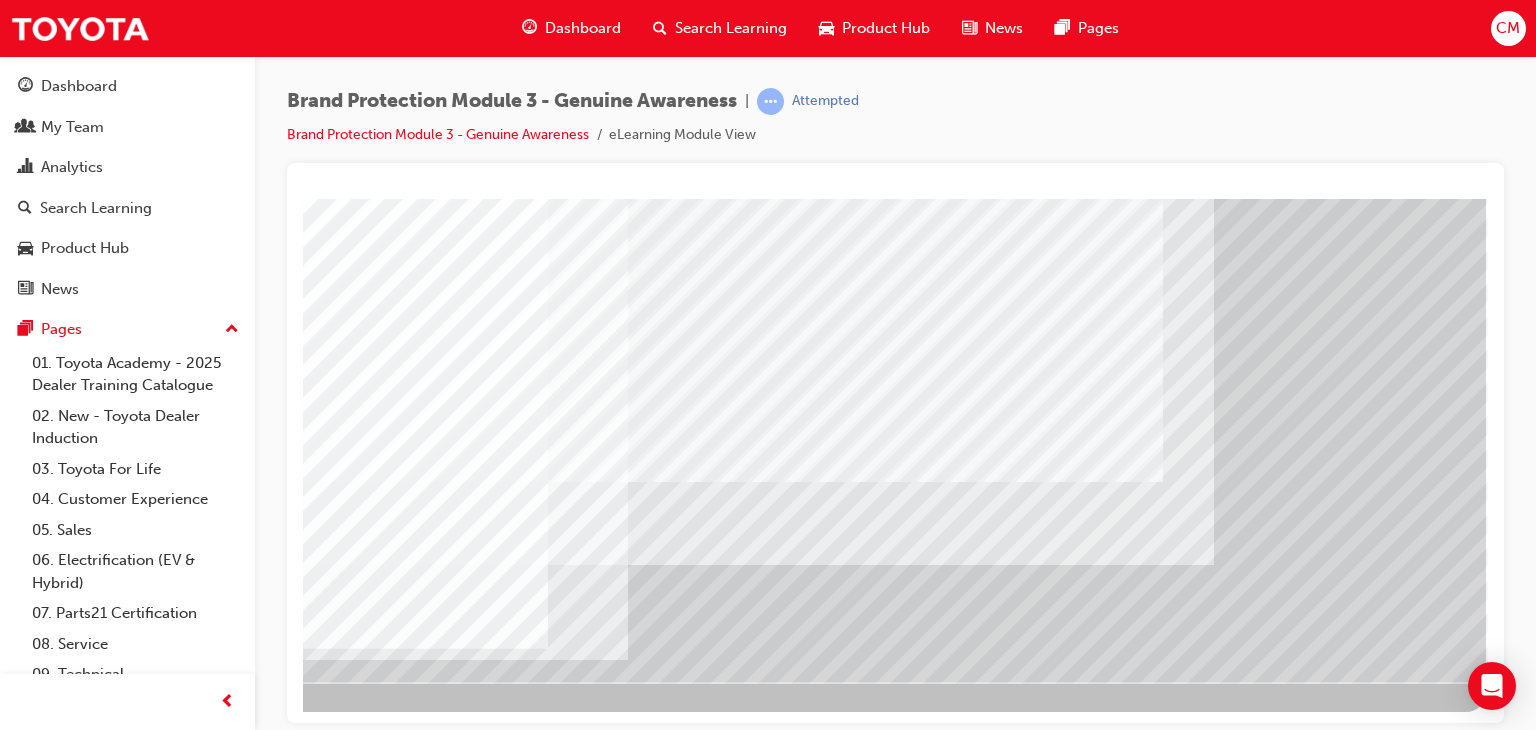 click at bounding box center [337, 3255] 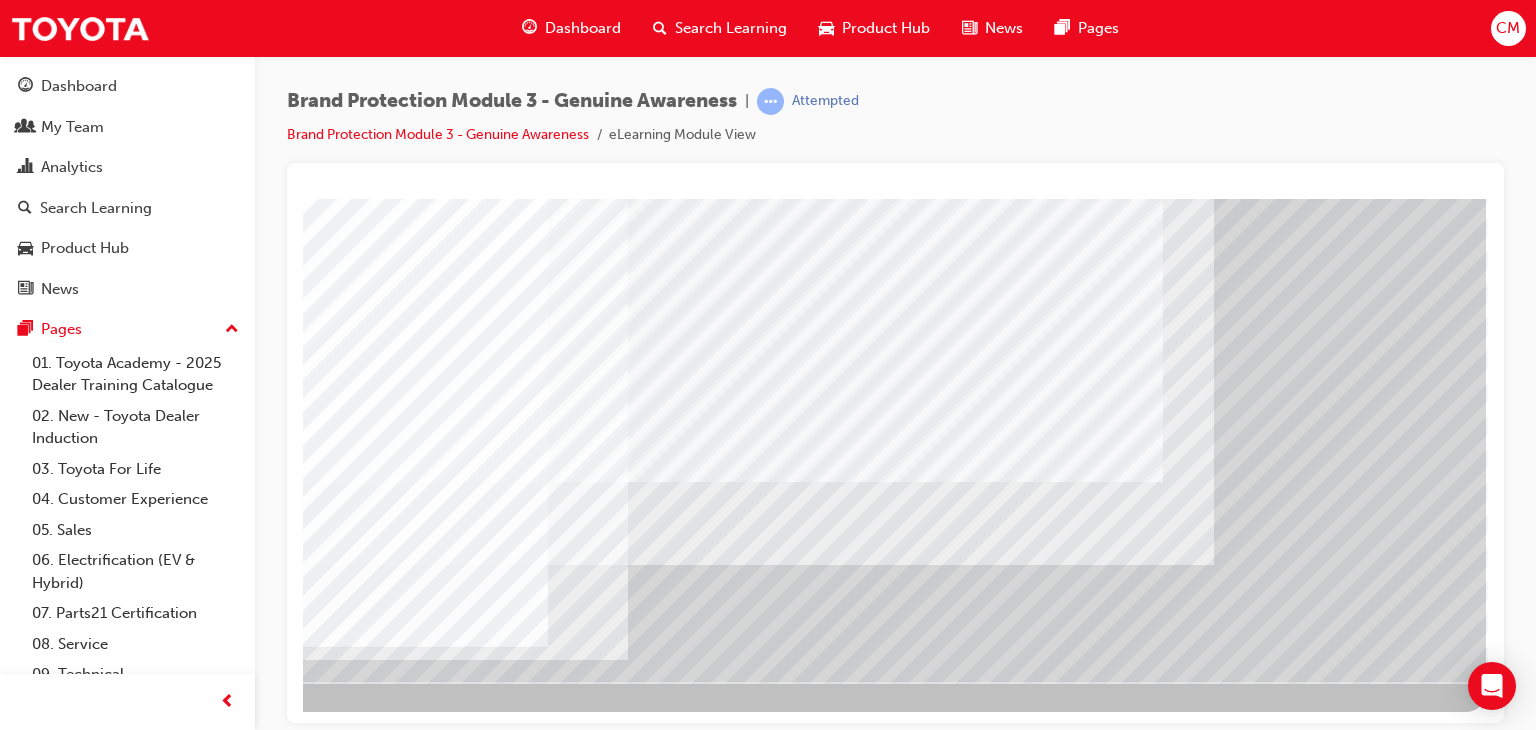 click at bounding box center (337, 3254) 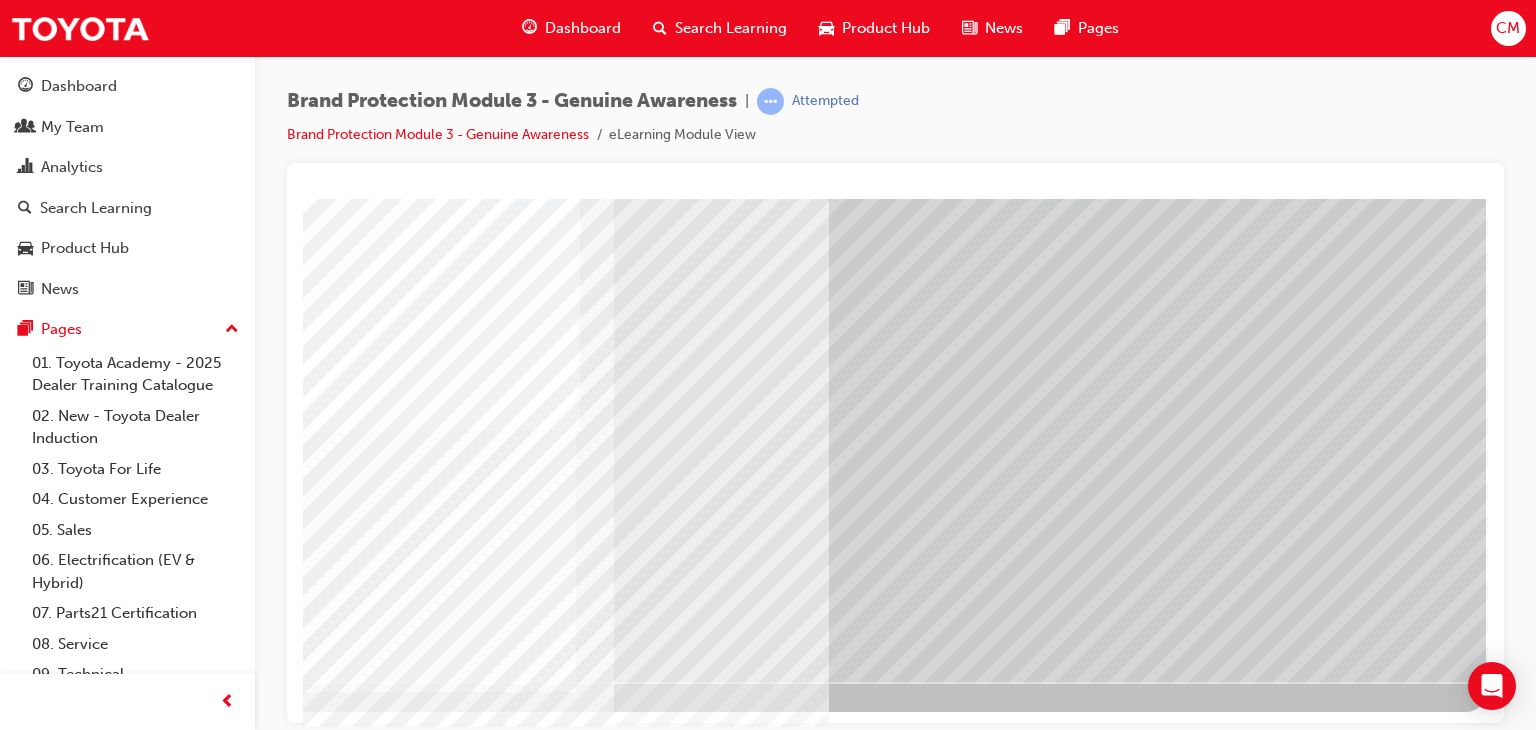 click at bounding box center [189, 2321] 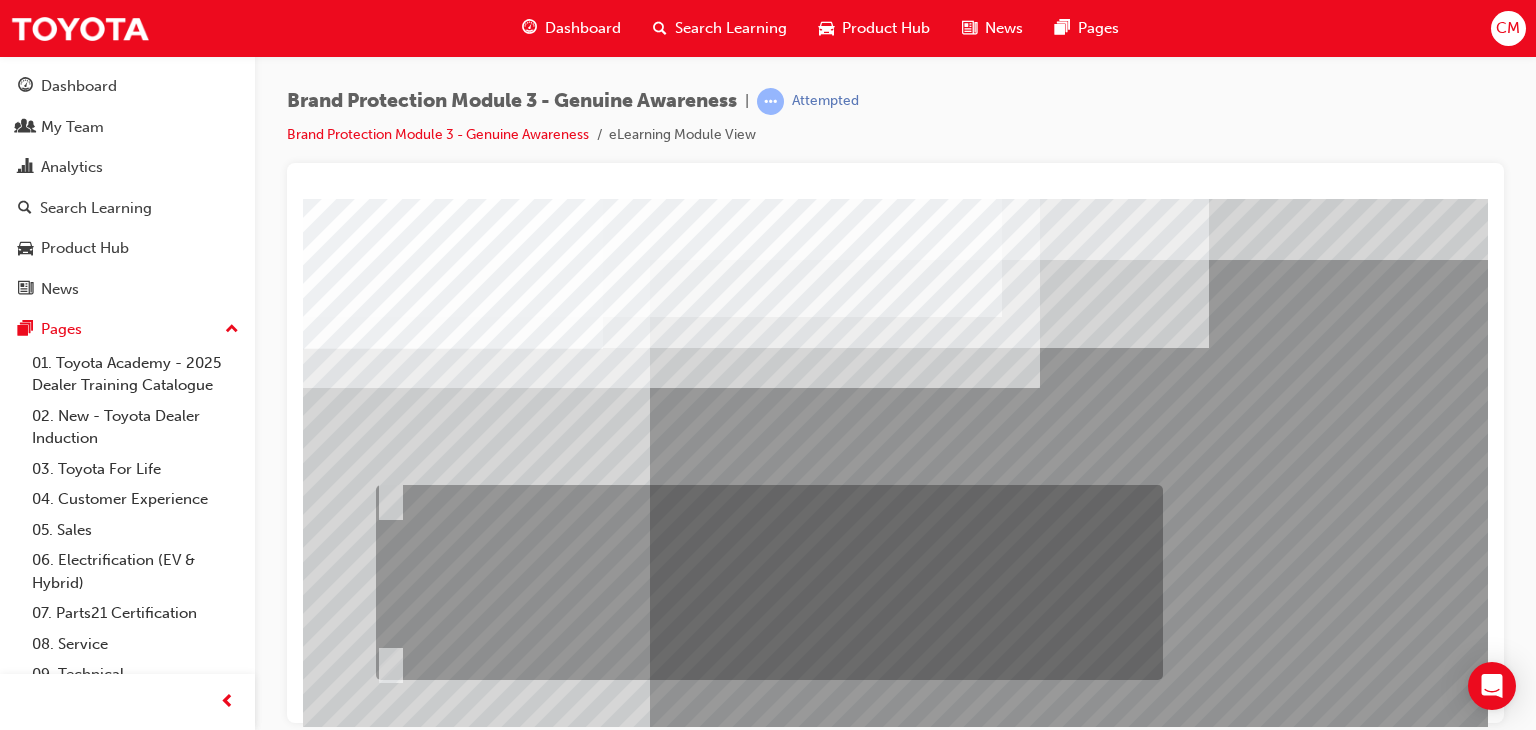 click at bounding box center (387, 499) 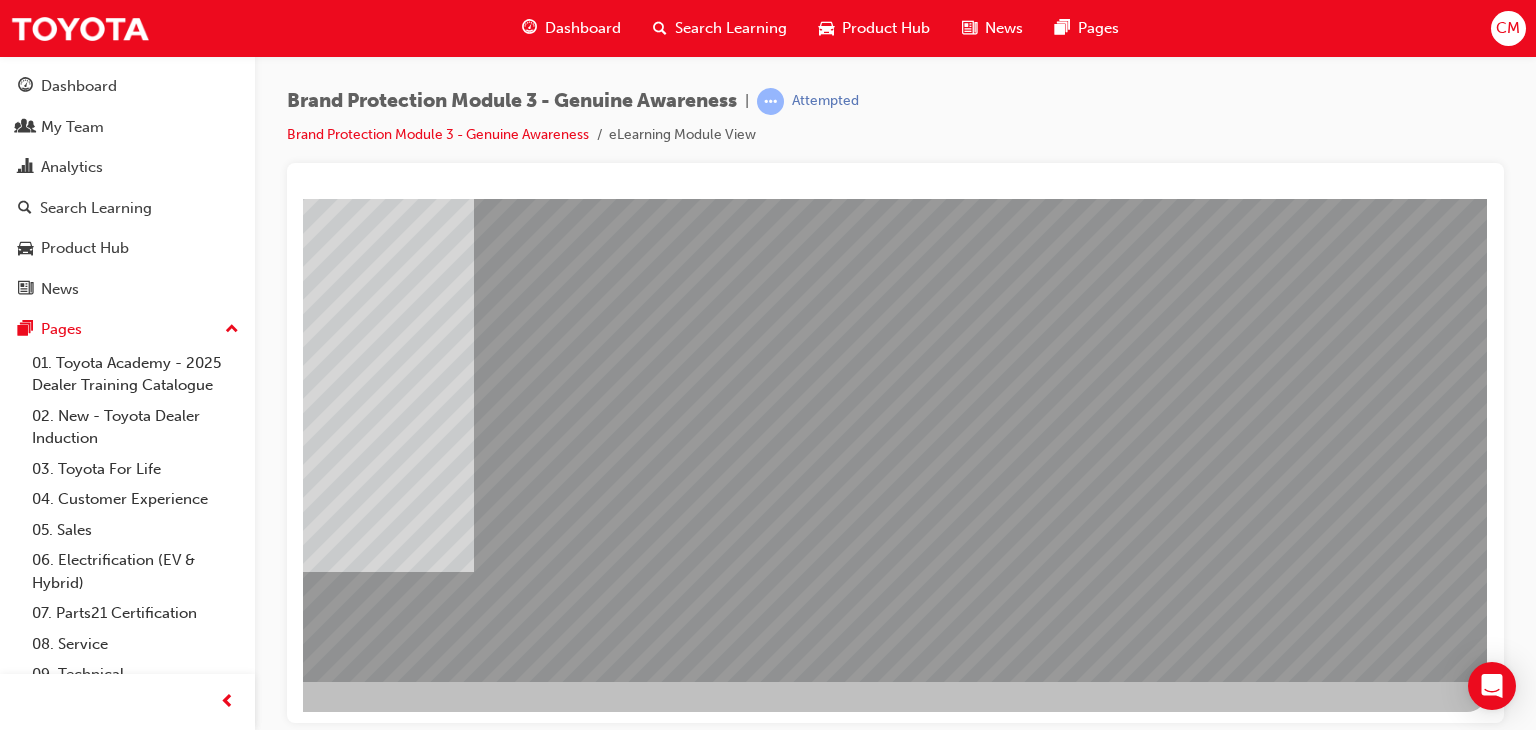 click at bounding box center [199, 2301] 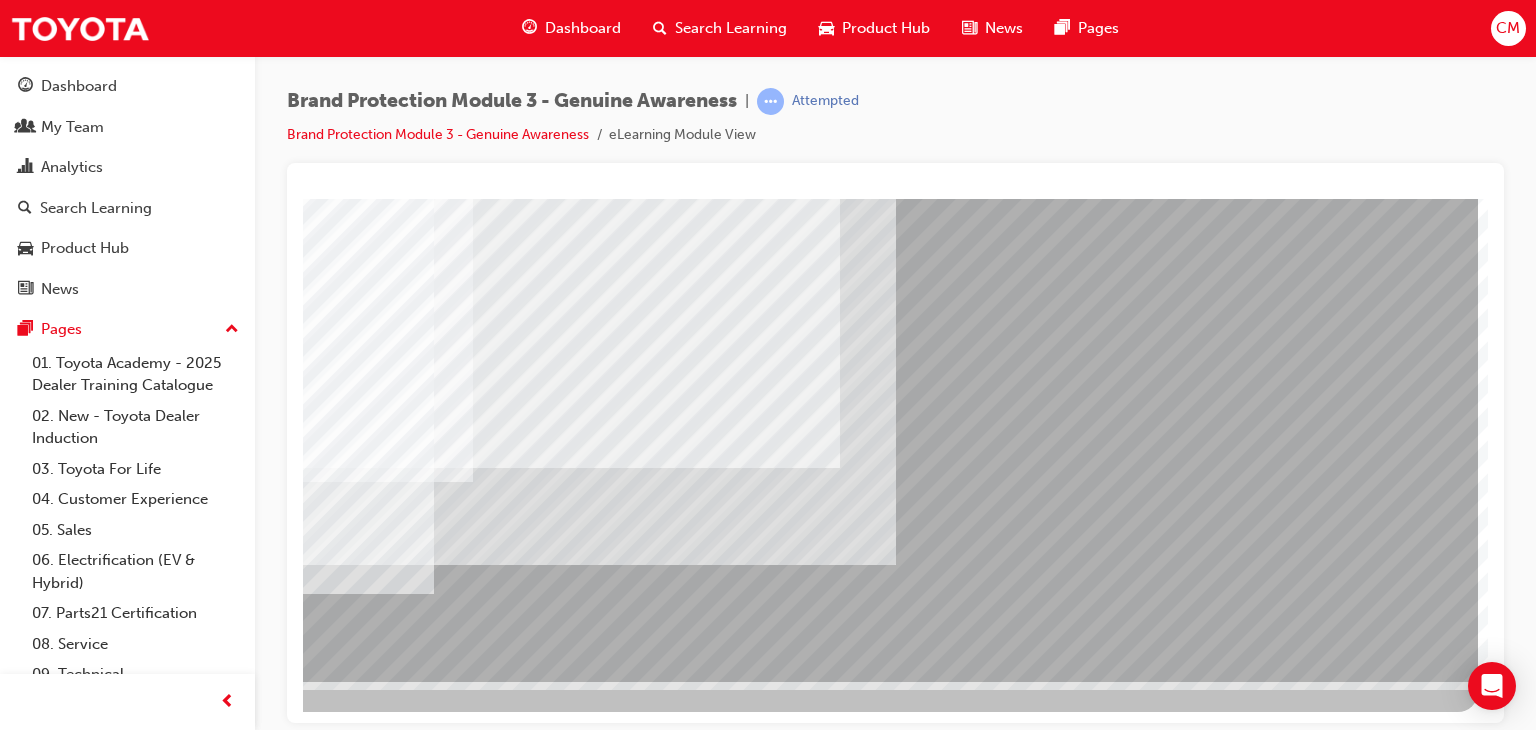 drag, startPoint x: 1323, startPoint y: 631, endPoint x: 1245, endPoint y: 639, distance: 78.40918 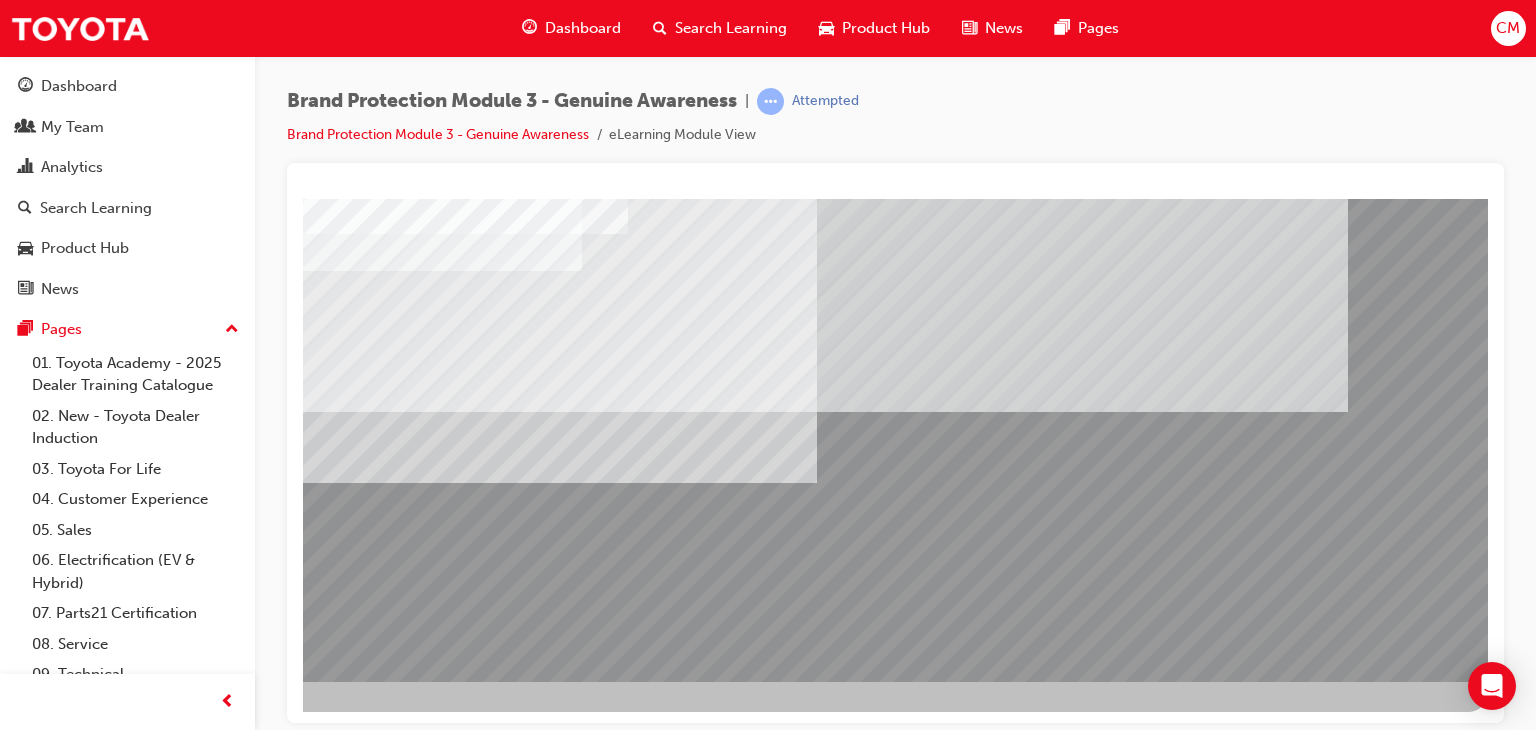 drag, startPoint x: 1344, startPoint y: 632, endPoint x: 1323, endPoint y: 632, distance: 21 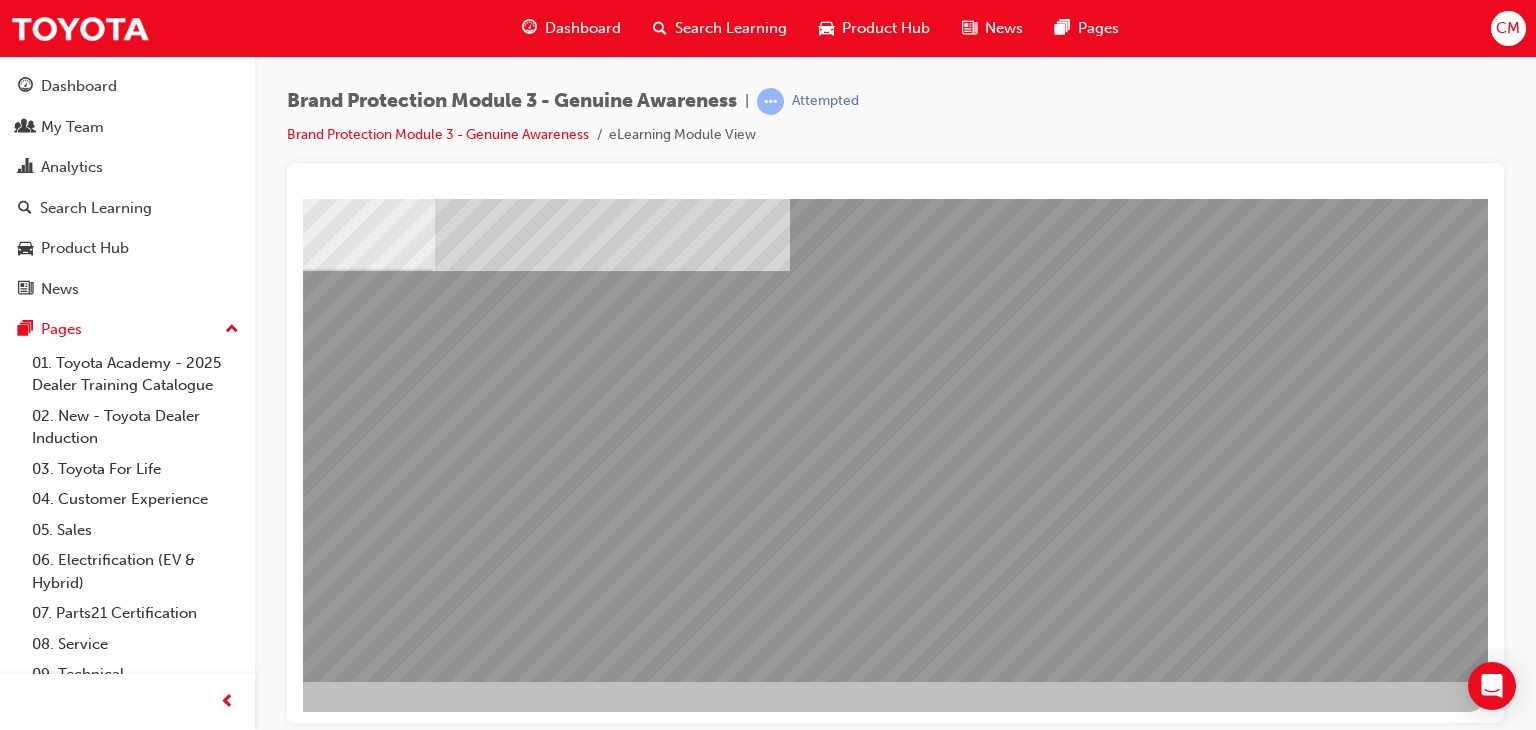 click at bounding box center [191, 2494] 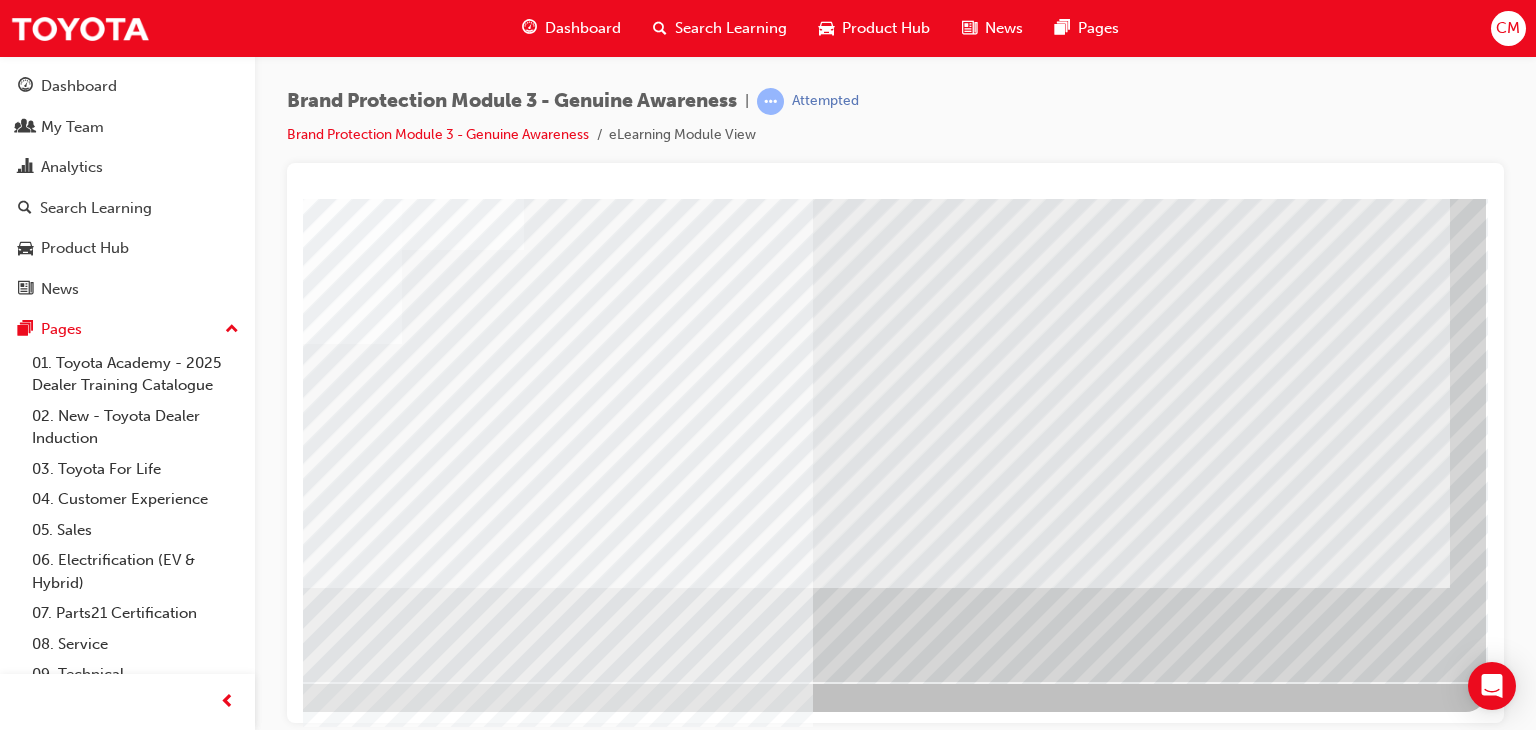 click at bounding box center [189, 5124] 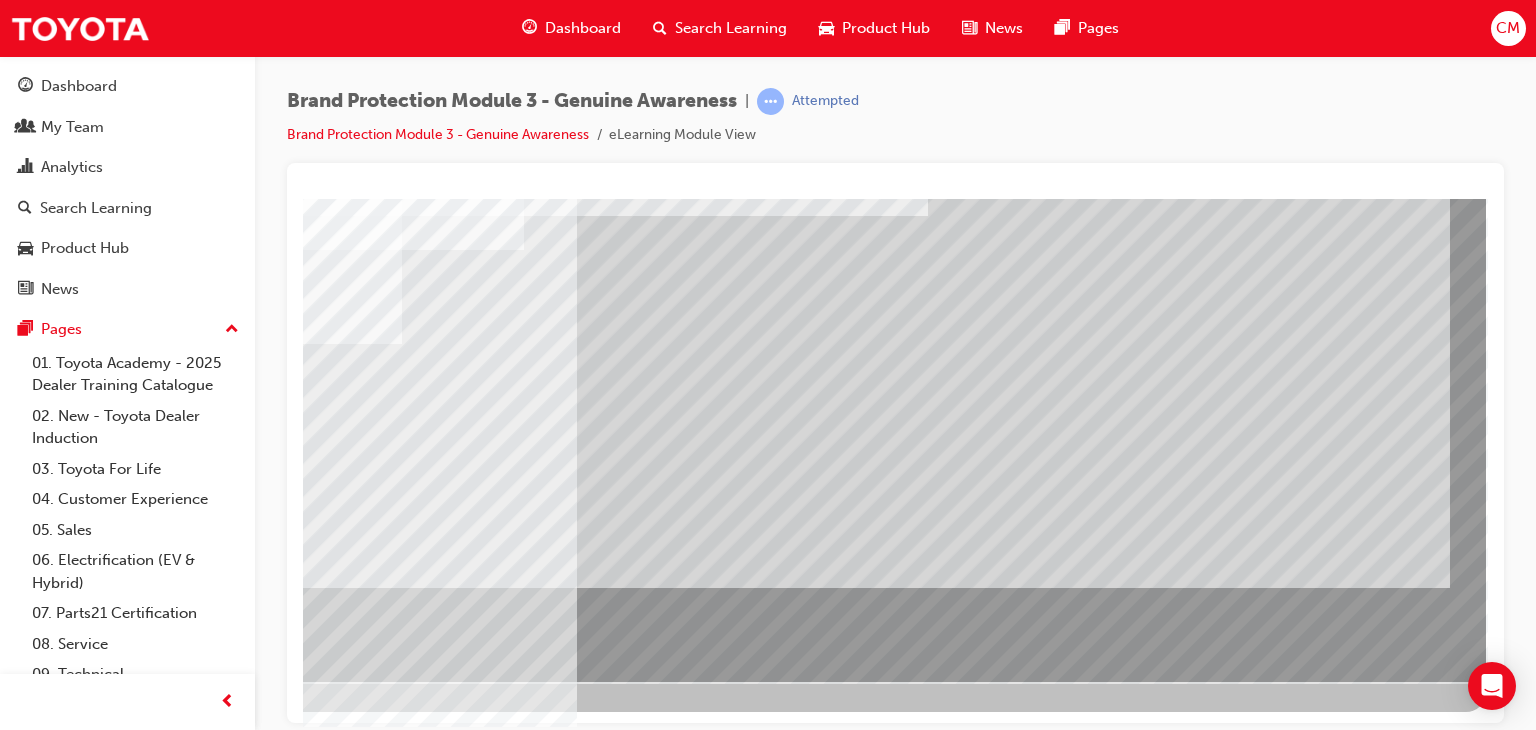click at bounding box center [189, 3798] 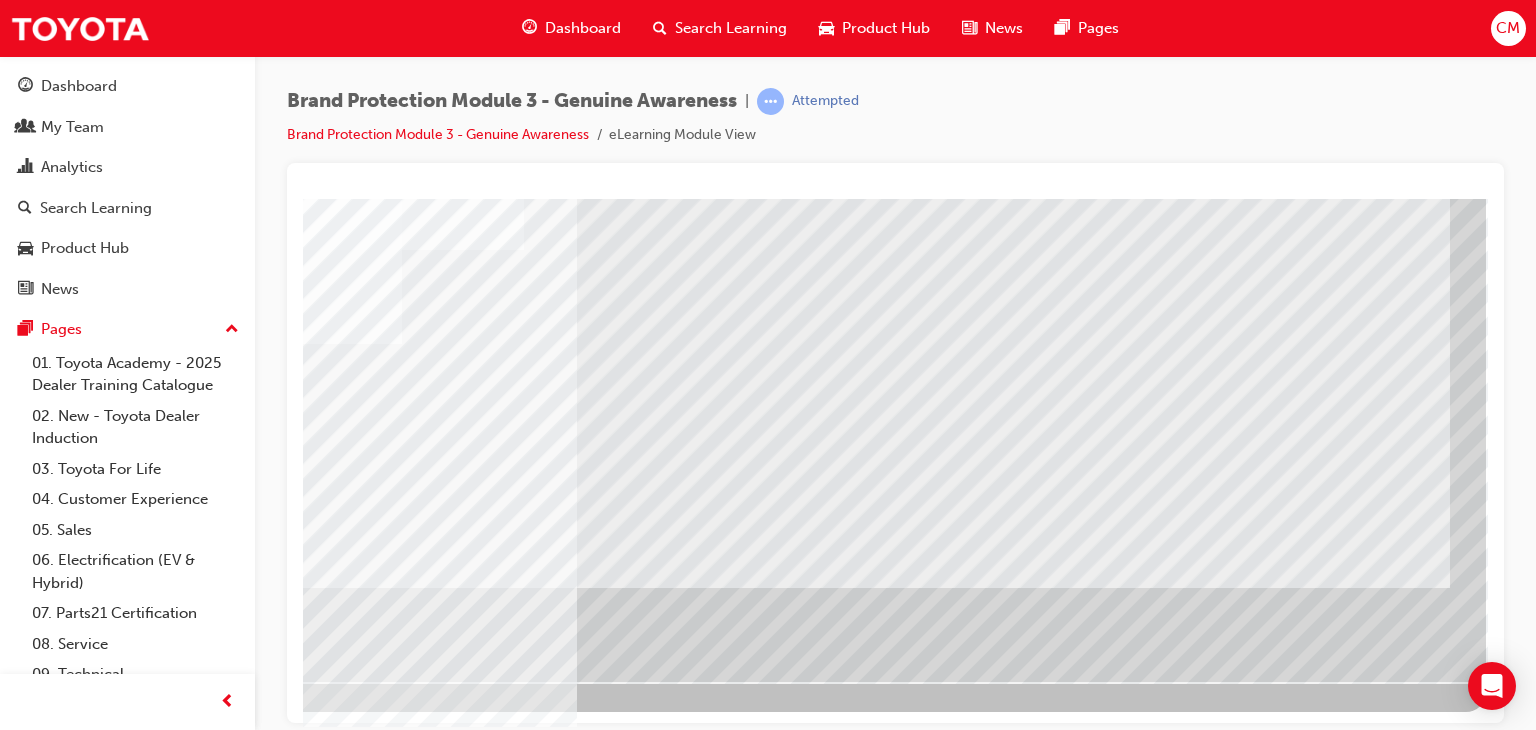 click at bounding box center (189, 3580) 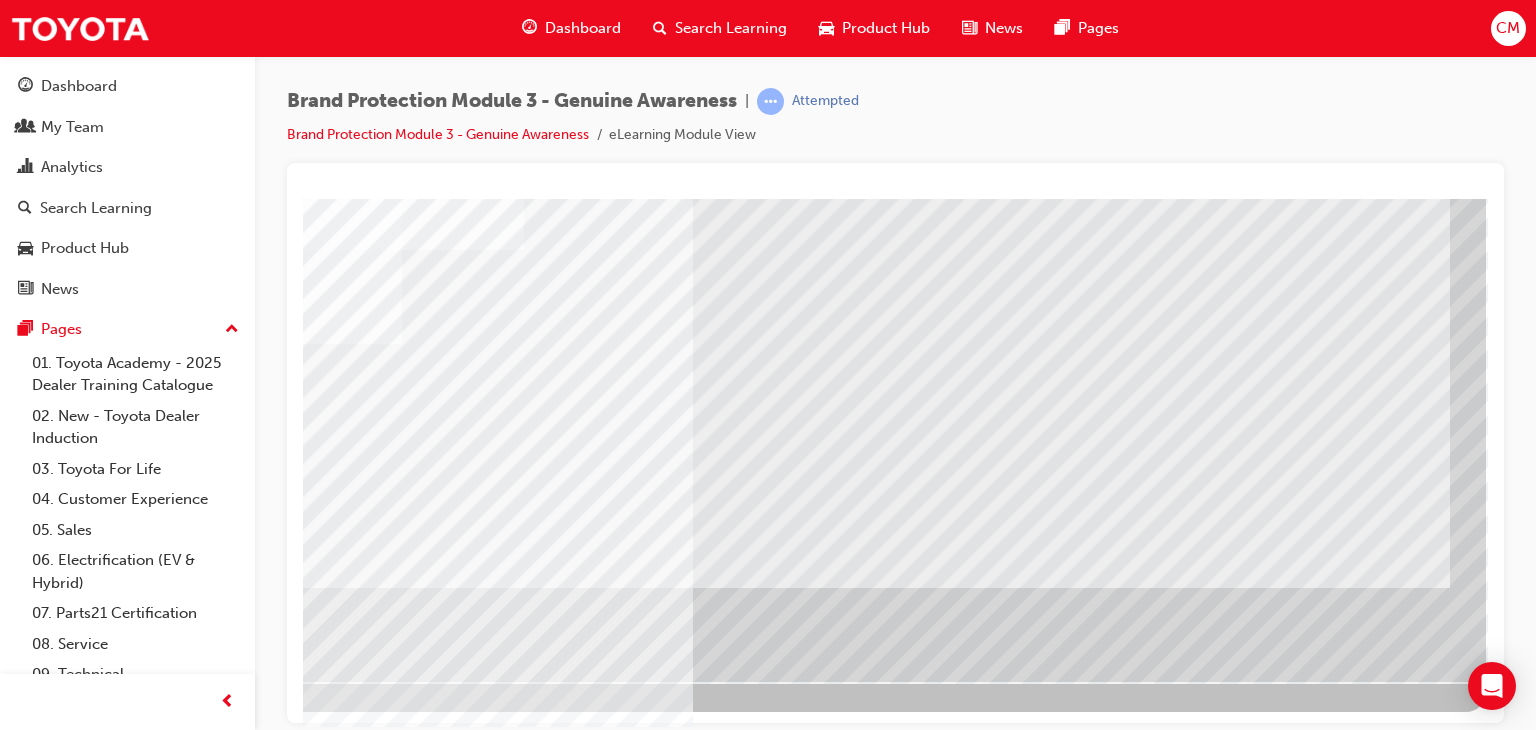 click at bounding box center [189, 3684] 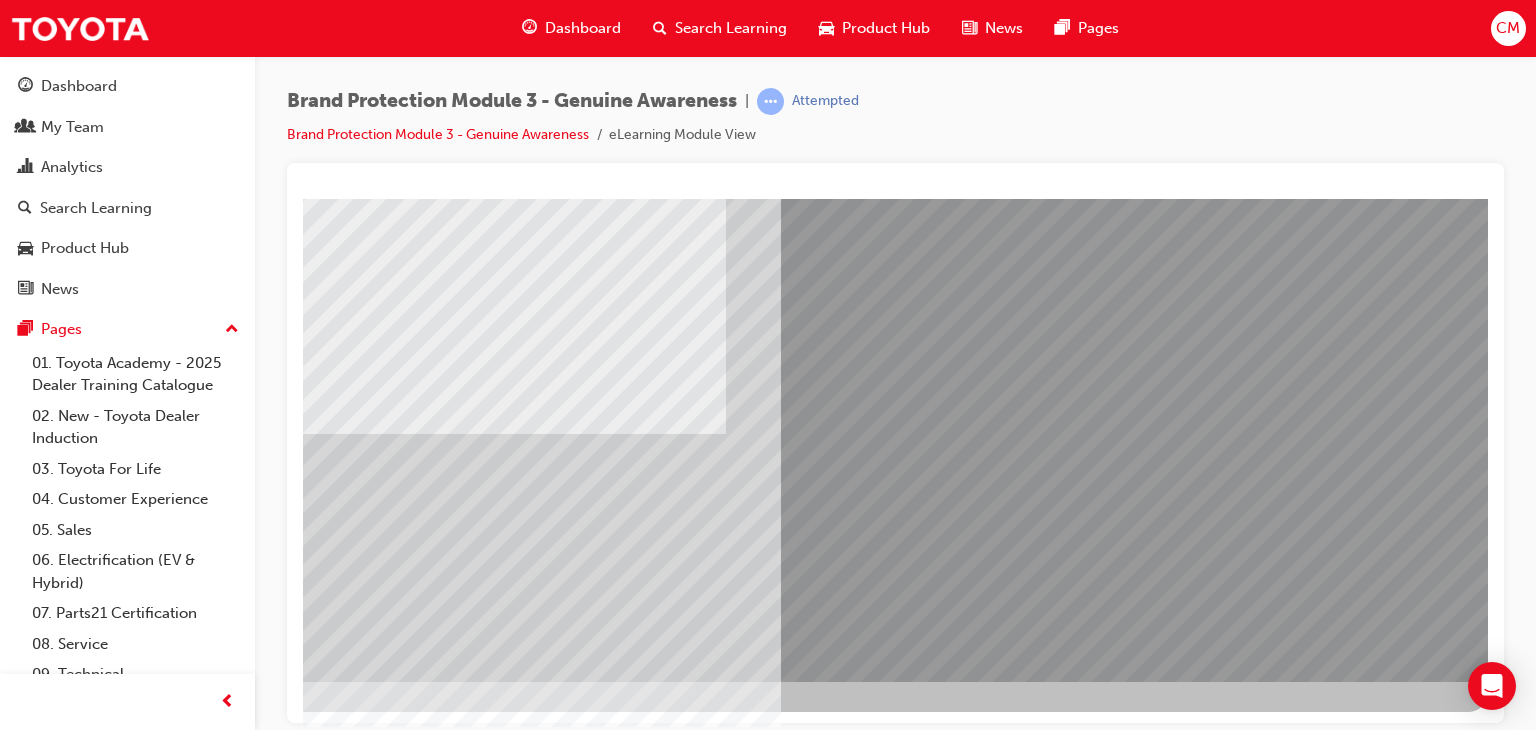 click at bounding box center (191, 3398) 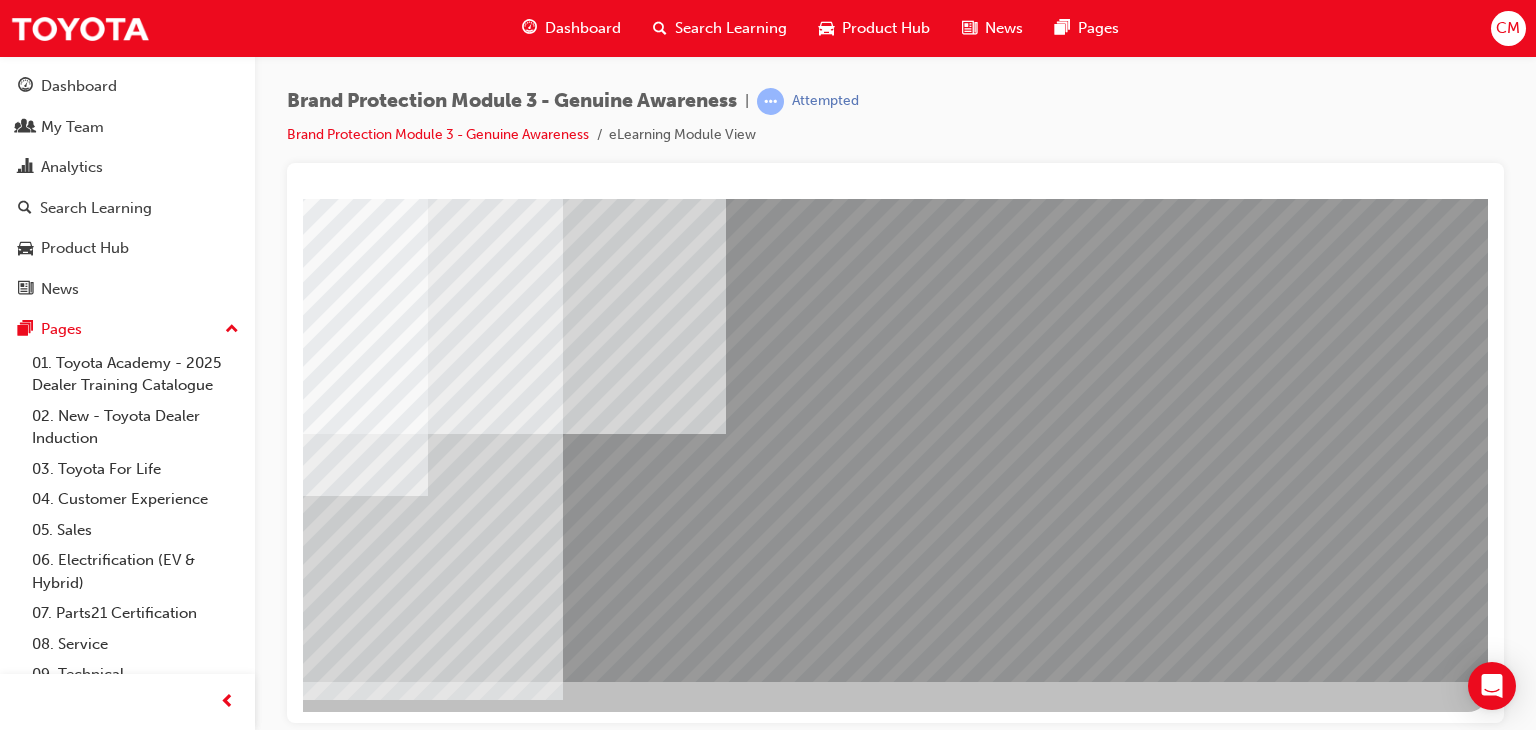 click at bounding box center (191, 2097) 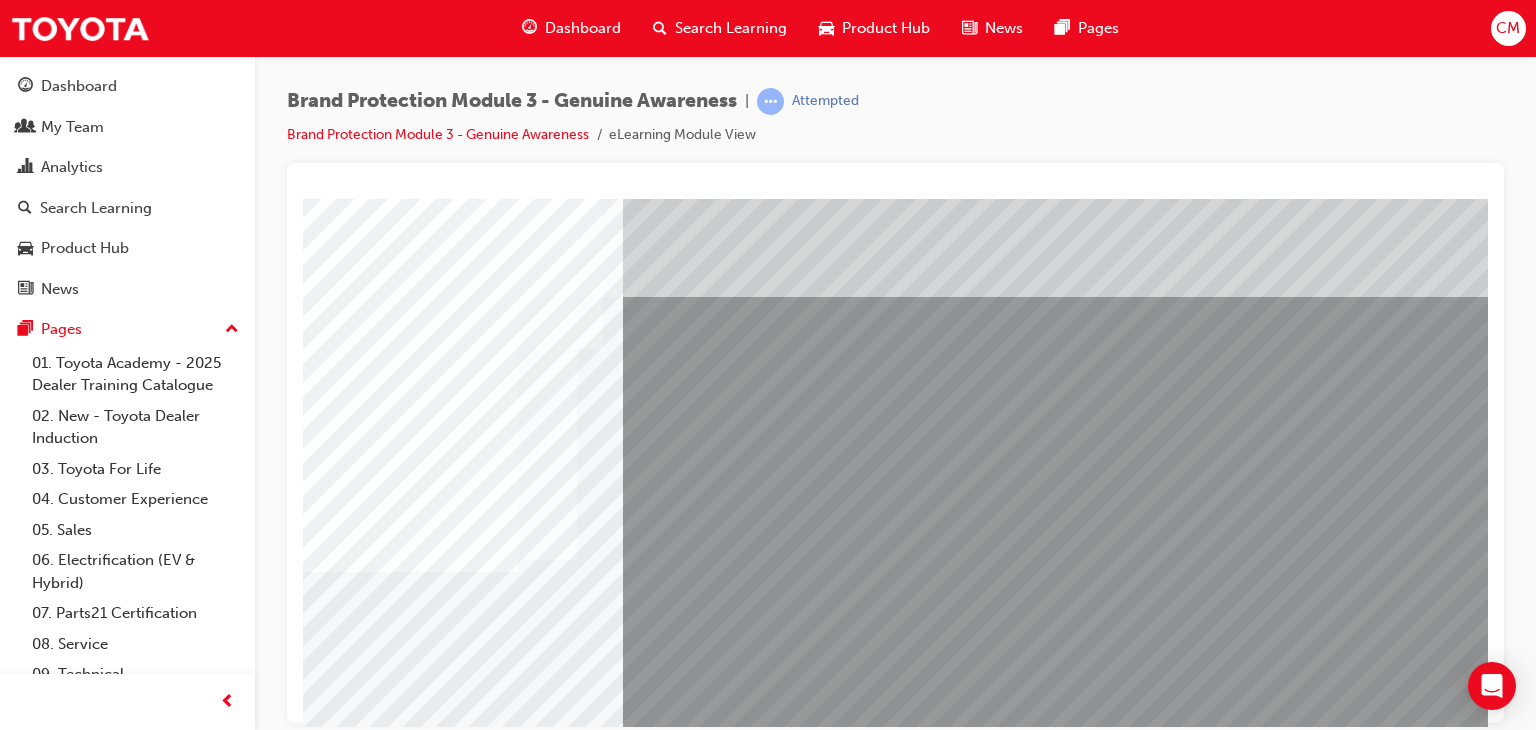 click at bounding box center [463, 4183] 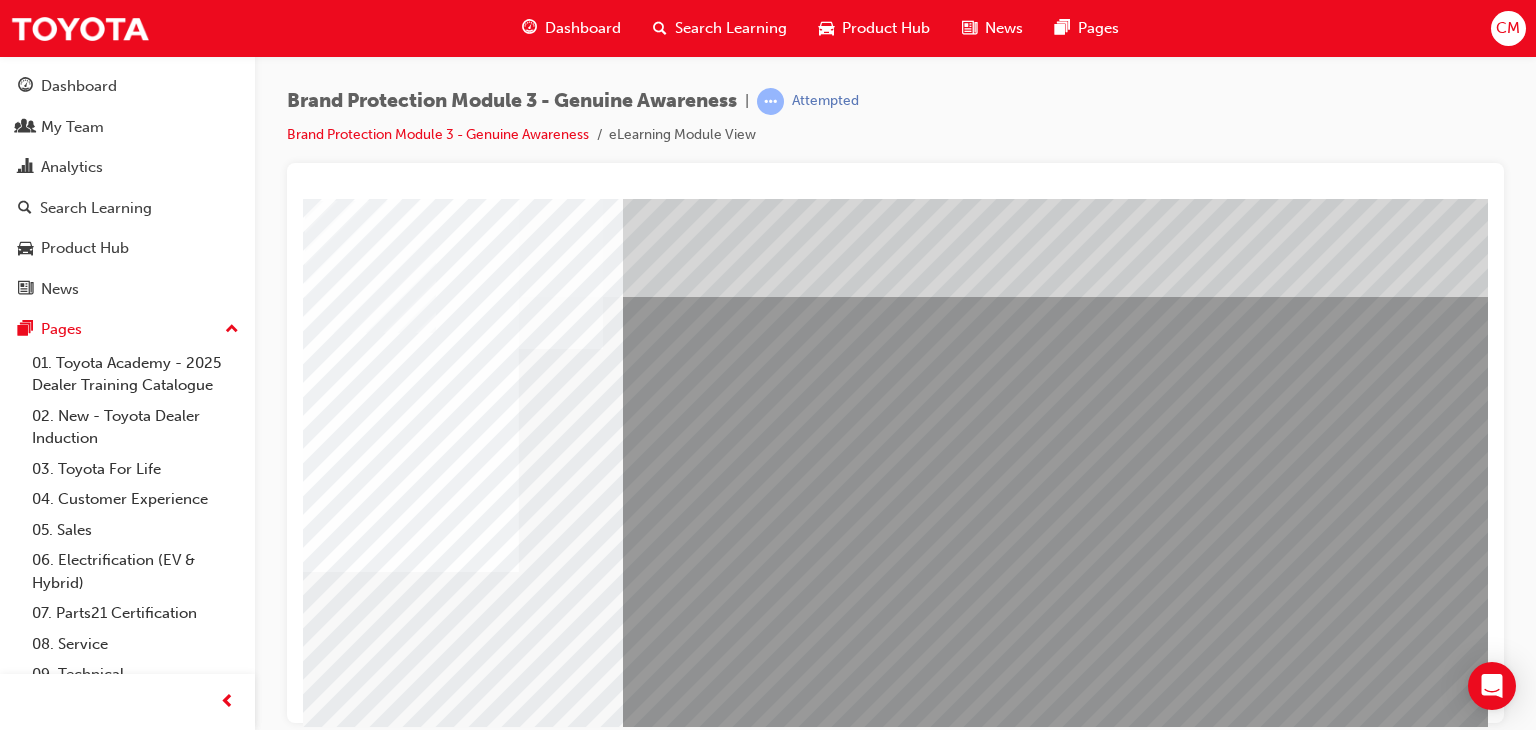 drag, startPoint x: 916, startPoint y: 592, endPoint x: 1228, endPoint y: 583, distance: 312.1298 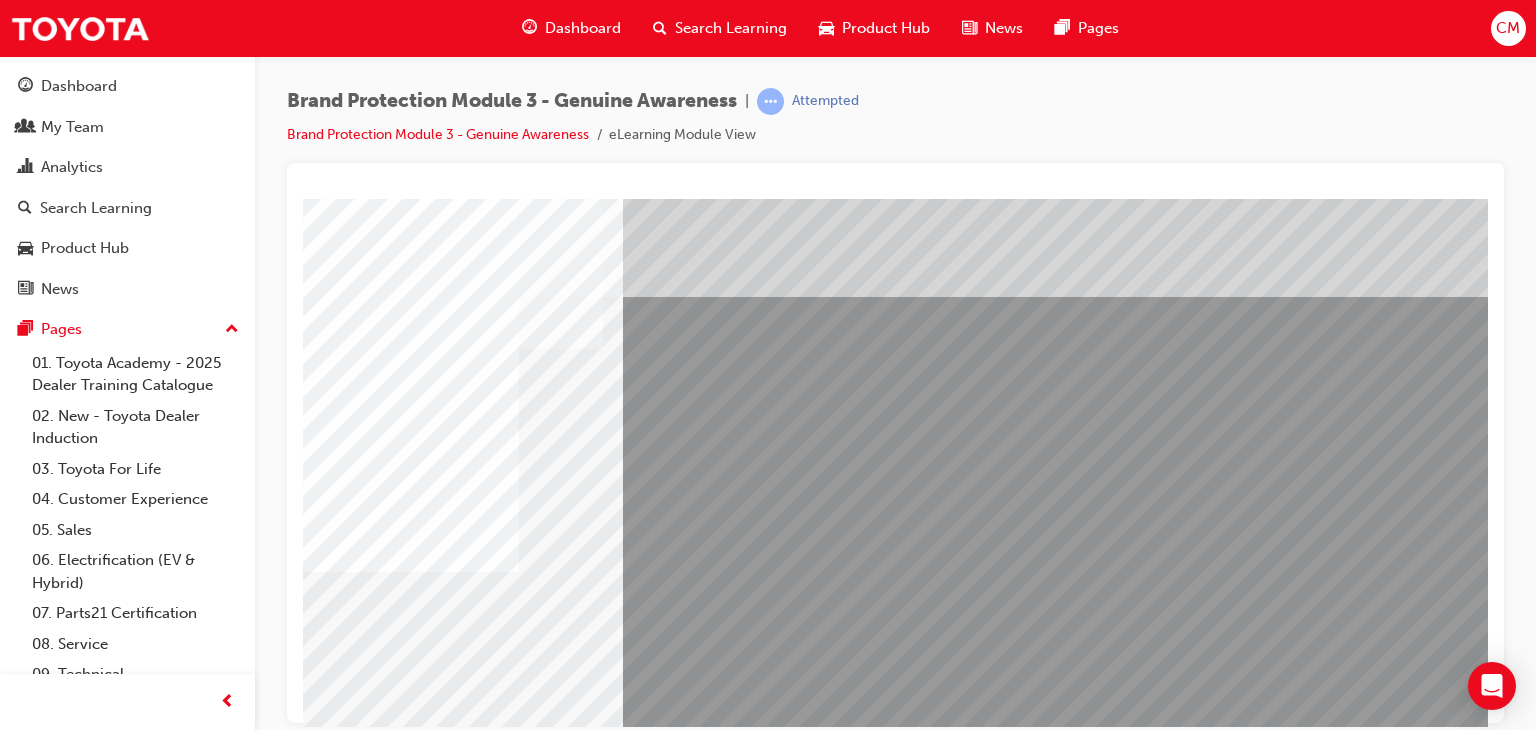 click at bounding box center [463, 5717] 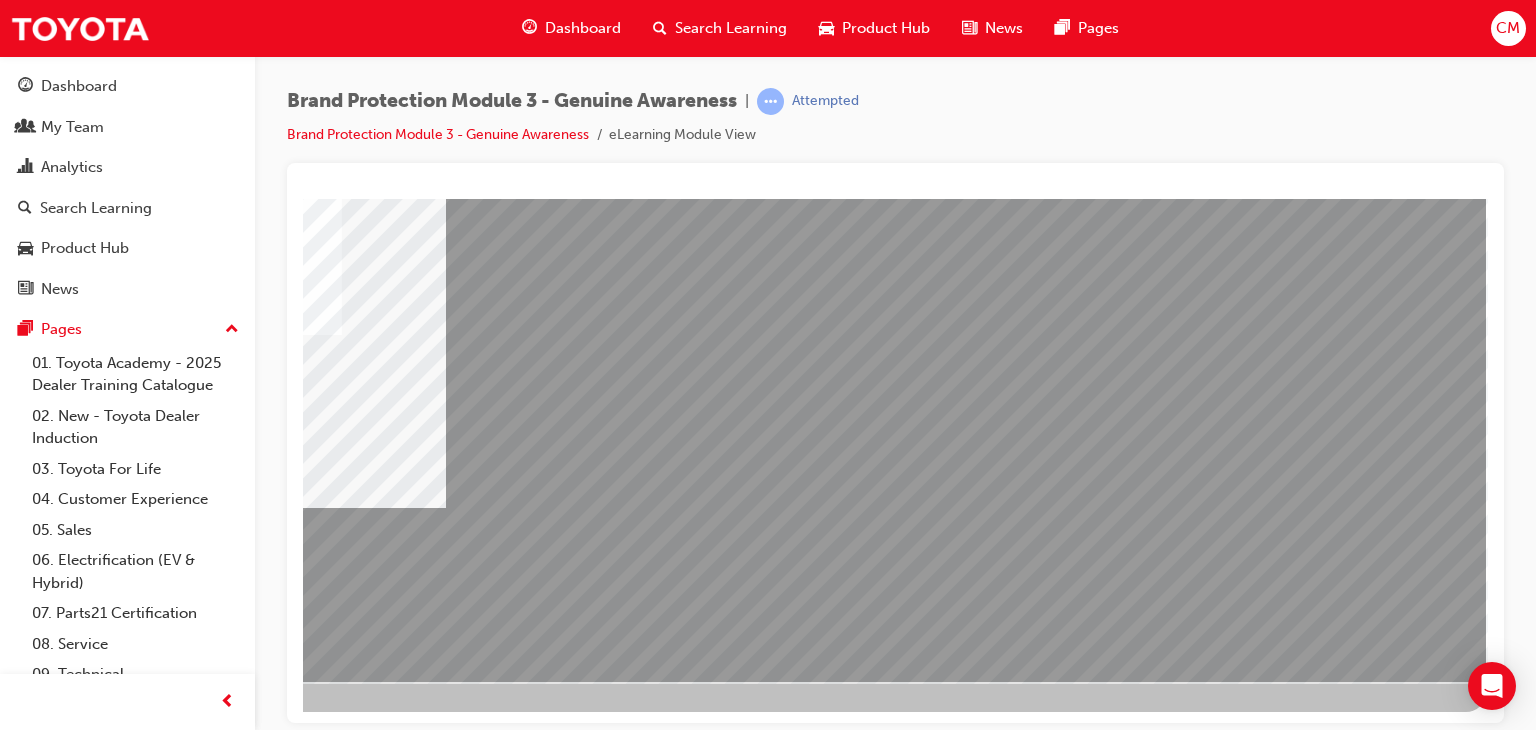 click at bounding box center (189, 4643) 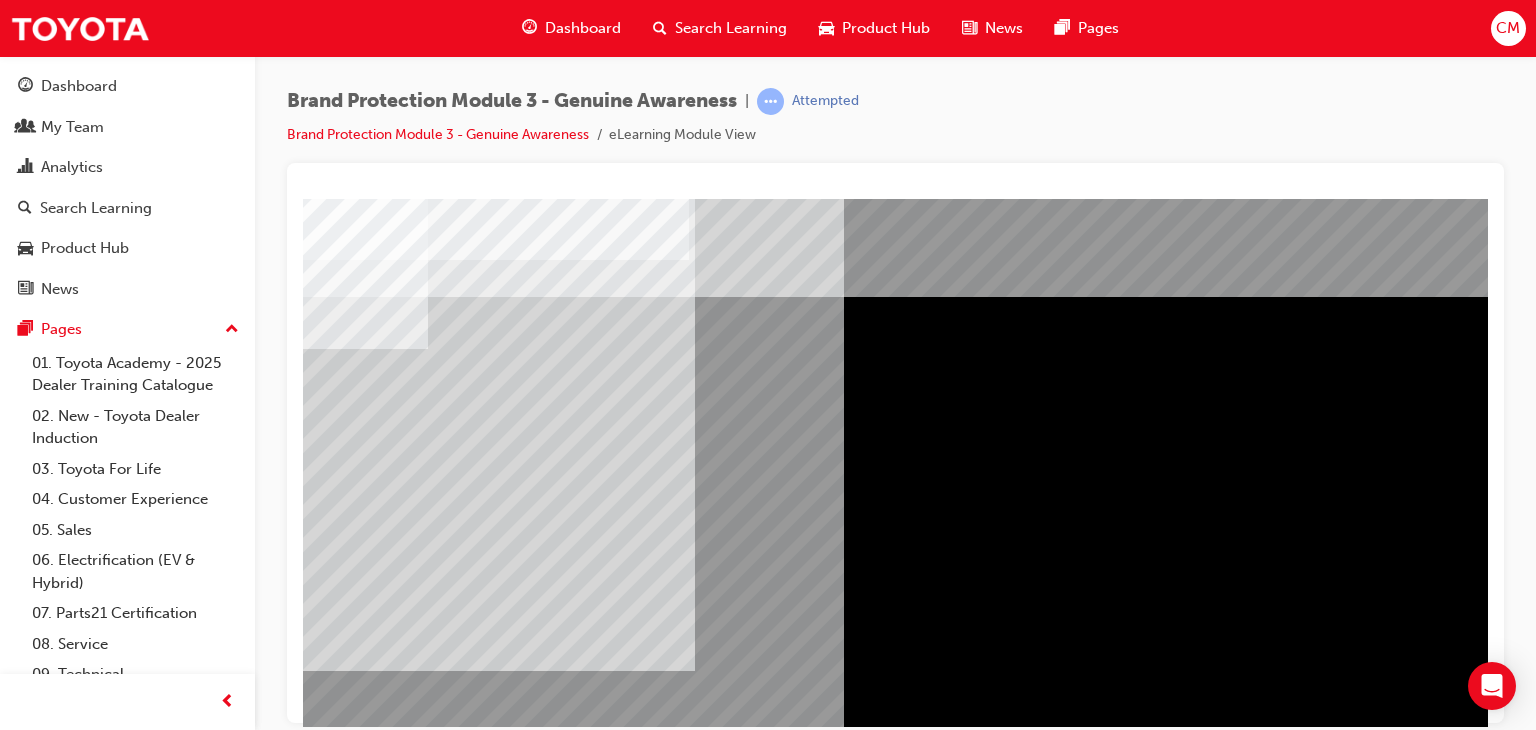 click at bounding box center [153, 2090] 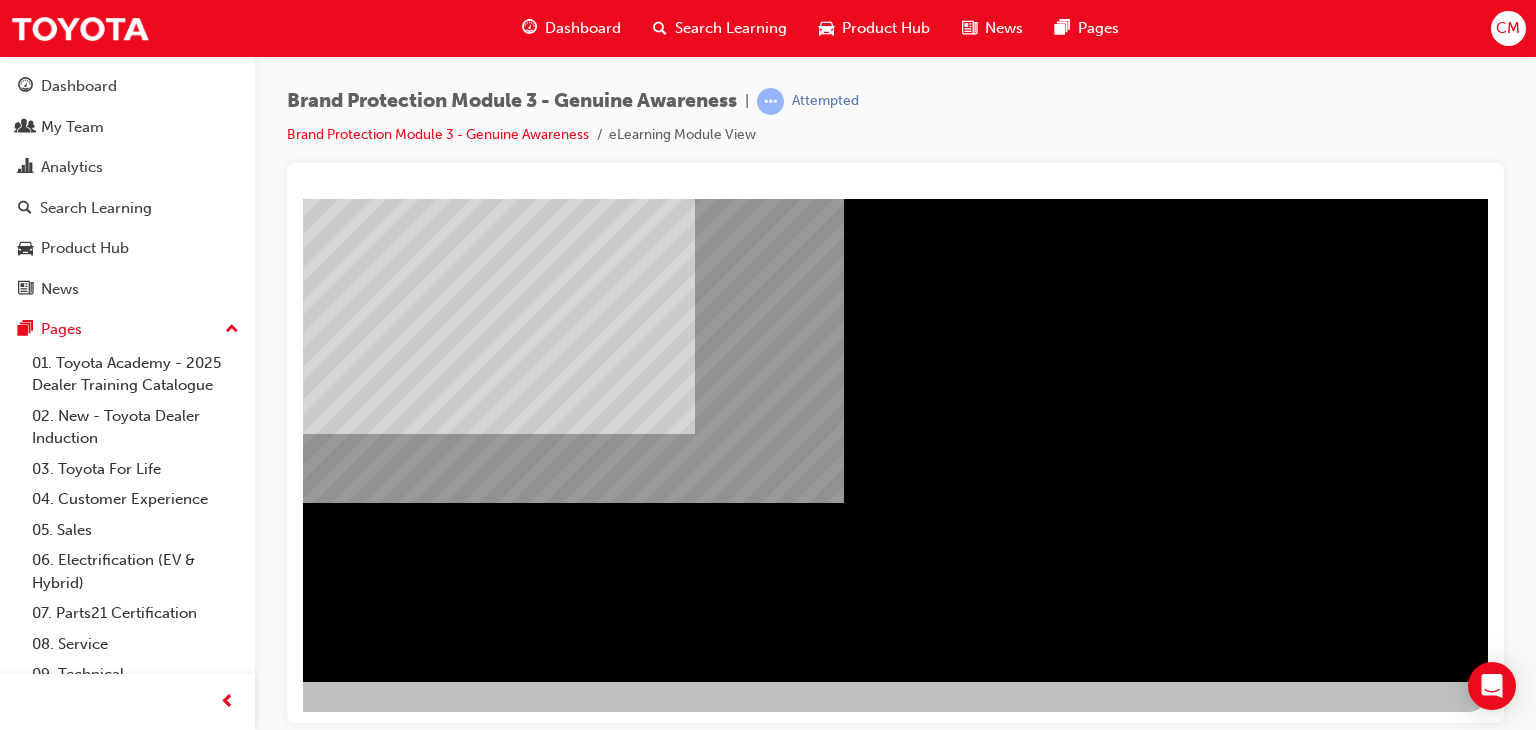 click at bounding box center [191, 1599] 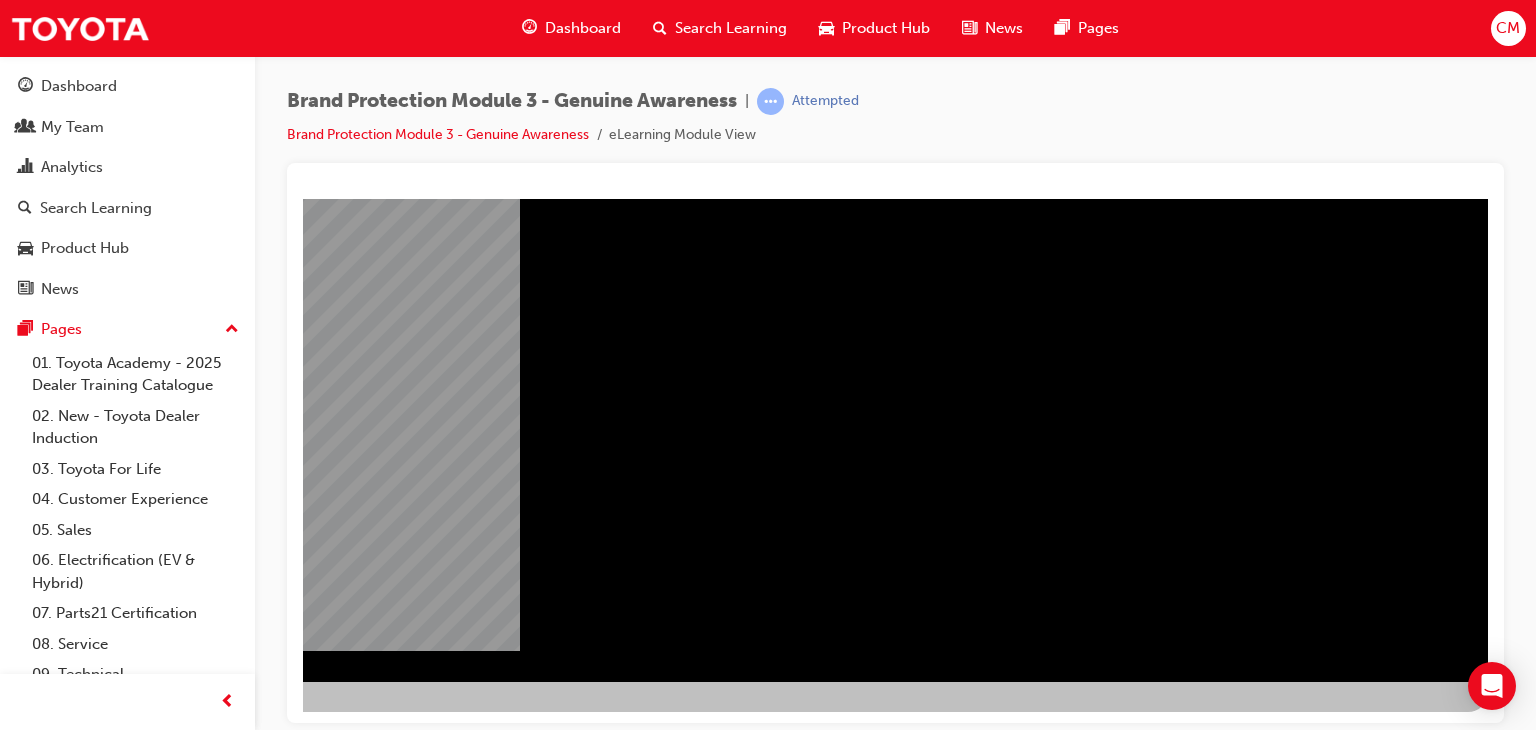 click at bounding box center [191, 735] 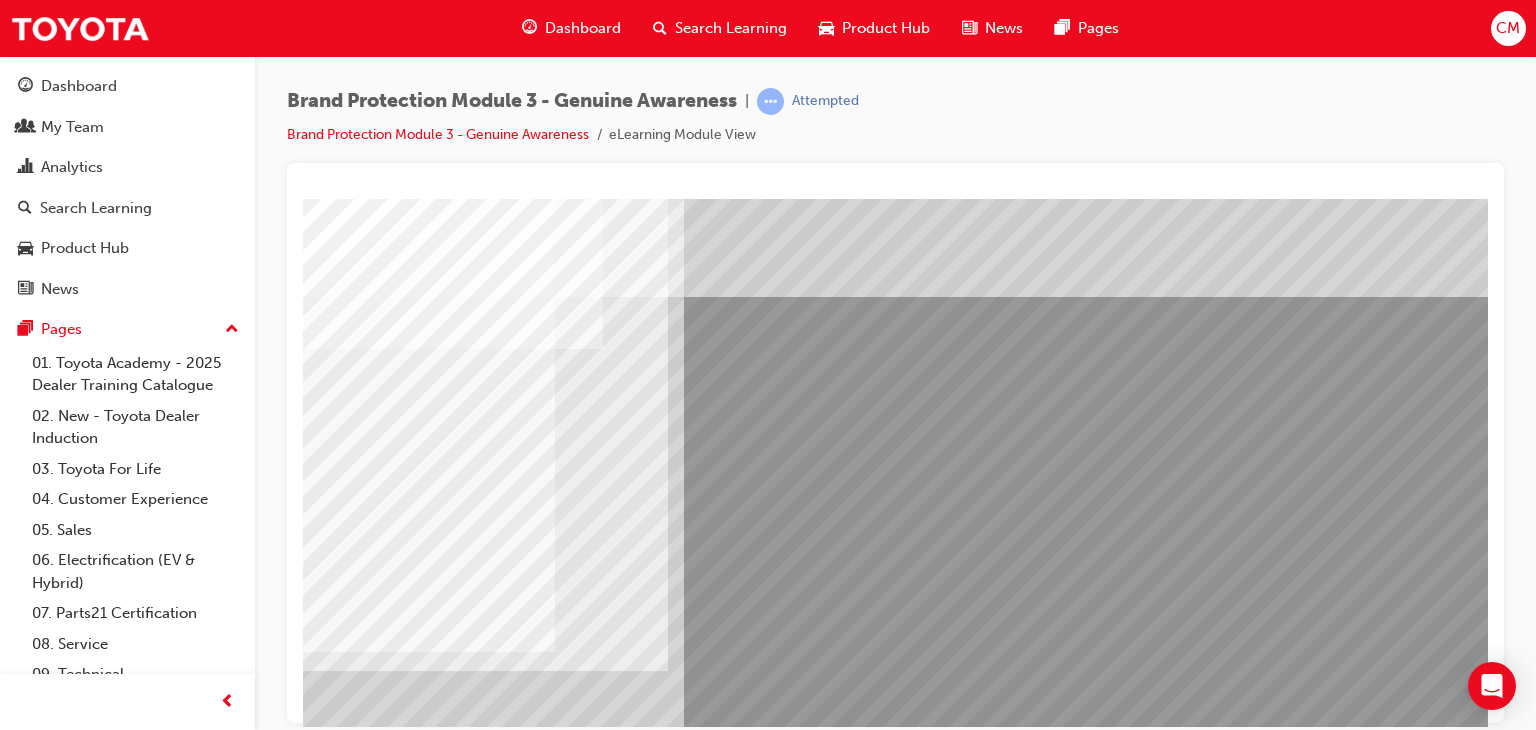click at bounding box center [328, 3565] 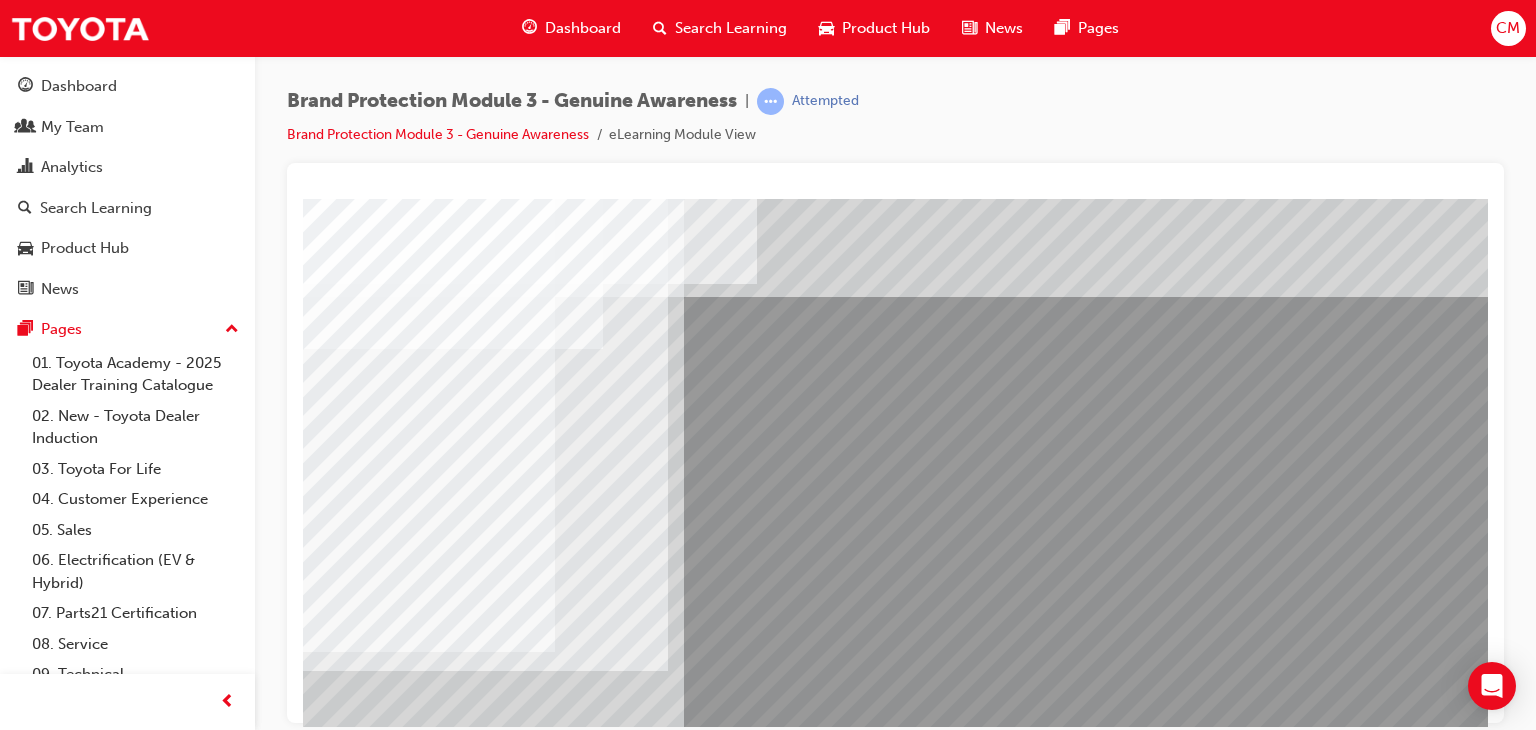 click at bounding box center [328, 3615] 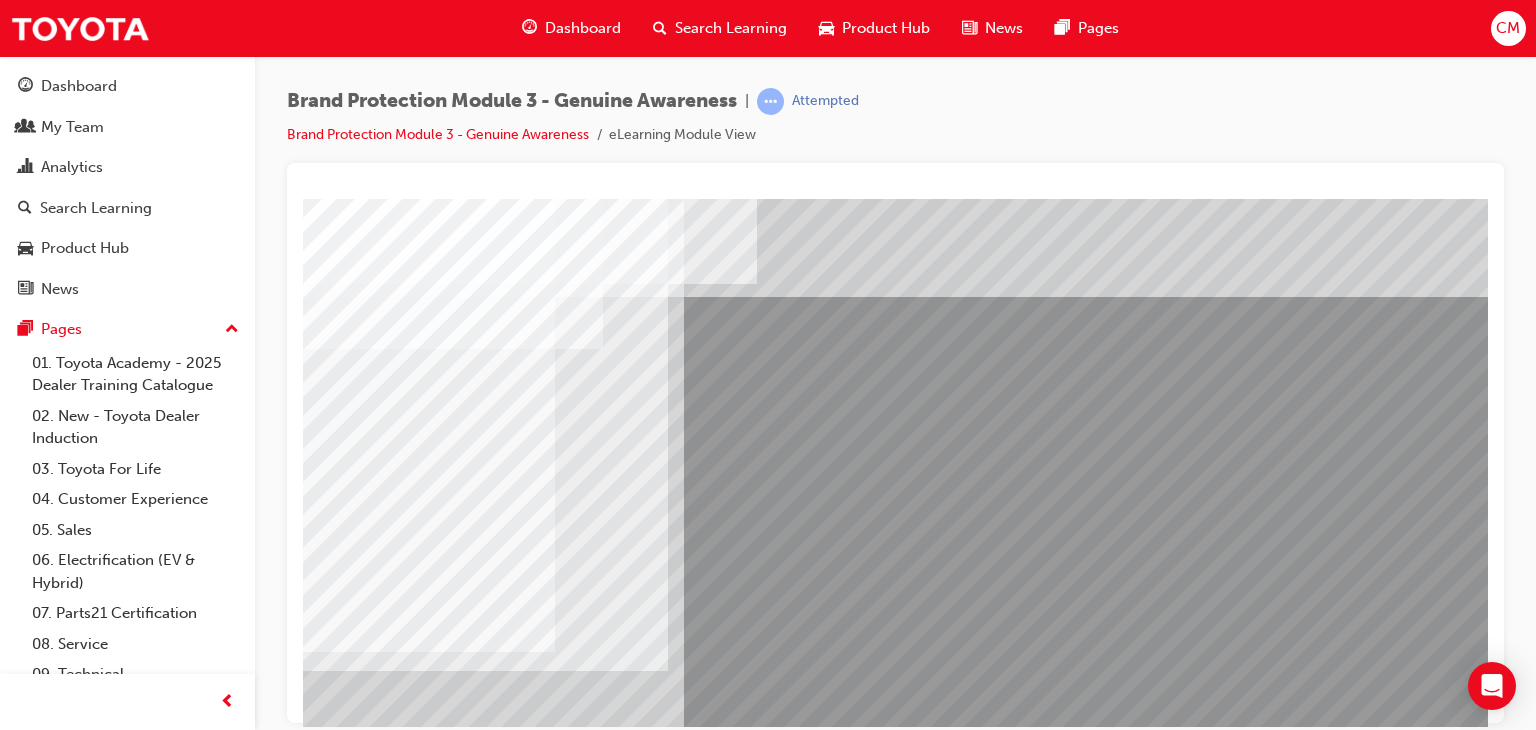 drag, startPoint x: 752, startPoint y: 690, endPoint x: 768, endPoint y: 653, distance: 40.311287 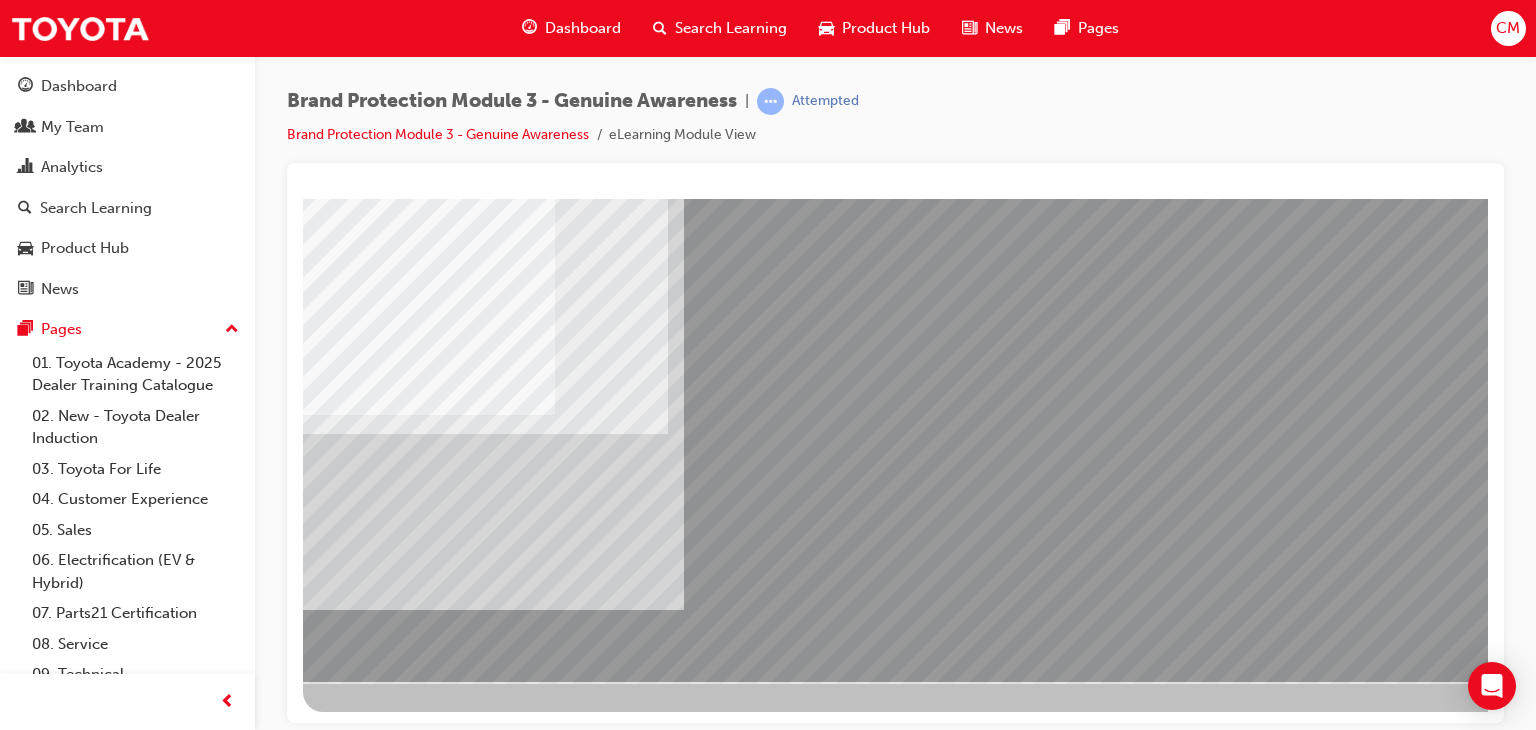 click at bounding box center (328, 3528) 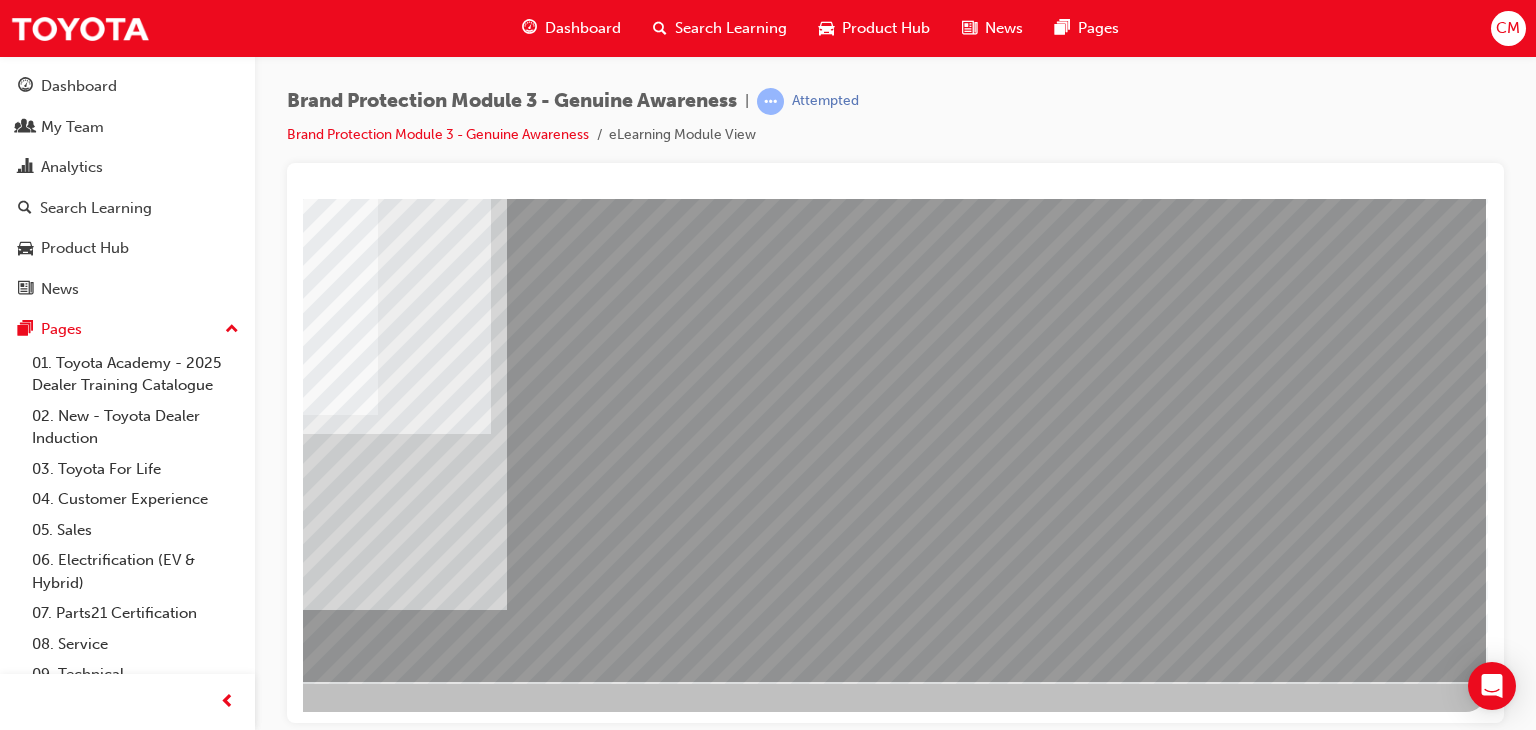 click at bounding box center [189, 3285] 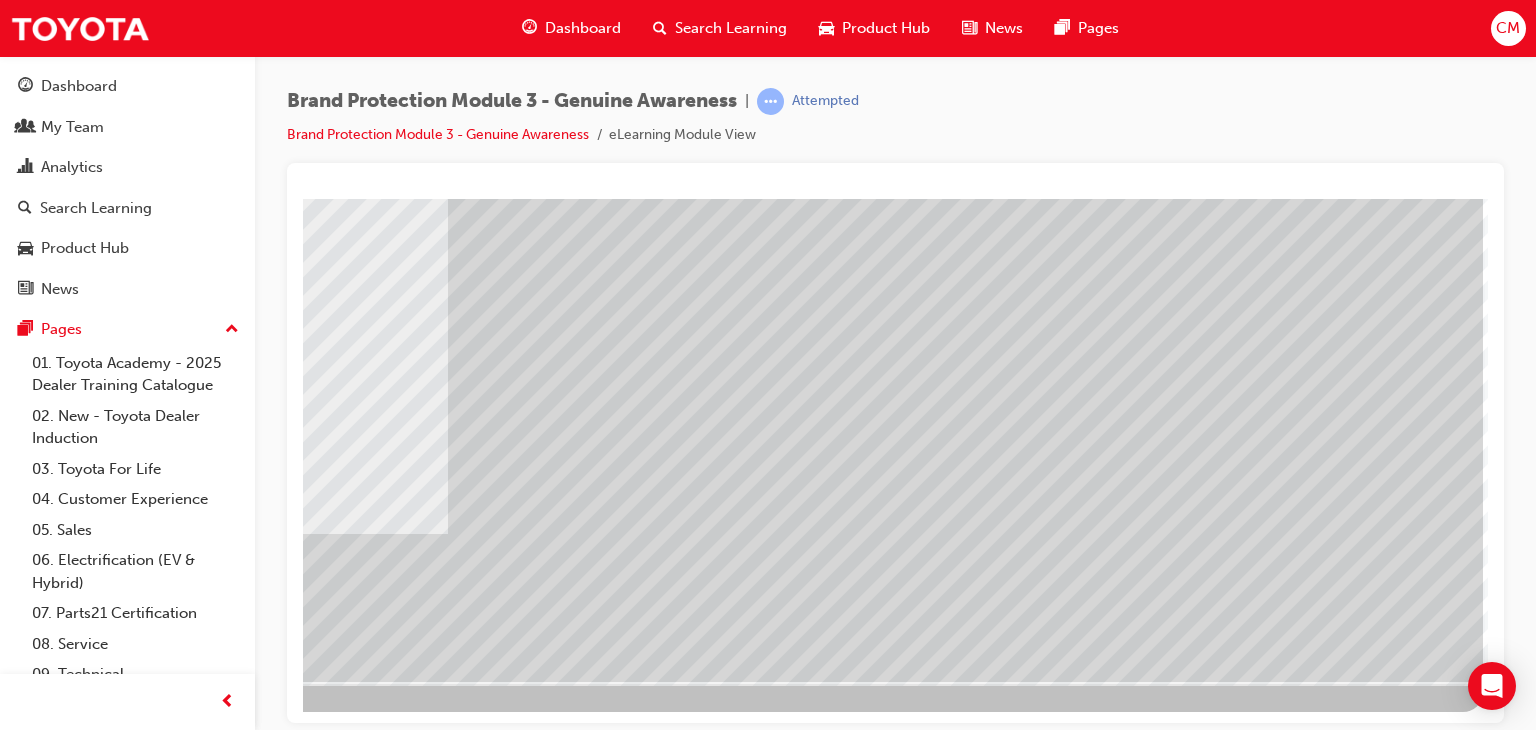 click at bounding box center (186, 3049) 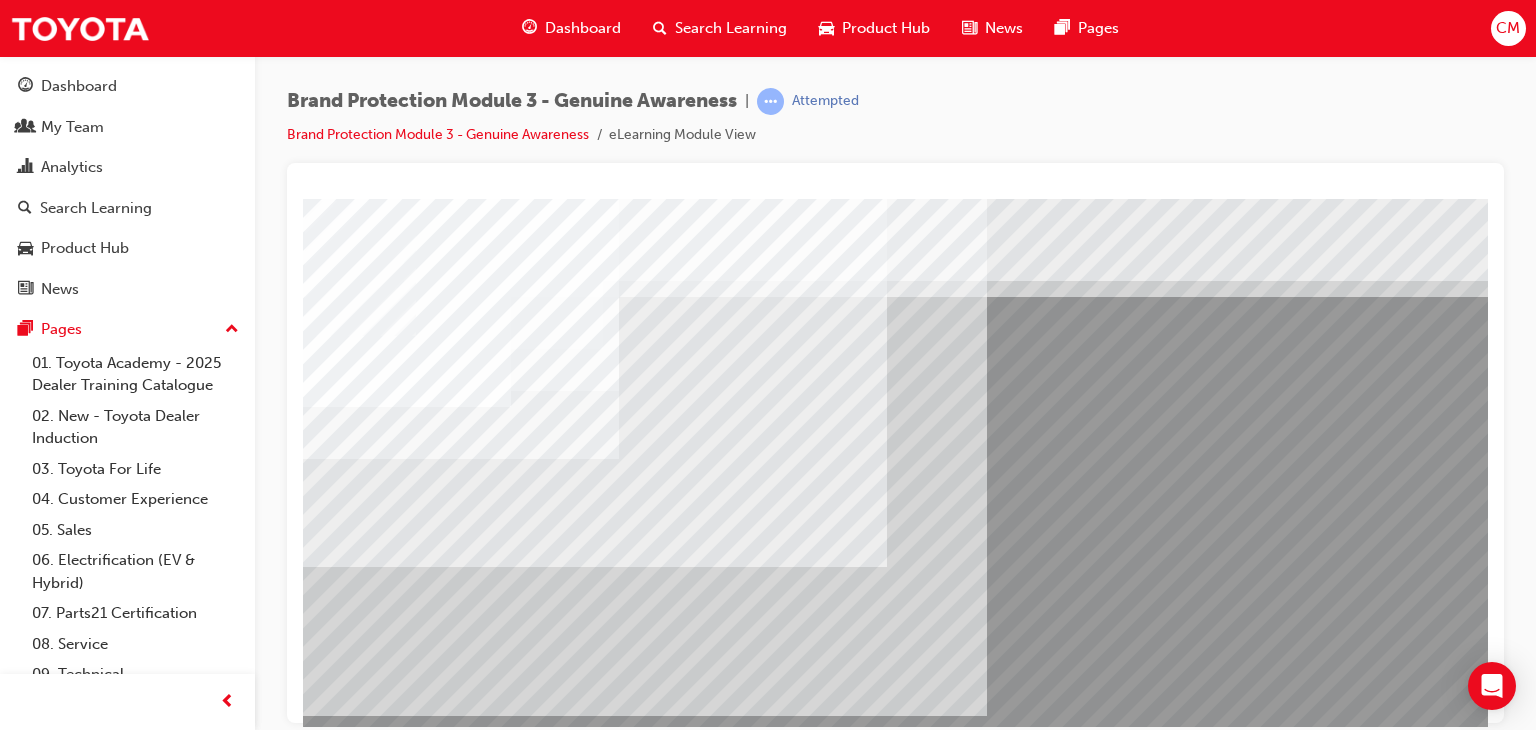 click at bounding box center [360, 6529] 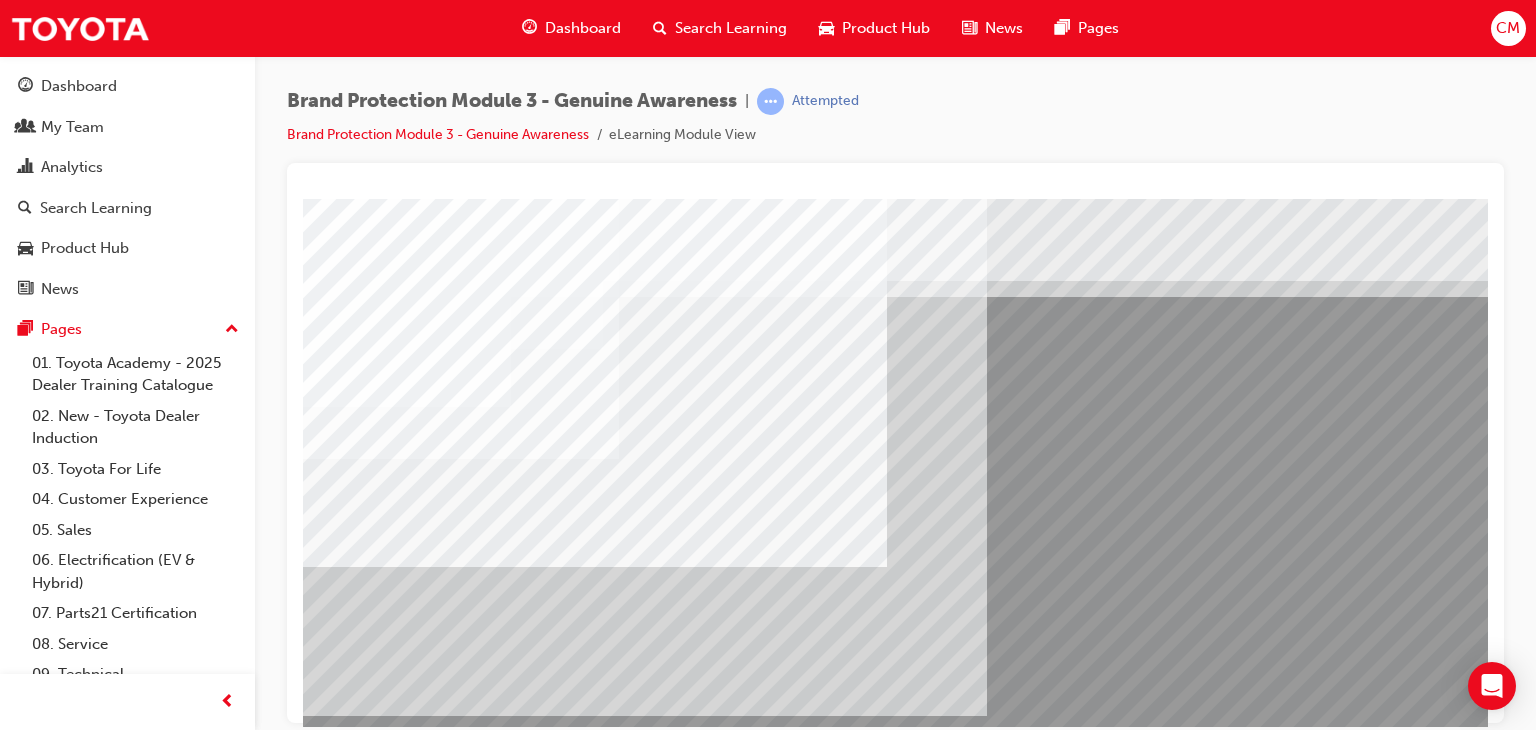 click at bounding box center [372, 6399] 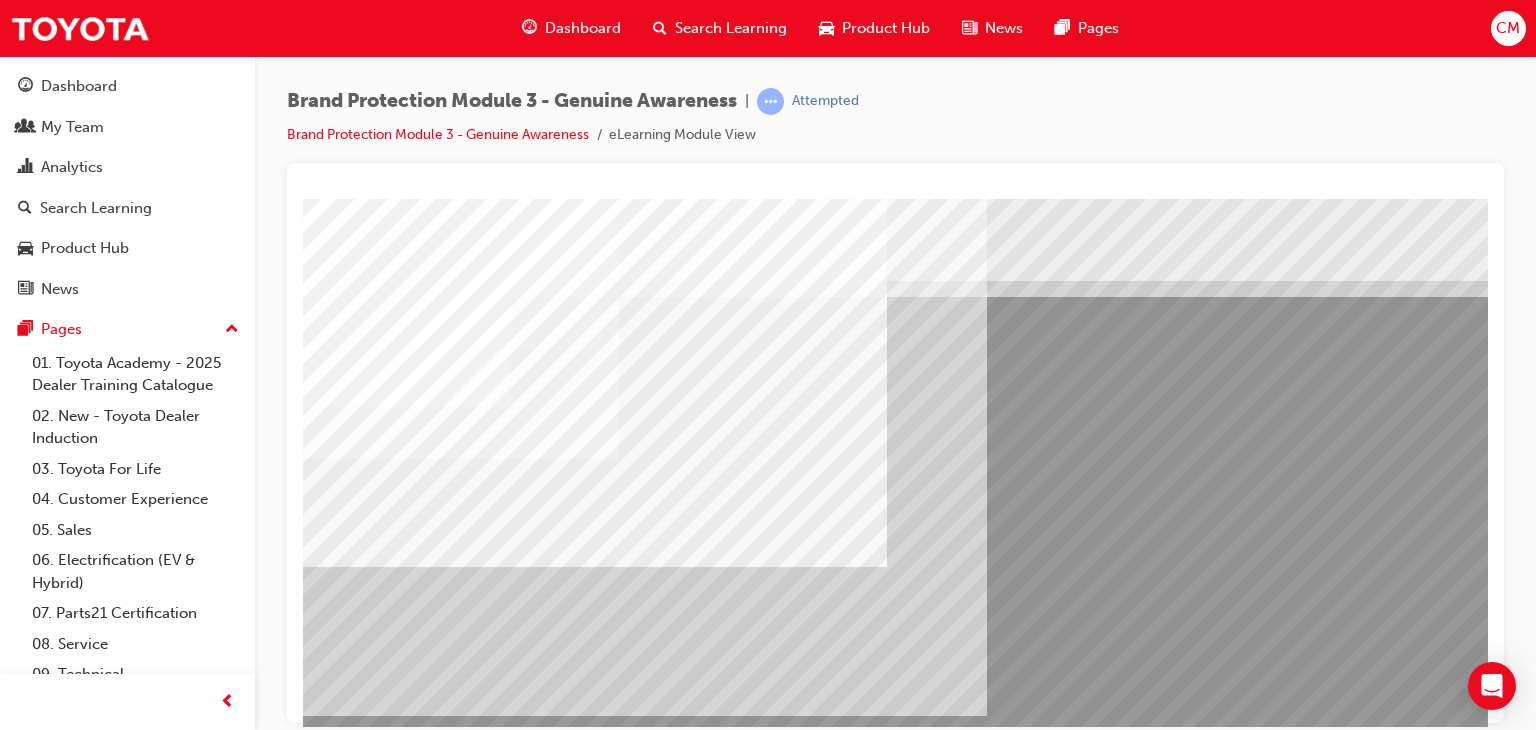 click at bounding box center [403, 5573] 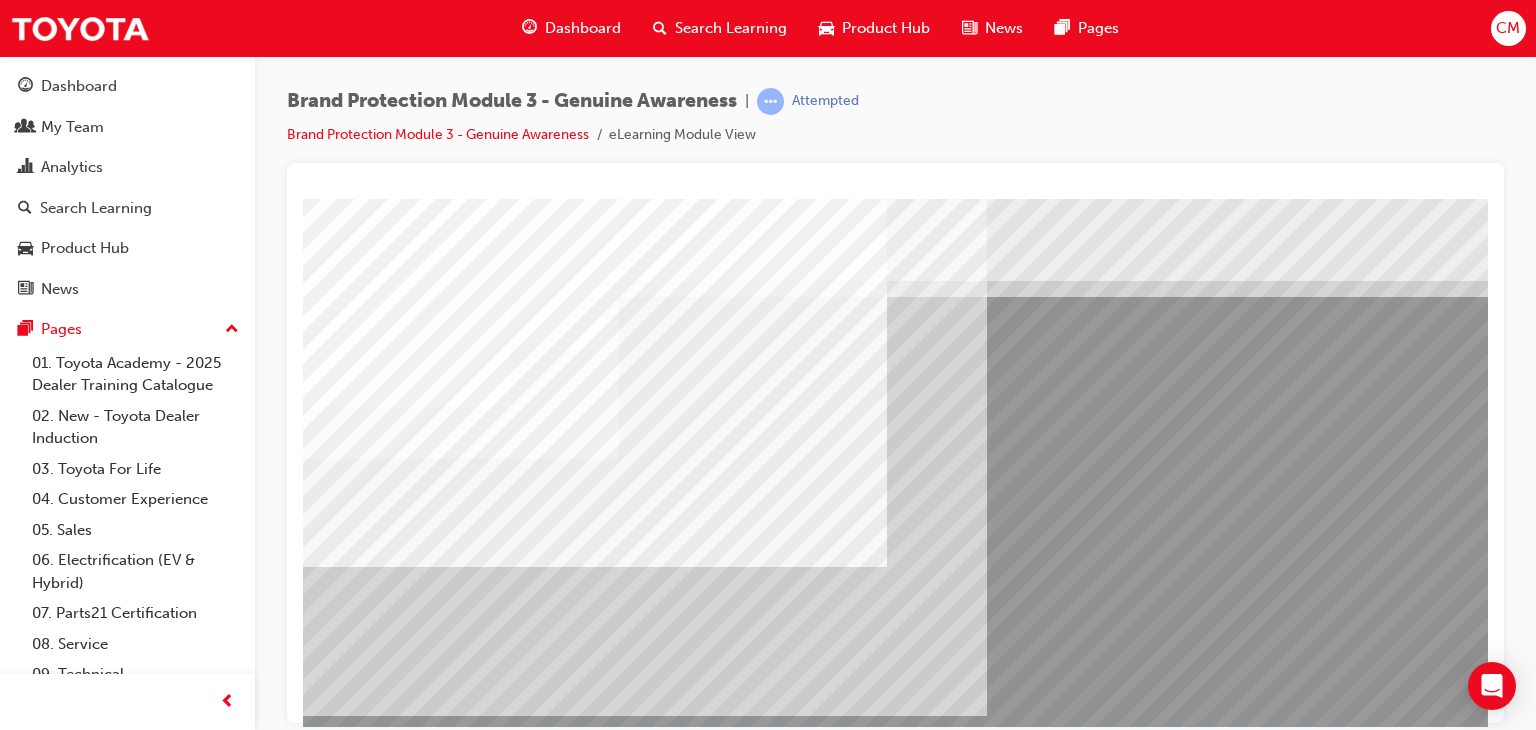 click at bounding box center [372, 6399] 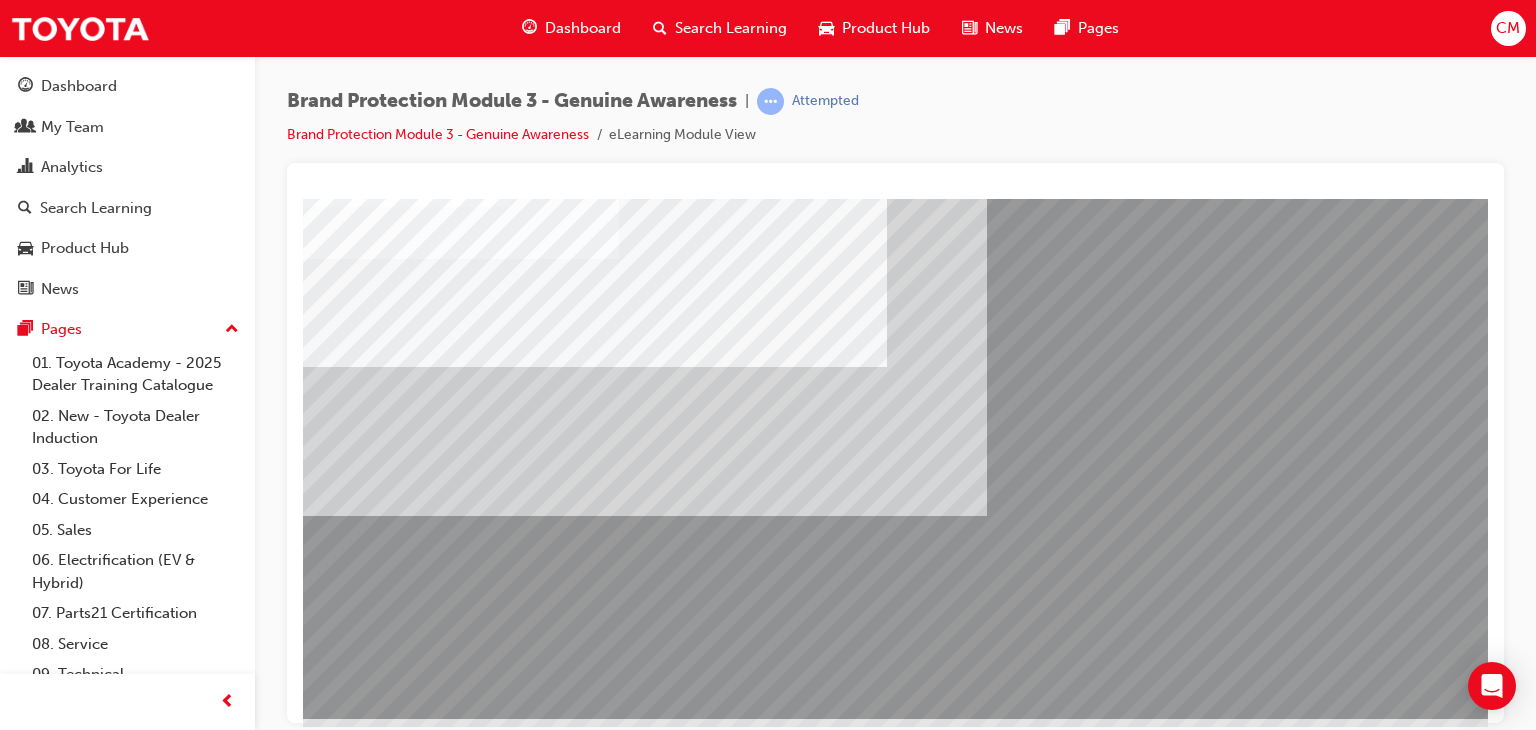 click at bounding box center (353, 6443) 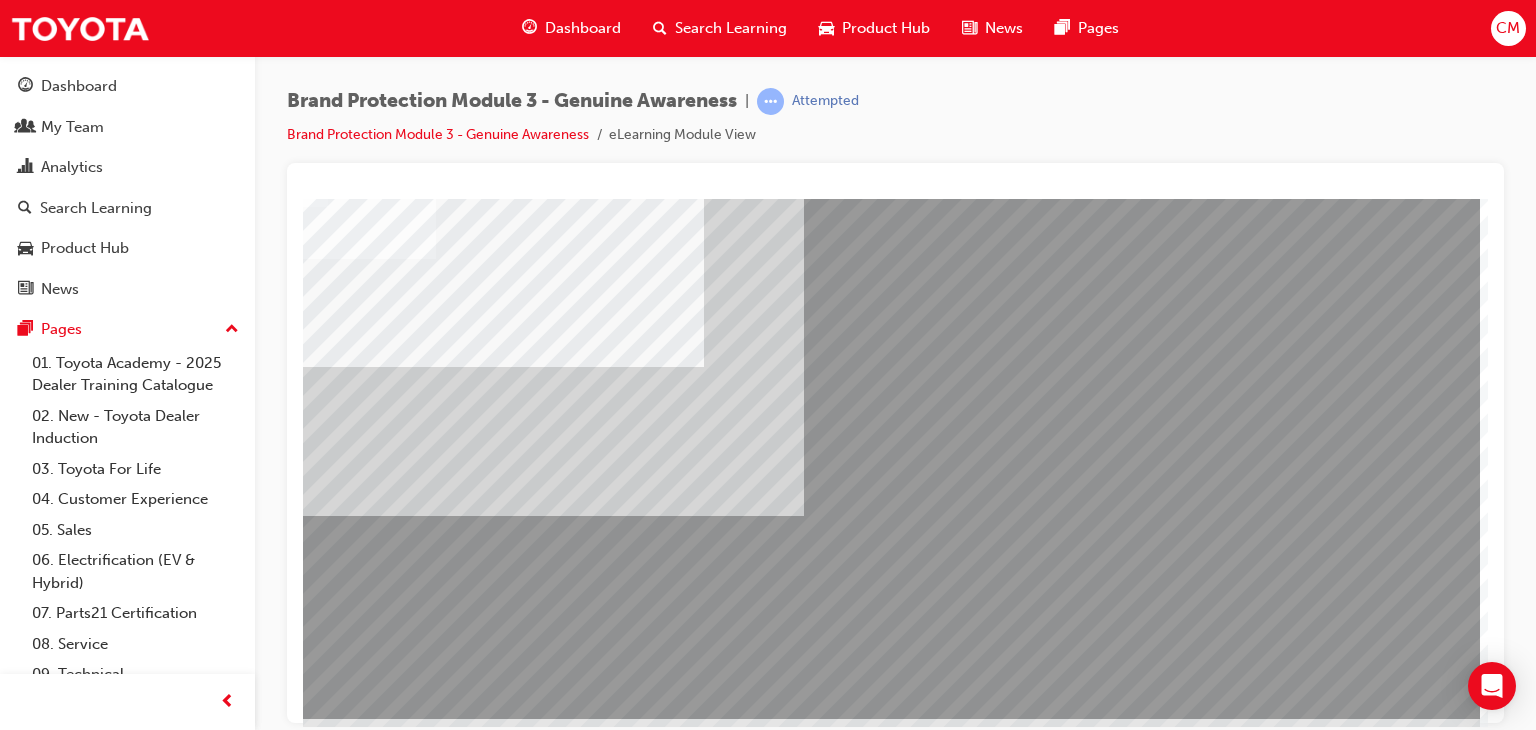 click at bounding box center (183, 4619) 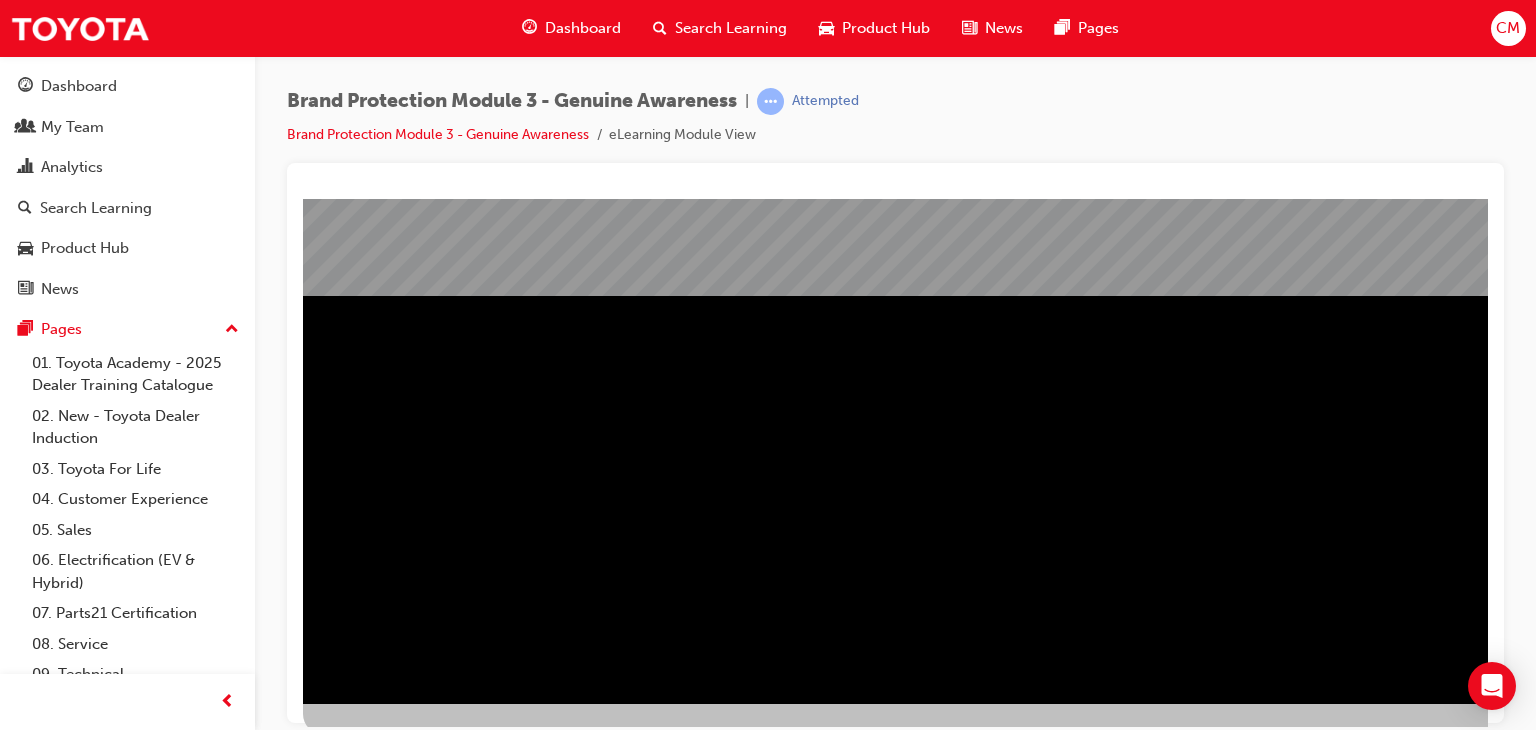 scroll, scrollTop: 237, scrollLeft: 0, axis: vertical 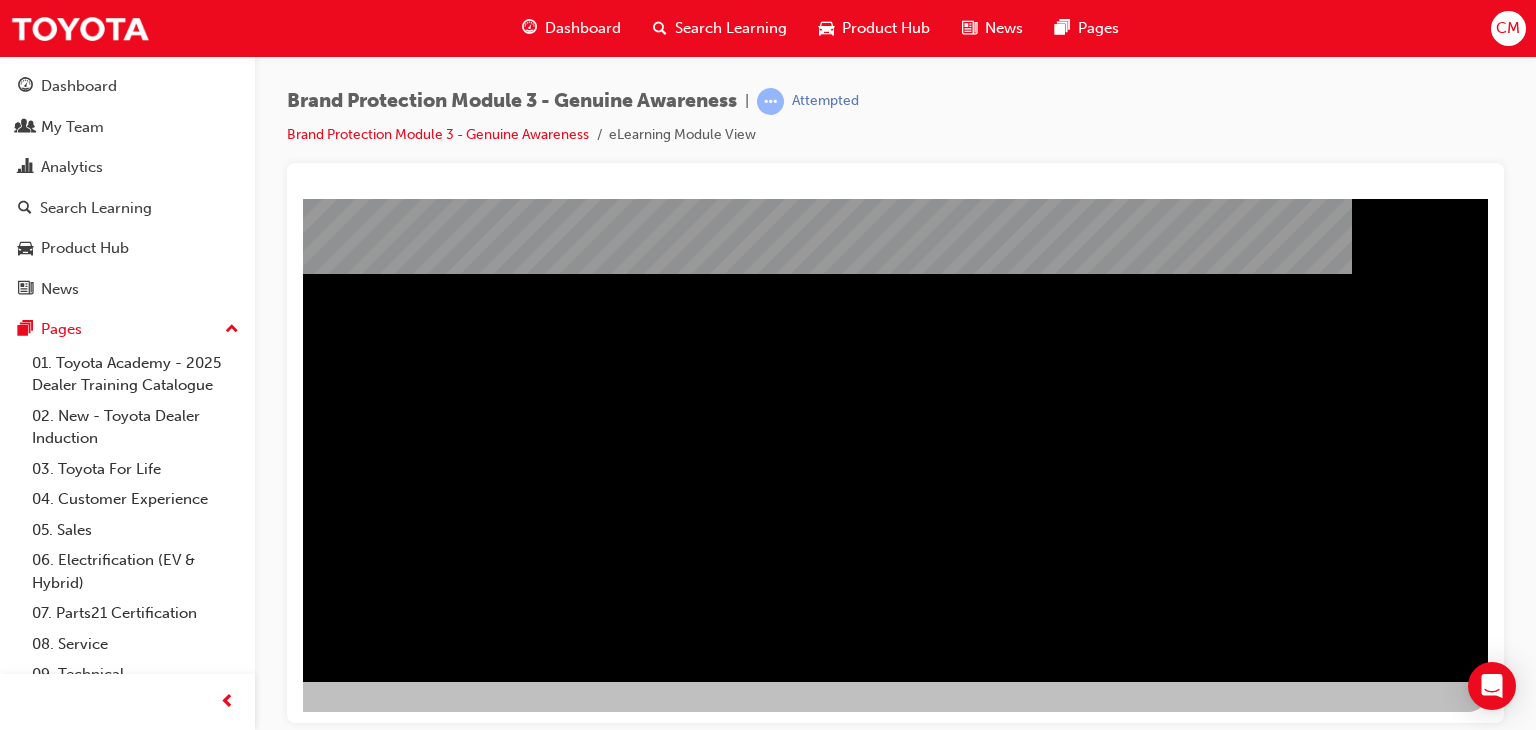 click at bounding box center [191, 735] 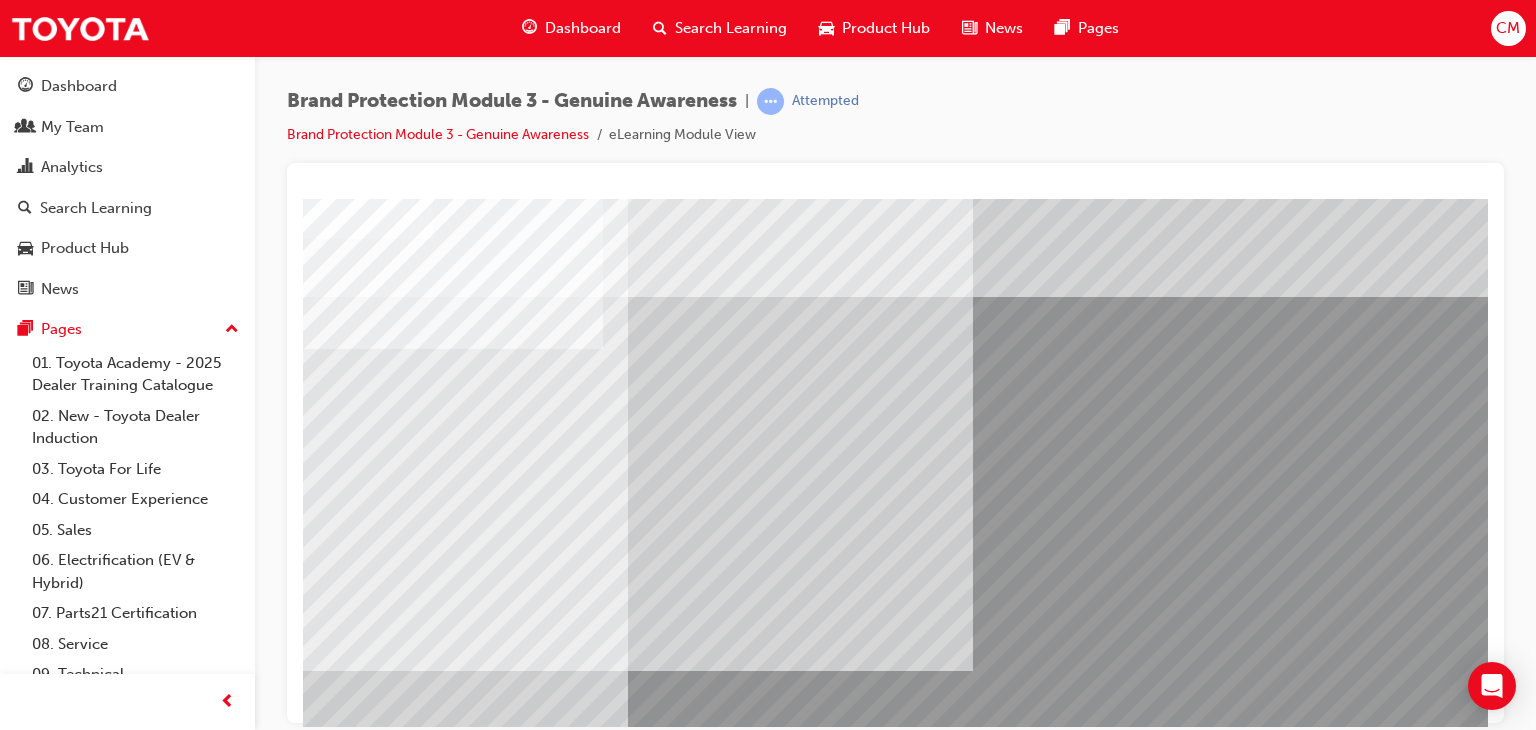 scroll, scrollTop: 0, scrollLeft: 190, axis: horizontal 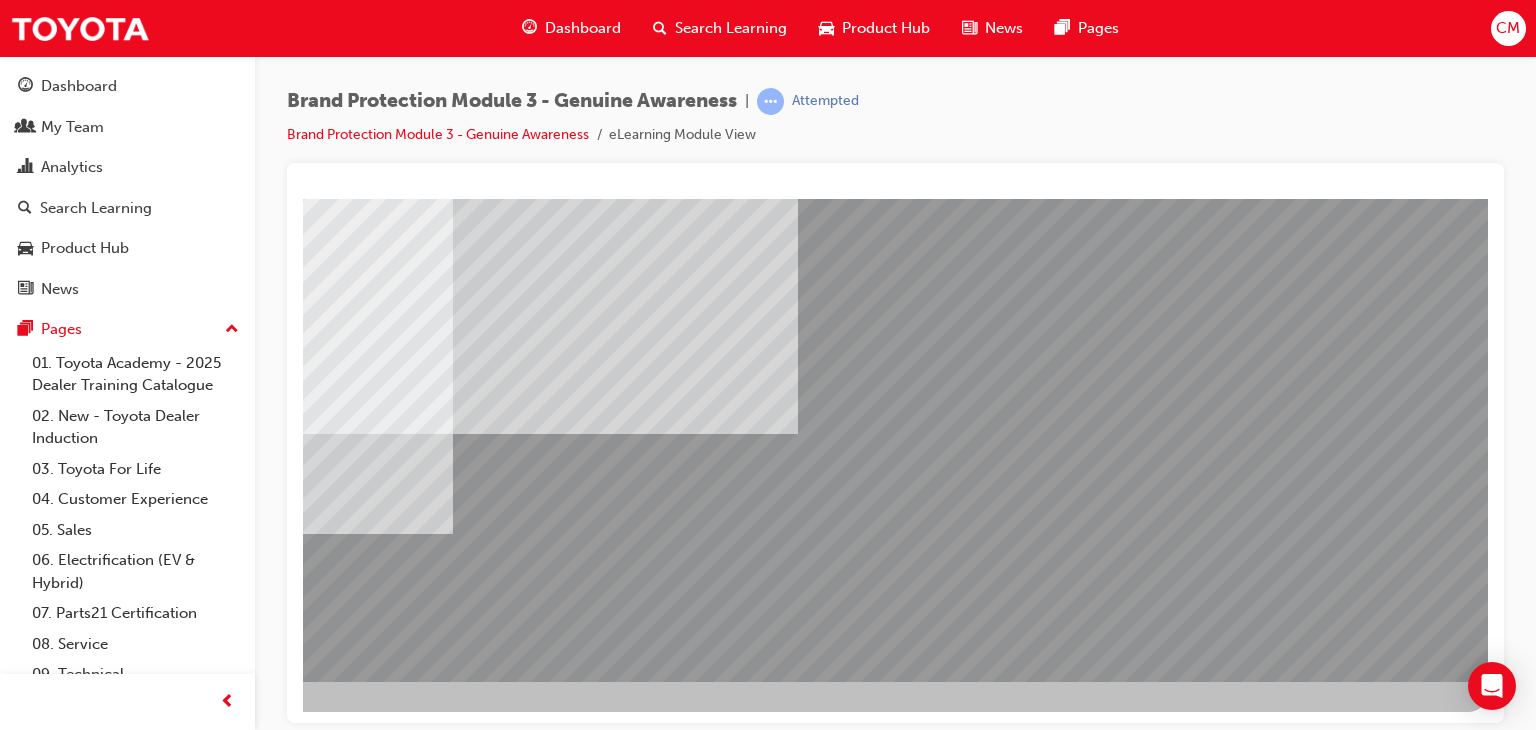 click at bounding box center (191, 2633) 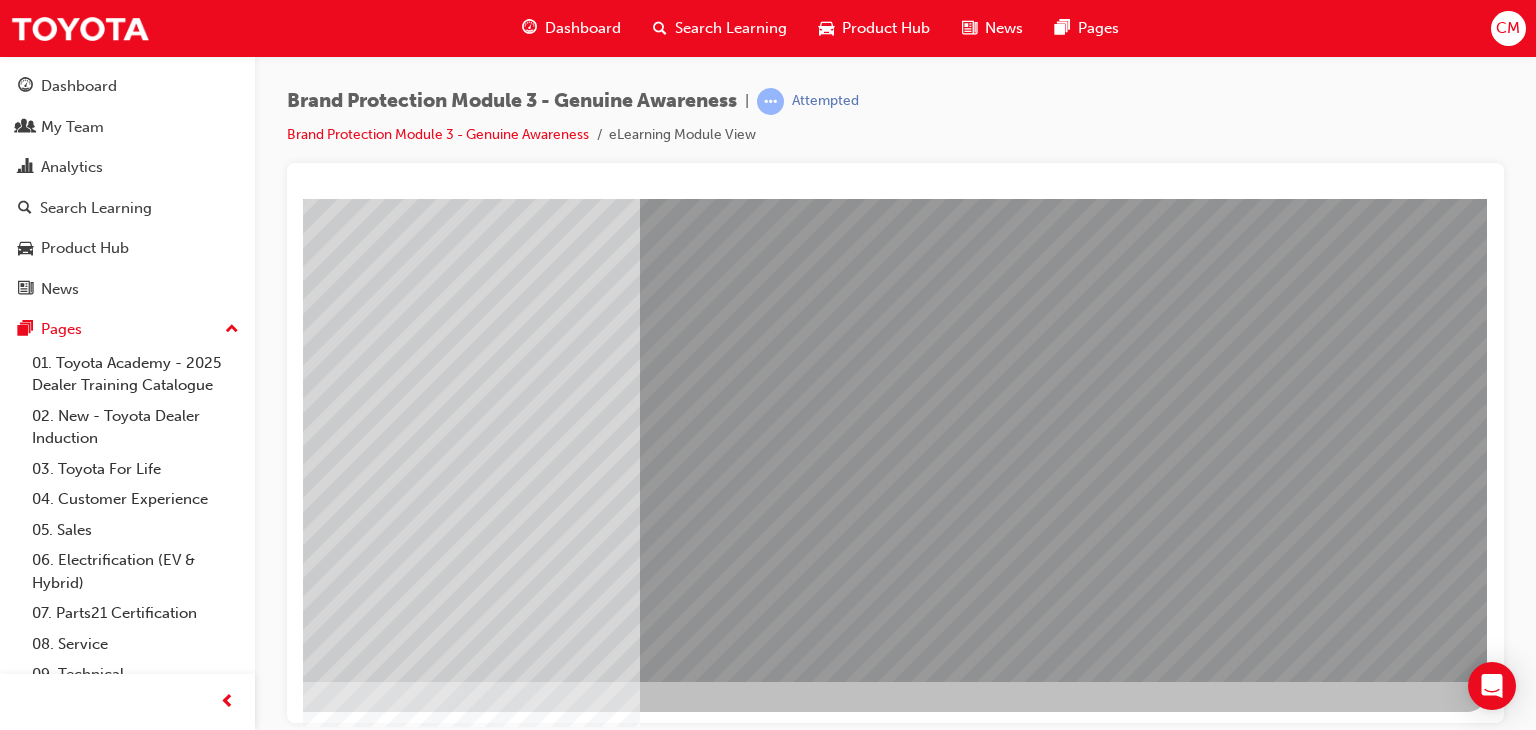 scroll, scrollTop: 0, scrollLeft: 0, axis: both 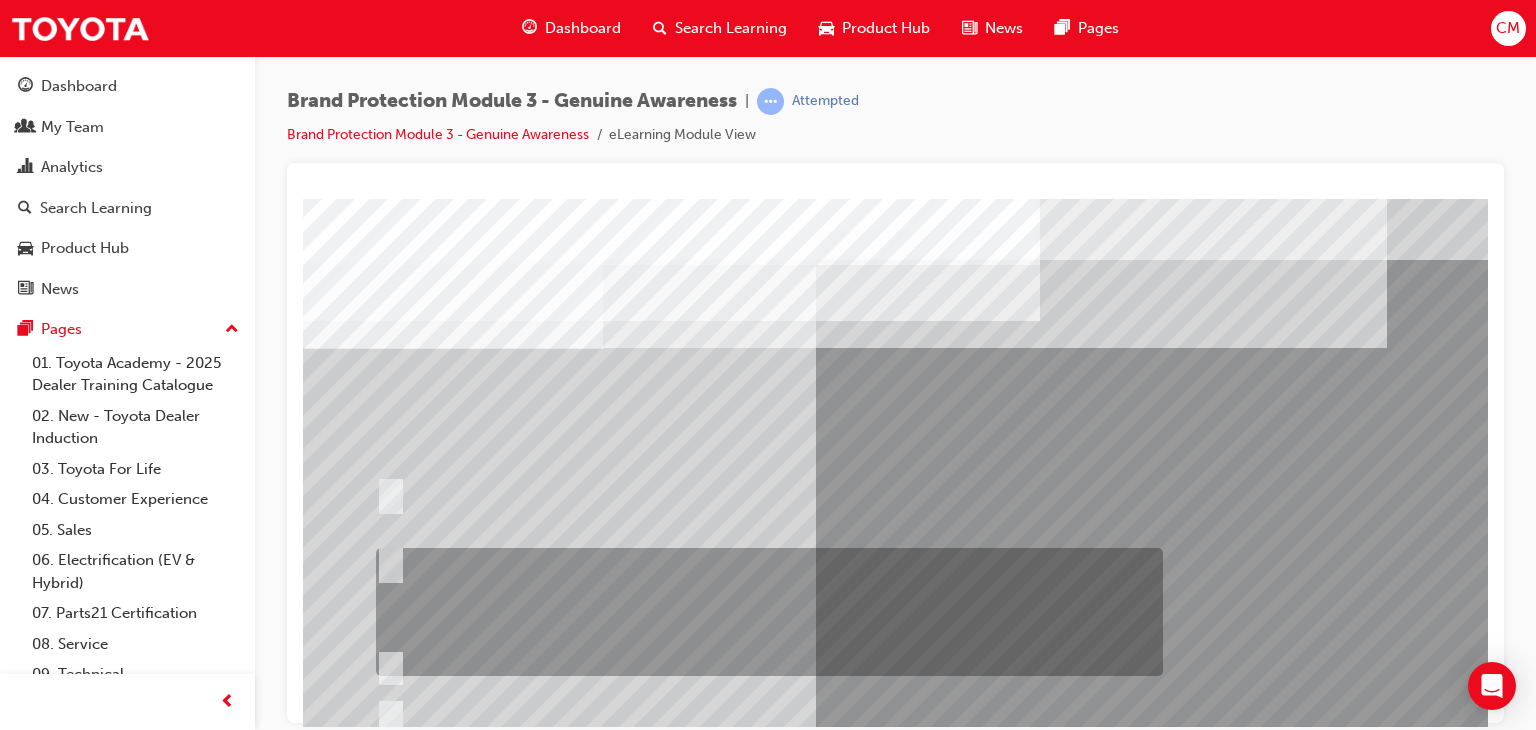 click at bounding box center [387, 562] 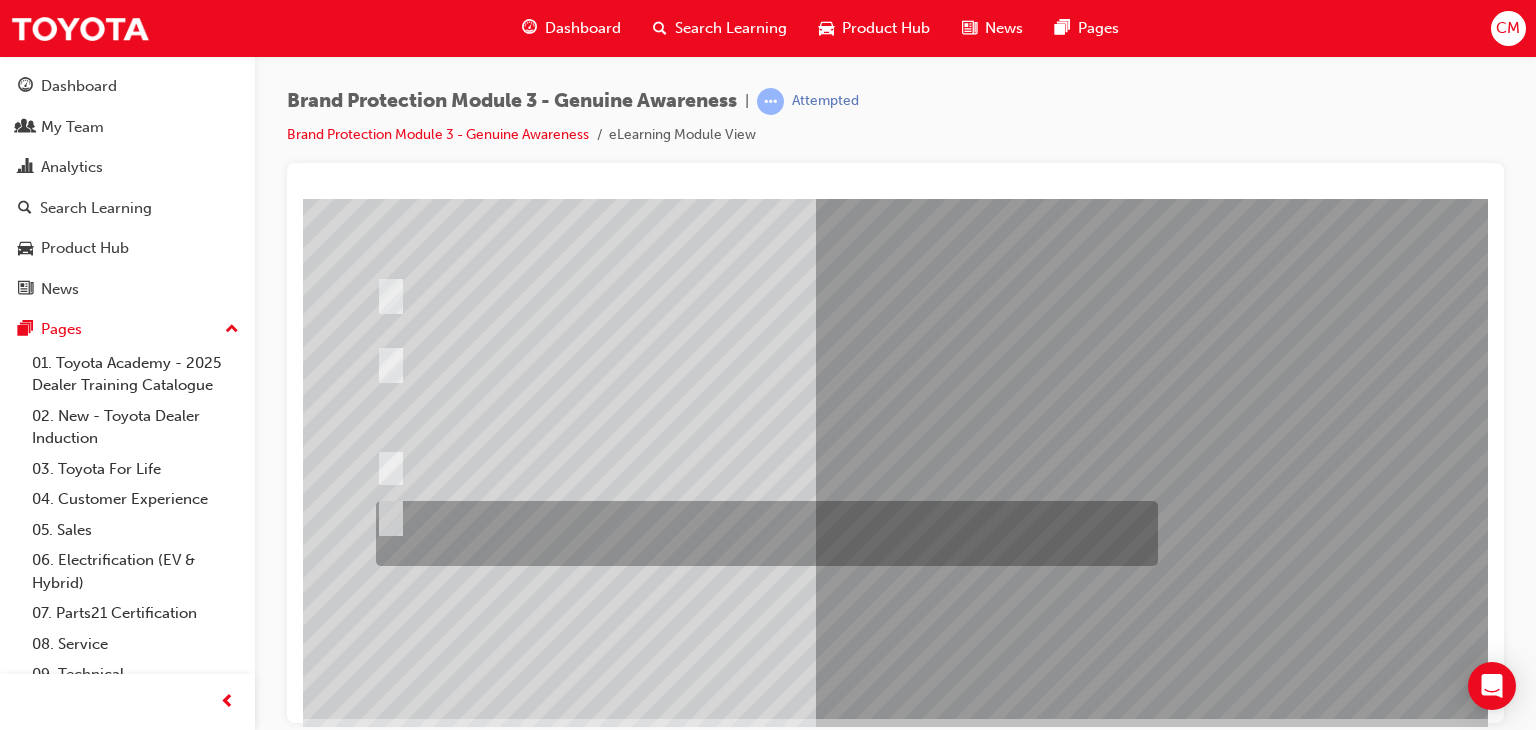 scroll, scrollTop: 237, scrollLeft: 0, axis: vertical 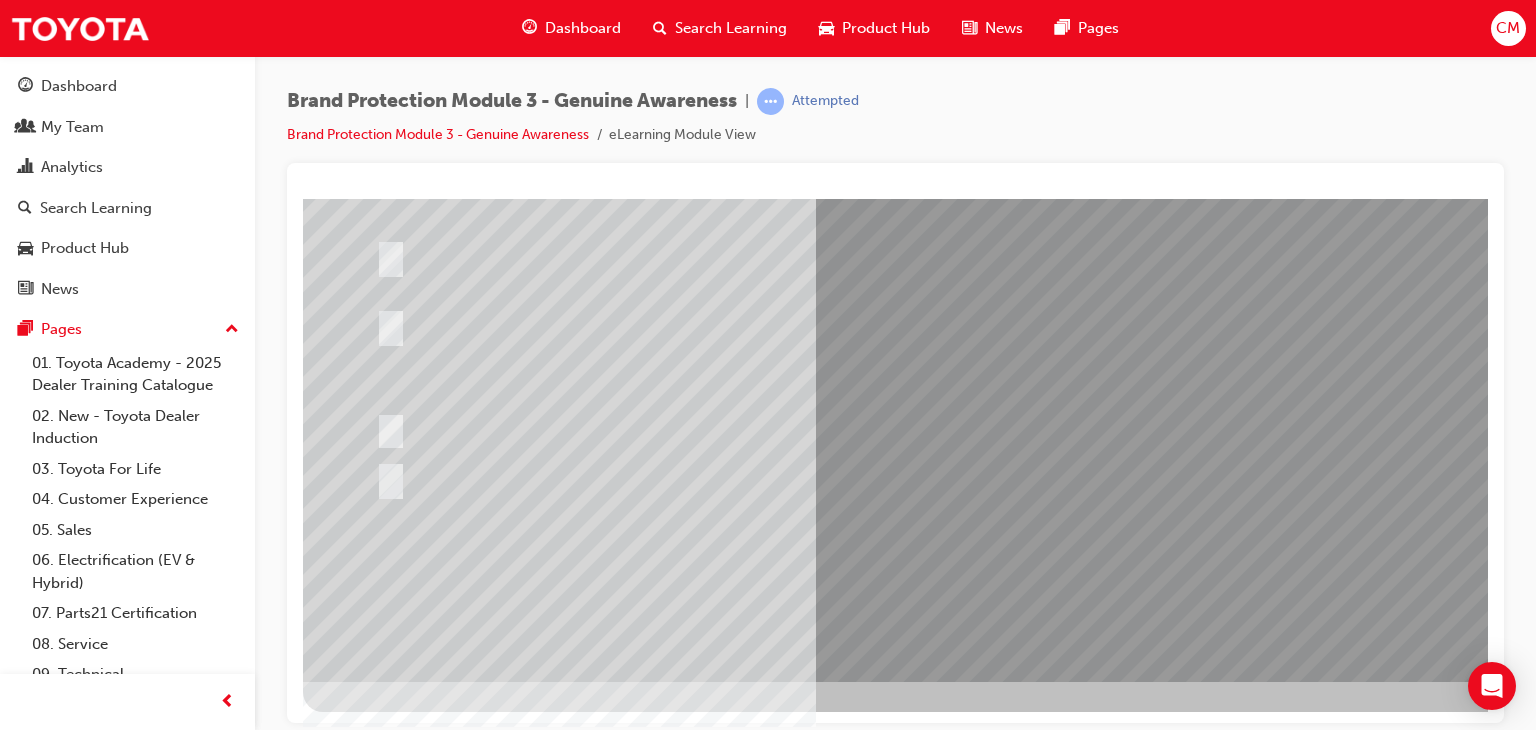 click at bounding box center [375, 2784] 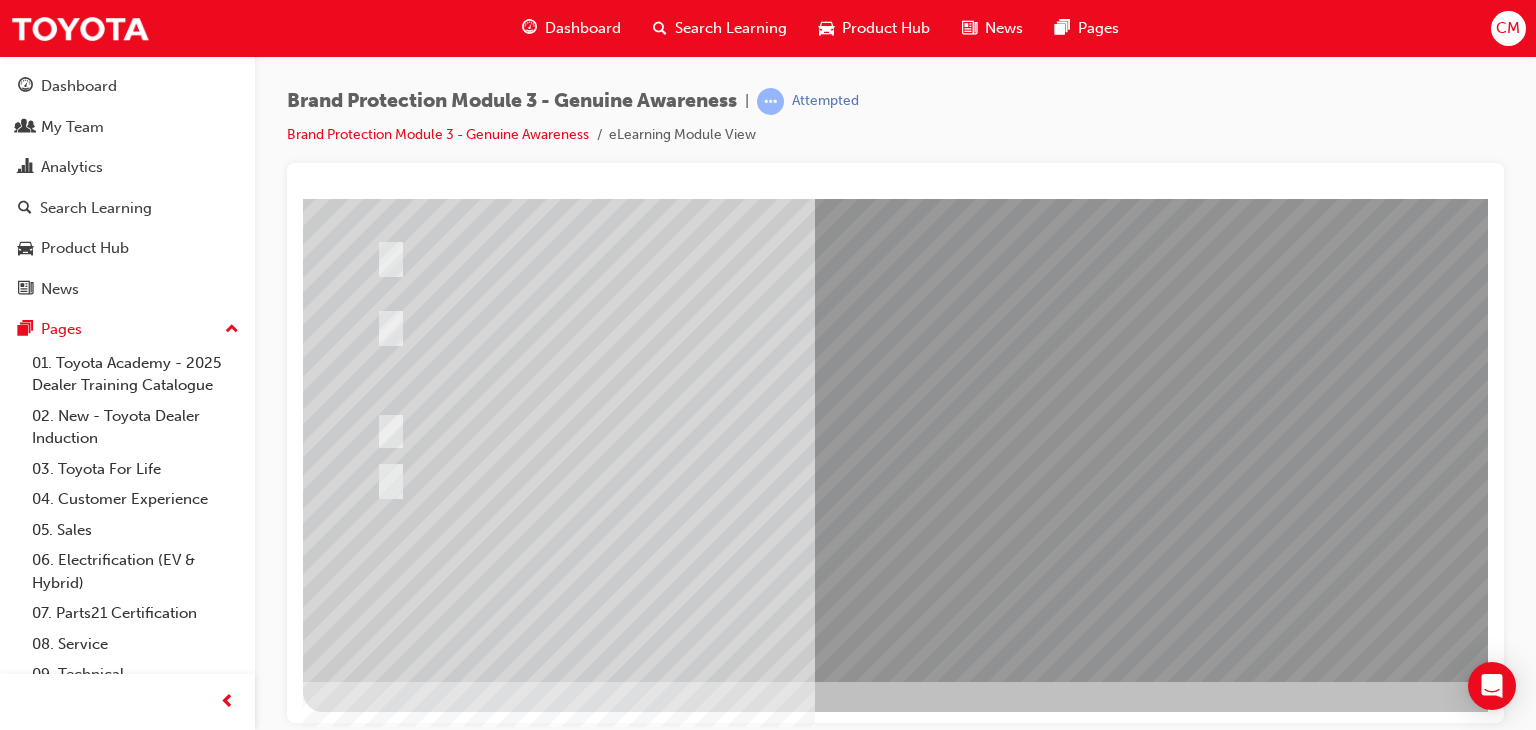 scroll, scrollTop: 0, scrollLeft: 0, axis: both 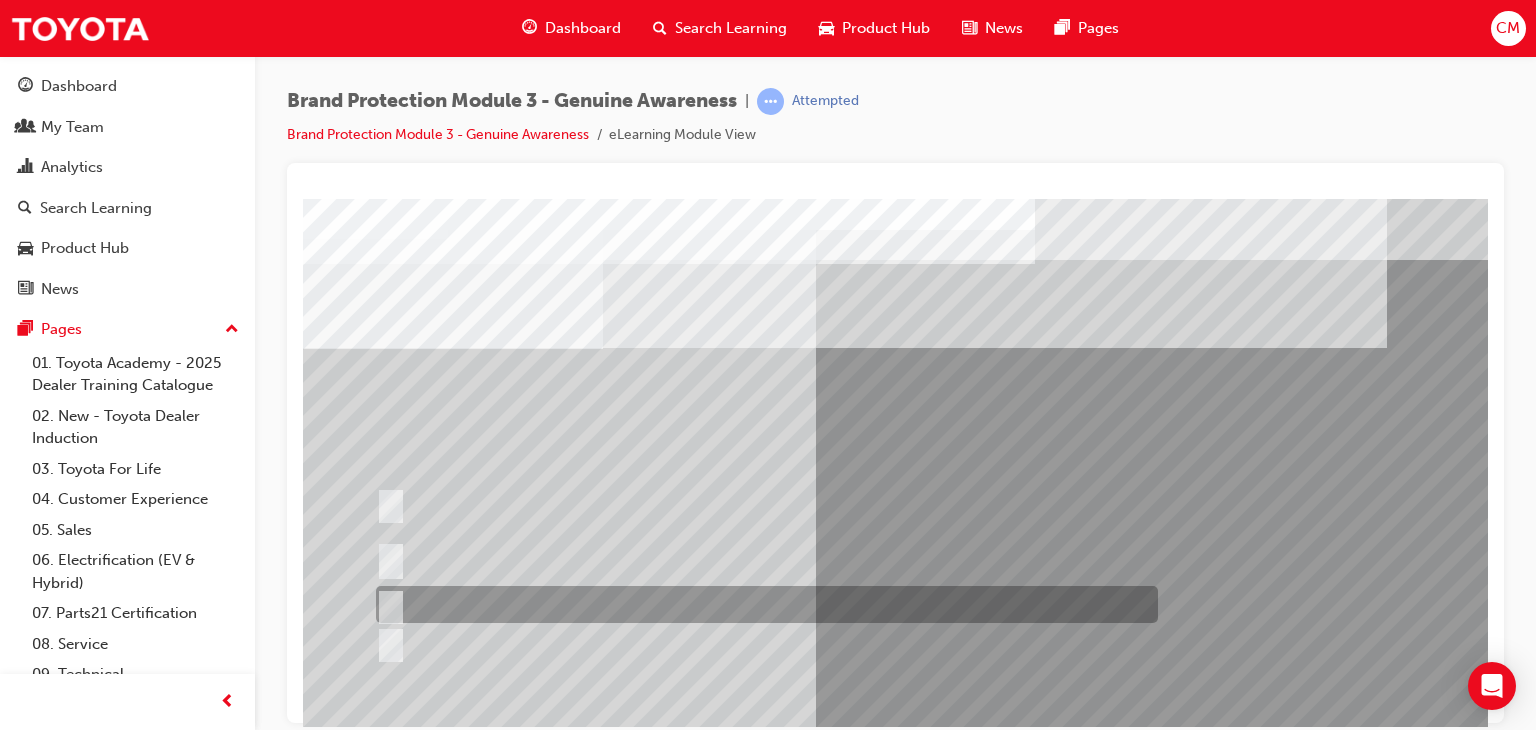 click at bounding box center (387, 605) 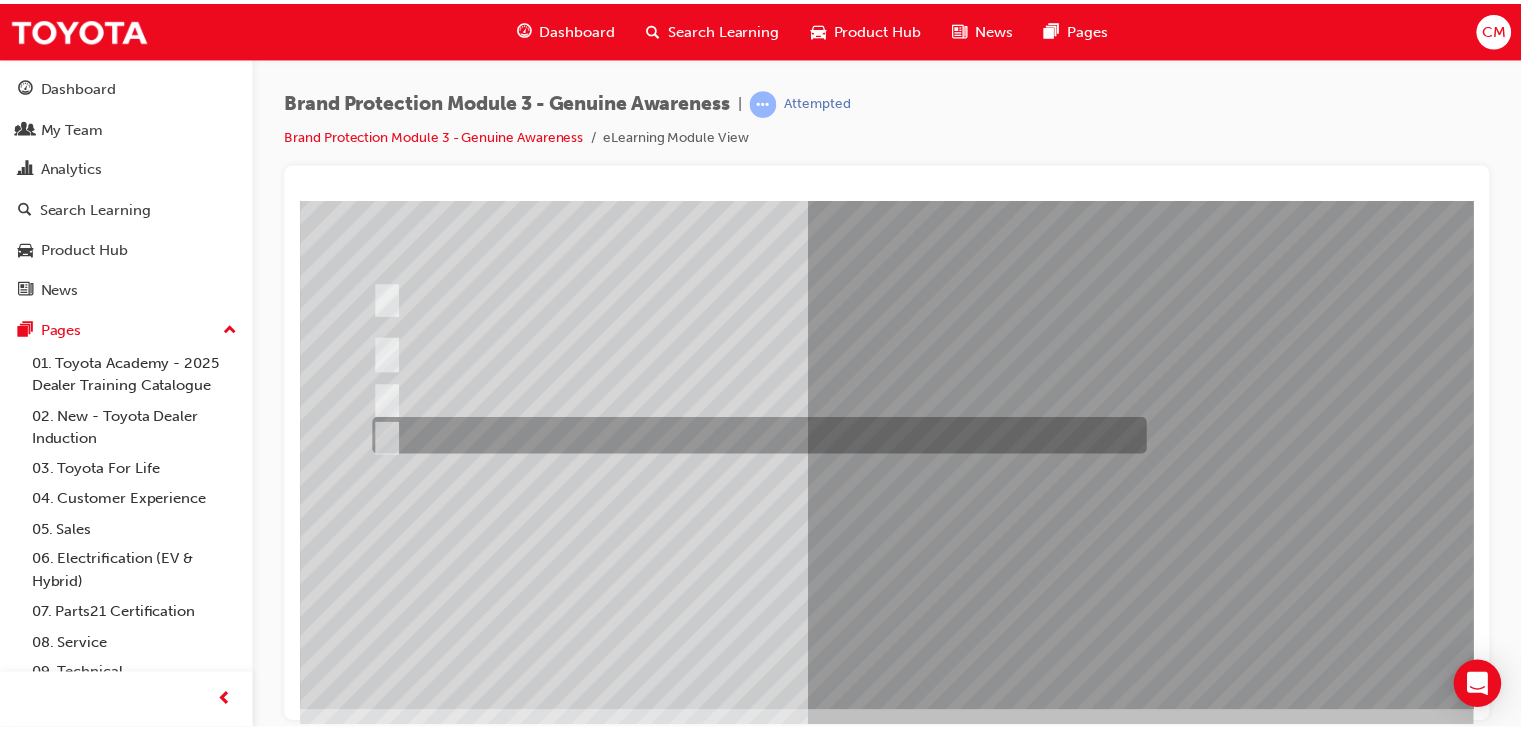 scroll, scrollTop: 237, scrollLeft: 0, axis: vertical 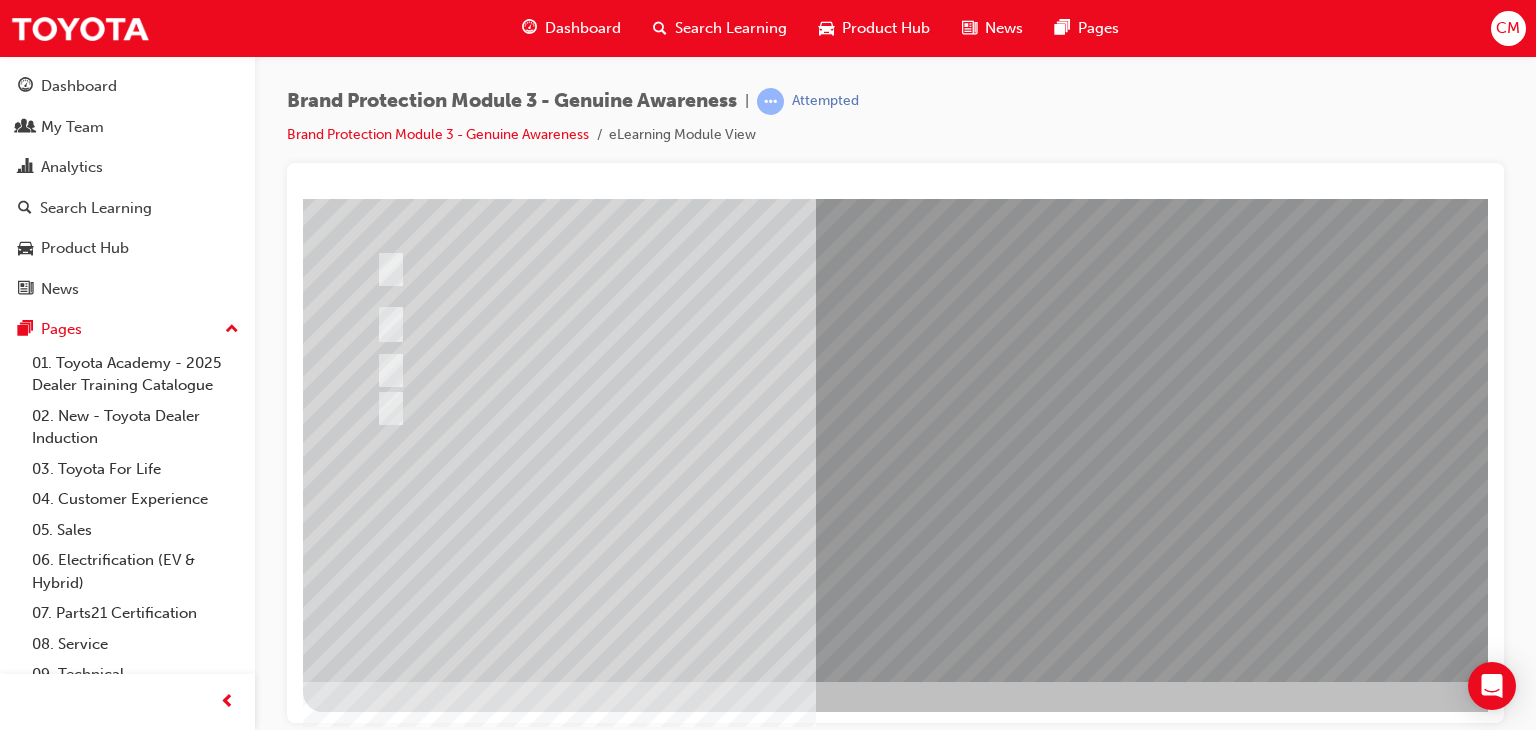 click at bounding box center [375, 2780] 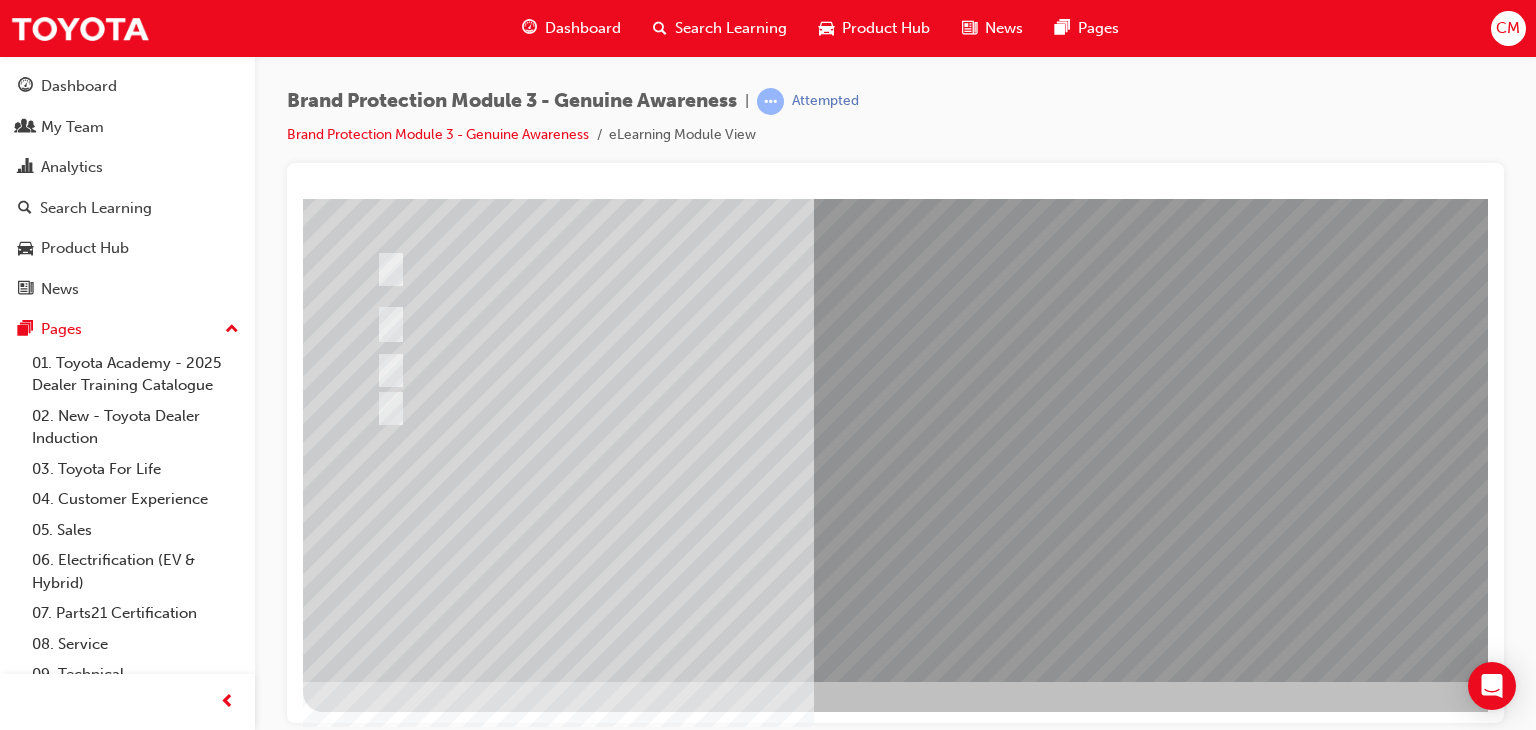 scroll, scrollTop: 0, scrollLeft: 0, axis: both 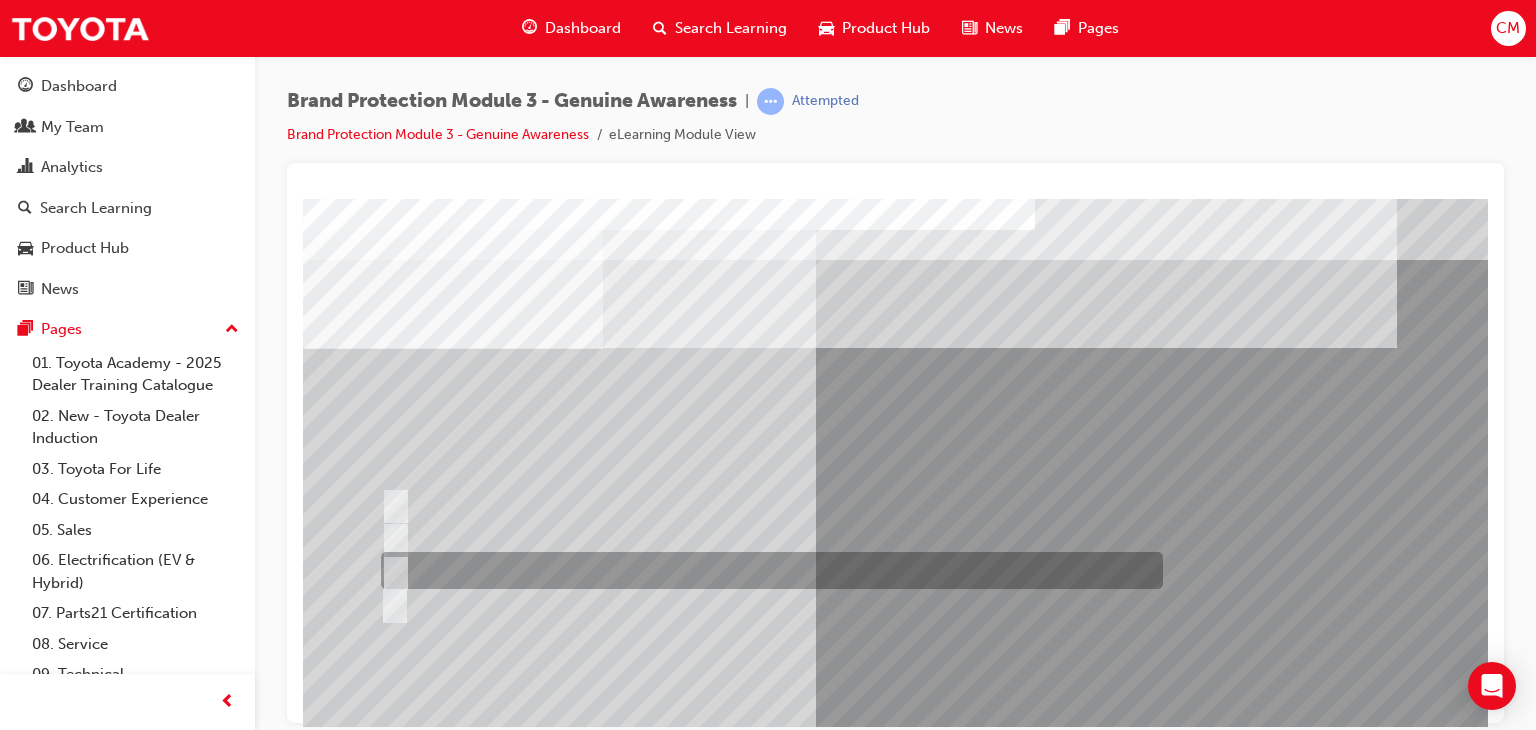 click at bounding box center (392, 571) 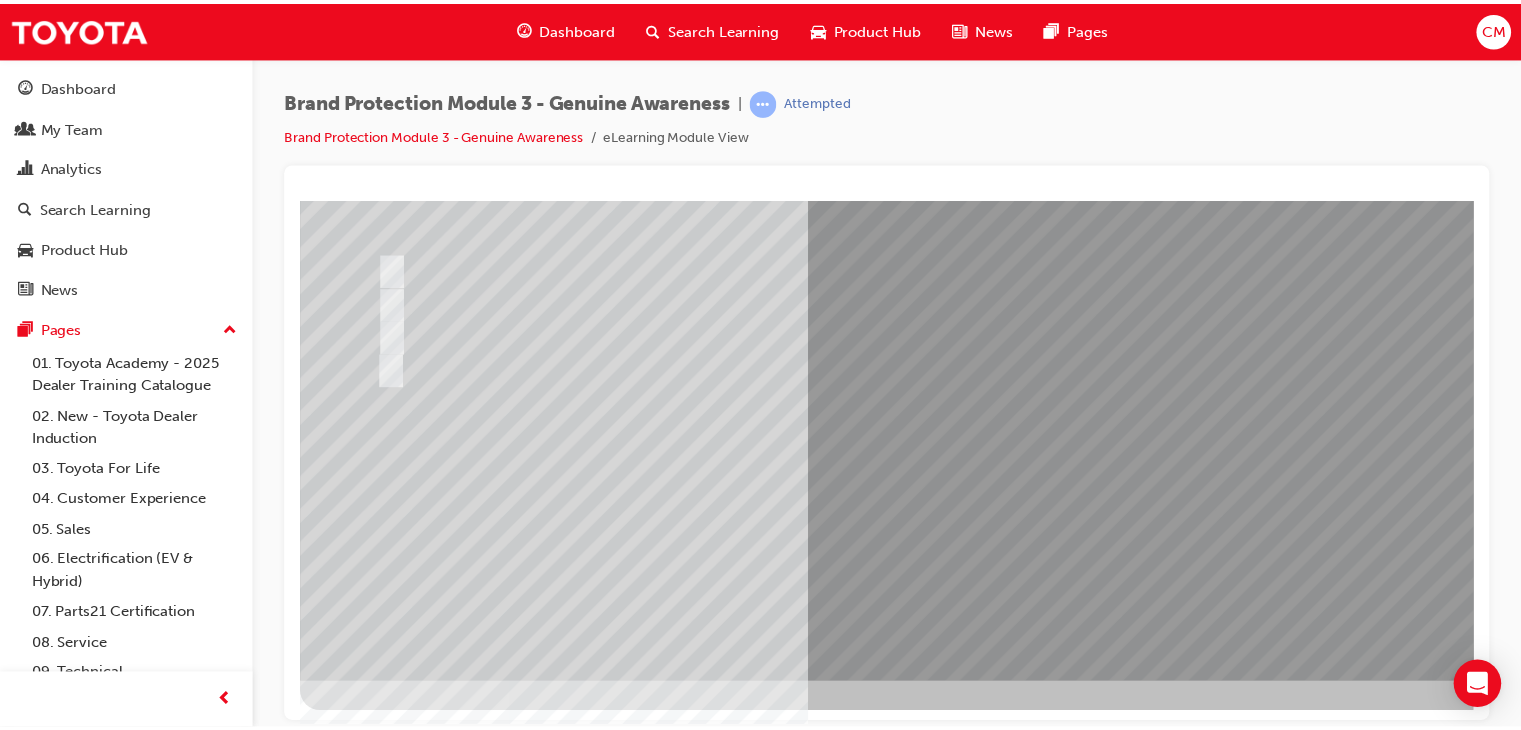 scroll, scrollTop: 237, scrollLeft: 0, axis: vertical 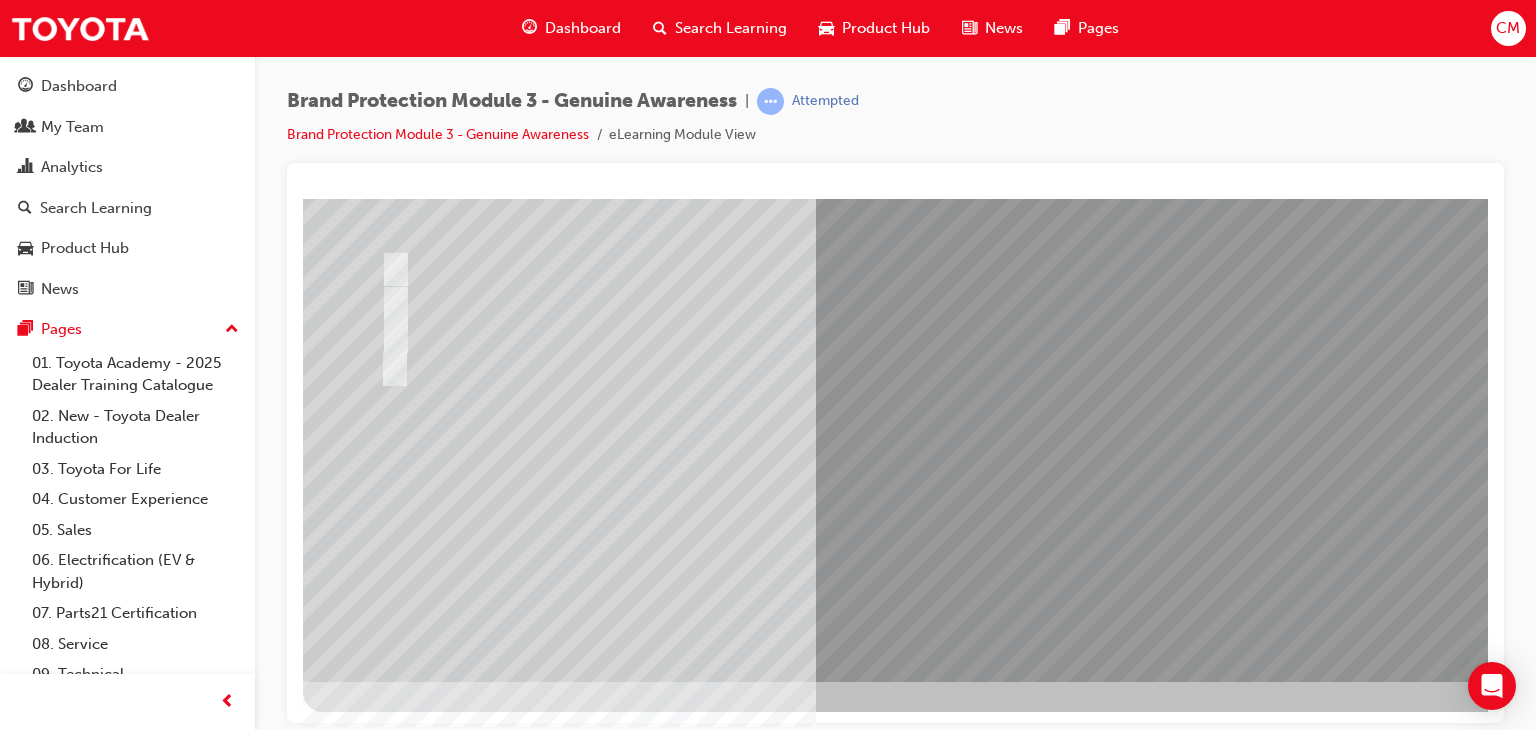 click at bounding box center [375, 2778] 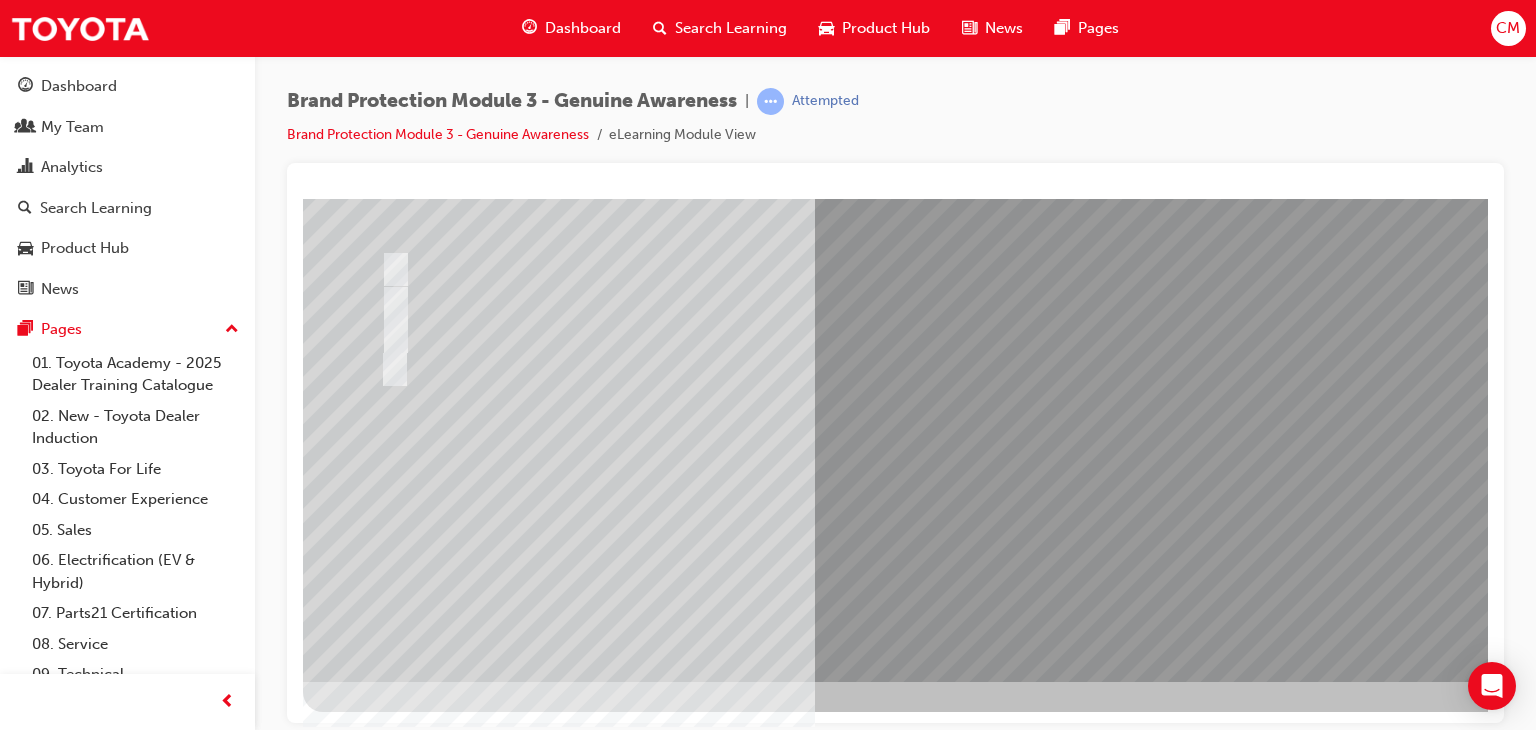 scroll, scrollTop: 0, scrollLeft: 0, axis: both 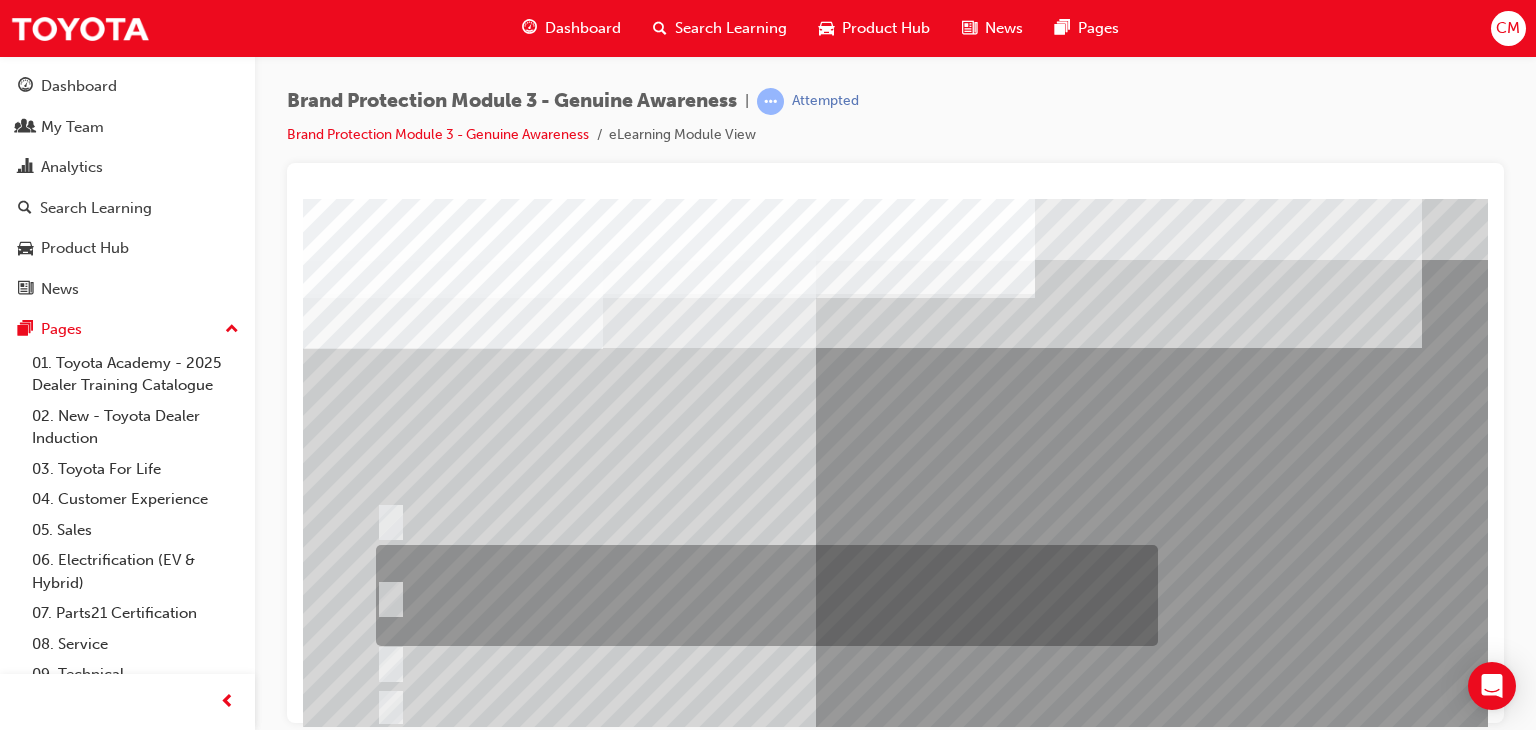click at bounding box center [387, 596] 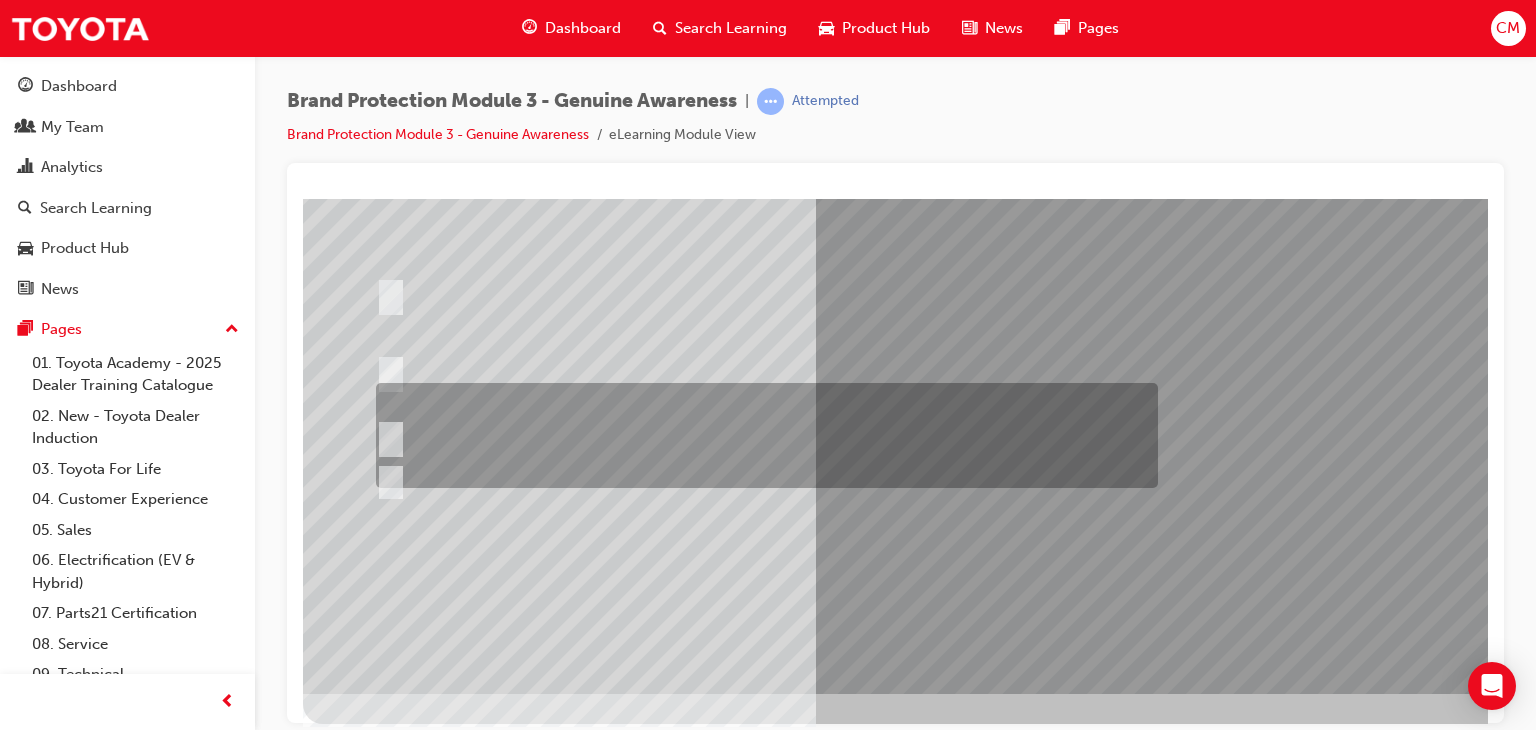 scroll, scrollTop: 237, scrollLeft: 0, axis: vertical 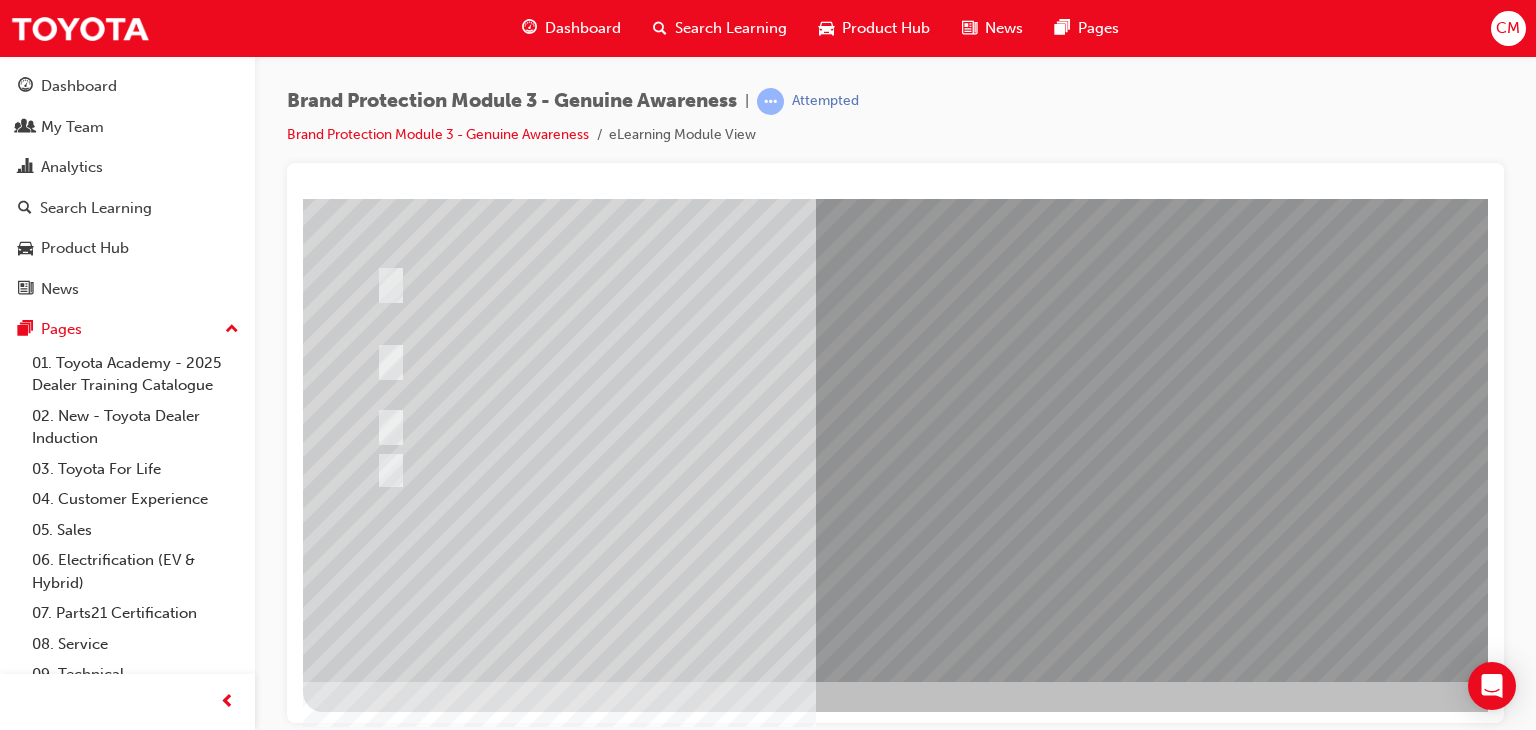 click at bounding box center [375, 2784] 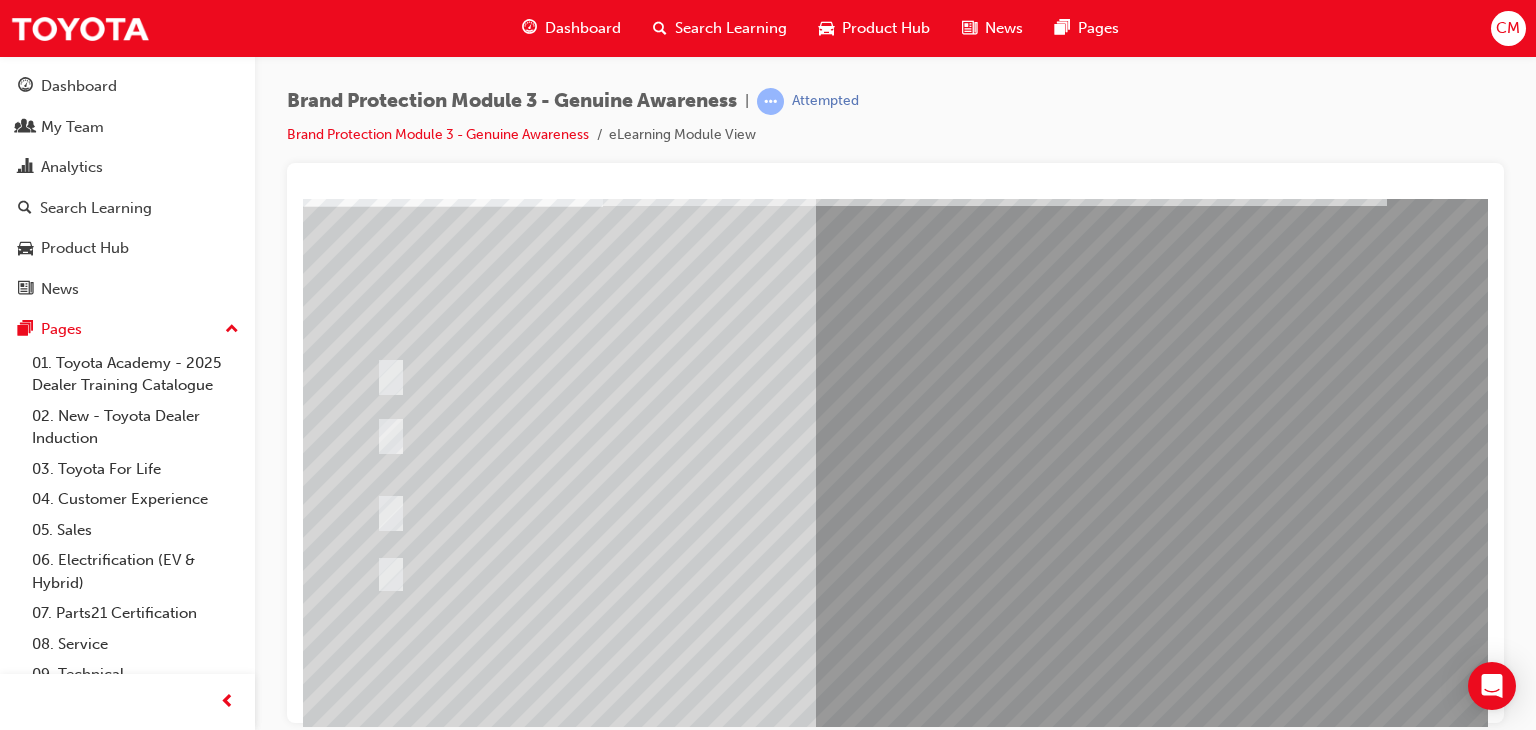 scroll, scrollTop: 100, scrollLeft: 0, axis: vertical 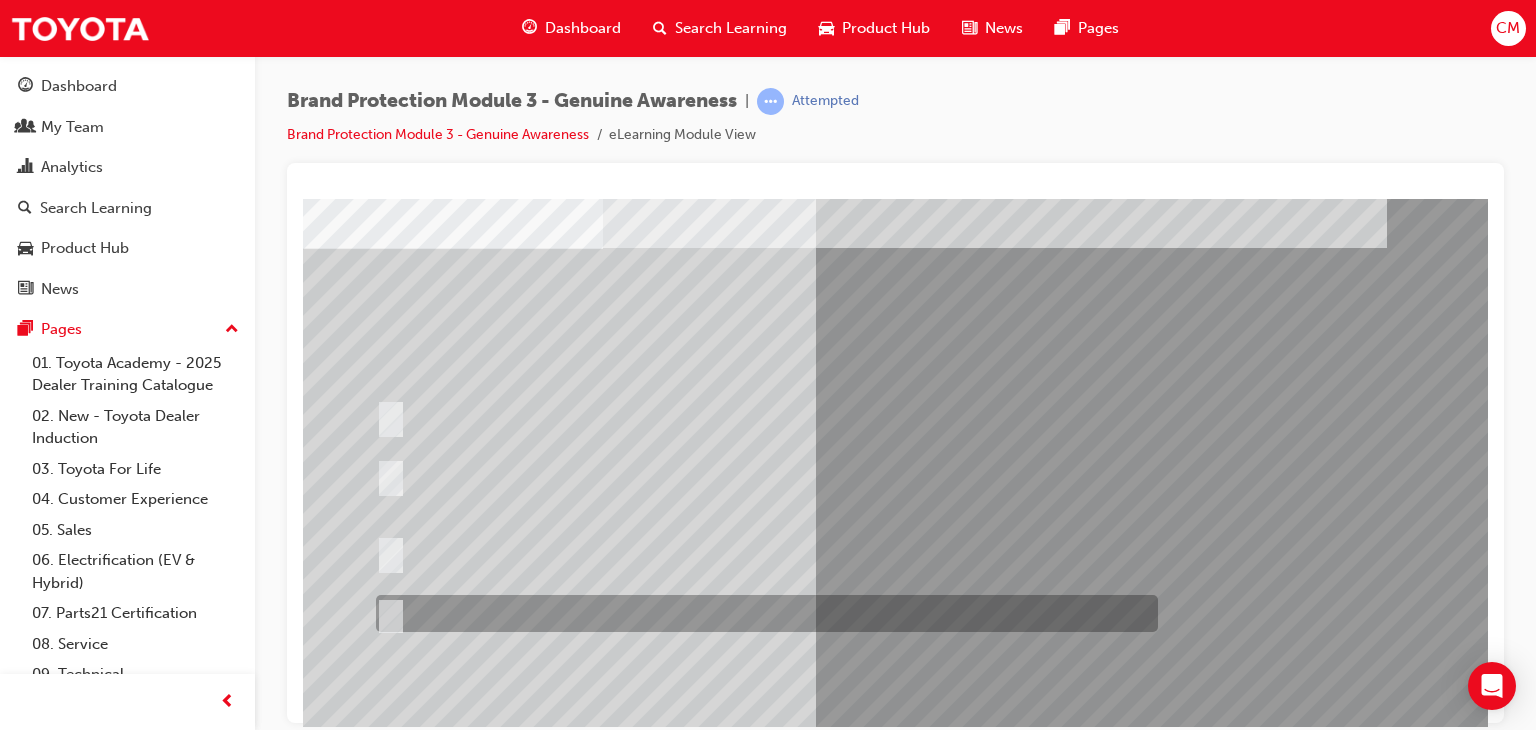 drag, startPoint x: 390, startPoint y: 612, endPoint x: 503, endPoint y: 618, distance: 113.15918 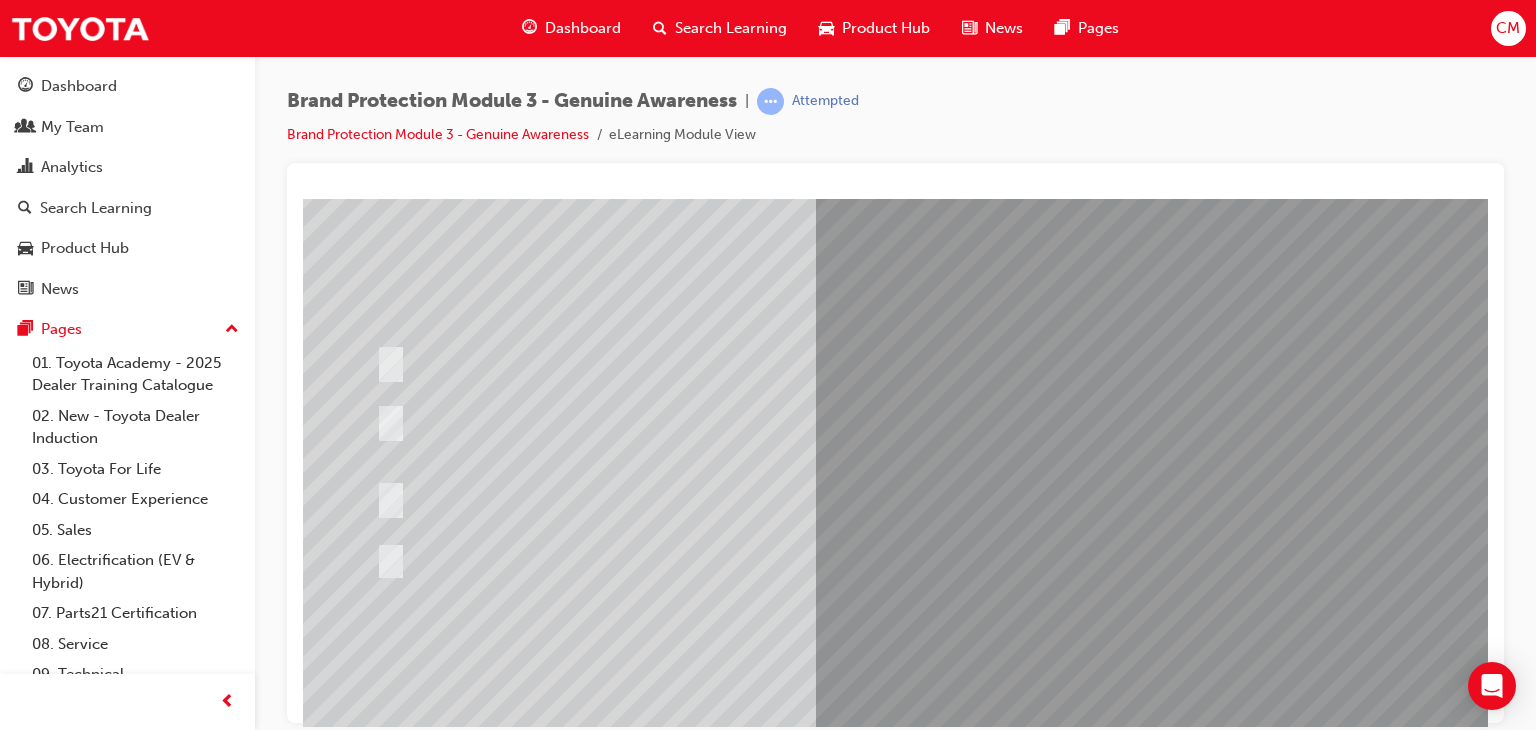 scroll, scrollTop: 237, scrollLeft: 0, axis: vertical 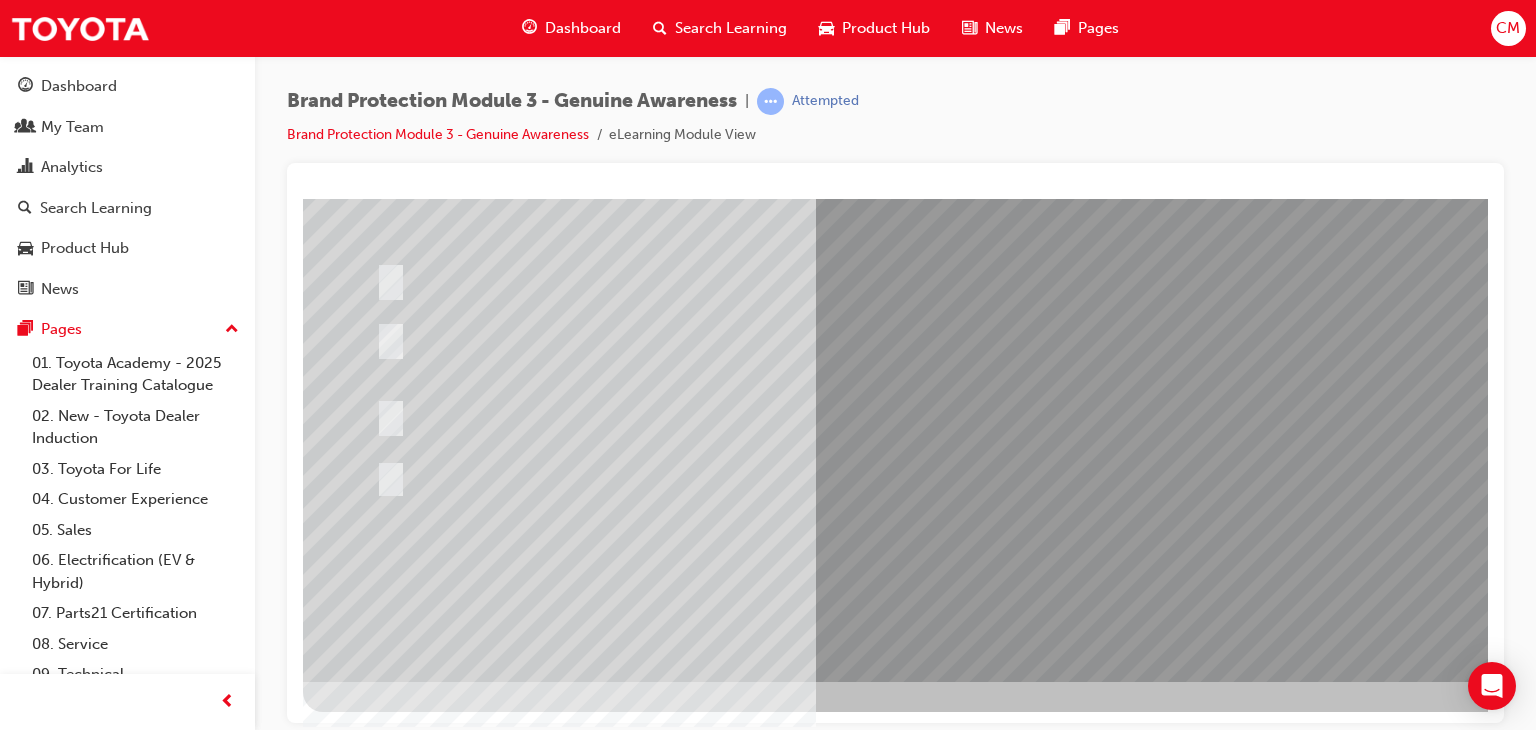 click at bounding box center [375, 2784] 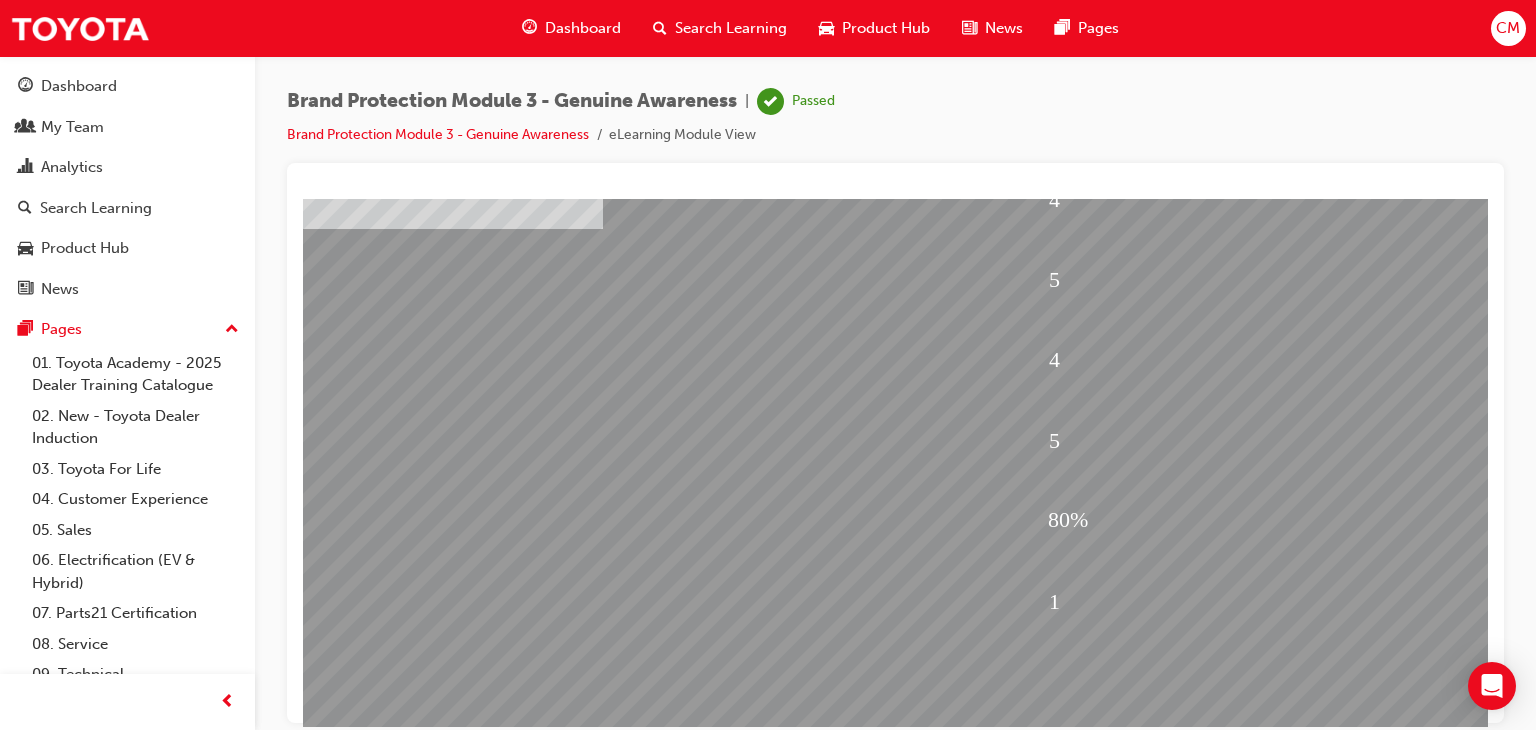 scroll, scrollTop: 237, scrollLeft: 0, axis: vertical 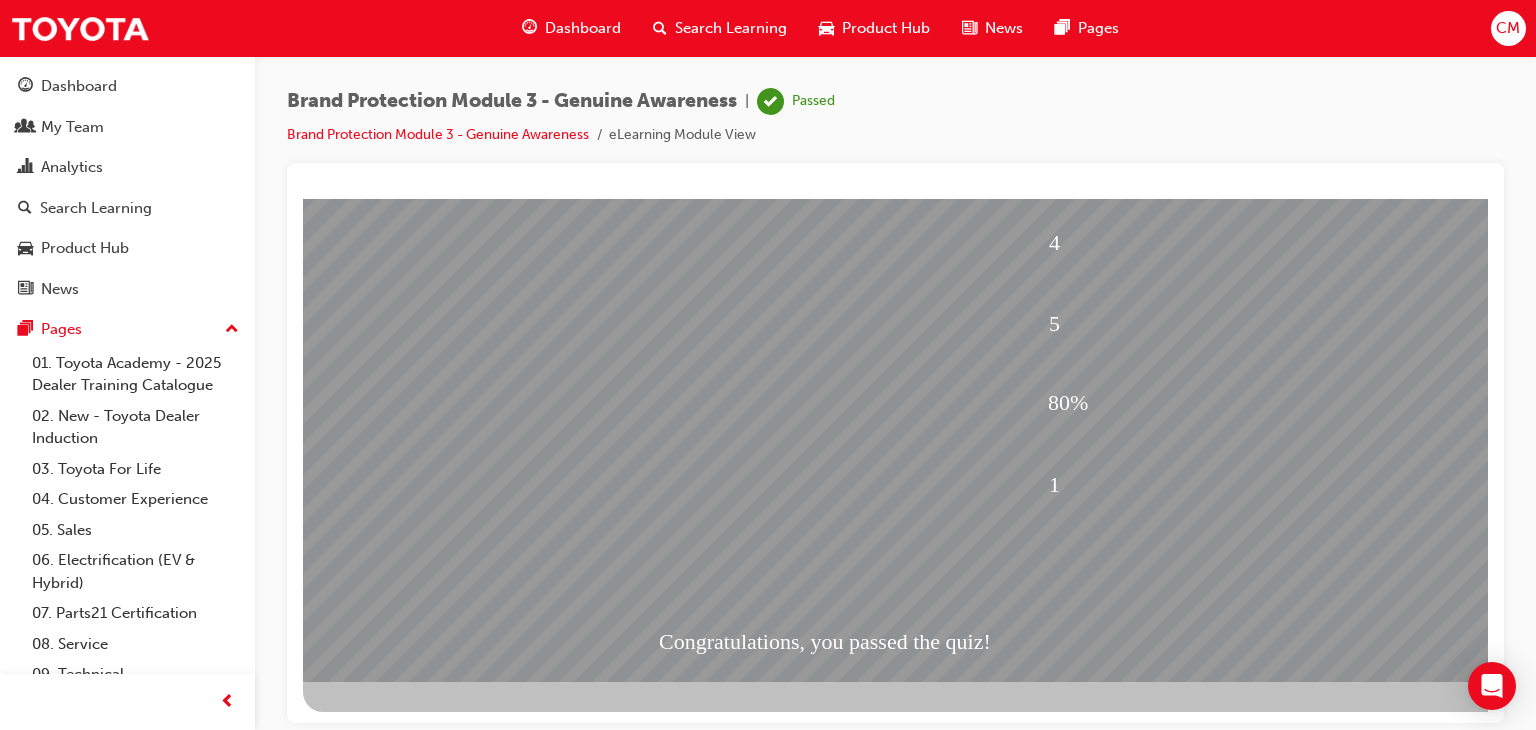 drag, startPoint x: 986, startPoint y: 567, endPoint x: 1093, endPoint y: 581, distance: 107.912 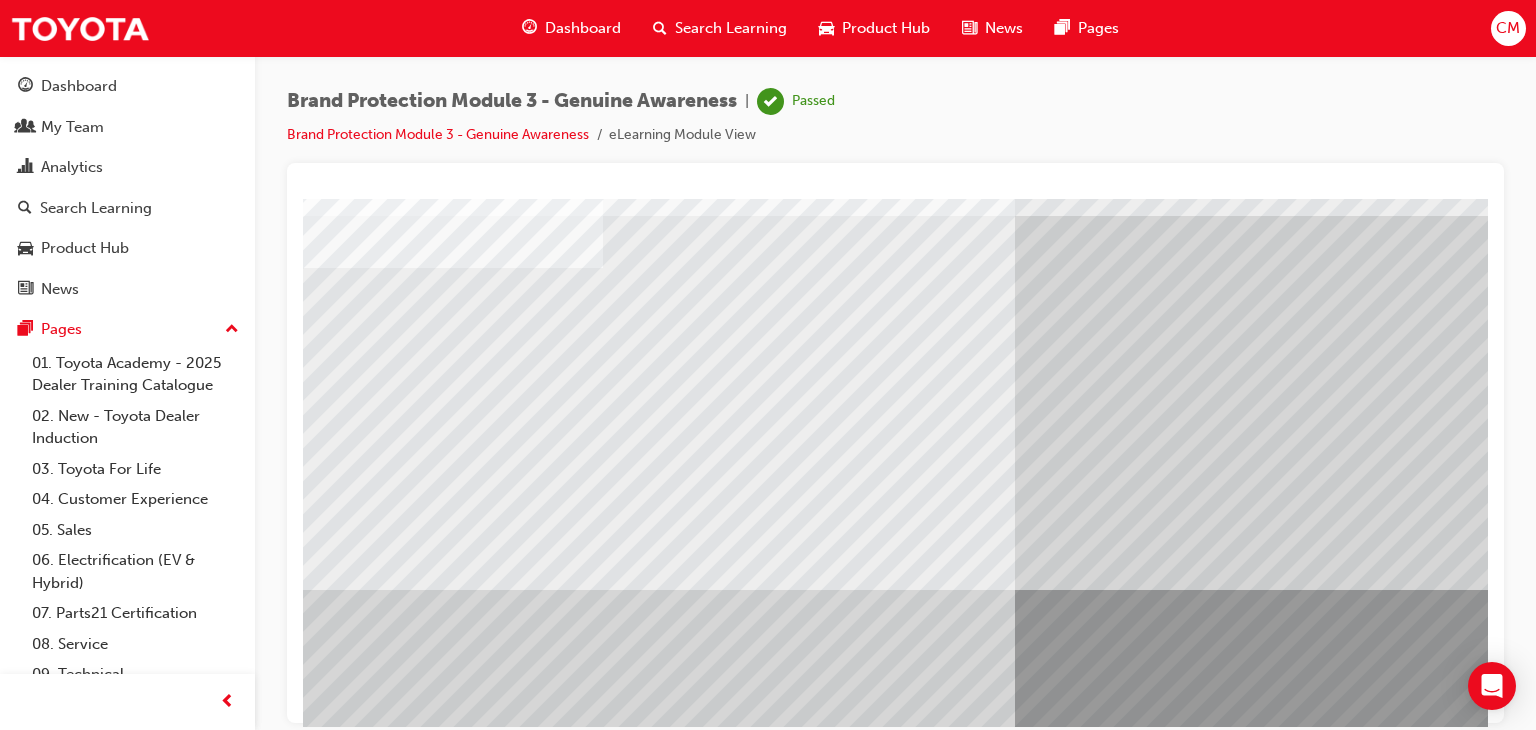 scroll, scrollTop: 237, scrollLeft: 0, axis: vertical 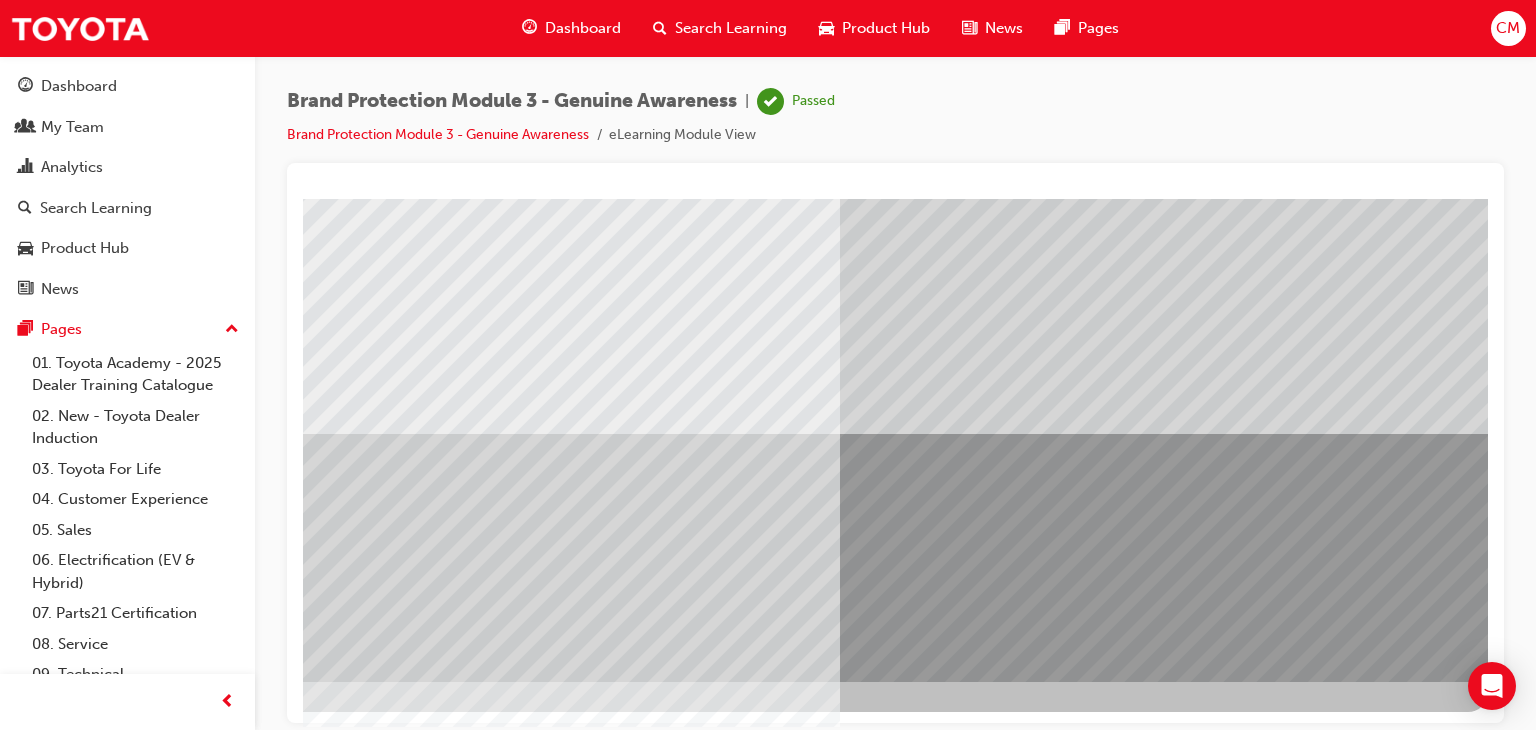 drag, startPoint x: 1335, startPoint y: 626, endPoint x: 1317, endPoint y: 625, distance: 18.027756 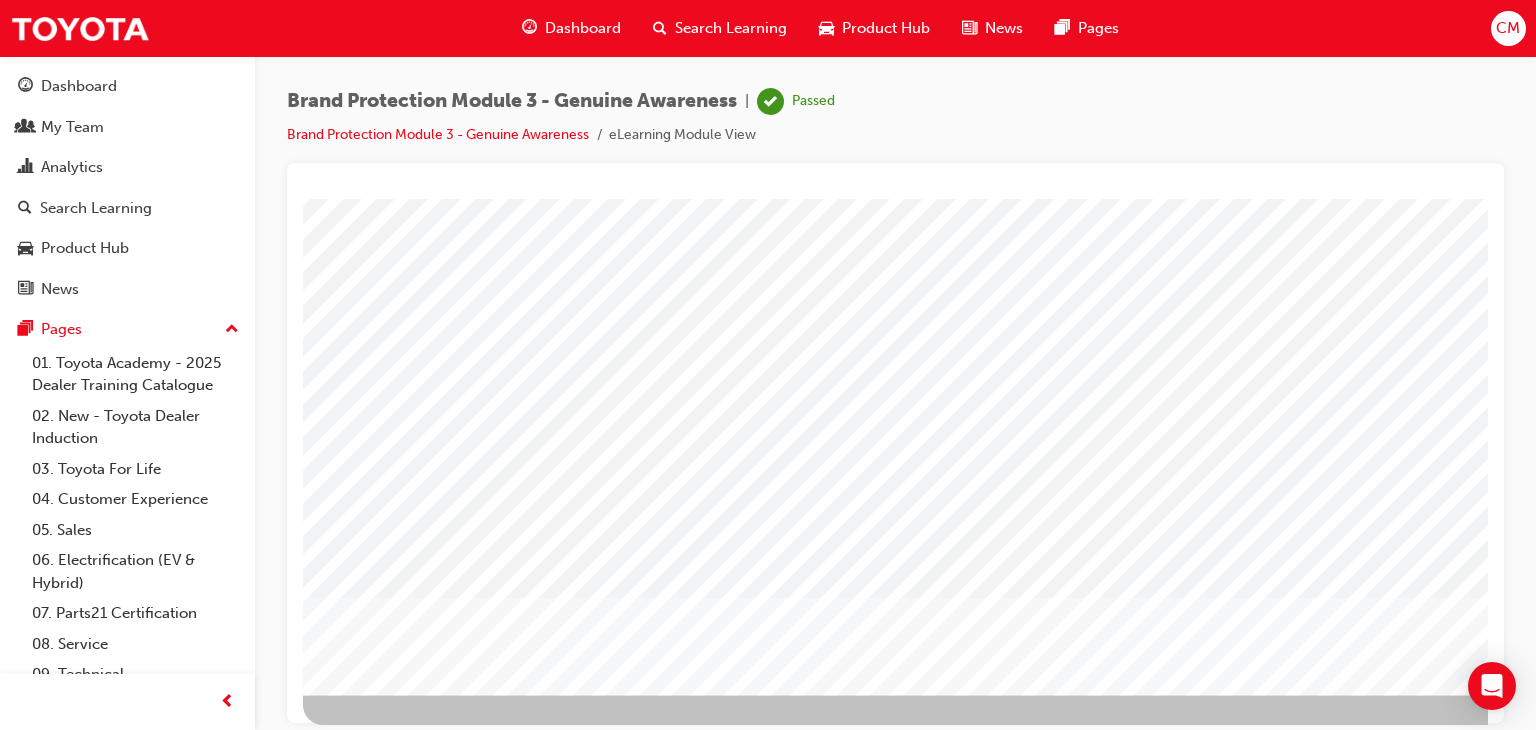 scroll, scrollTop: 237, scrollLeft: 0, axis: vertical 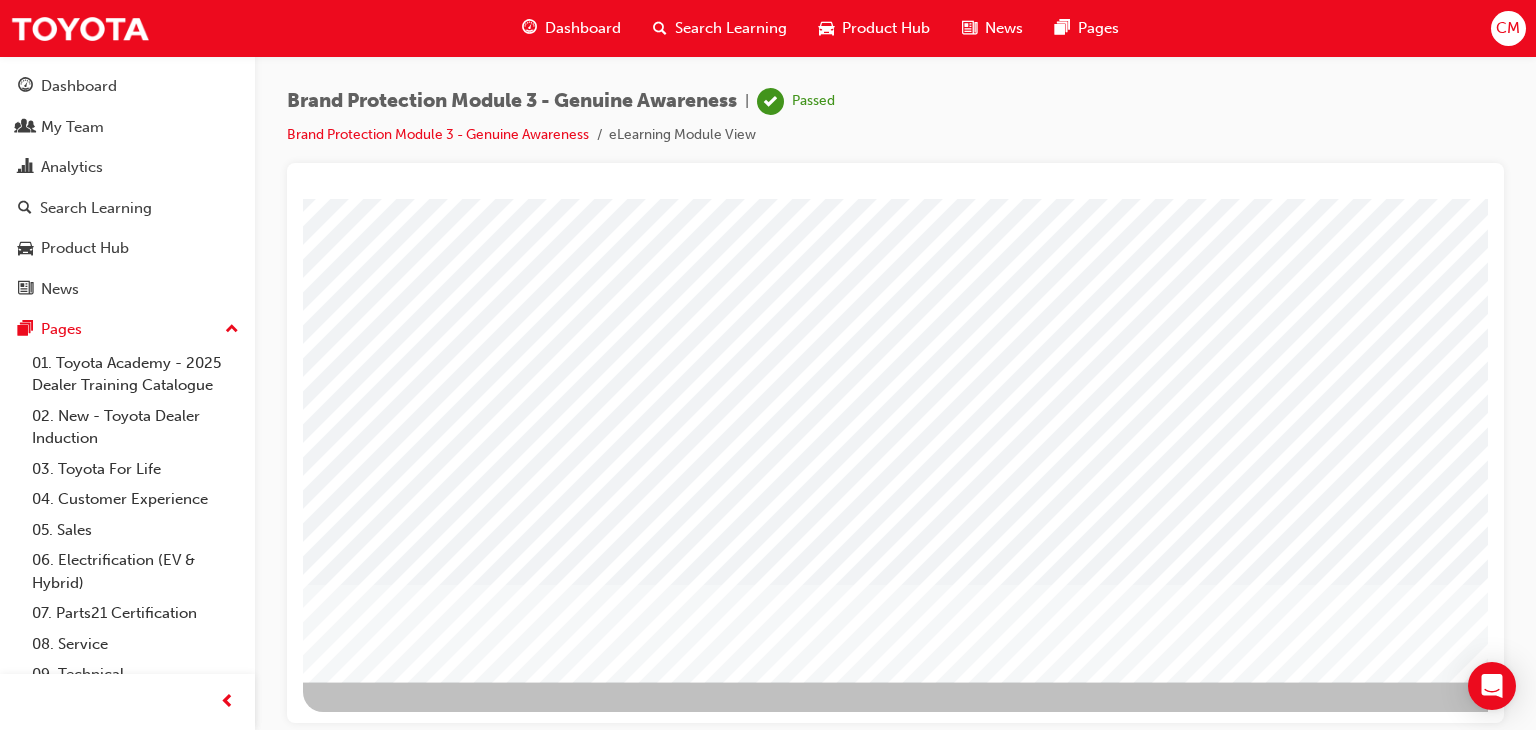 click at bounding box center [366, 3233] 